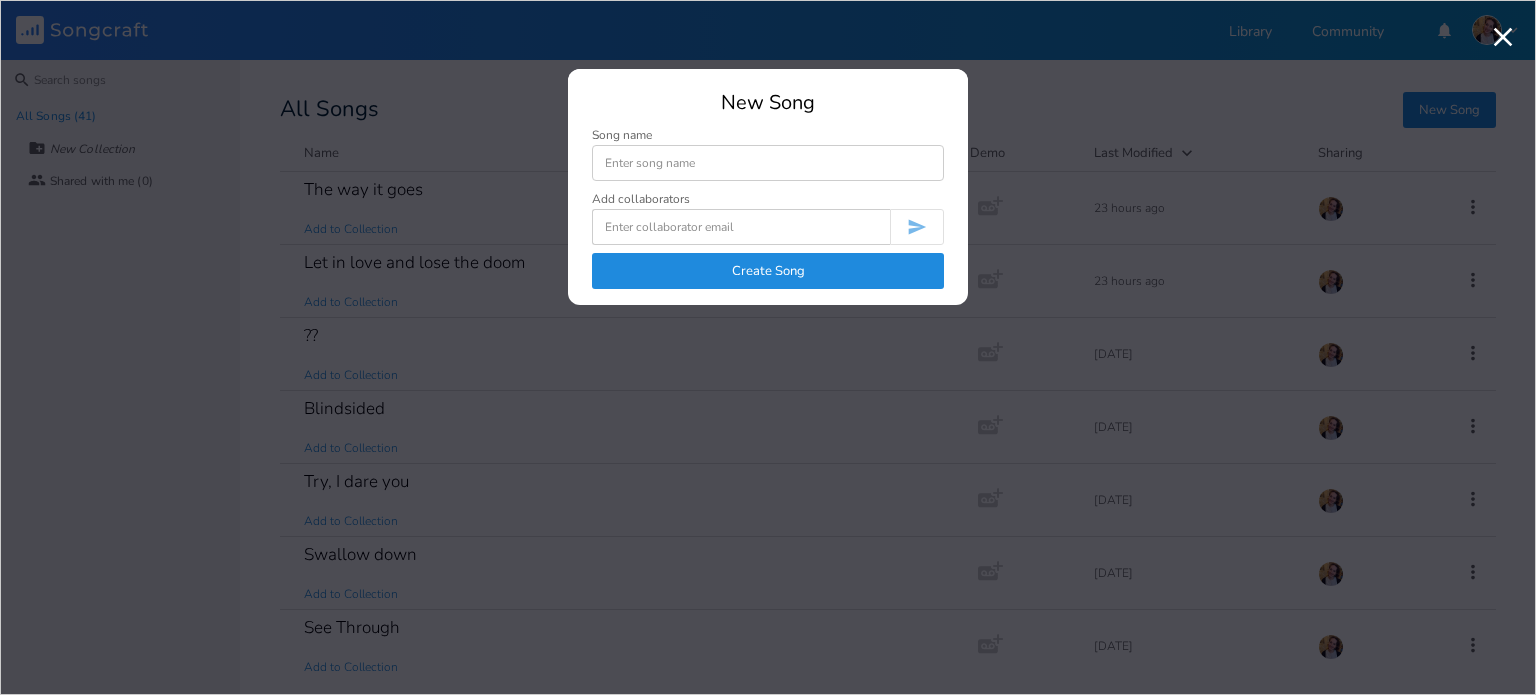 scroll, scrollTop: 0, scrollLeft: 0, axis: both 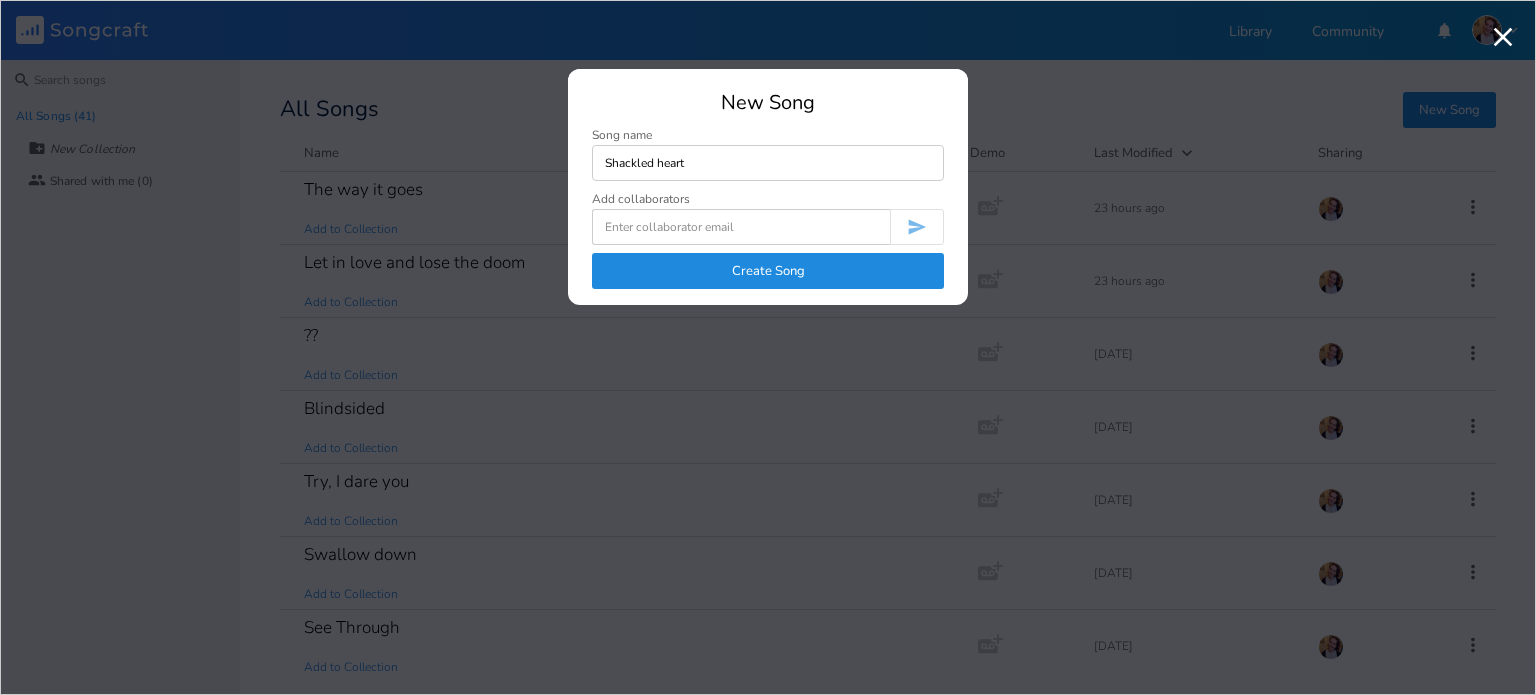 type on "Shackled heart" 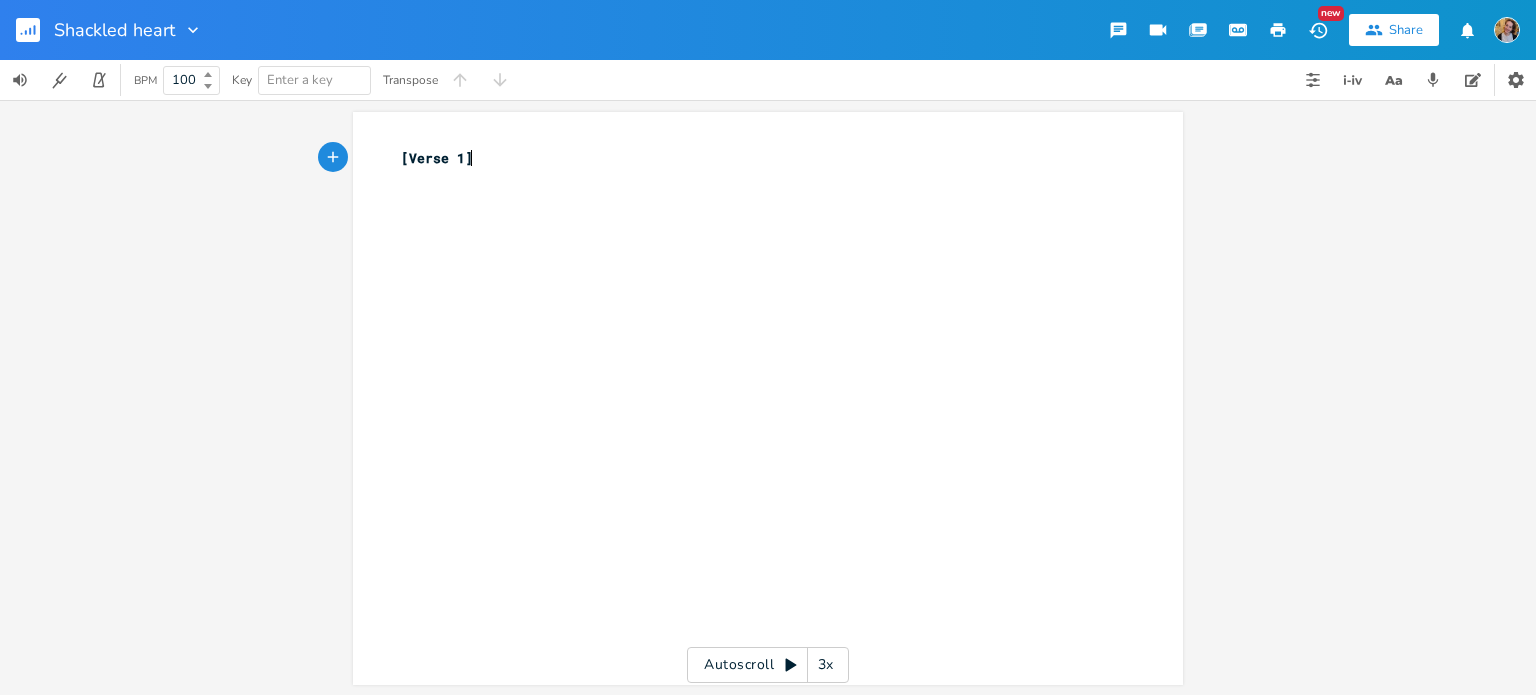 click on "xxxxxxxxxx   [Verse 1] ​" at bounding box center (783, 417) 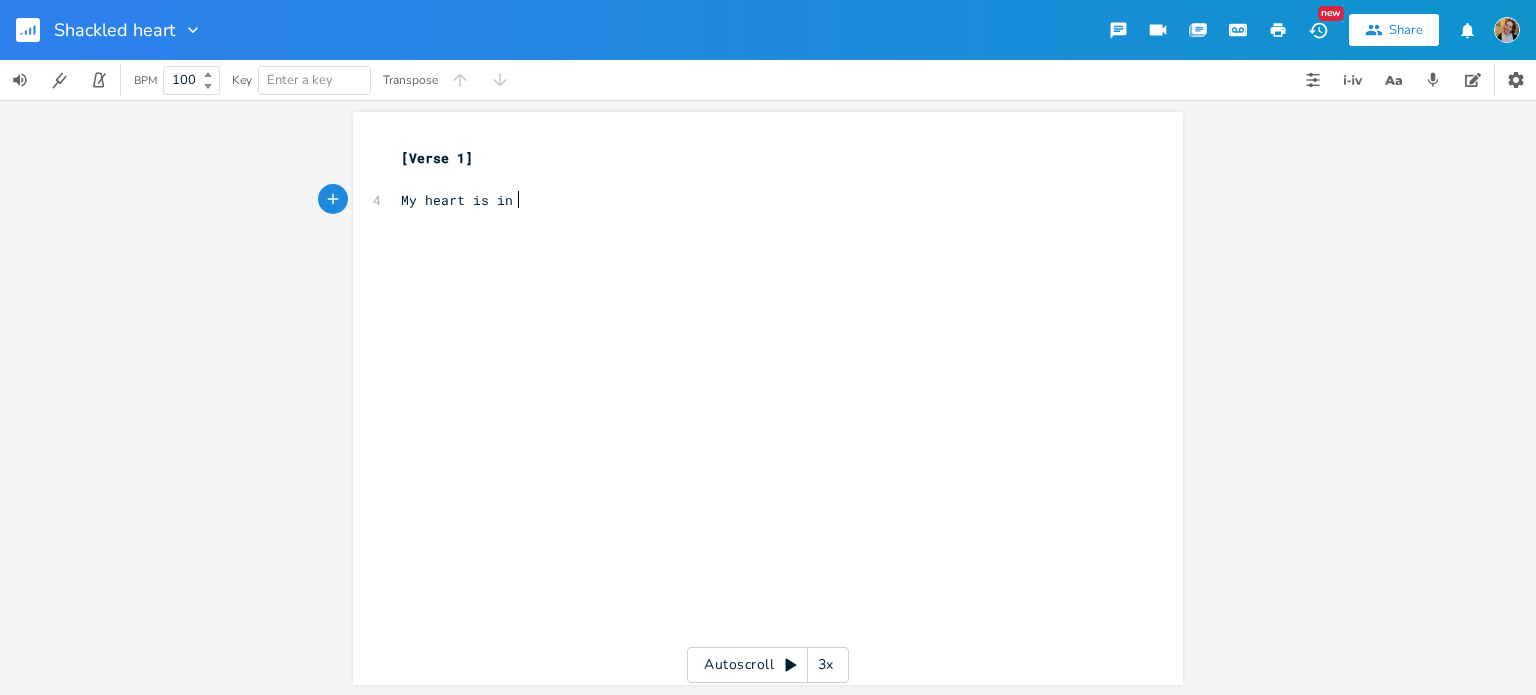 type on "My heart is in h" 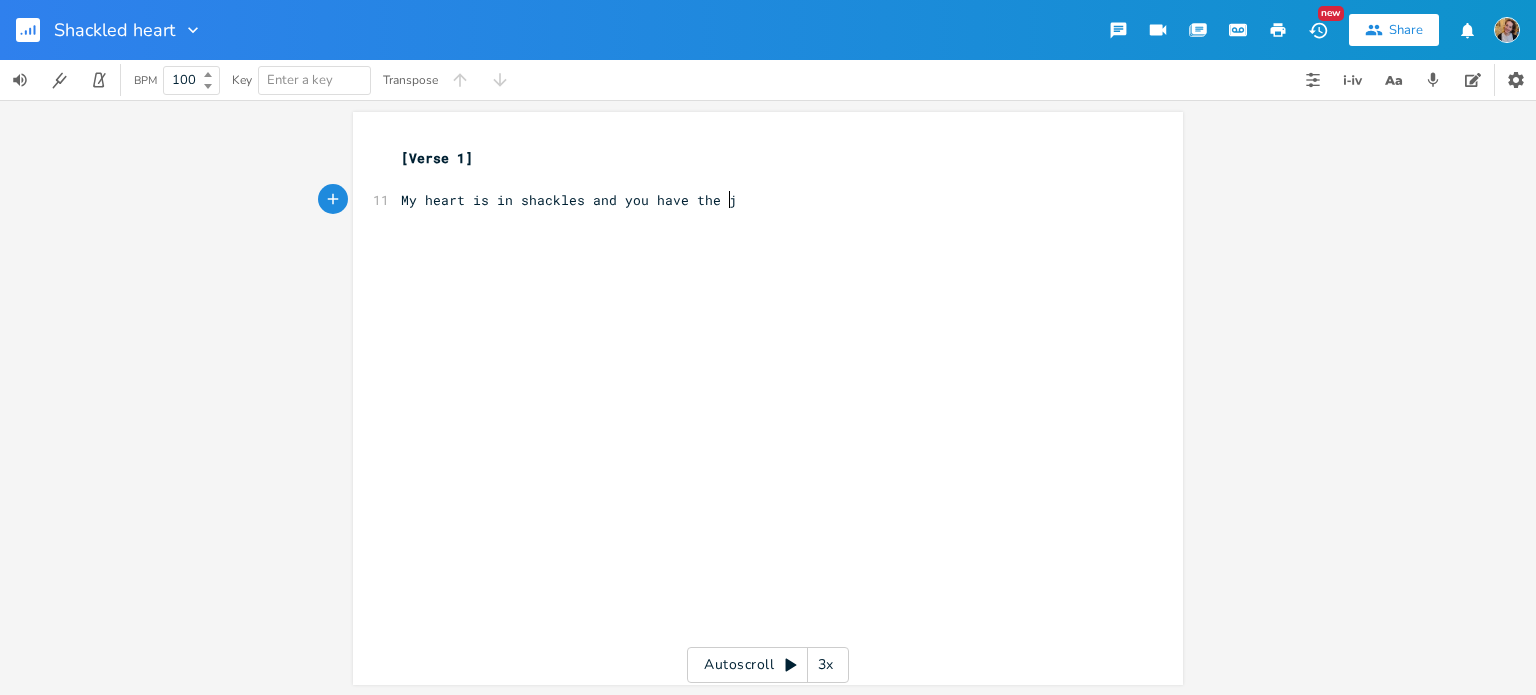 type on "shackles and you have the jey" 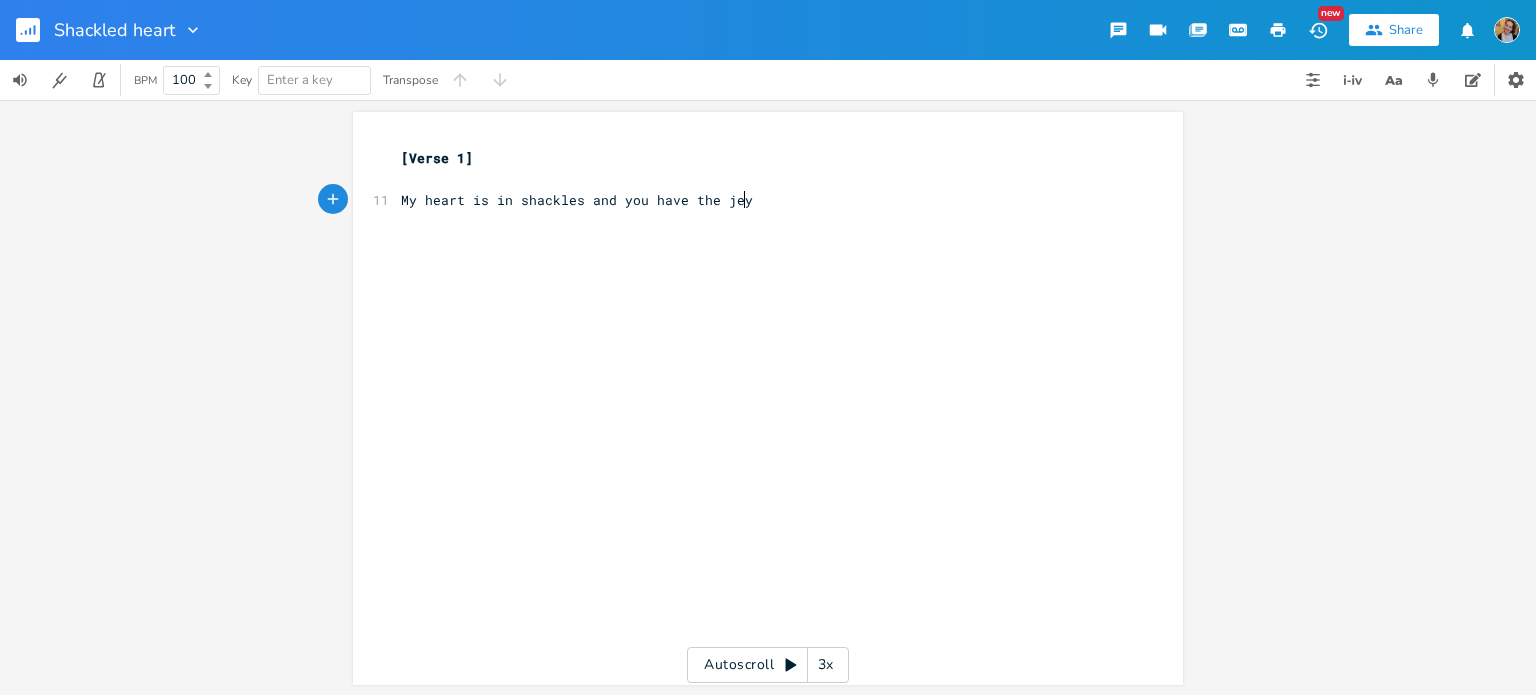 scroll, scrollTop: 0, scrollLeft: 176, axis: horizontal 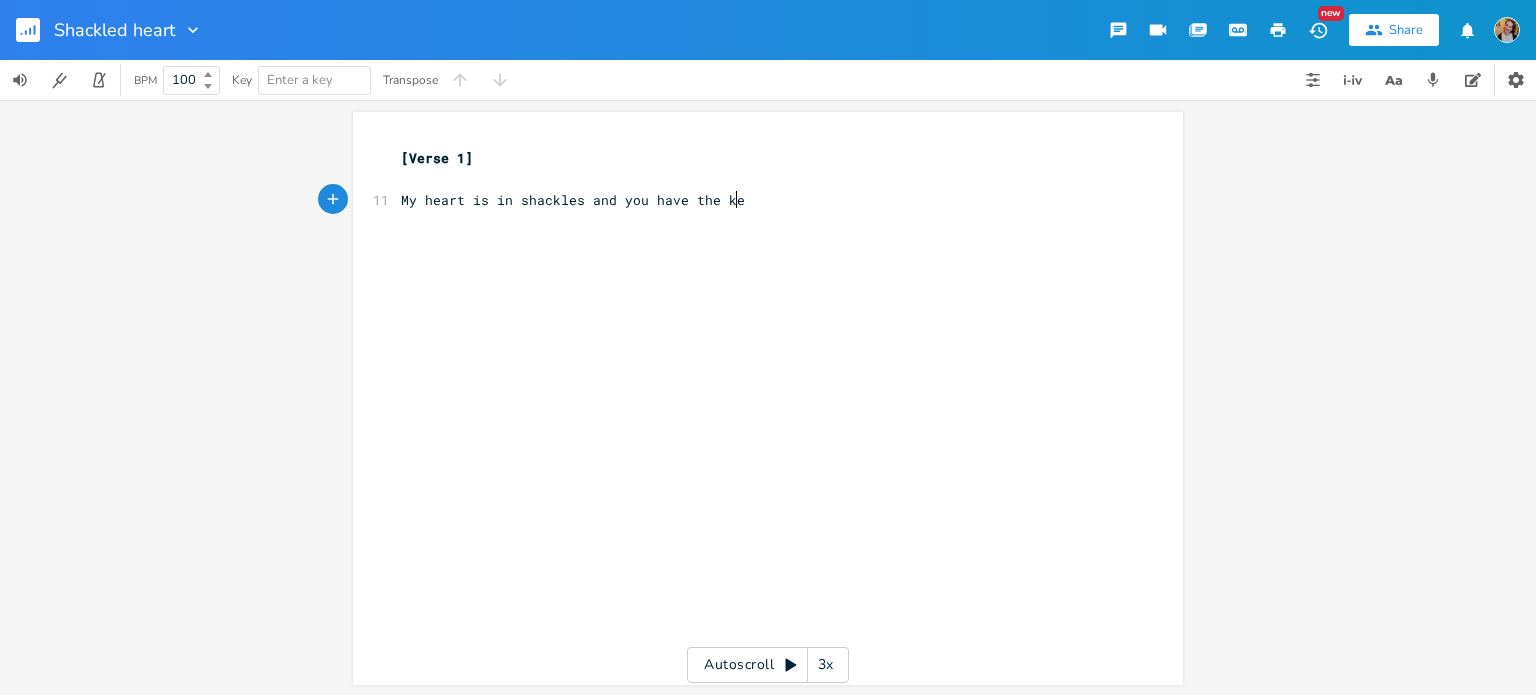 type on "key" 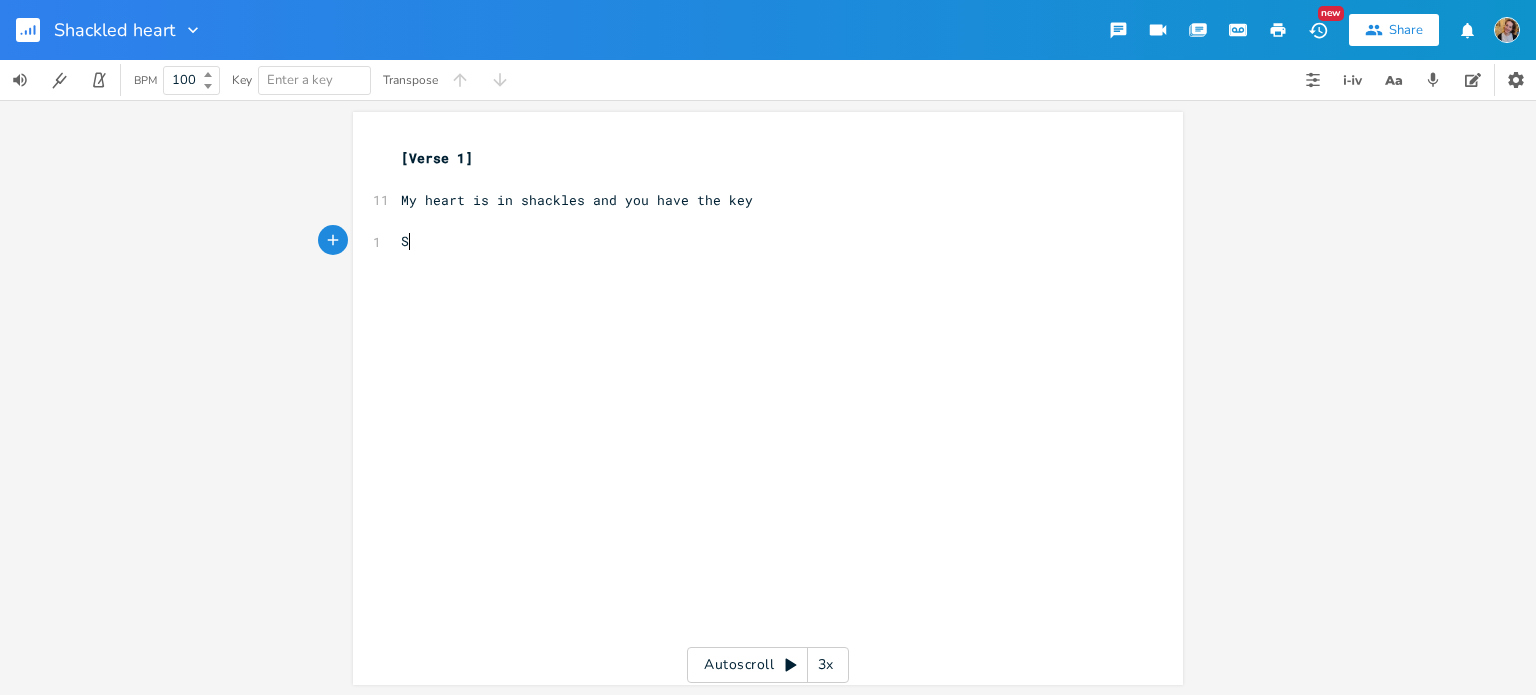 scroll, scrollTop: 0, scrollLeft: 14, axis: horizontal 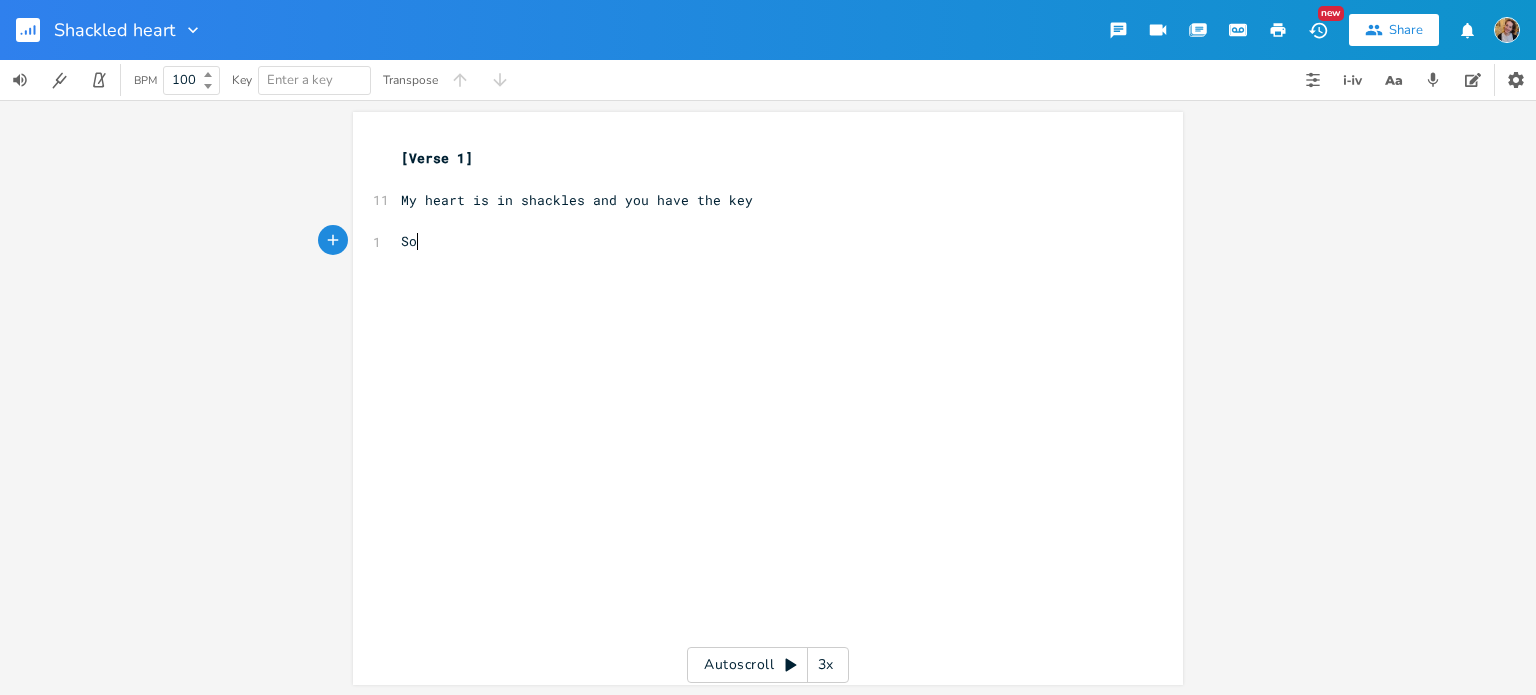 type on "So" 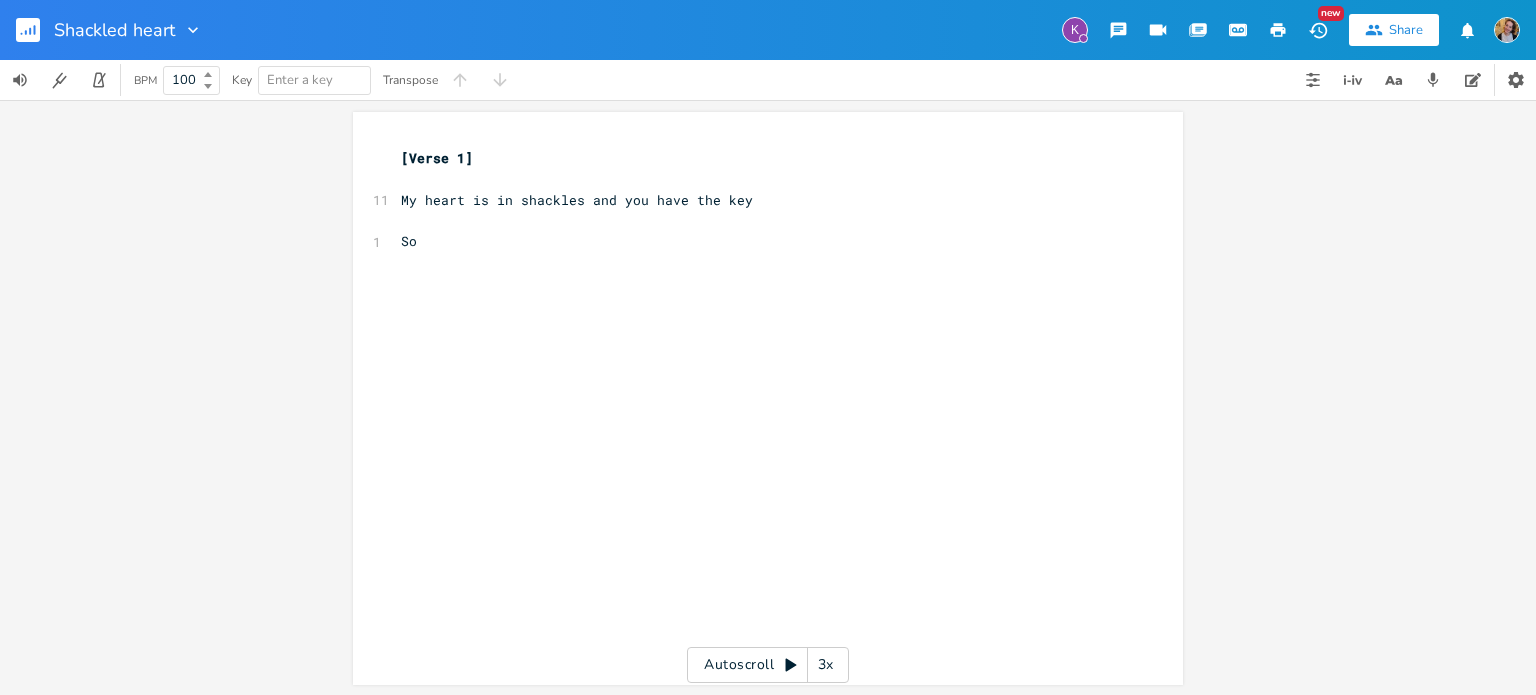 scroll, scrollTop: 0, scrollLeft: 0, axis: both 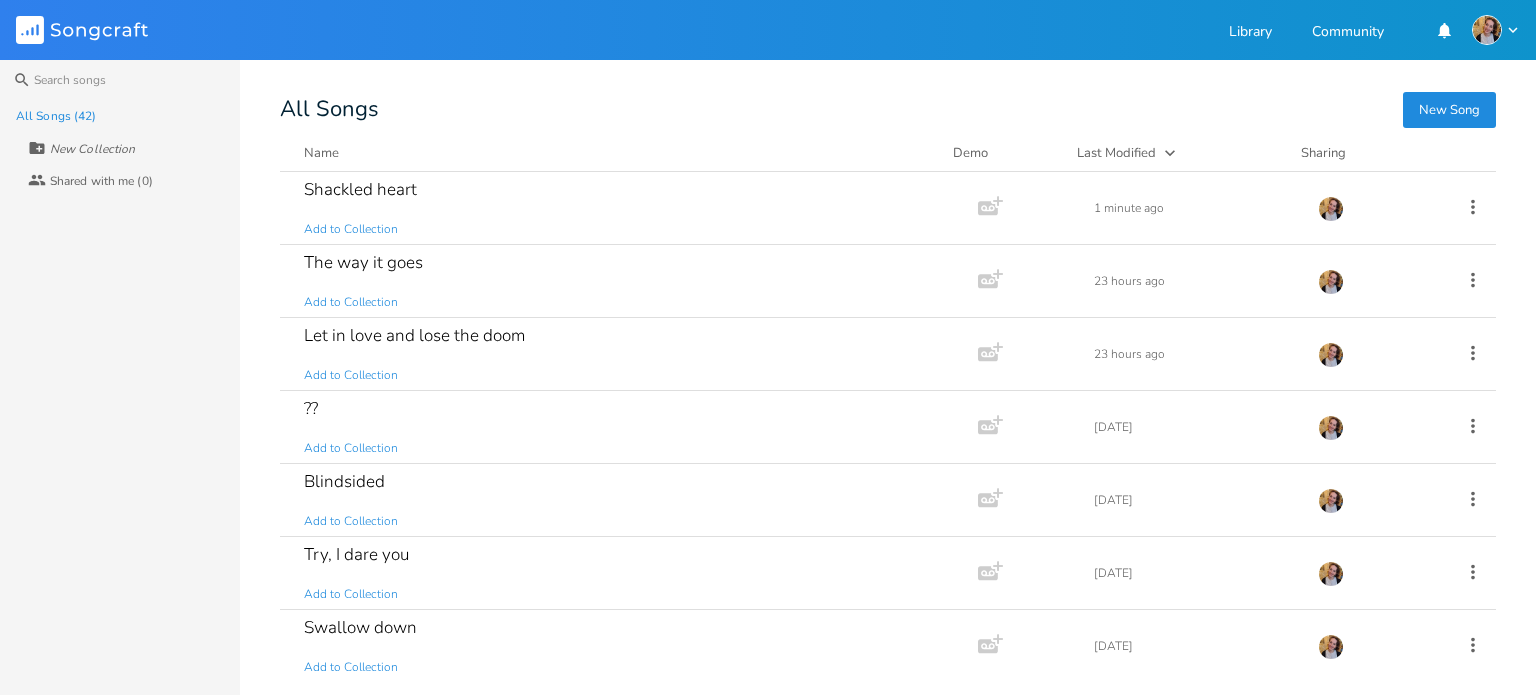 click on "New Song" at bounding box center [1449, 110] 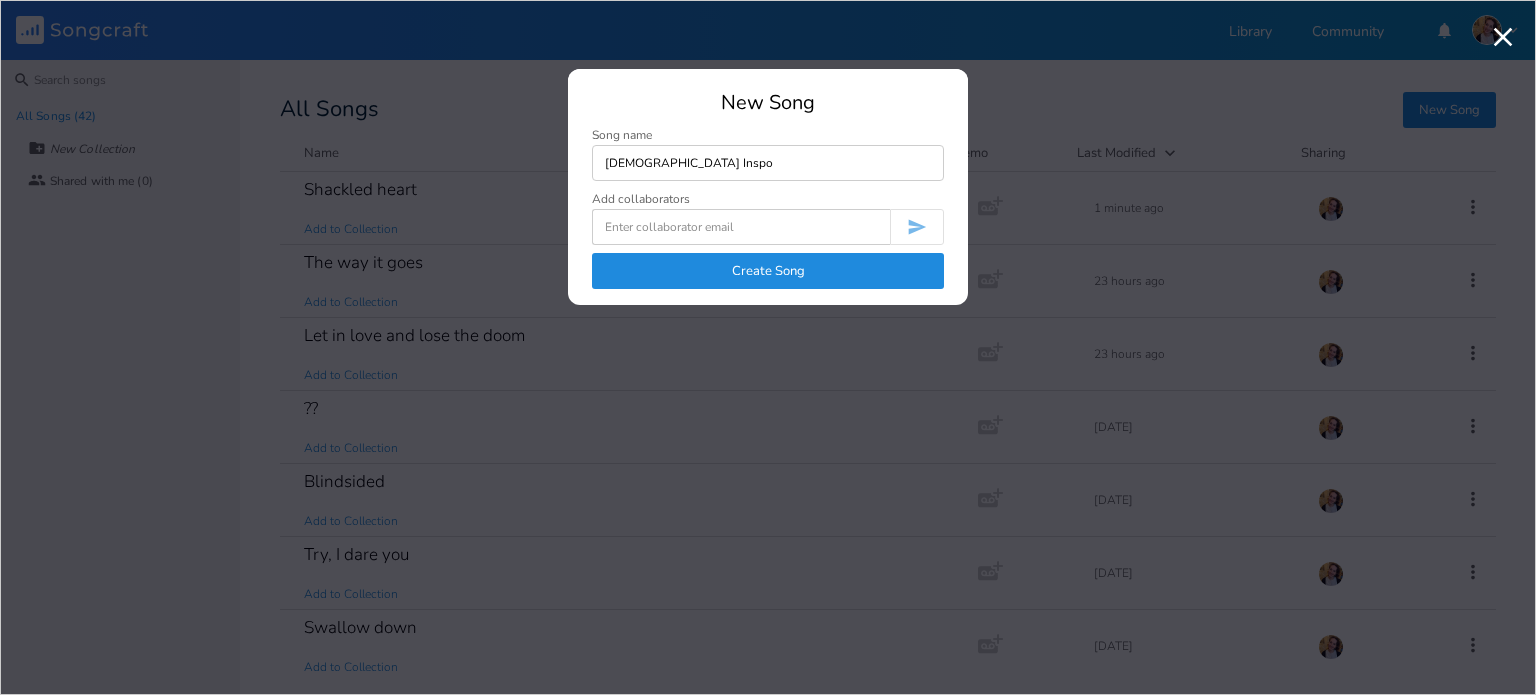 type on "[DEMOGRAPHIC_DATA] Inspo" 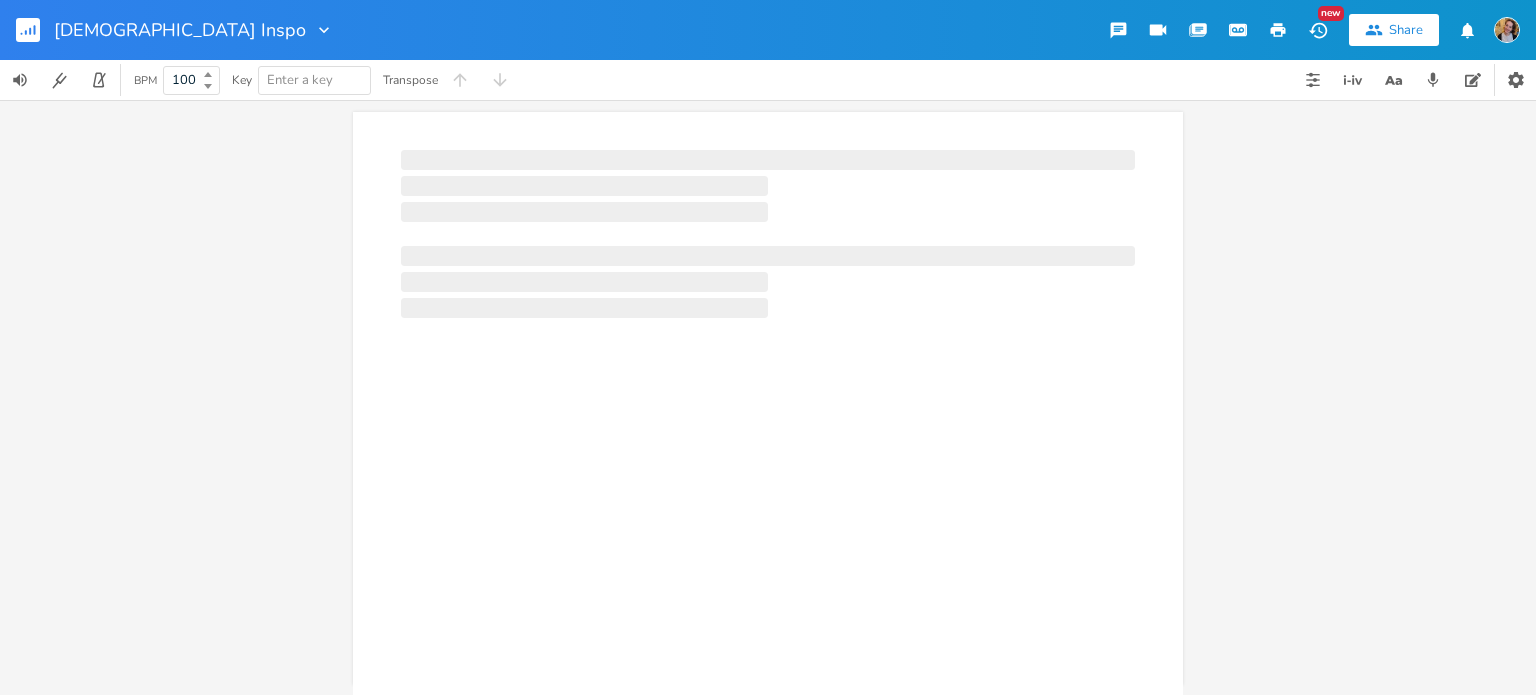 click at bounding box center [584, 212] 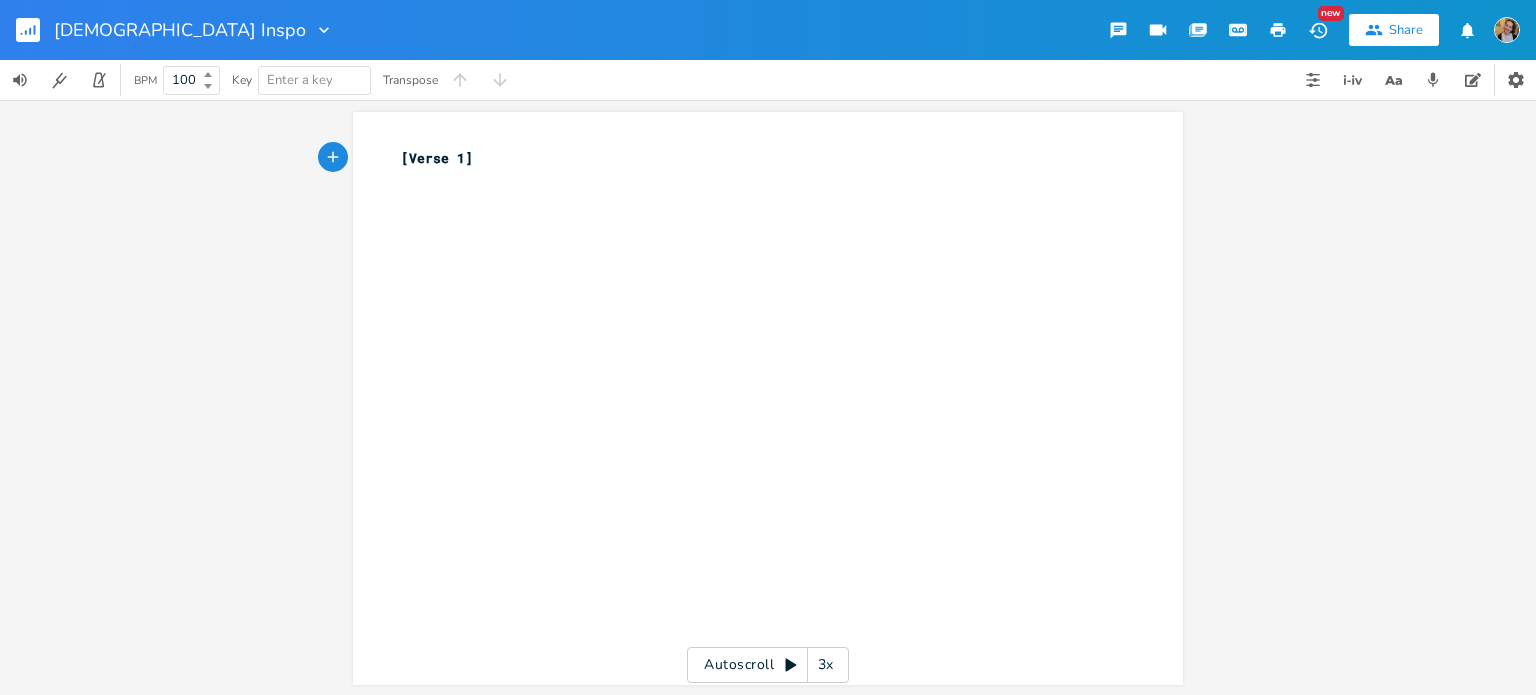 click on "xxxxxxxxxx   [Verse 1] ​" at bounding box center (758, 169) 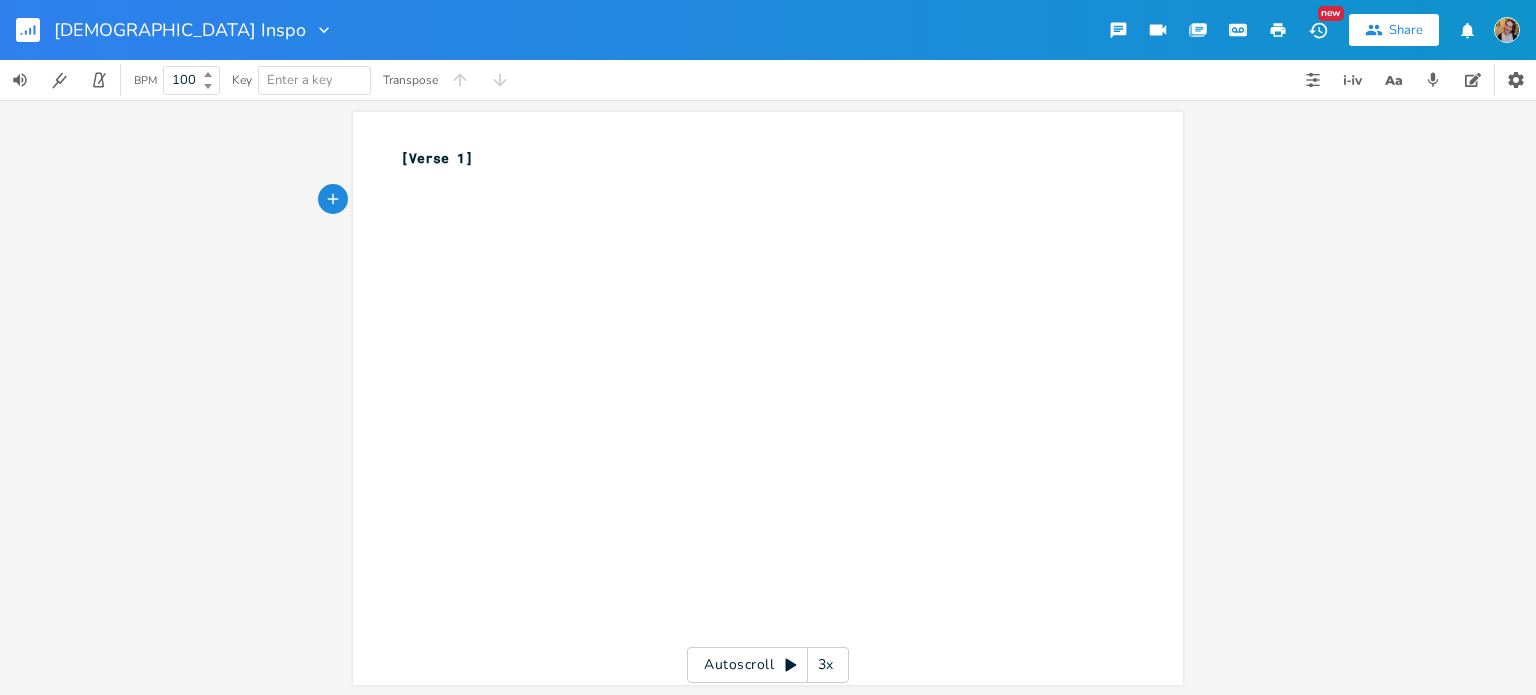 type on "I" 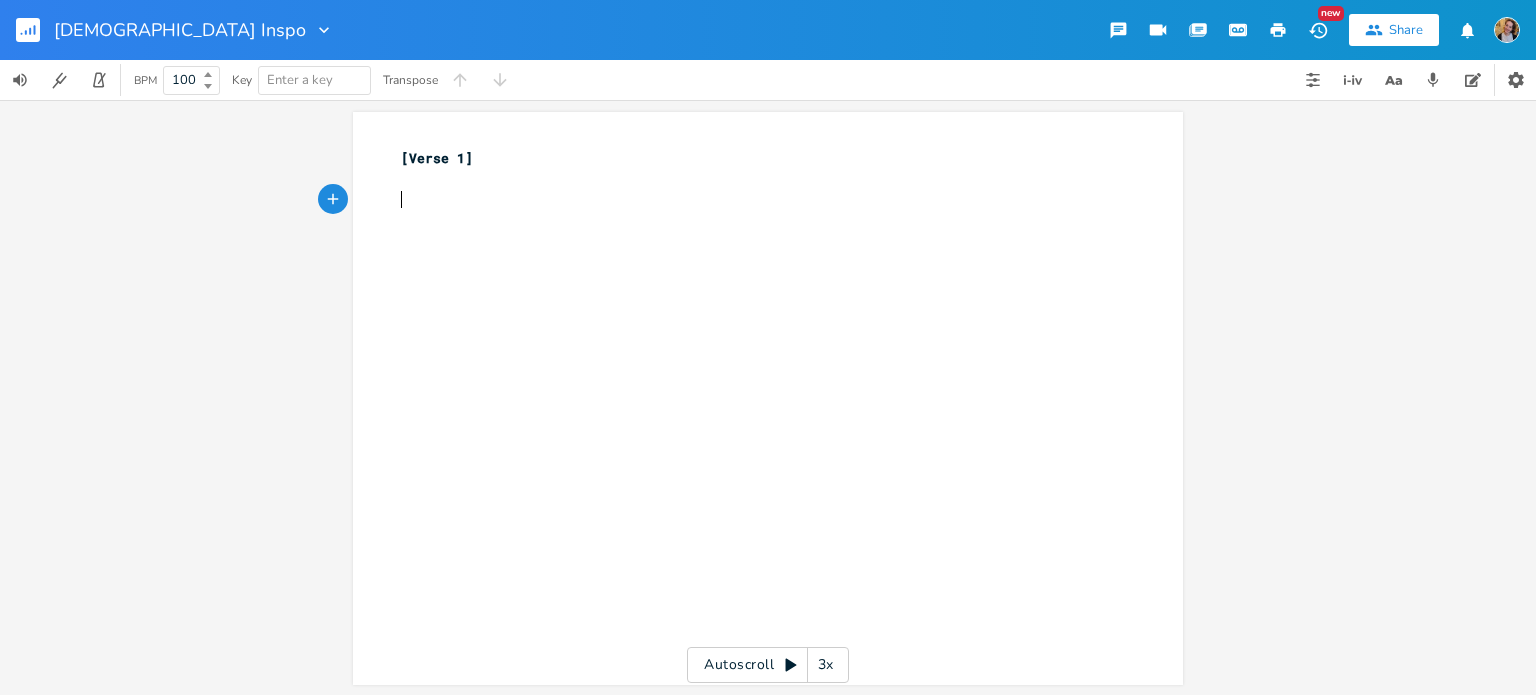 type on "L" 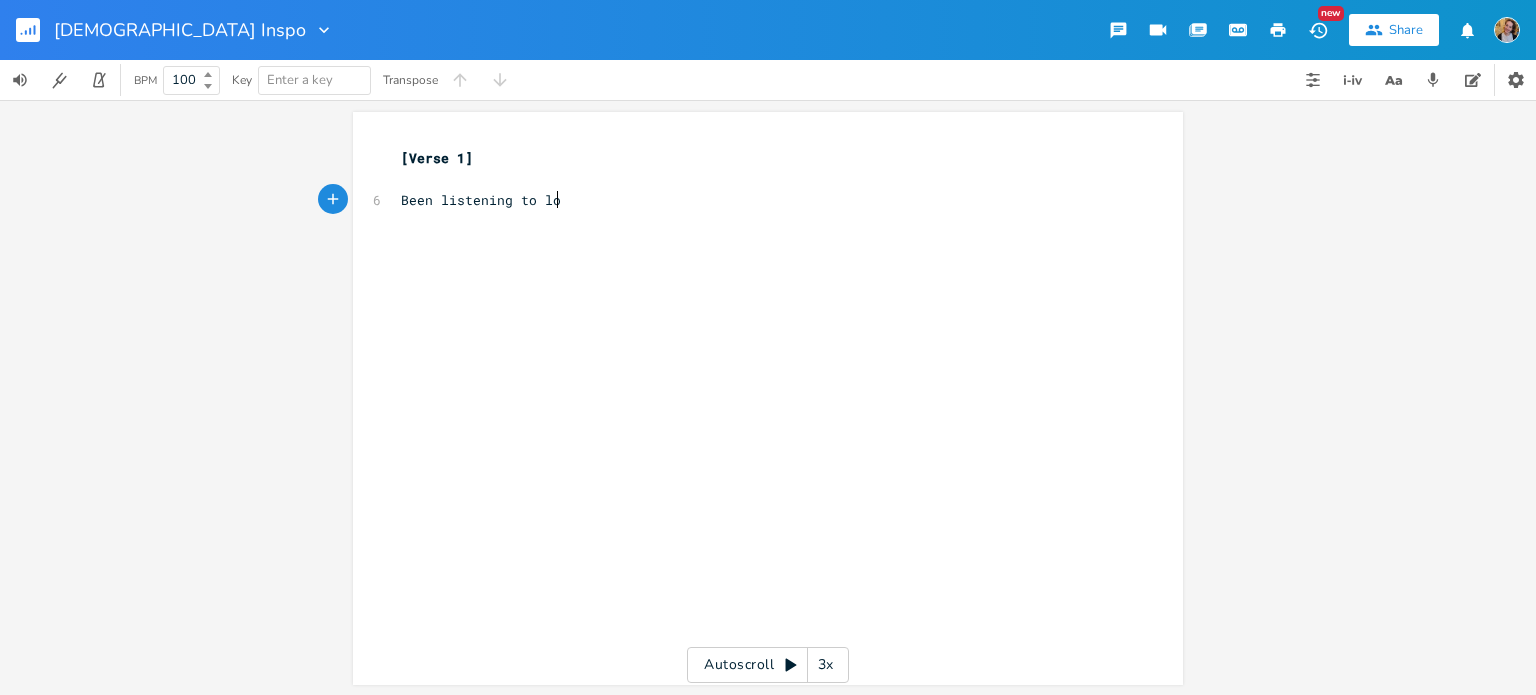 type on "Been listening to los" 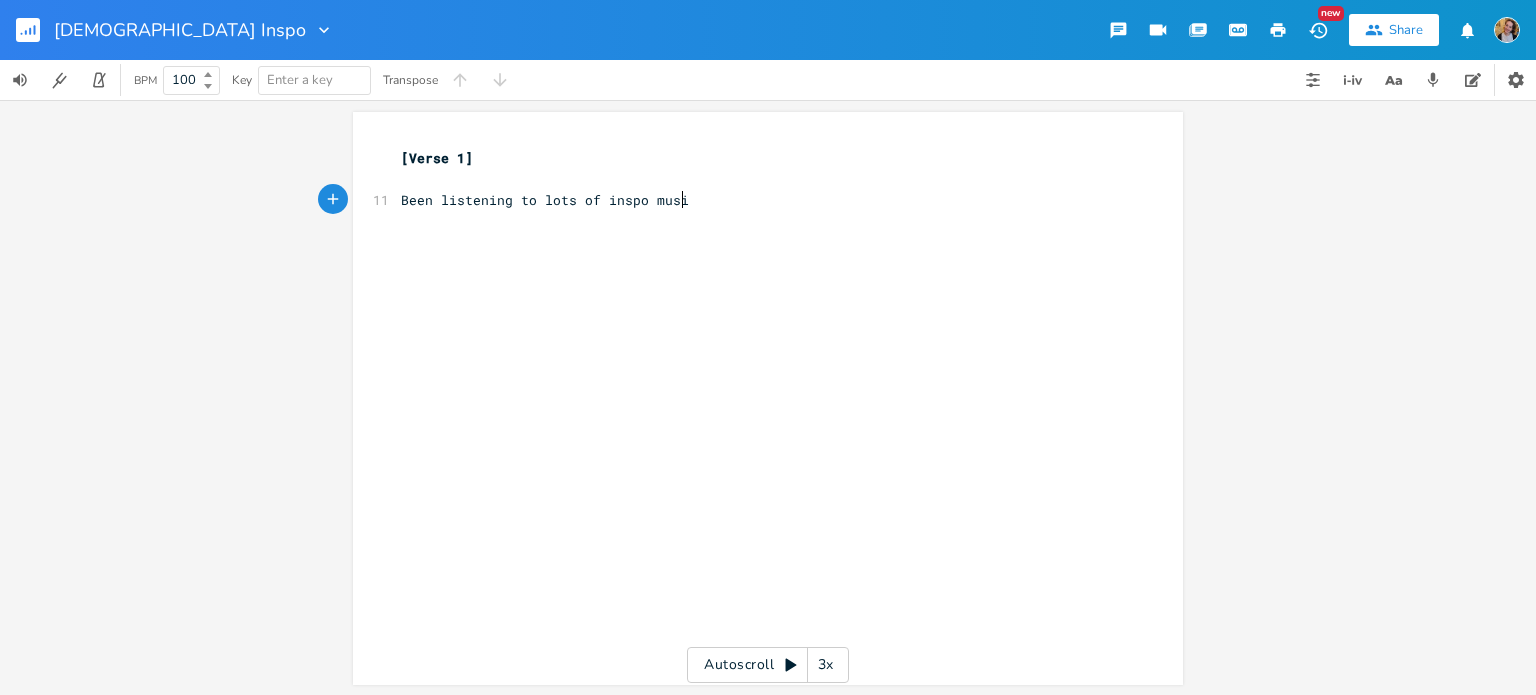 type on "ts of inspo music" 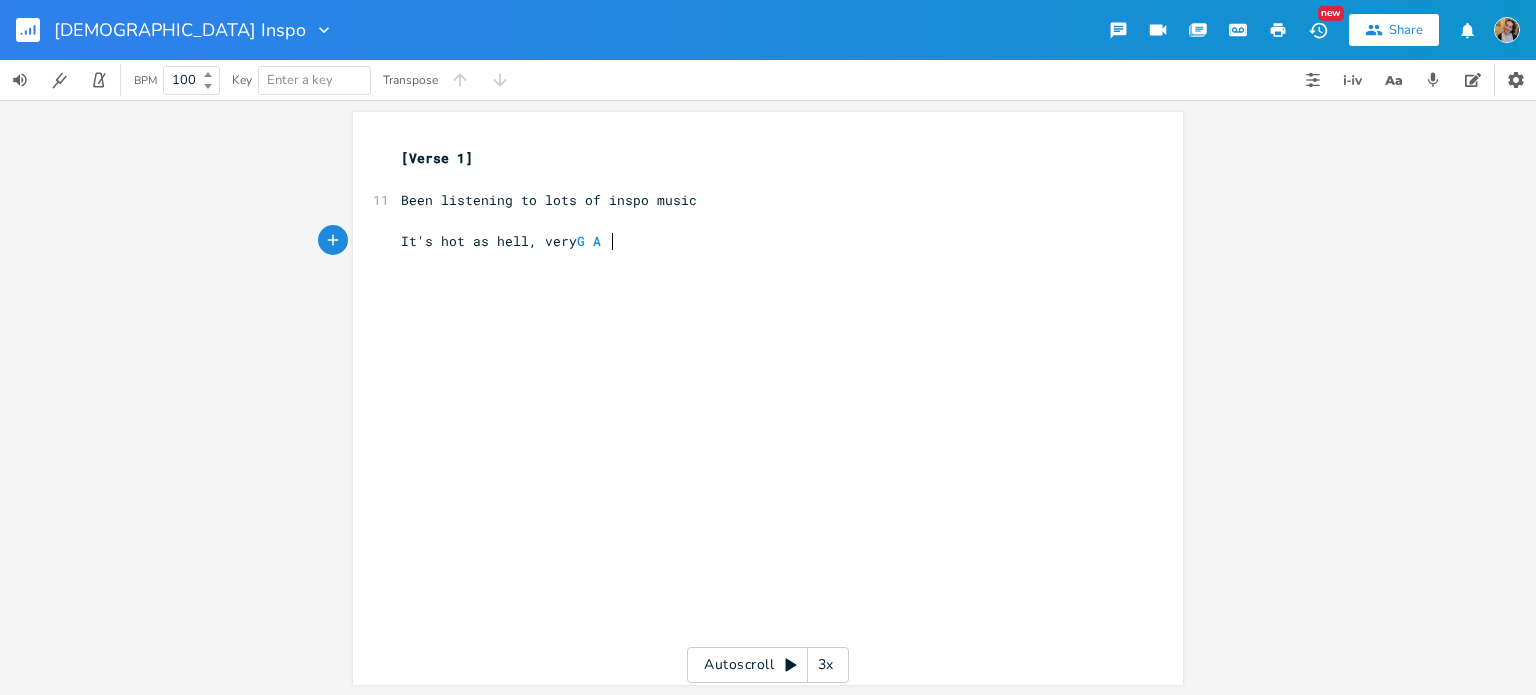 type on "It's hot as hell, very G A Y" 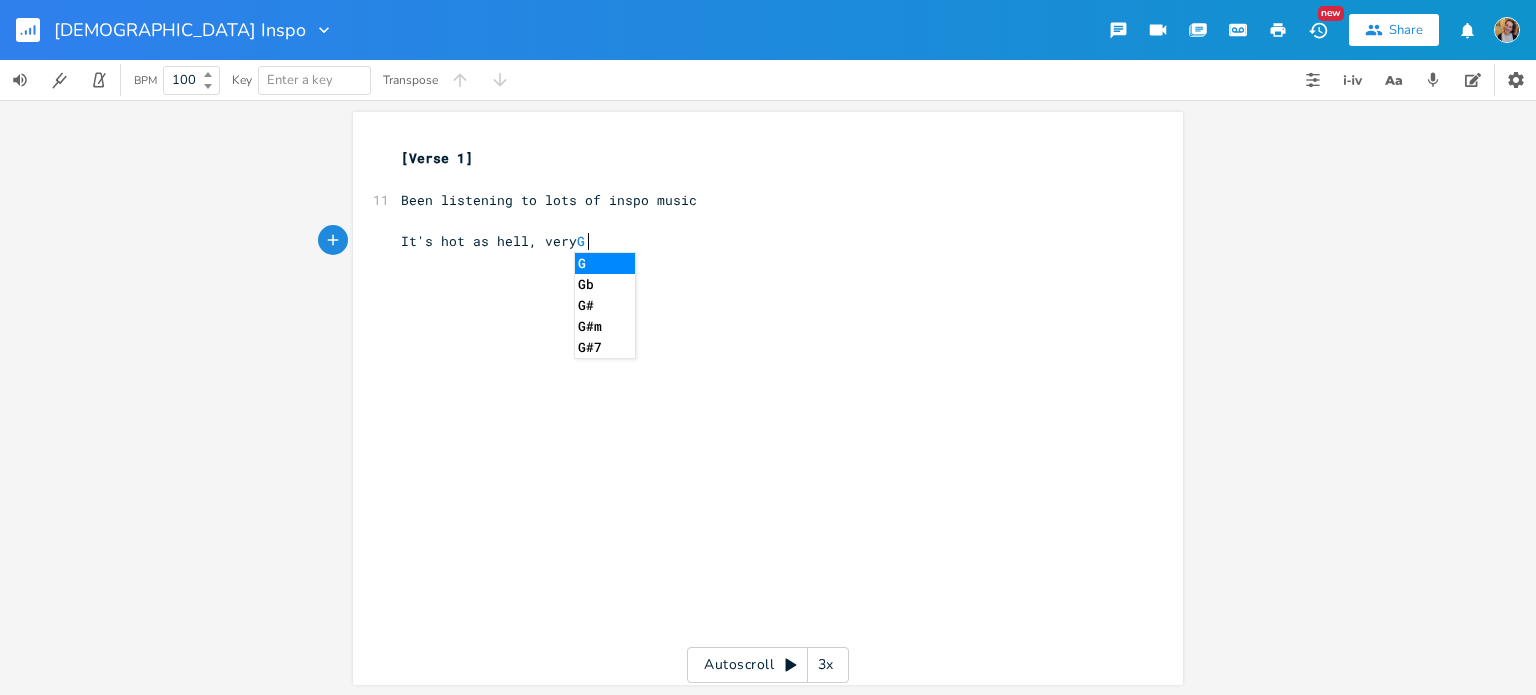 type on "G/." 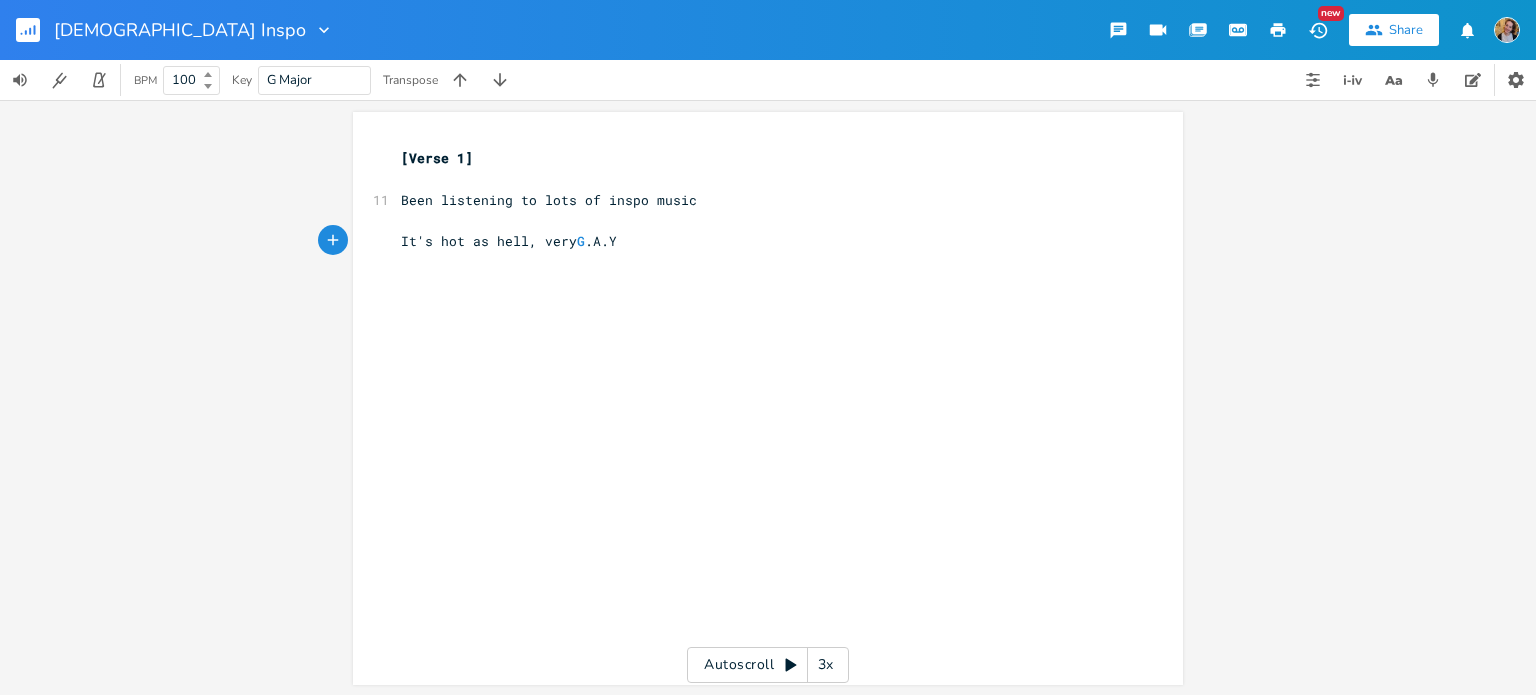 type on ".A.Y." 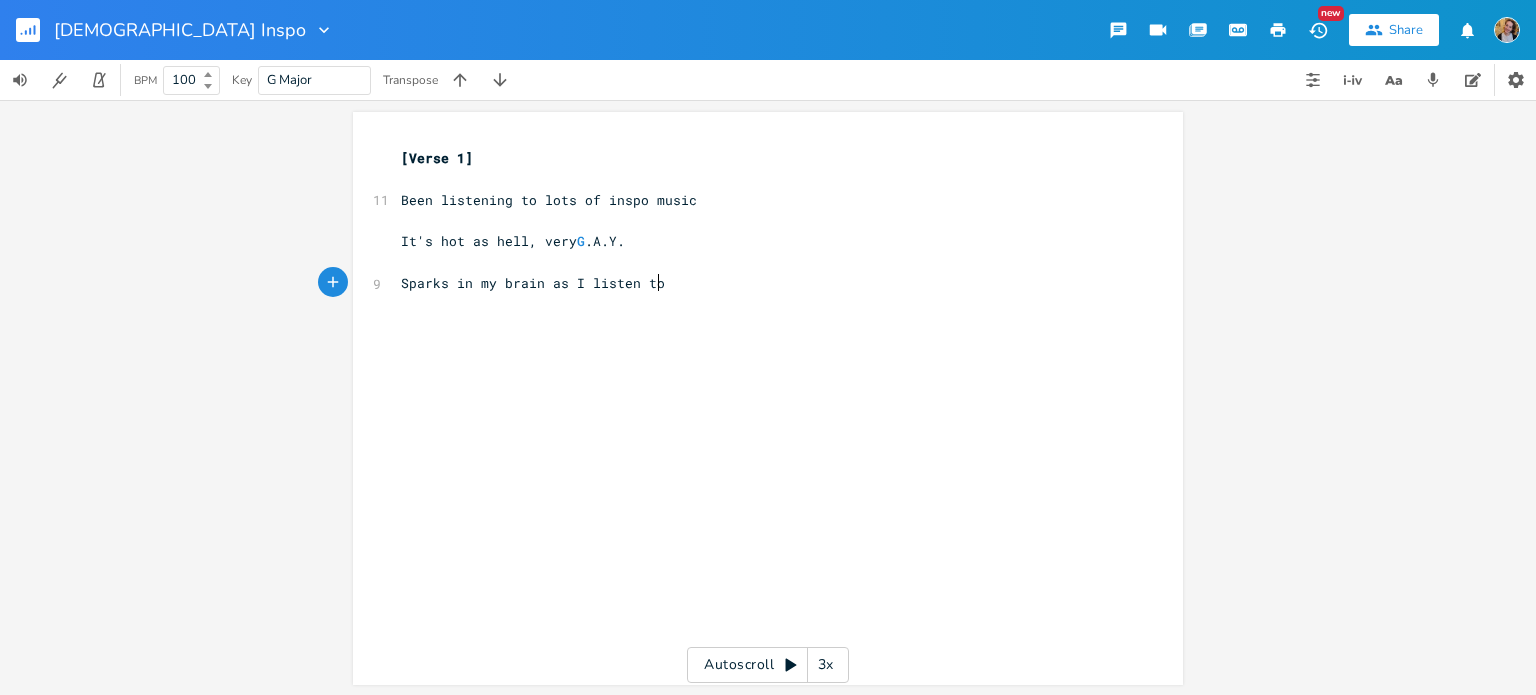 type on "Sparks in my brain as I listen to it" 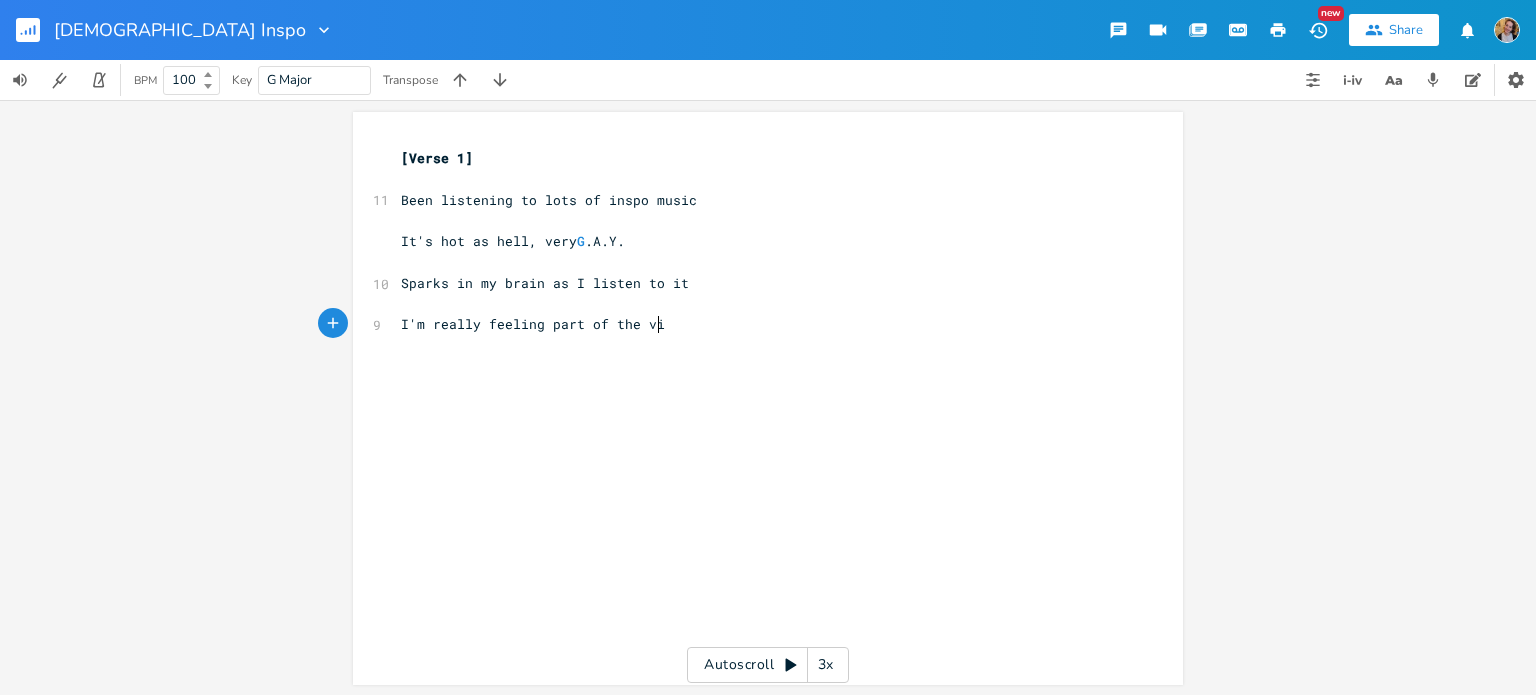 type on "I'm really feeling part of the vibe" 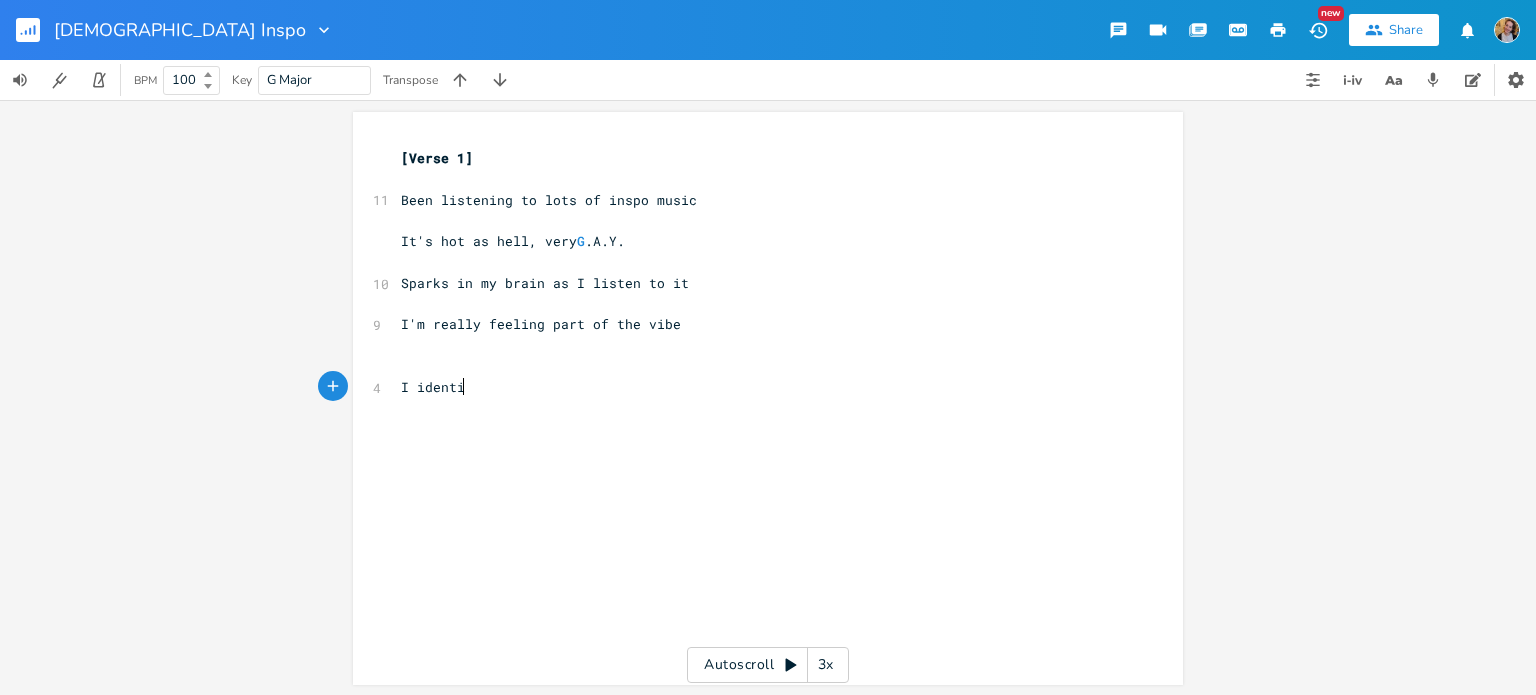 type on "I identiy" 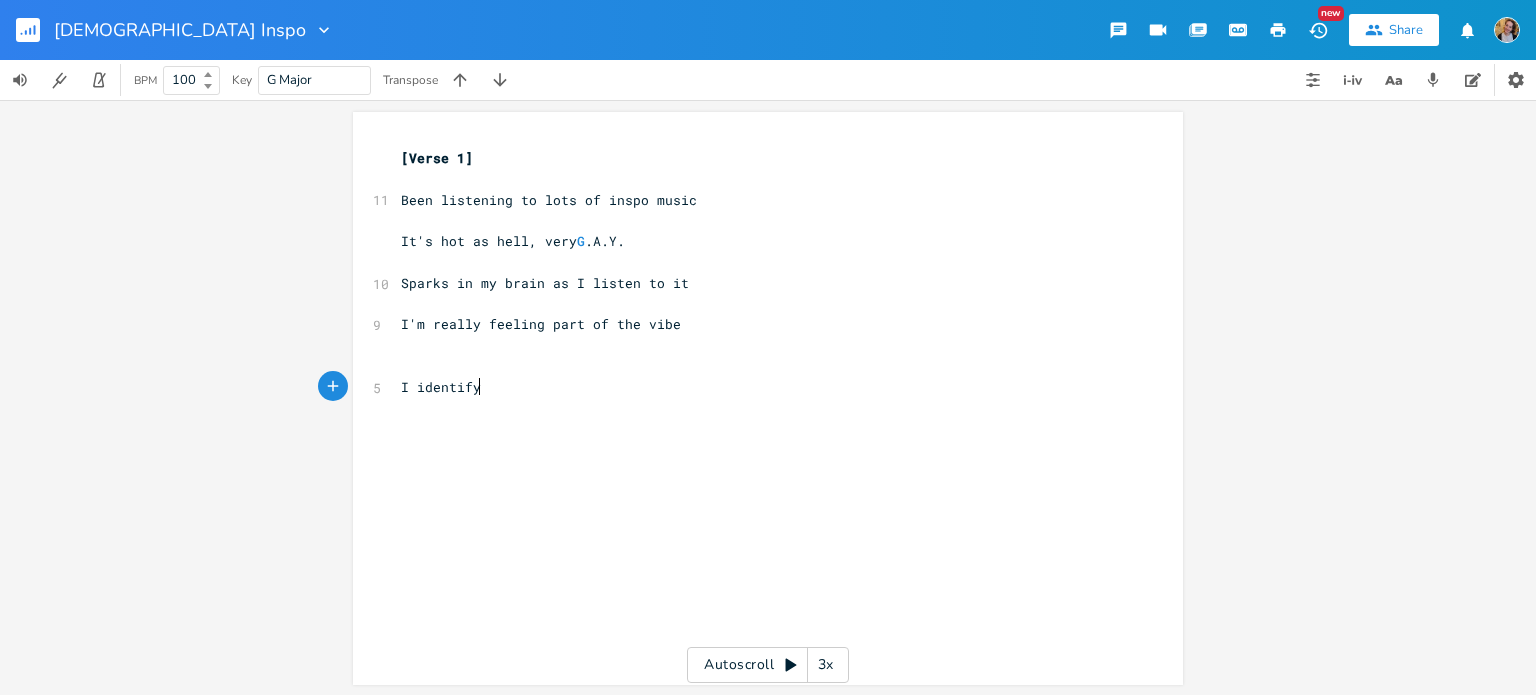 scroll, scrollTop: 0, scrollLeft: 9, axis: horizontal 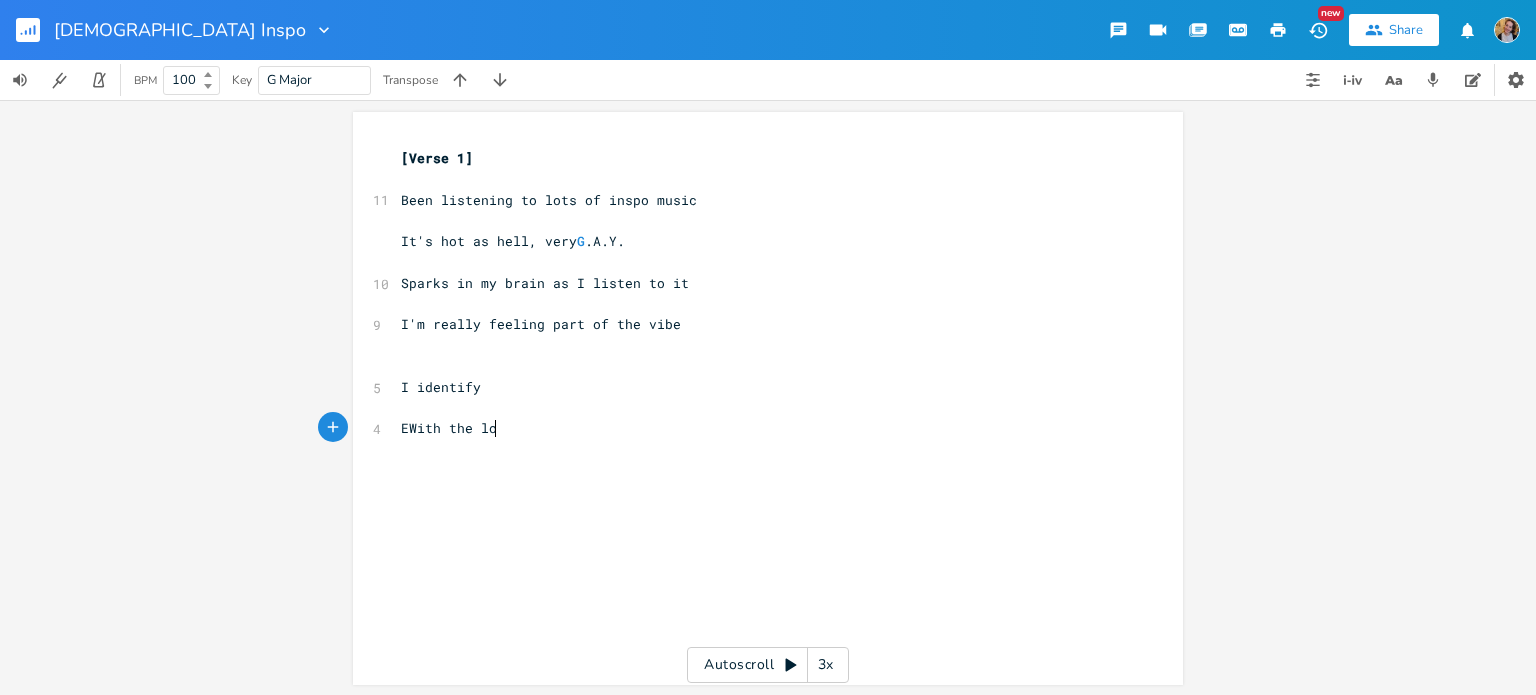 type on "EWith the low" 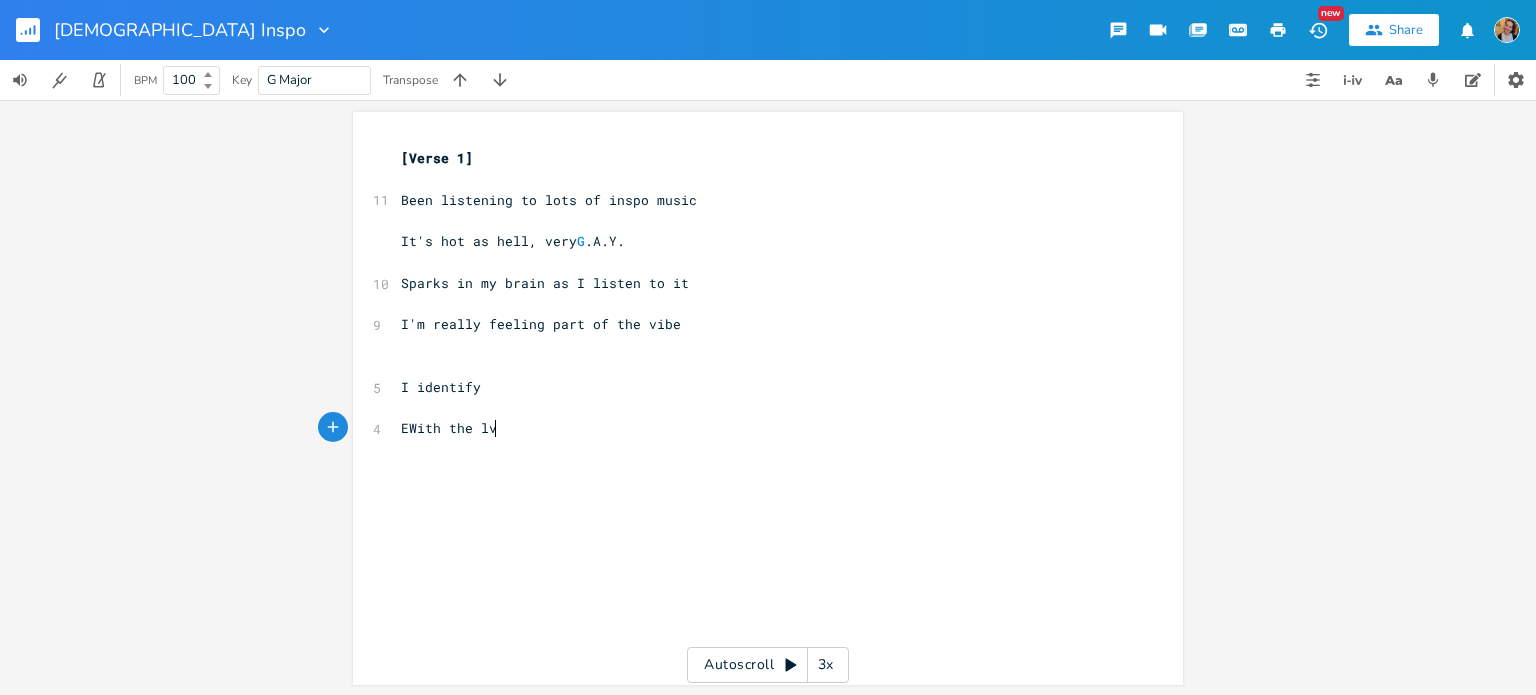 type on "ve" 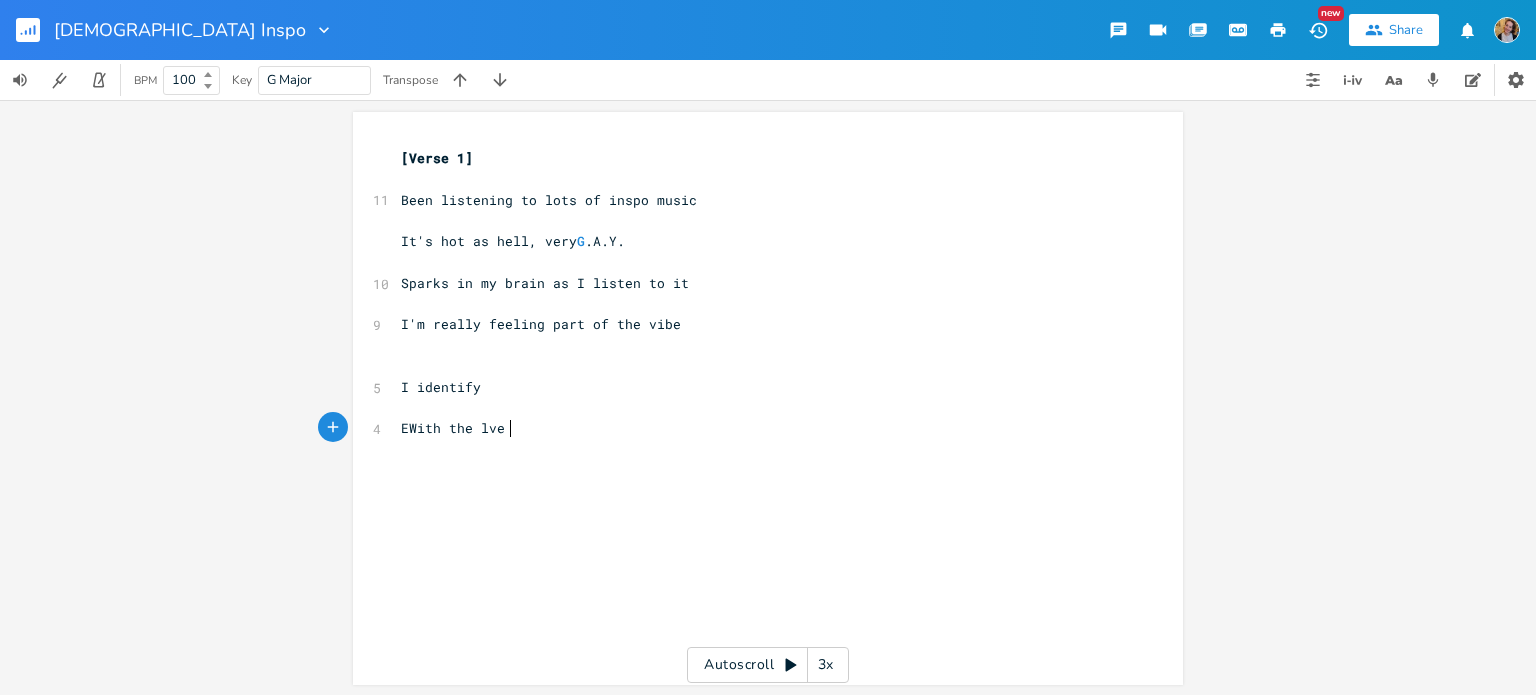 scroll, scrollTop: 0, scrollLeft: 16, axis: horizontal 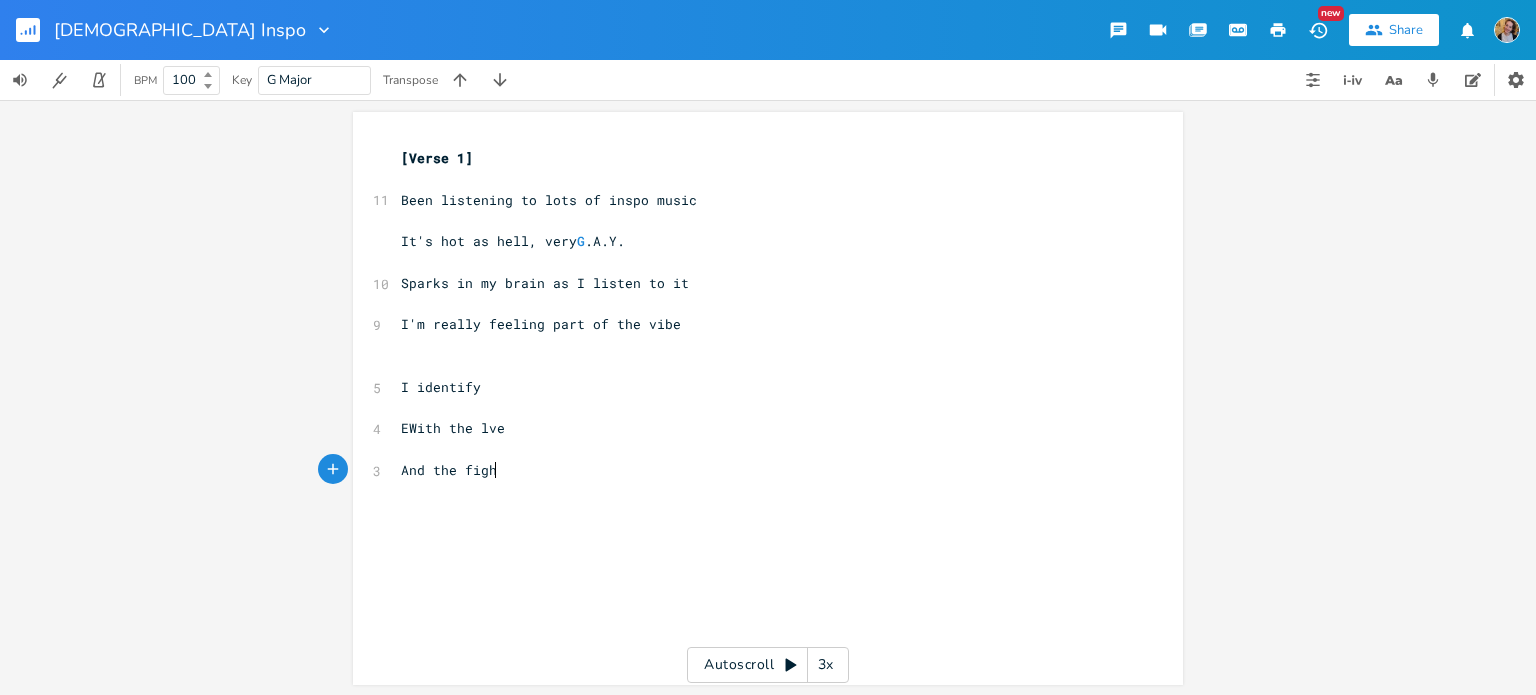 type on "And the fight" 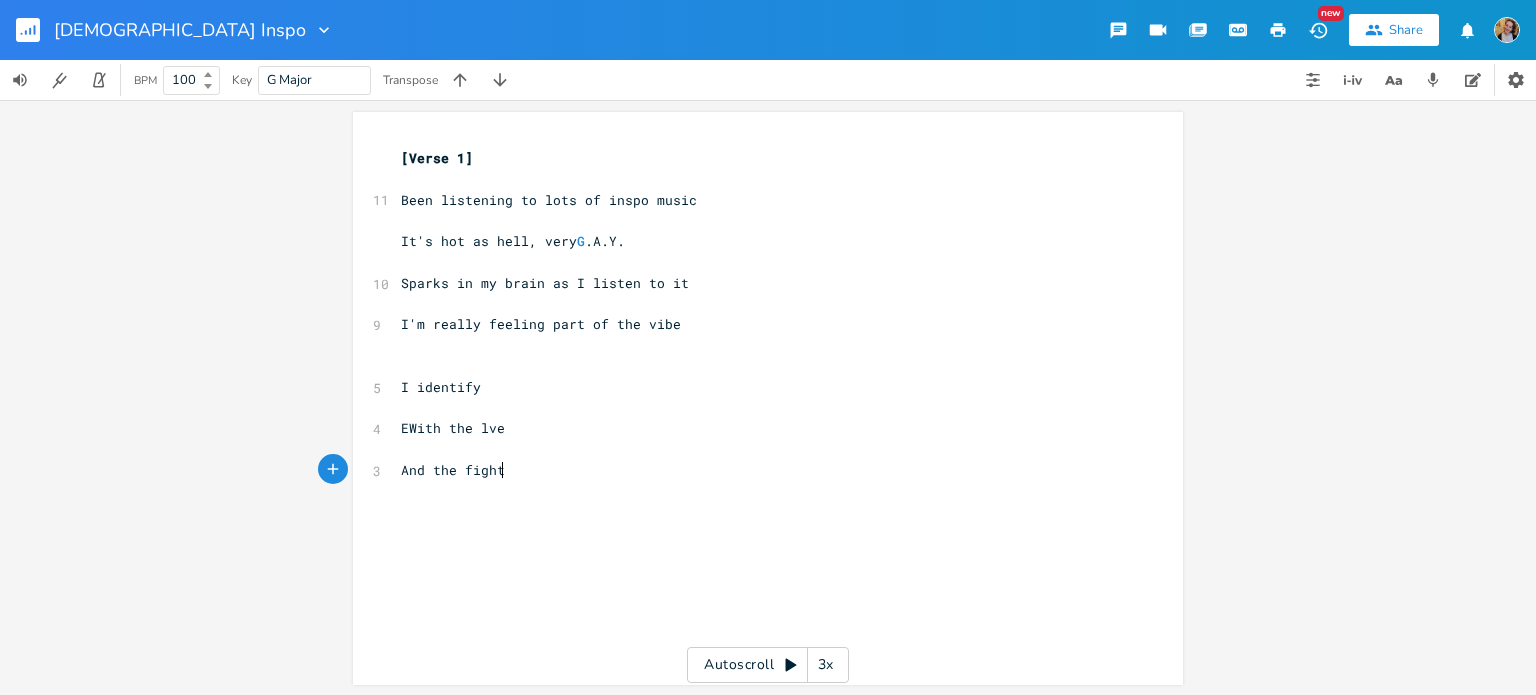 click on "EWith the lve" at bounding box center (453, 428) 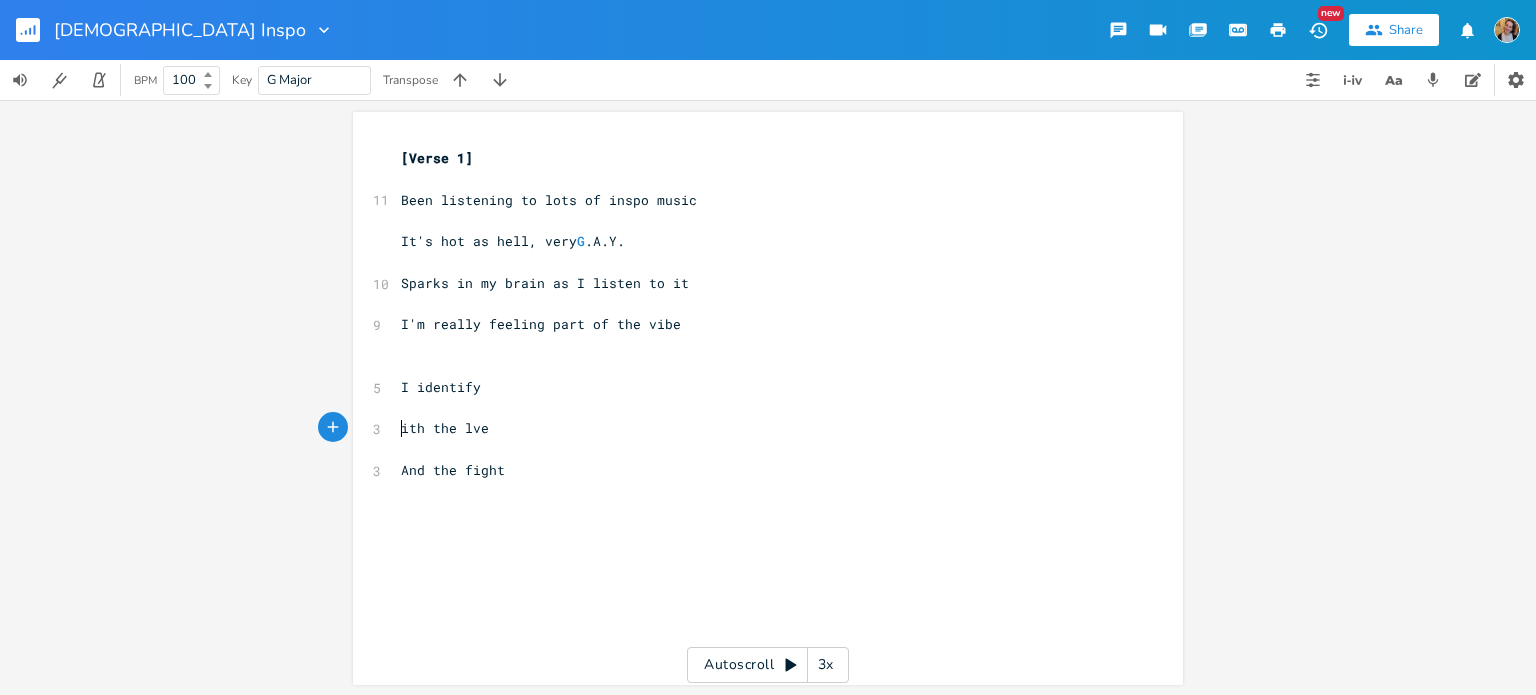 type on "W" 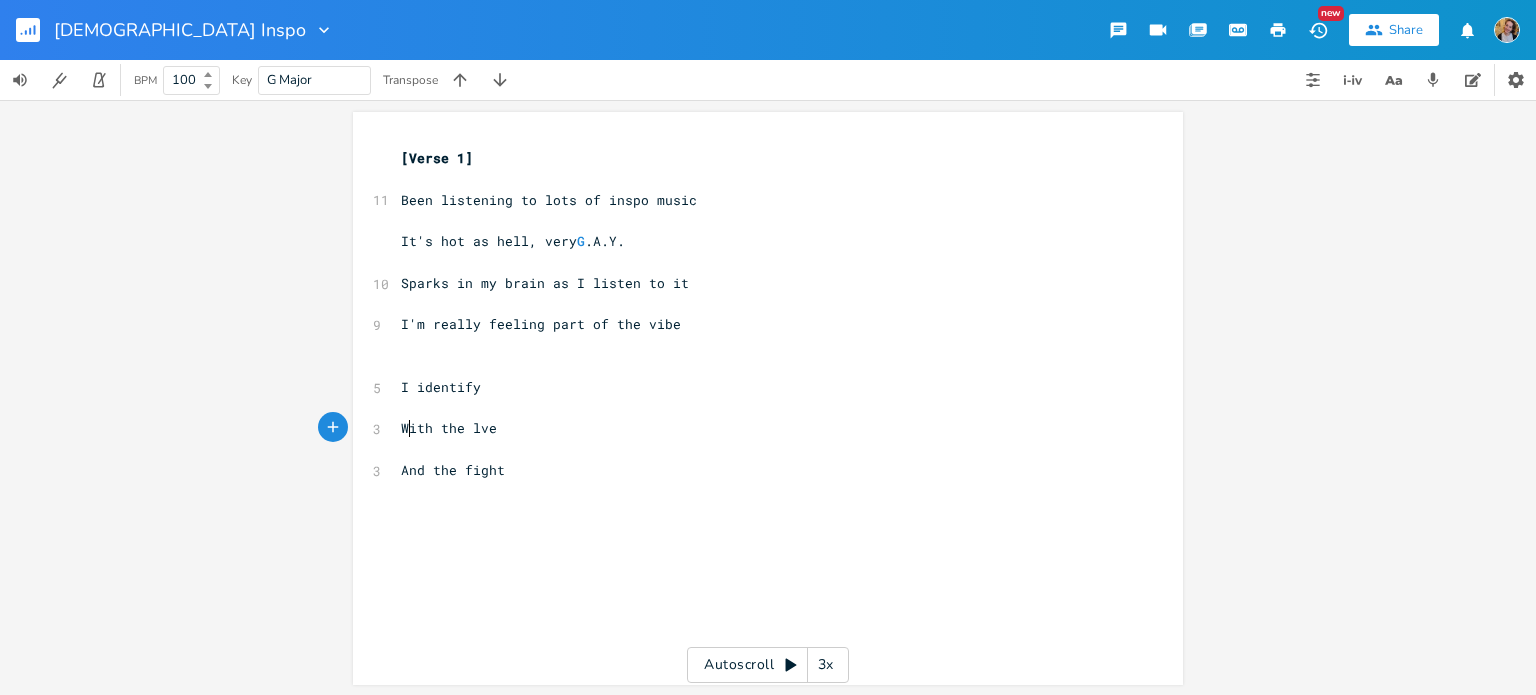 scroll, scrollTop: 0, scrollLeft: 15, axis: horizontal 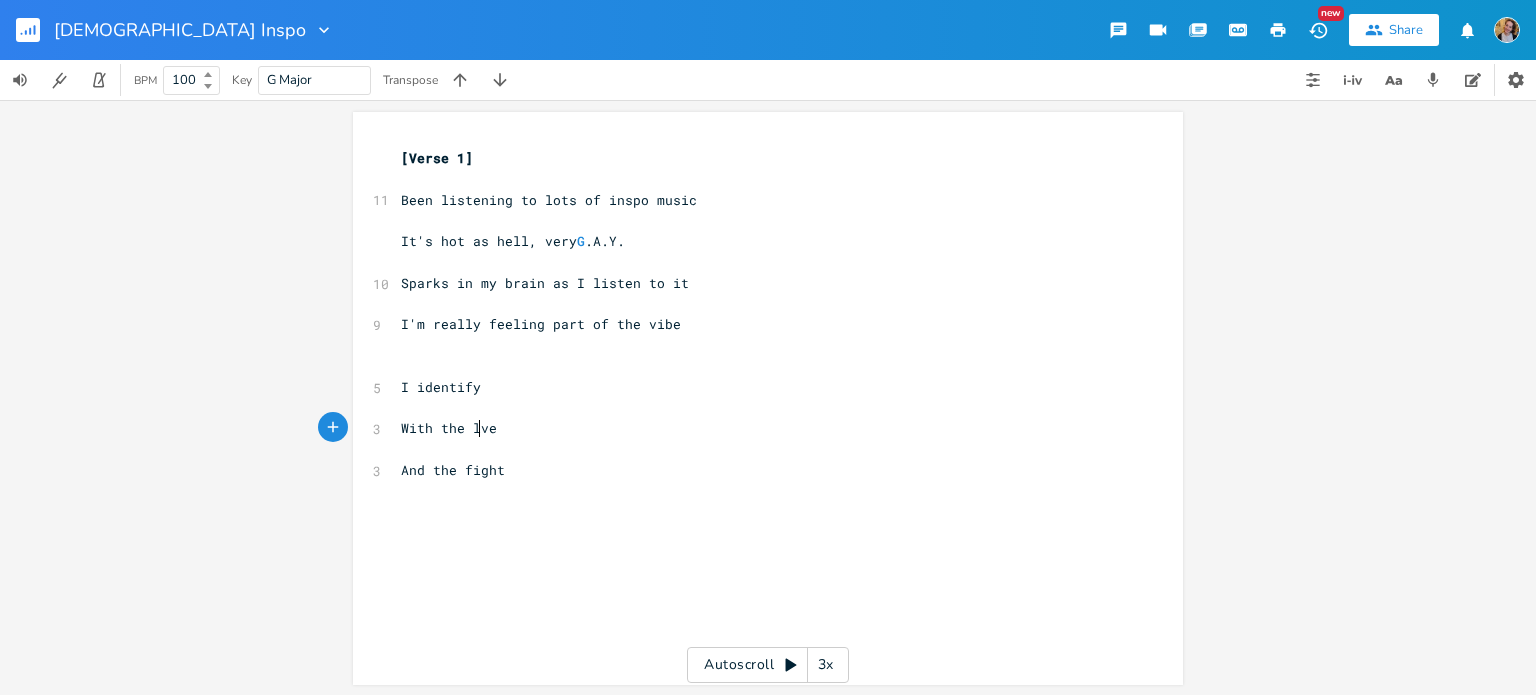 type on "o" 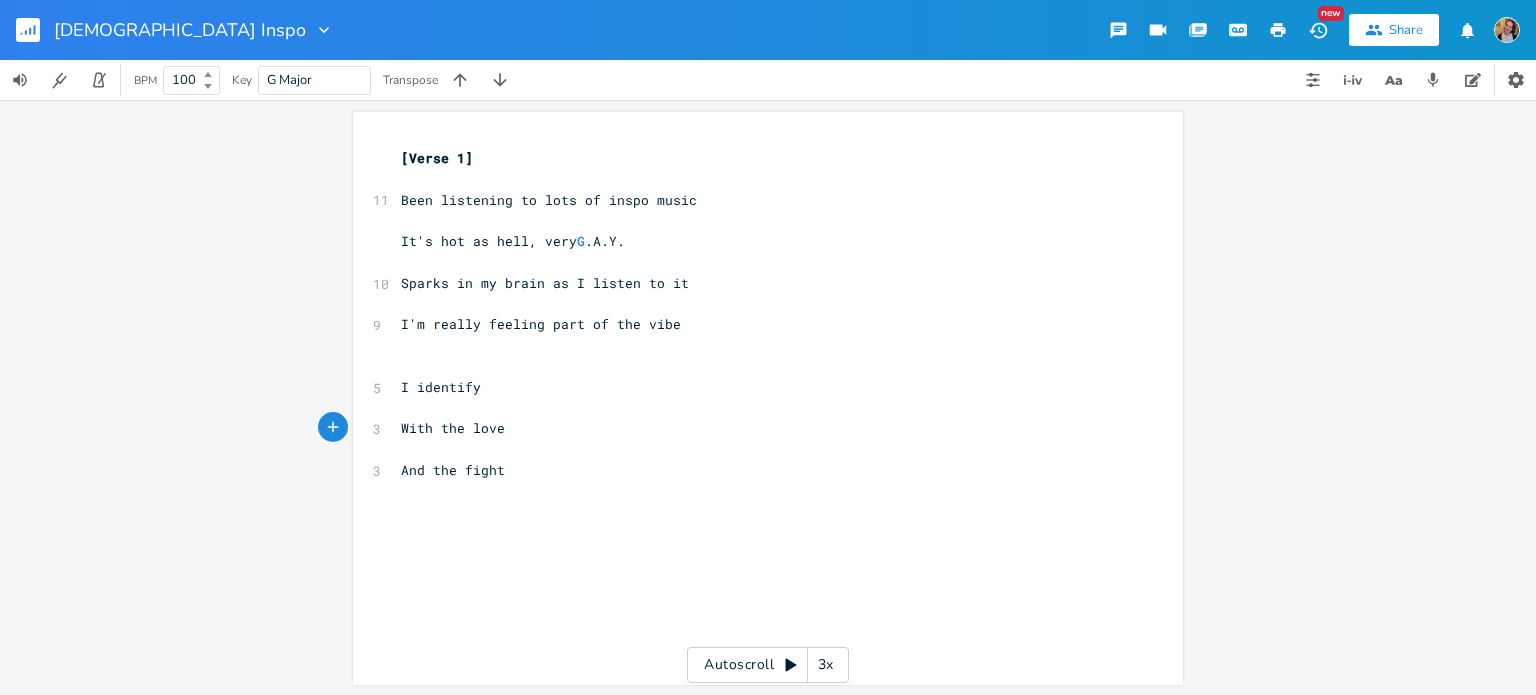 click on "And the fight" at bounding box center [758, 470] 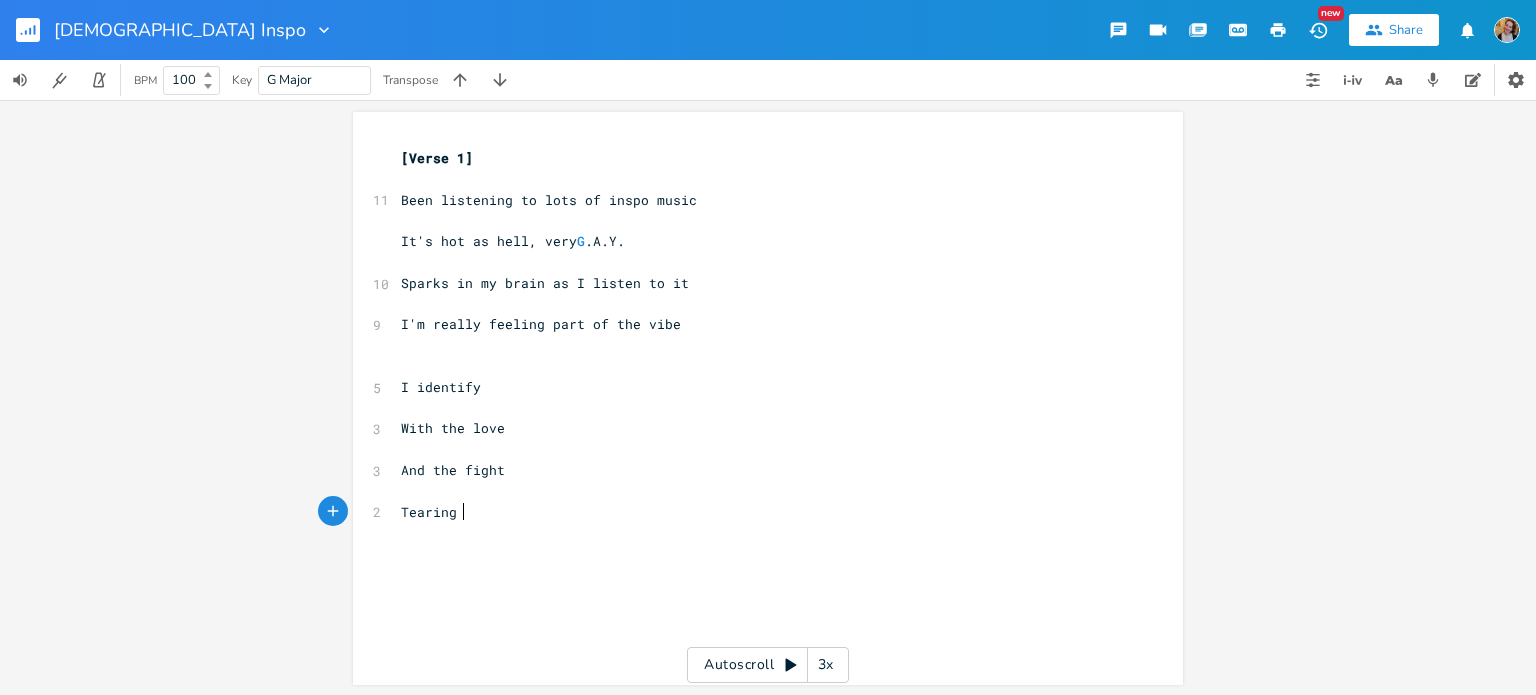 type on "Tearing up" 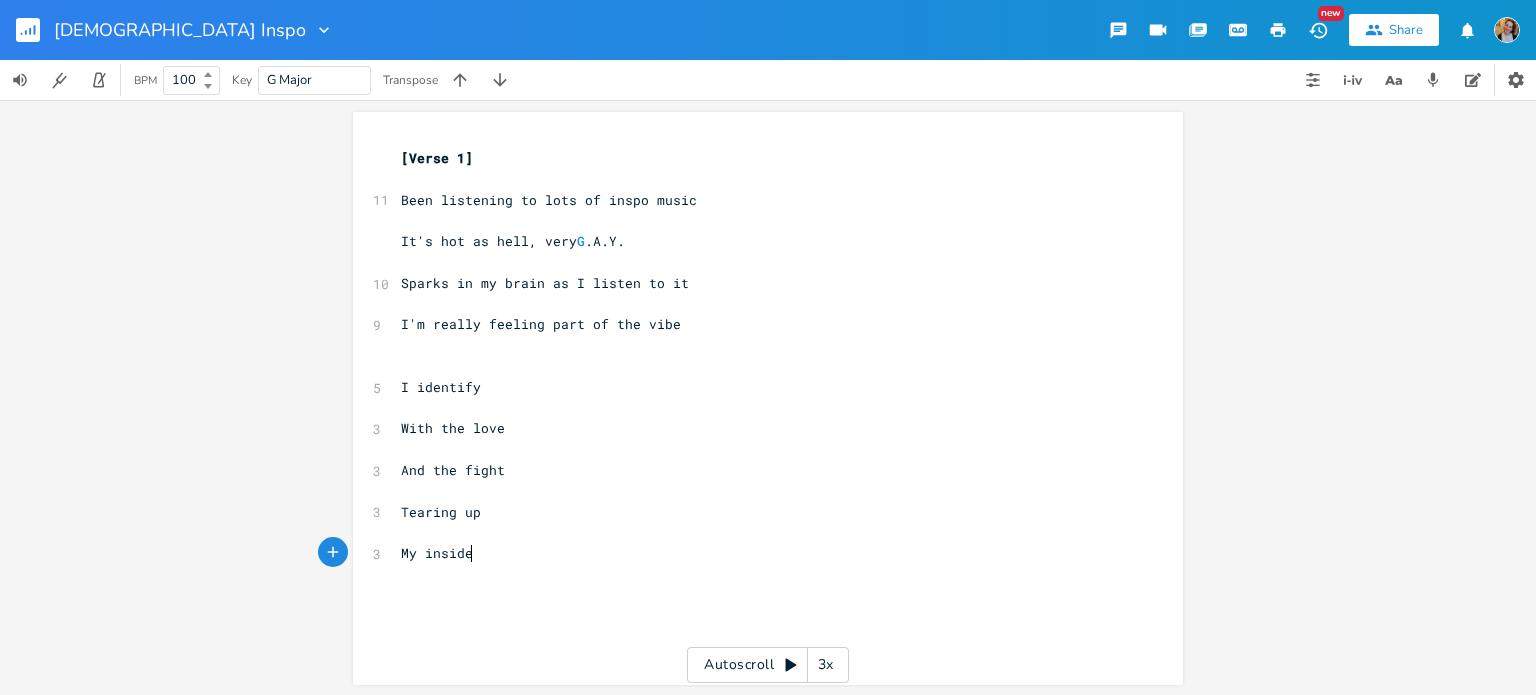 type on "My insides" 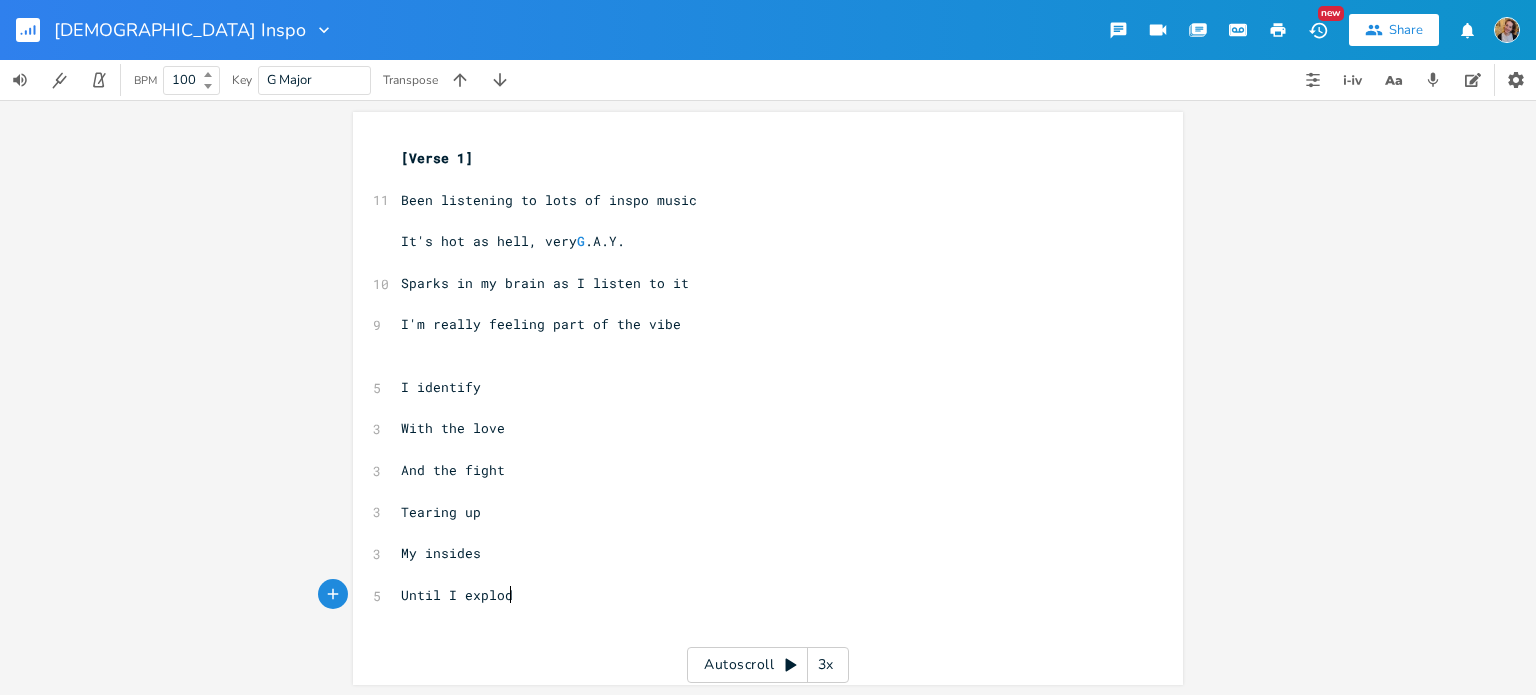 type on "Until I explode" 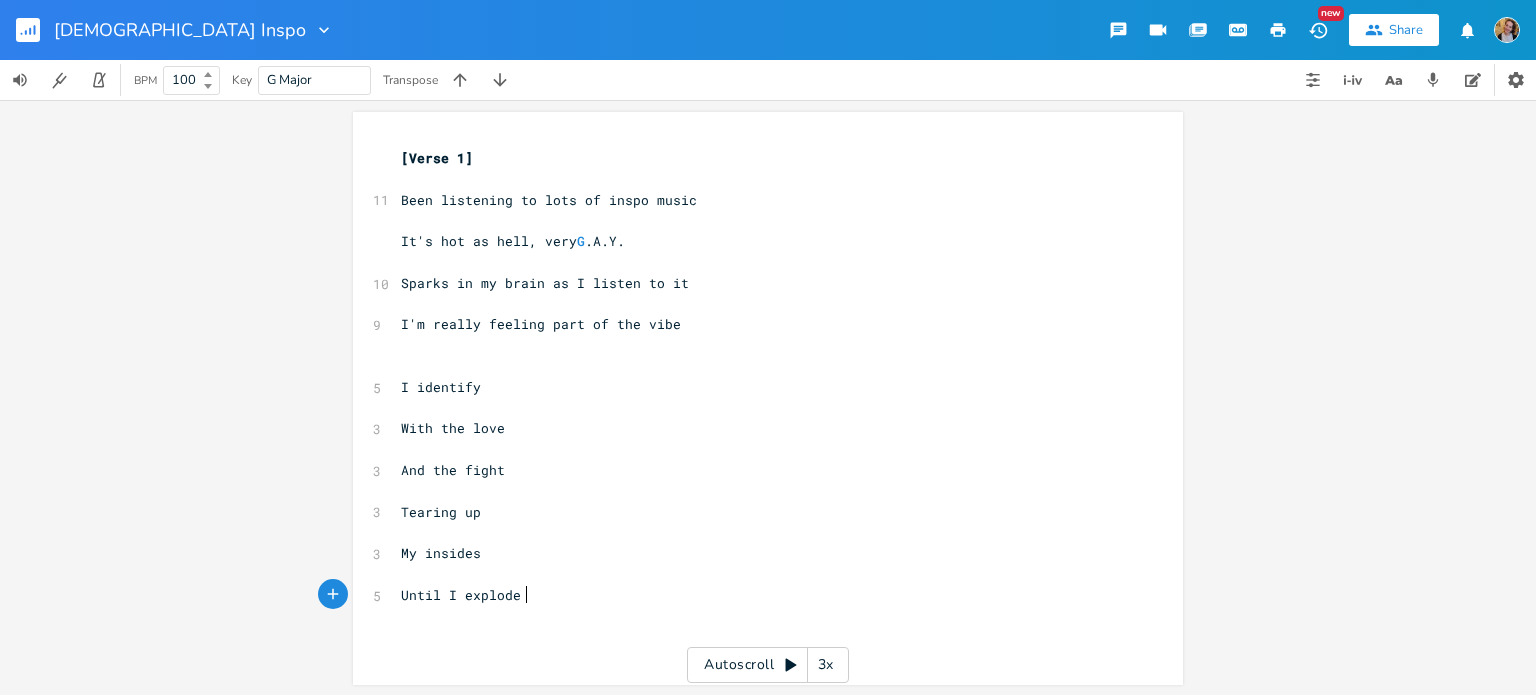 scroll, scrollTop: 0, scrollLeft: 89, axis: horizontal 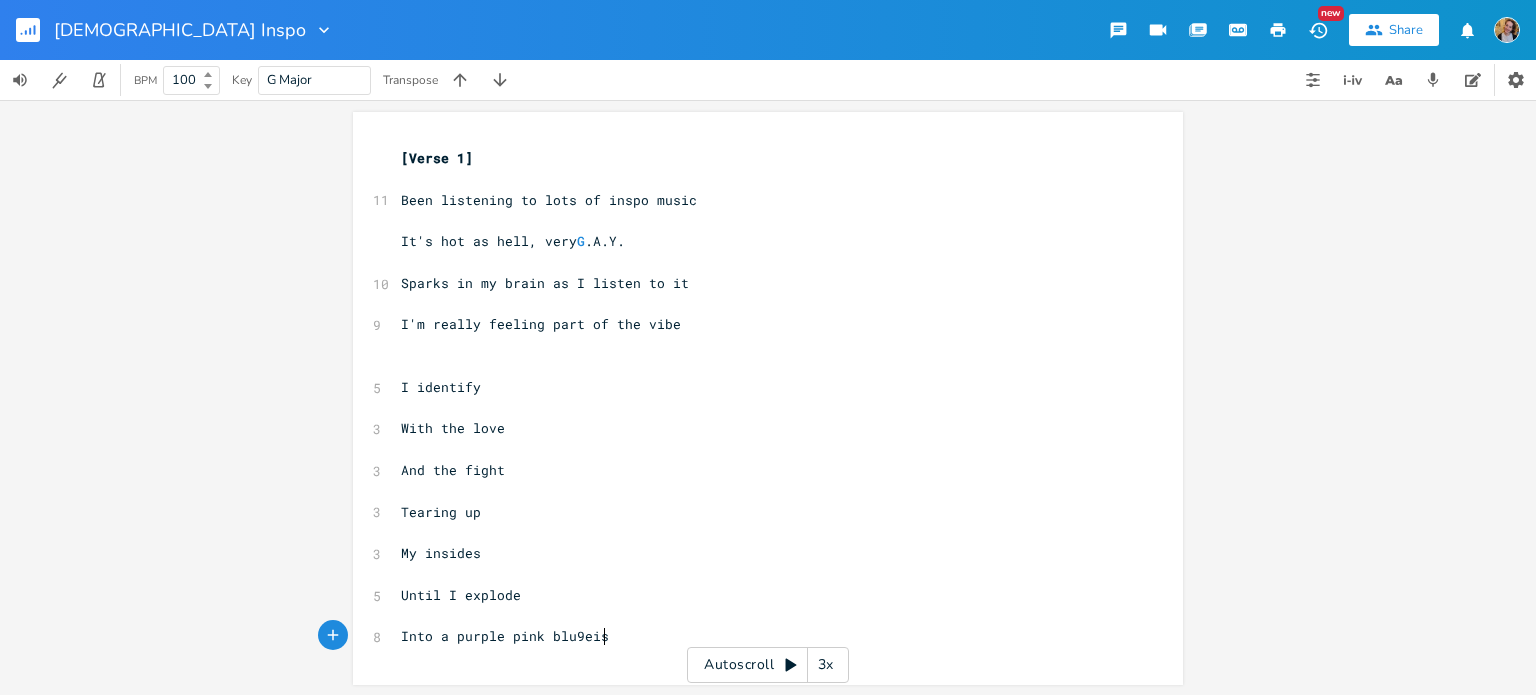 type on "Into a purple pink blu9eish" 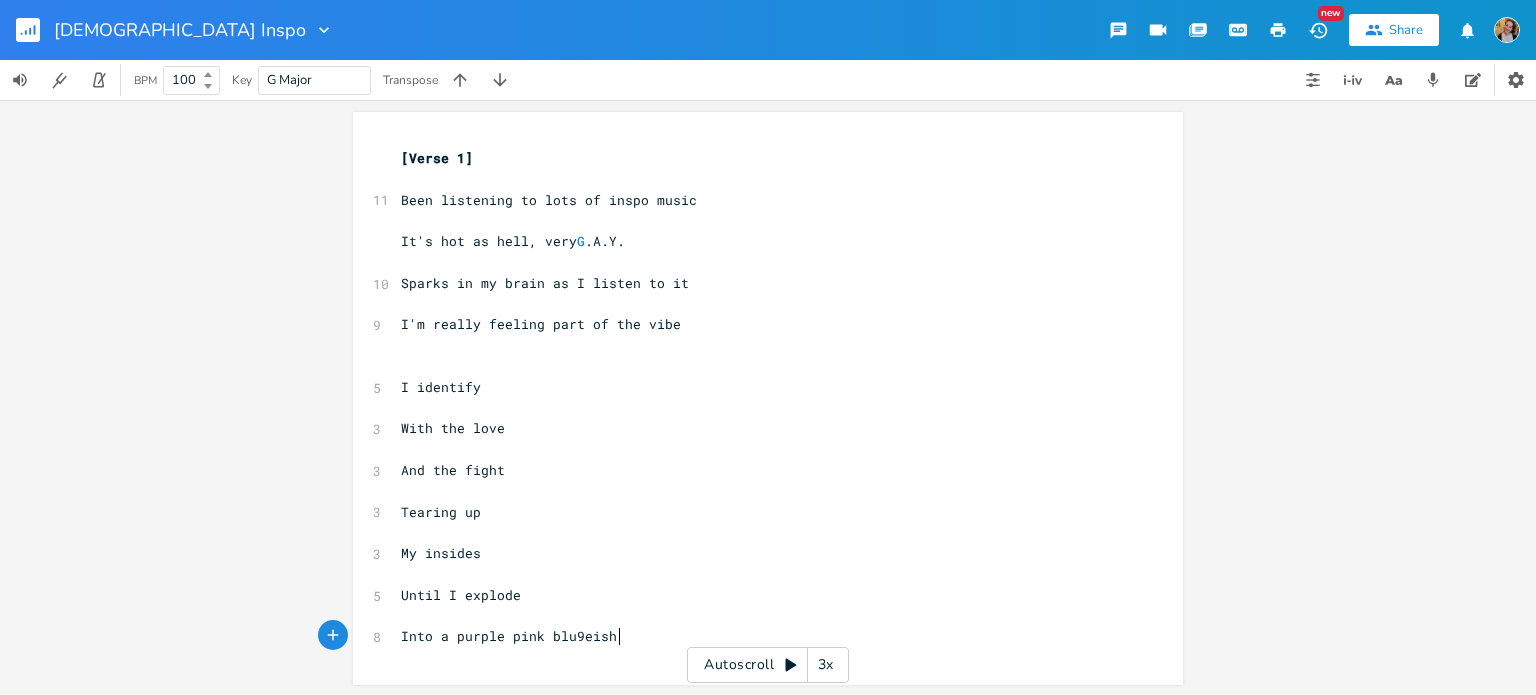 scroll, scrollTop: 0, scrollLeft: 160, axis: horizontal 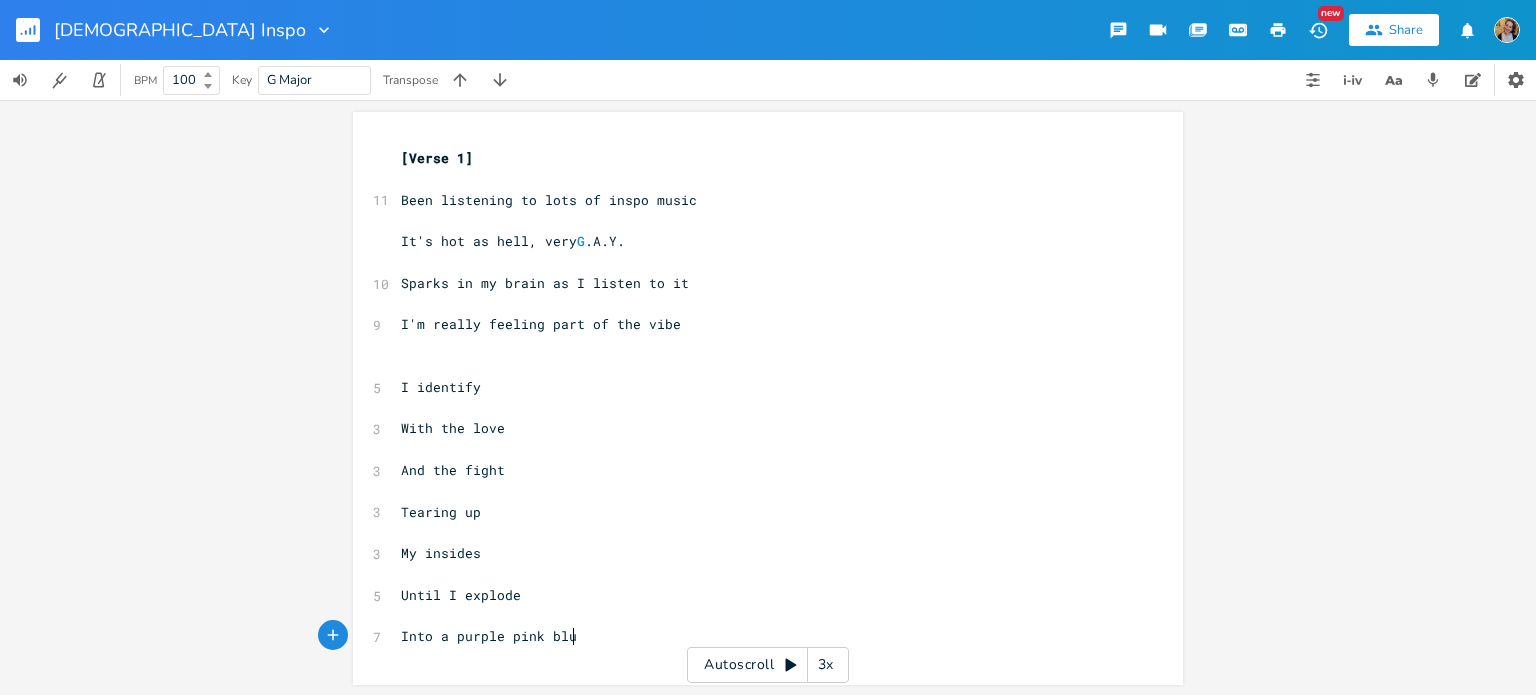 type on "i" 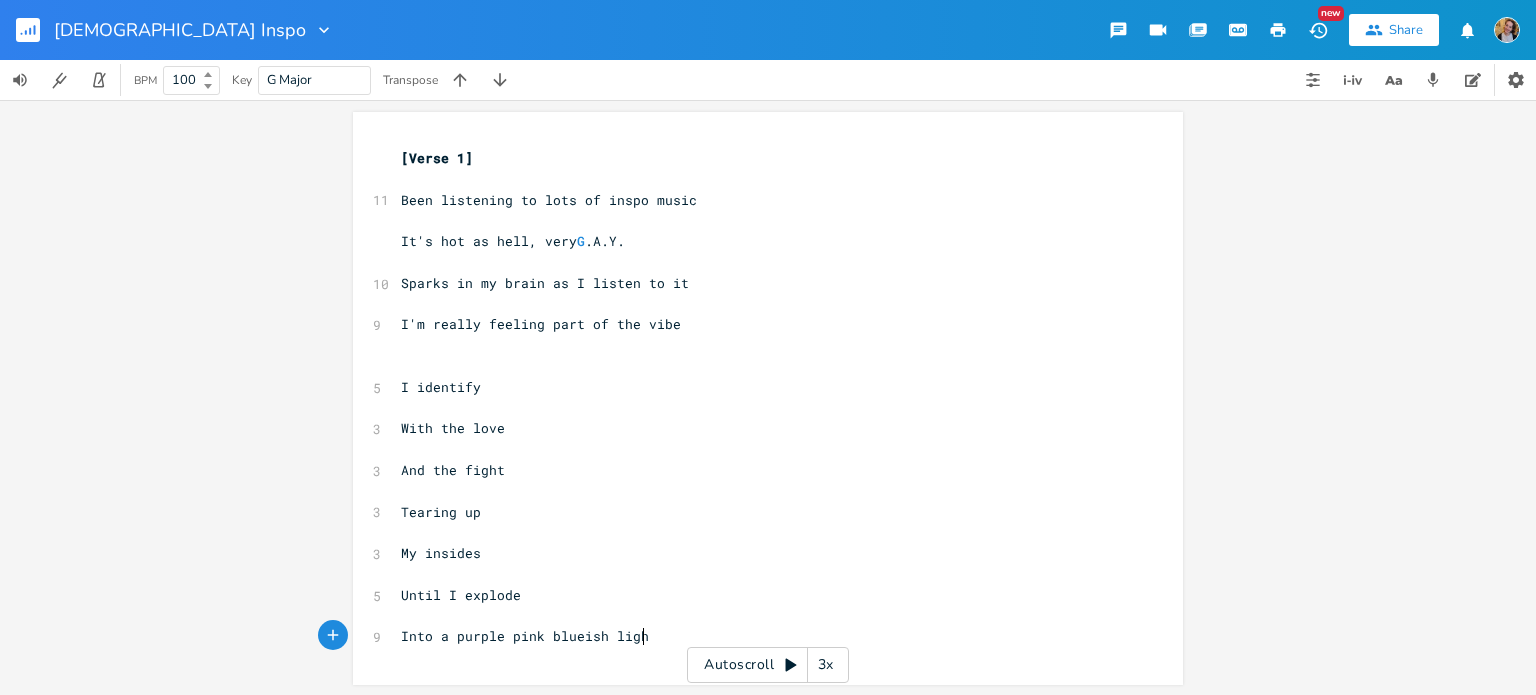 type on "eish light" 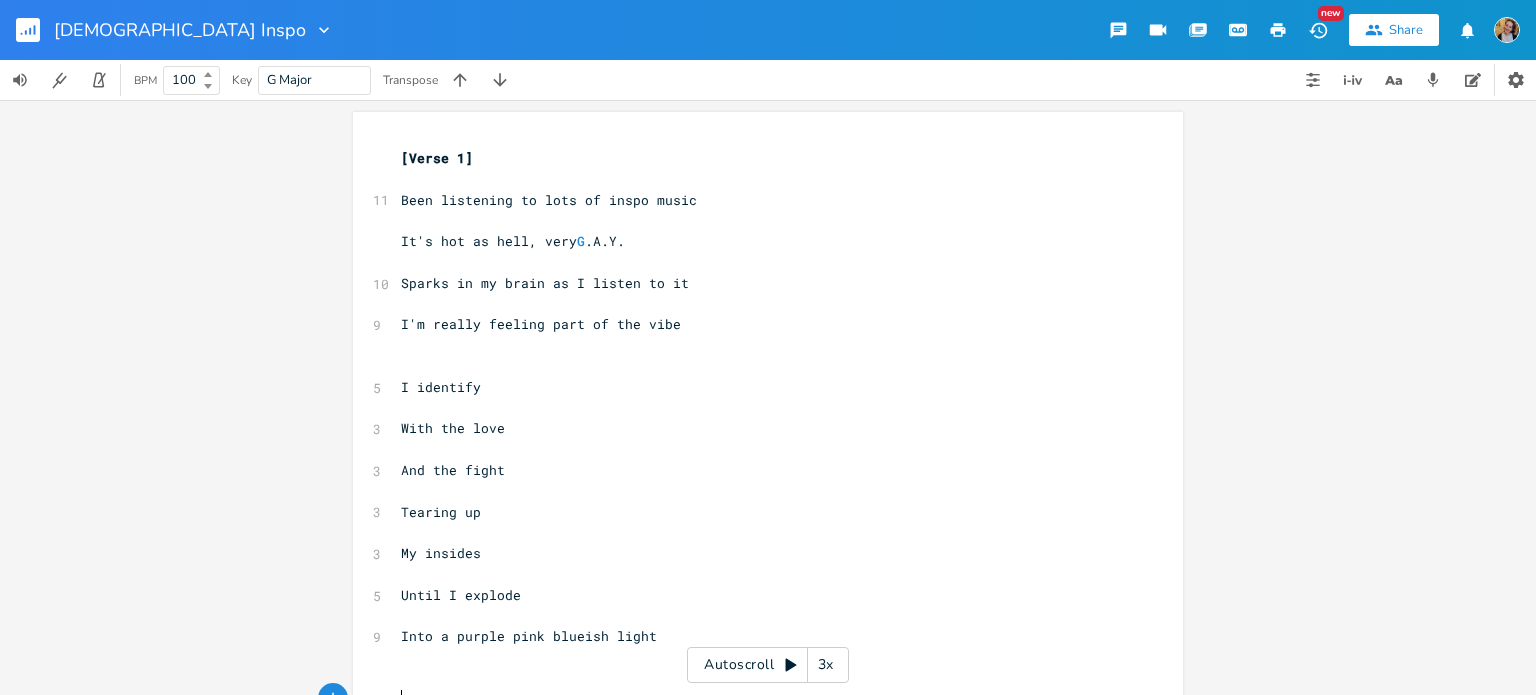 scroll, scrollTop: 0, scrollLeft: 0, axis: both 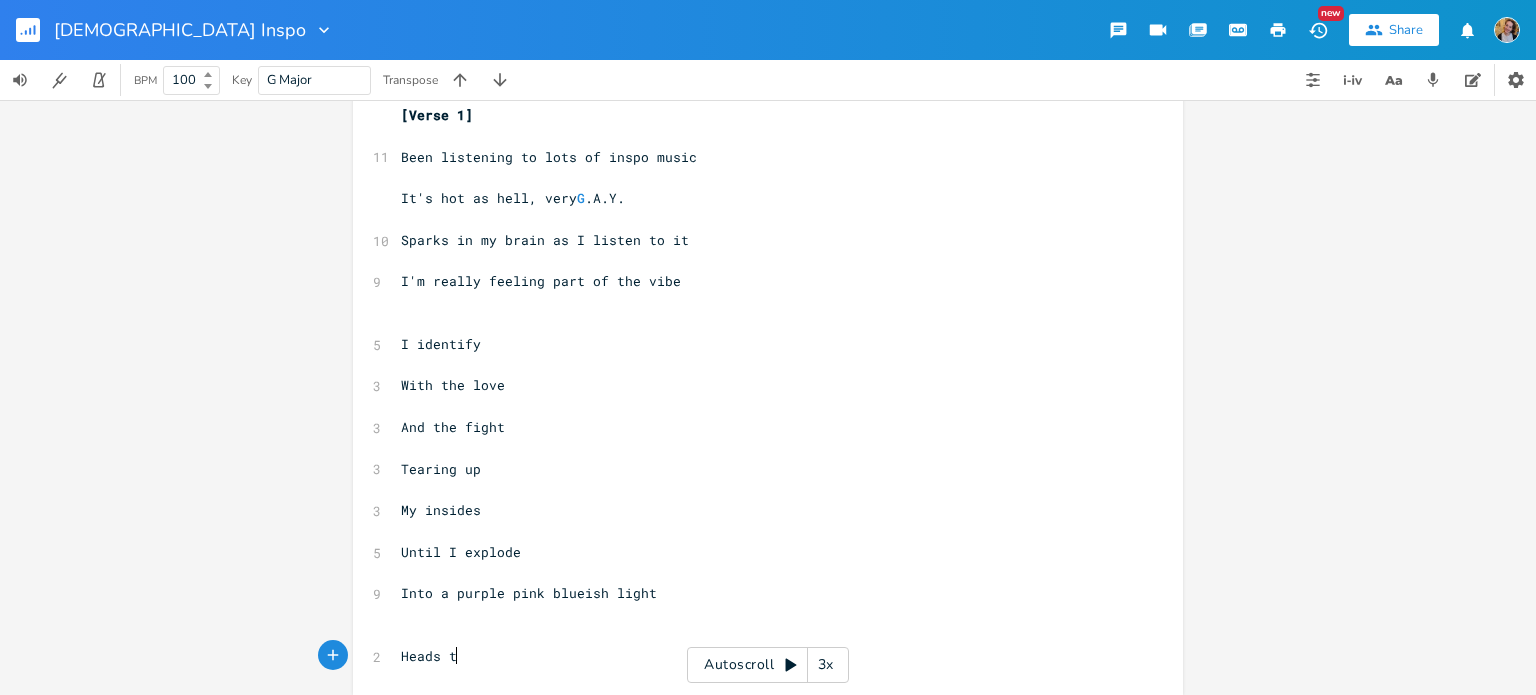 type on "Heads turn" 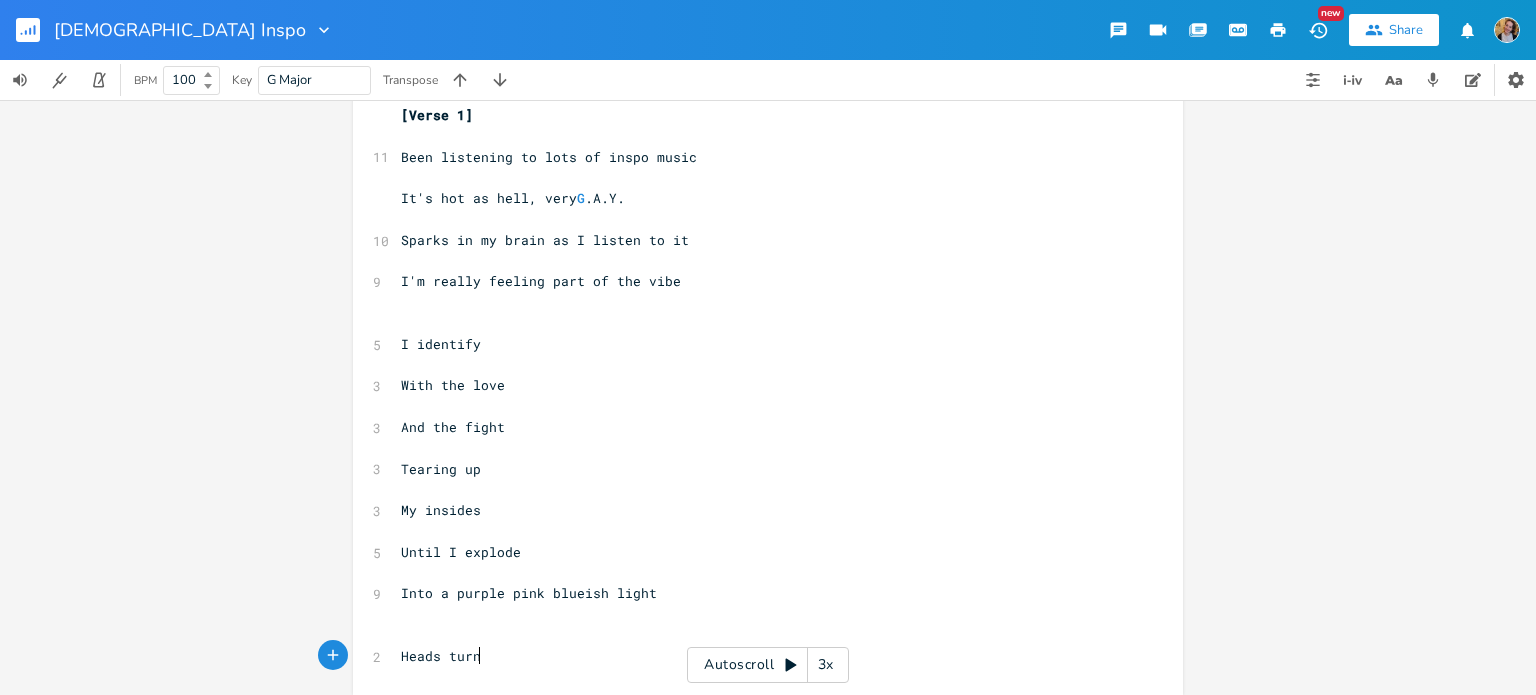 scroll, scrollTop: 0, scrollLeft: 64, axis: horizontal 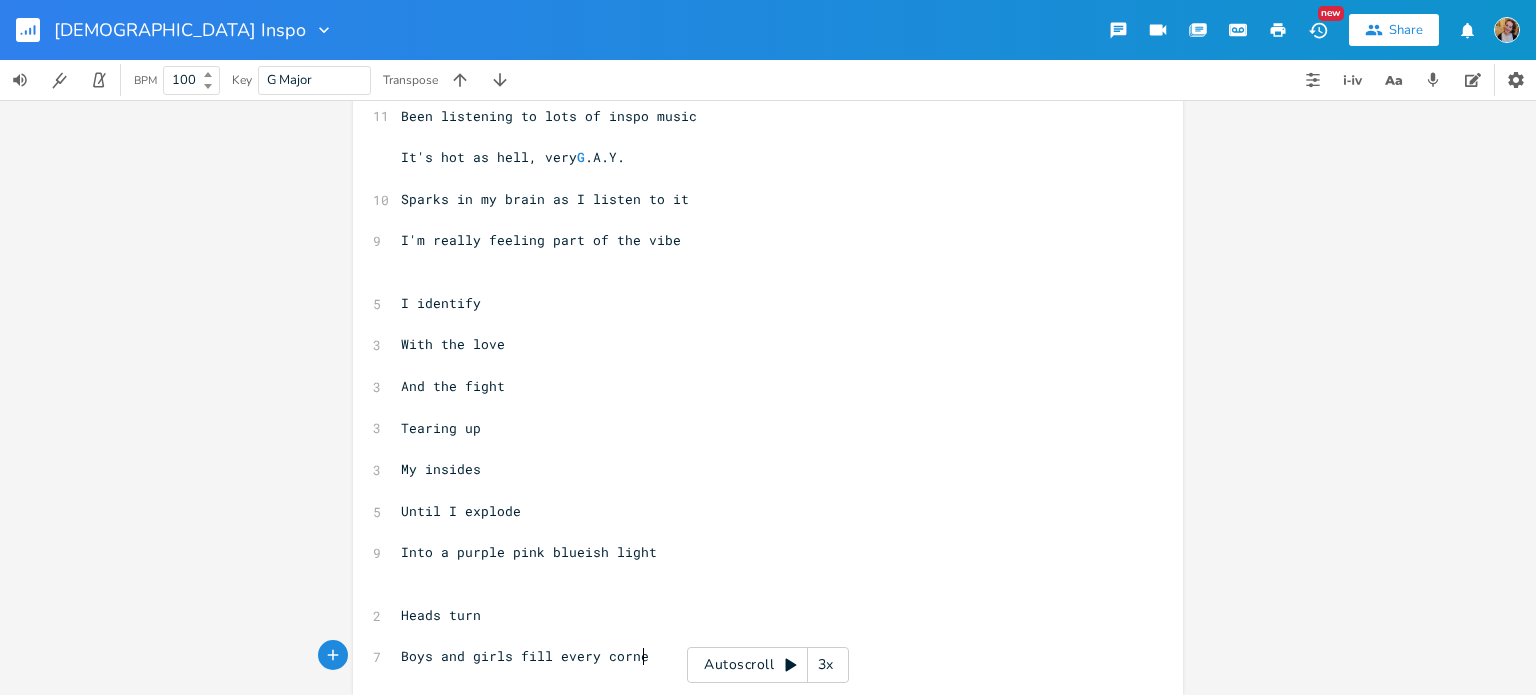 type on "Boys and girls fill every corner" 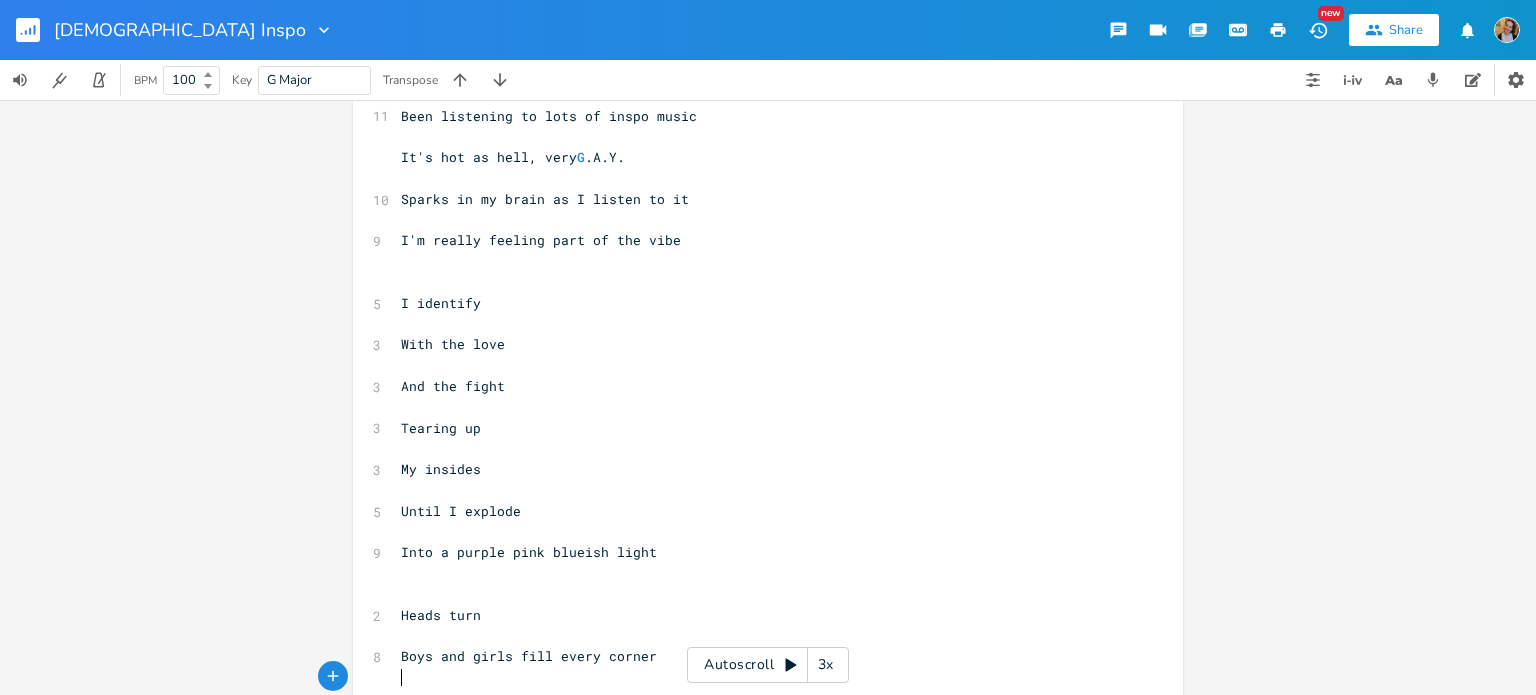 scroll, scrollTop: 0, scrollLeft: 0, axis: both 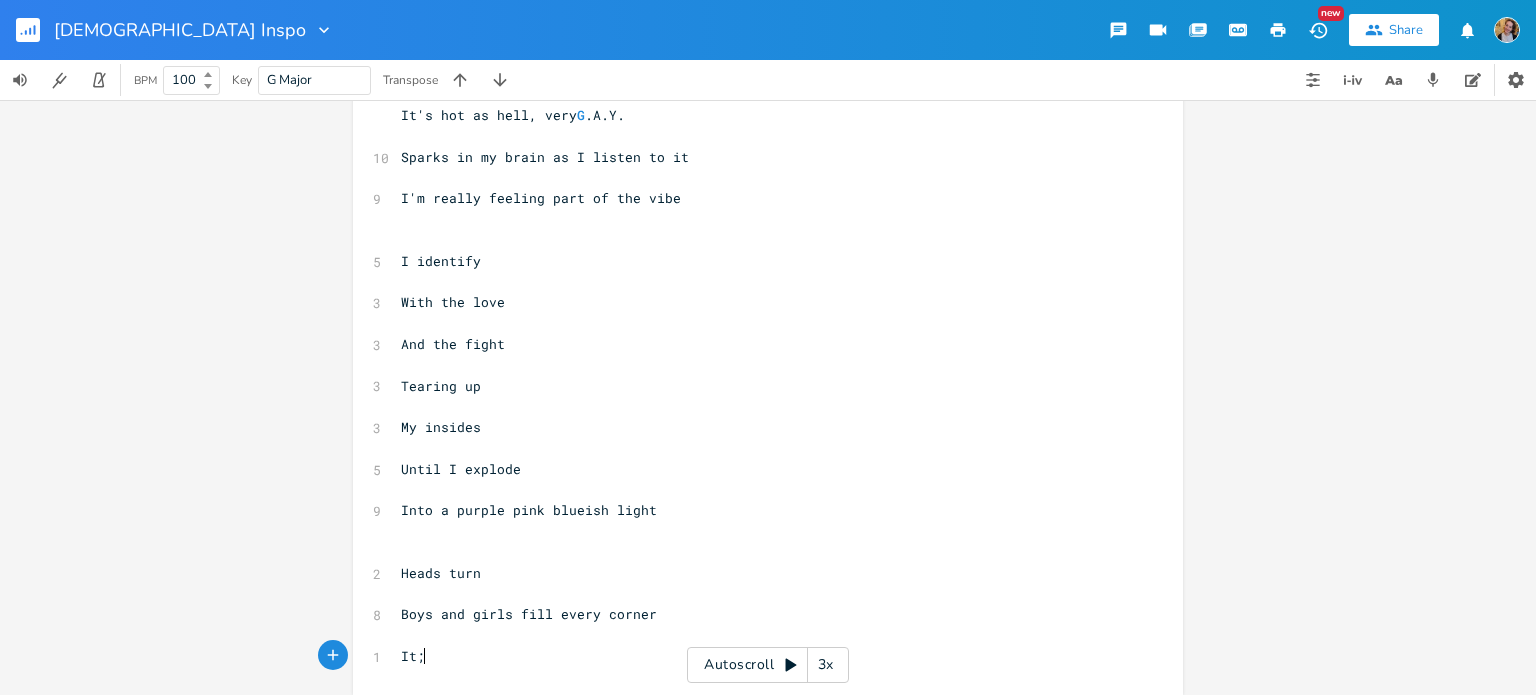 type on "It;s" 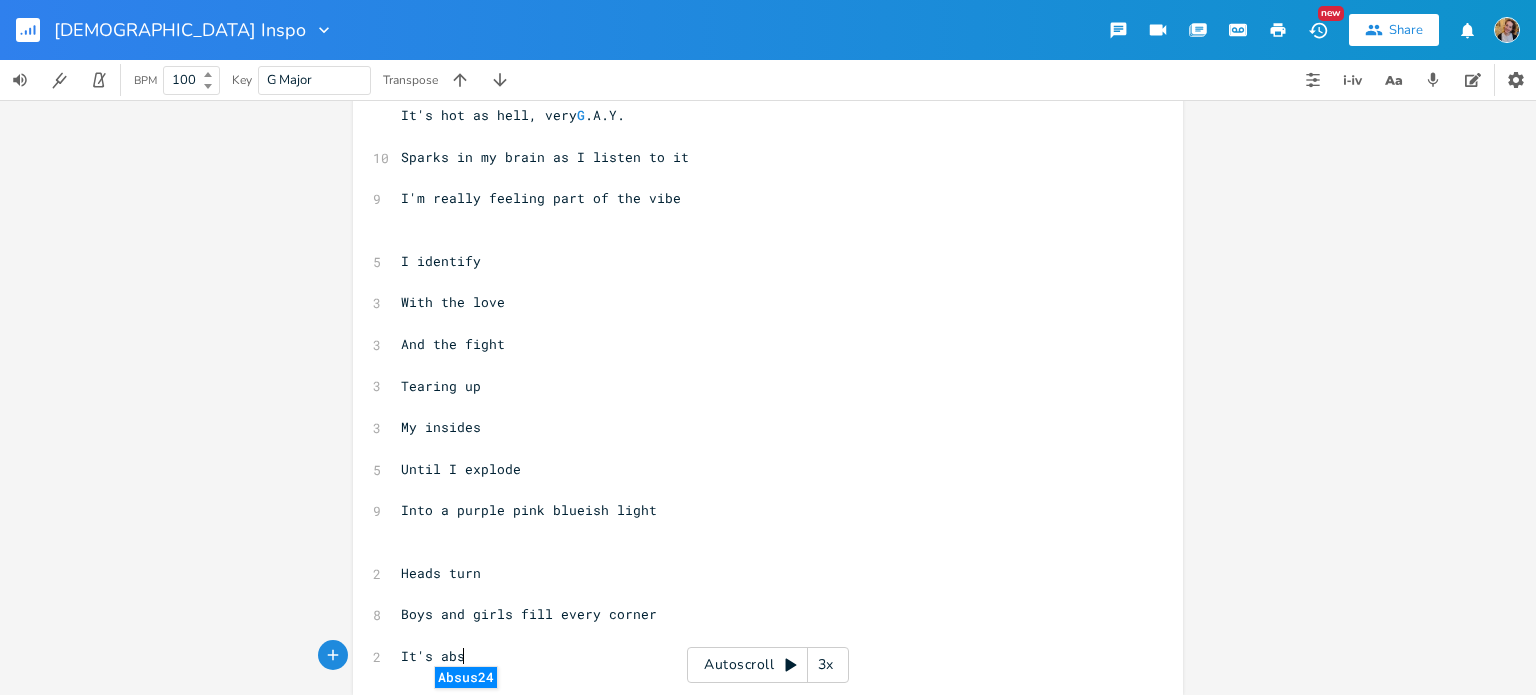 type on "'s absr" 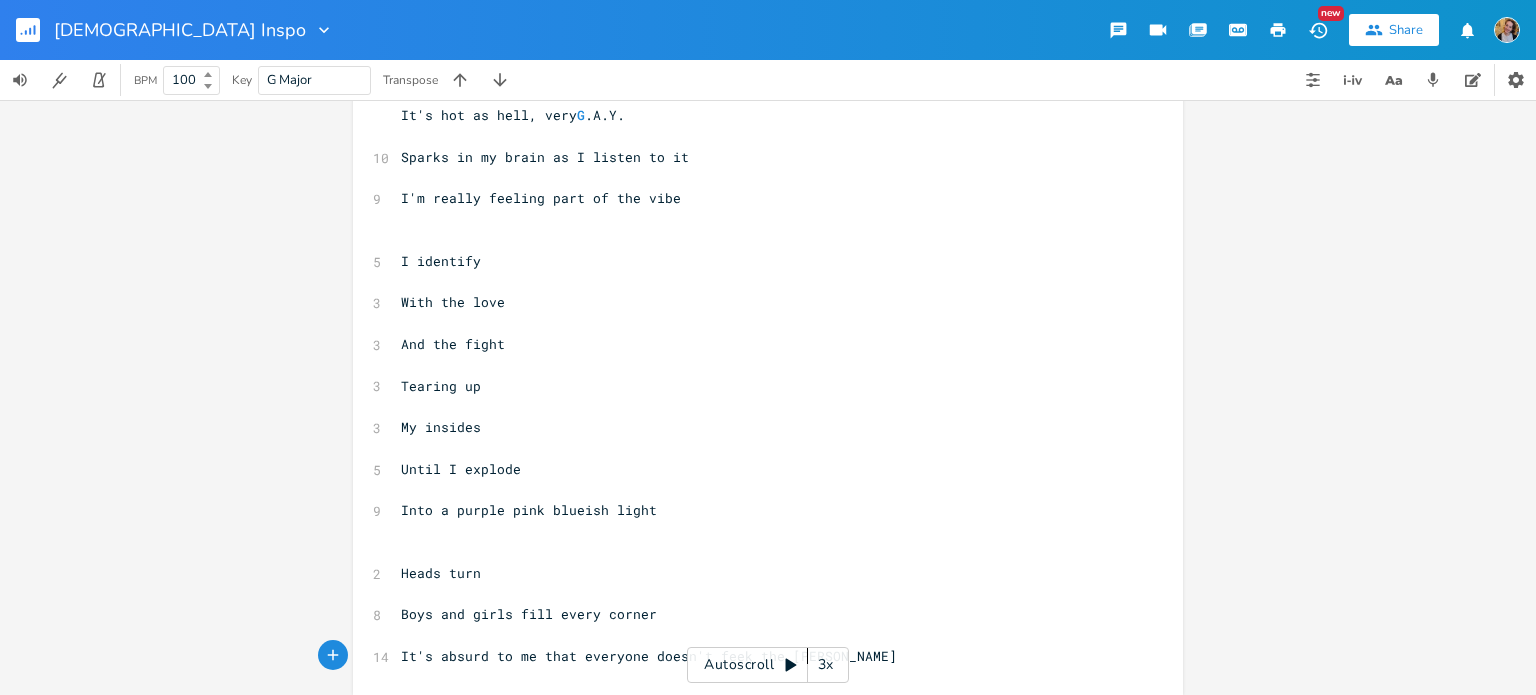 type on "urd to me that everyone doesn't feek the same" 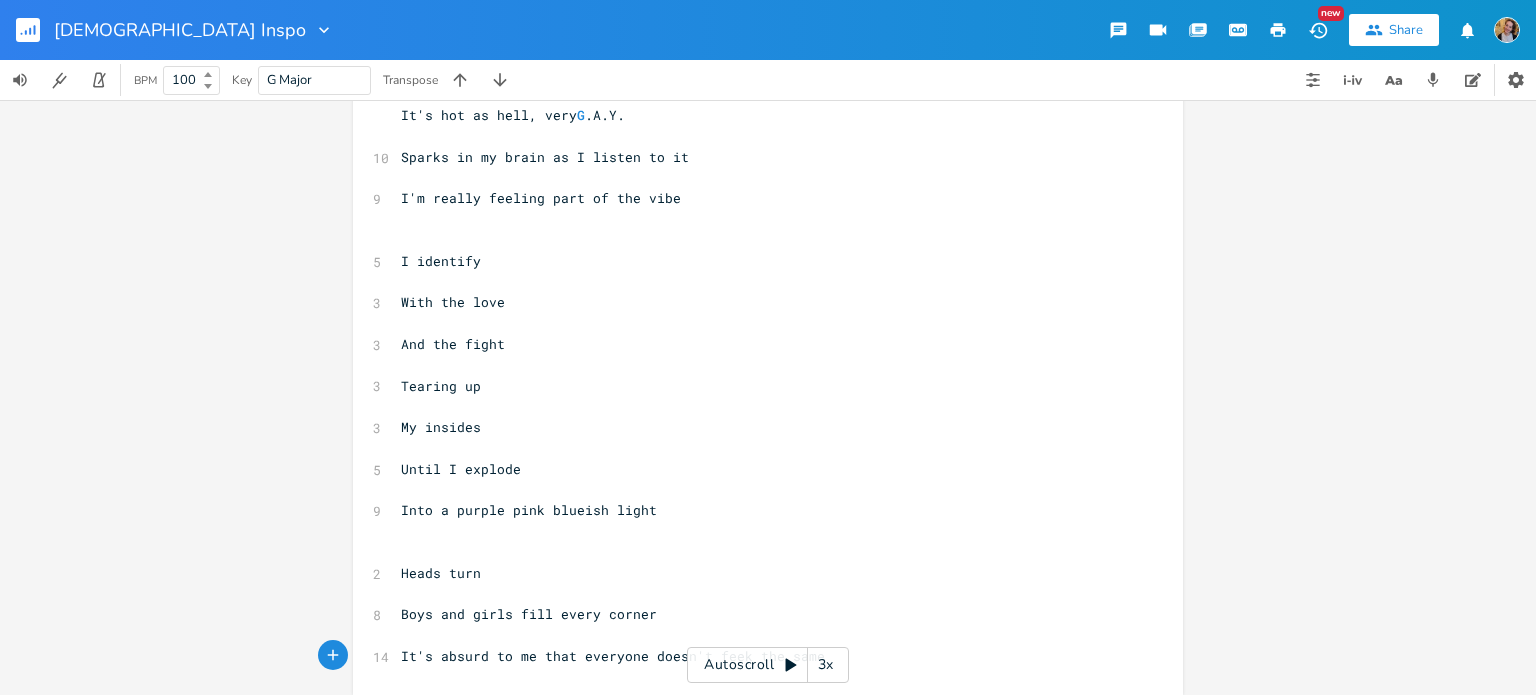scroll, scrollTop: 137, scrollLeft: 0, axis: vertical 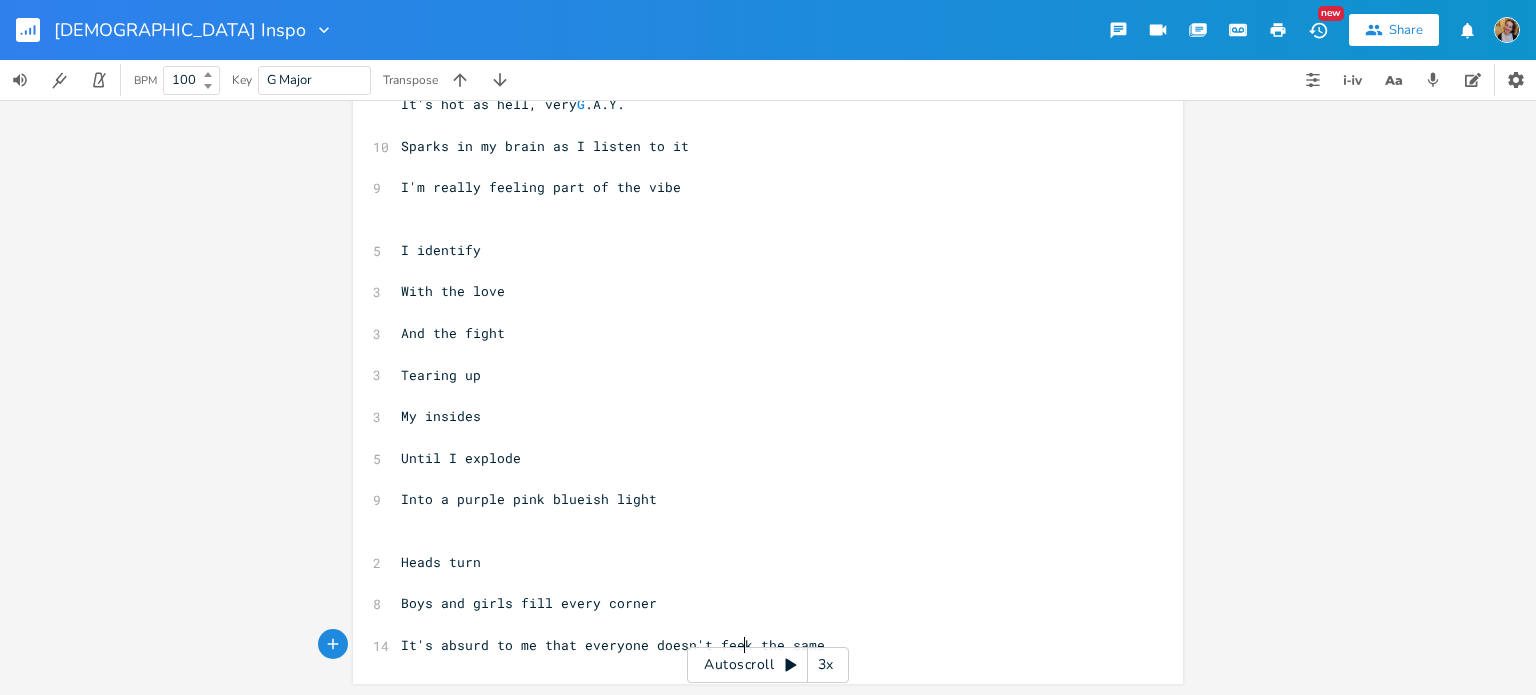 click on "It's absurd to me that everyone doesn't feek the same" at bounding box center (613, 645) 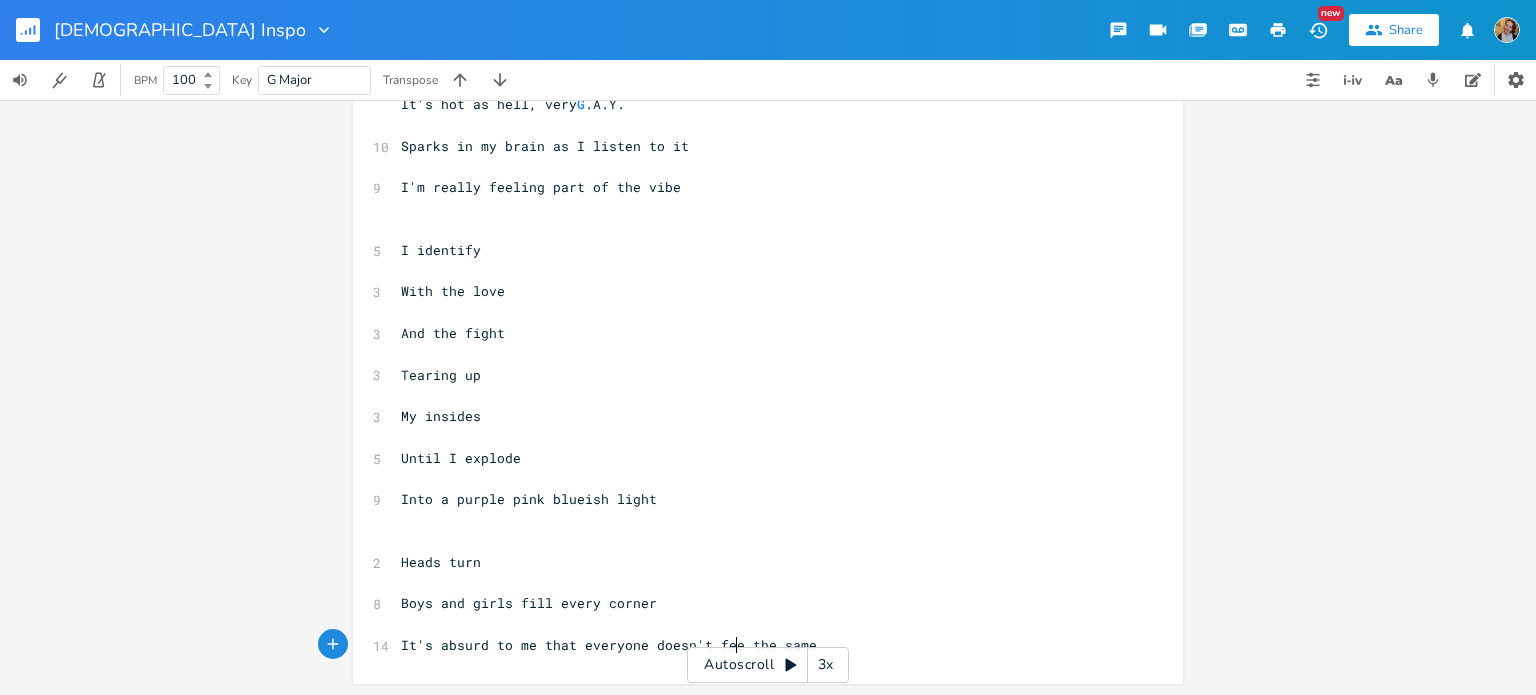 type on ";" 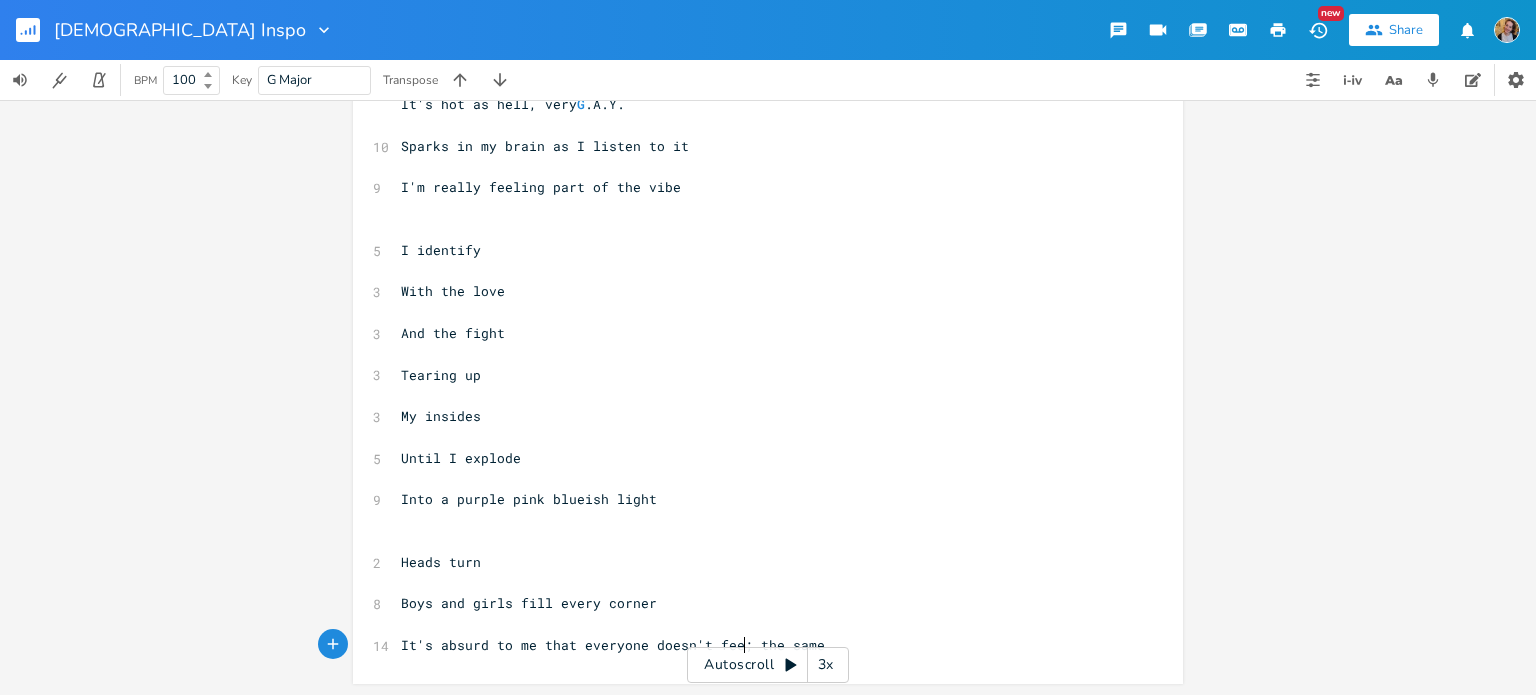 scroll, scrollTop: 0, scrollLeft: 2, axis: horizontal 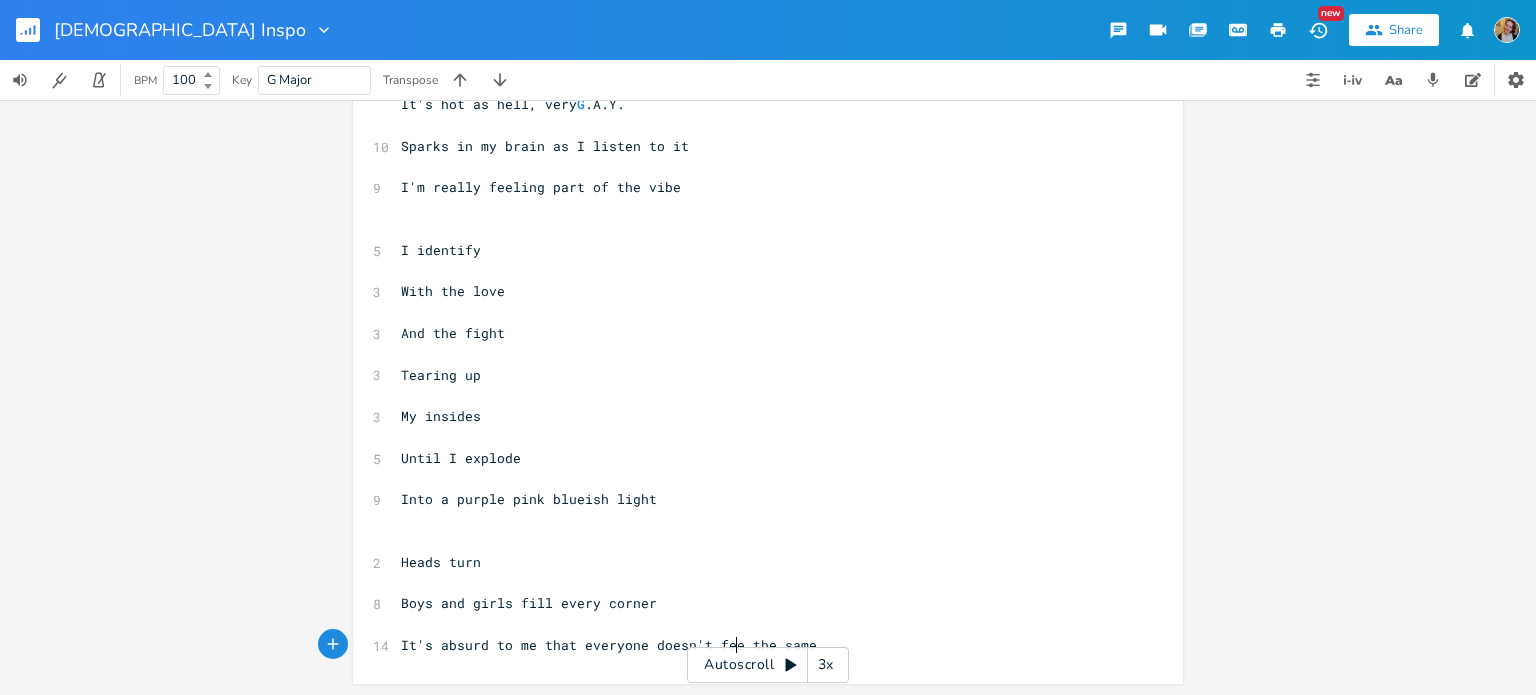 type on "l" 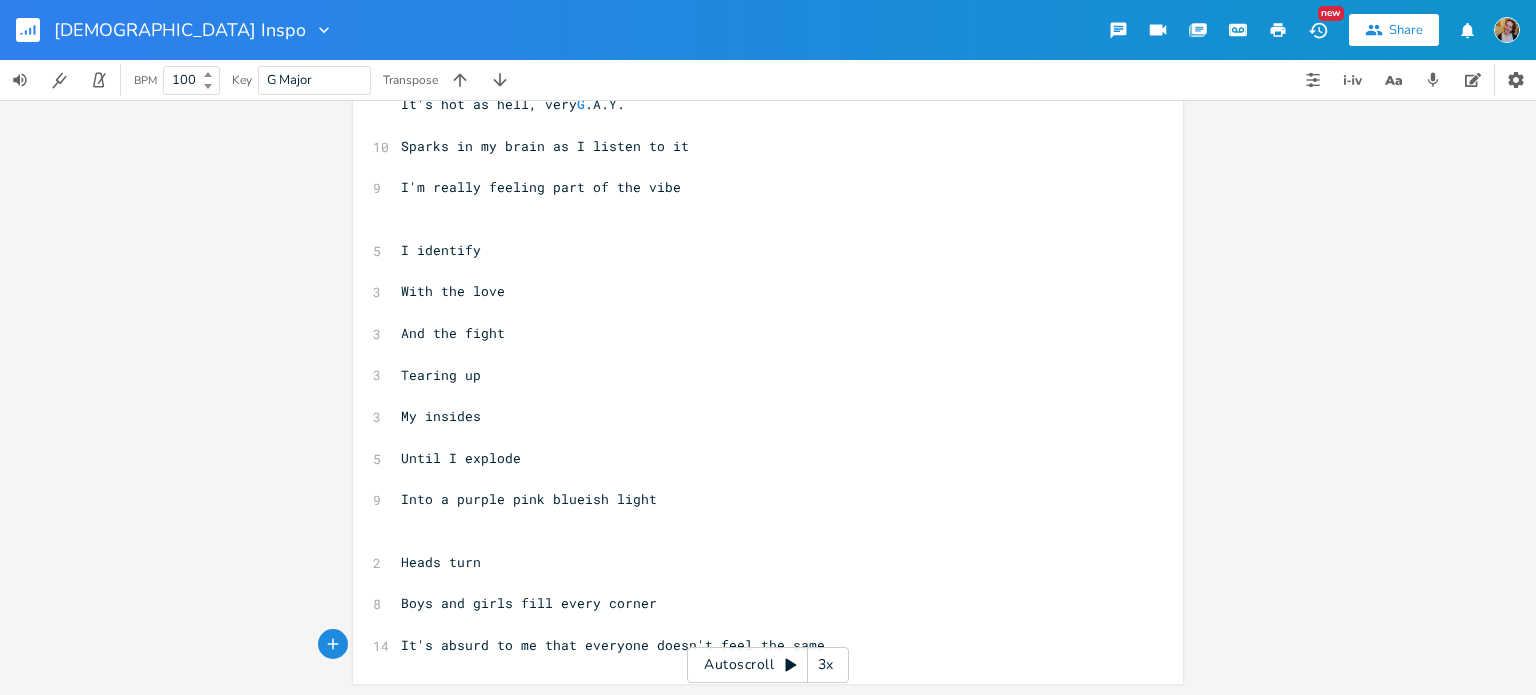click on "It's absurd to me that everyone doesn't feel the same" at bounding box center (758, 645) 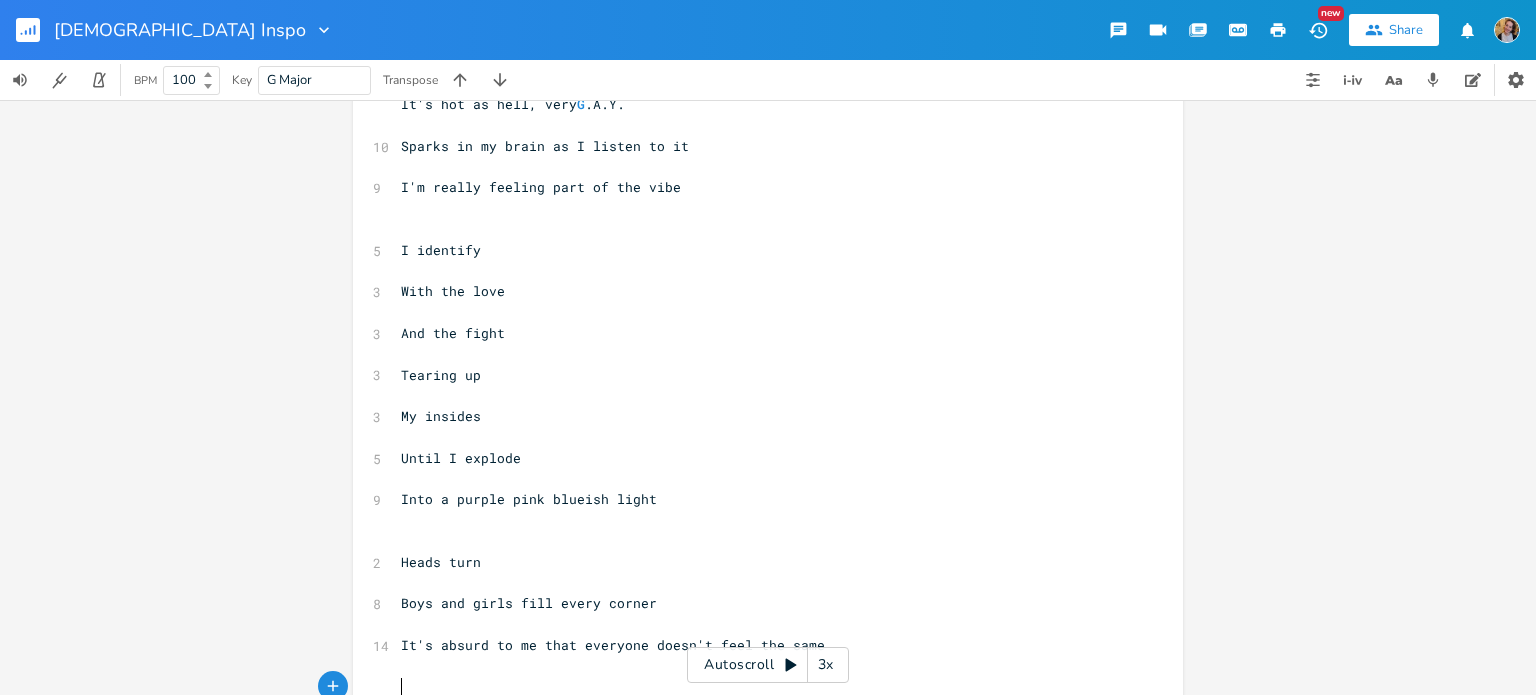 scroll, scrollTop: 0, scrollLeft: 0, axis: both 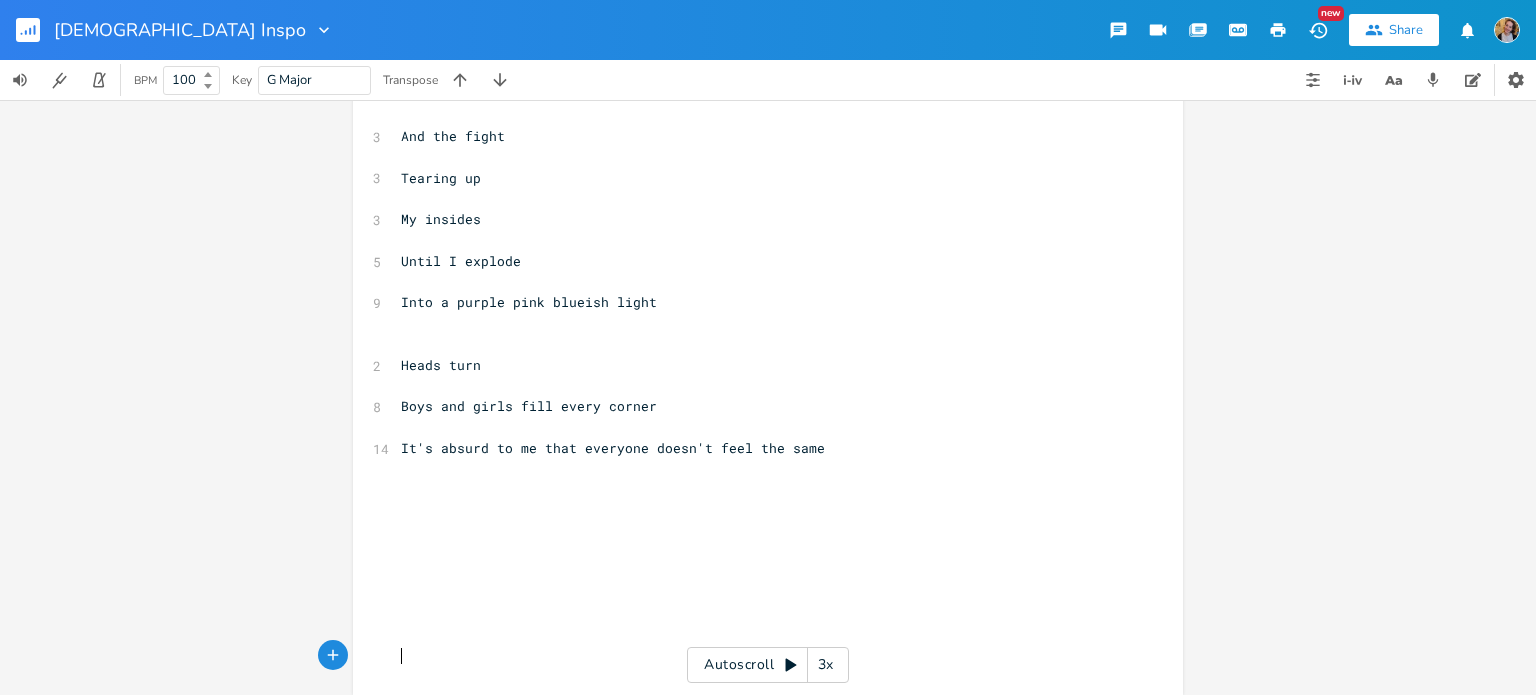 click on "​" at bounding box center [758, 469] 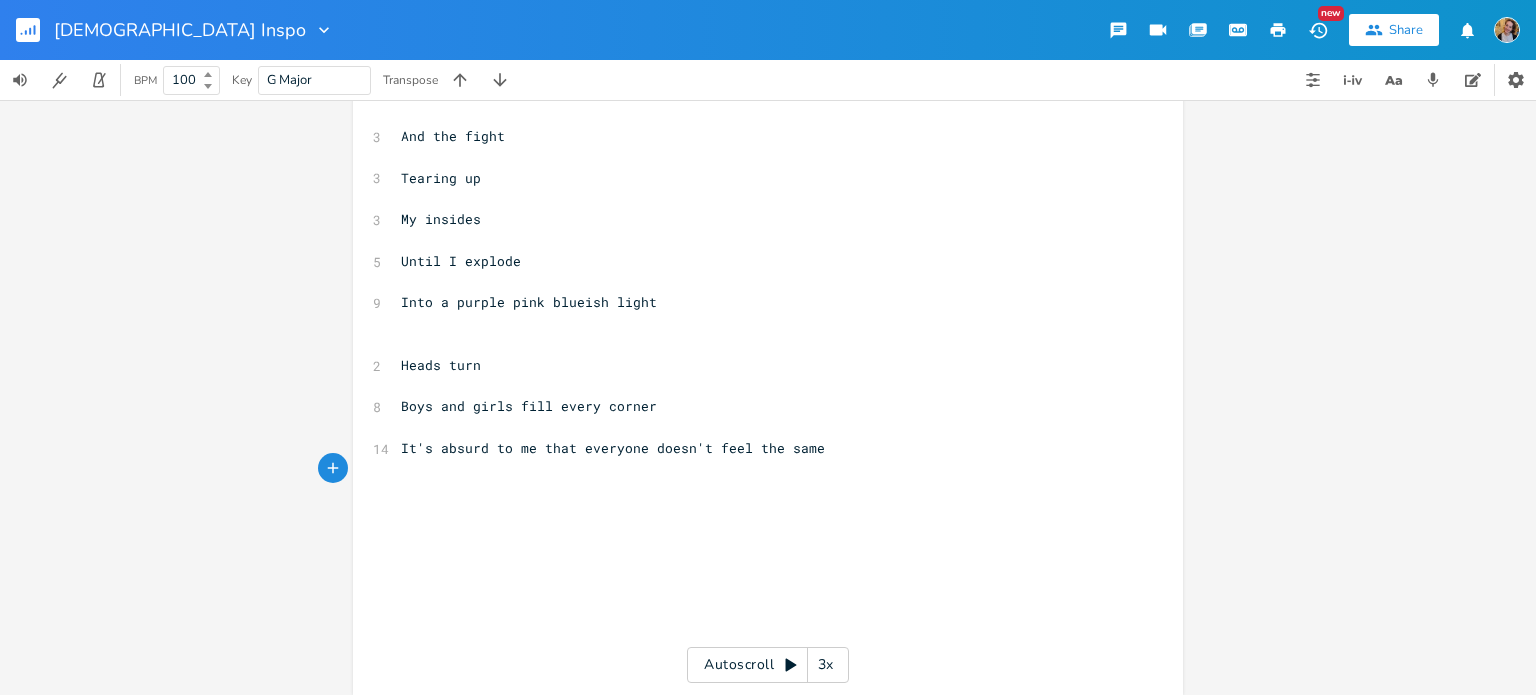 click on "Heads turn" at bounding box center (758, 365) 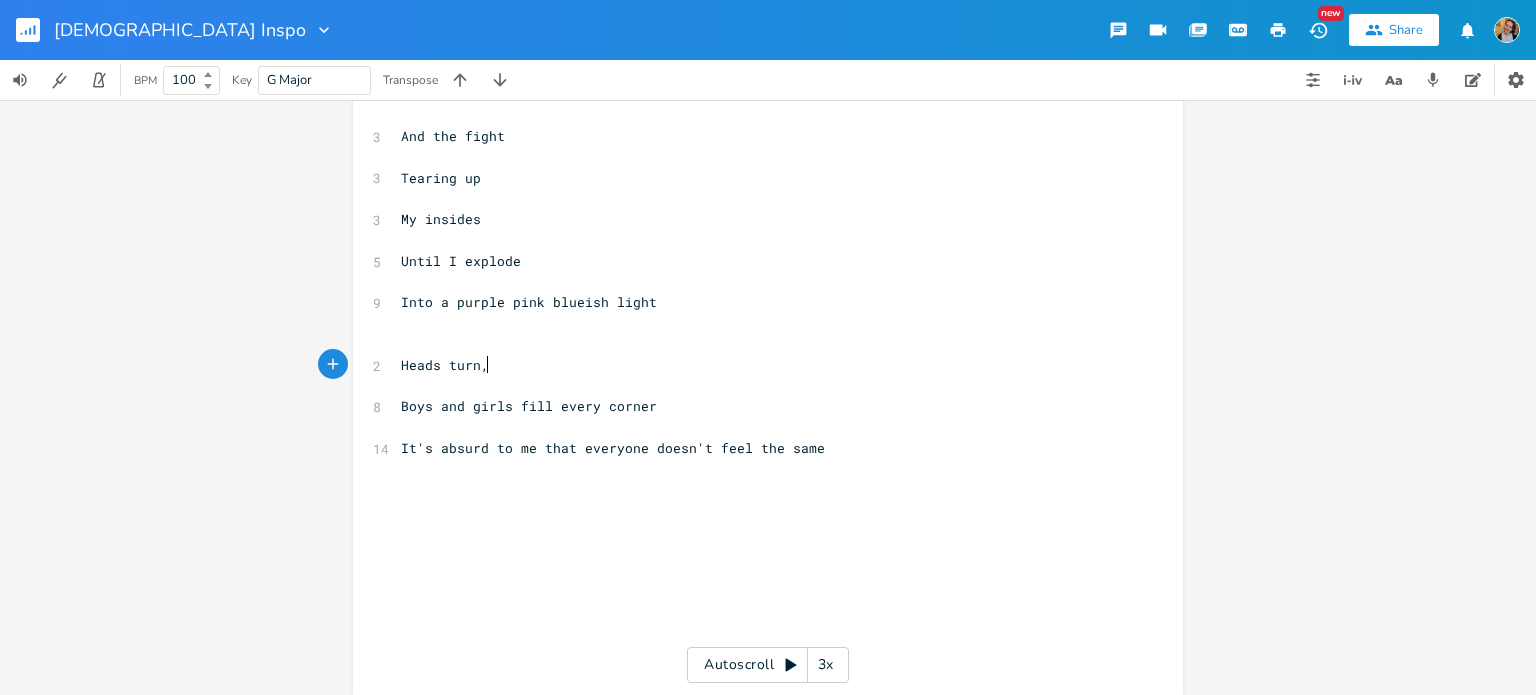 scroll, scrollTop: 0, scrollLeft: 4, axis: horizontal 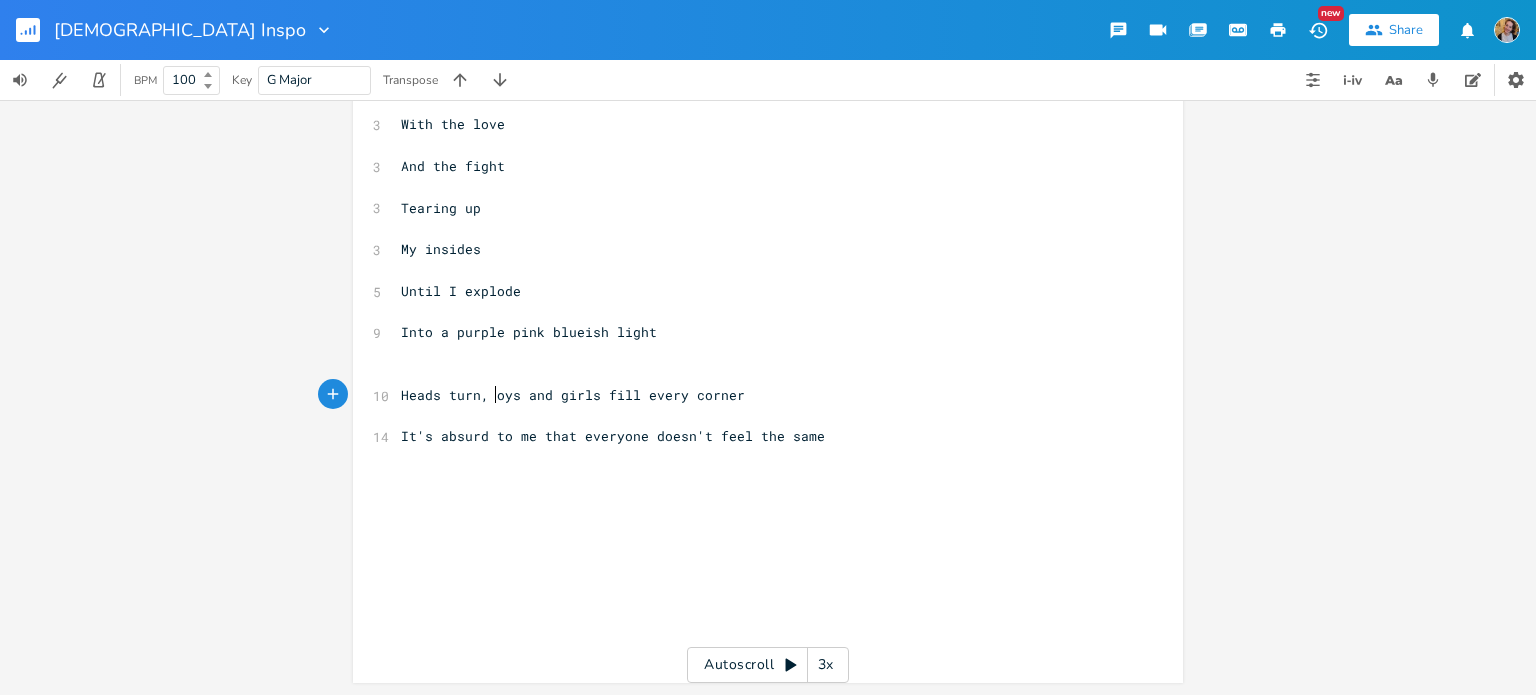 type on ", b" 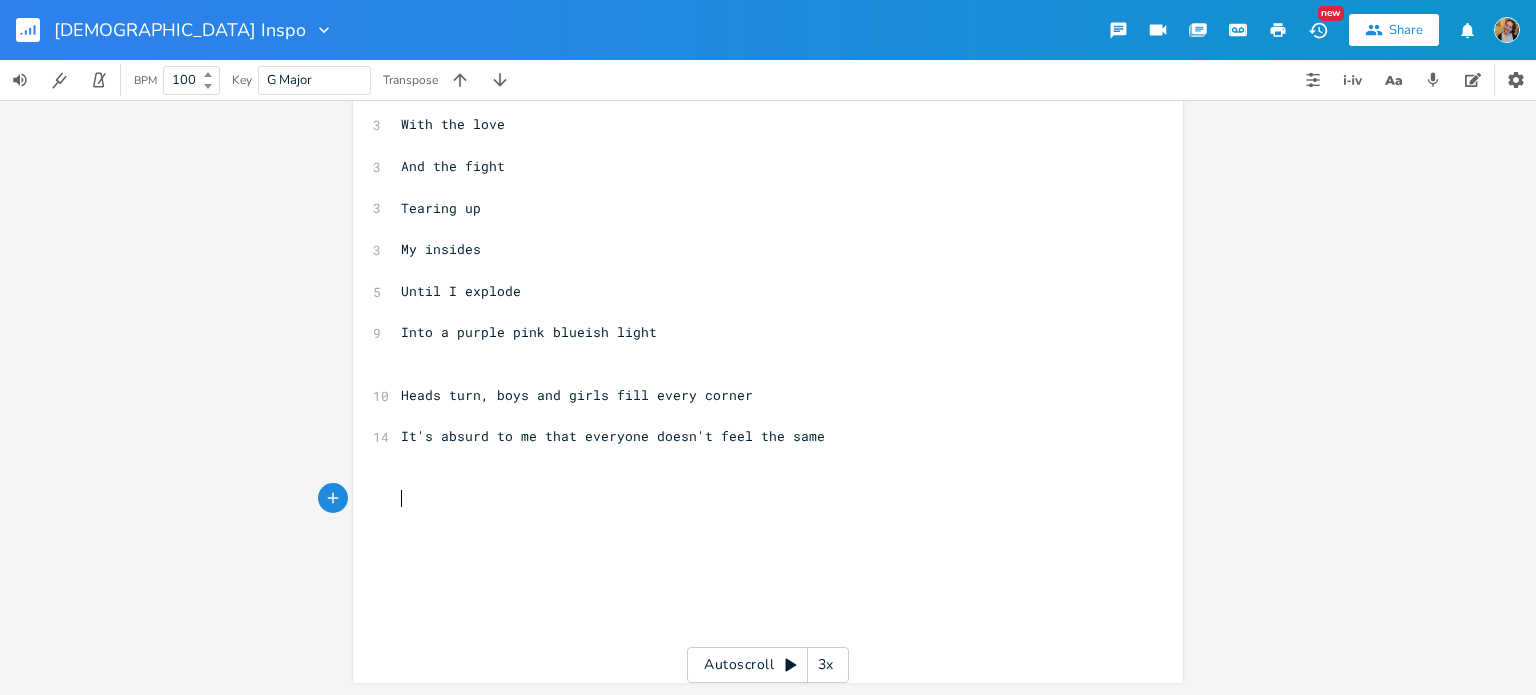 click on "​" at bounding box center (758, 499) 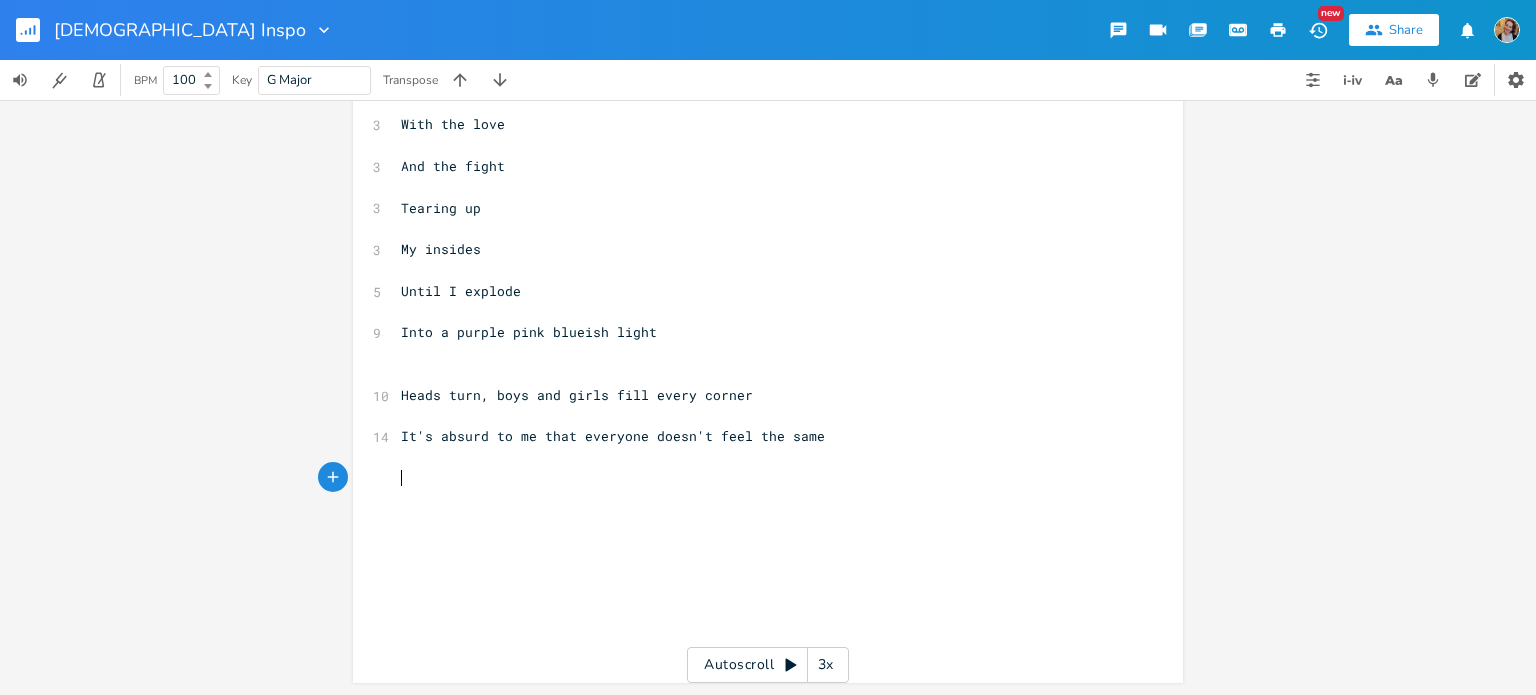 click on "​" at bounding box center (758, 478) 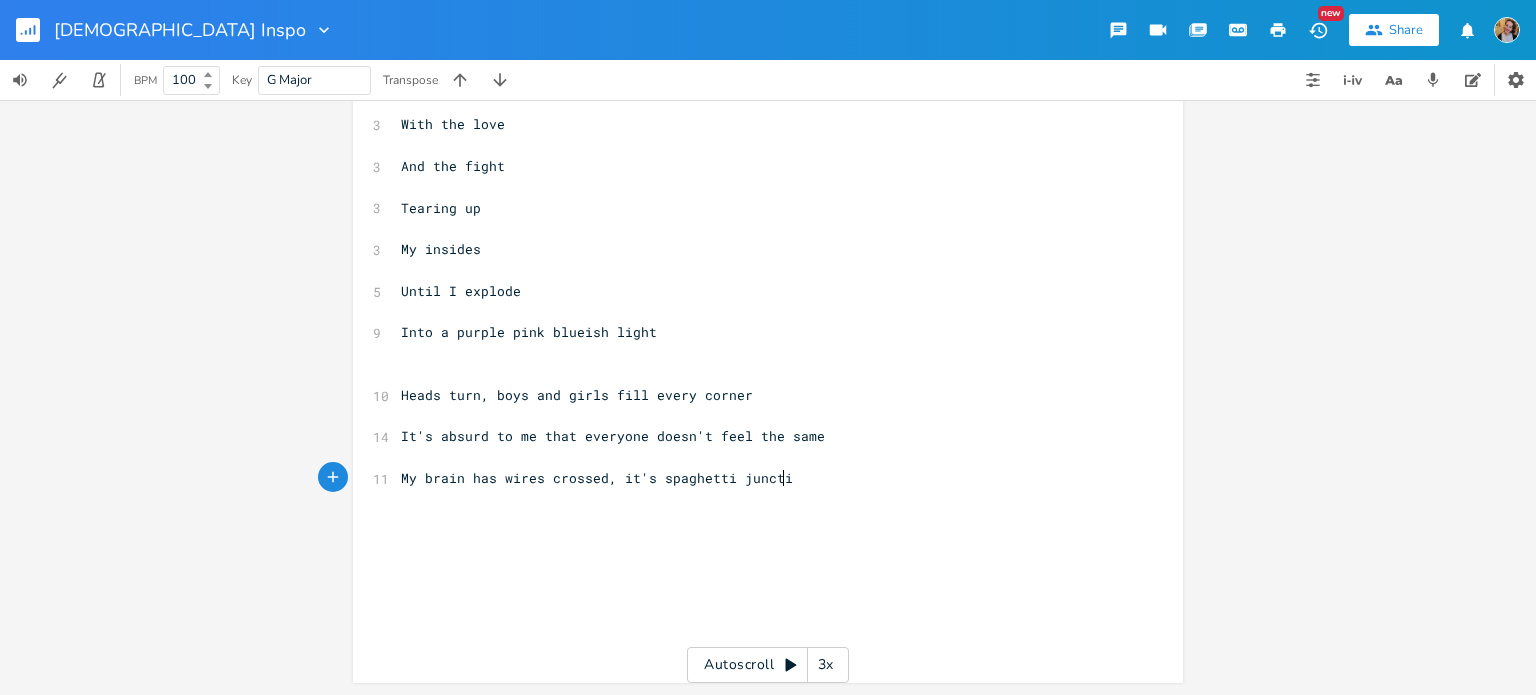 type on "My brain has wires crossed, it's spaghetti junction" 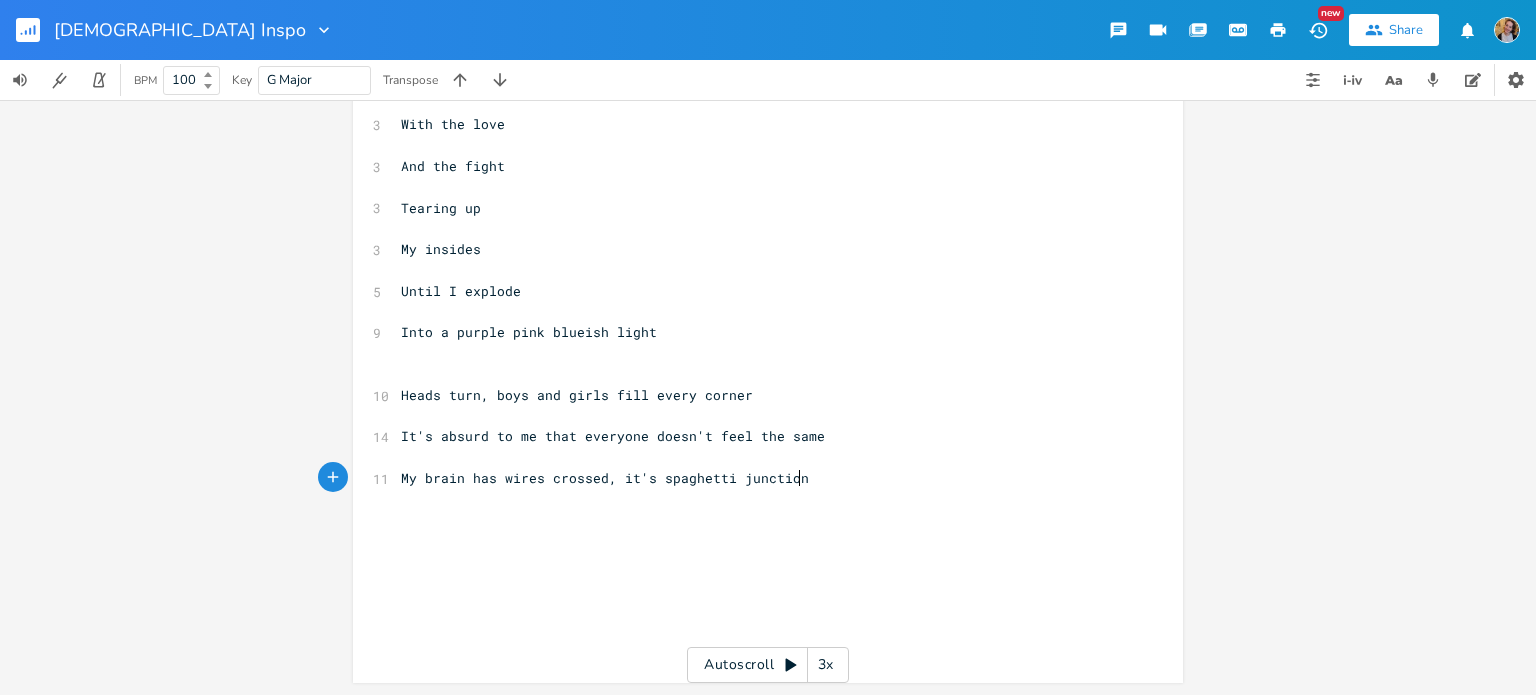 scroll, scrollTop: 0, scrollLeft: 294, axis: horizontal 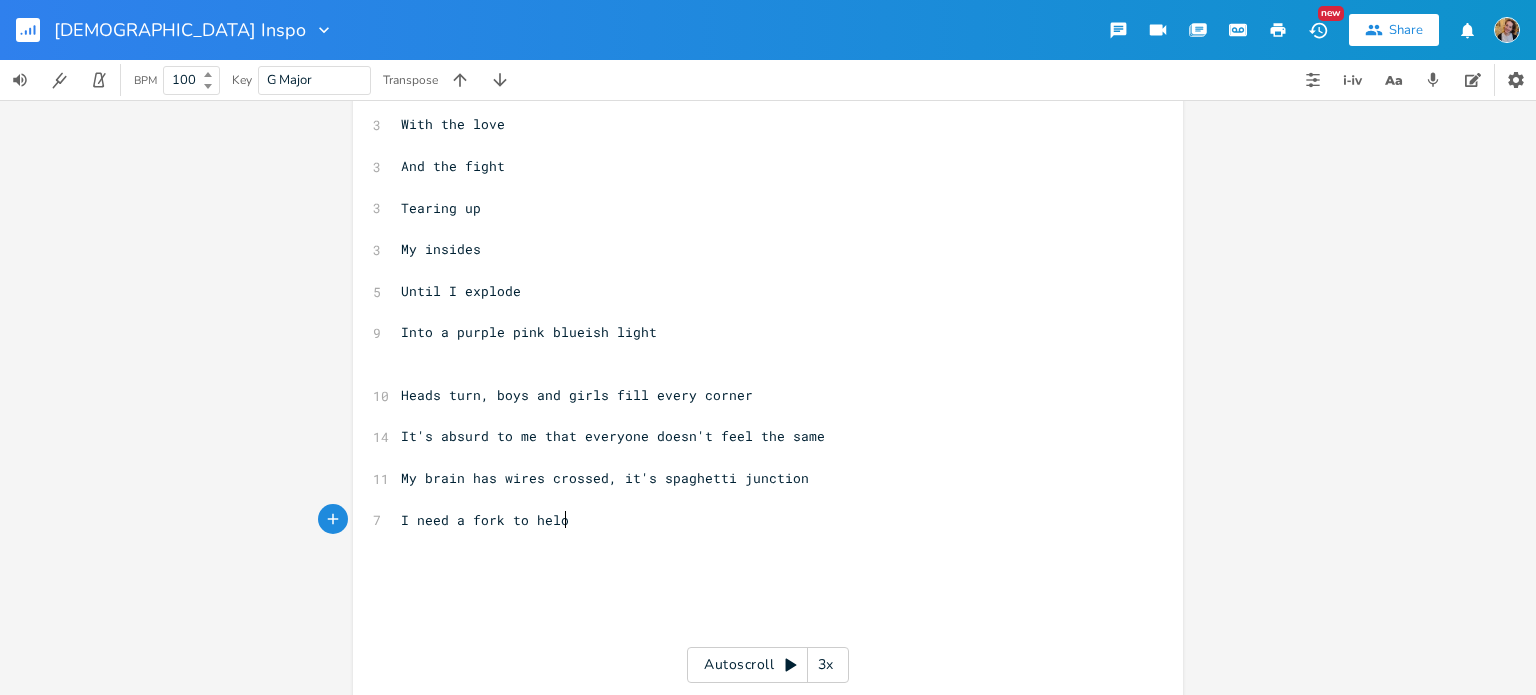 type on "I need a fork to helo" 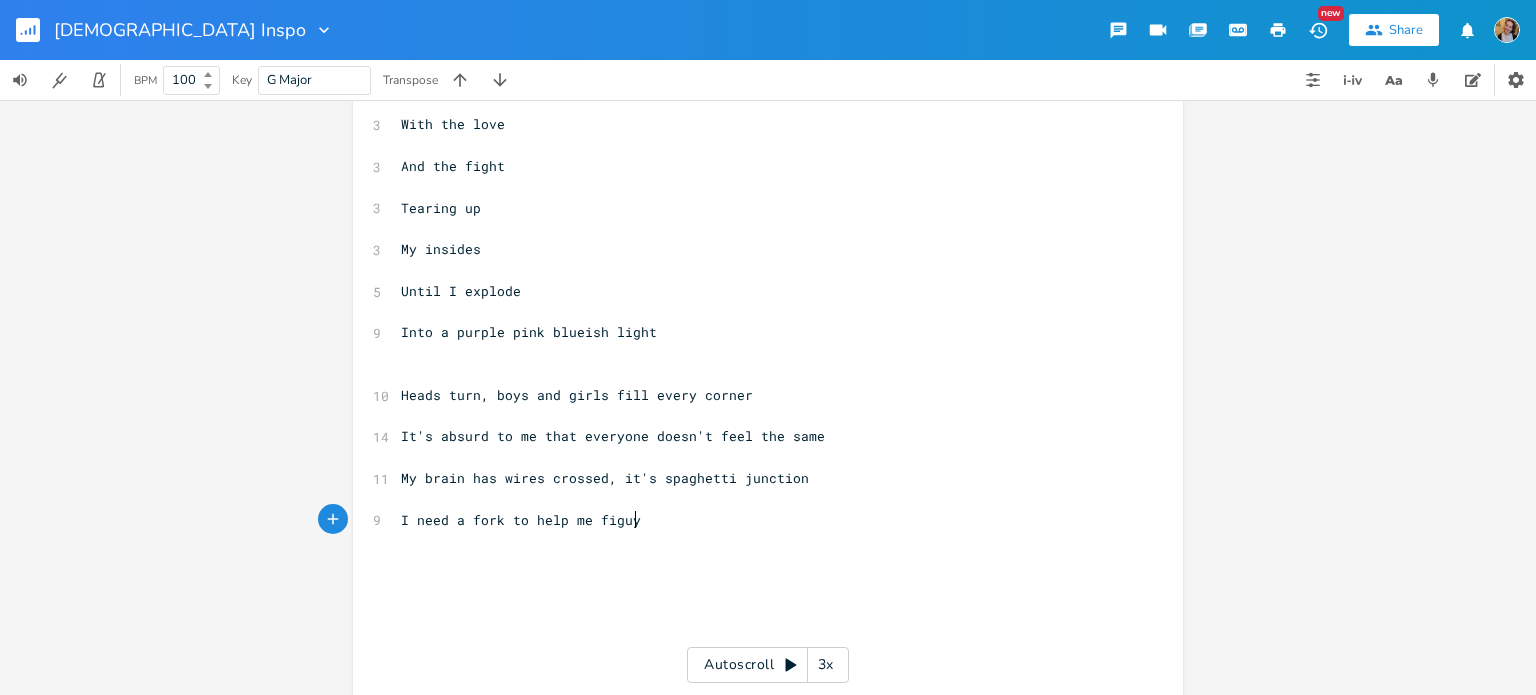type on "p me figuyre" 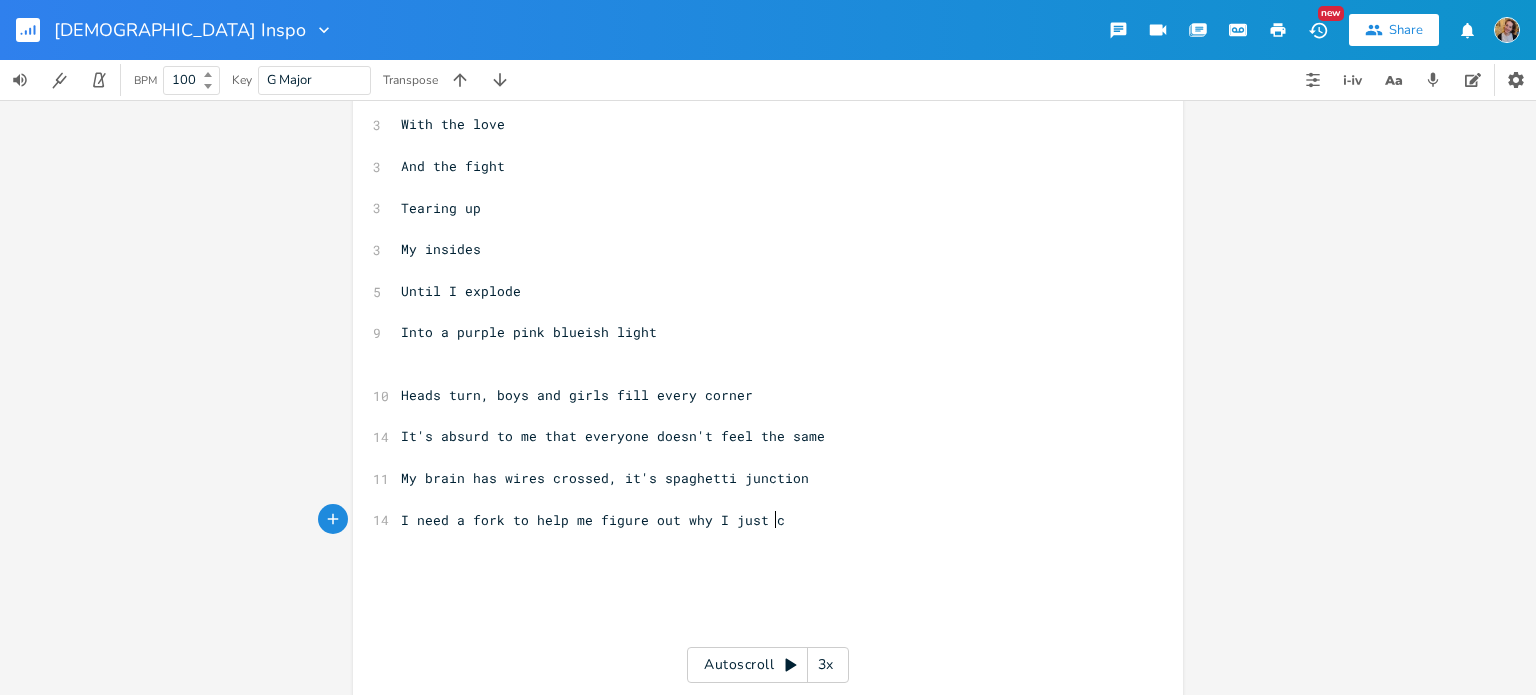 type on "re out why I just came" 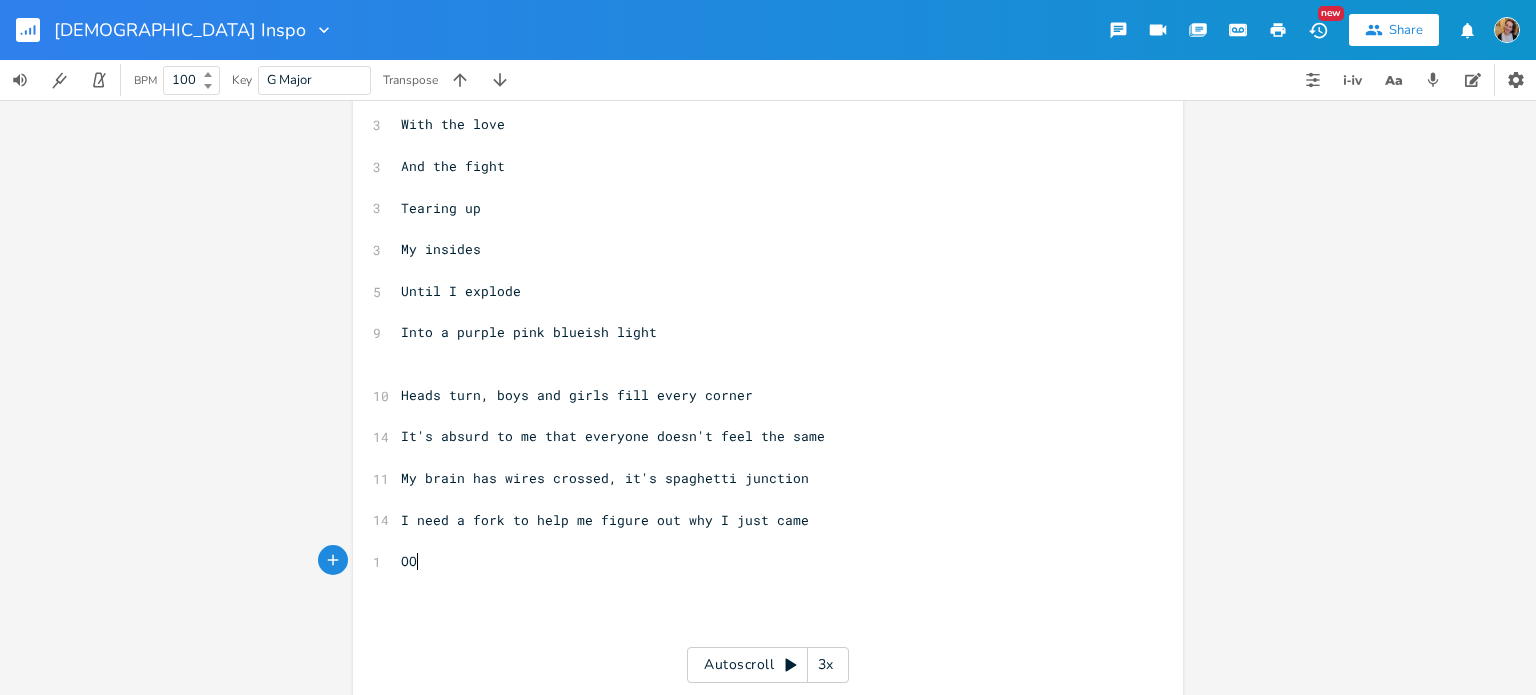 type on "OOh" 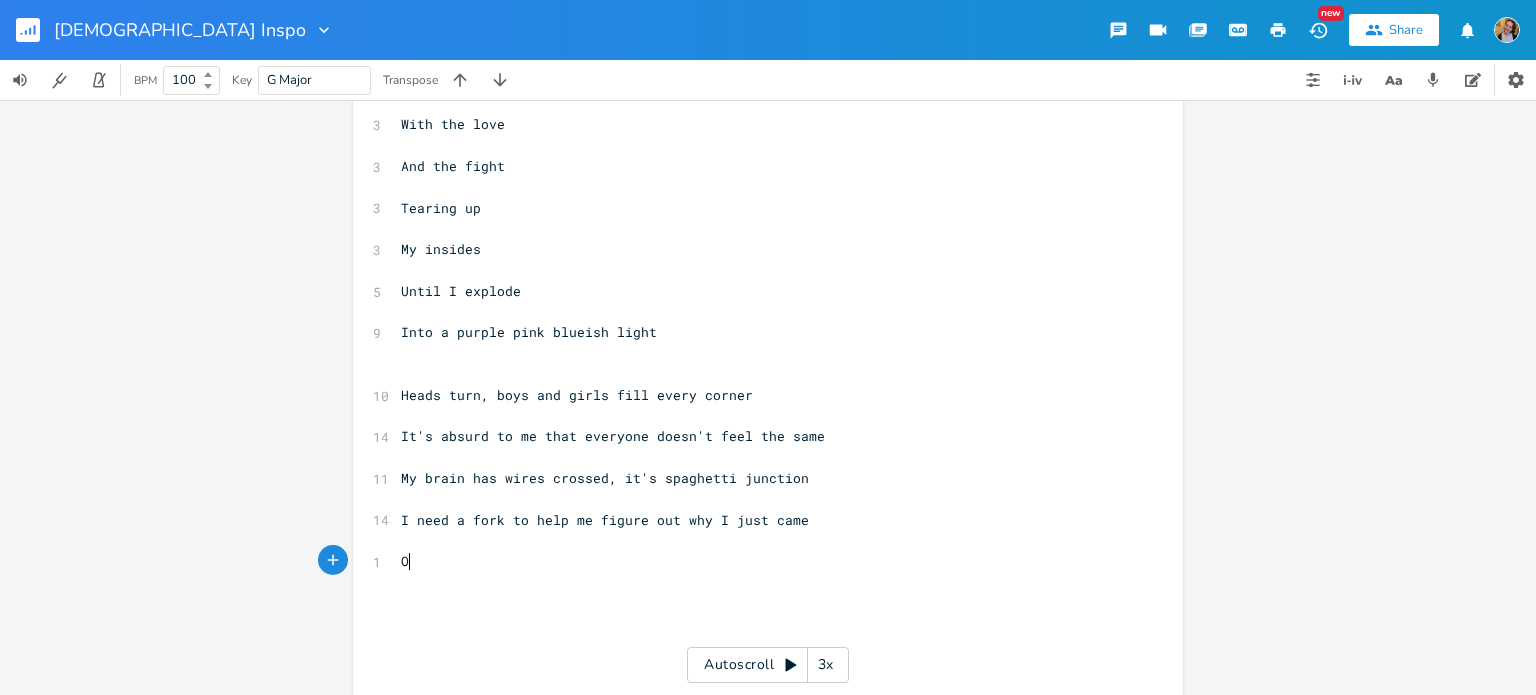 type on "h" 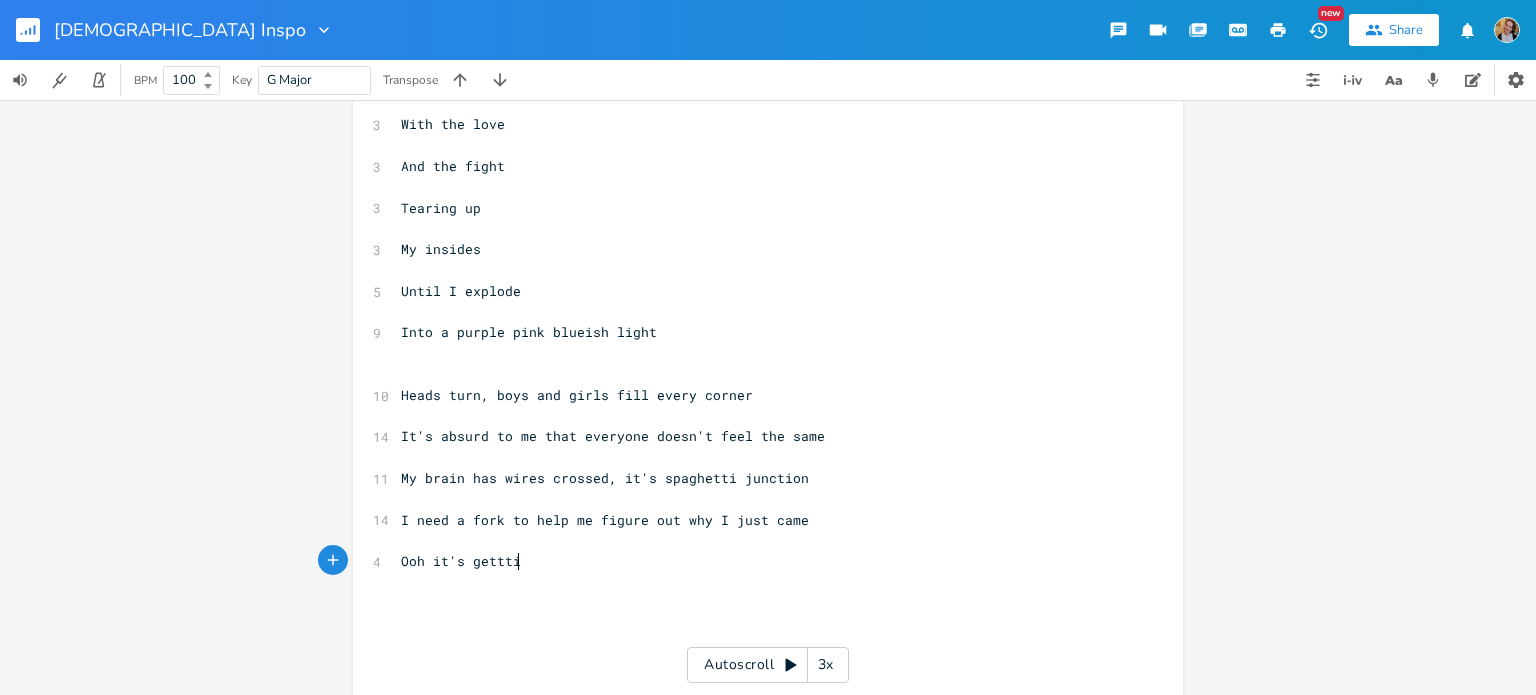 type on "oh it's gettting" 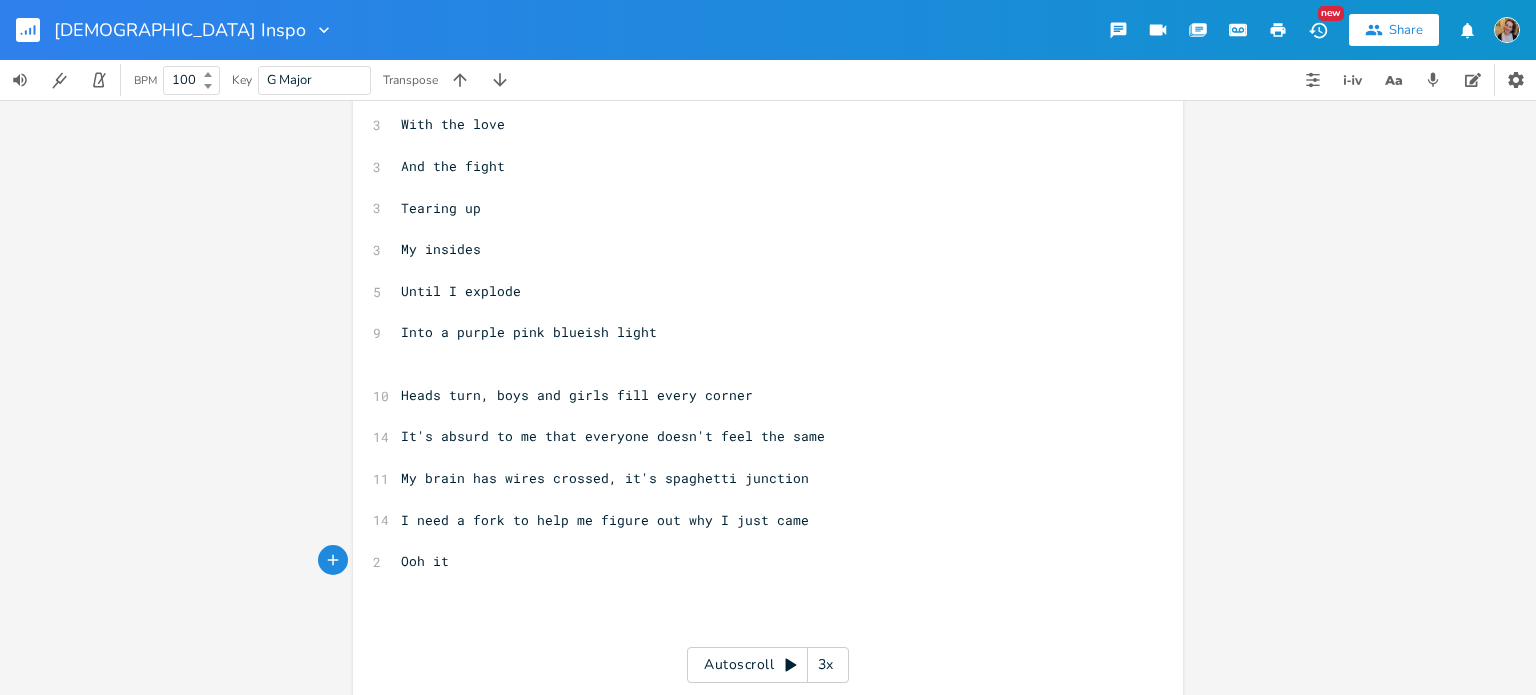 type on ";" 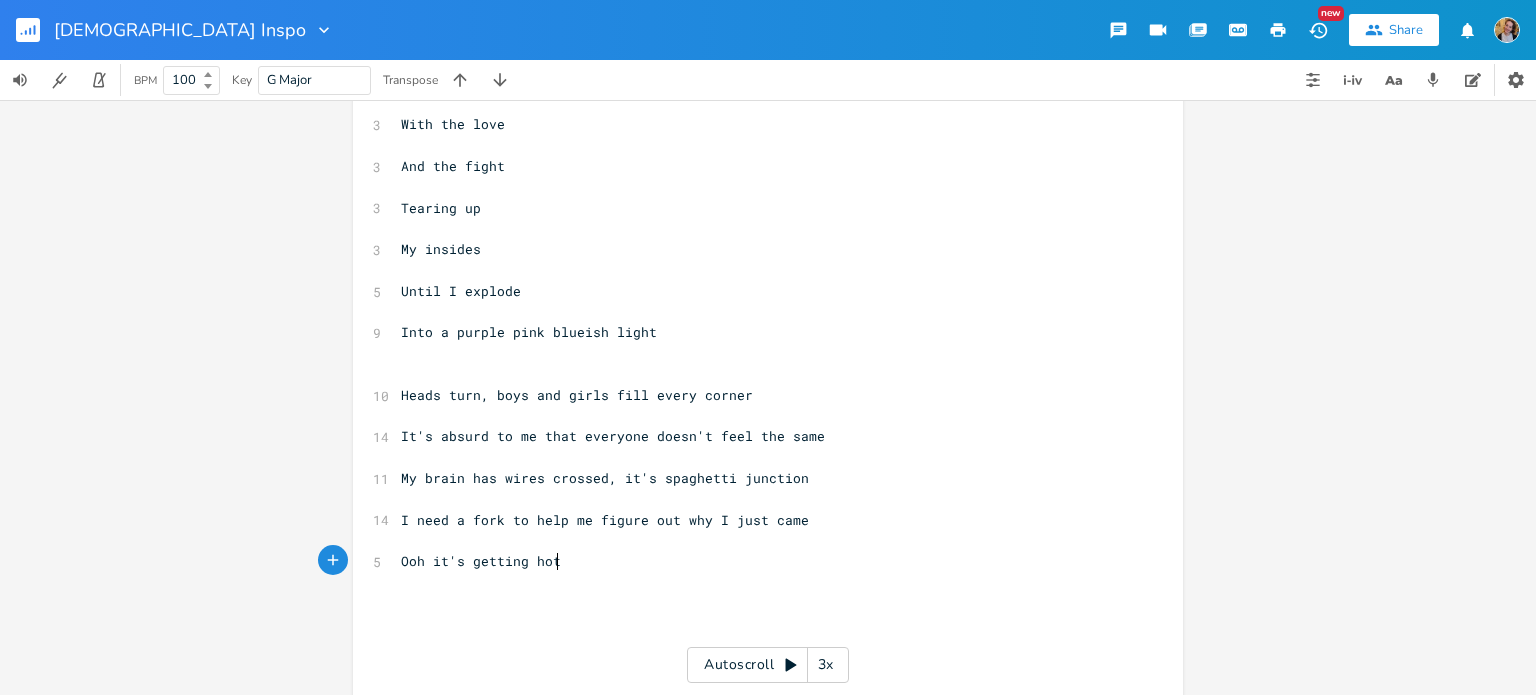 scroll, scrollTop: 0, scrollLeft: 76, axis: horizontal 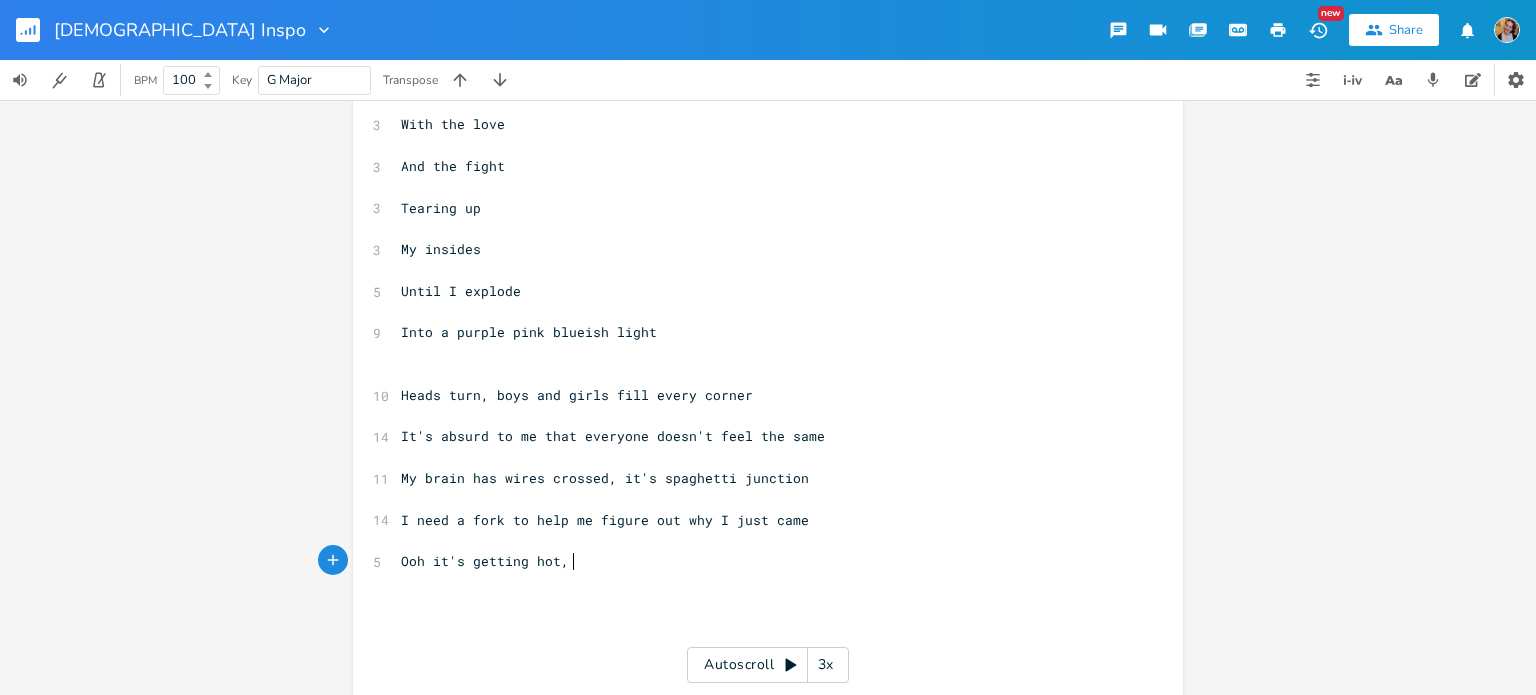 type on "'s getting hot, I" 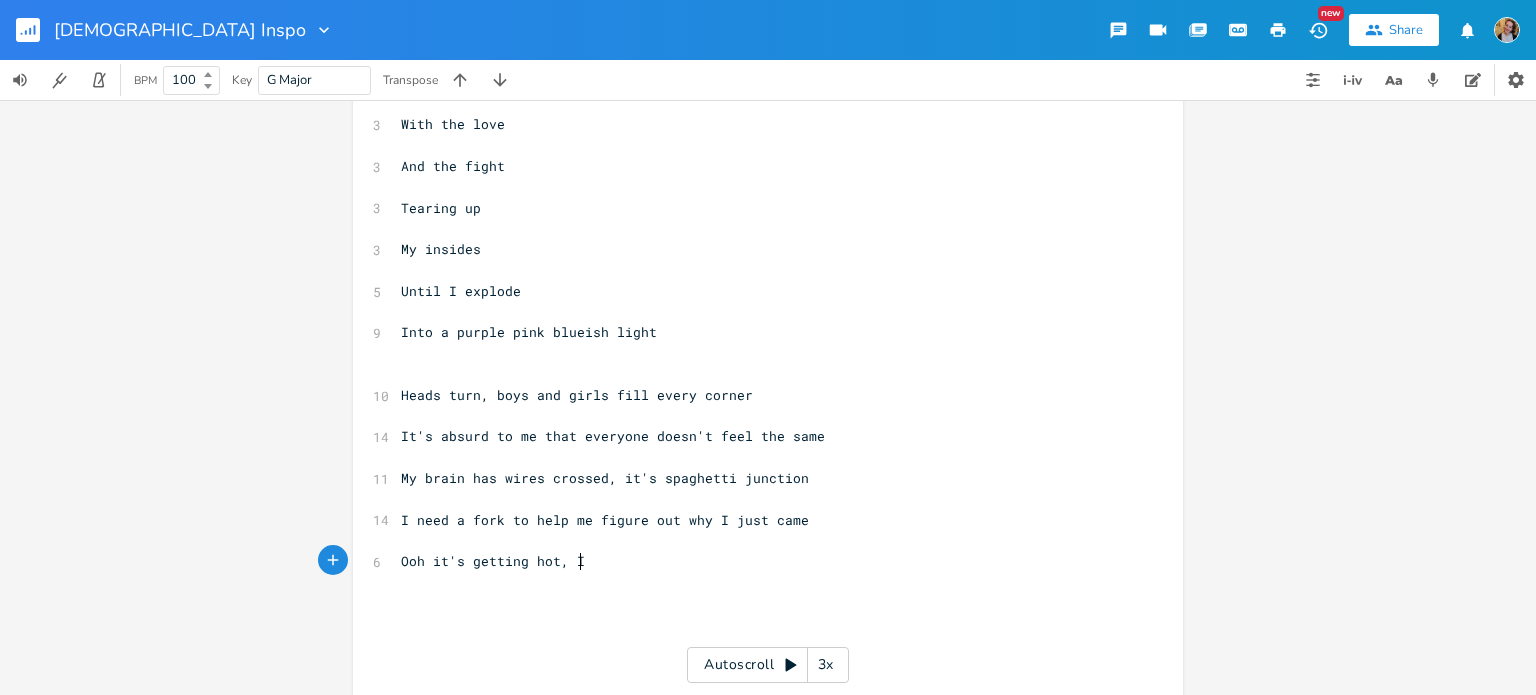 scroll, scrollTop: 0, scrollLeft: 87, axis: horizontal 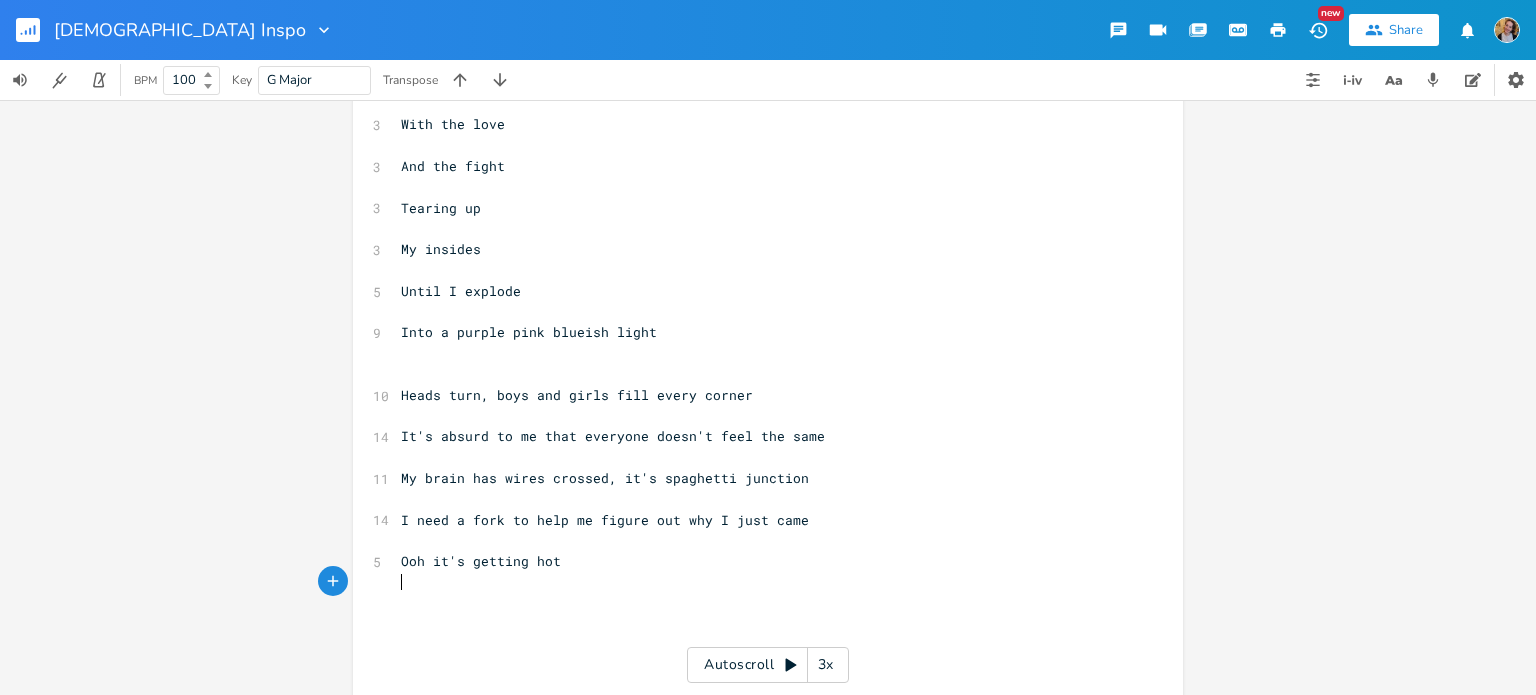 type on "I" 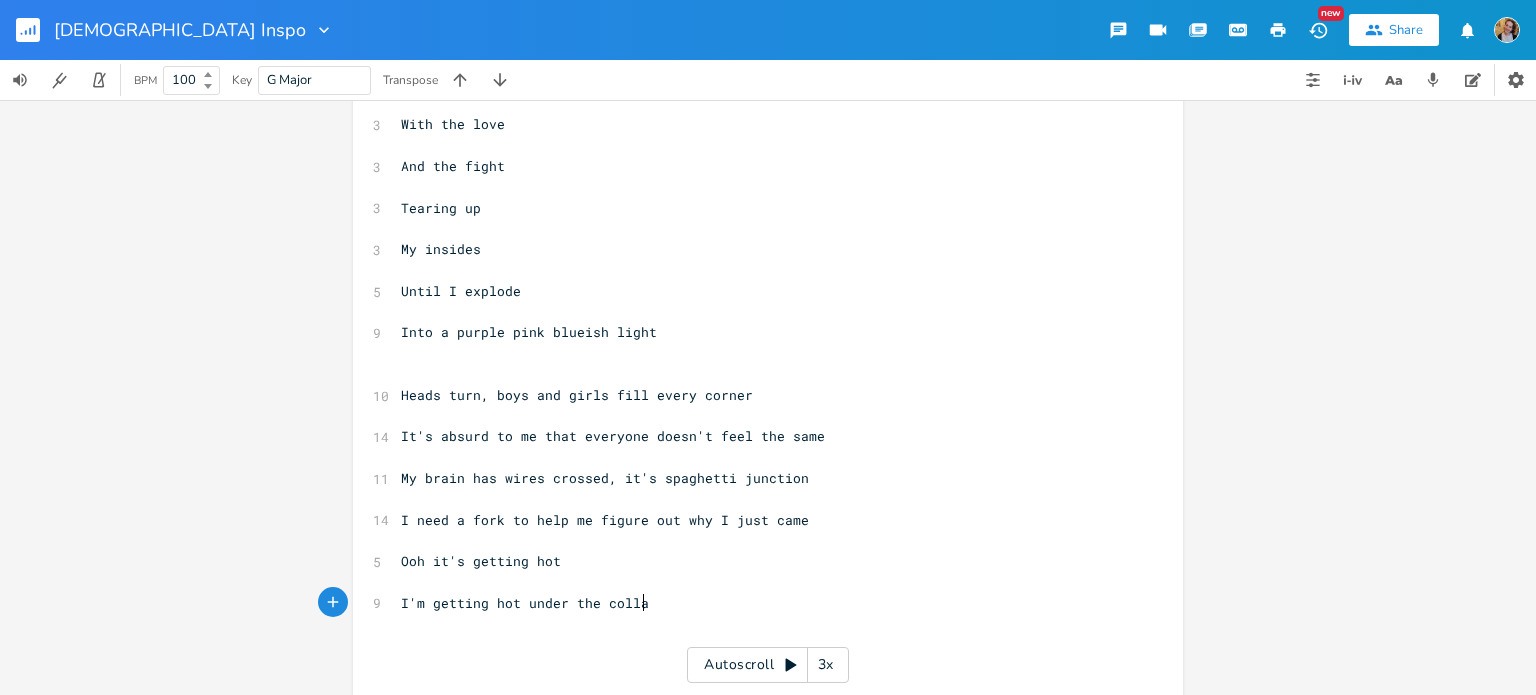 scroll, scrollTop: 0, scrollLeft: 183, axis: horizontal 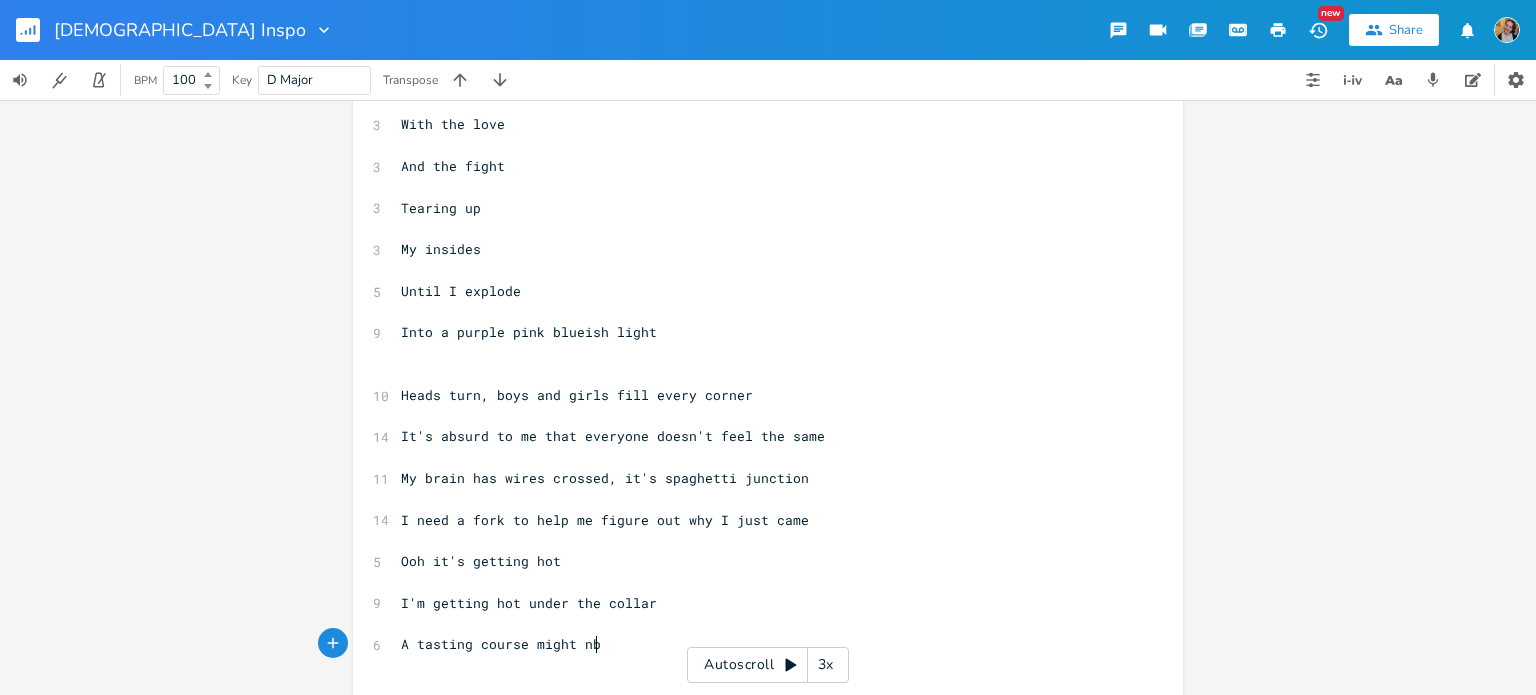 type on "A tasting course might nbe" 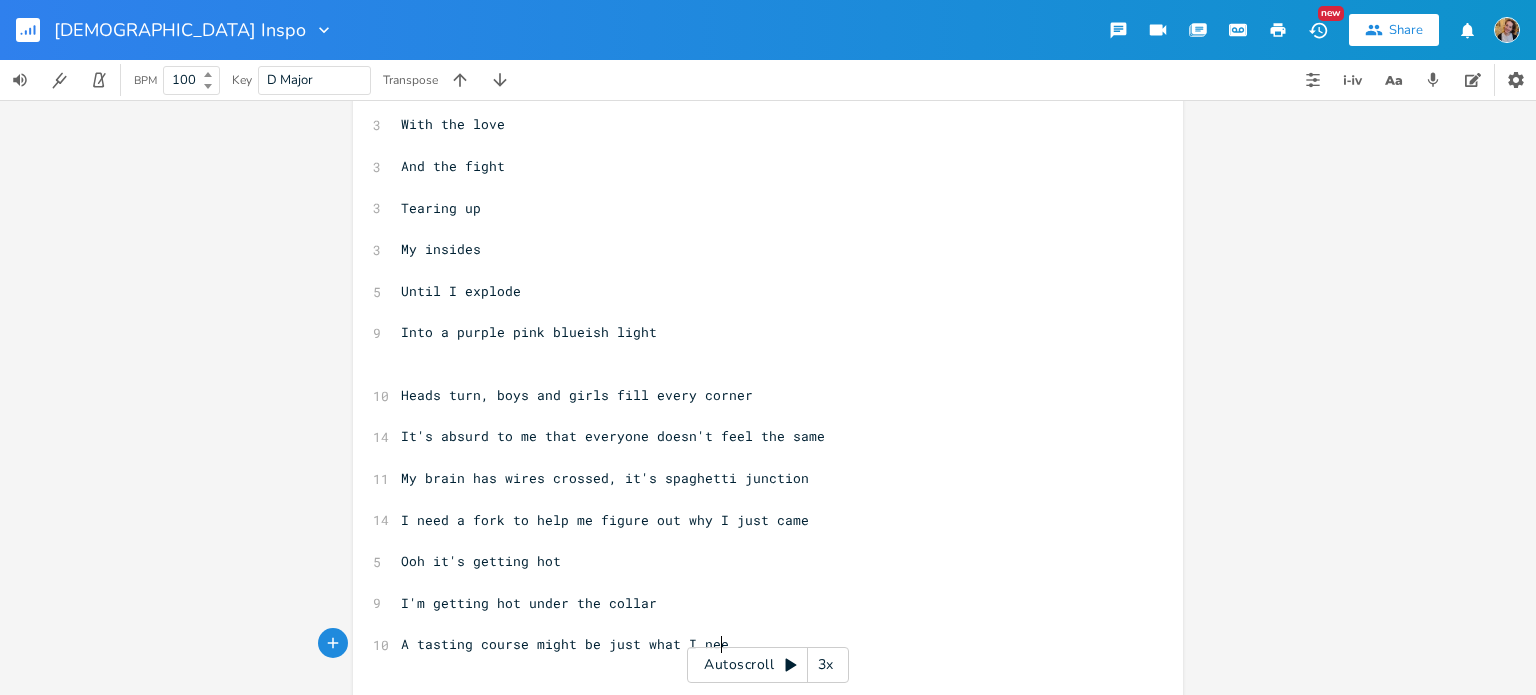 scroll, scrollTop: 0, scrollLeft: 112, axis: horizontal 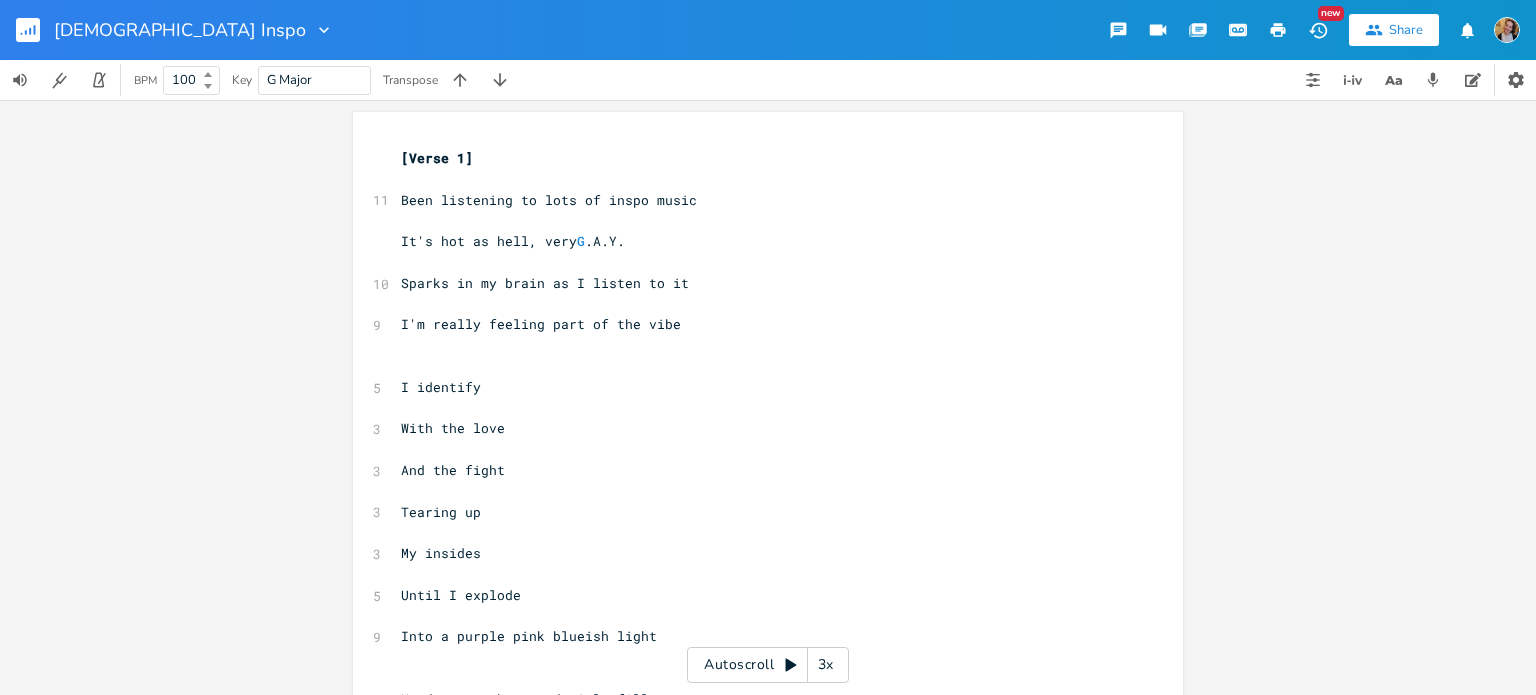 click on "​" at bounding box center [758, 179] 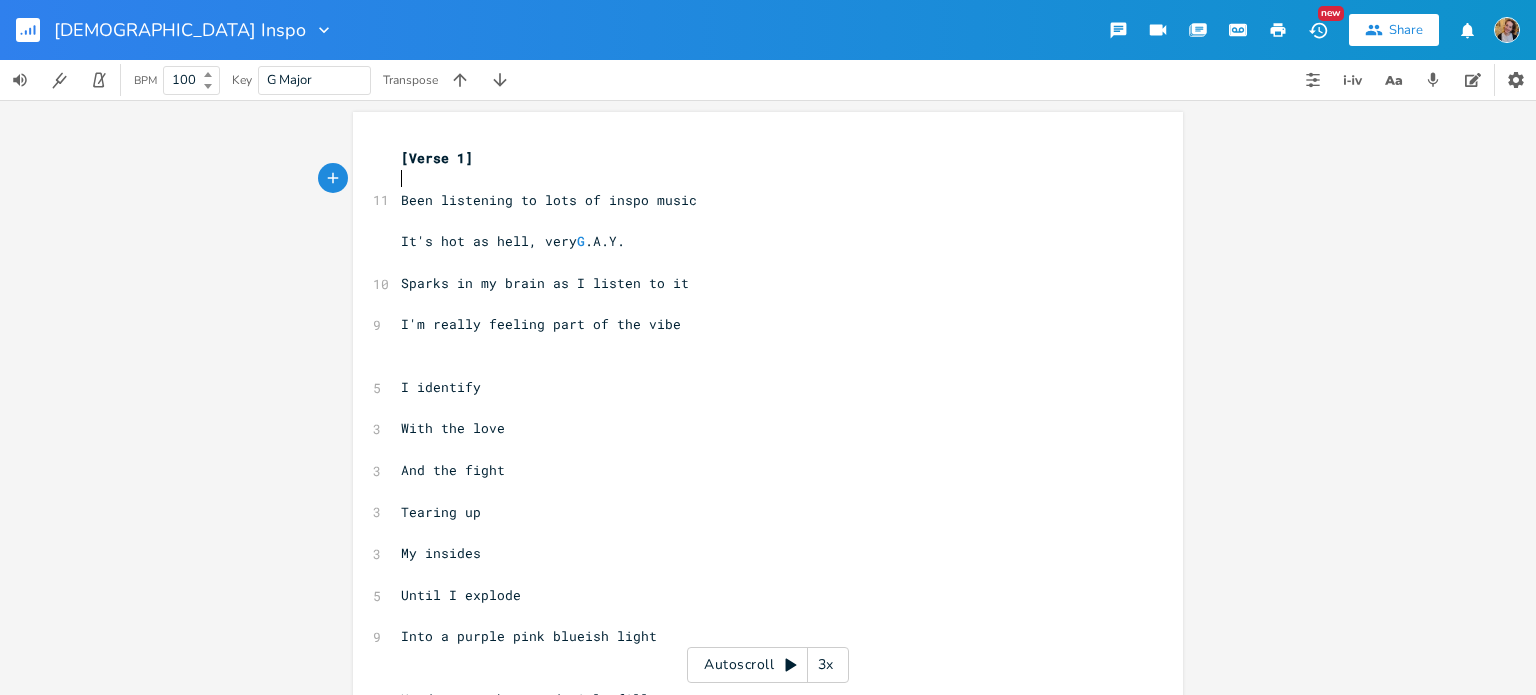 type on "A" 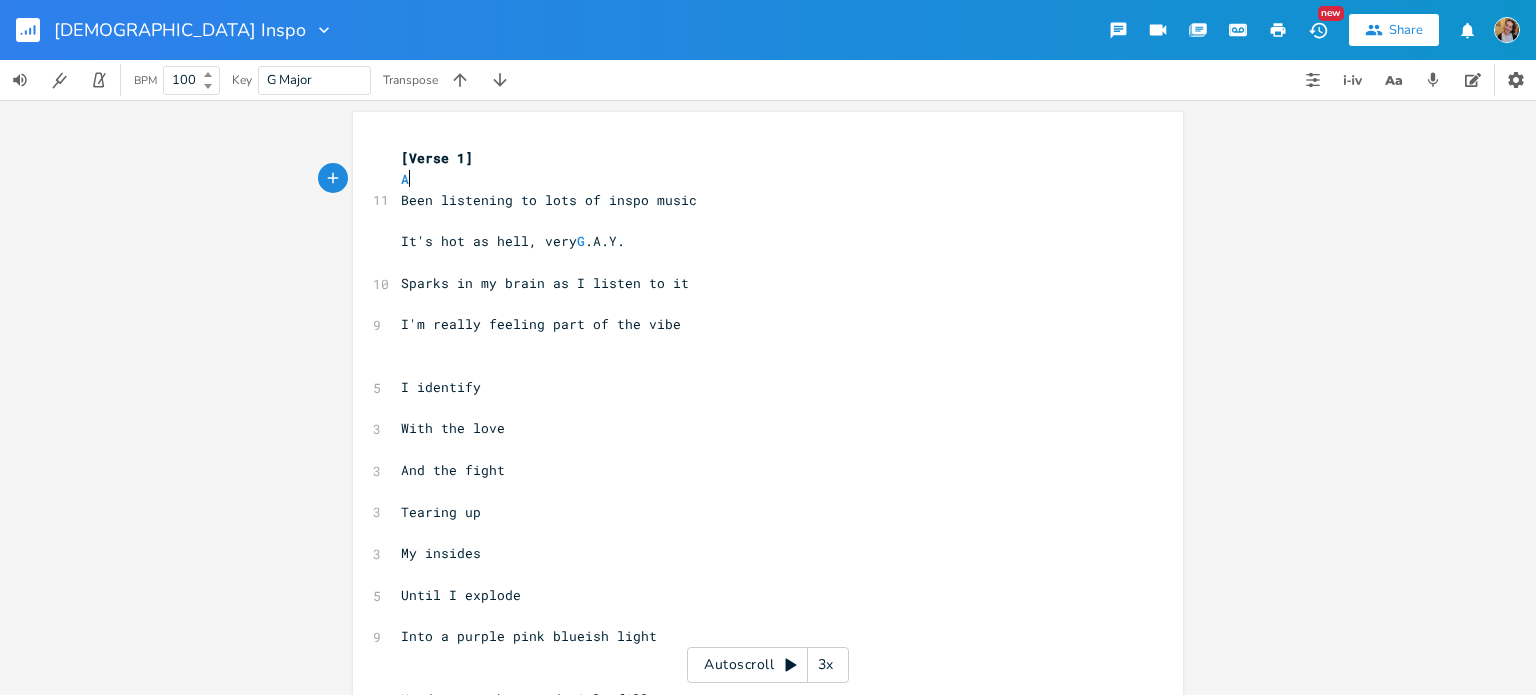 scroll, scrollTop: 0, scrollLeft: 9, axis: horizontal 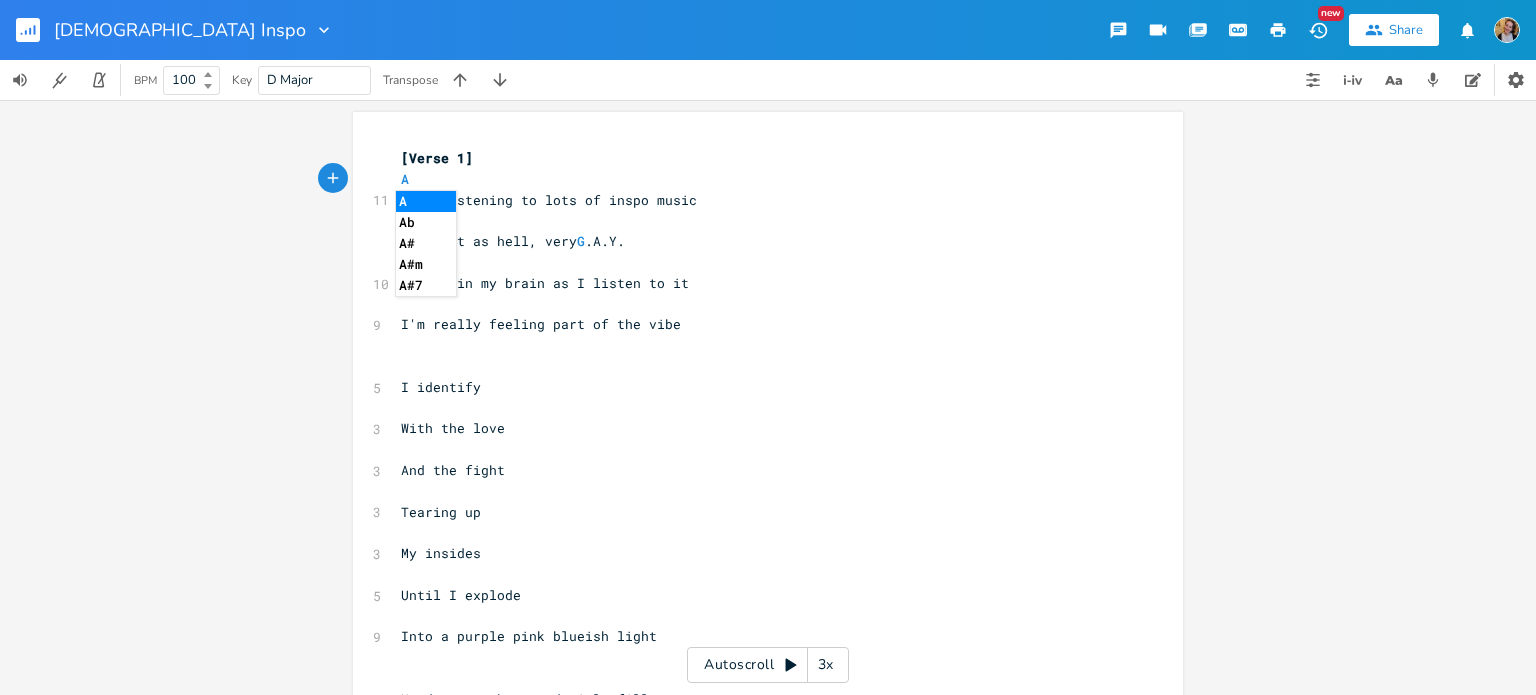 click on "It's hot as hell, very  G .A.Y." at bounding box center (758, 241) 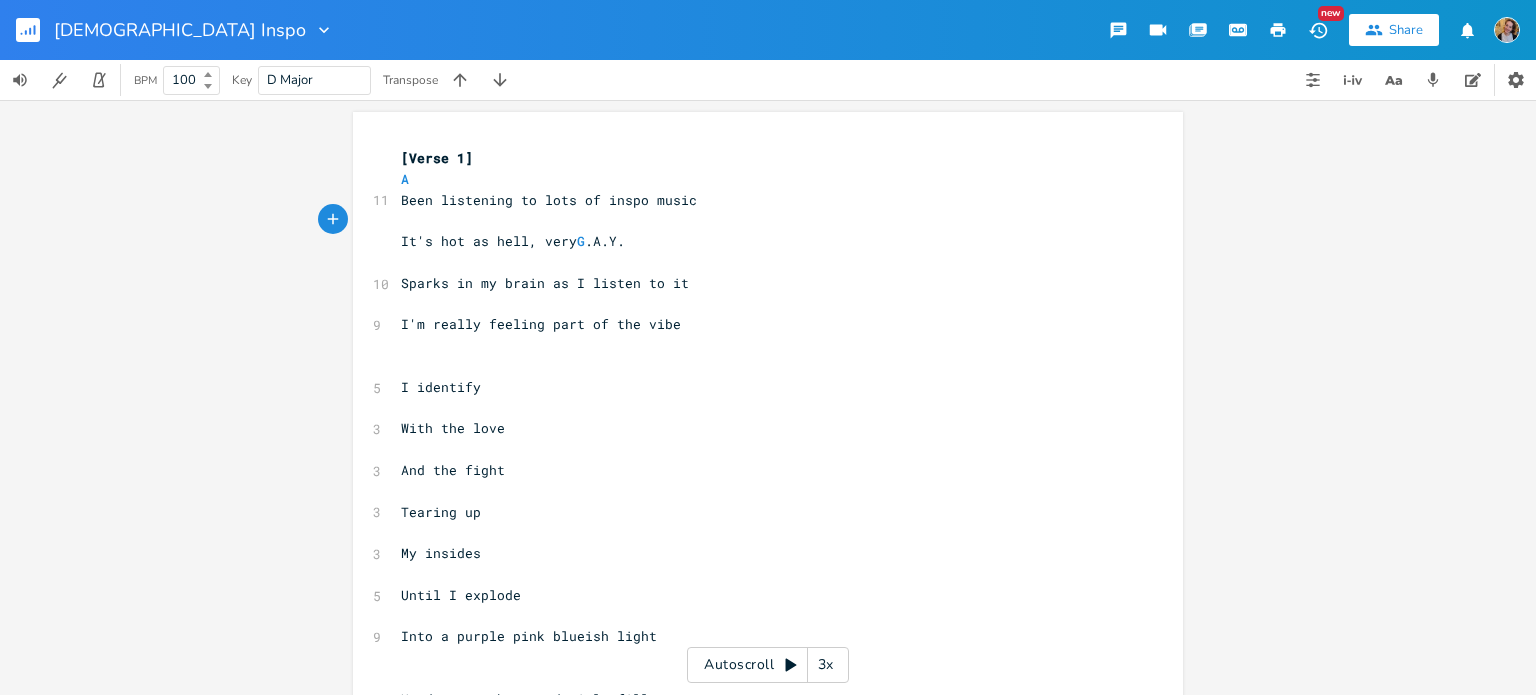type on "E" 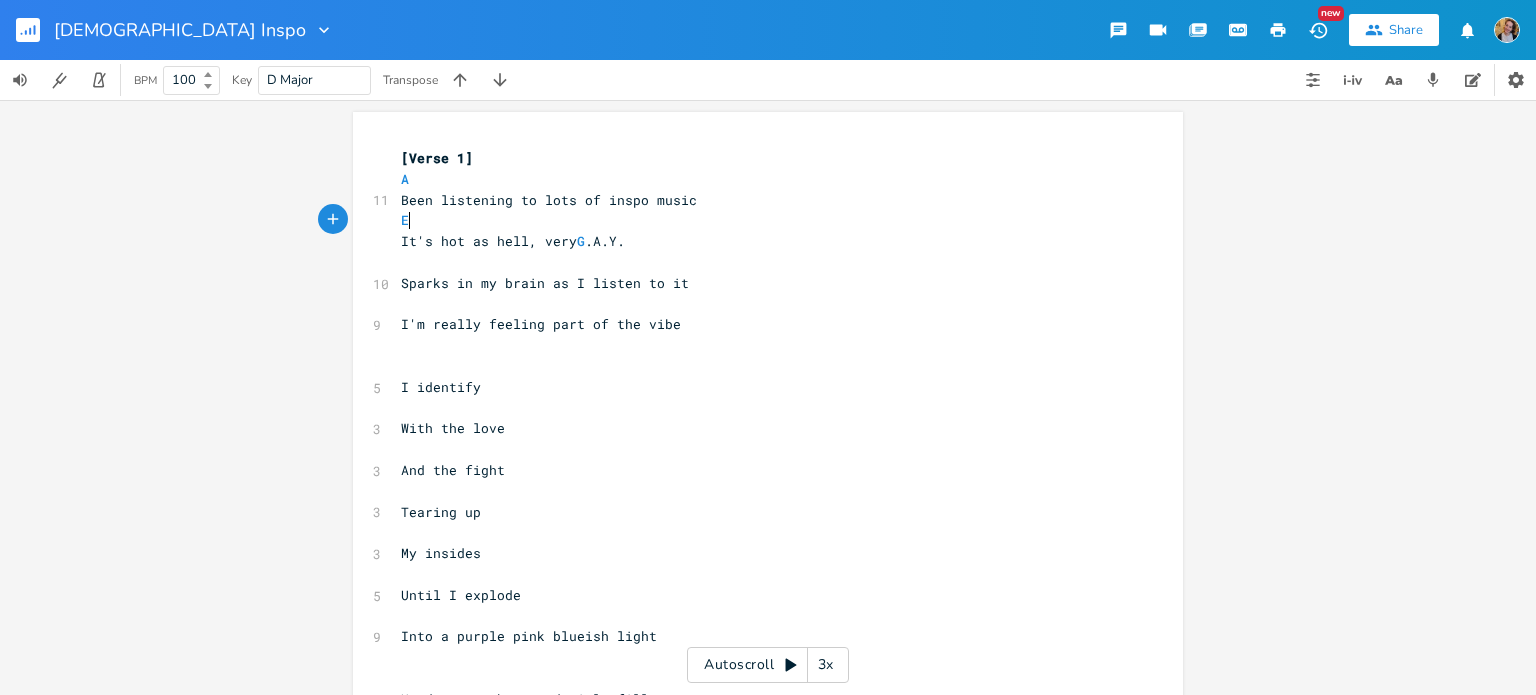scroll, scrollTop: 0, scrollLeft: 7, axis: horizontal 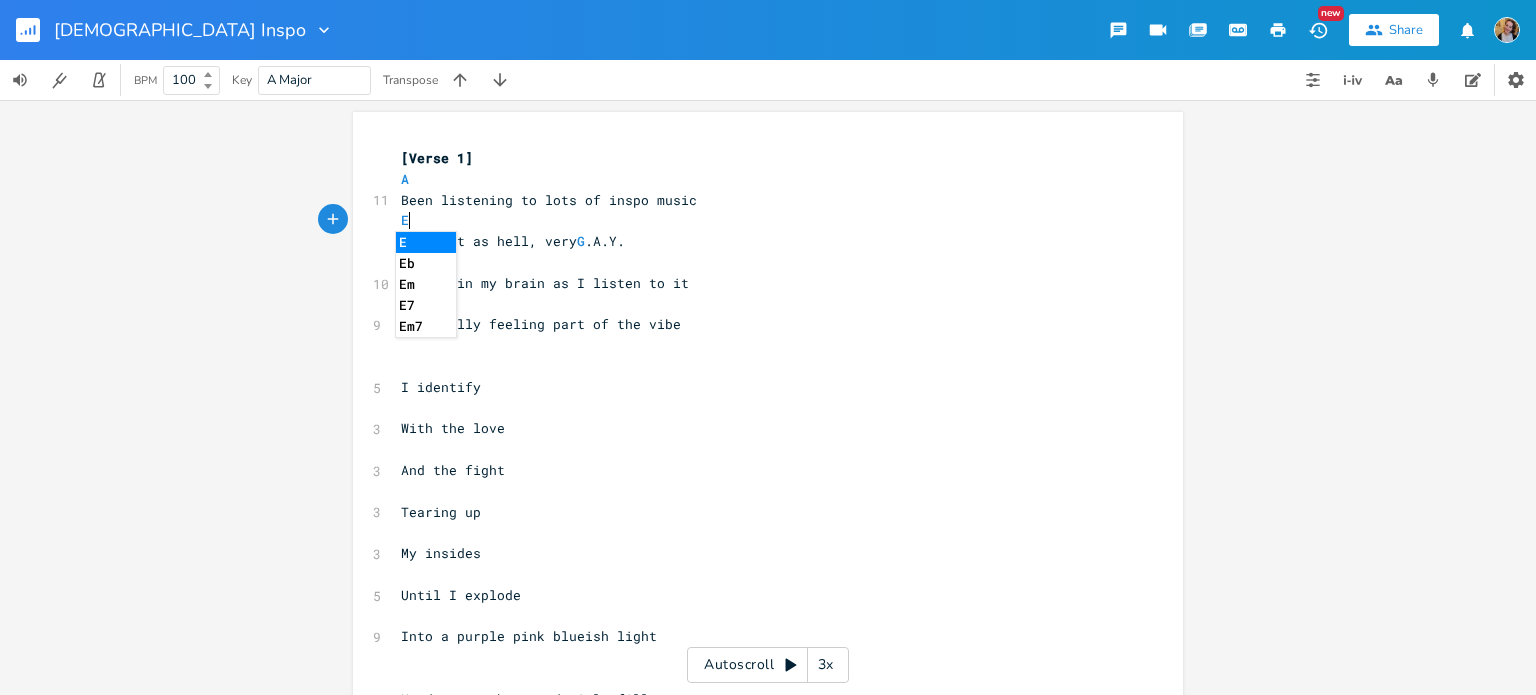 click on "​" at bounding box center (758, 262) 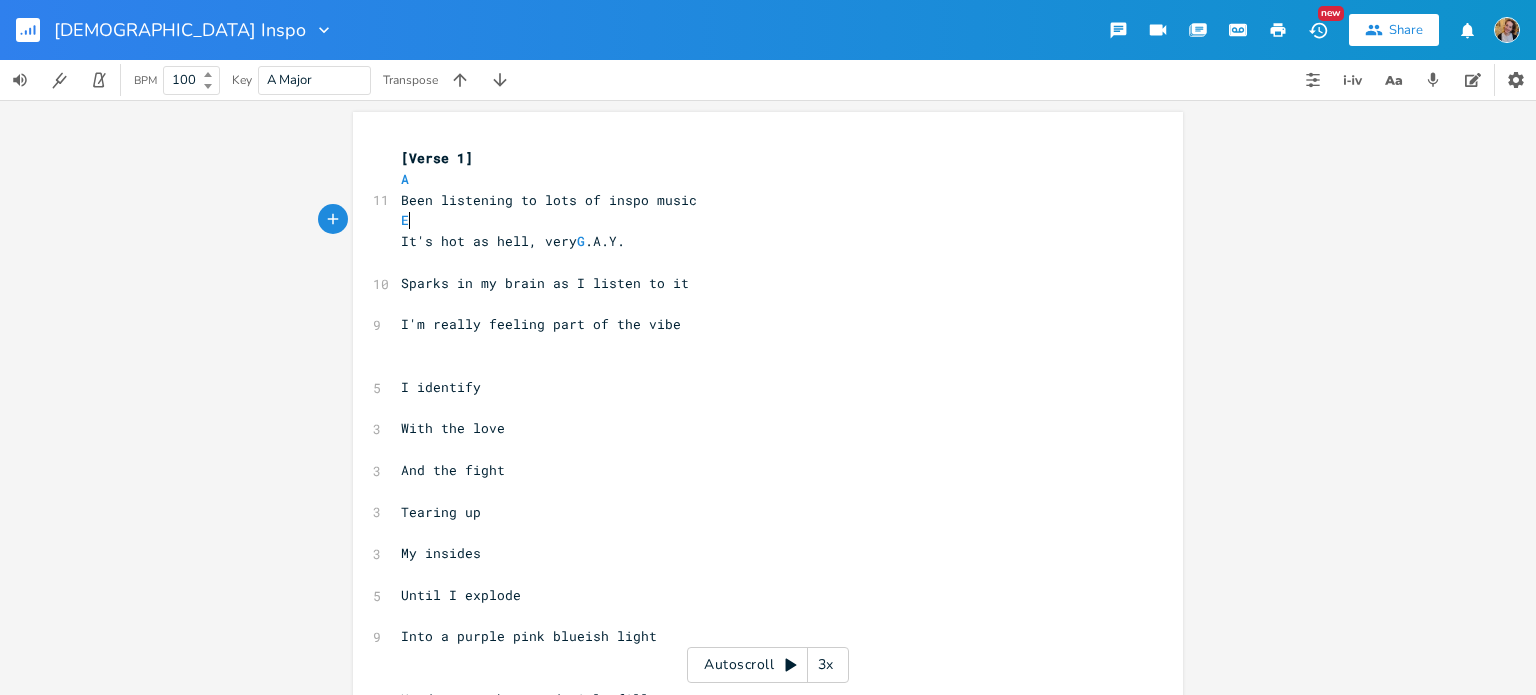 click on "E" at bounding box center [758, 220] 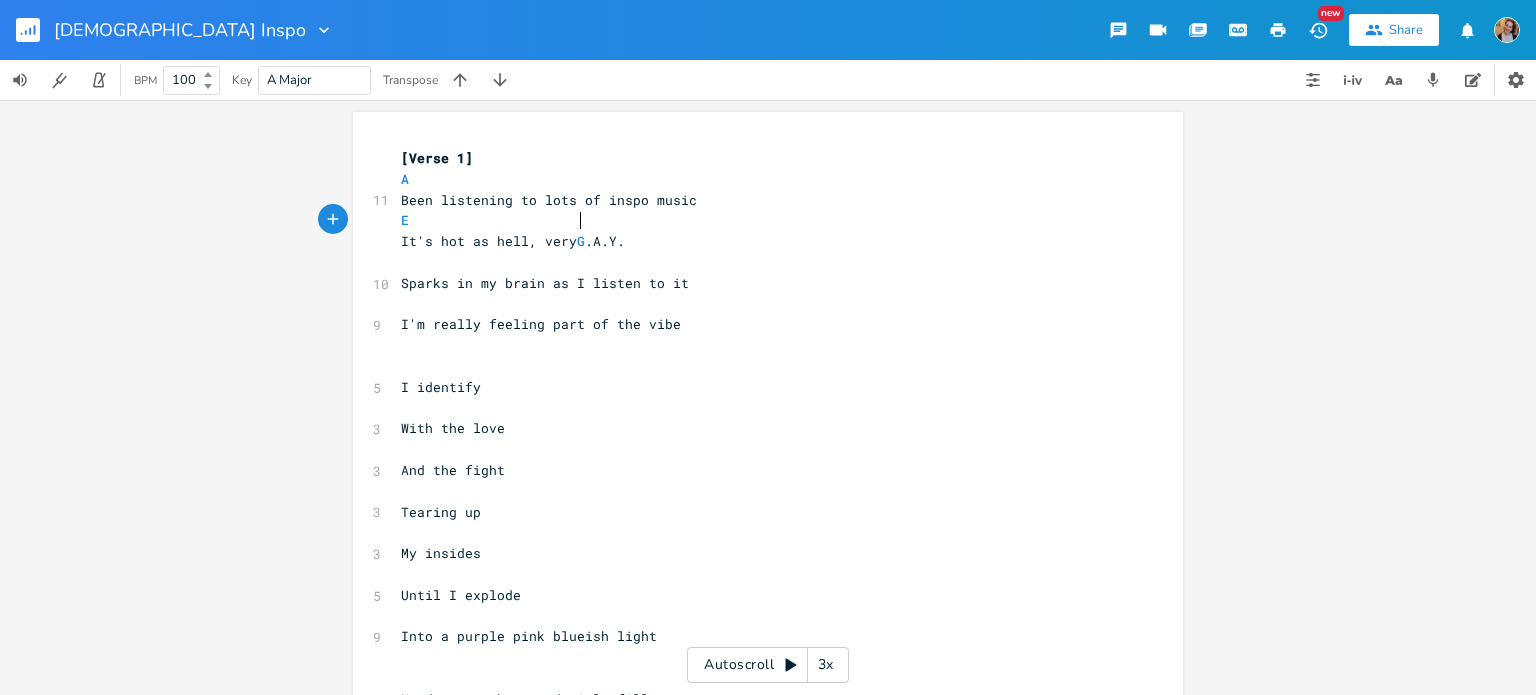 scroll, scrollTop: 0, scrollLeft: 77, axis: horizontal 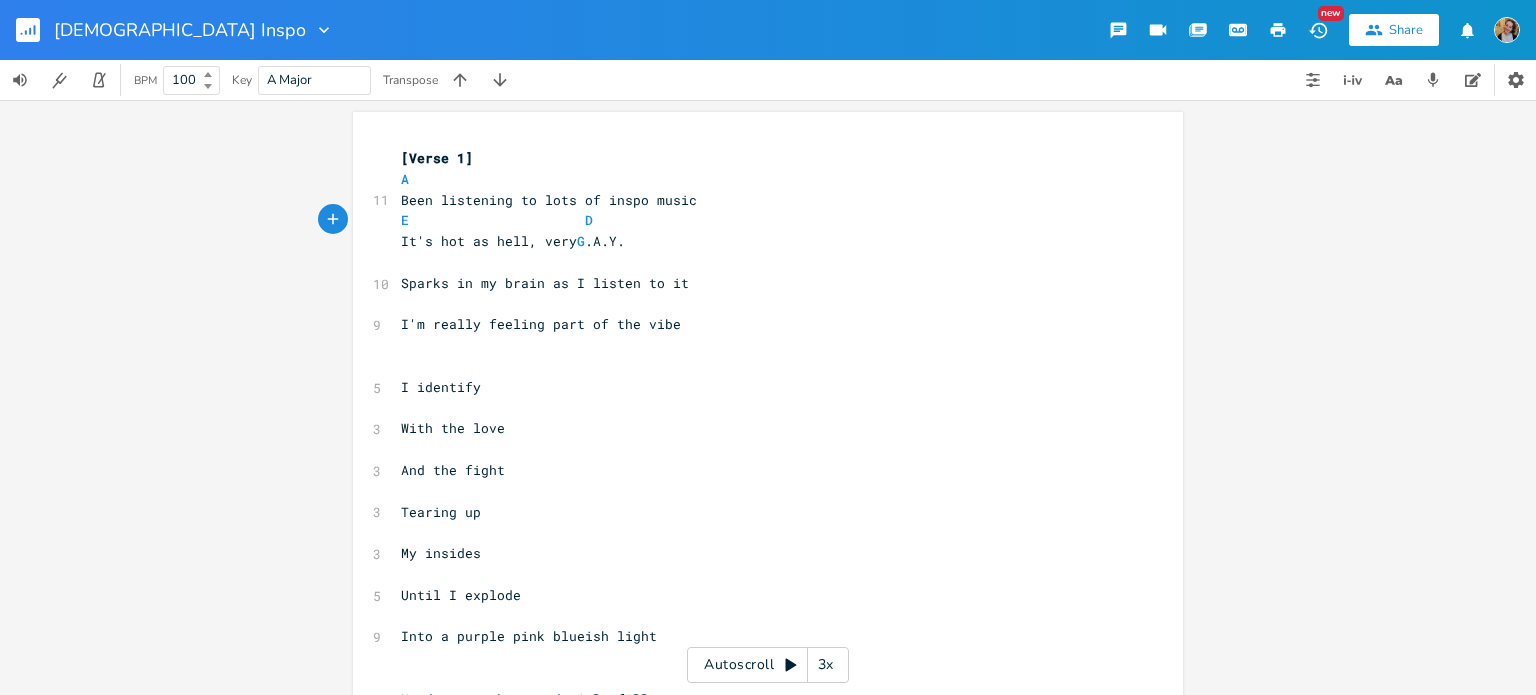 type on "D" 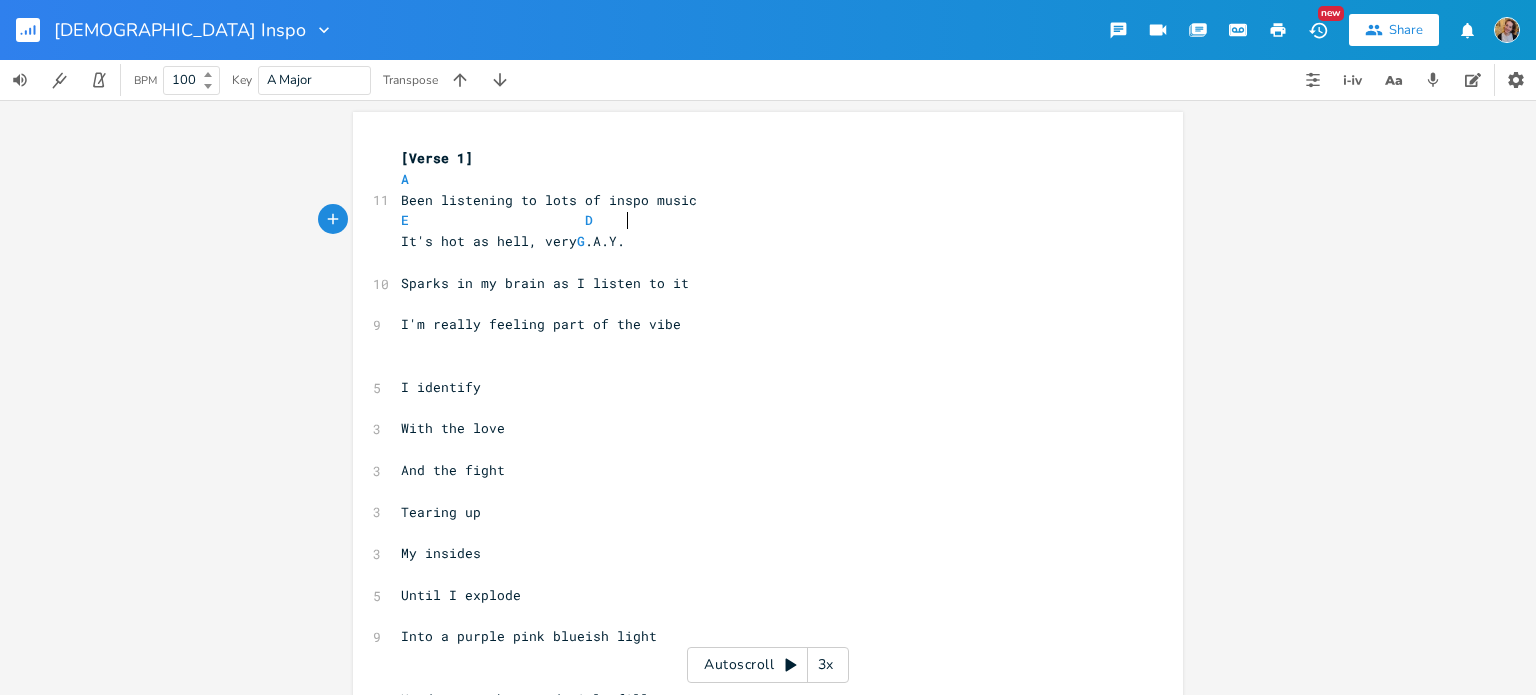 scroll, scrollTop: 0, scrollLeft: 25, axis: horizontal 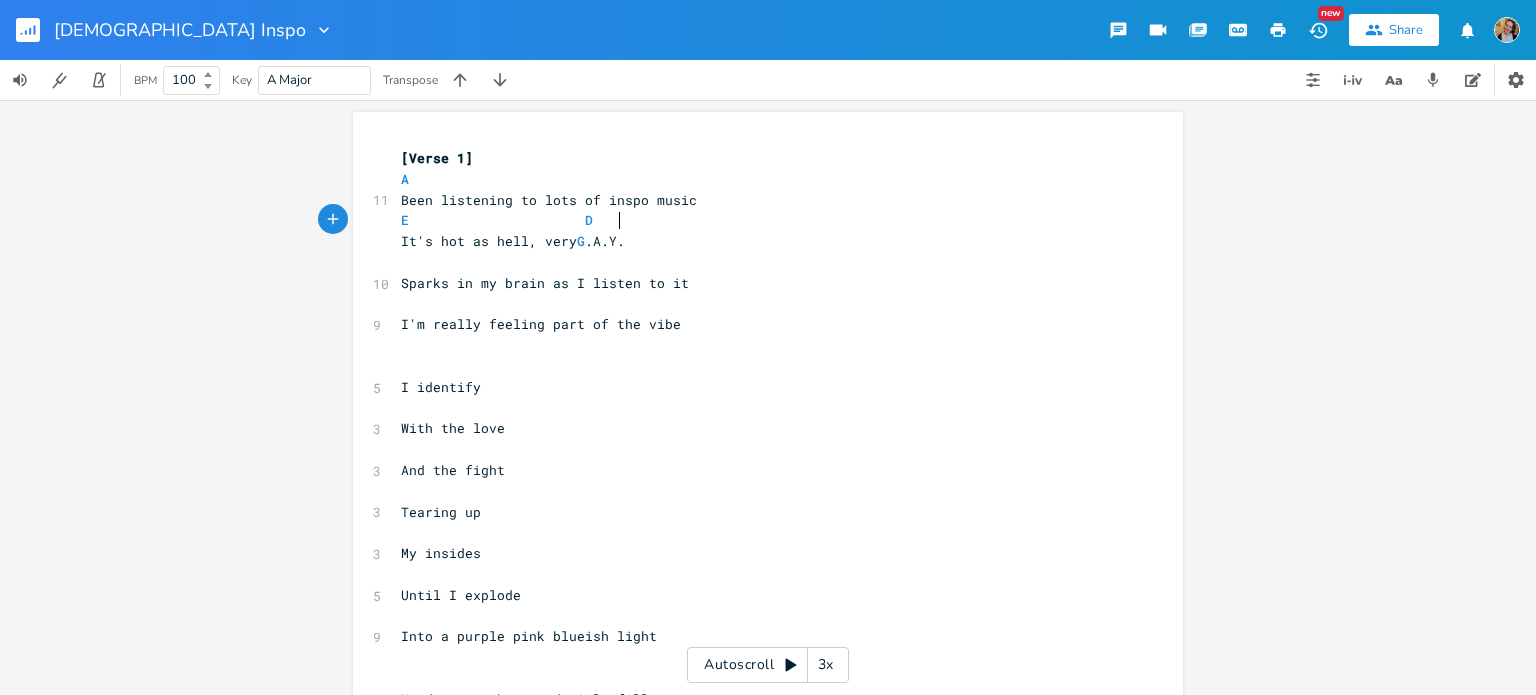 type on "A" 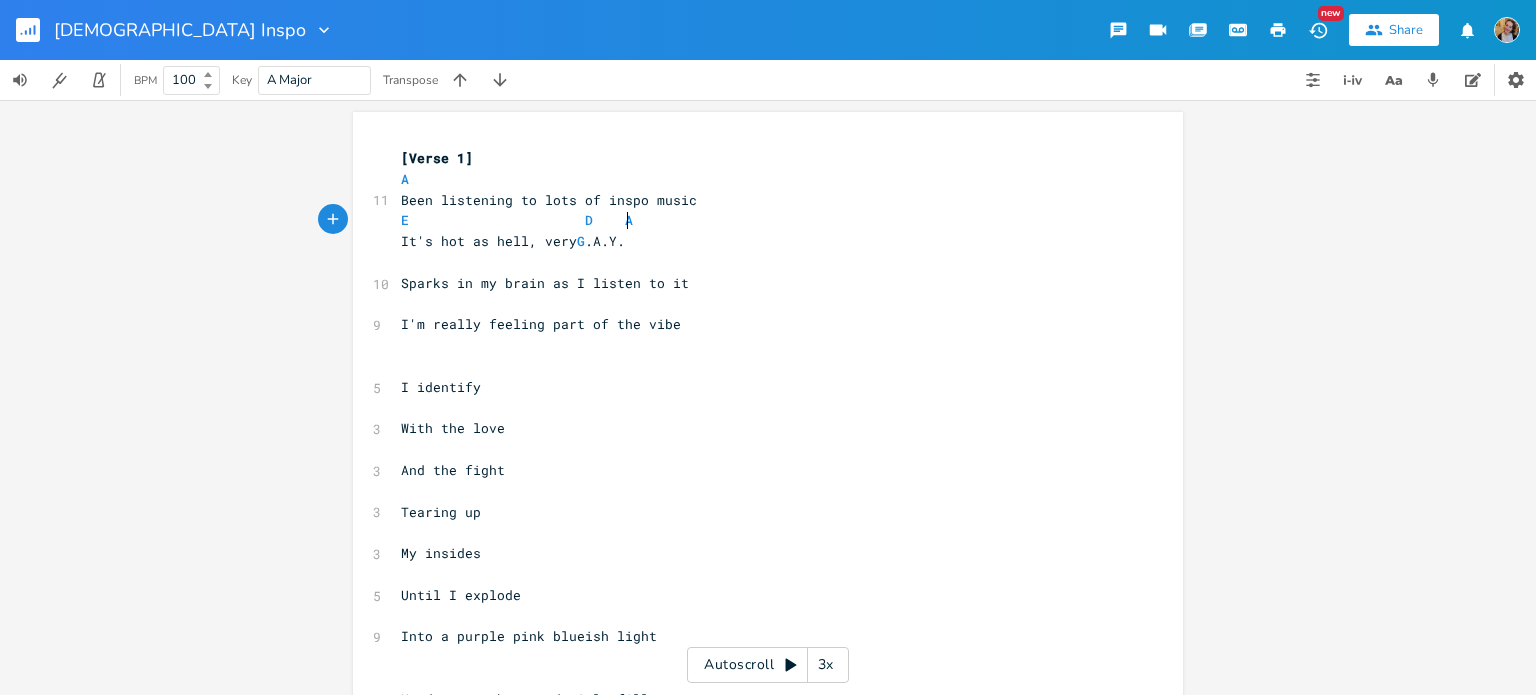 scroll, scrollTop: 0, scrollLeft: 9, axis: horizontal 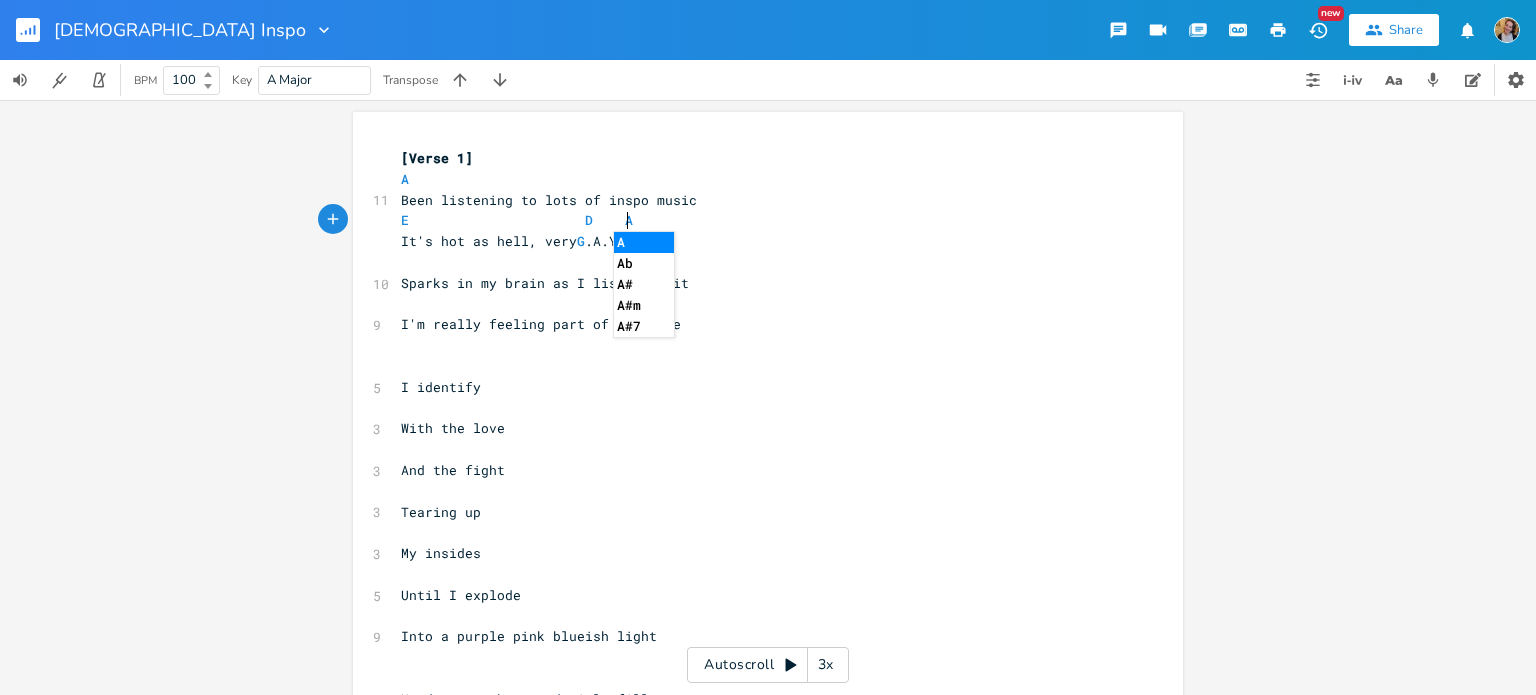 click on "​" at bounding box center [758, 262] 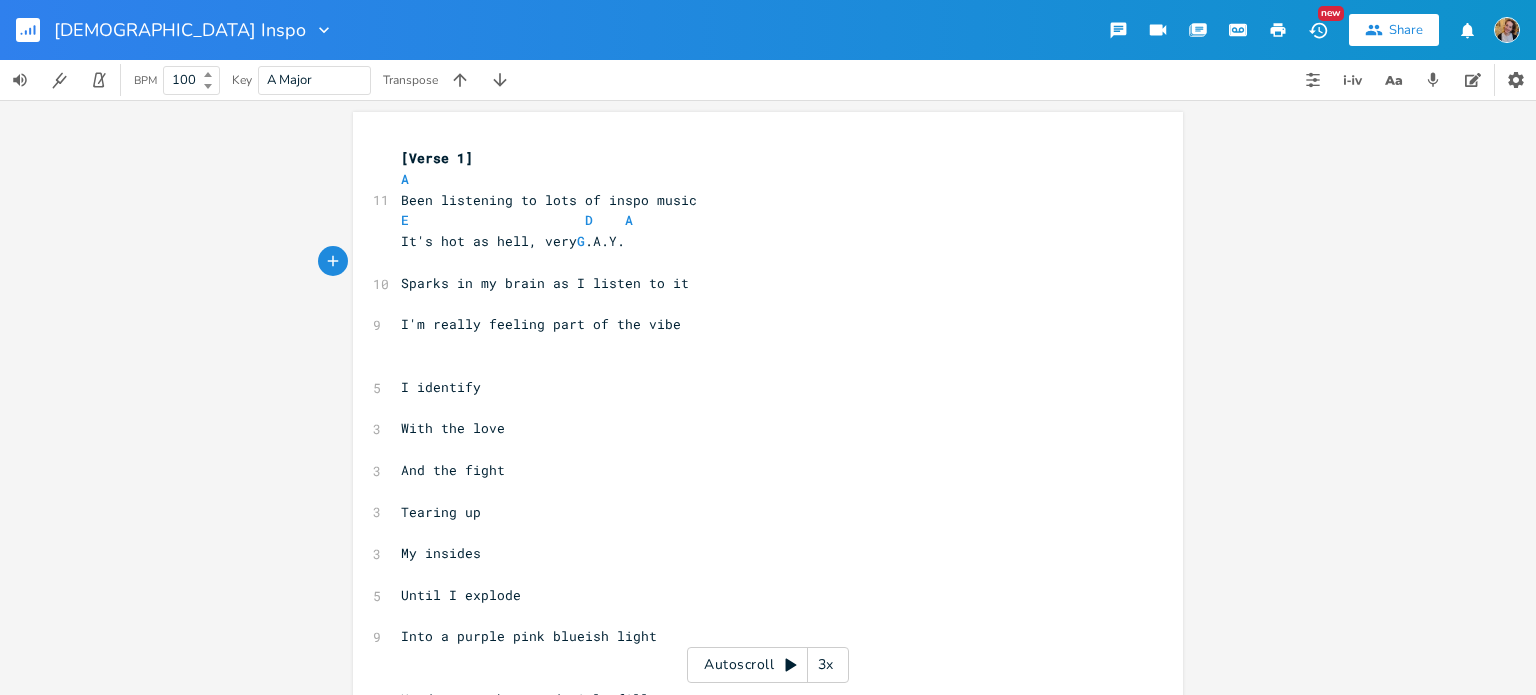 type on "A" 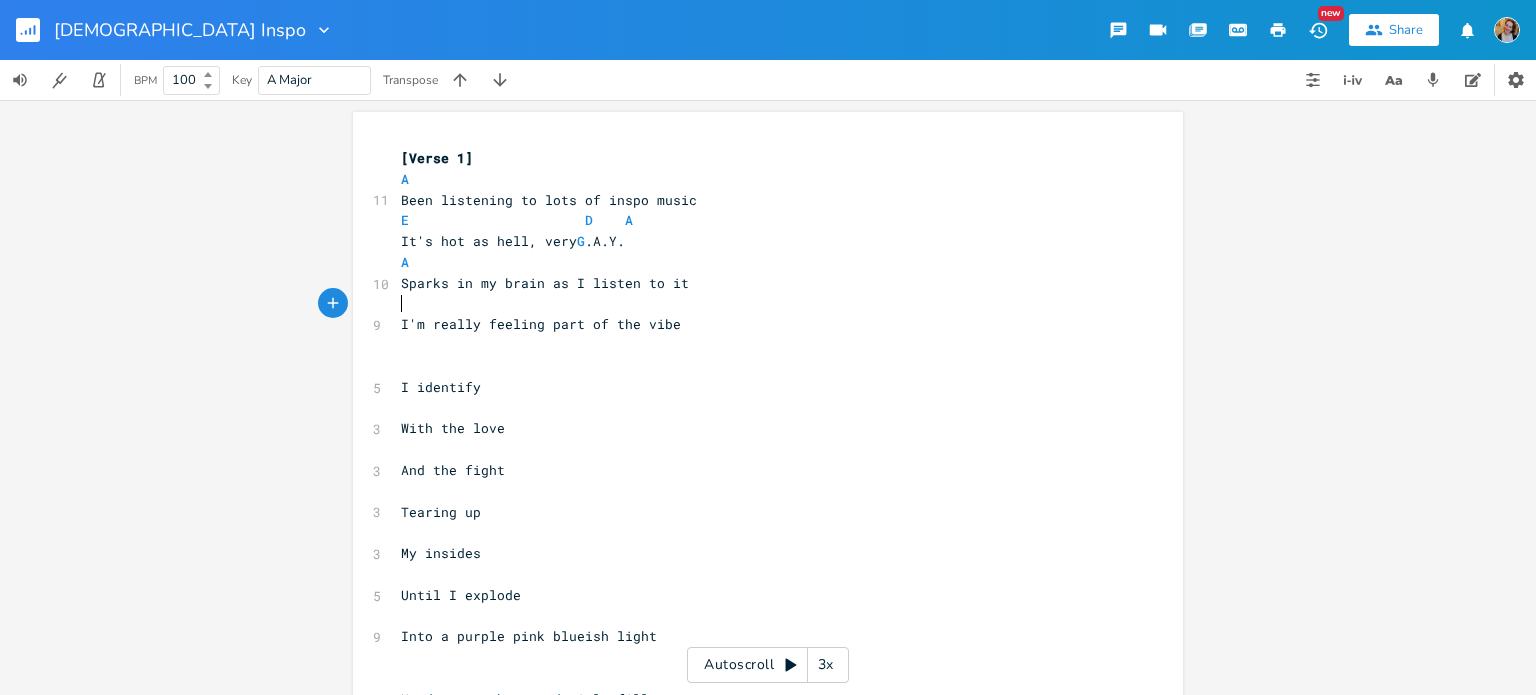 click on "​" at bounding box center [758, 304] 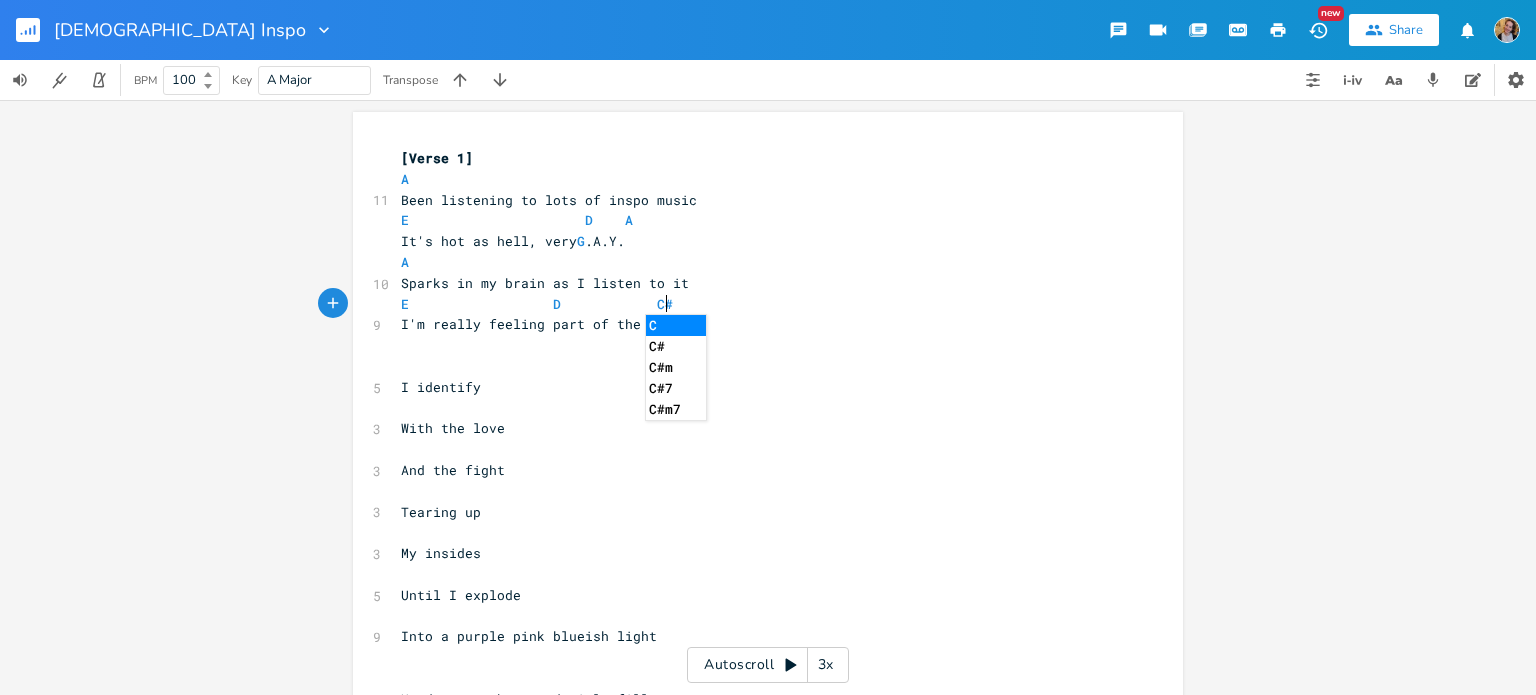 type on "E                  D            C#m" 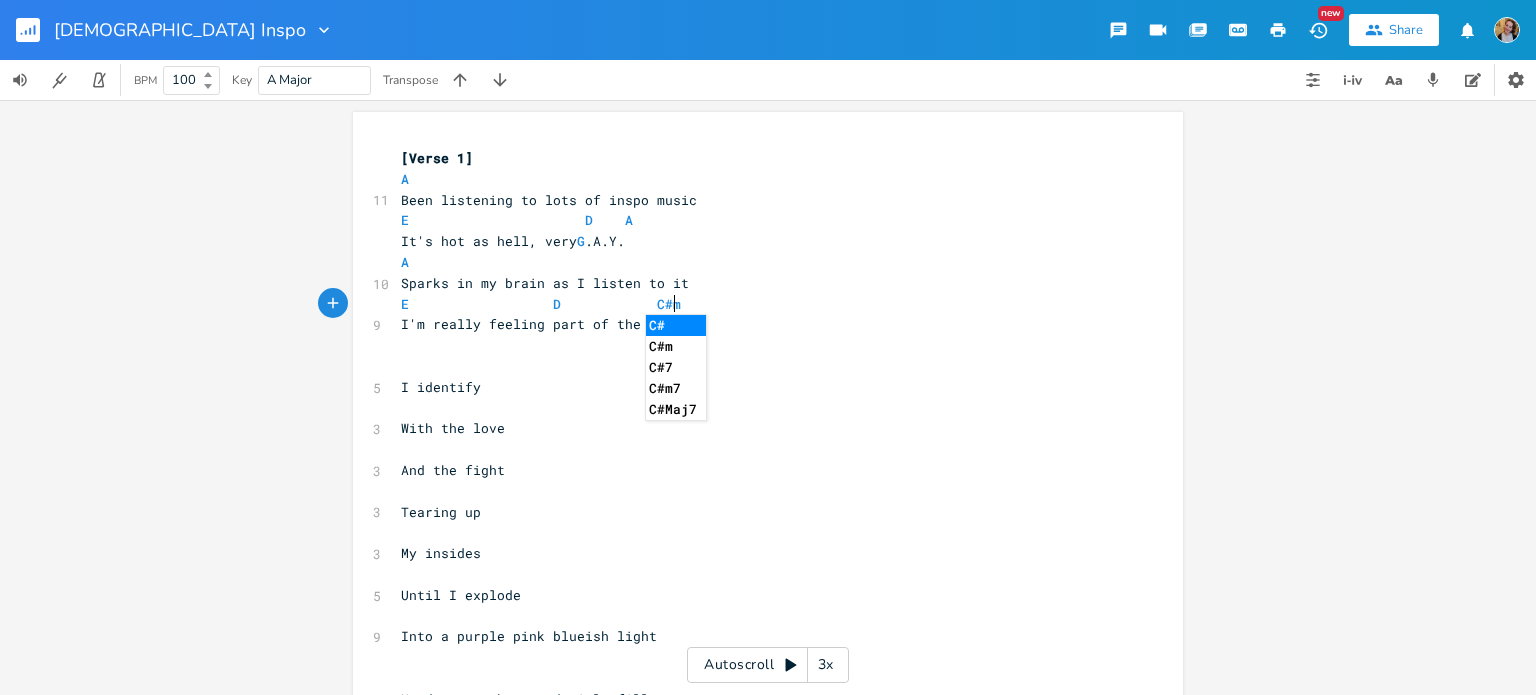 scroll, scrollTop: 0, scrollLeft: 148, axis: horizontal 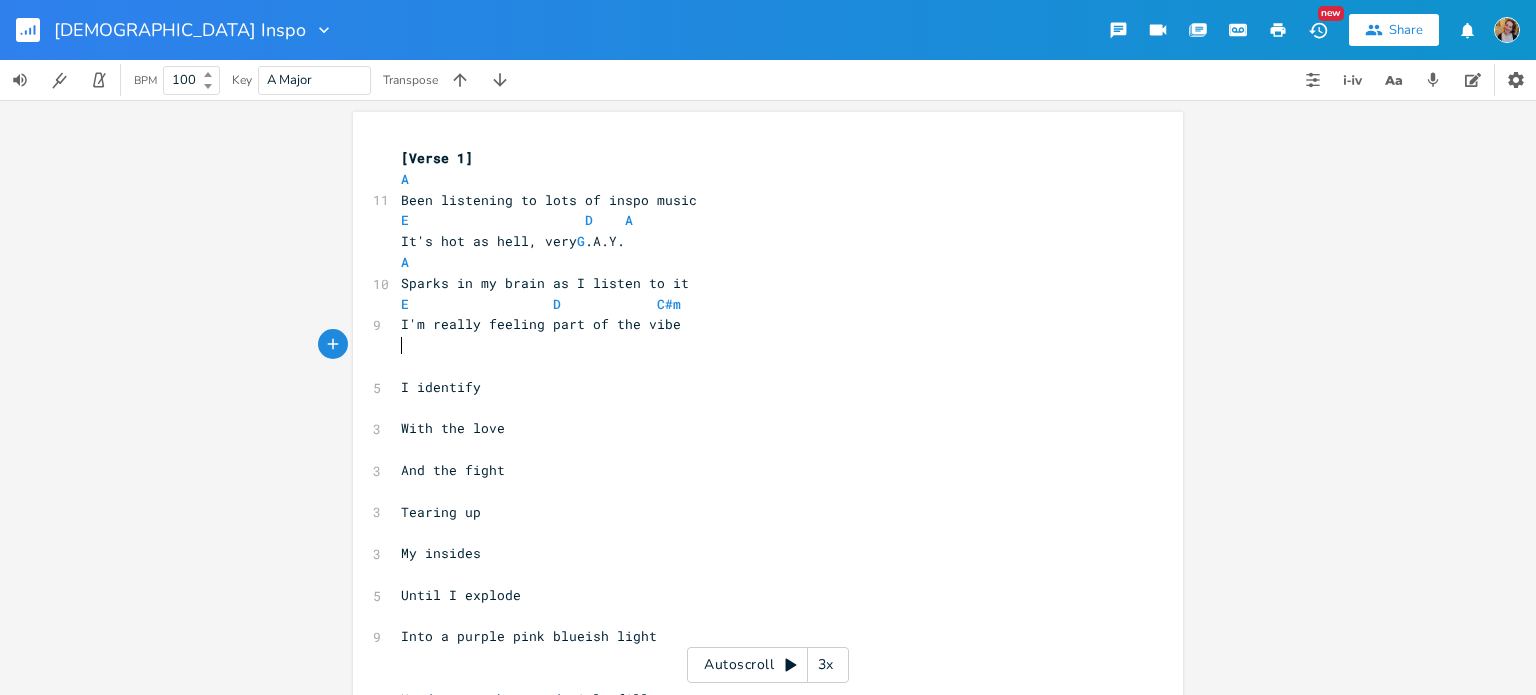 click on "​" at bounding box center [758, 345] 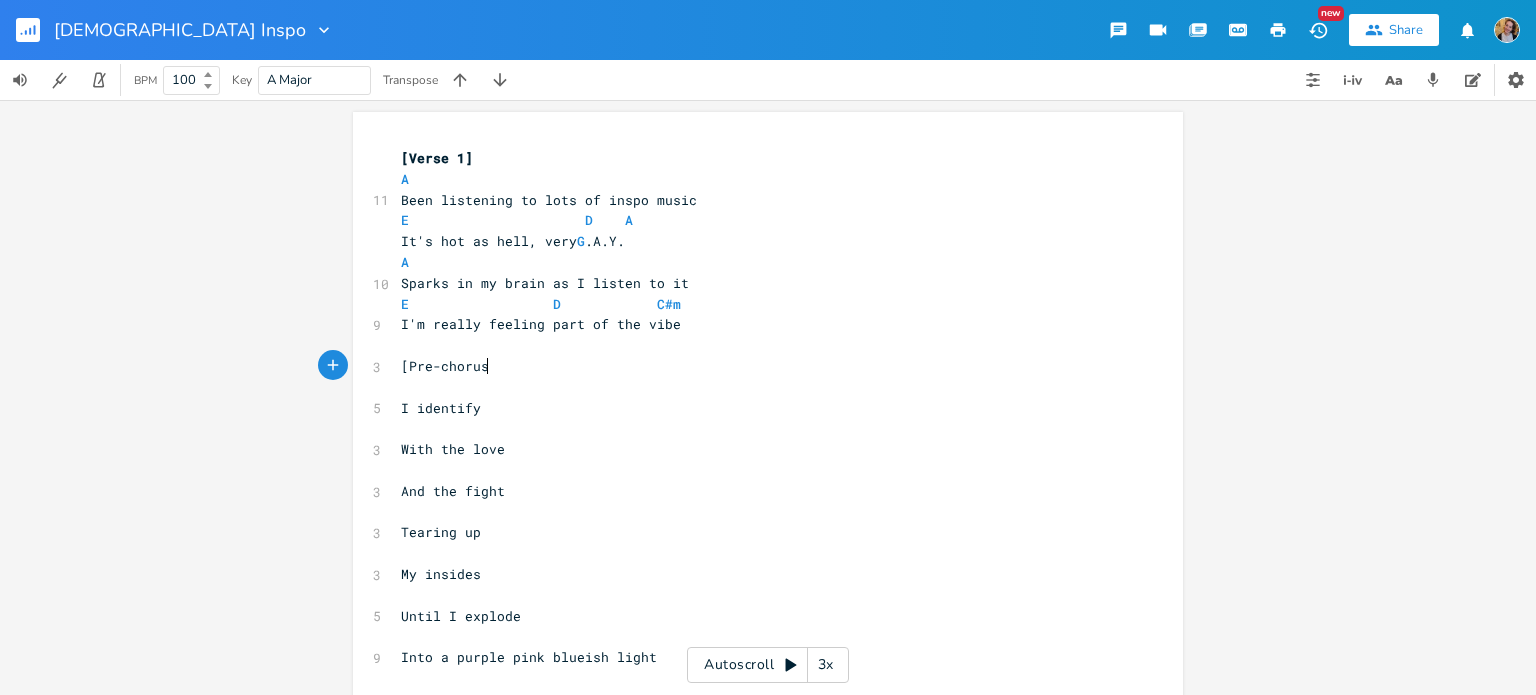 type on "[Pre-chorus[" 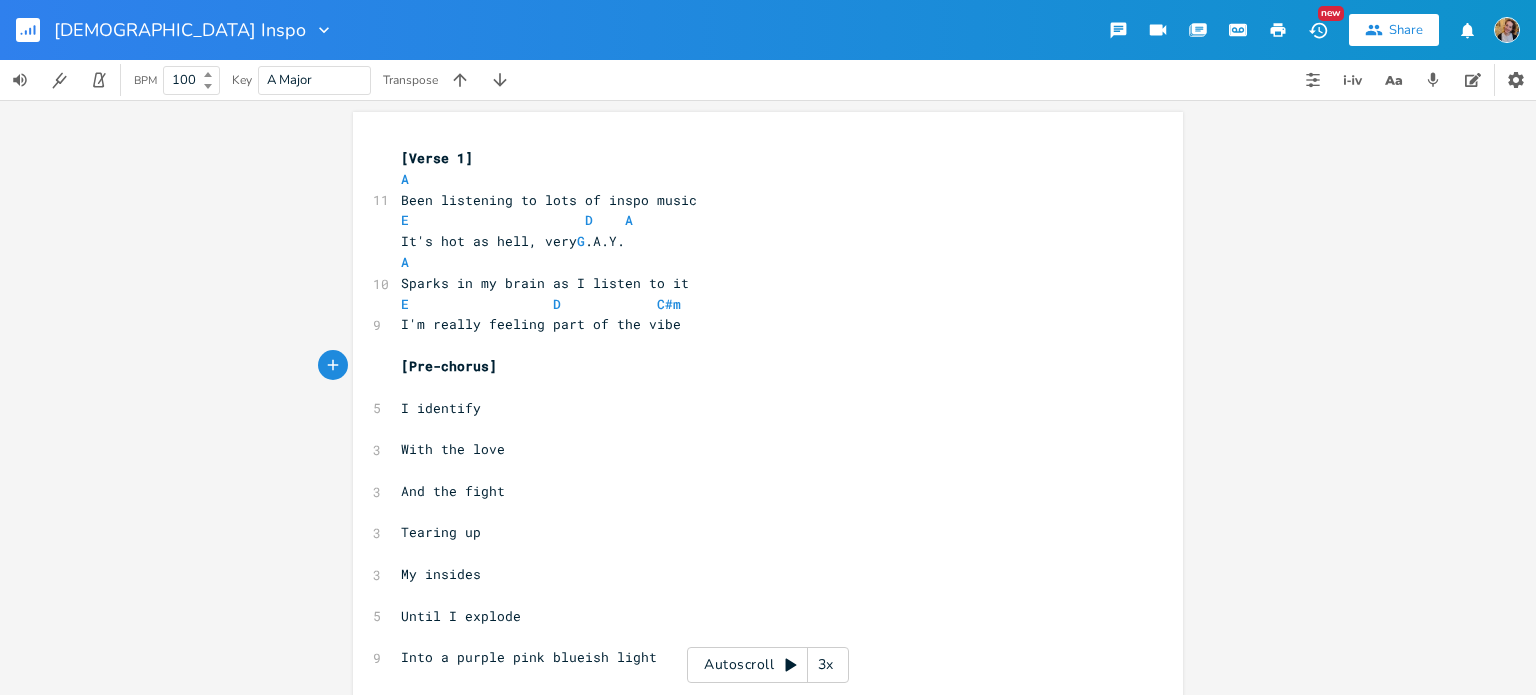 click on "​" at bounding box center [758, 387] 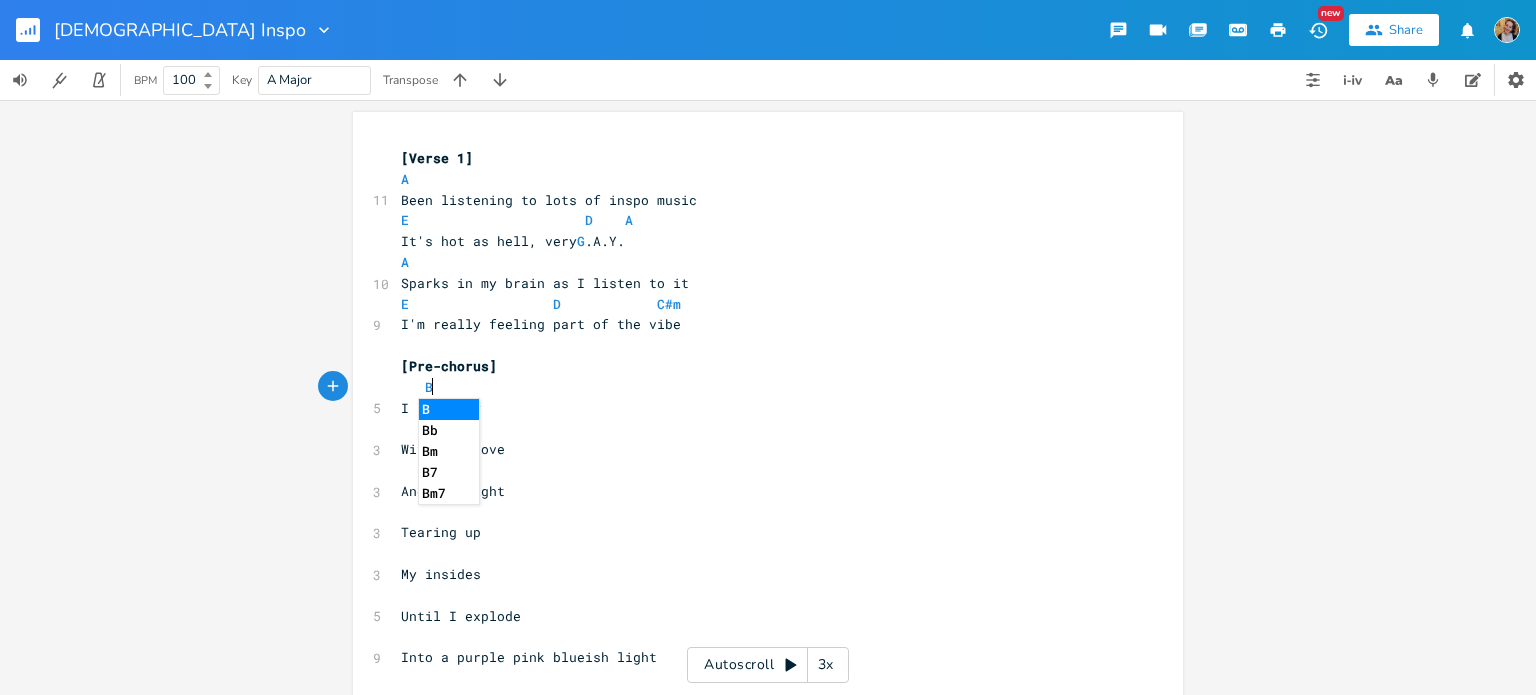 type on "Bm" 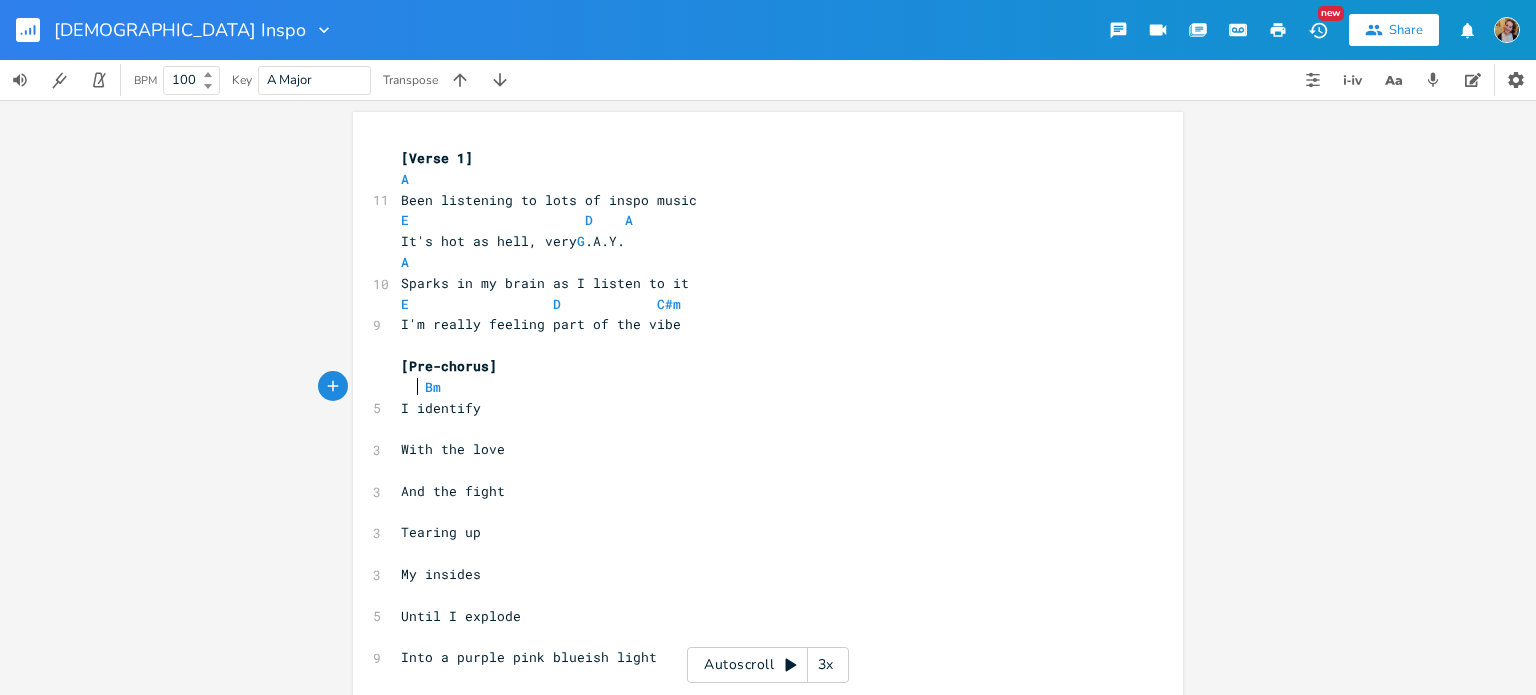 click on "Bm" at bounding box center (421, 387) 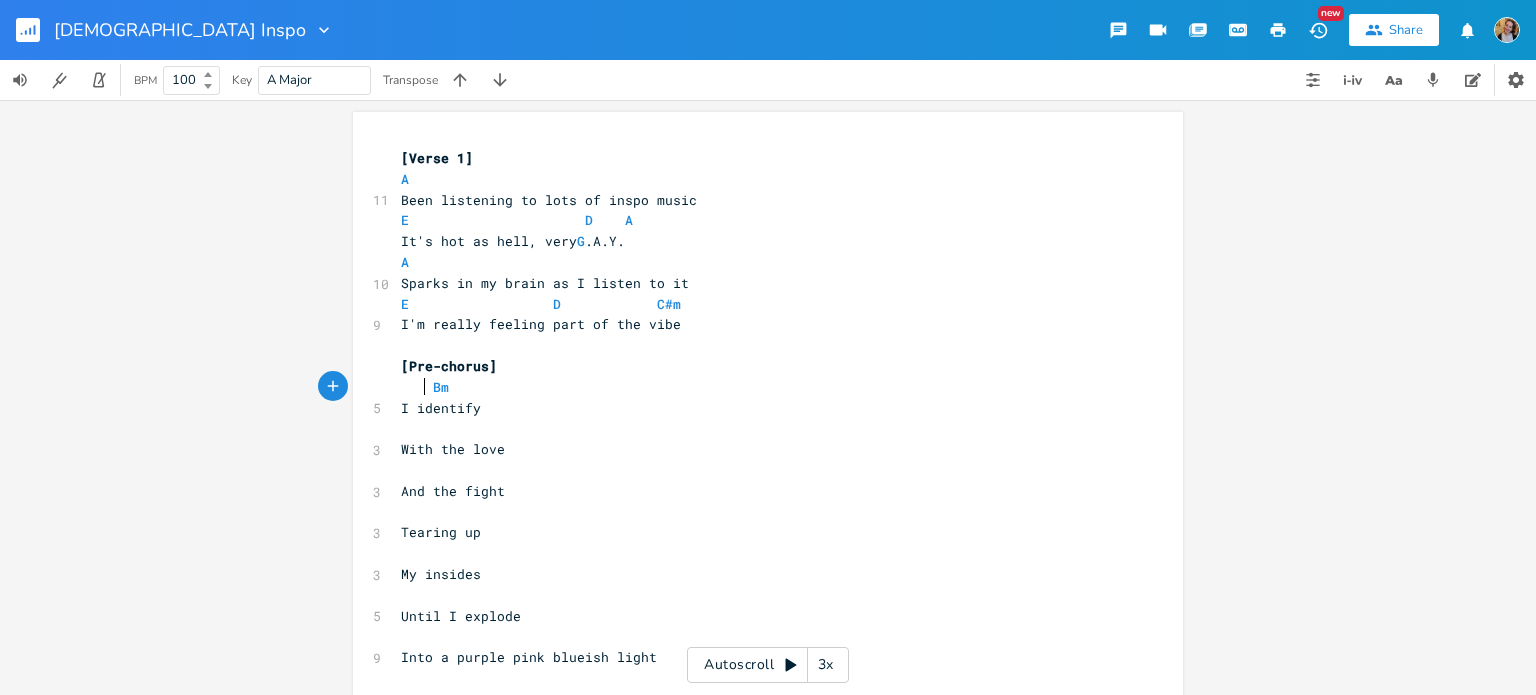 scroll, scrollTop: 0, scrollLeft: 5, axis: horizontal 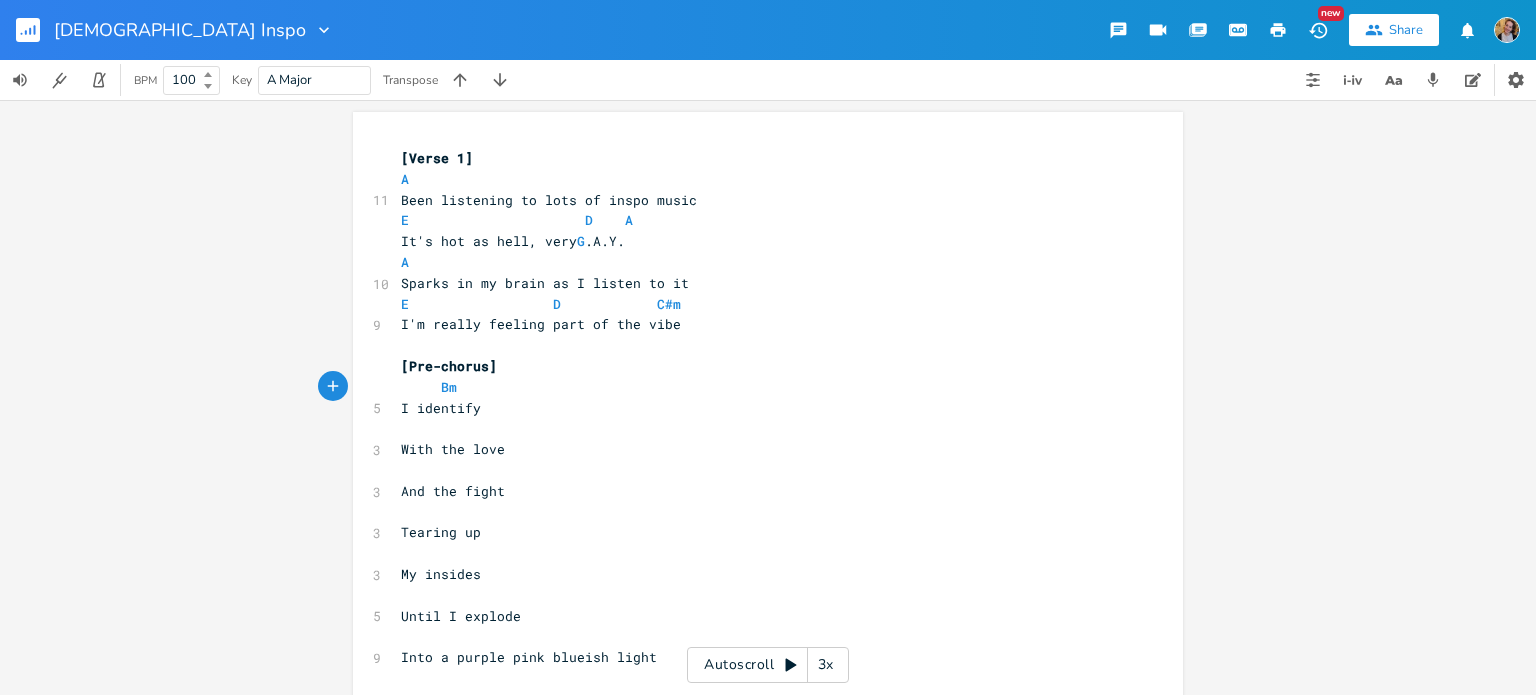 click on "​" at bounding box center (758, 428) 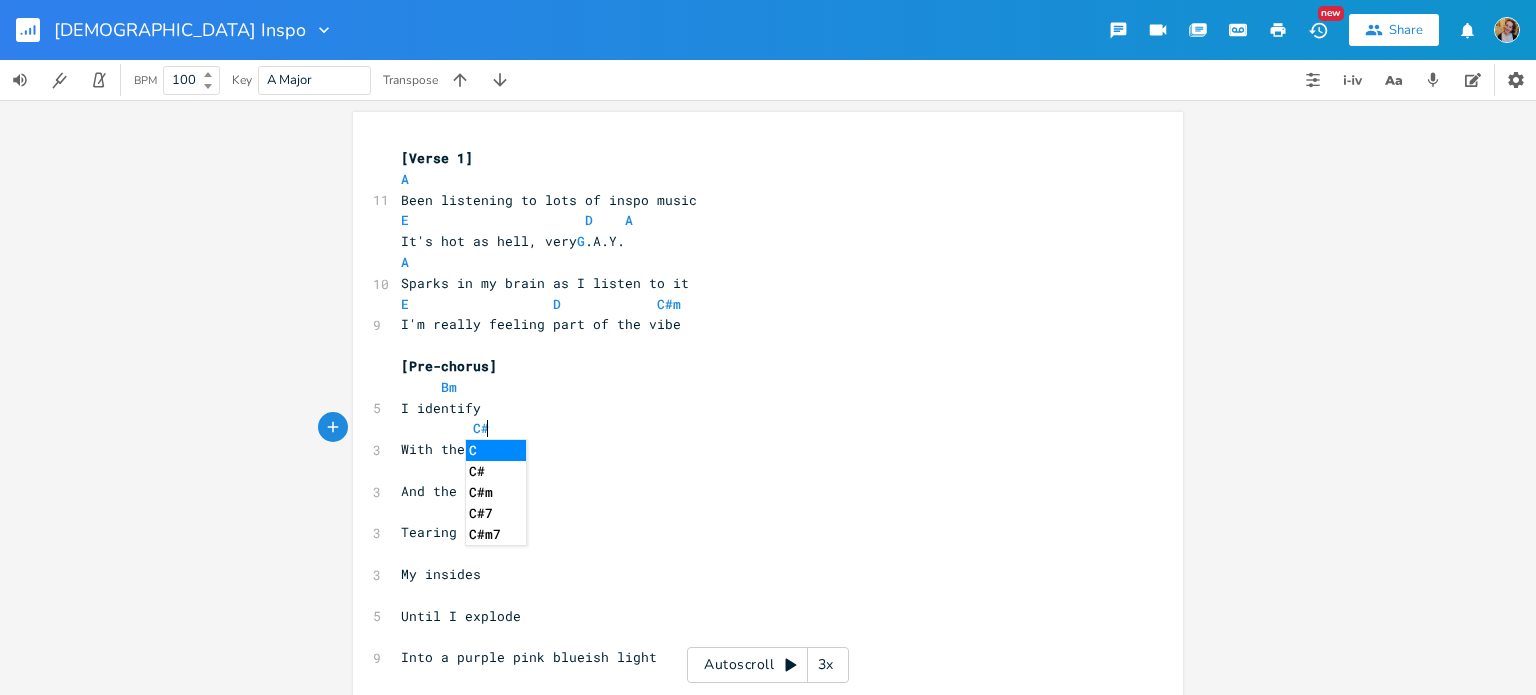 type on "C#m" 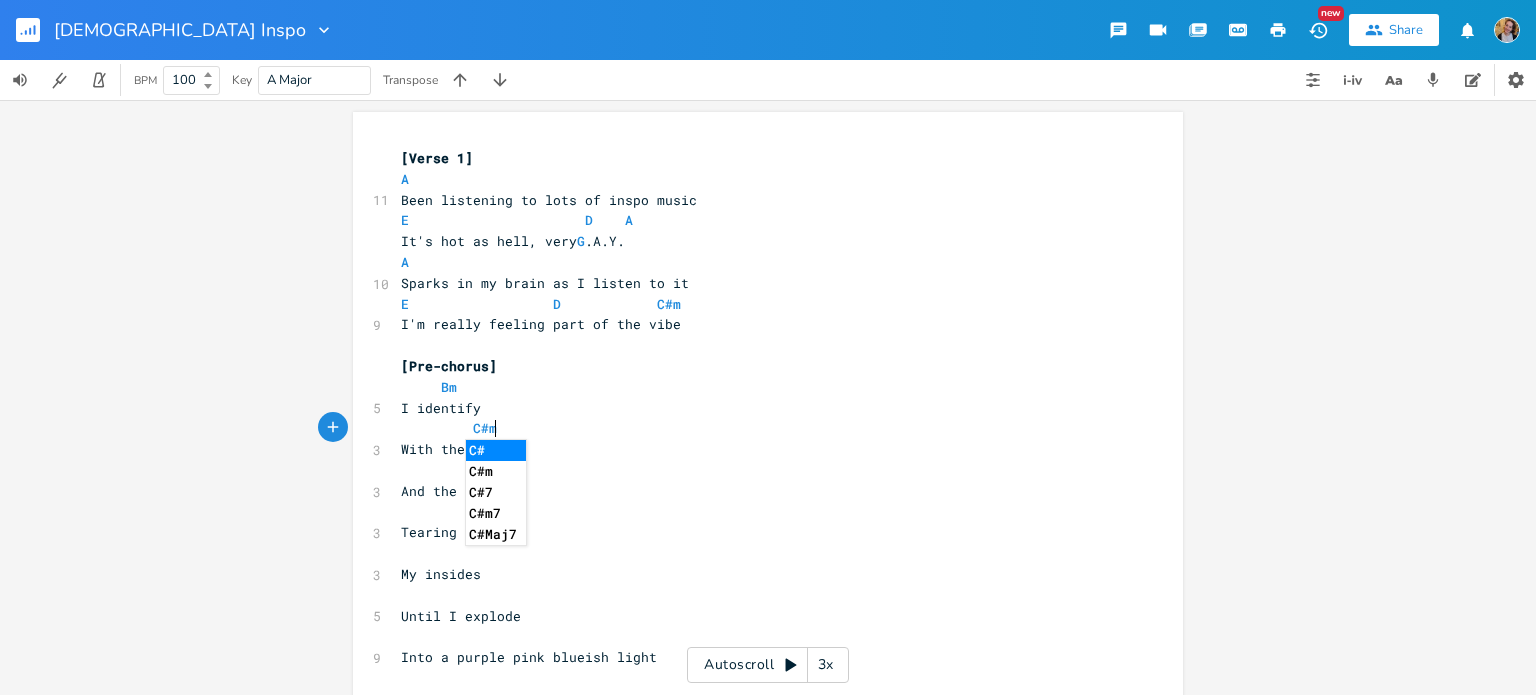 scroll, scrollTop: 0, scrollLeft: 58, axis: horizontal 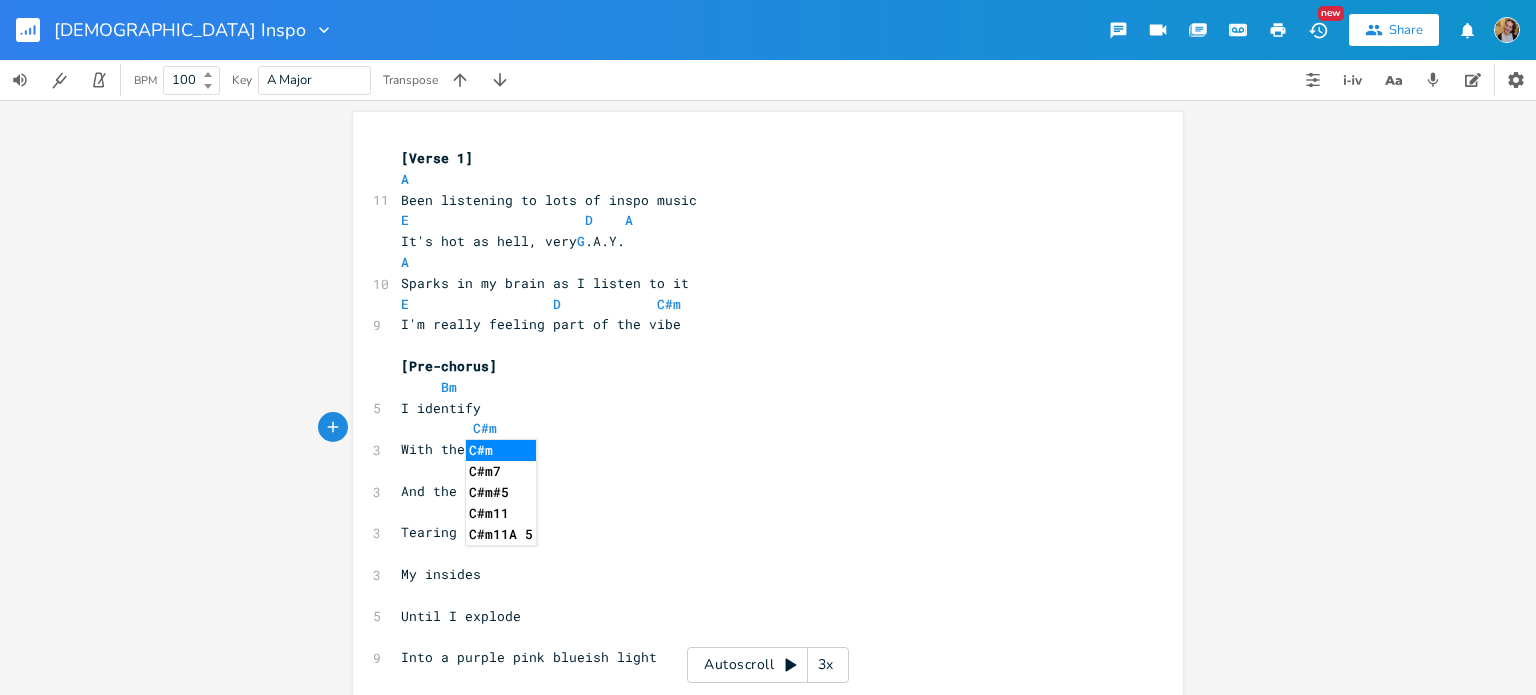 click on "With the love" at bounding box center [758, 449] 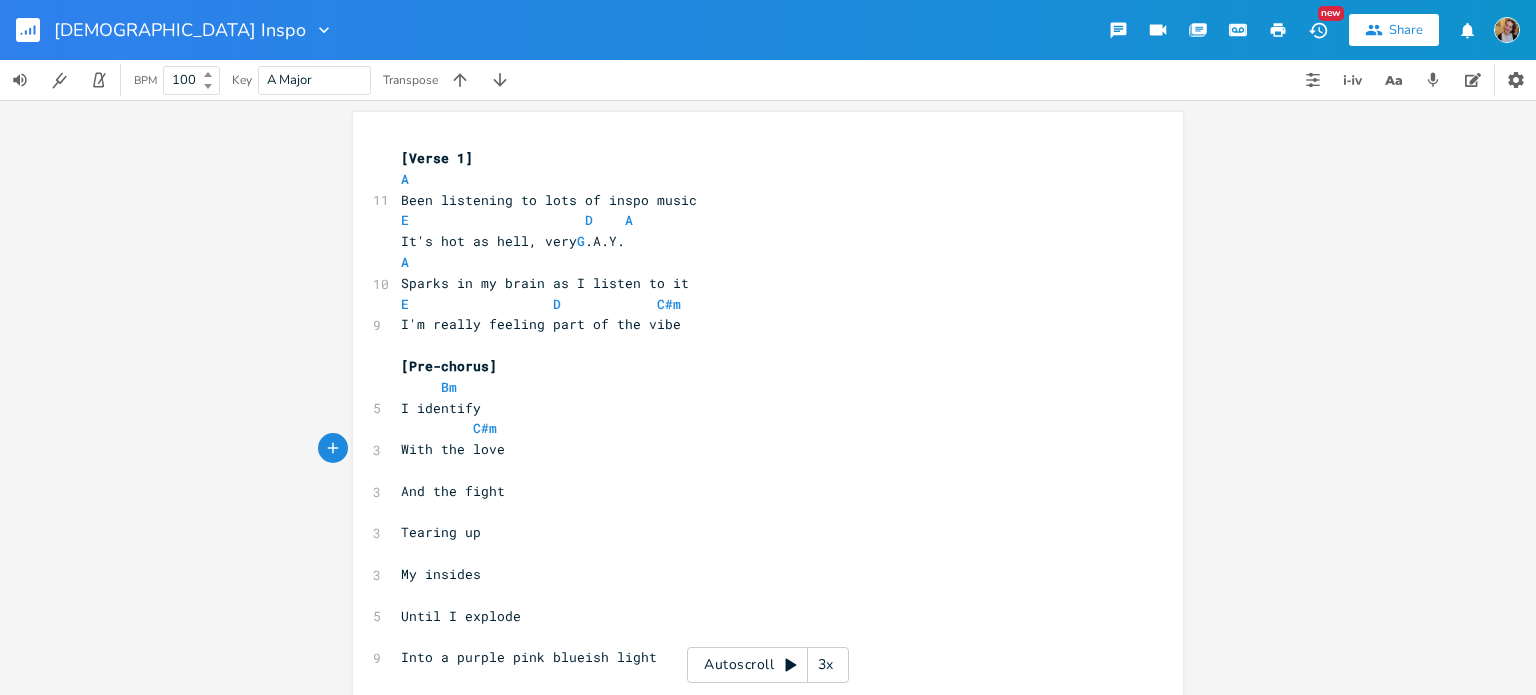 click on "I identify" at bounding box center [441, 408] 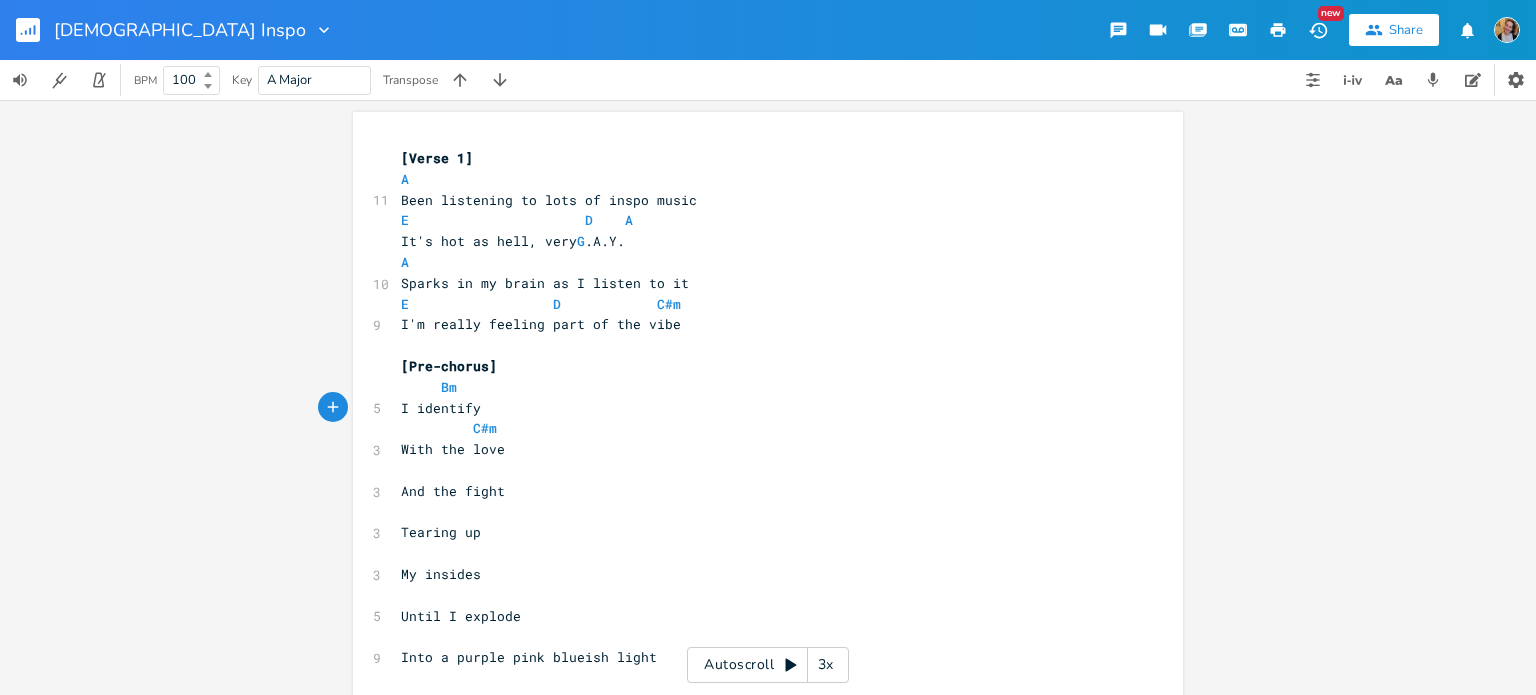 scroll, scrollTop: 0, scrollLeft: 5, axis: horizontal 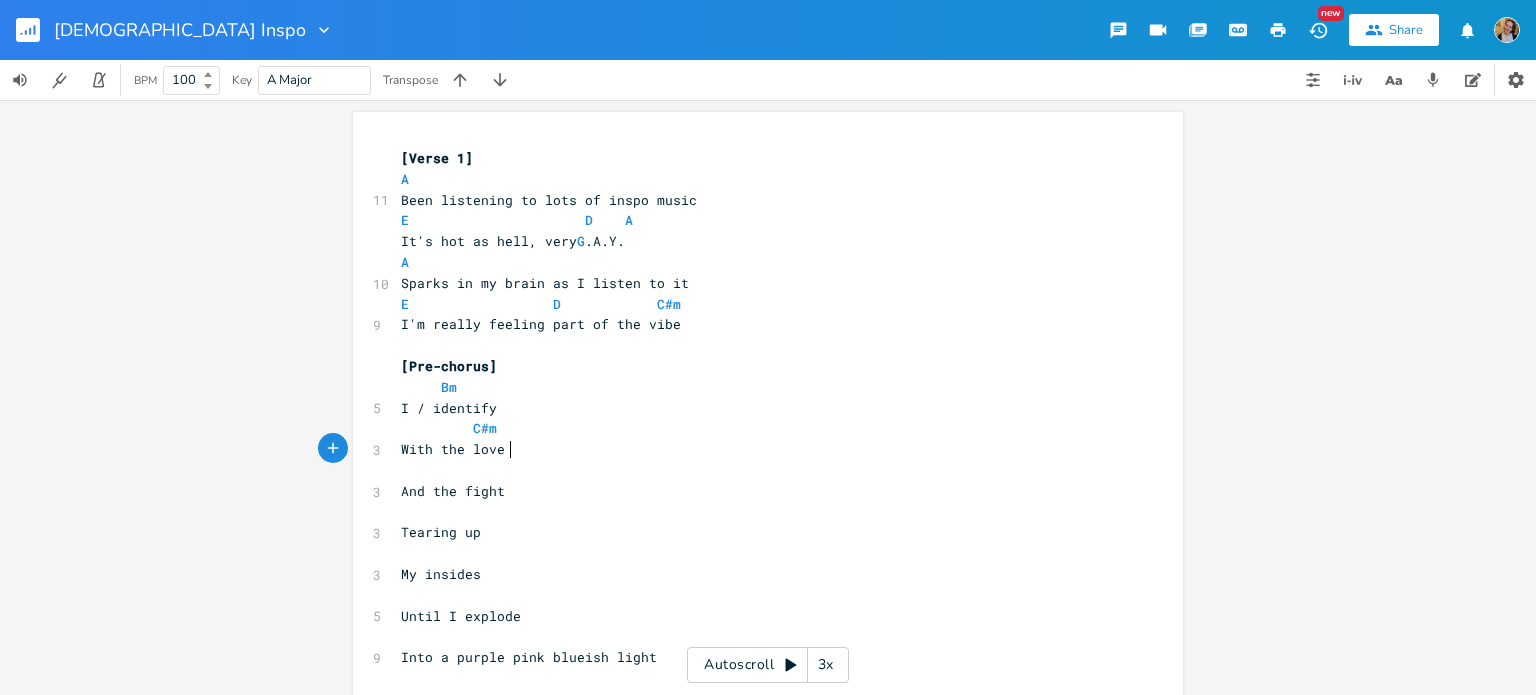 click on "With the love" at bounding box center [758, 449] 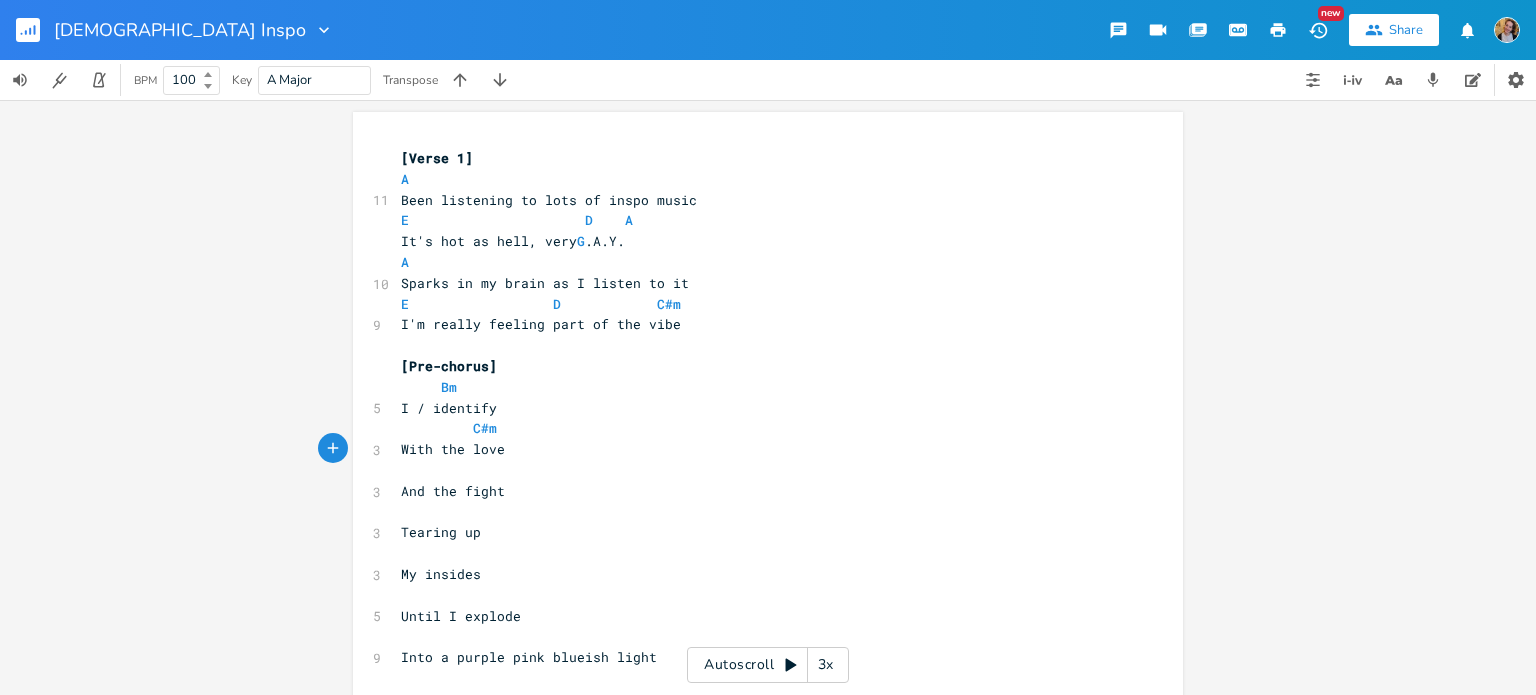 click on "Bm" at bounding box center (429, 387) 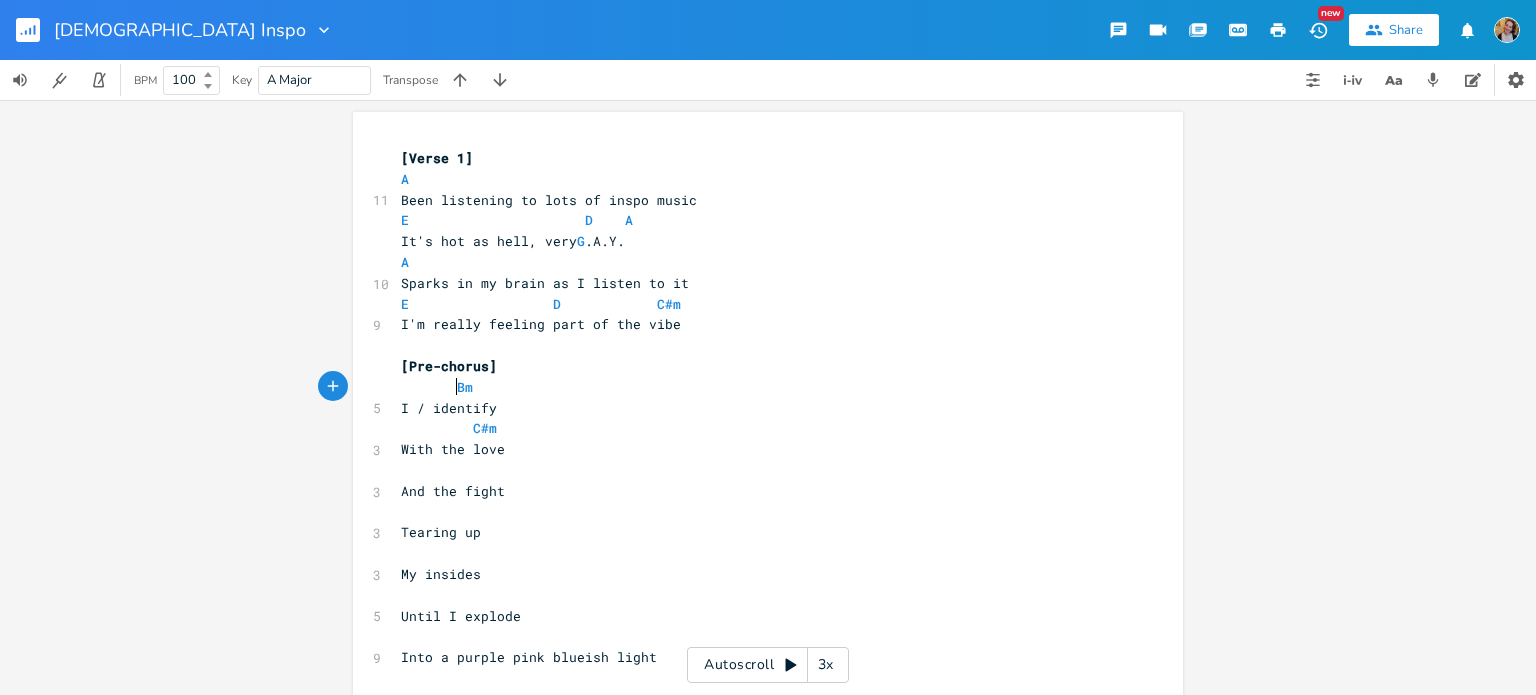 scroll, scrollTop: 0, scrollLeft: 5, axis: horizontal 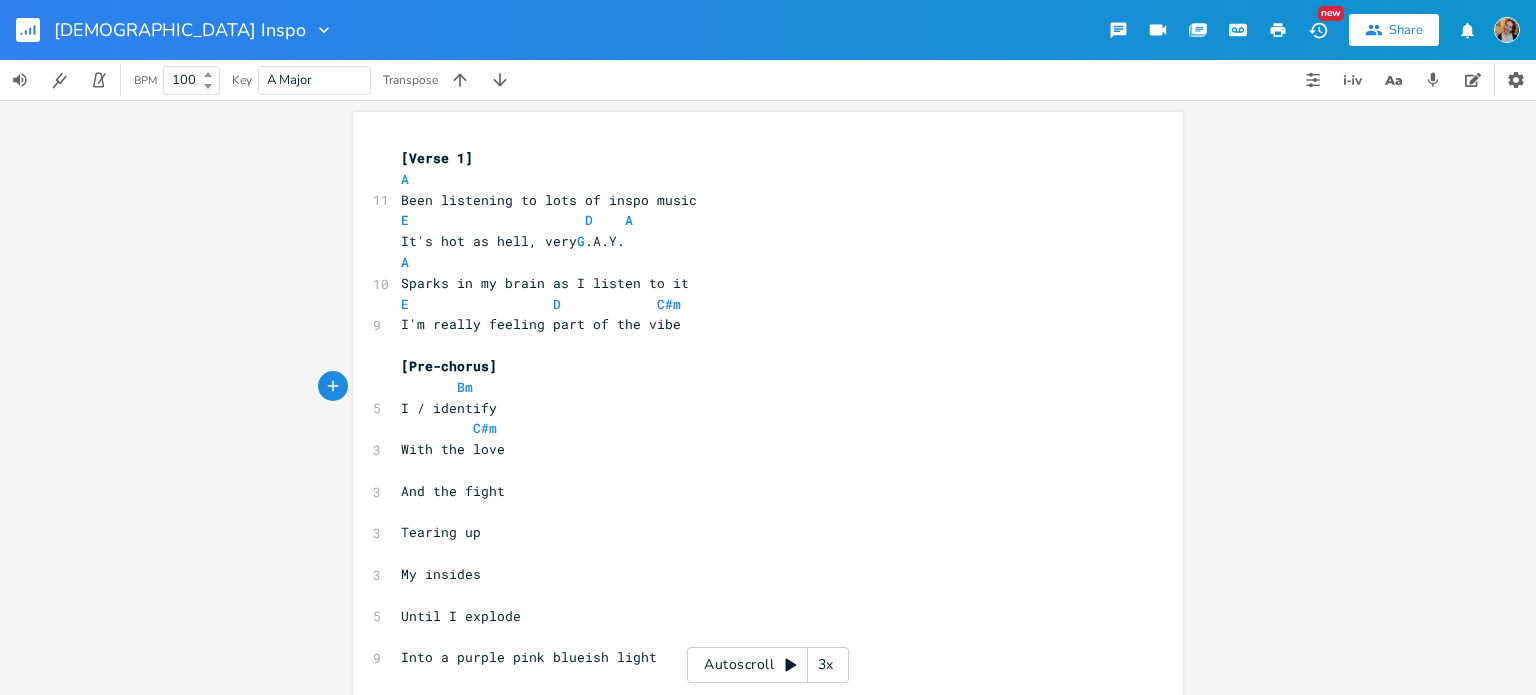 click on "With the love" at bounding box center (758, 449) 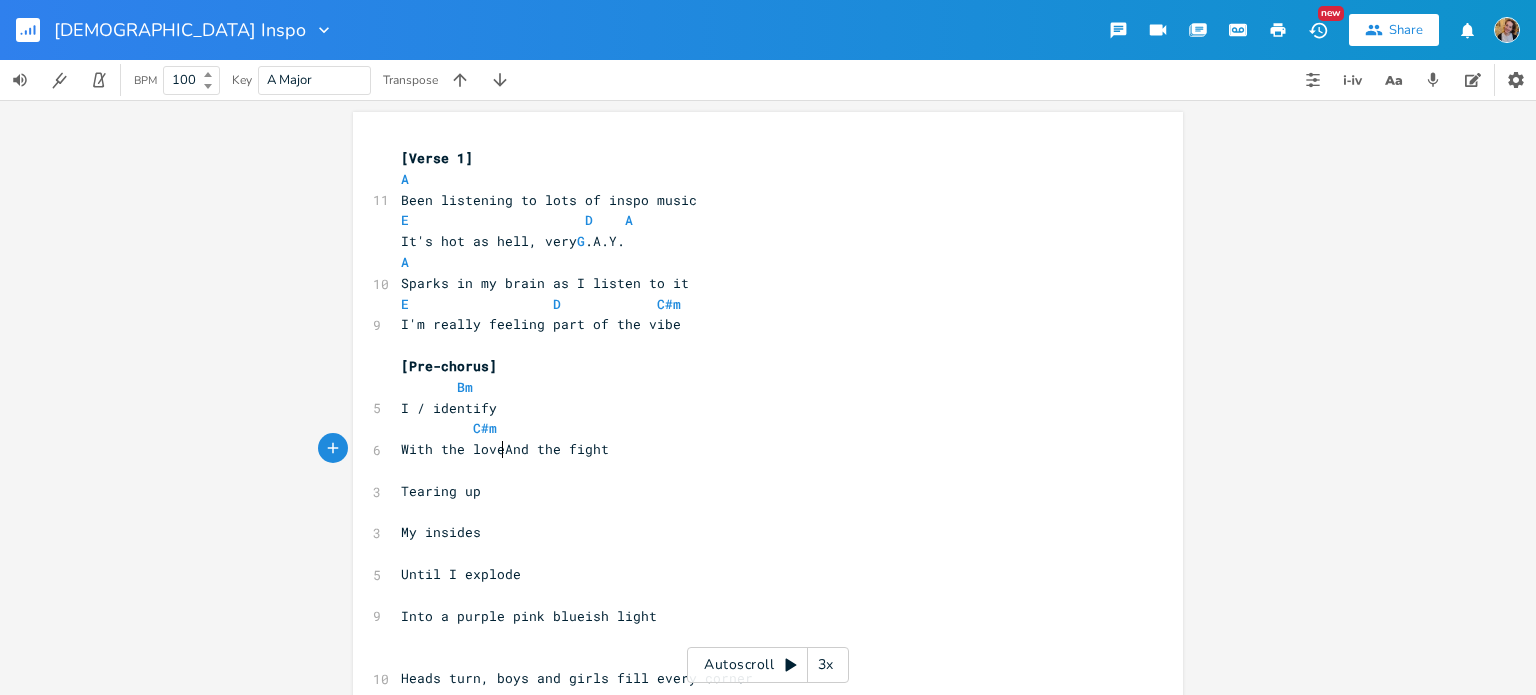 type on "e, a" 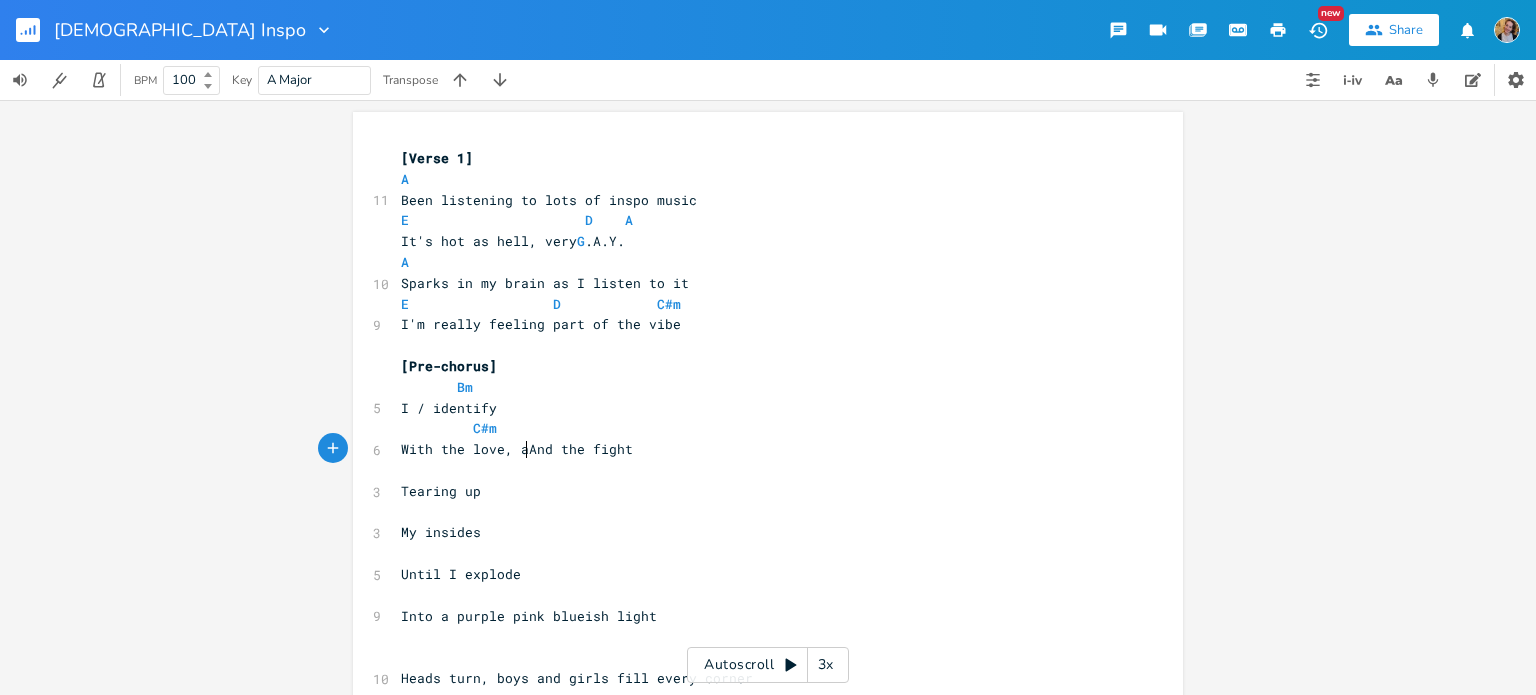 scroll, scrollTop: 0, scrollLeft: 19, axis: horizontal 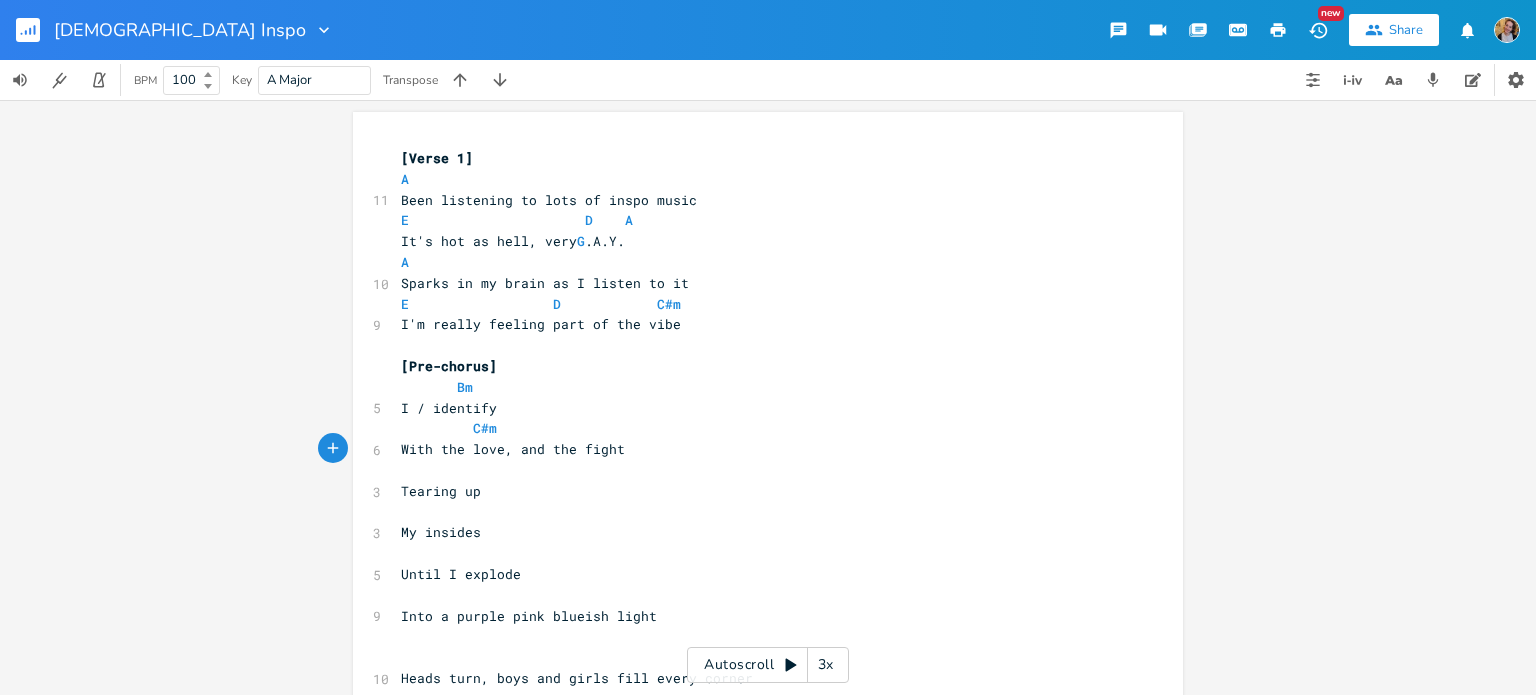 click on "C#m" at bounding box center (758, 428) 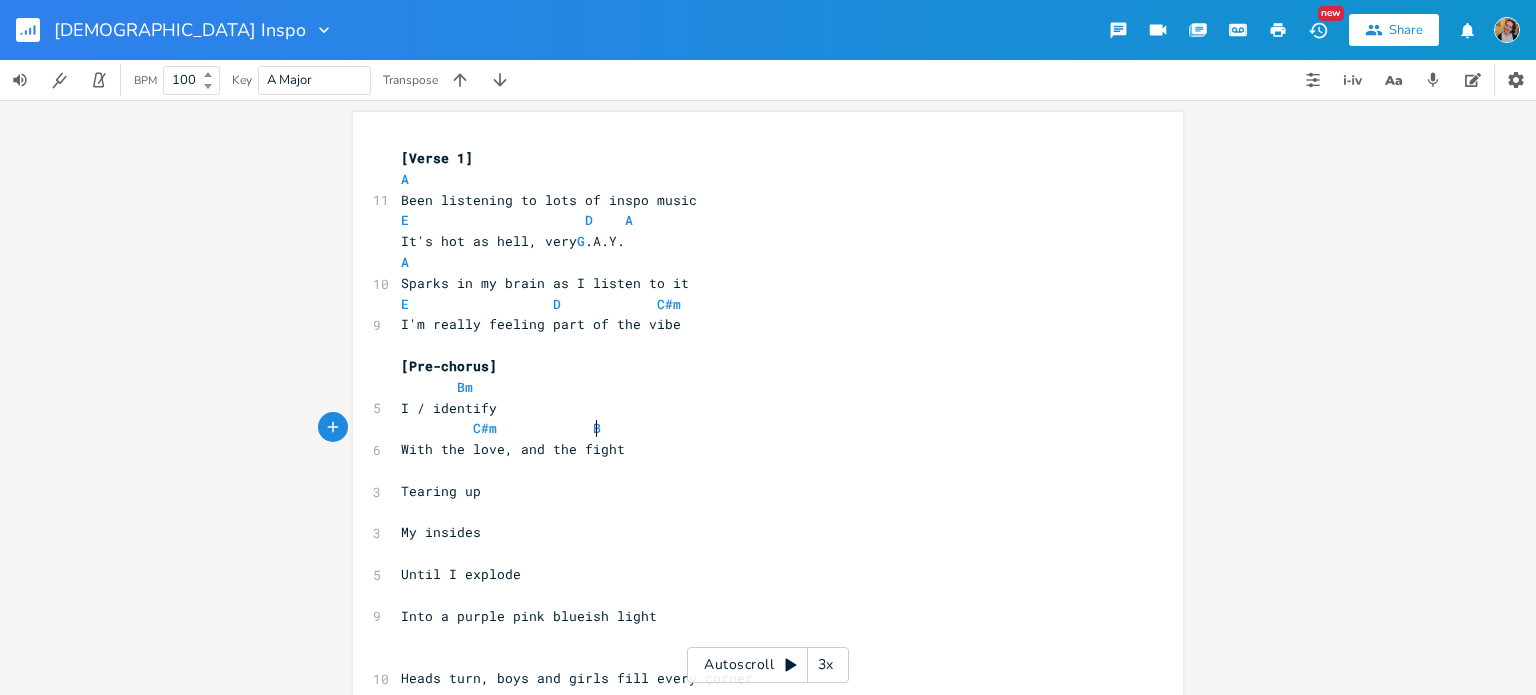 type on "Bm" 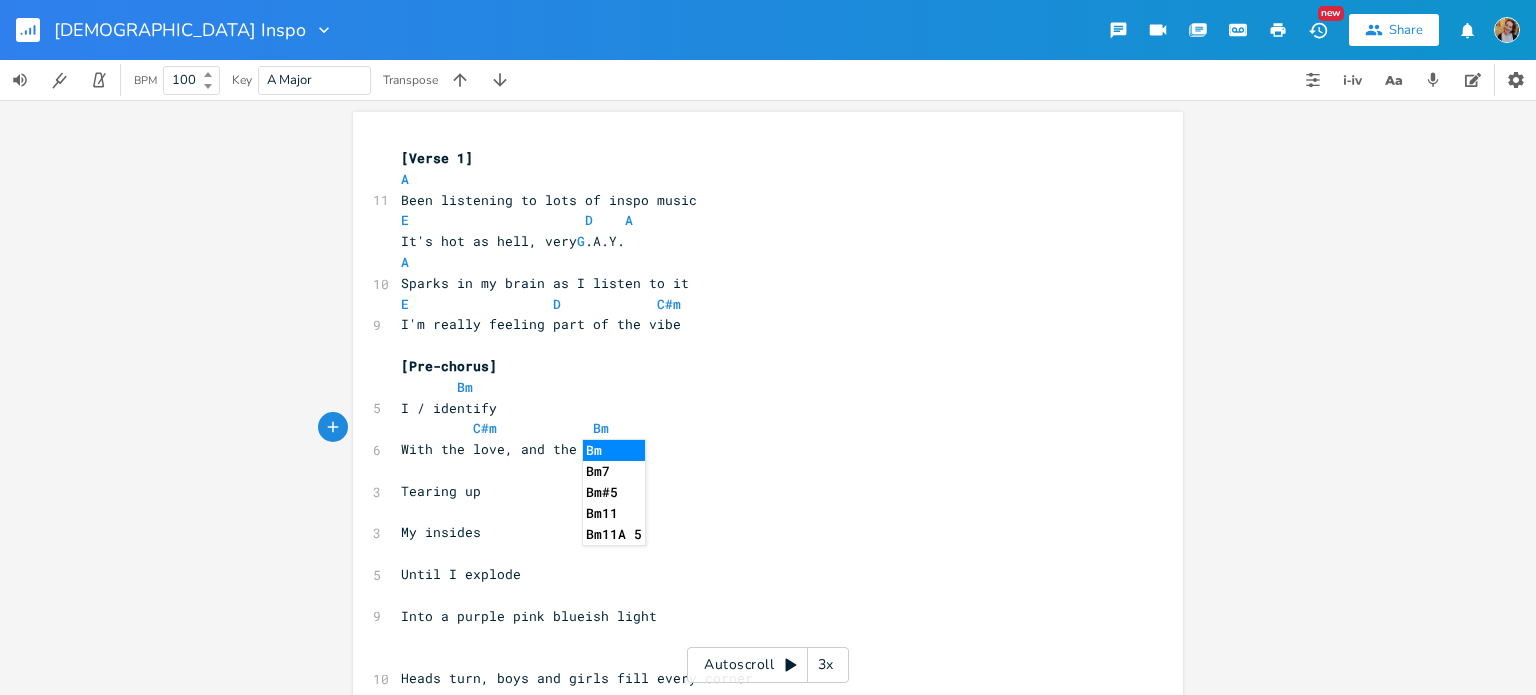click on "Tearing up" at bounding box center [758, 491] 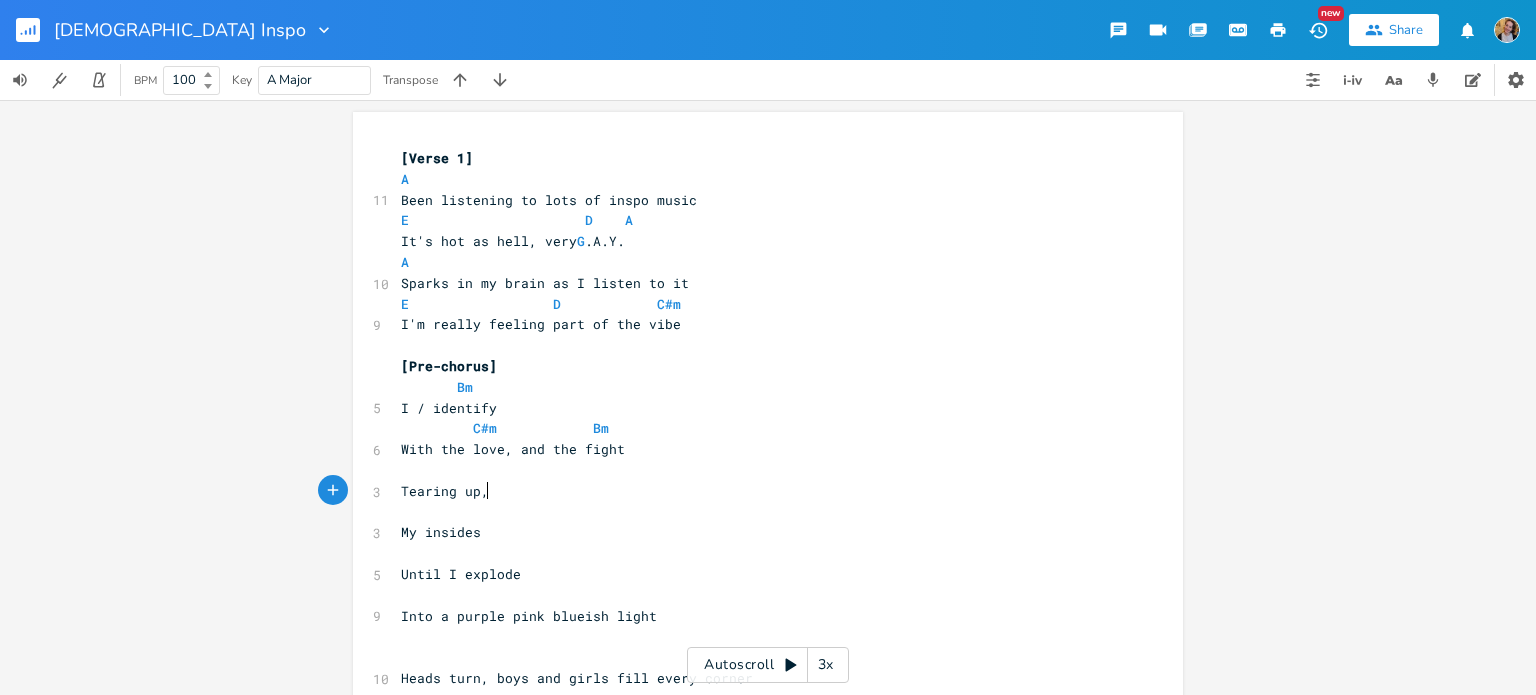 scroll, scrollTop: 0, scrollLeft: 4, axis: horizontal 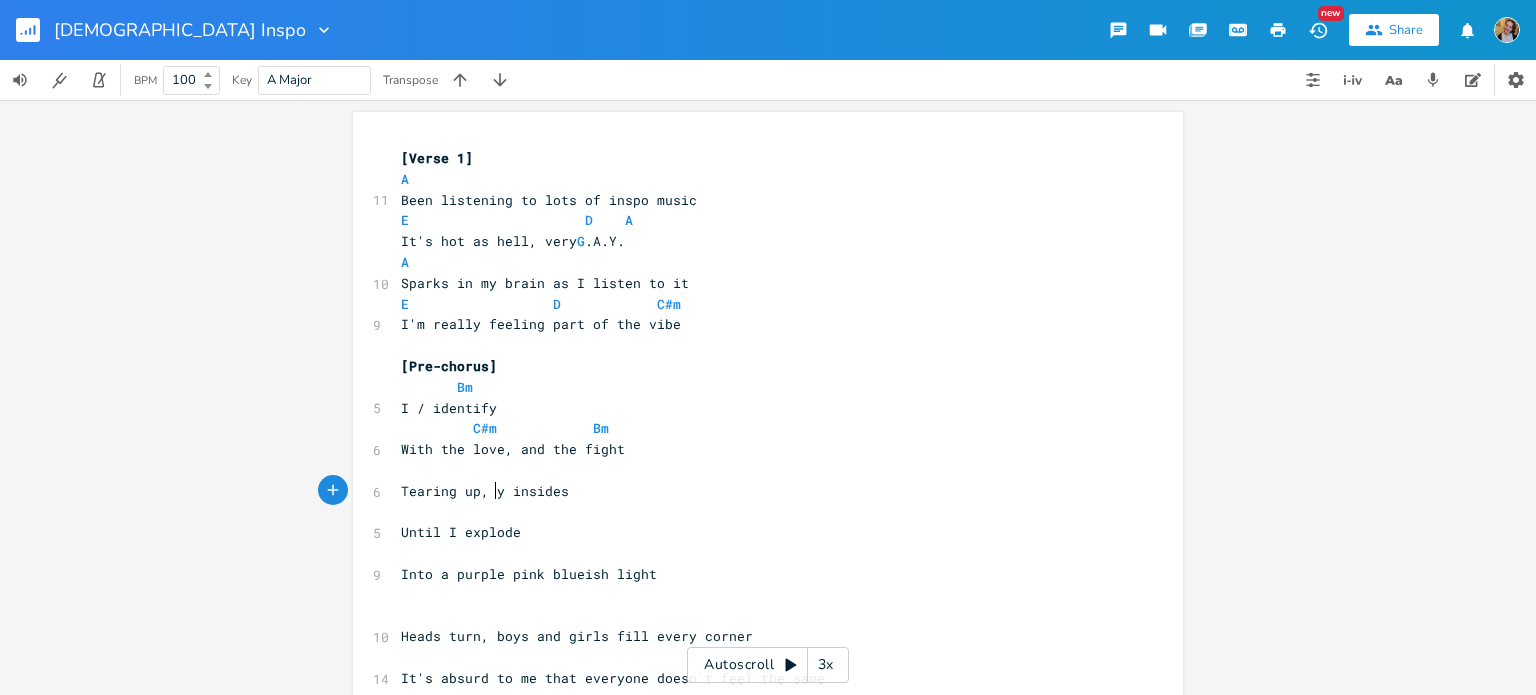type on ", m" 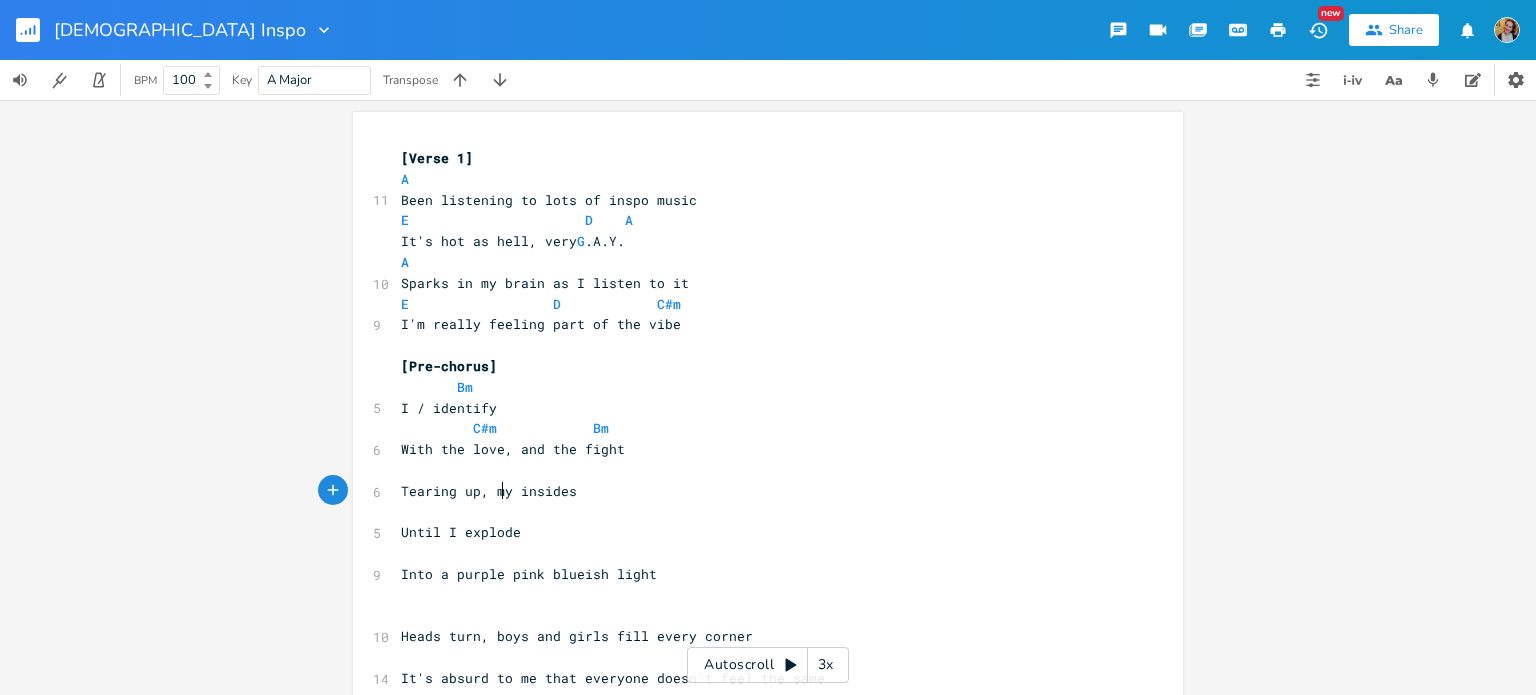 scroll, scrollTop: 0, scrollLeft: 16, axis: horizontal 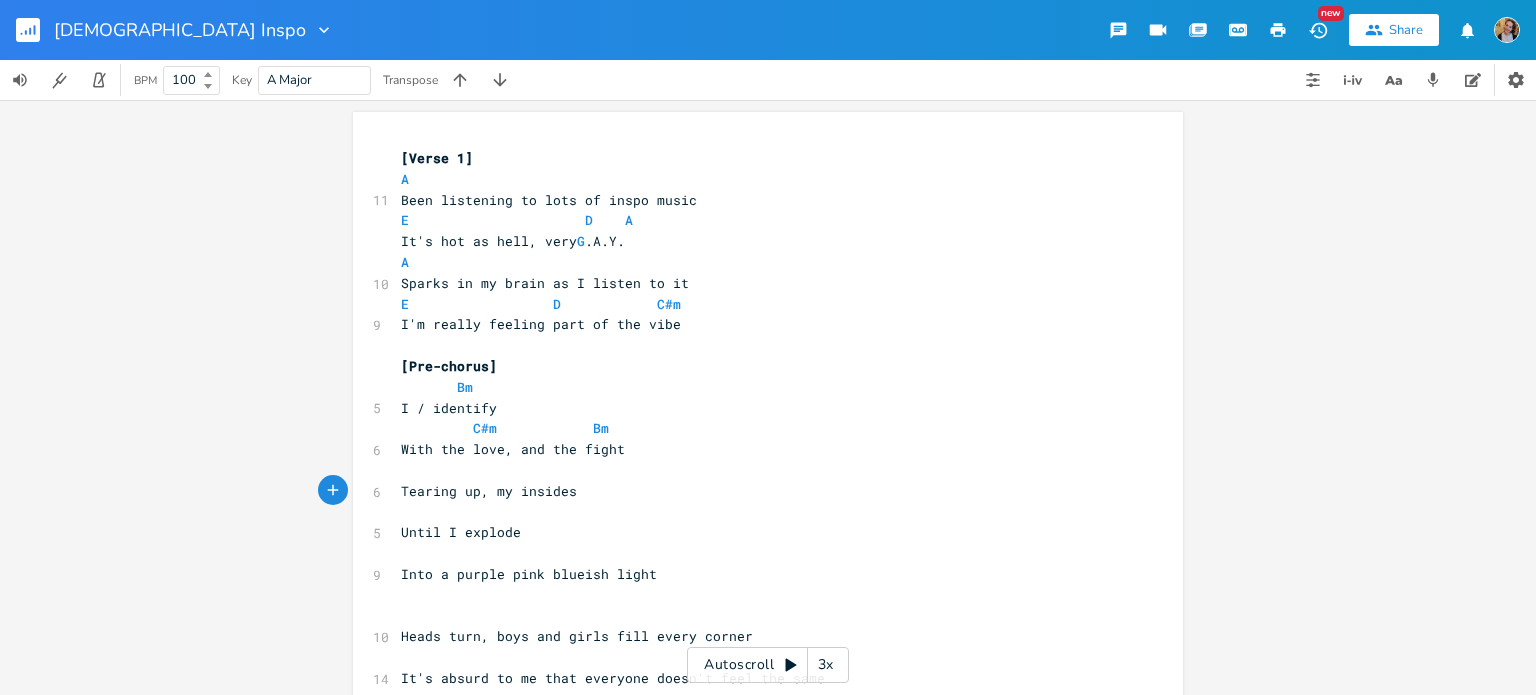 click on "​" at bounding box center [758, 470] 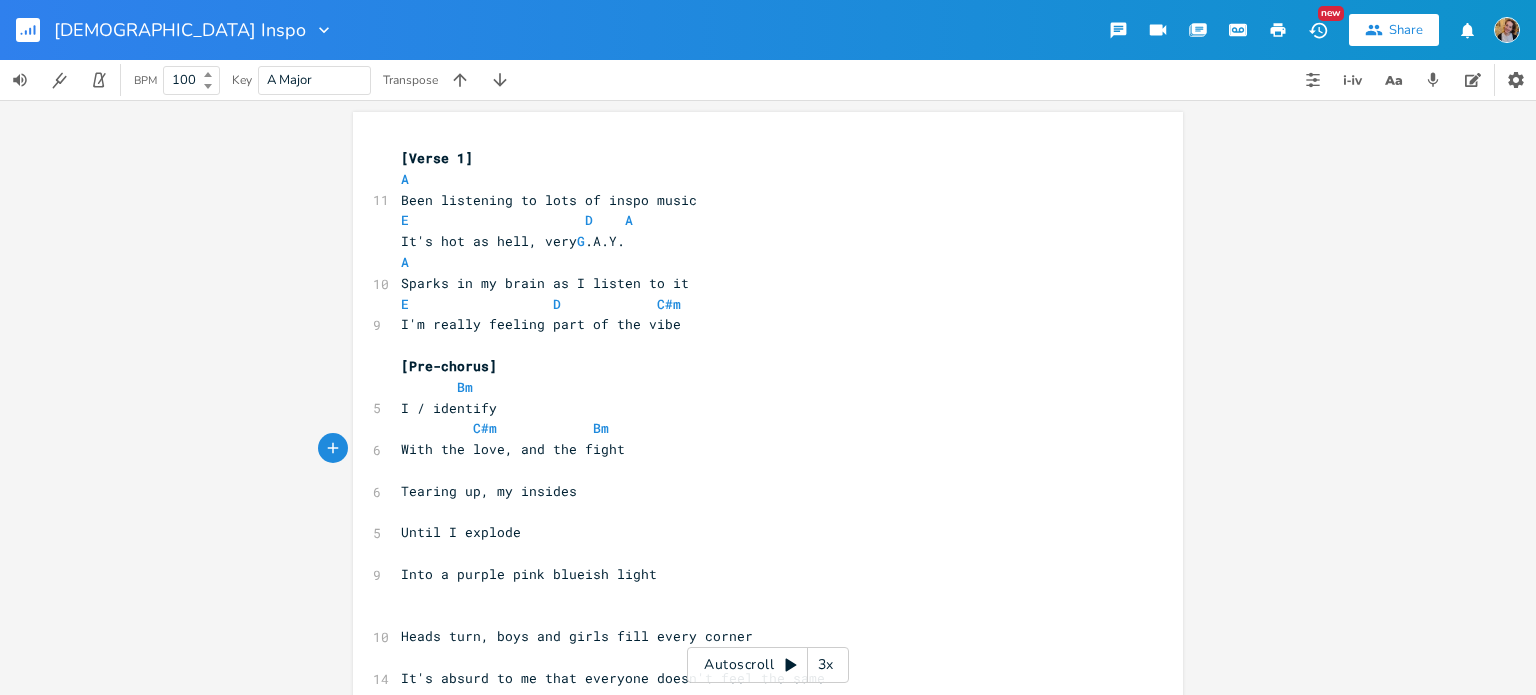 click on "​" at bounding box center [758, 470] 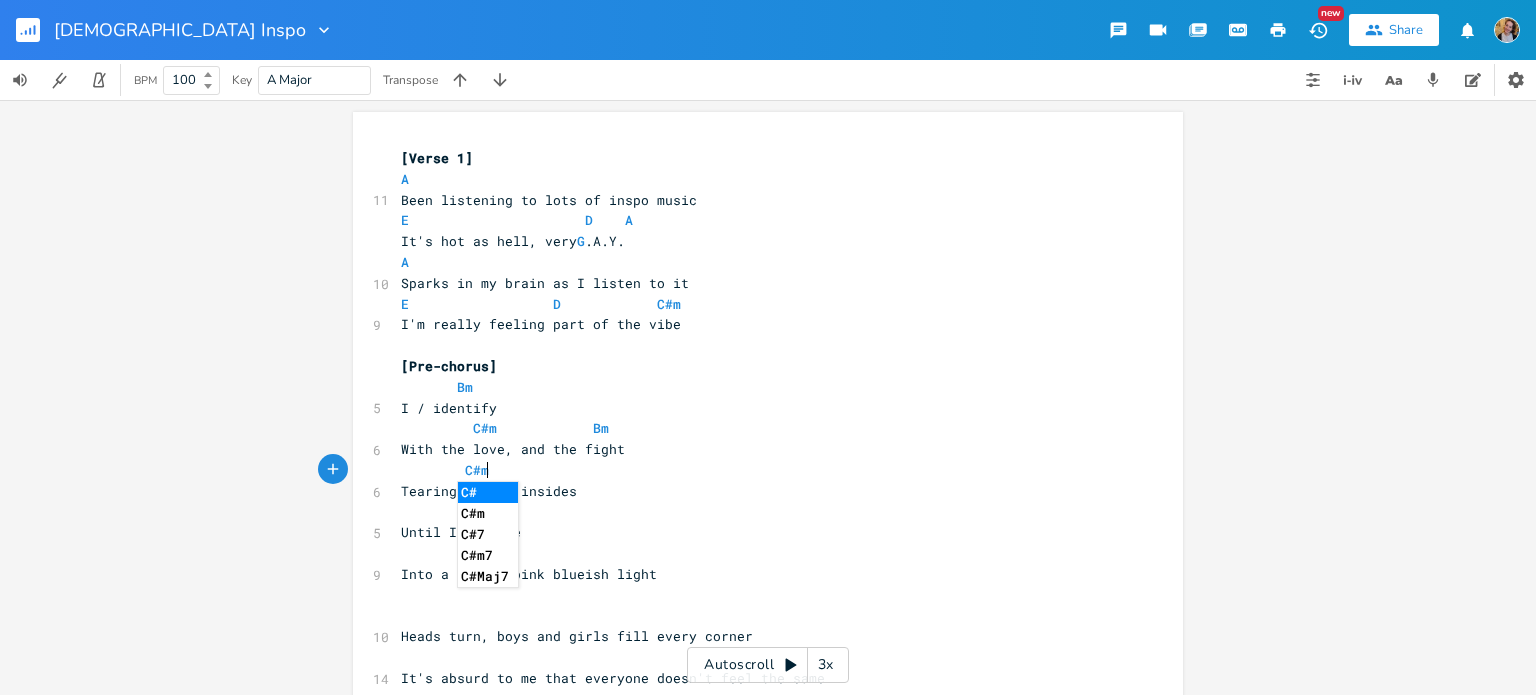 scroll, scrollTop: 0, scrollLeft: 54, axis: horizontal 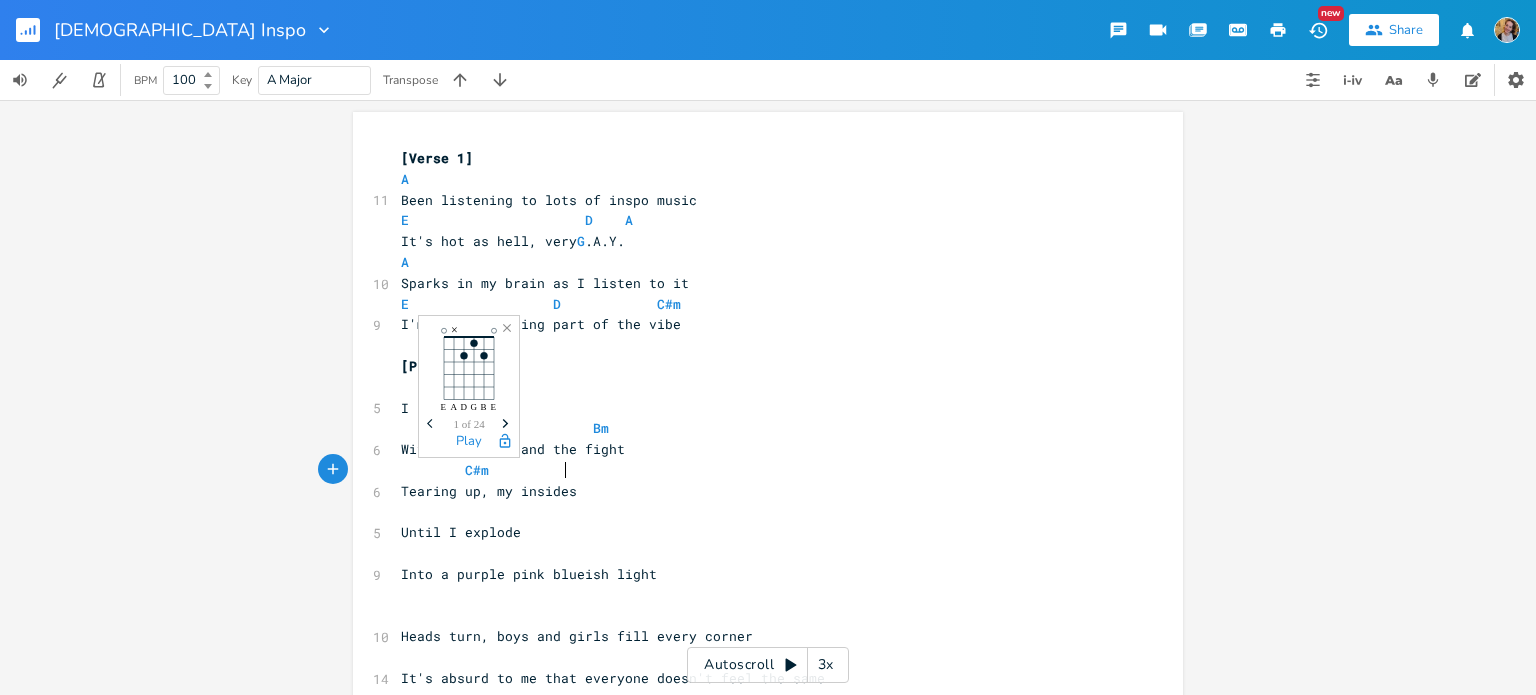 type on "C#m" 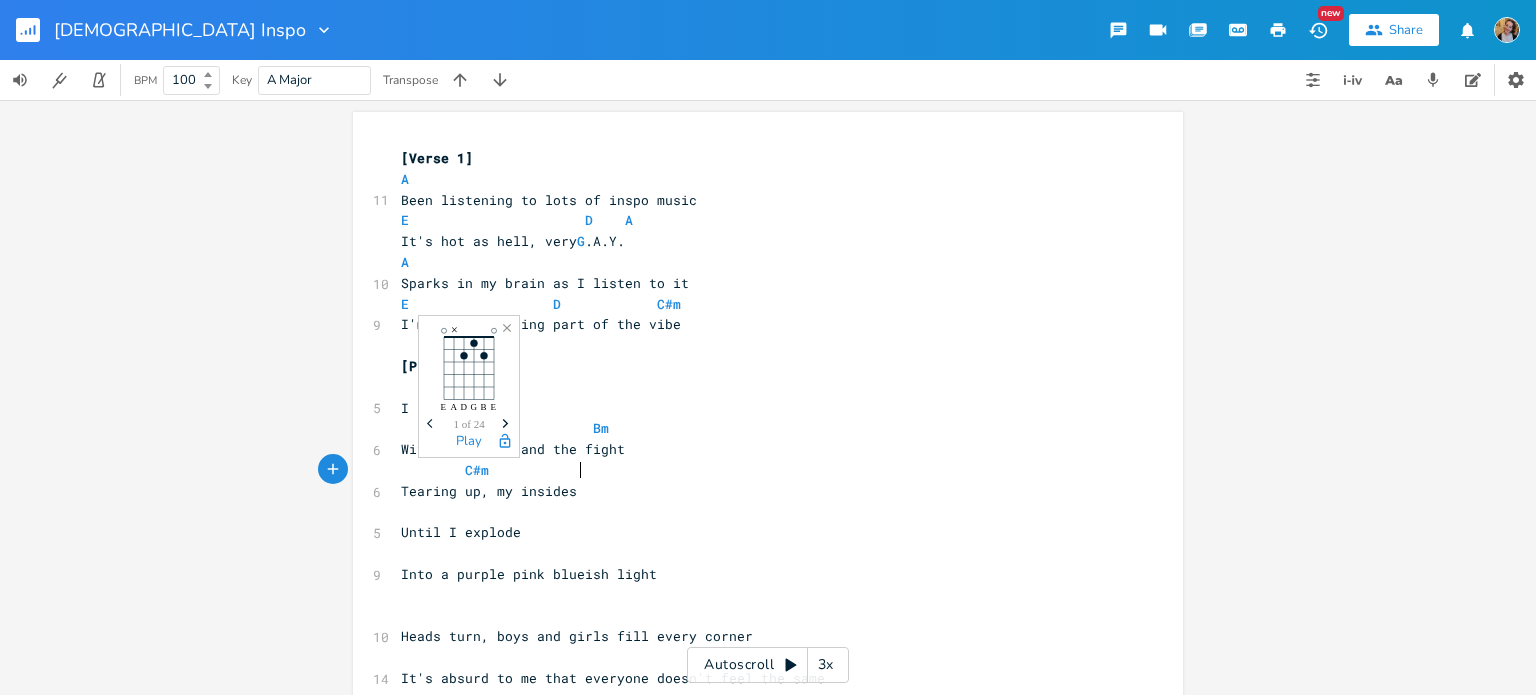 scroll, scrollTop: 0, scrollLeft: 96, axis: horizontal 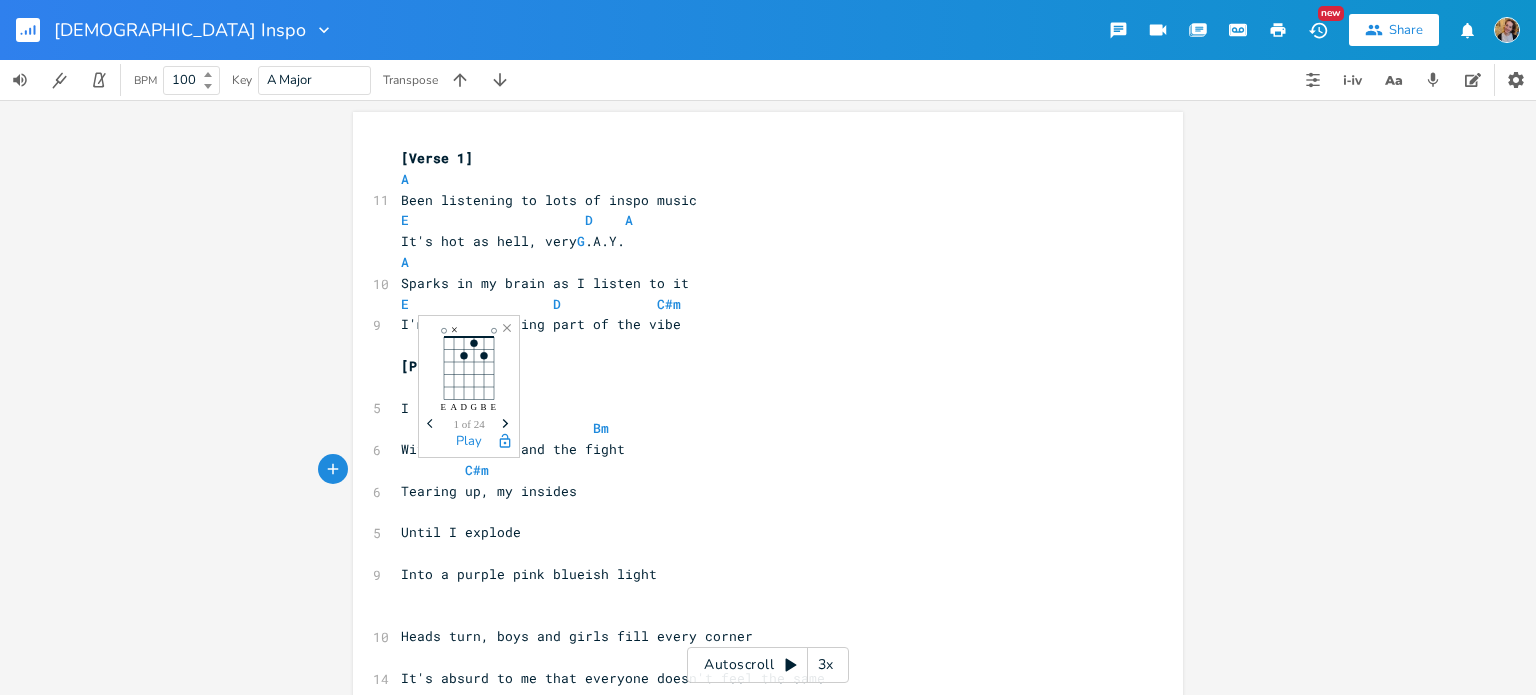 type on "Bm," 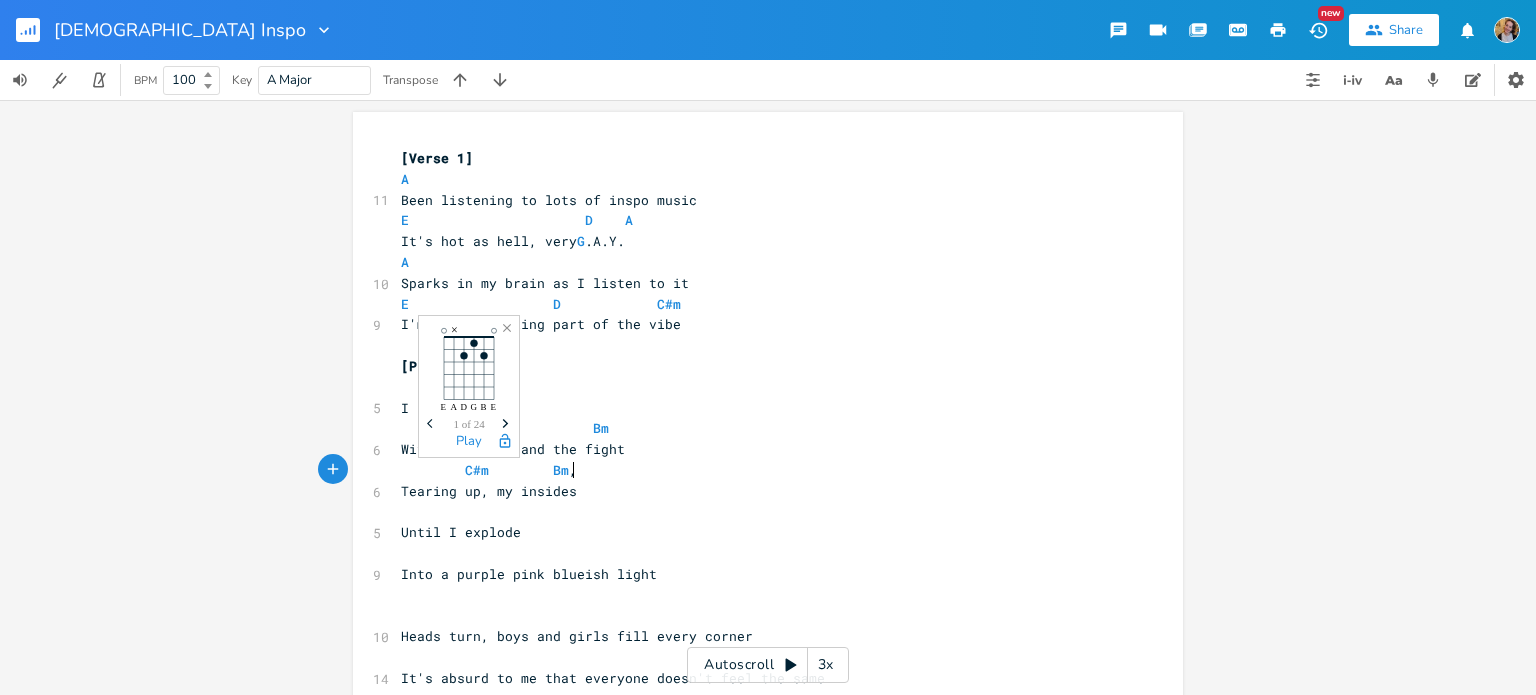 scroll, scrollTop: 0, scrollLeft: 22, axis: horizontal 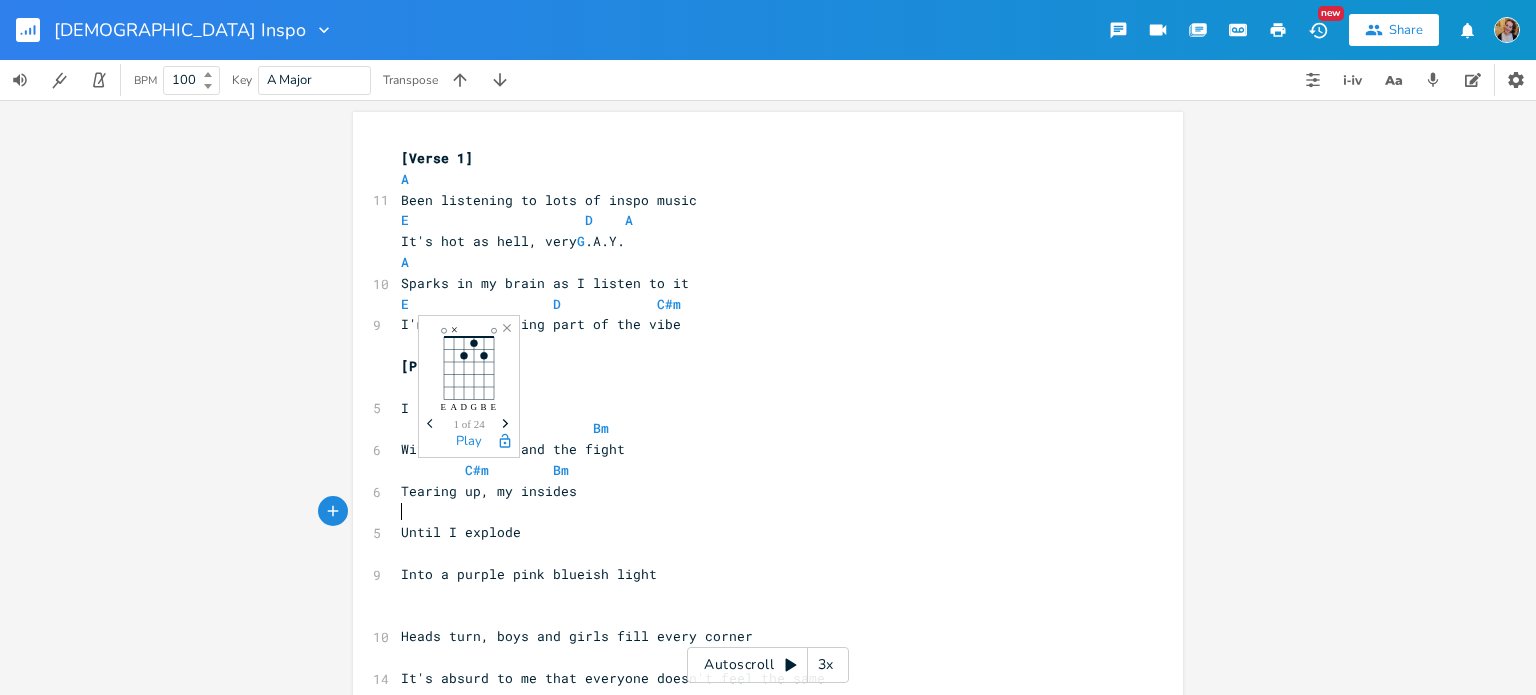 click on "​" at bounding box center (758, 512) 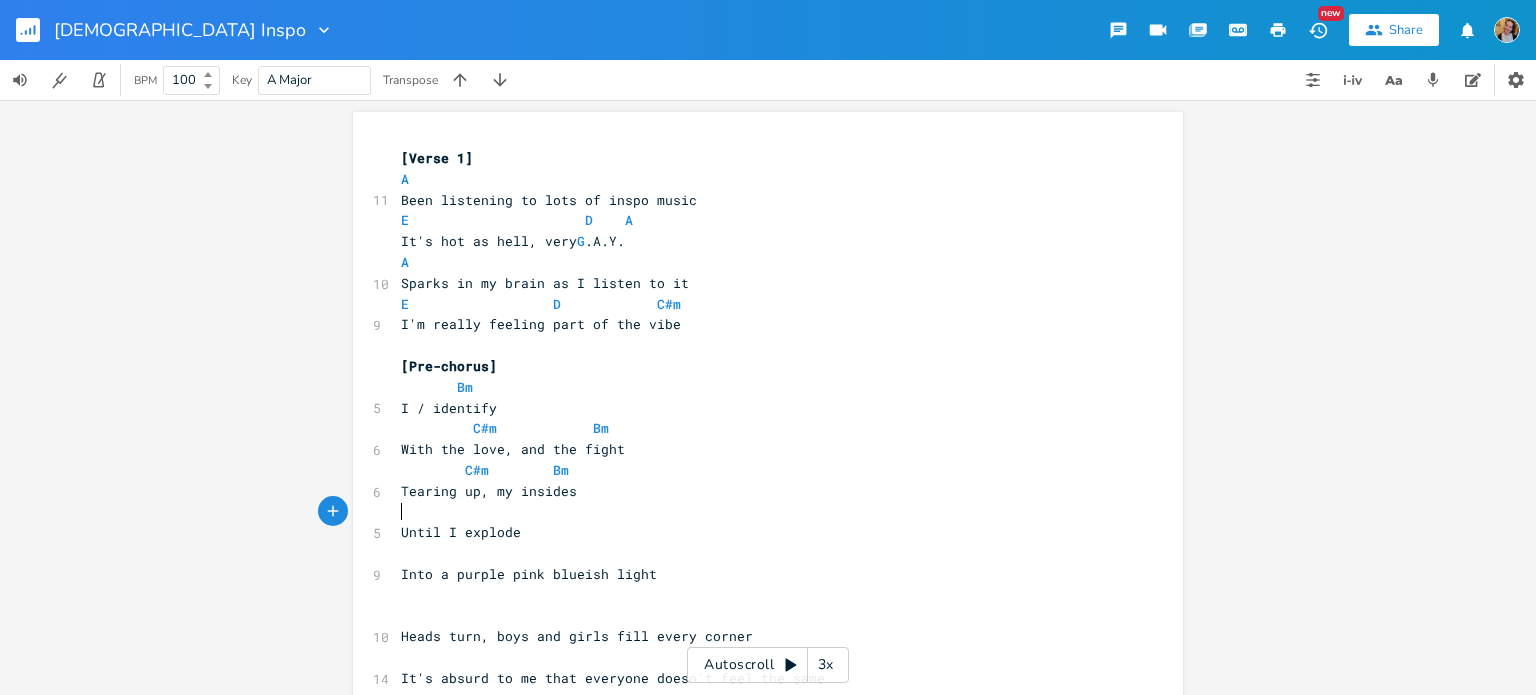 click on "Until I explode" at bounding box center [758, 532] 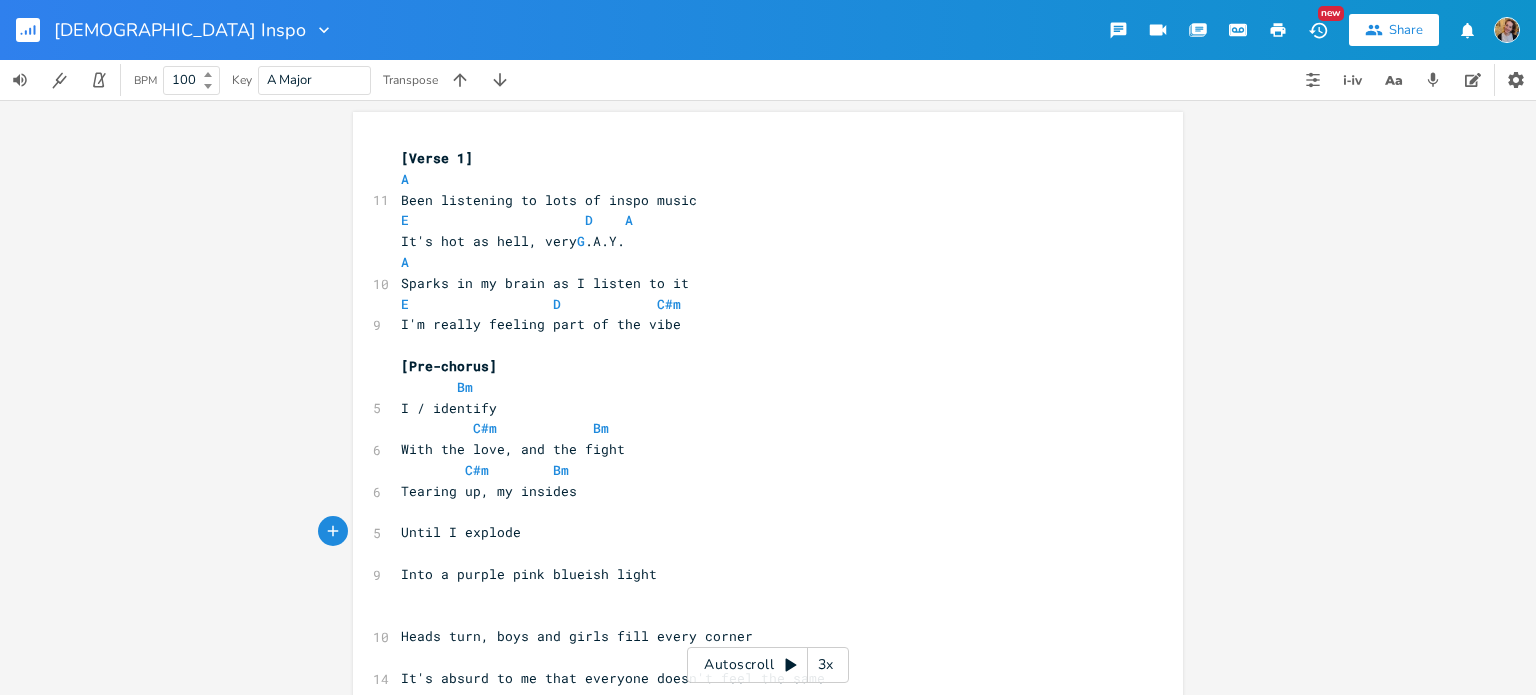 click on "​" at bounding box center (758, 512) 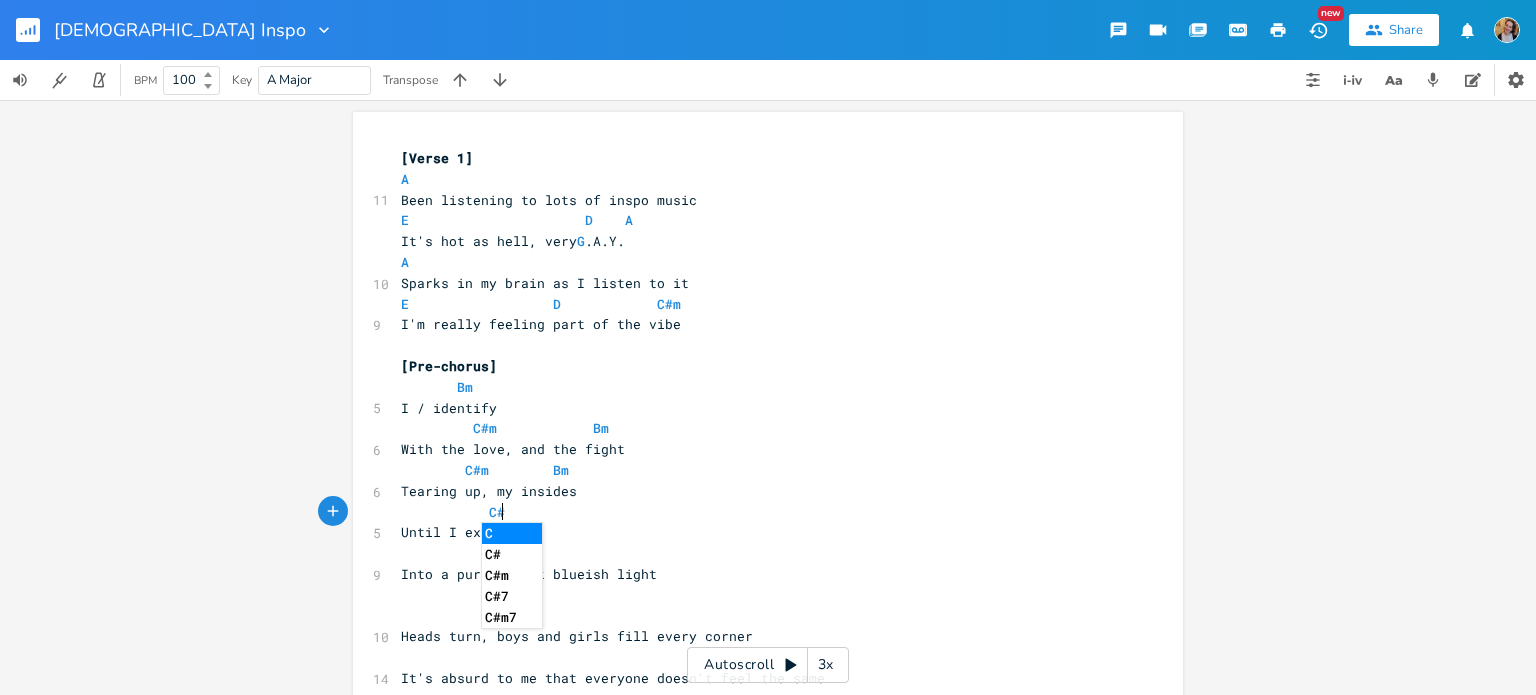 type on "C#m" 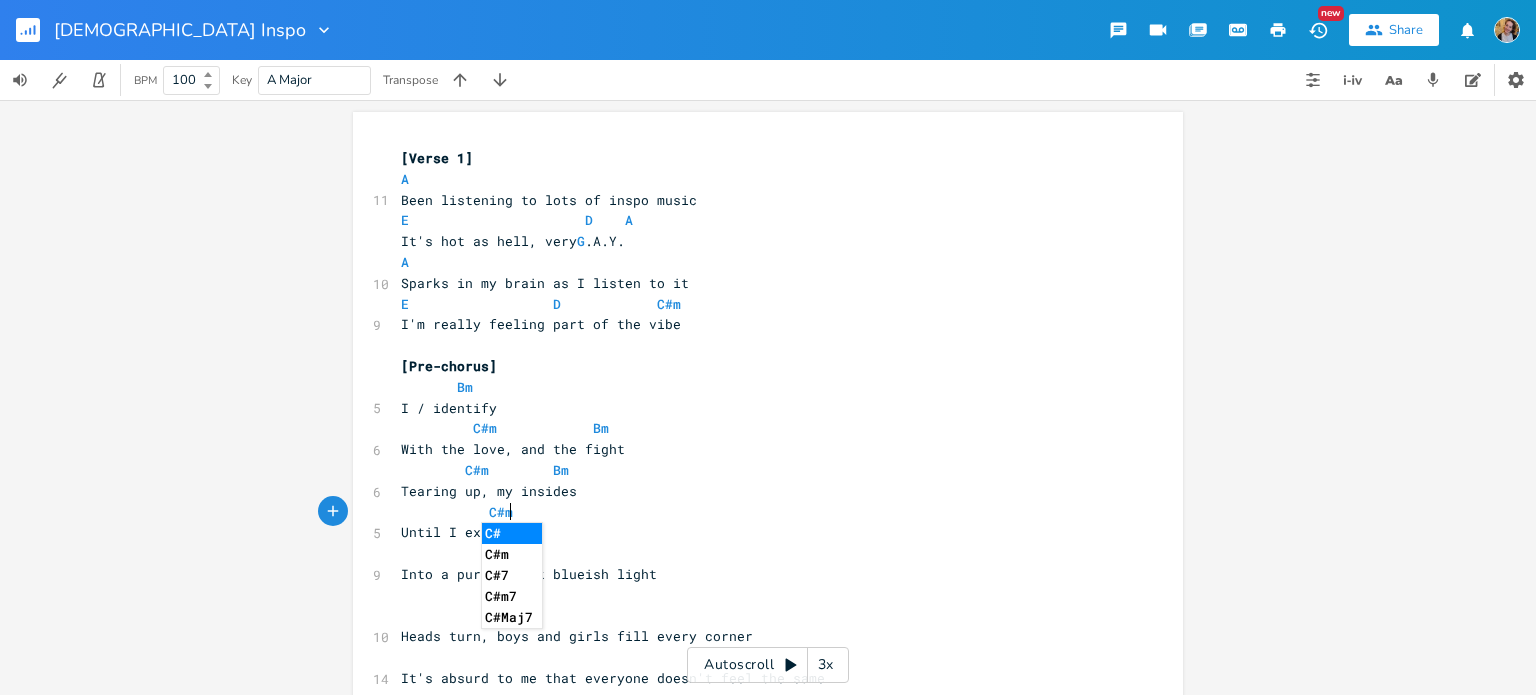 scroll, scrollTop: 0, scrollLeft: 64, axis: horizontal 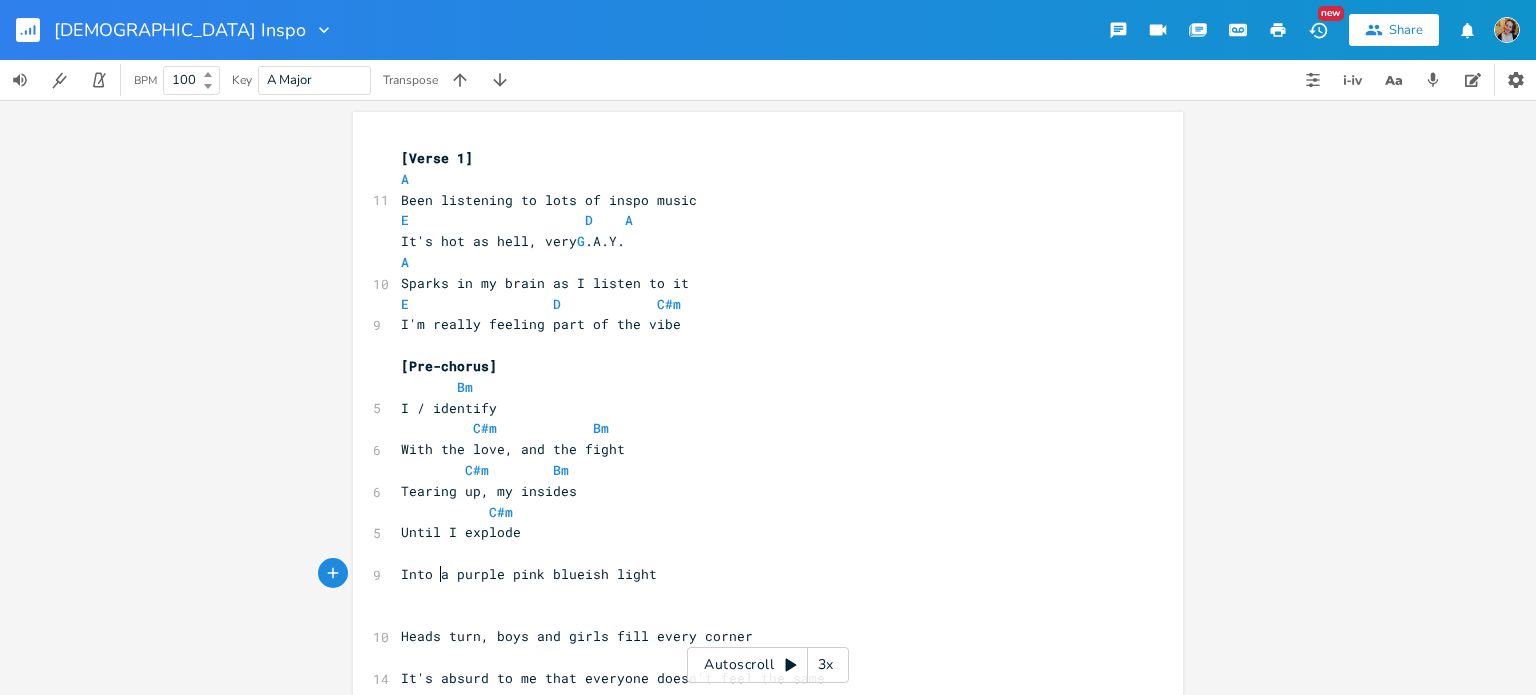 click on "Into a purple pink blueish light" at bounding box center (529, 574) 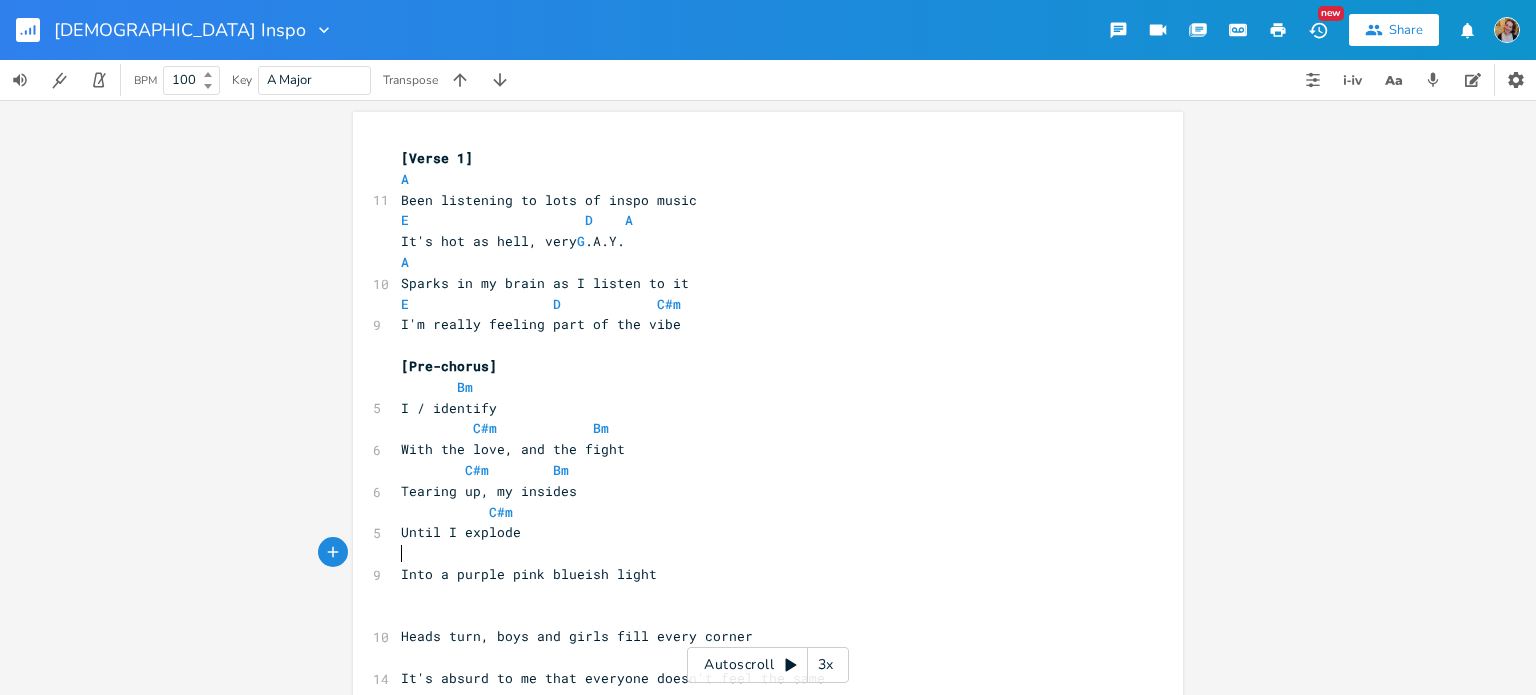 click on "​" at bounding box center [758, 553] 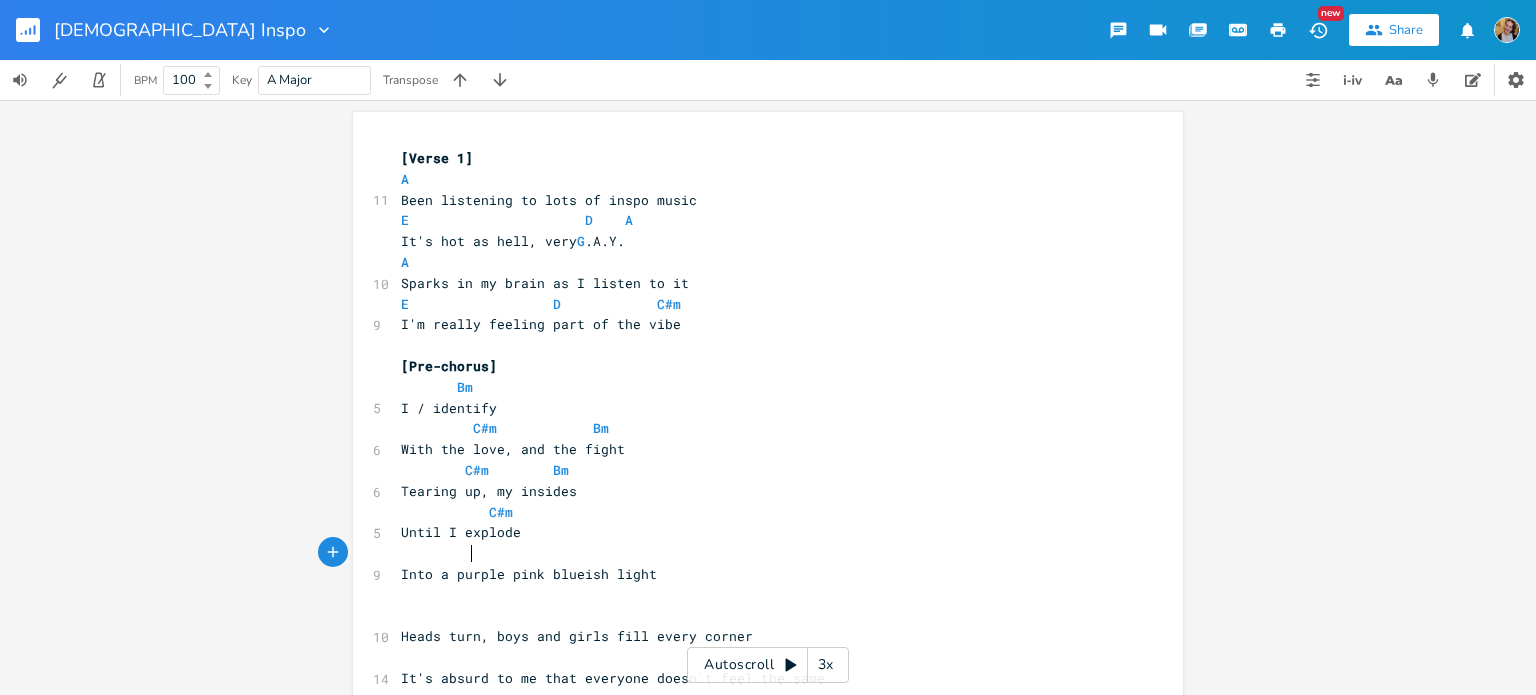 scroll, scrollTop: 0, scrollLeft: 32, axis: horizontal 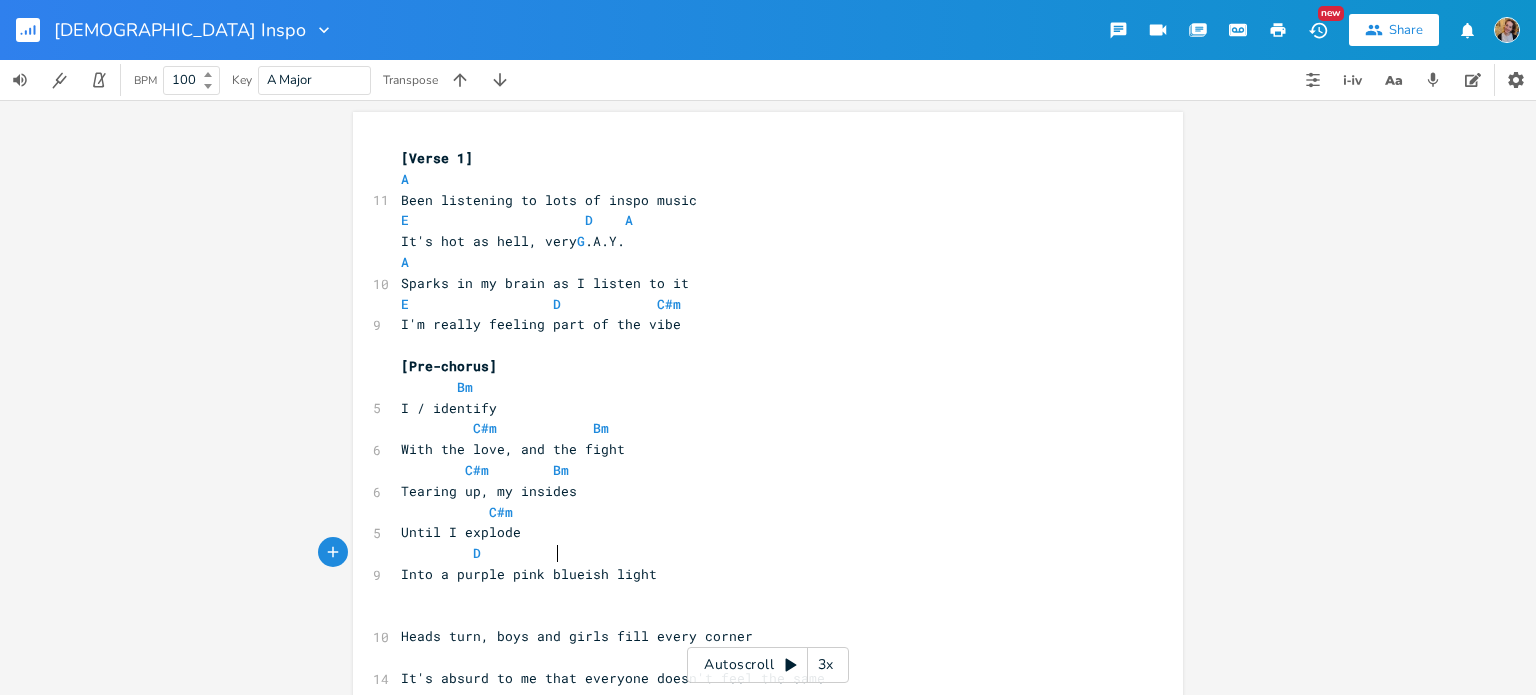 type on "D          E" 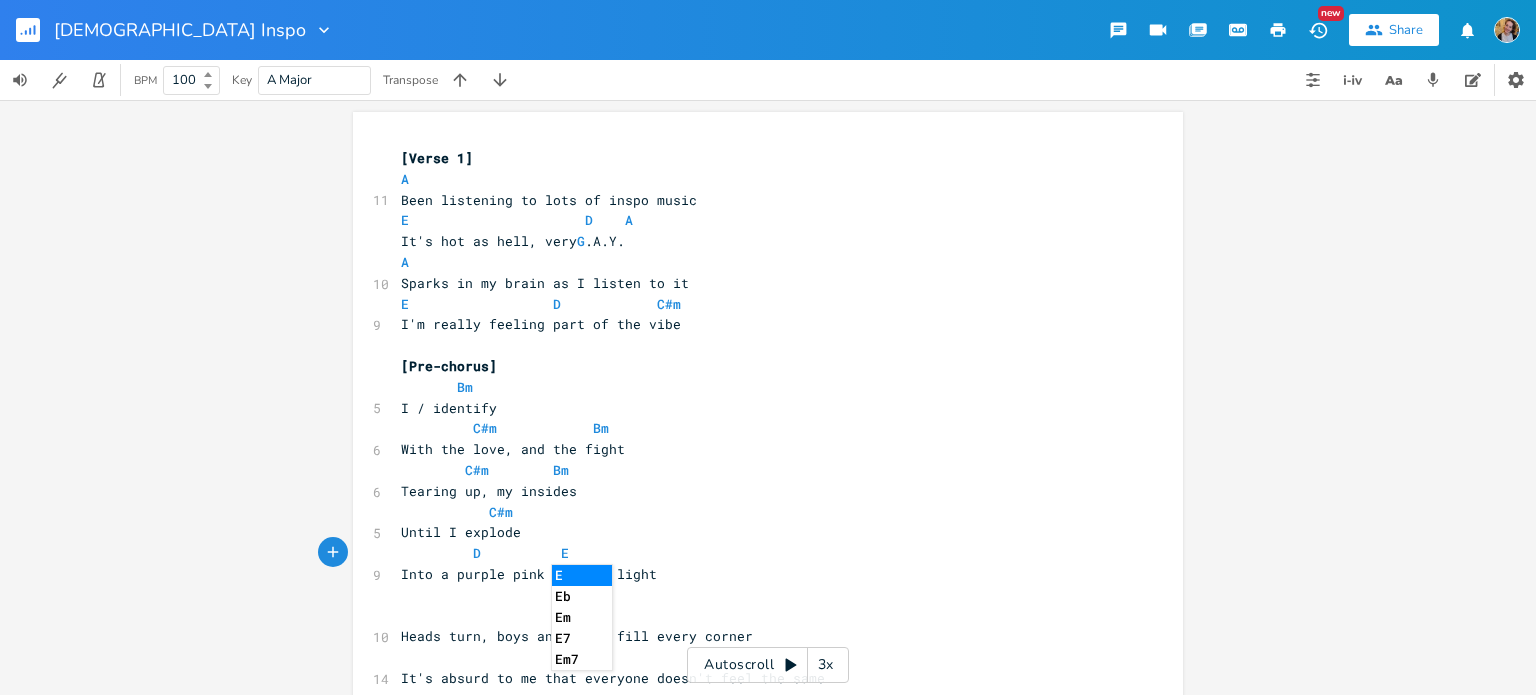 click on "​" at bounding box center (758, 616) 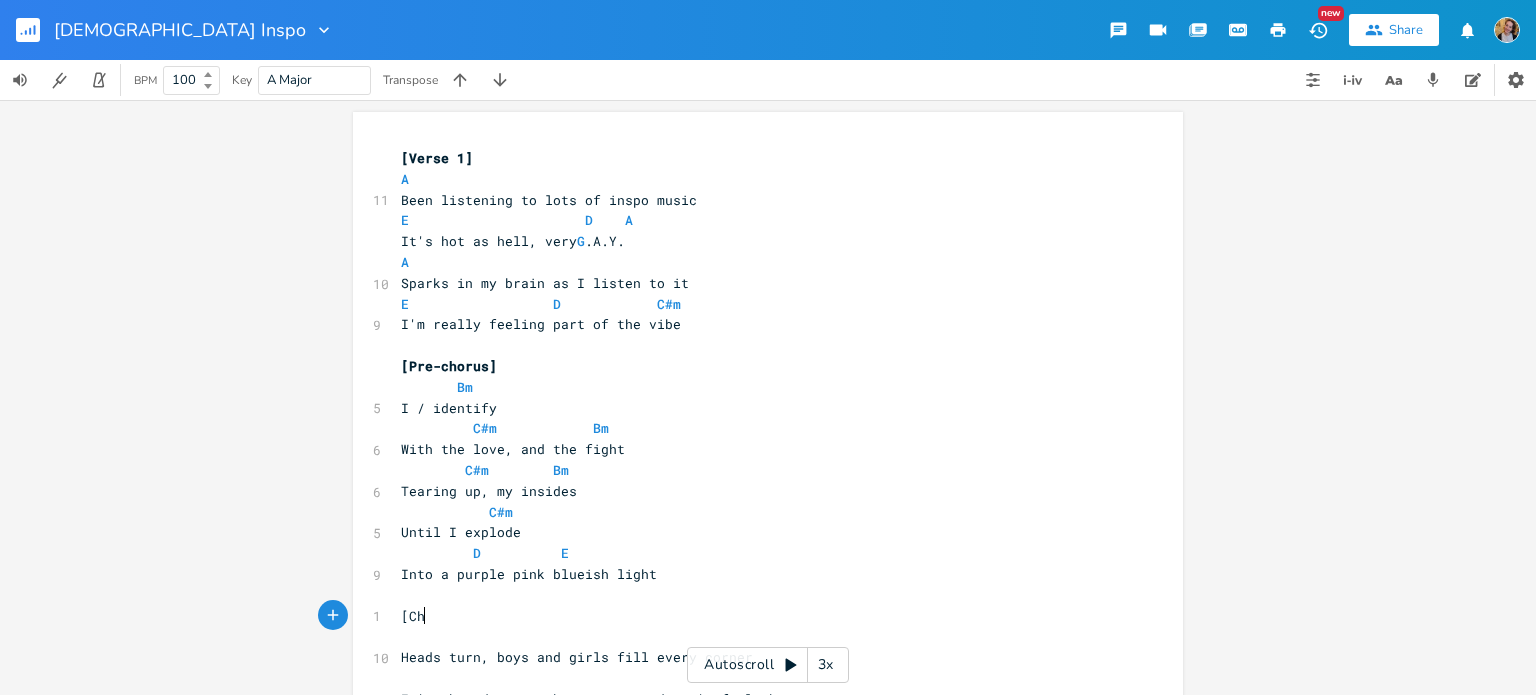 type on "[Chp" 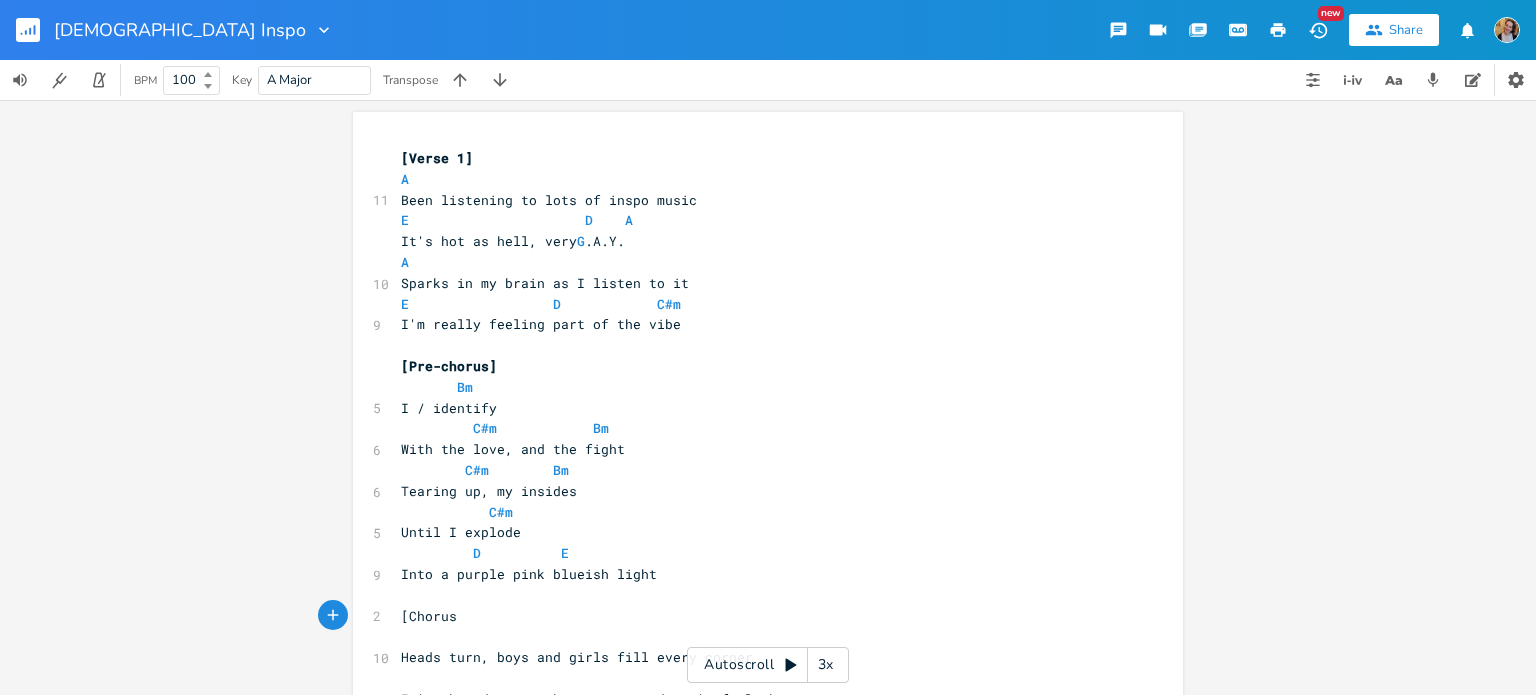 type on "orus]" 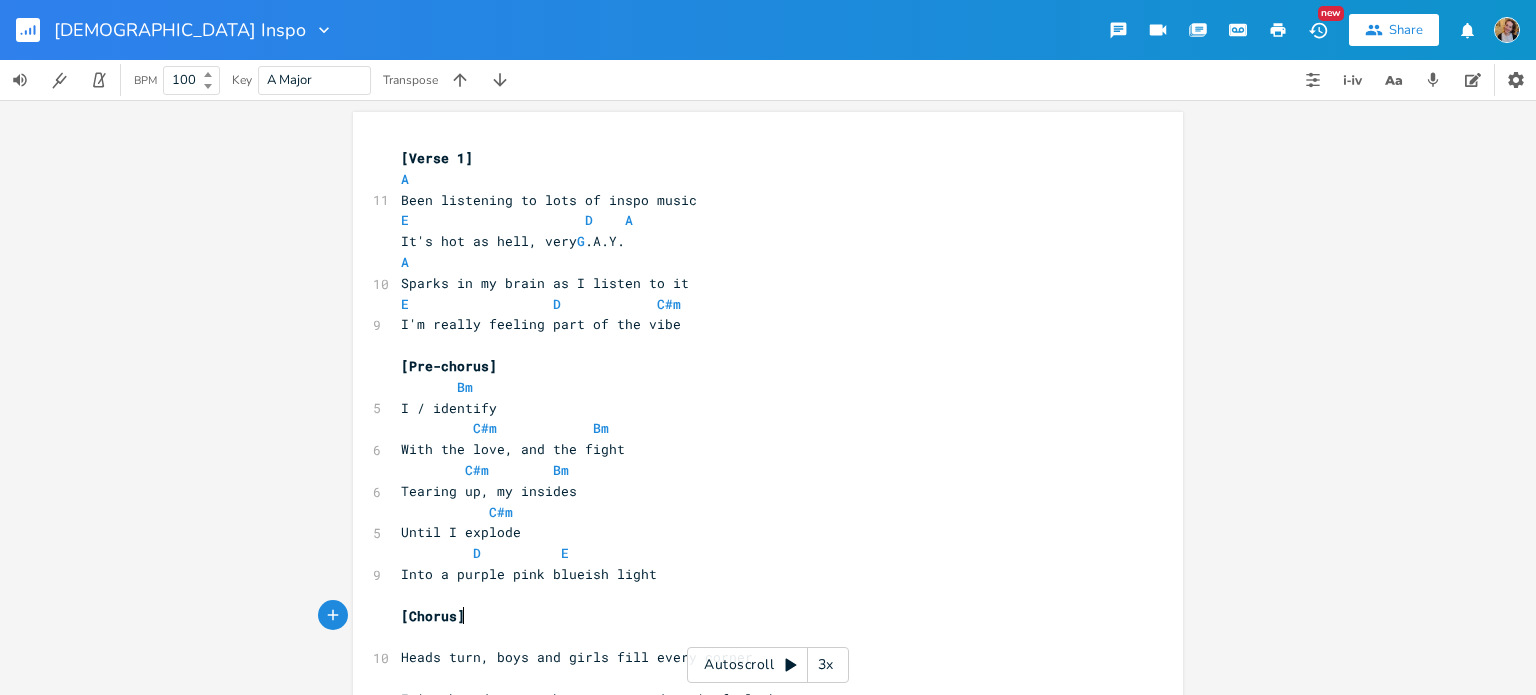scroll, scrollTop: 0, scrollLeft: 28, axis: horizontal 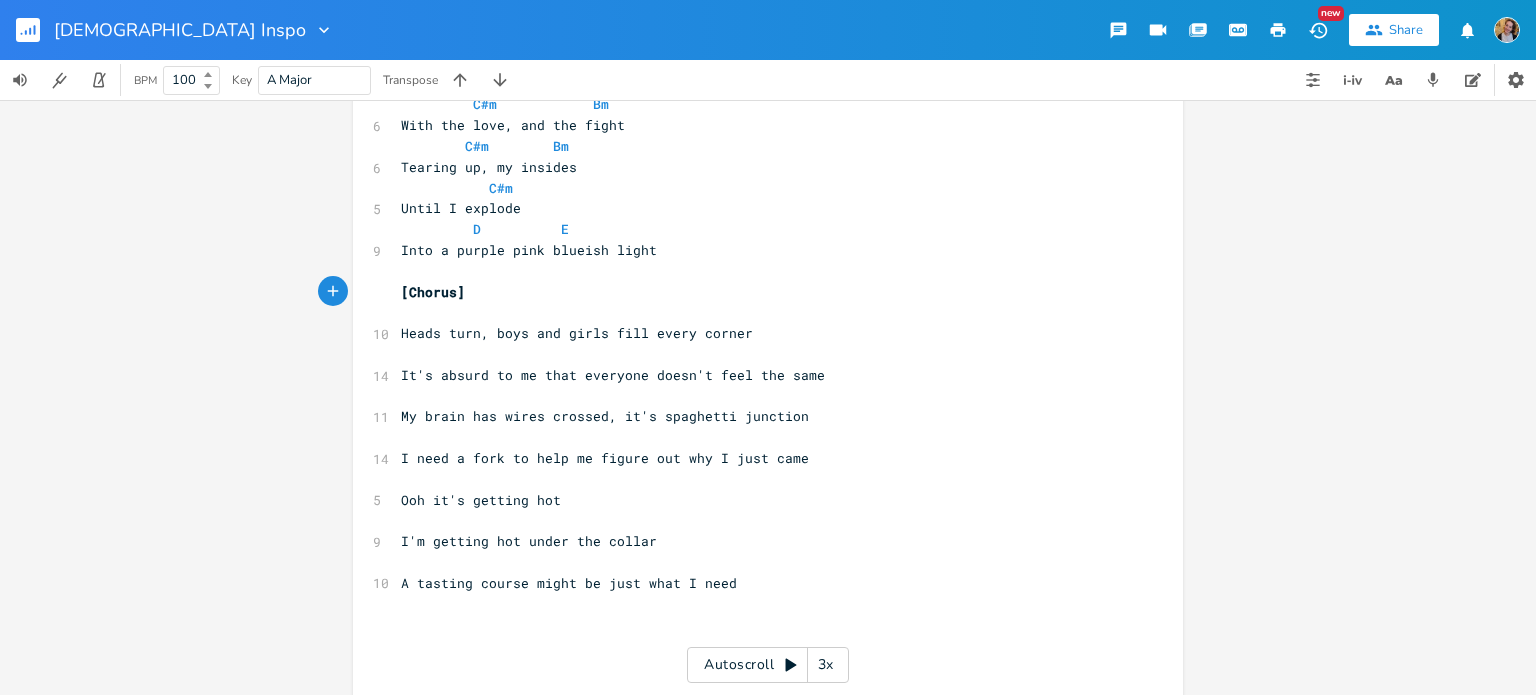 click on "​" at bounding box center [758, 312] 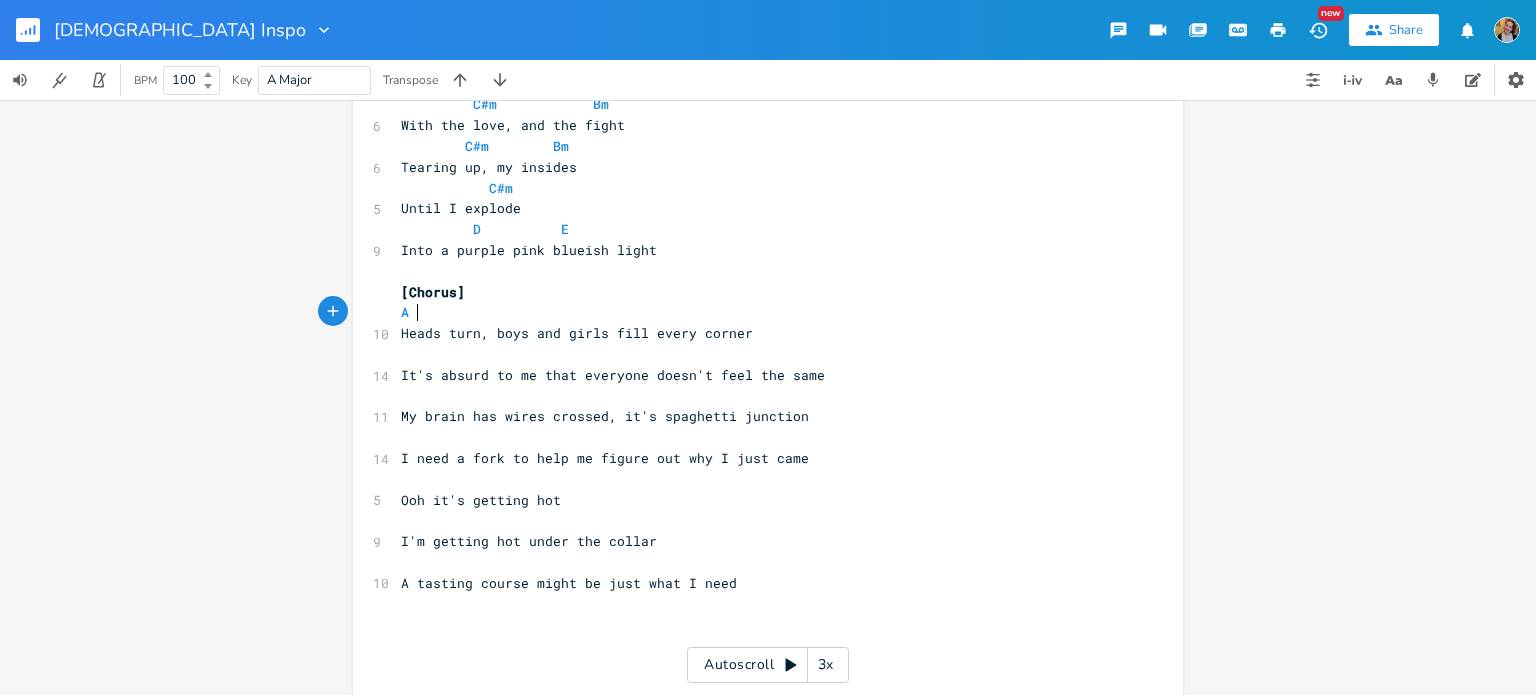 type on "A" 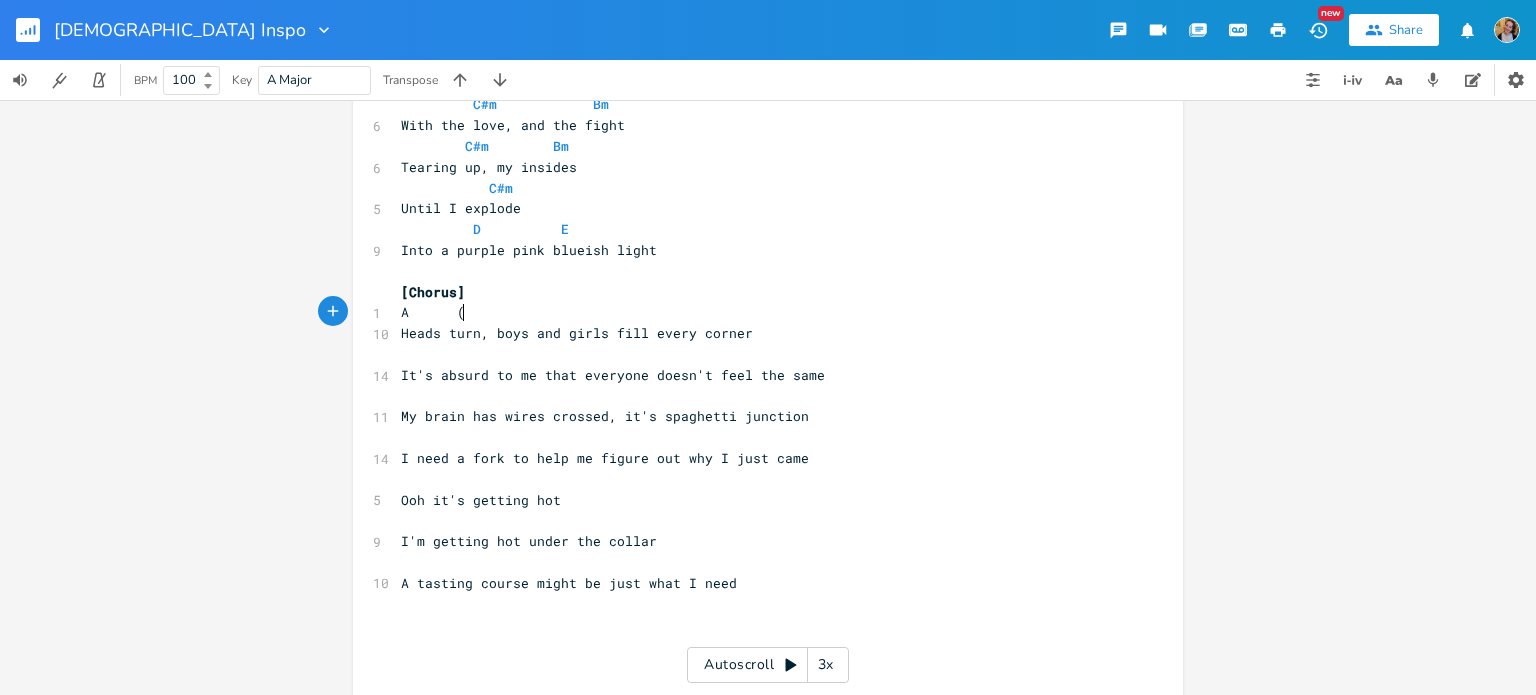 scroll, scrollTop: 0, scrollLeft: 4, axis: horizontal 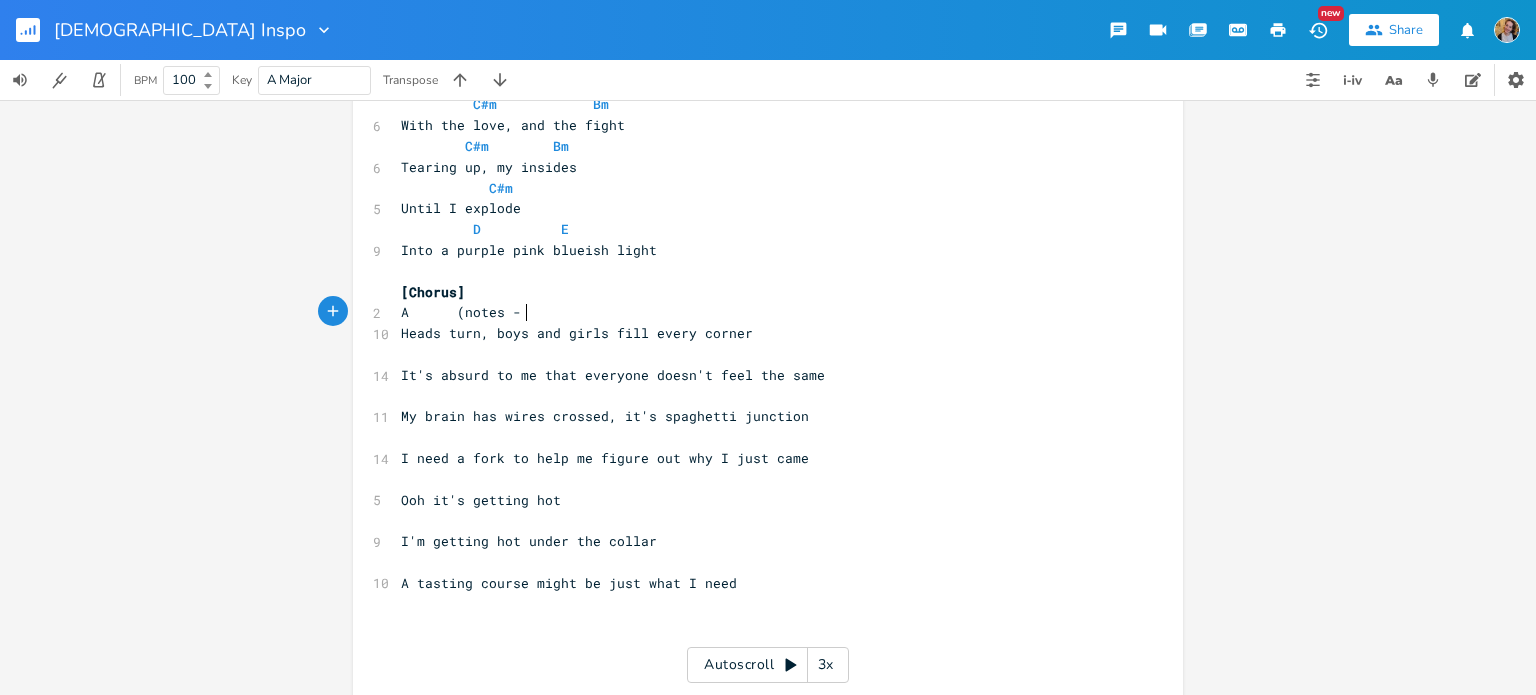 type on "notes - g" 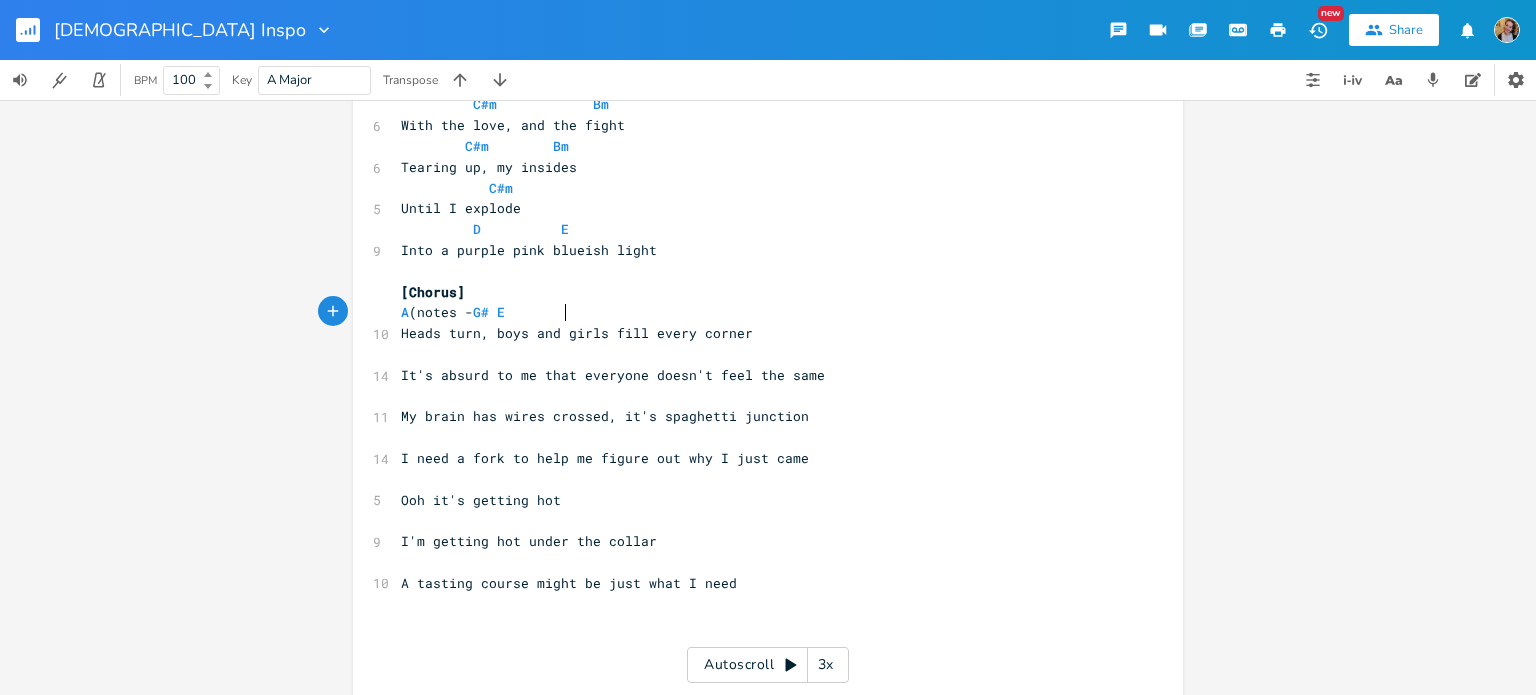 scroll, scrollTop: 0, scrollLeft: 40, axis: horizontal 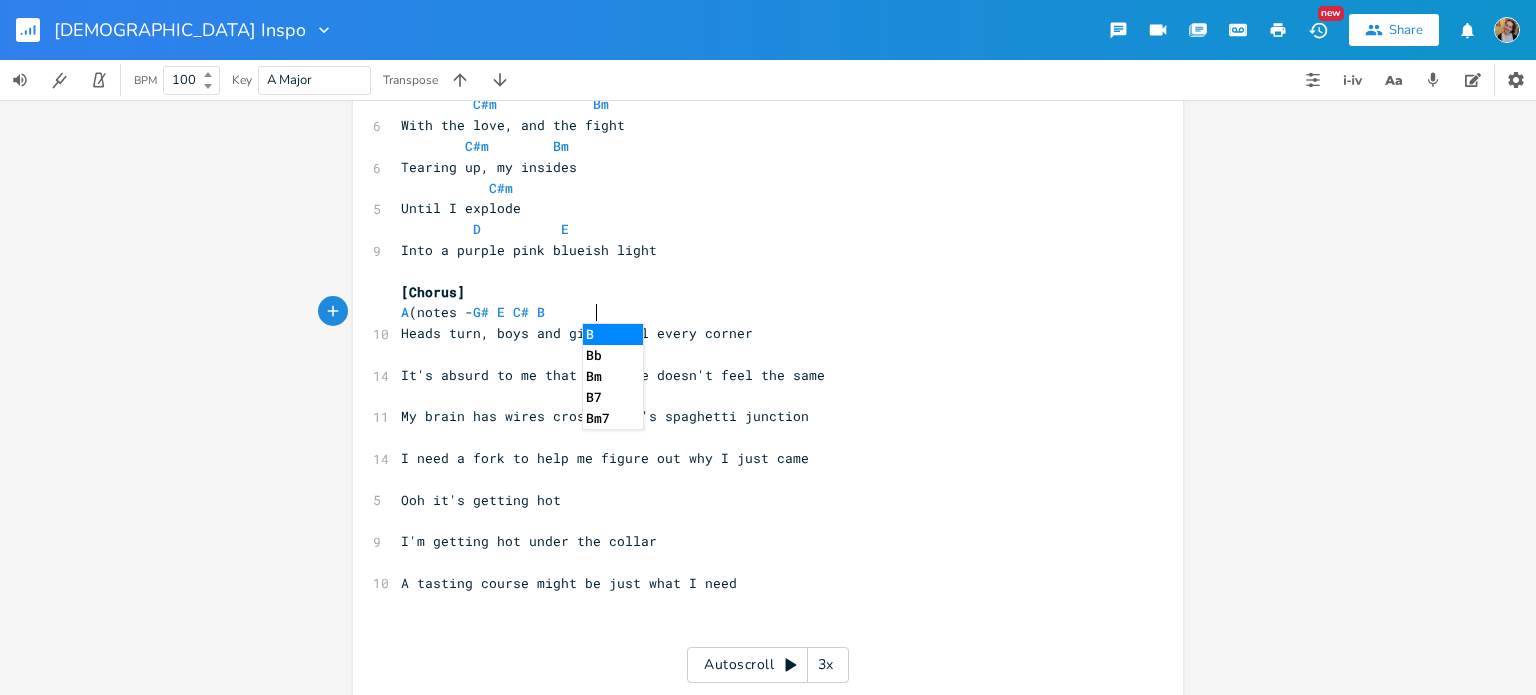 type on "G# E C# B)" 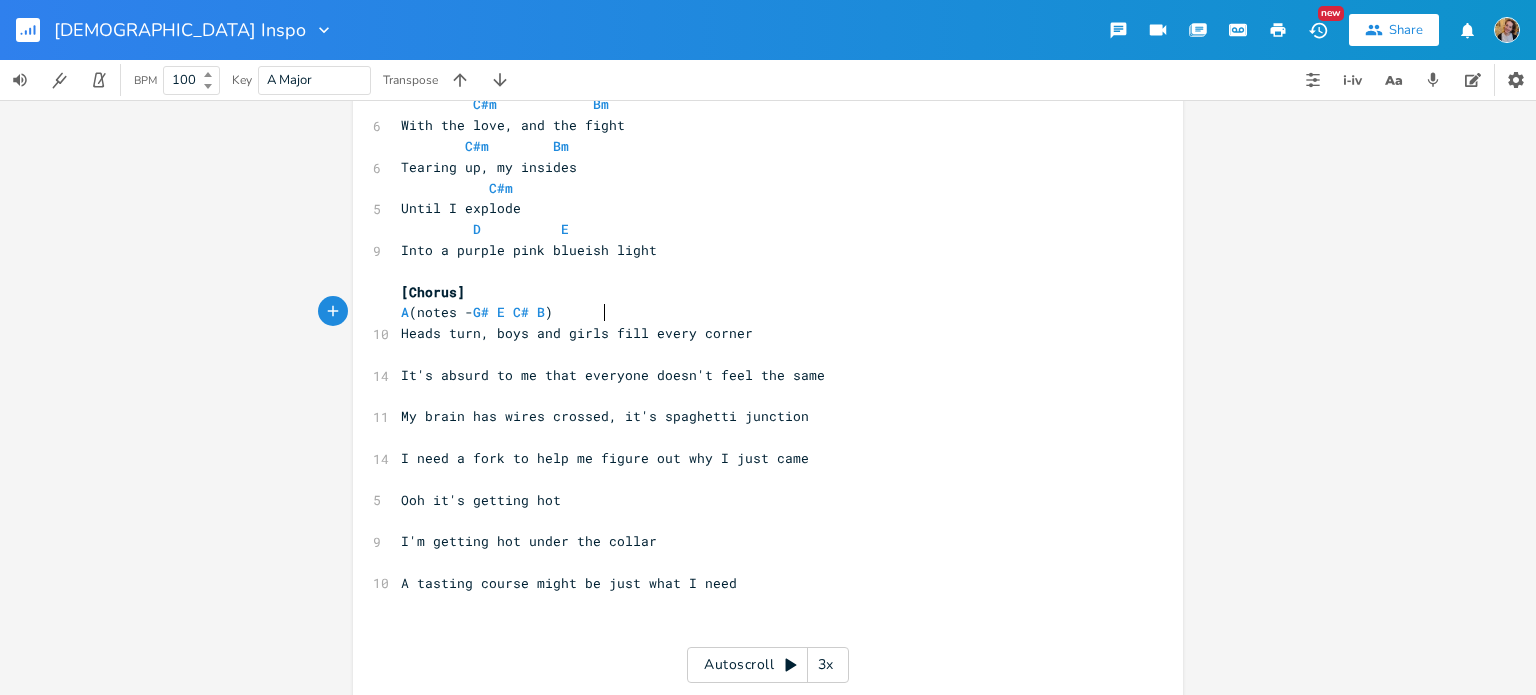 scroll, scrollTop: 0, scrollLeft: 64, axis: horizontal 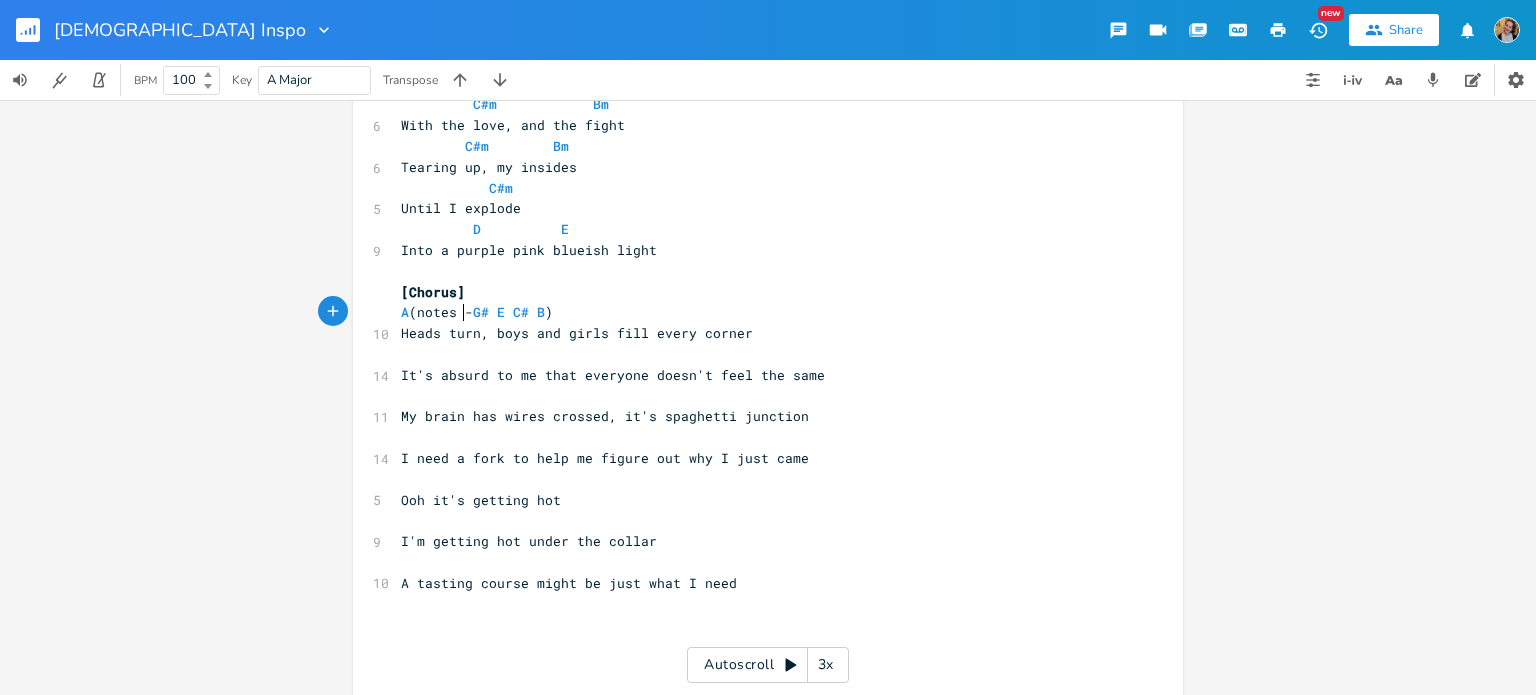 click on "A       (notes -  G#   E   C#   B )" at bounding box center (477, 312) 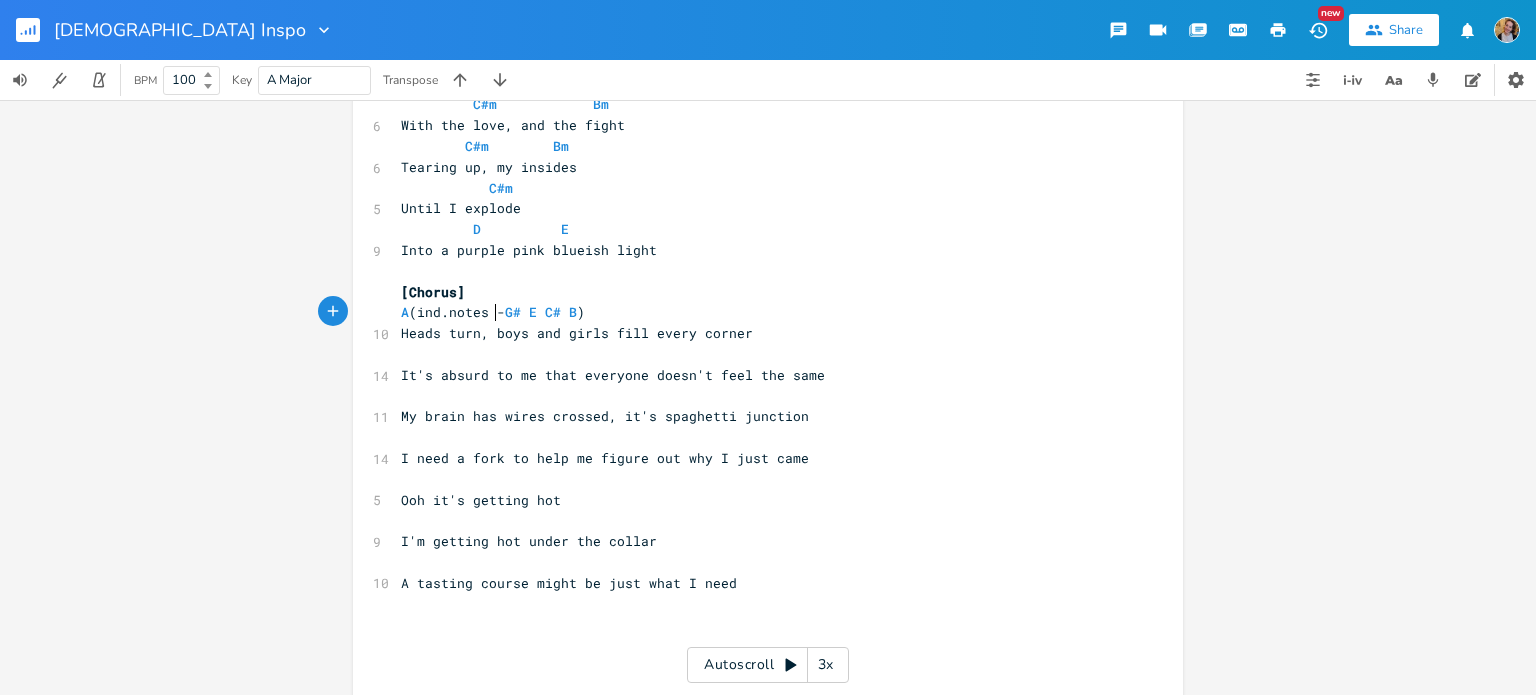 type on "ind." 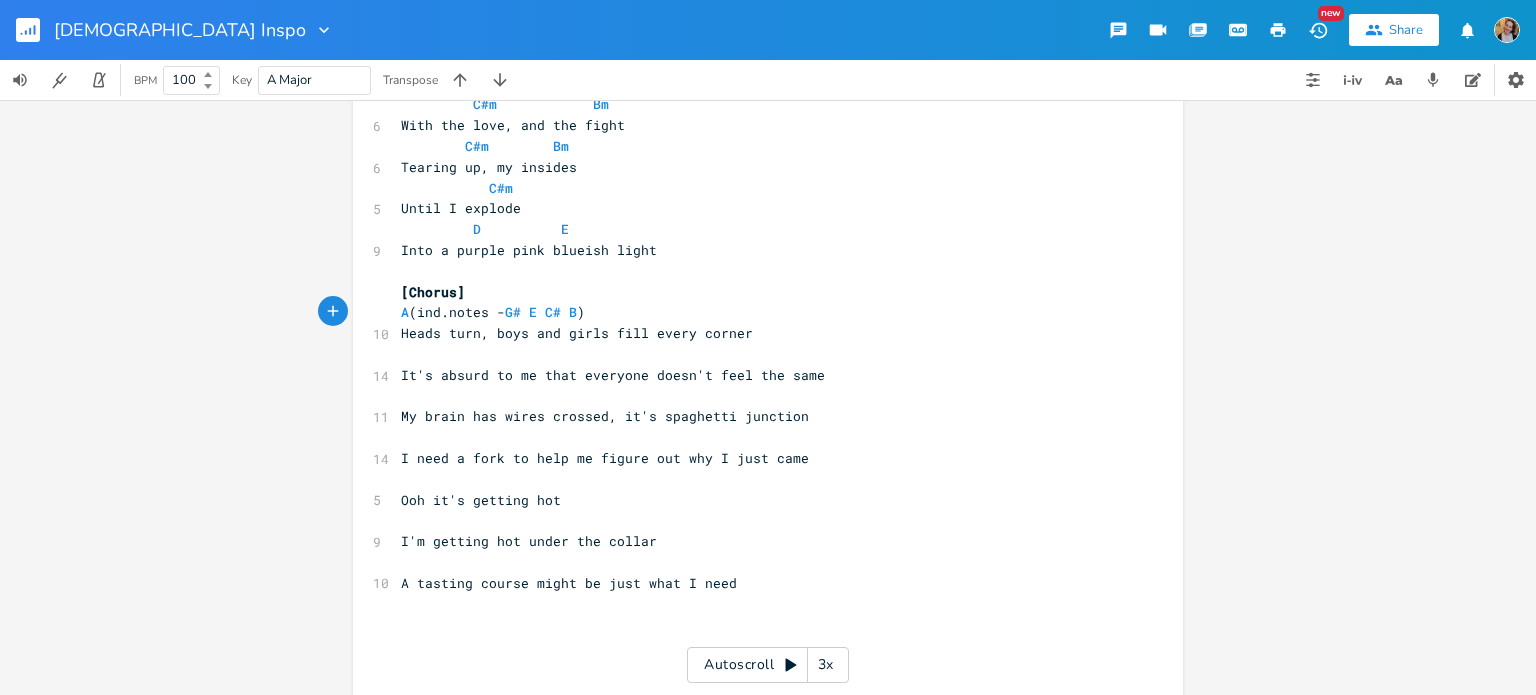 click on "A       (ind.notes -  G#   E   C#   B )" at bounding box center [493, 312] 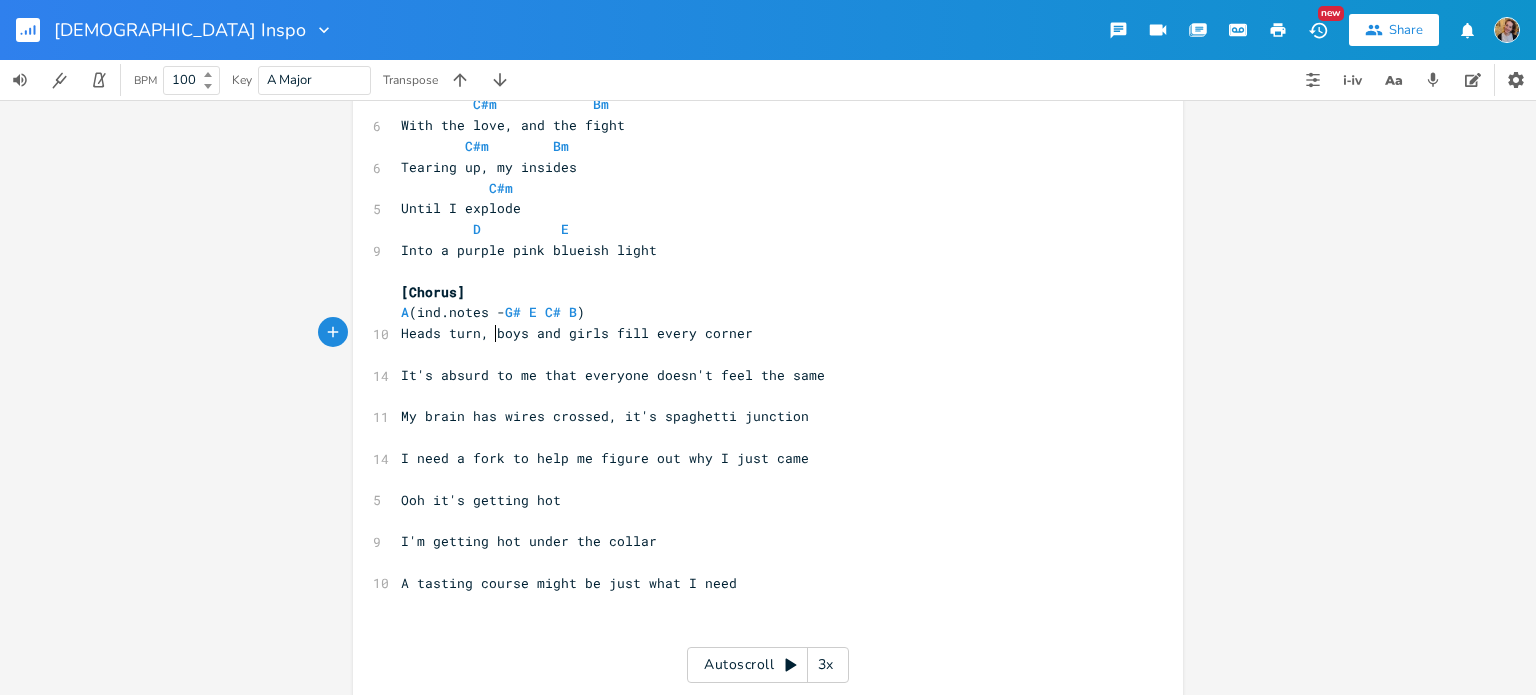 click on "Heads turn, boys and girls fill every corner" at bounding box center (577, 333) 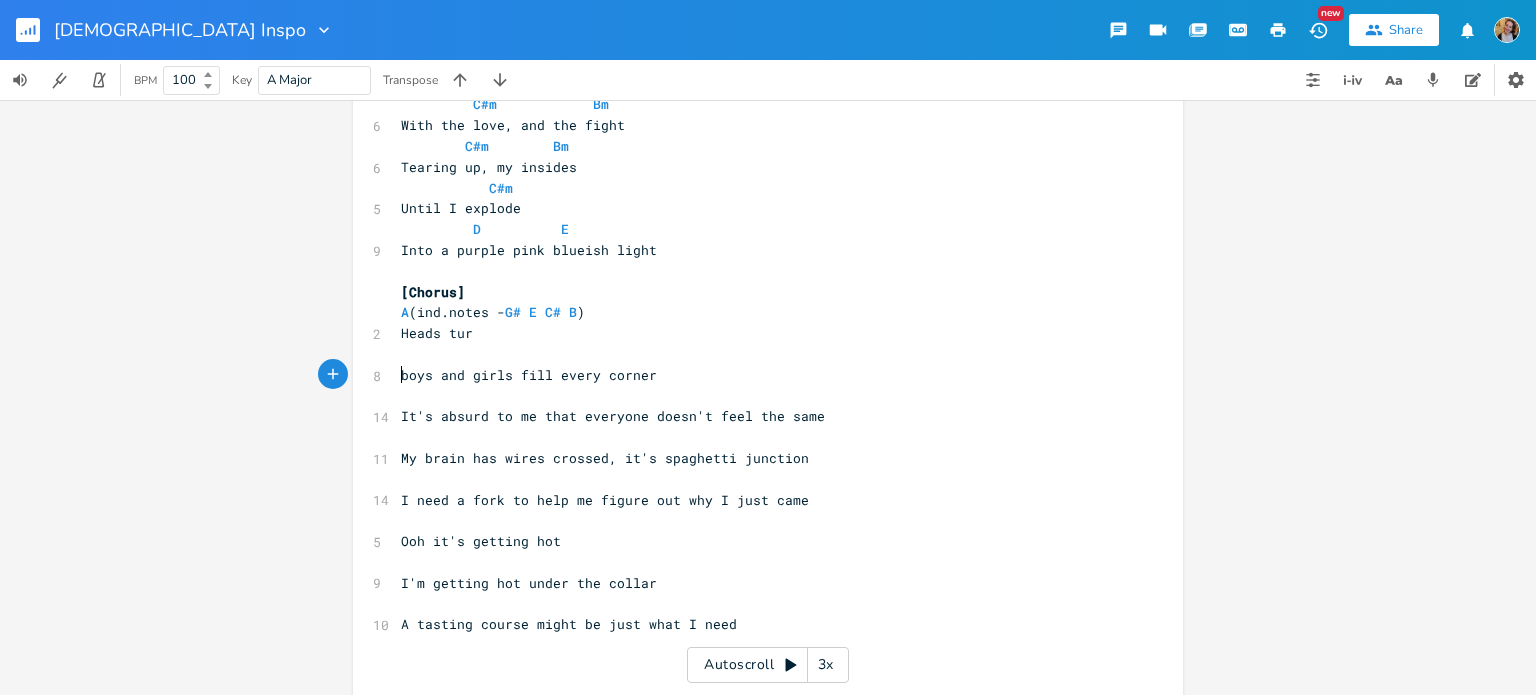 click on "Heads tur" at bounding box center (758, 333) 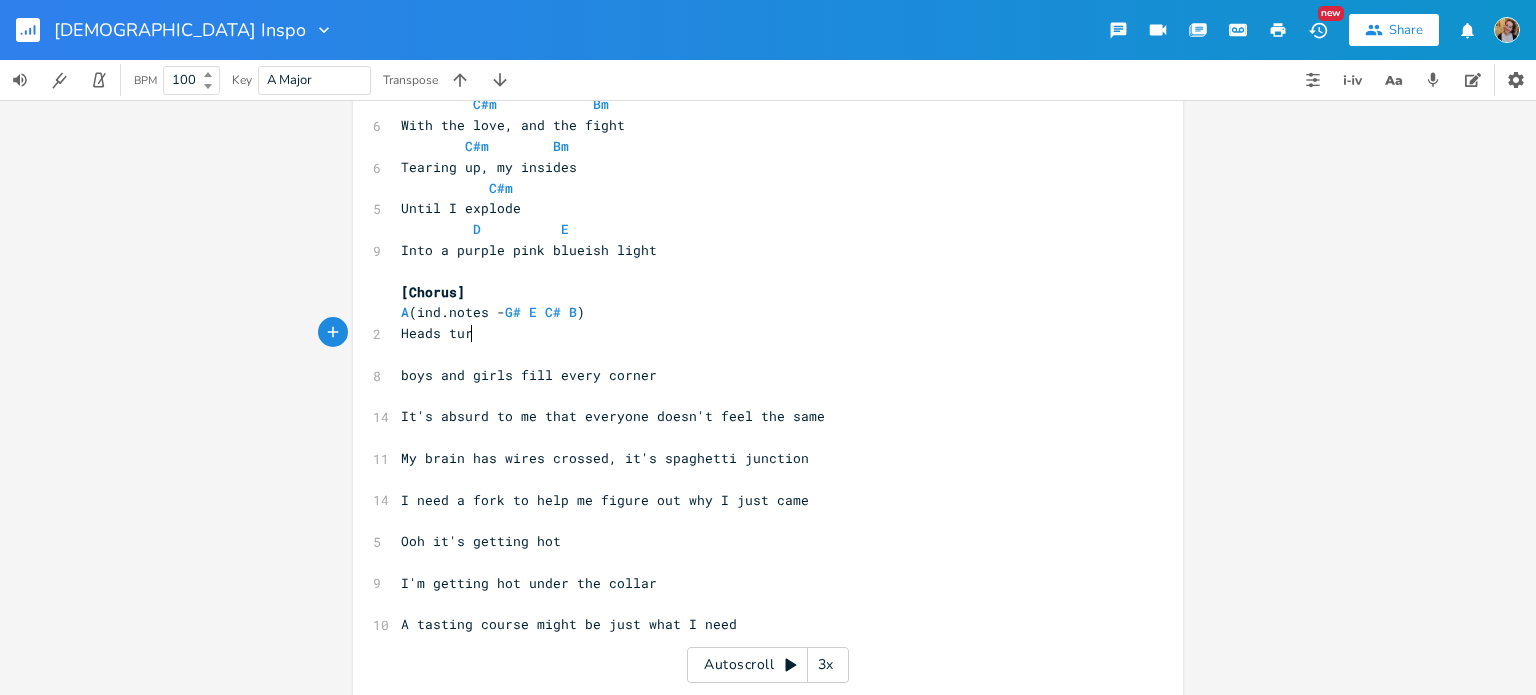 type on "n" 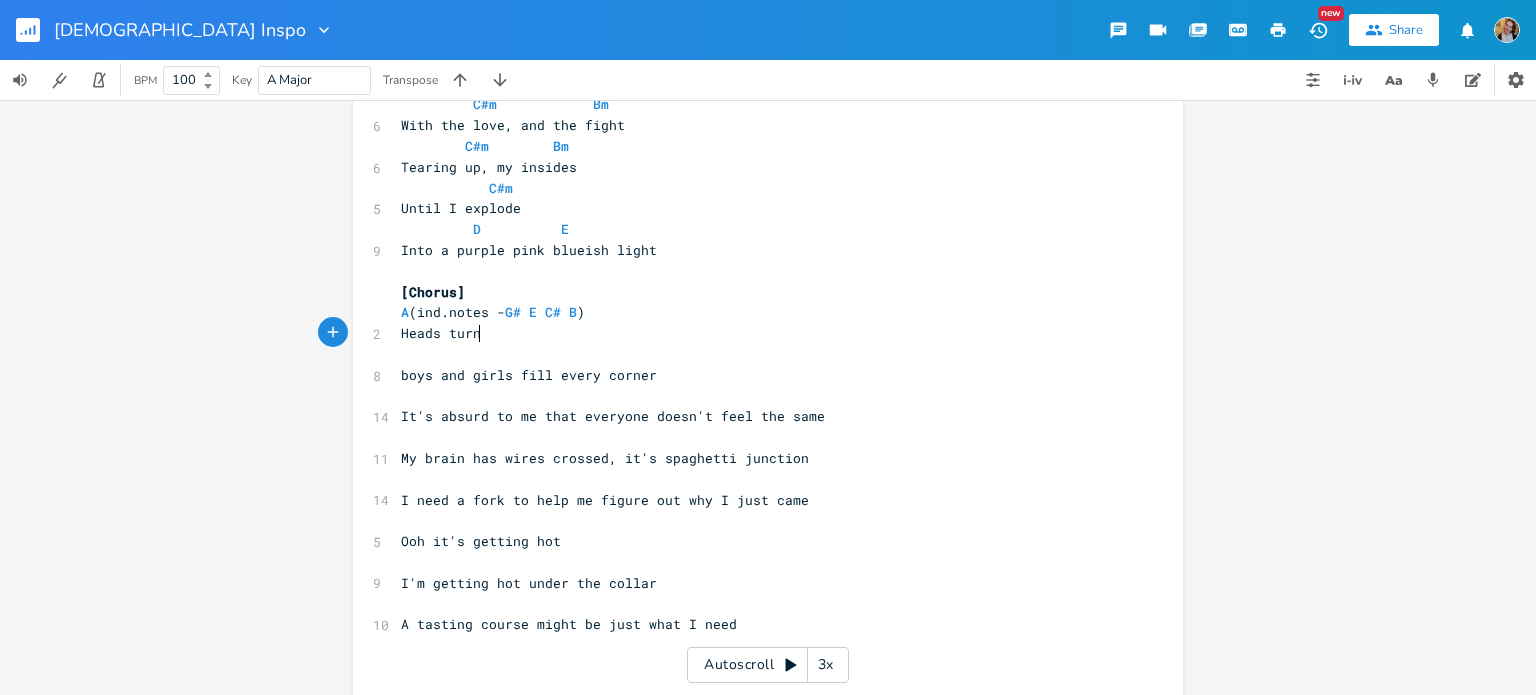 scroll, scrollTop: 0, scrollLeft: 8, axis: horizontal 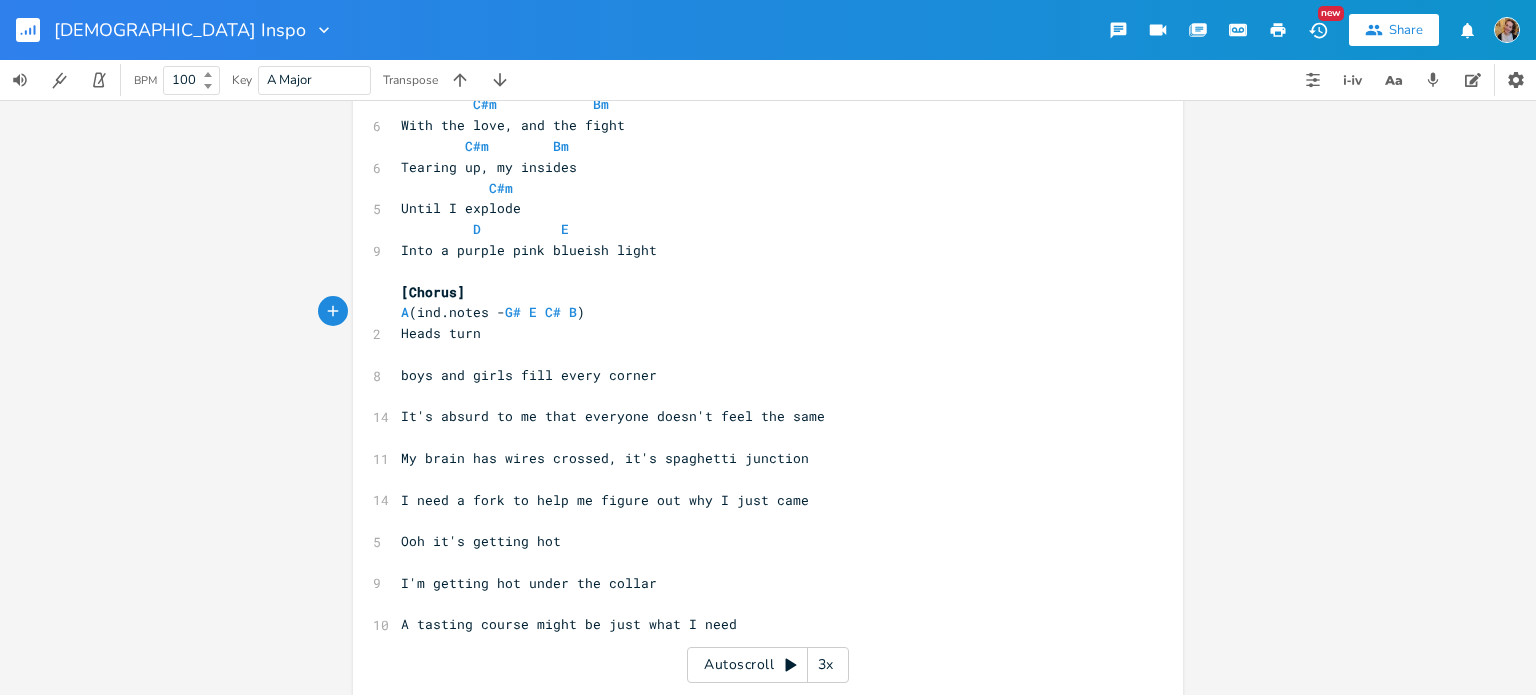 click on "boys and girls fill every corner" at bounding box center (529, 375) 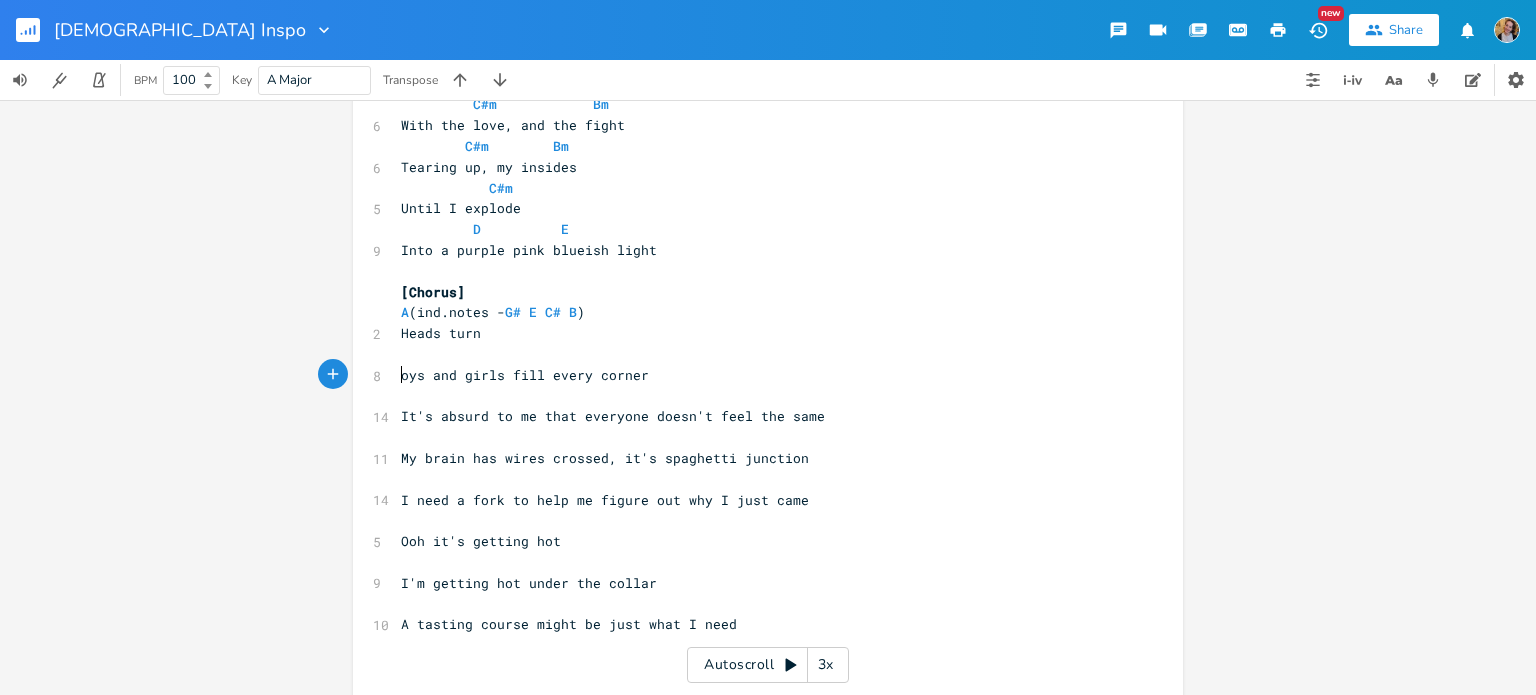 type on "B" 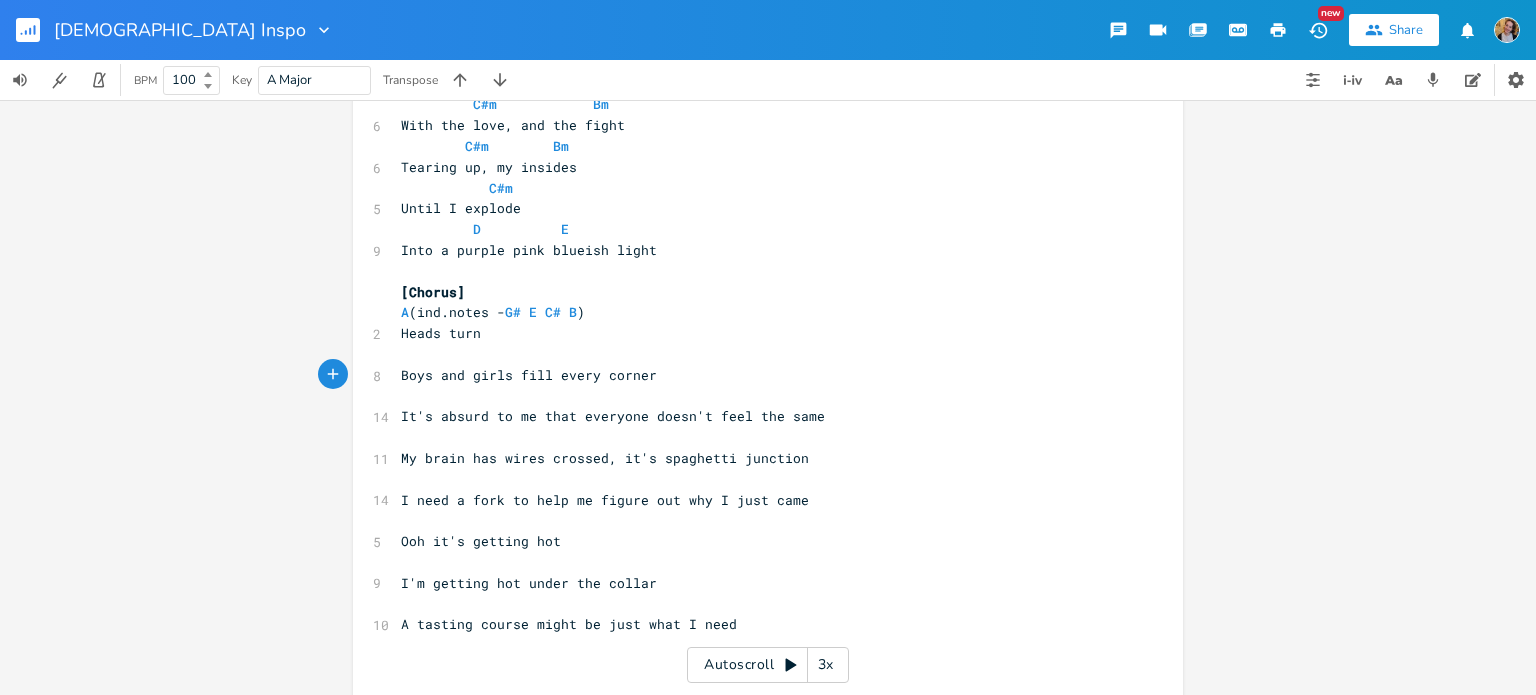 click on "​" at bounding box center (758, 354) 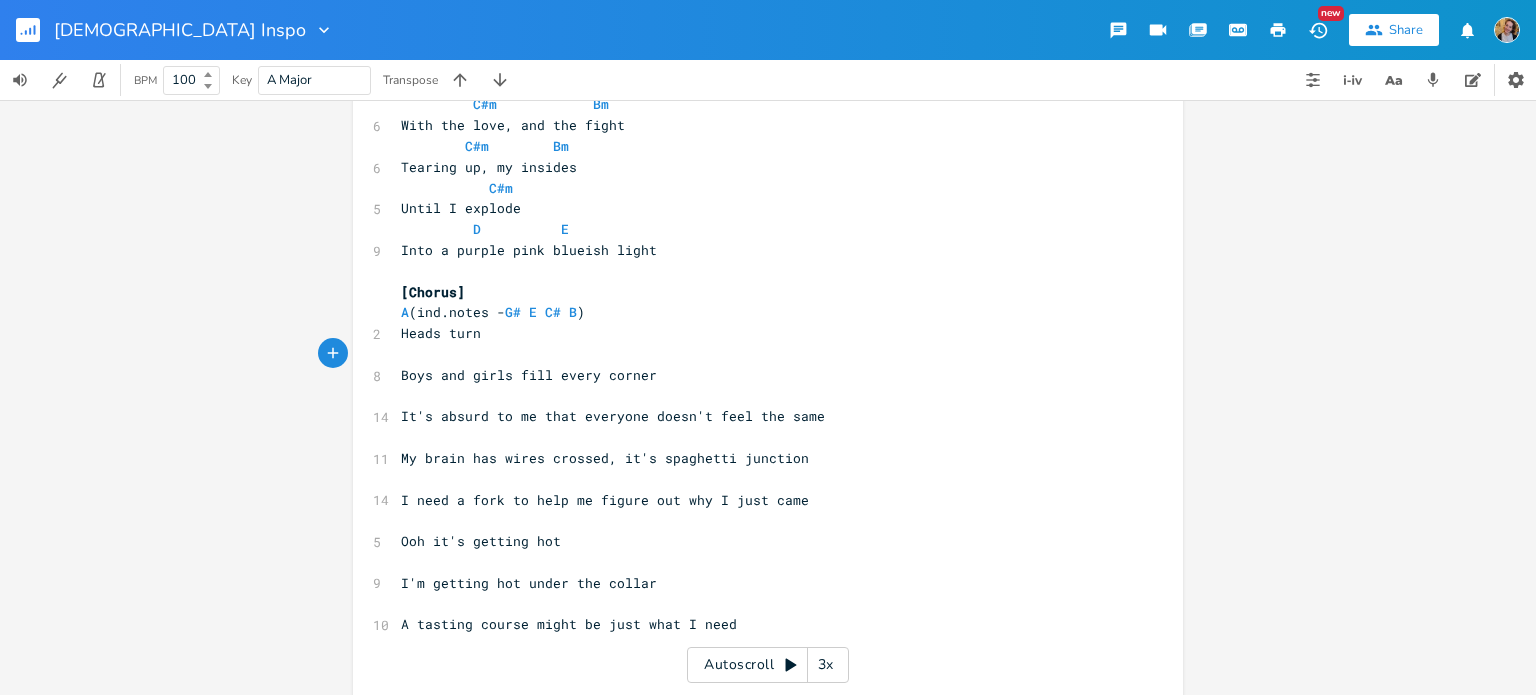 click on "​" at bounding box center [758, 354] 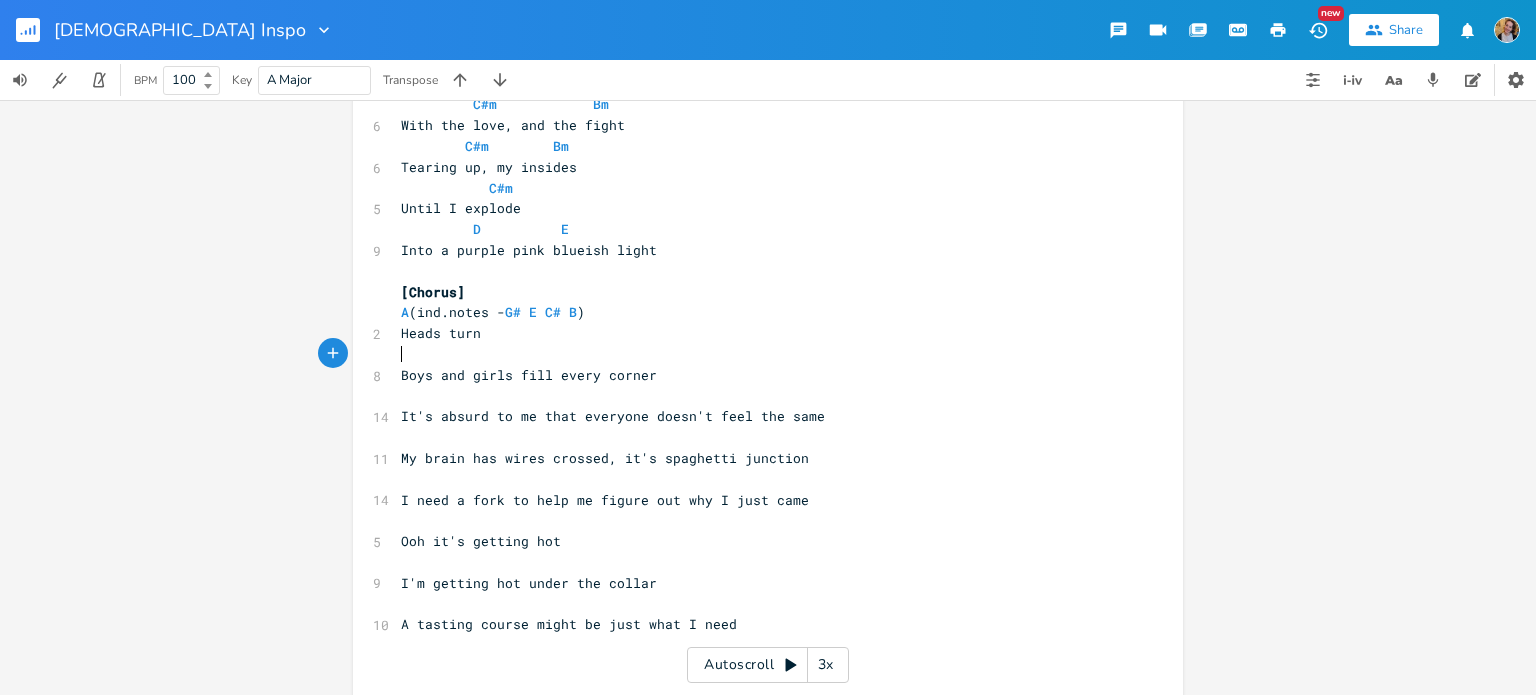 click on "​" at bounding box center [758, 354] 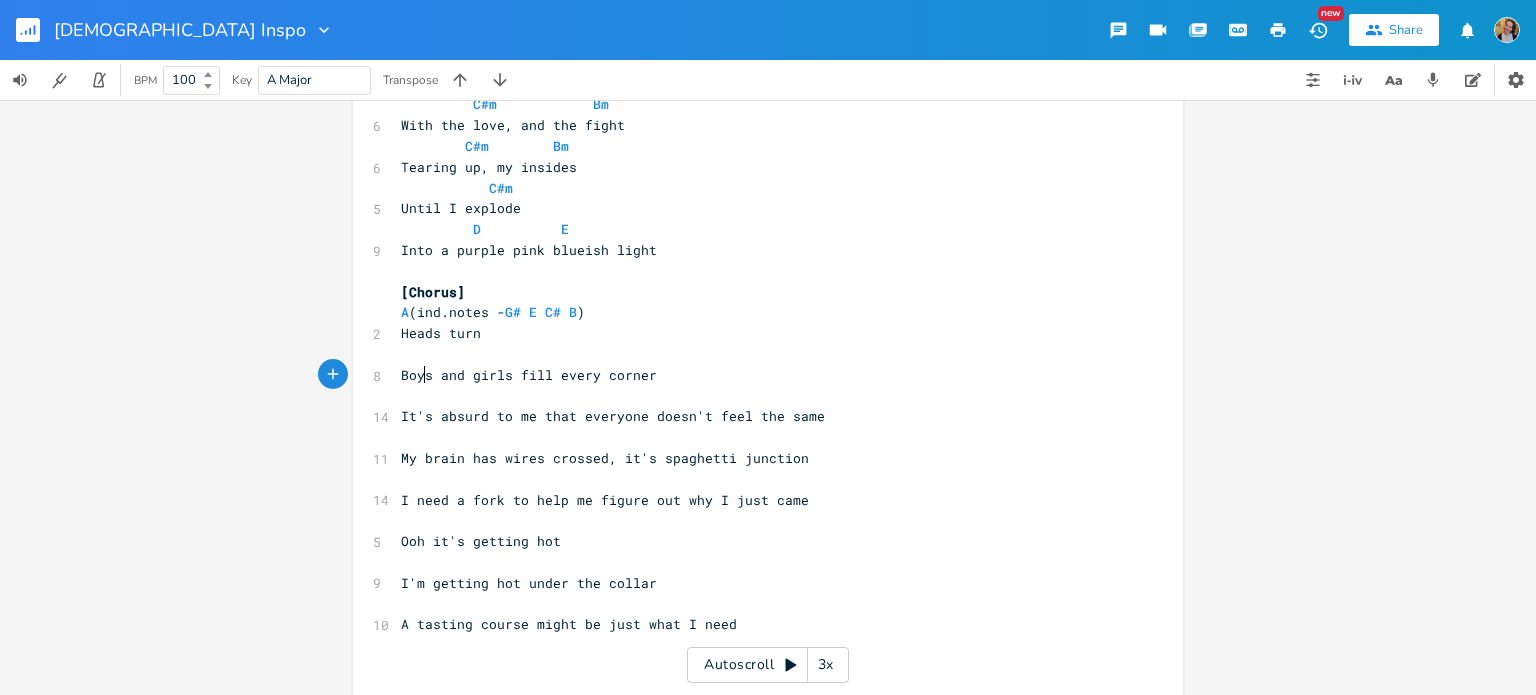 click on "Boys and girls fill every corner" at bounding box center (529, 375) 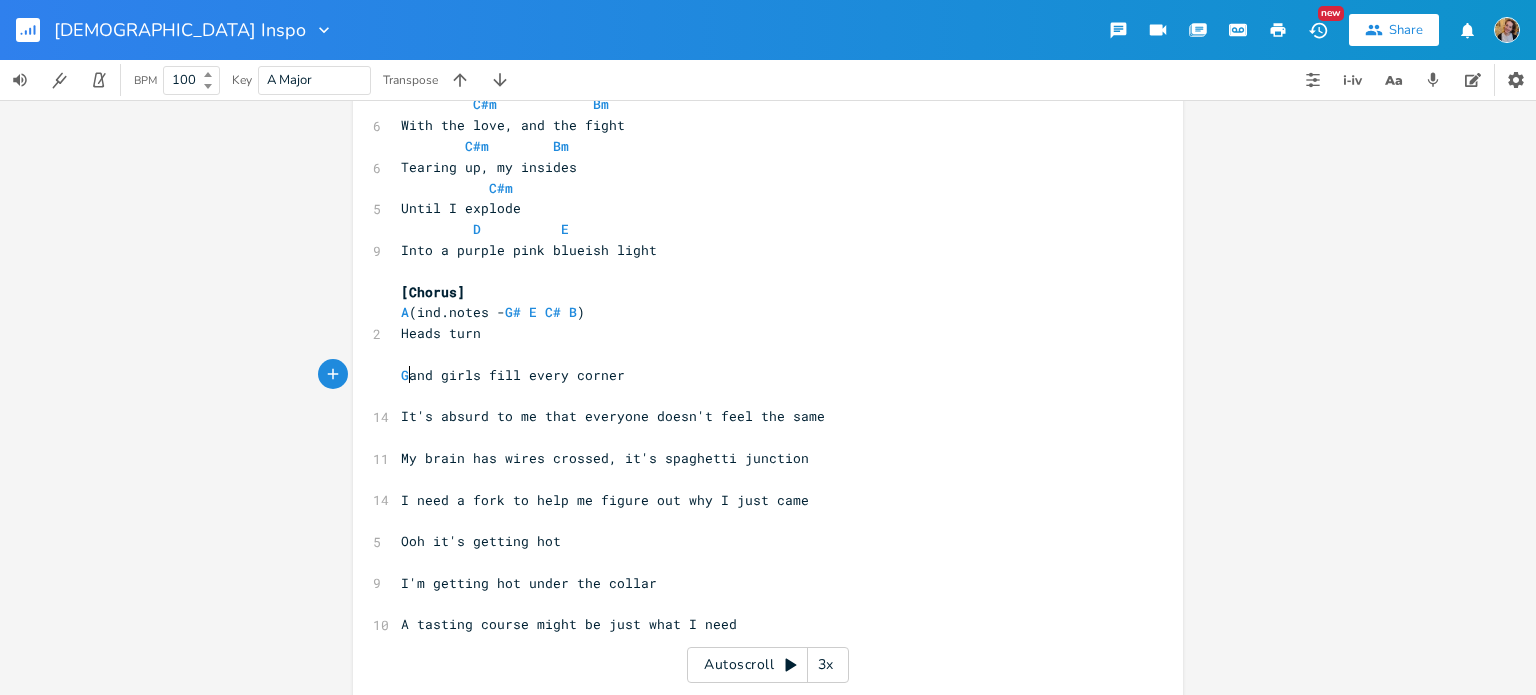 scroll, scrollTop: 0, scrollLeft: 28, axis: horizontal 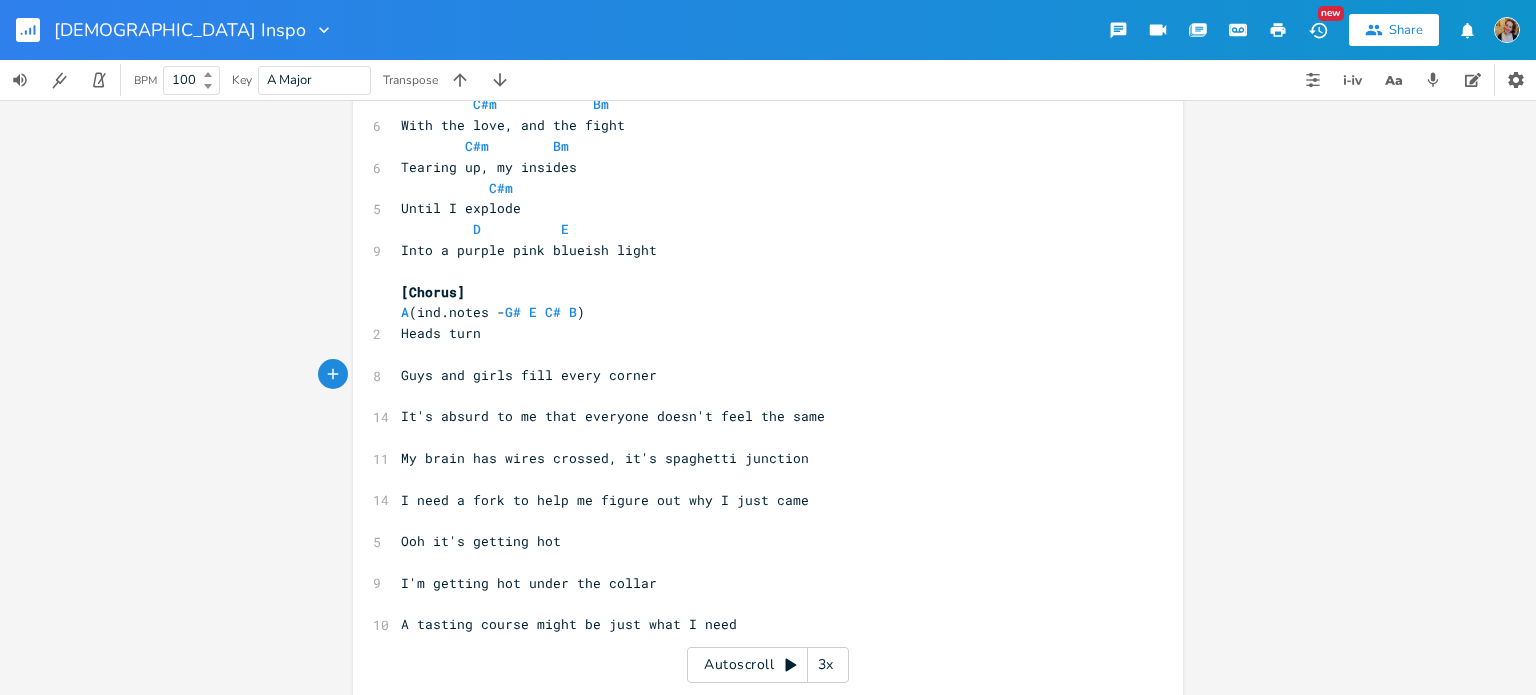 click on "​" at bounding box center [758, 354] 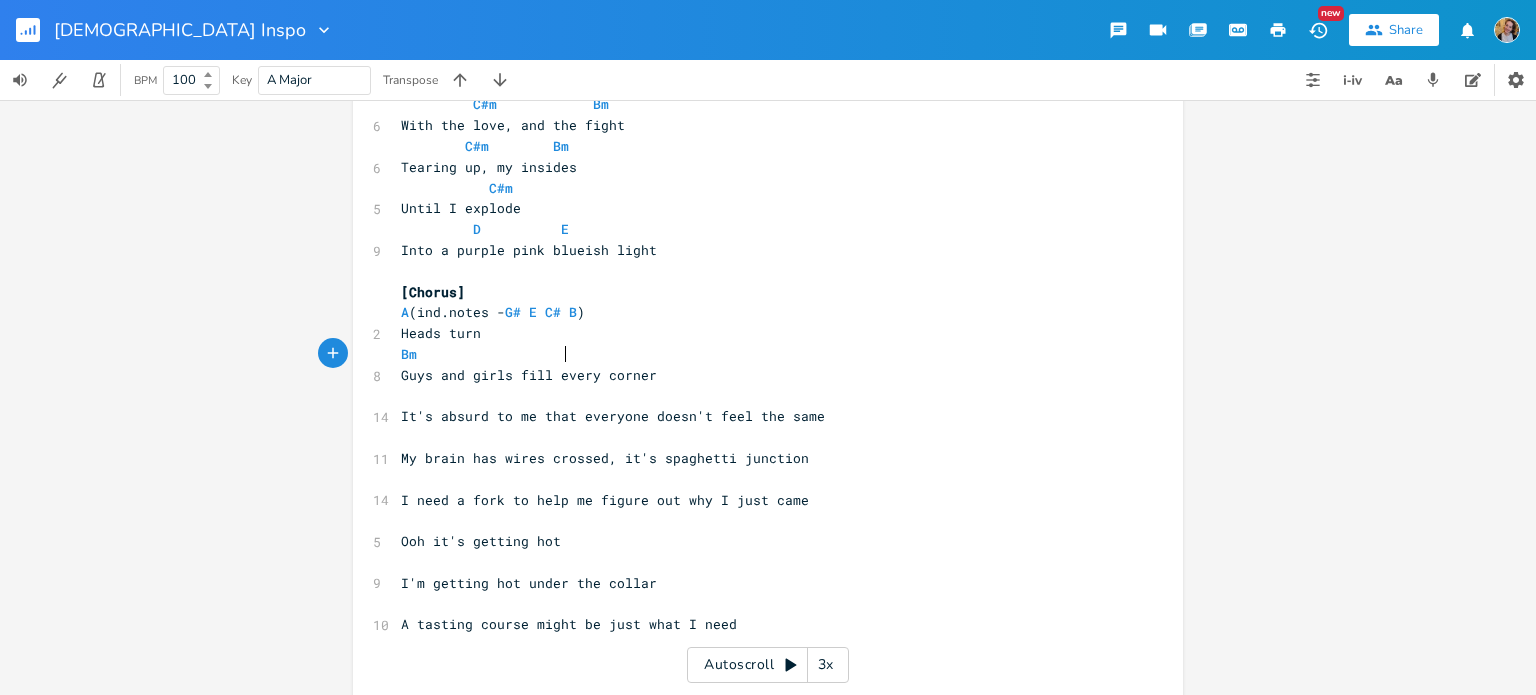 type on "Bm                   D" 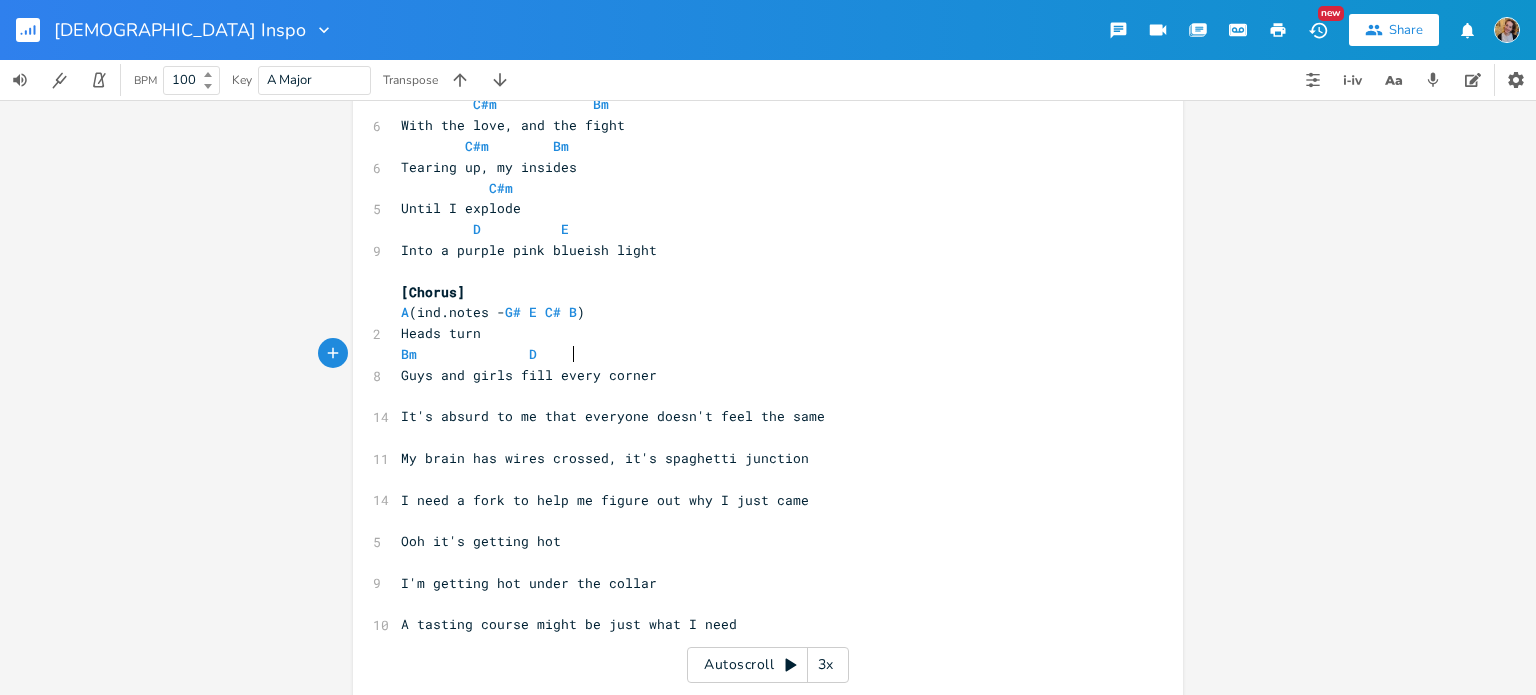 type on "D" 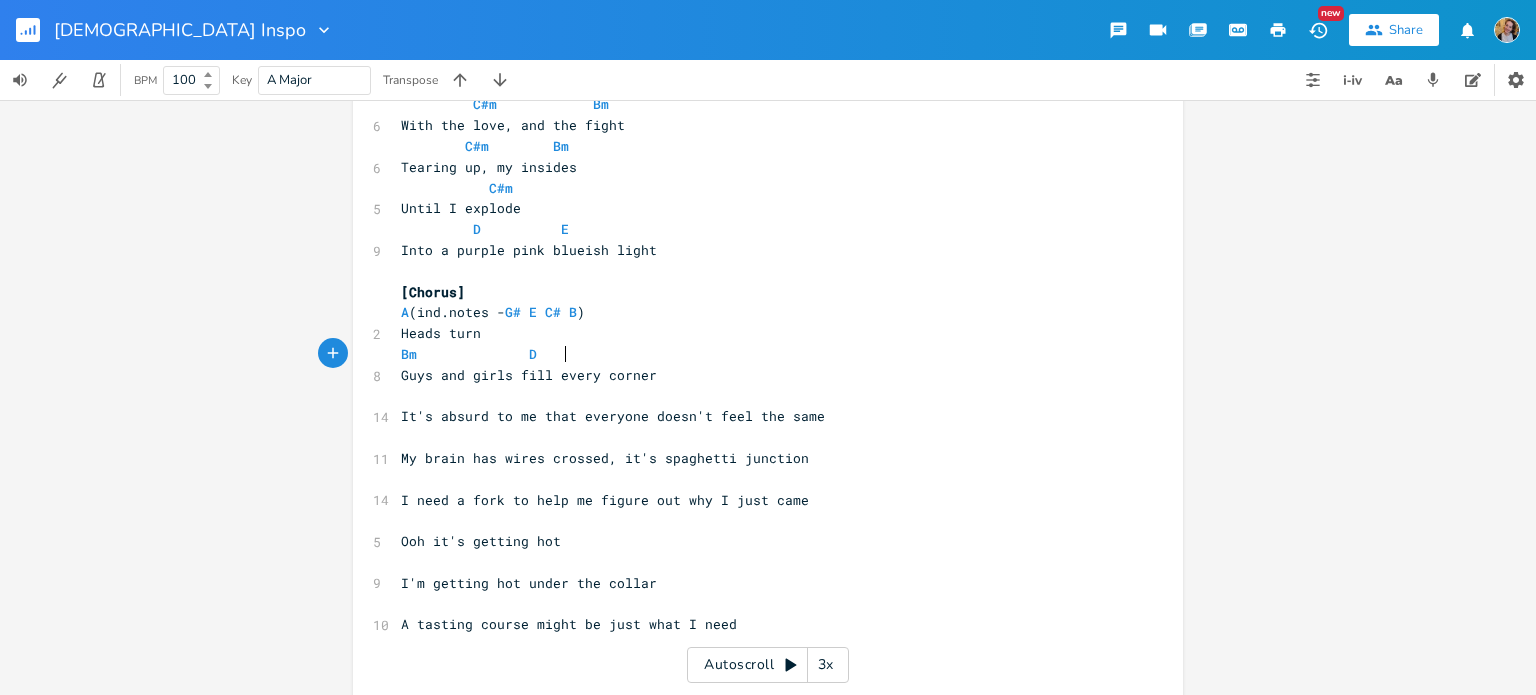 type on "E" 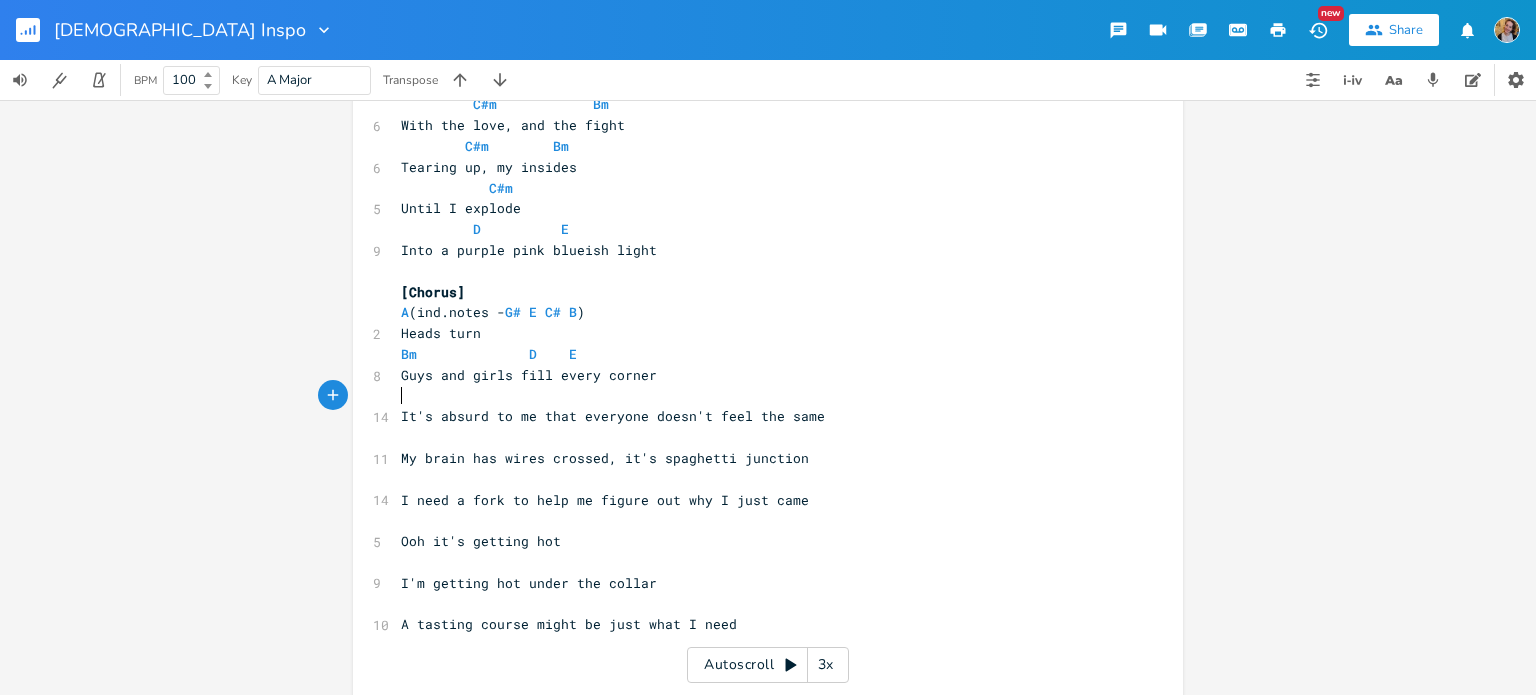 click on "​" at bounding box center (758, 396) 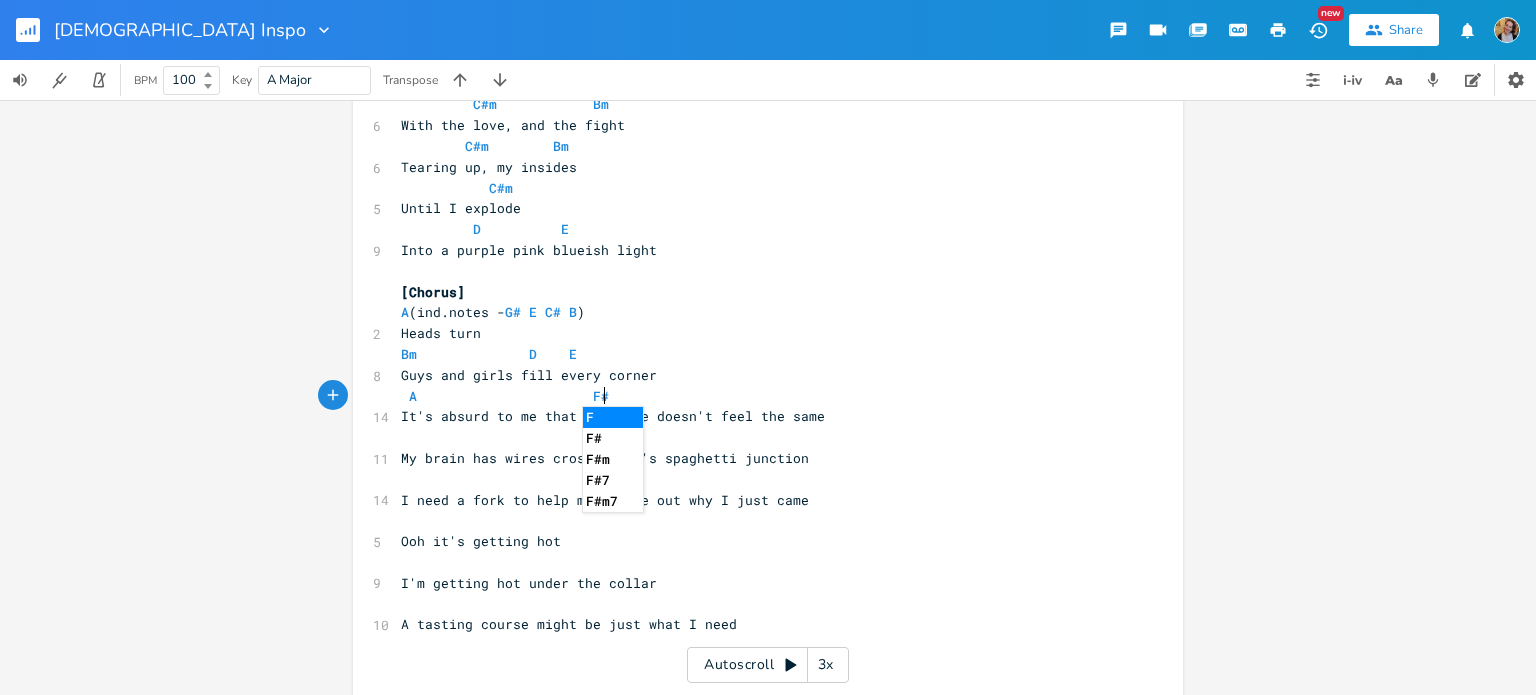 scroll, scrollTop: 0, scrollLeft: 103, axis: horizontal 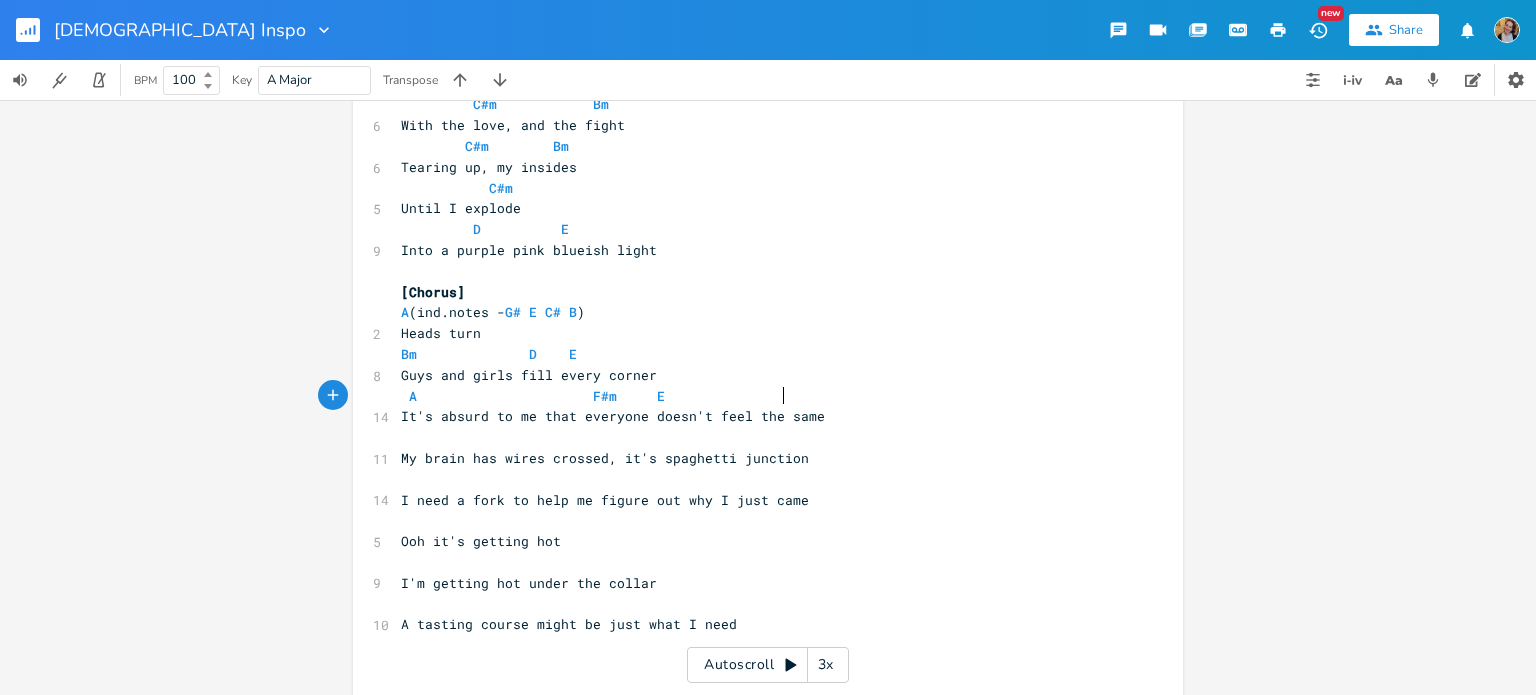 type on "A                      F#m     E                A" 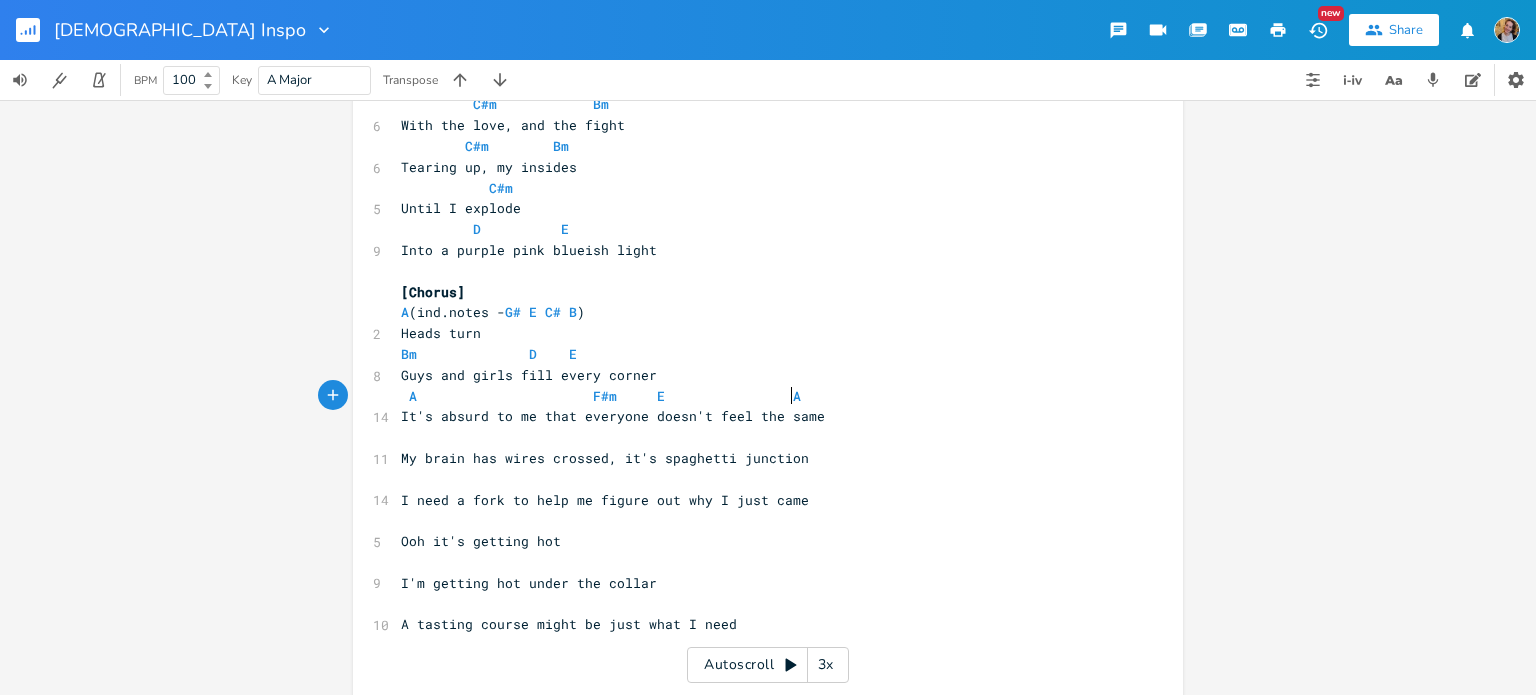 scroll, scrollTop: 0, scrollLeft: 204, axis: horizontal 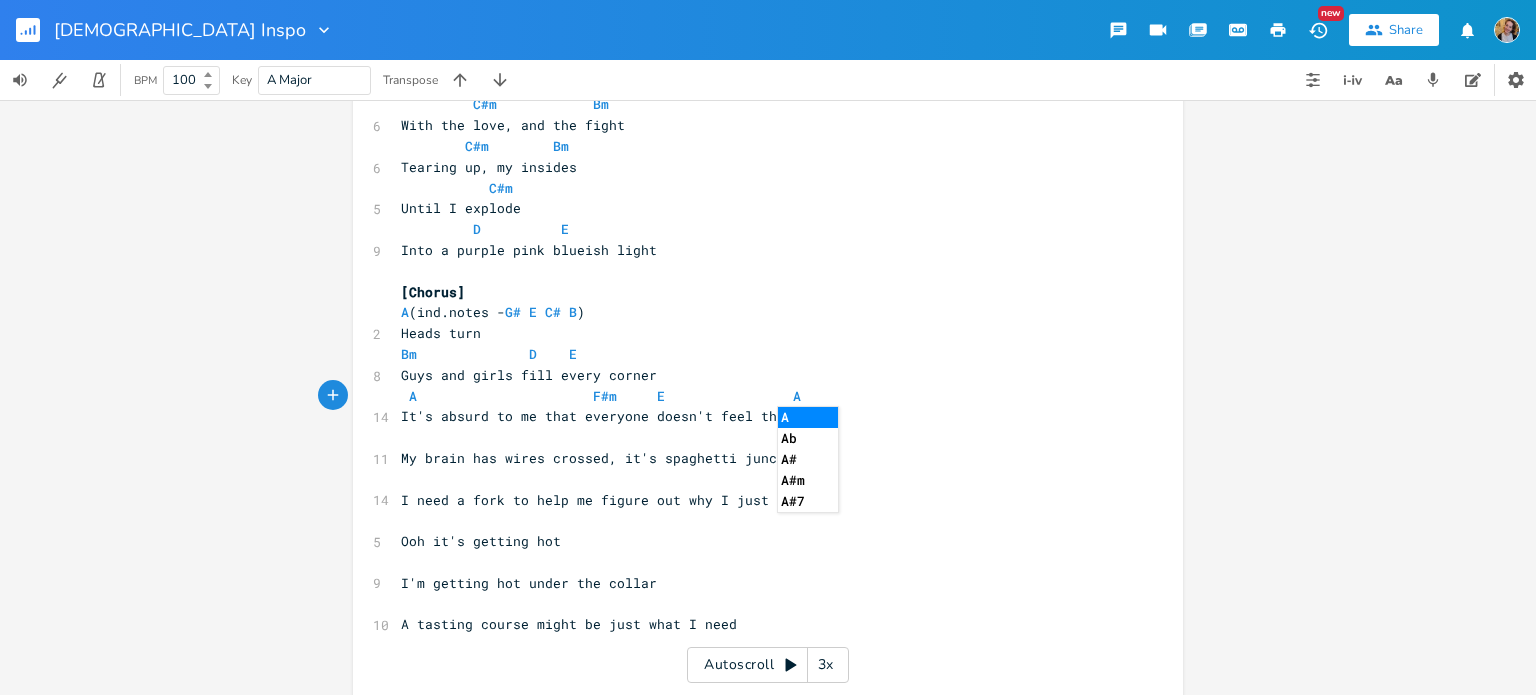 click on "​" at bounding box center [758, 437] 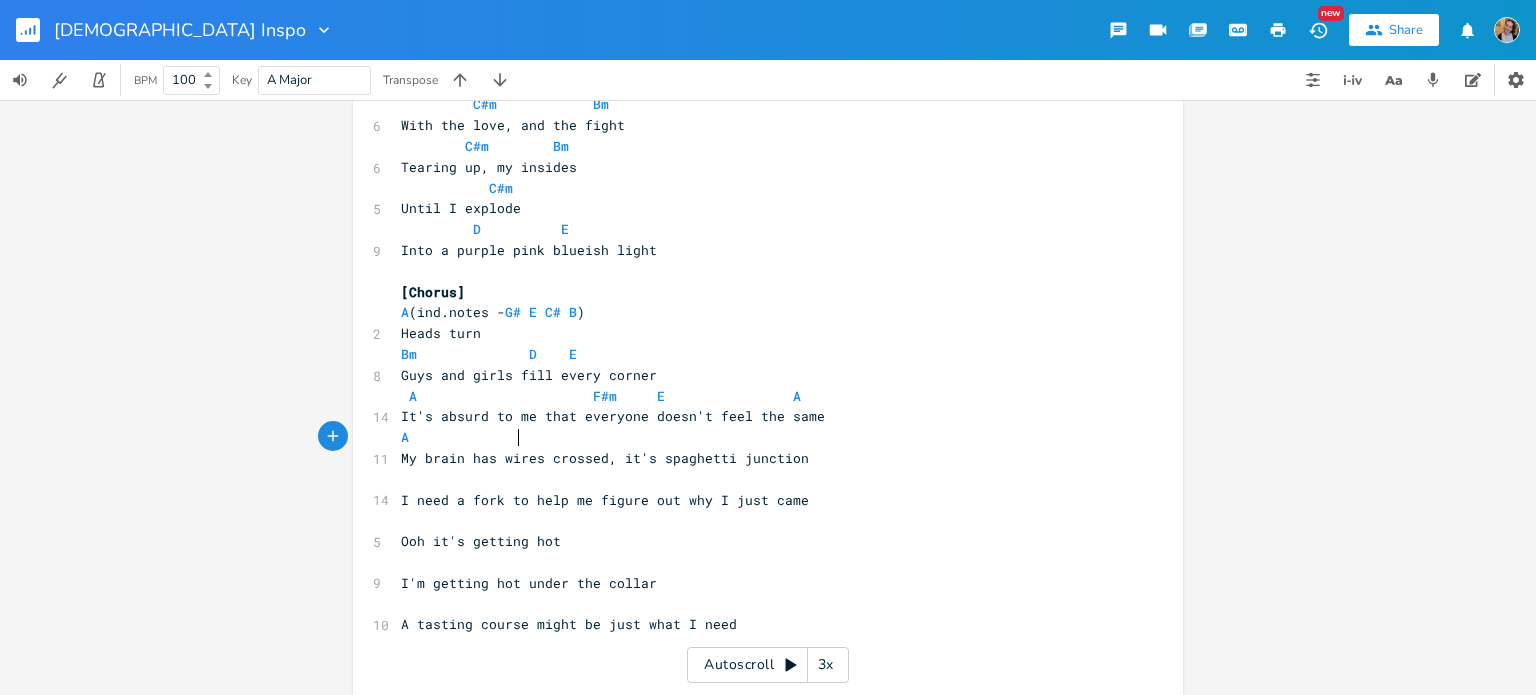 type on "A" 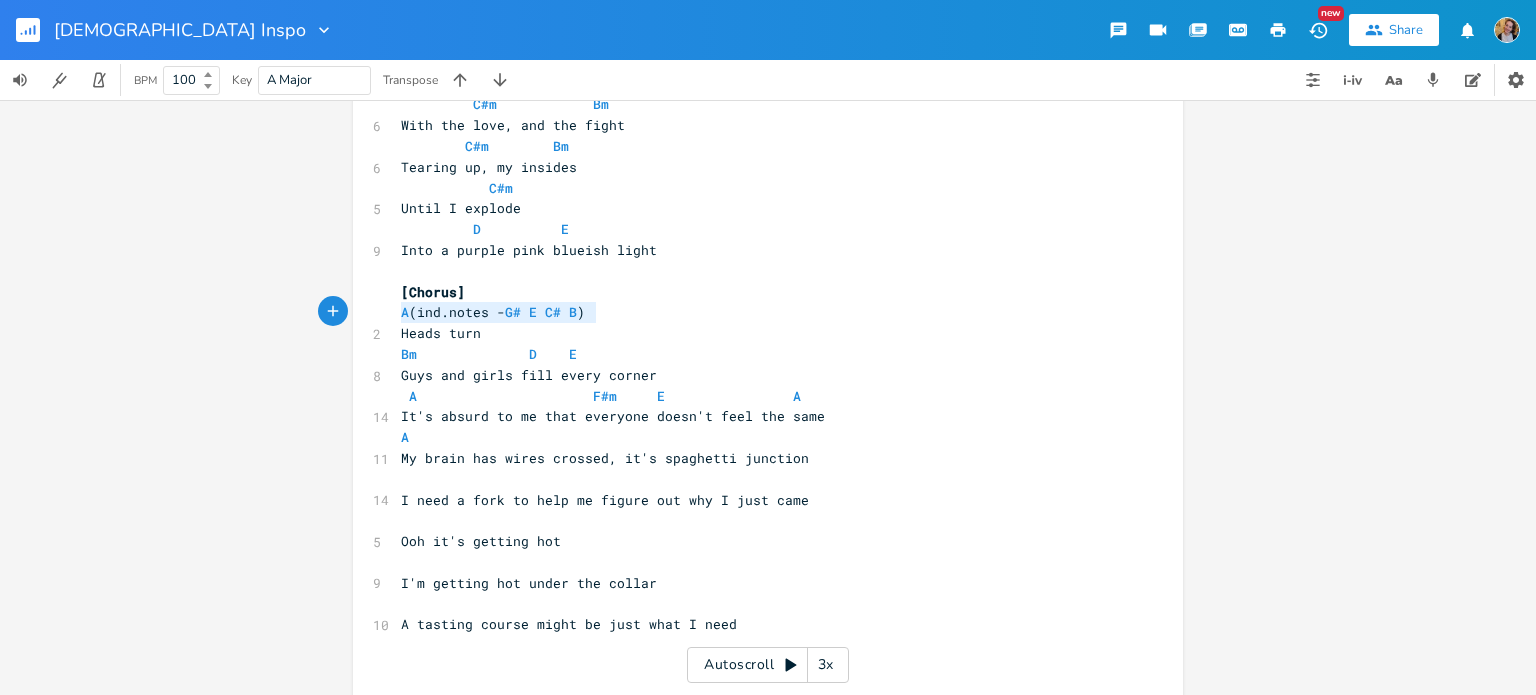type on "(ind.notes - G# E C# B)" 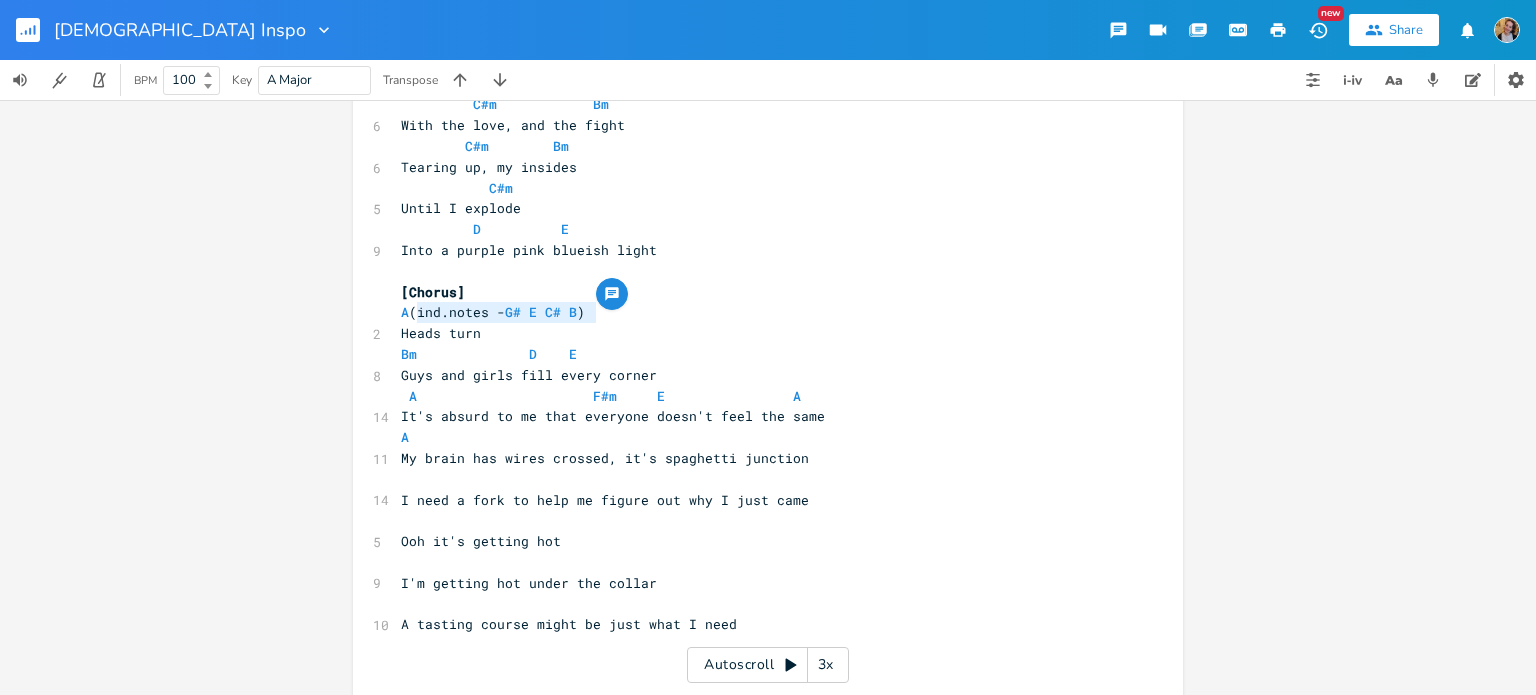 drag, startPoint x: 599, startPoint y: 313, endPoint x: 411, endPoint y: 317, distance: 188.04254 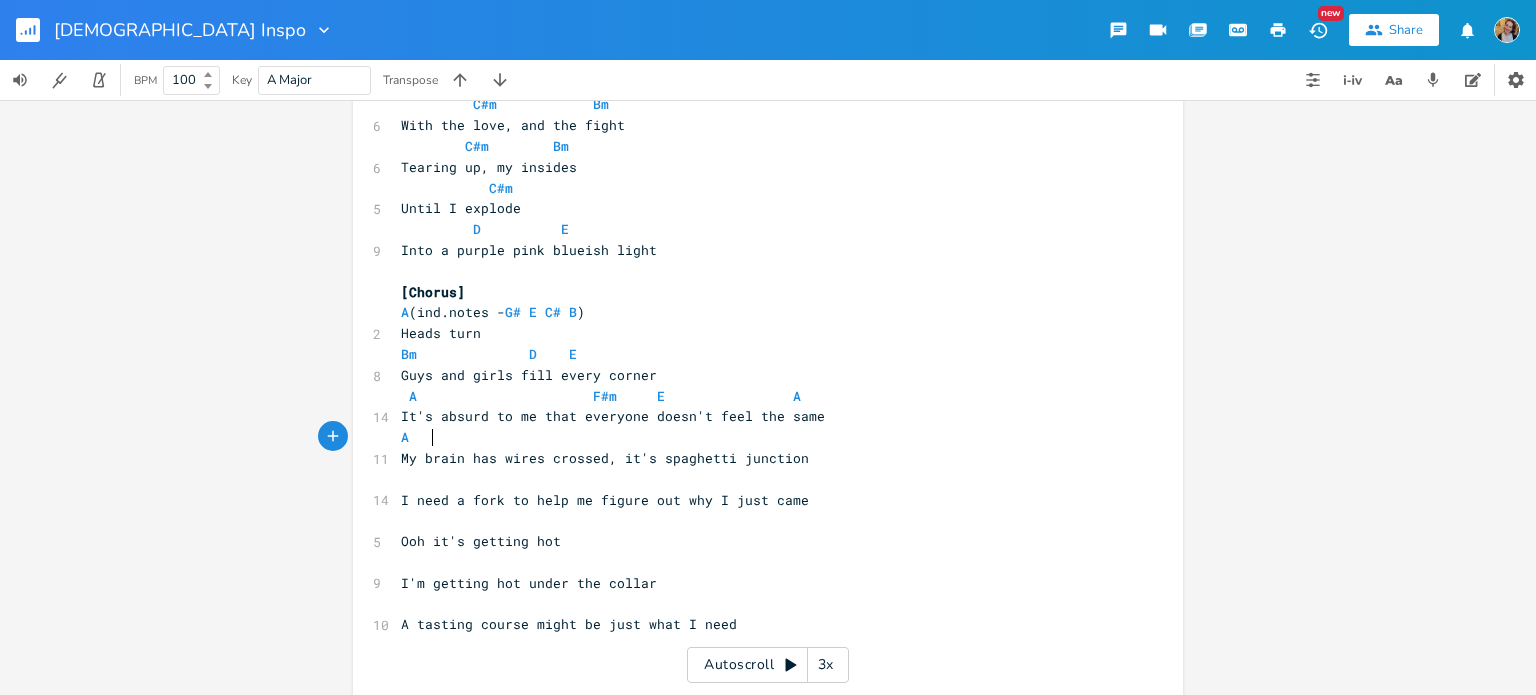 click on "A" at bounding box center [465, 437] 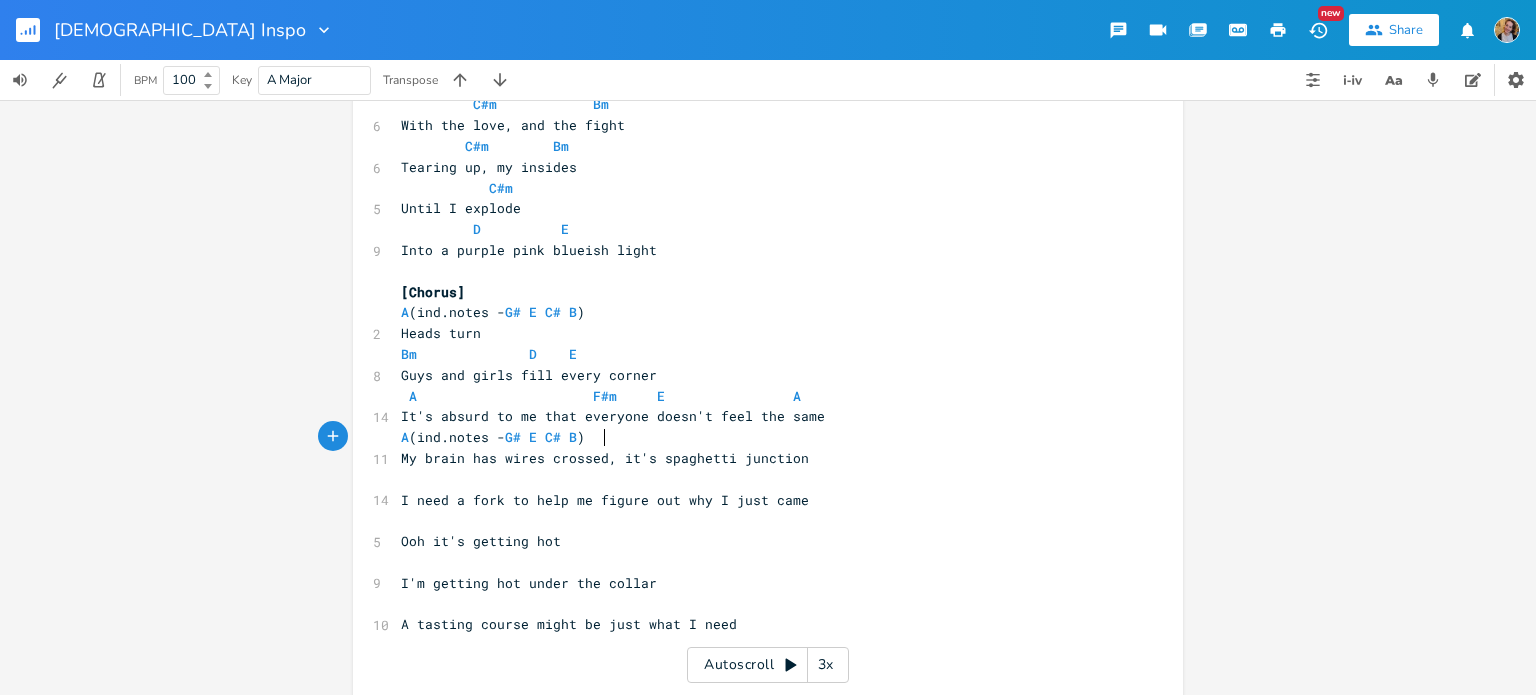 click on "My brain has wires crossed, it's spaghetti junction" at bounding box center (605, 458) 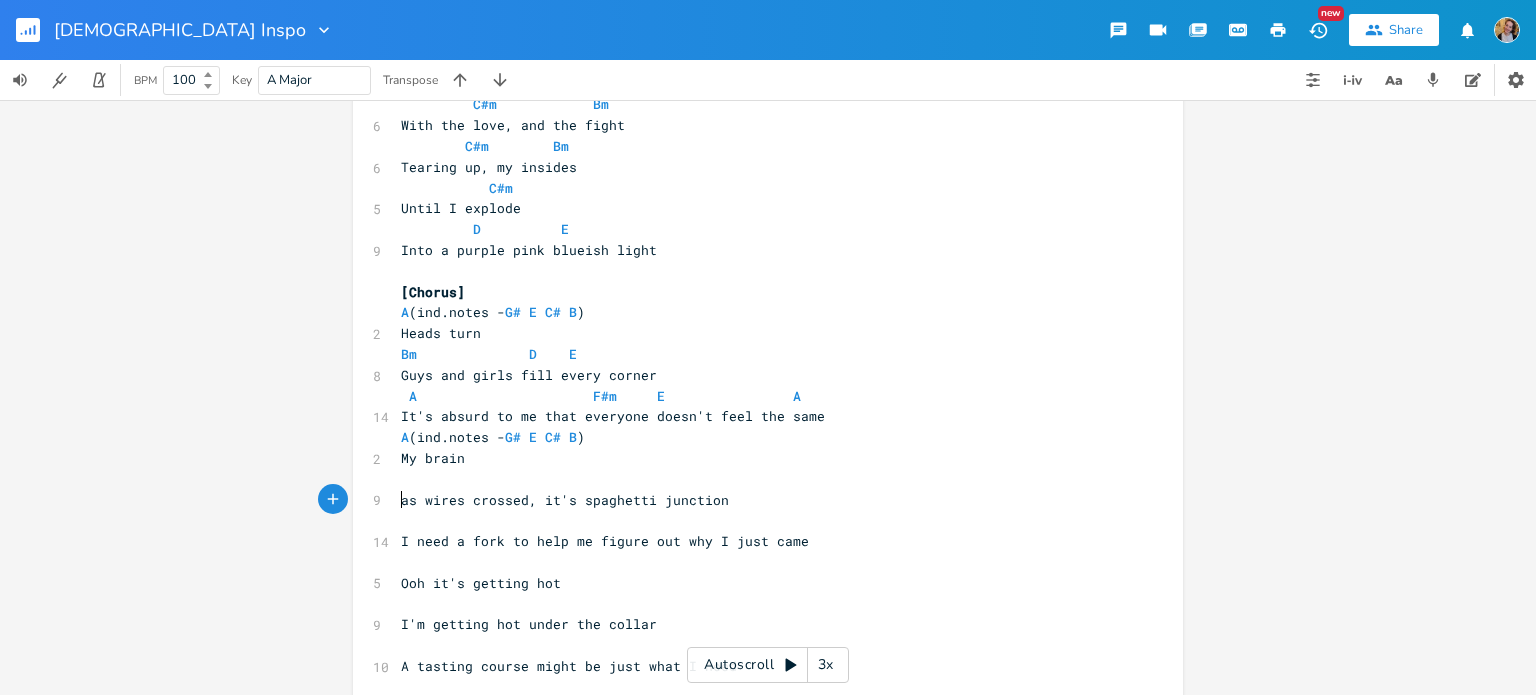 type on "H" 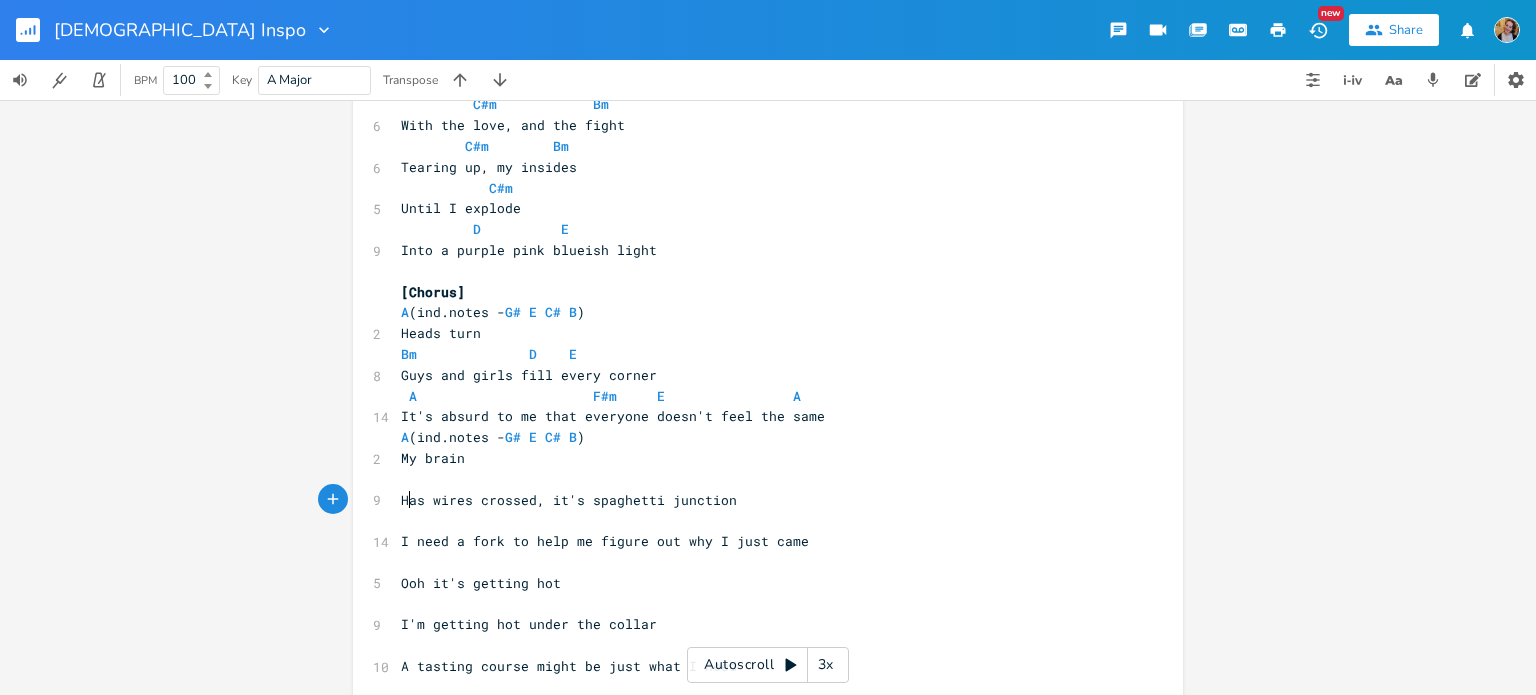 scroll, scrollTop: 0, scrollLeft: 10, axis: horizontal 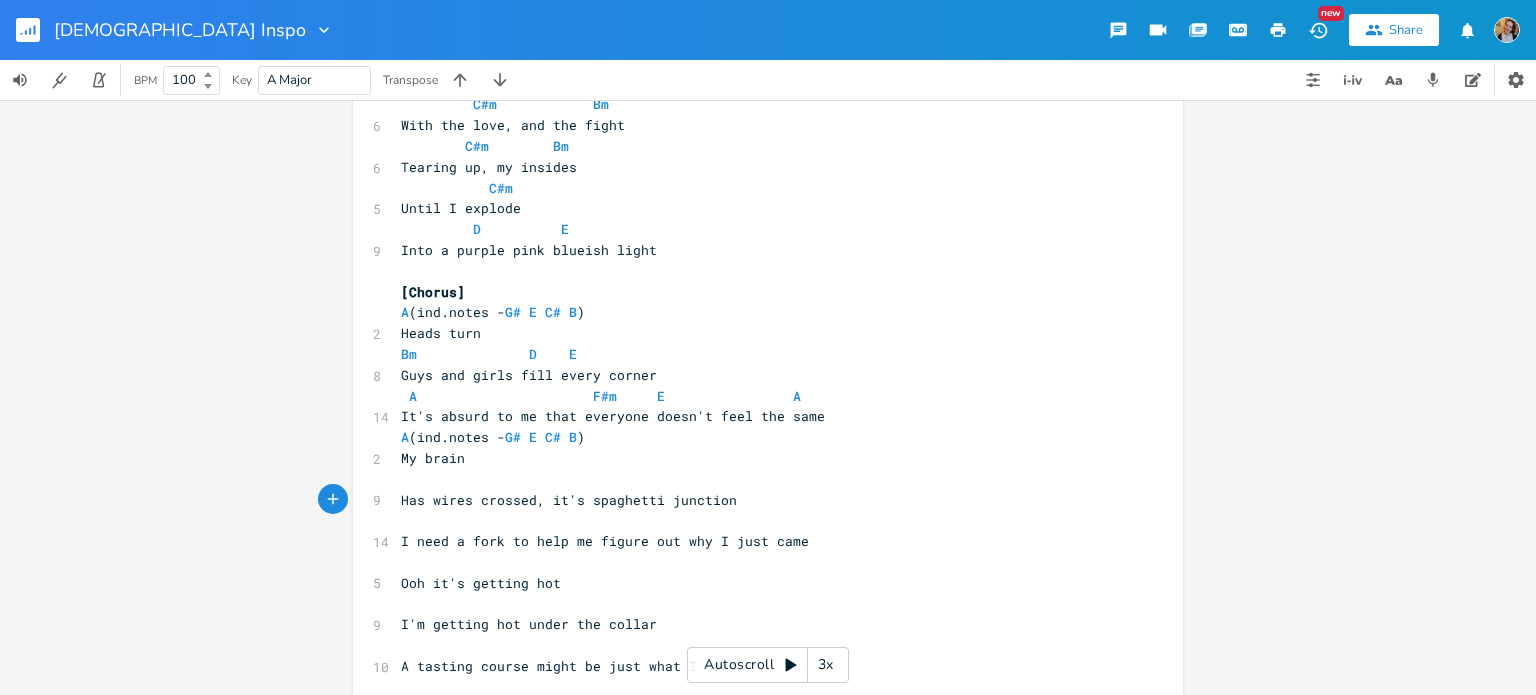 click on "​" at bounding box center [758, 479] 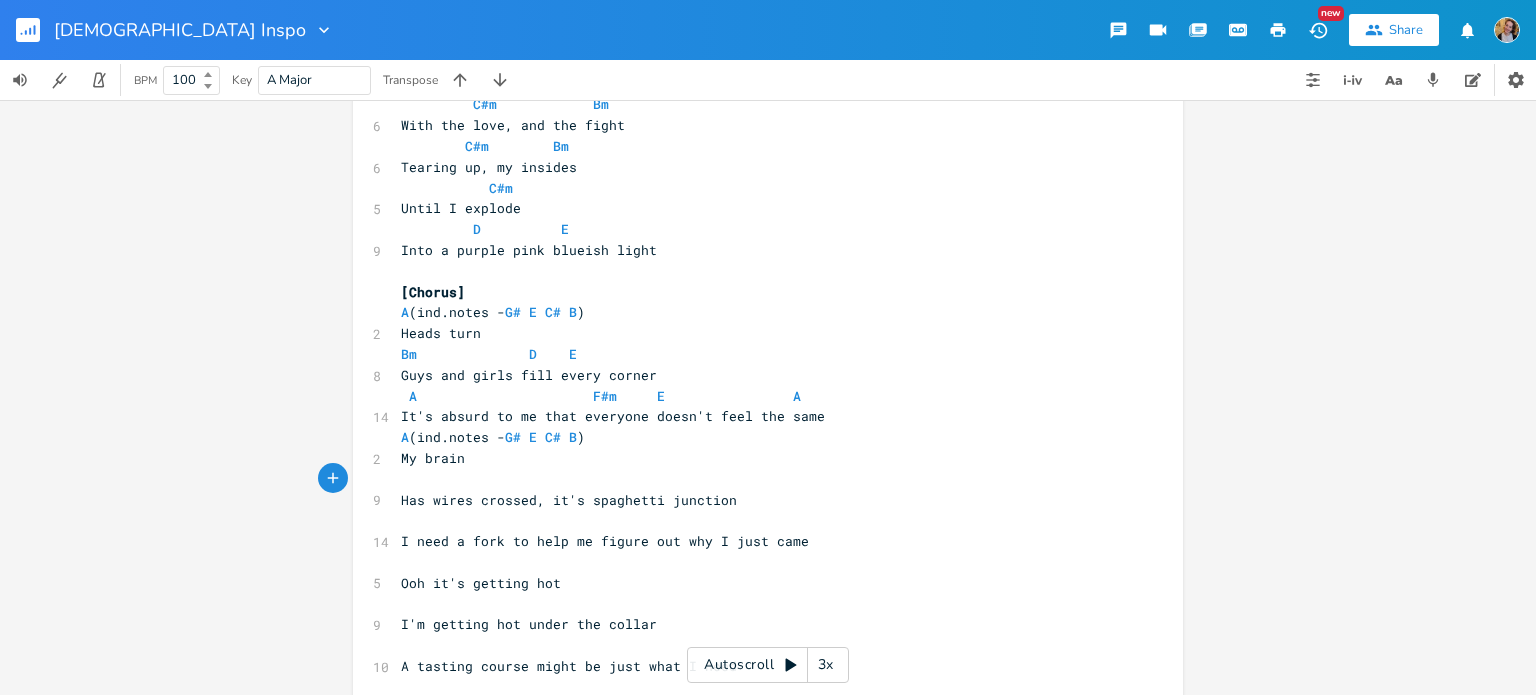 click on "A   (ind.notes -  G#   E   C#   B )" at bounding box center [493, 437] 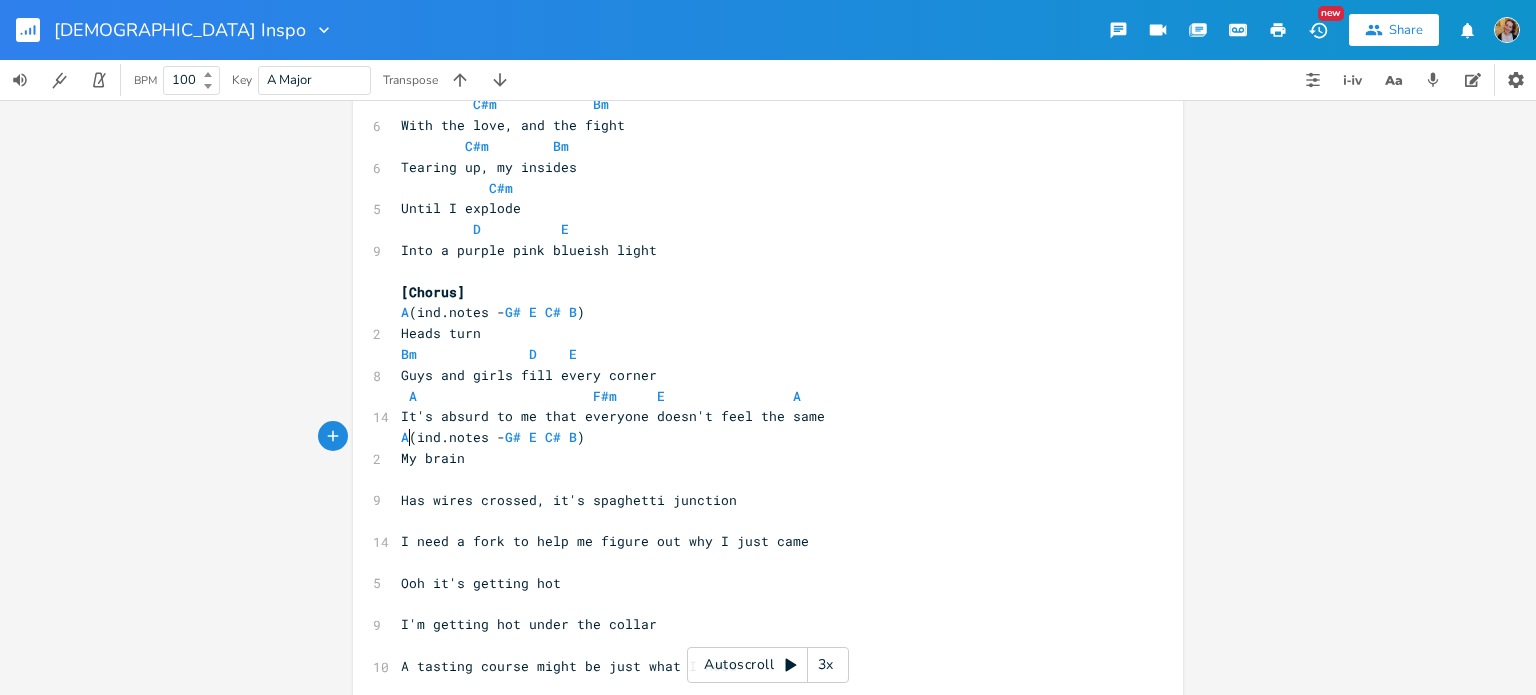 scroll, scrollTop: 0, scrollLeft: 4, axis: horizontal 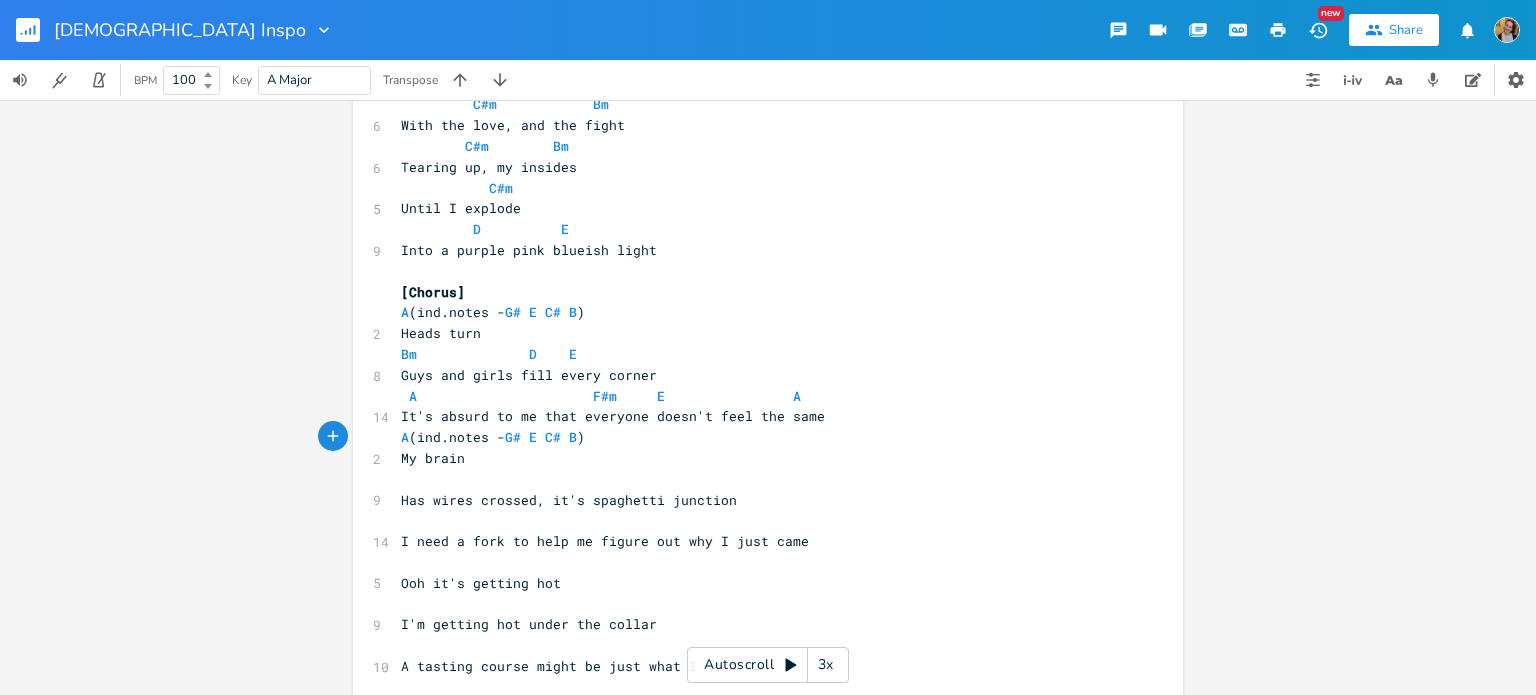 click on "​" at bounding box center (758, 479) 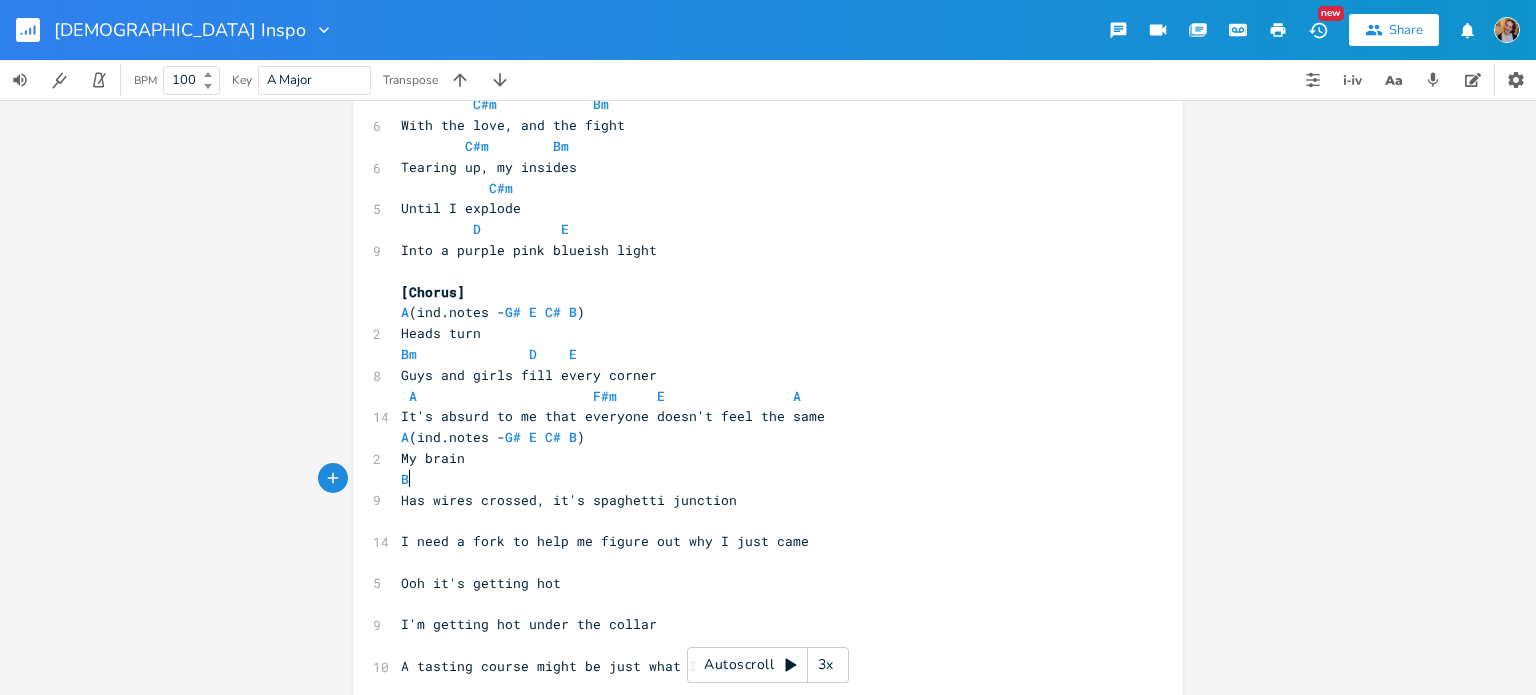 type on "Bm" 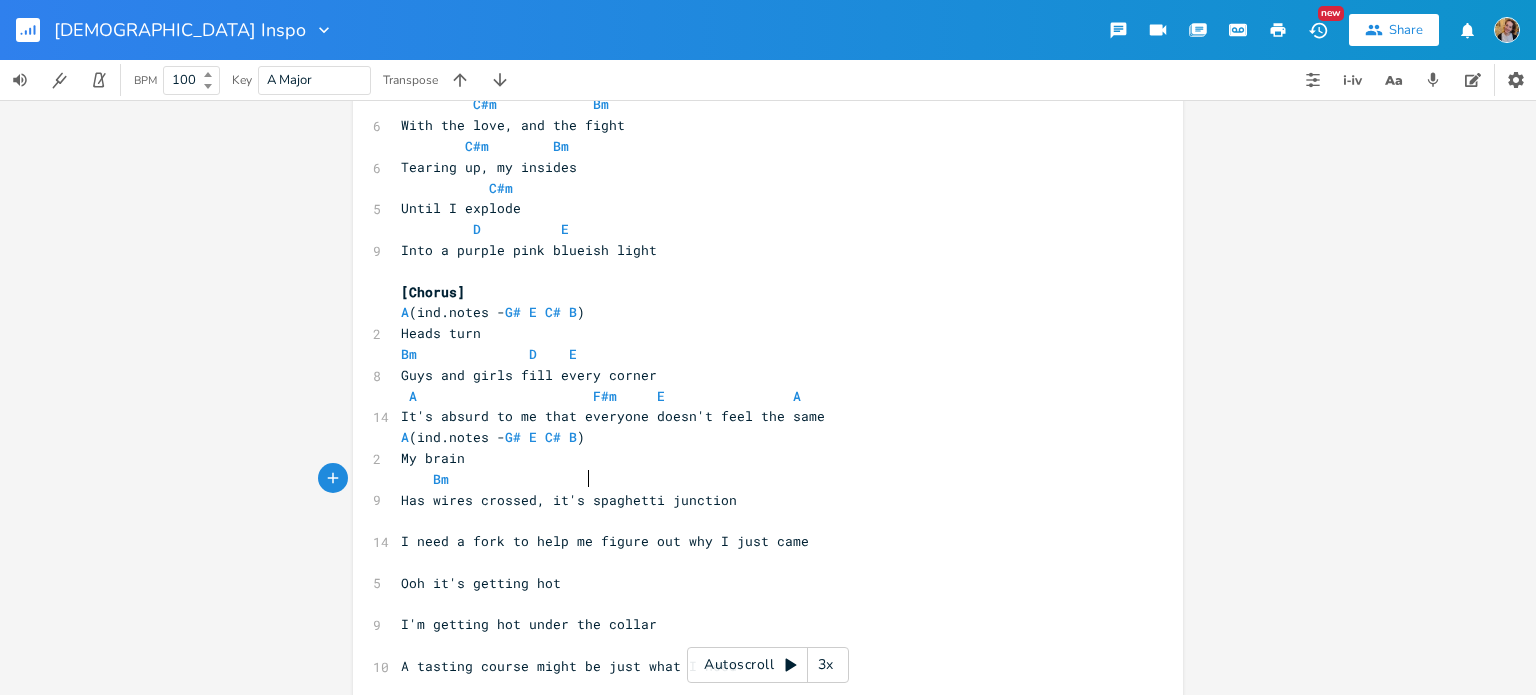 scroll, scrollTop: 0, scrollLeft: 98, axis: horizontal 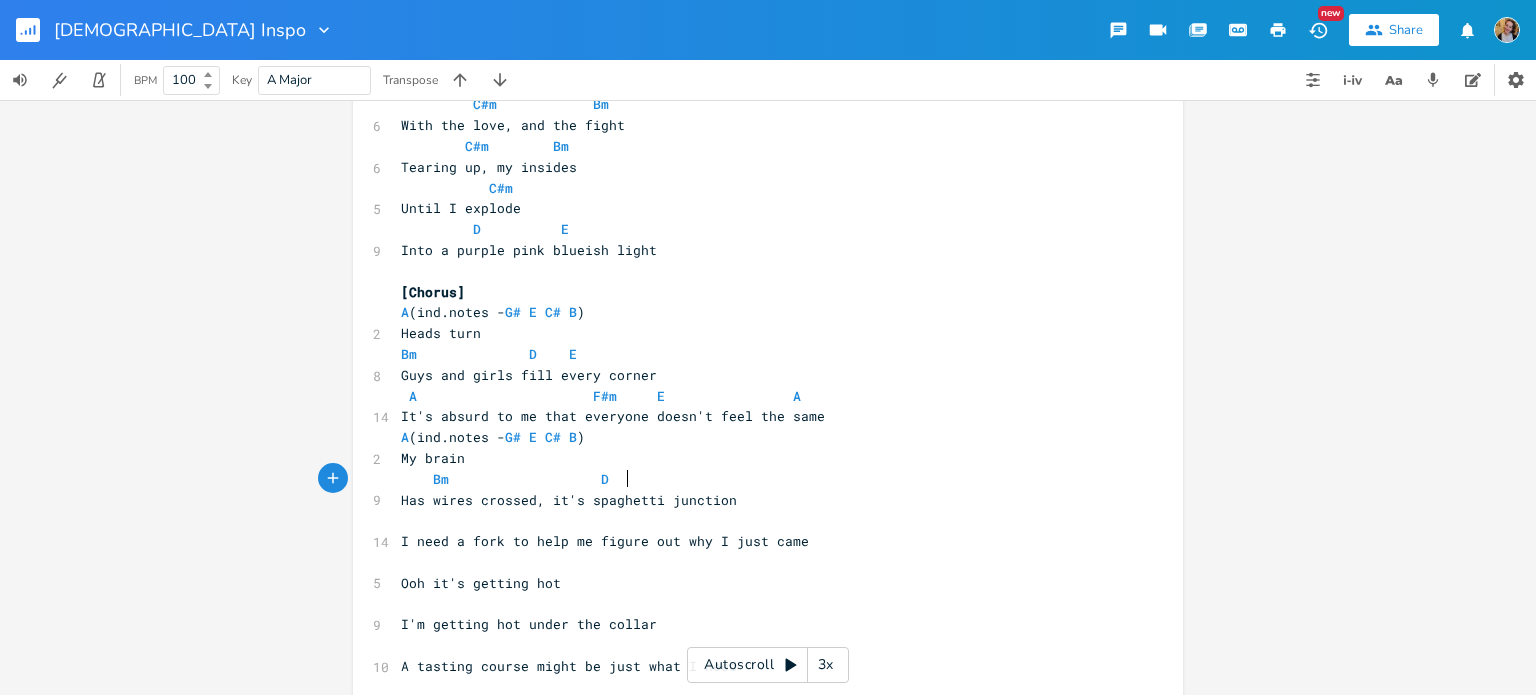 type on "Bm                   D   E" 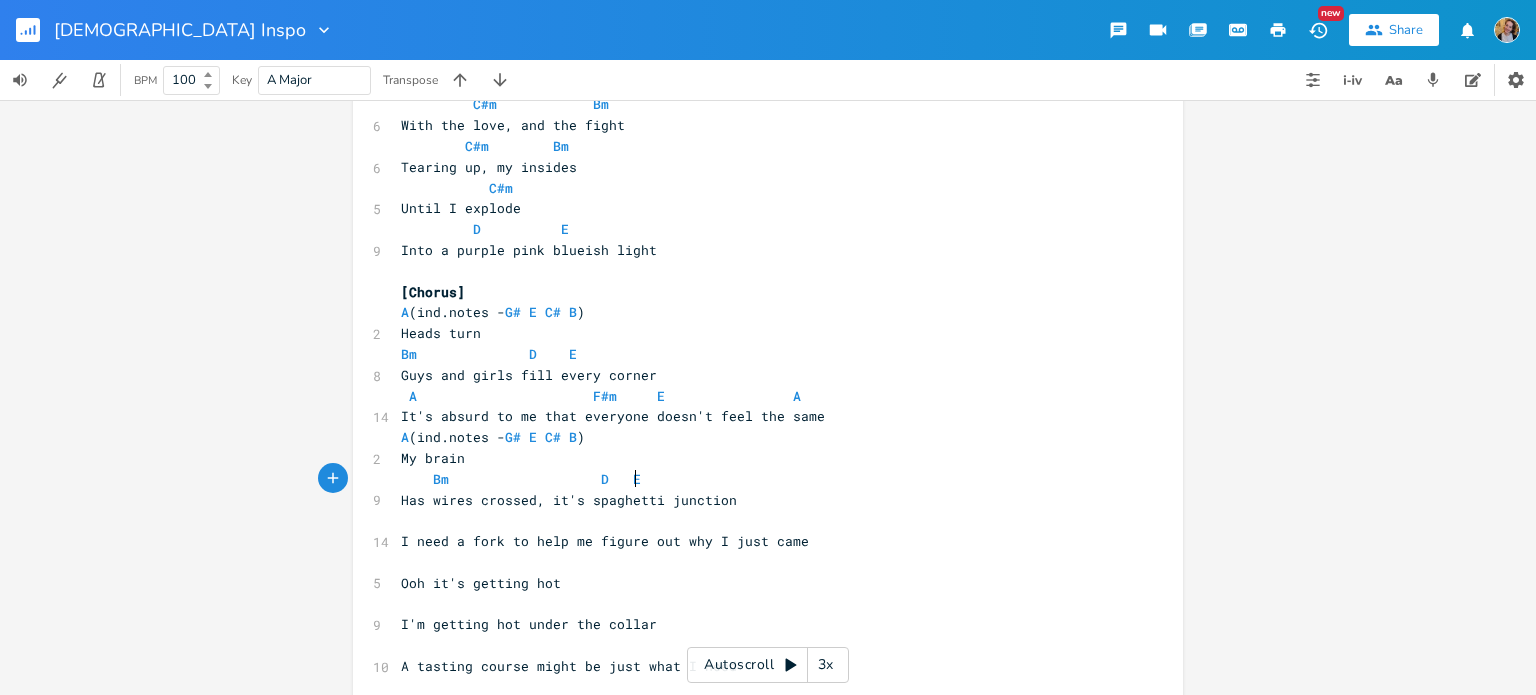 scroll, scrollTop: 0, scrollLeft: 126, axis: horizontal 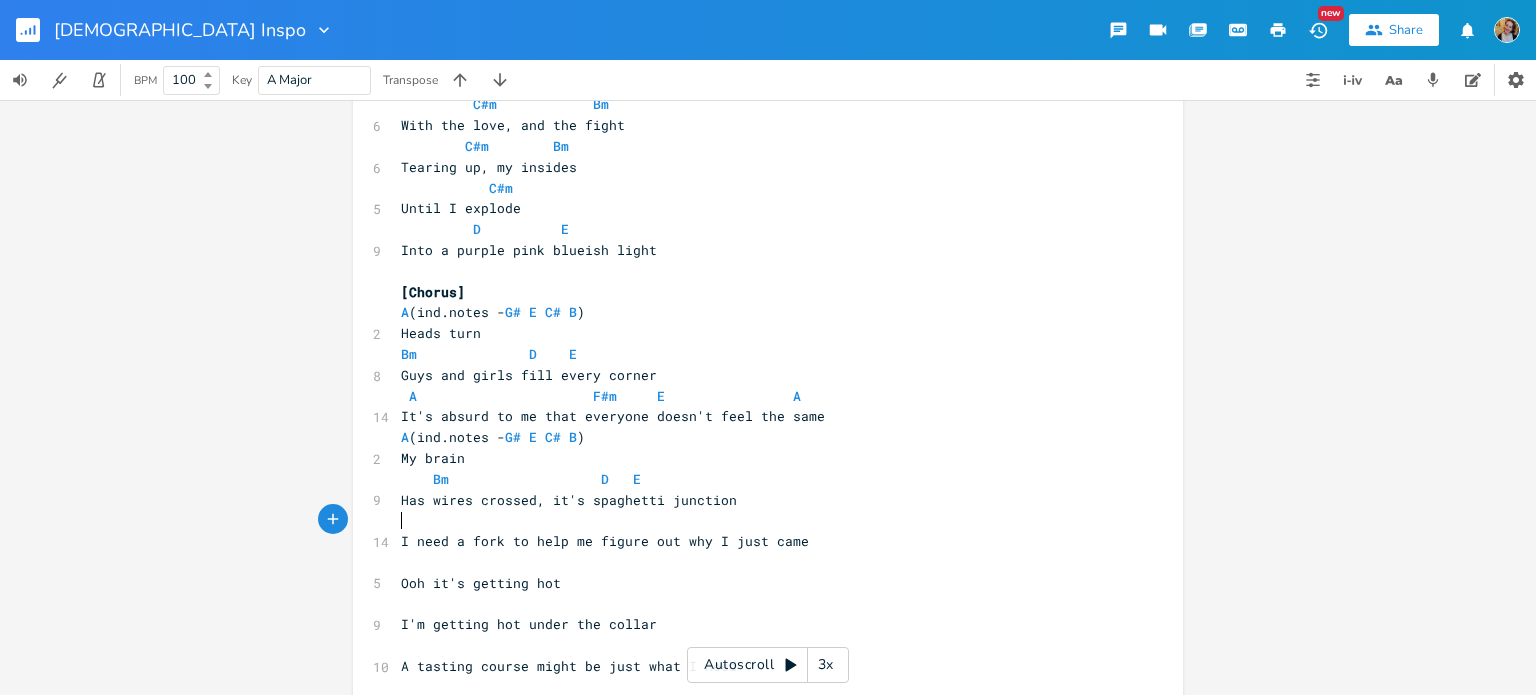 click on "​" at bounding box center (758, 520) 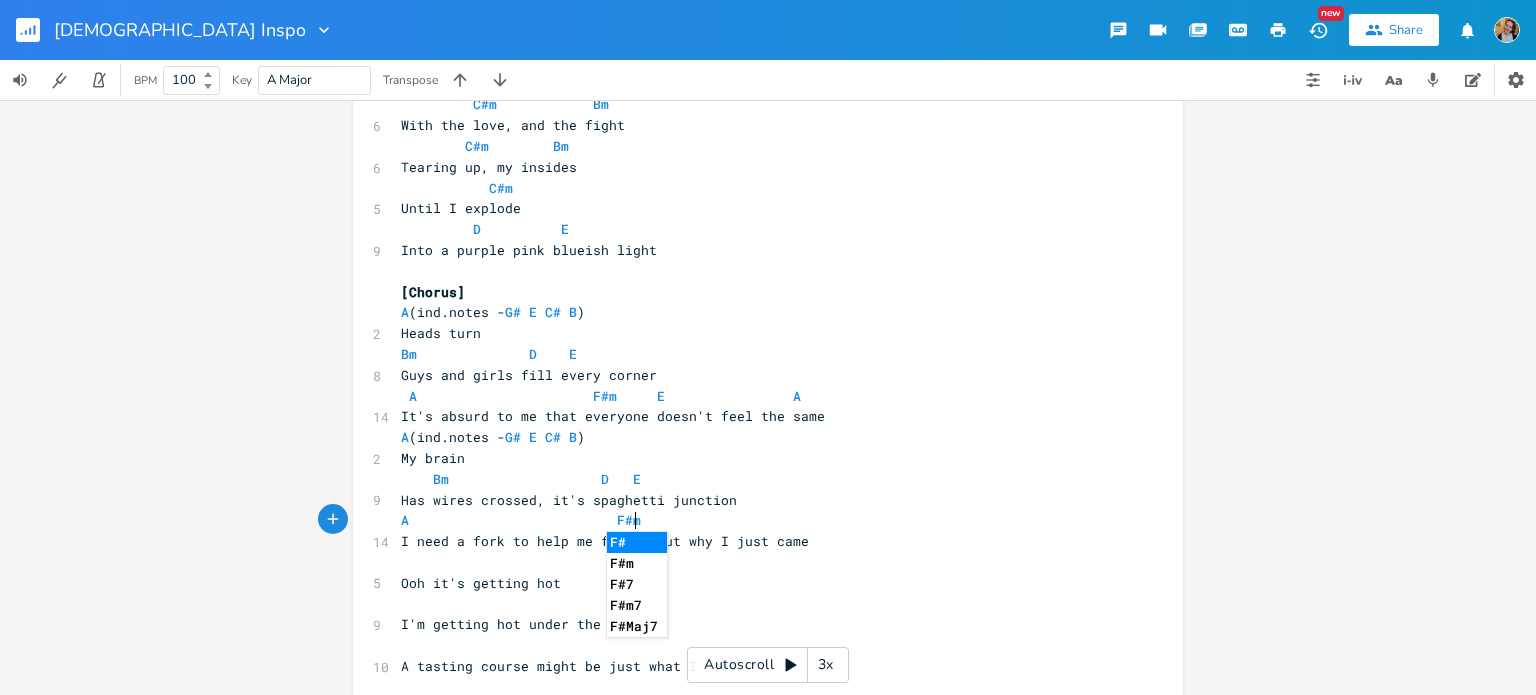 scroll, scrollTop: 0, scrollLeft: 124, axis: horizontal 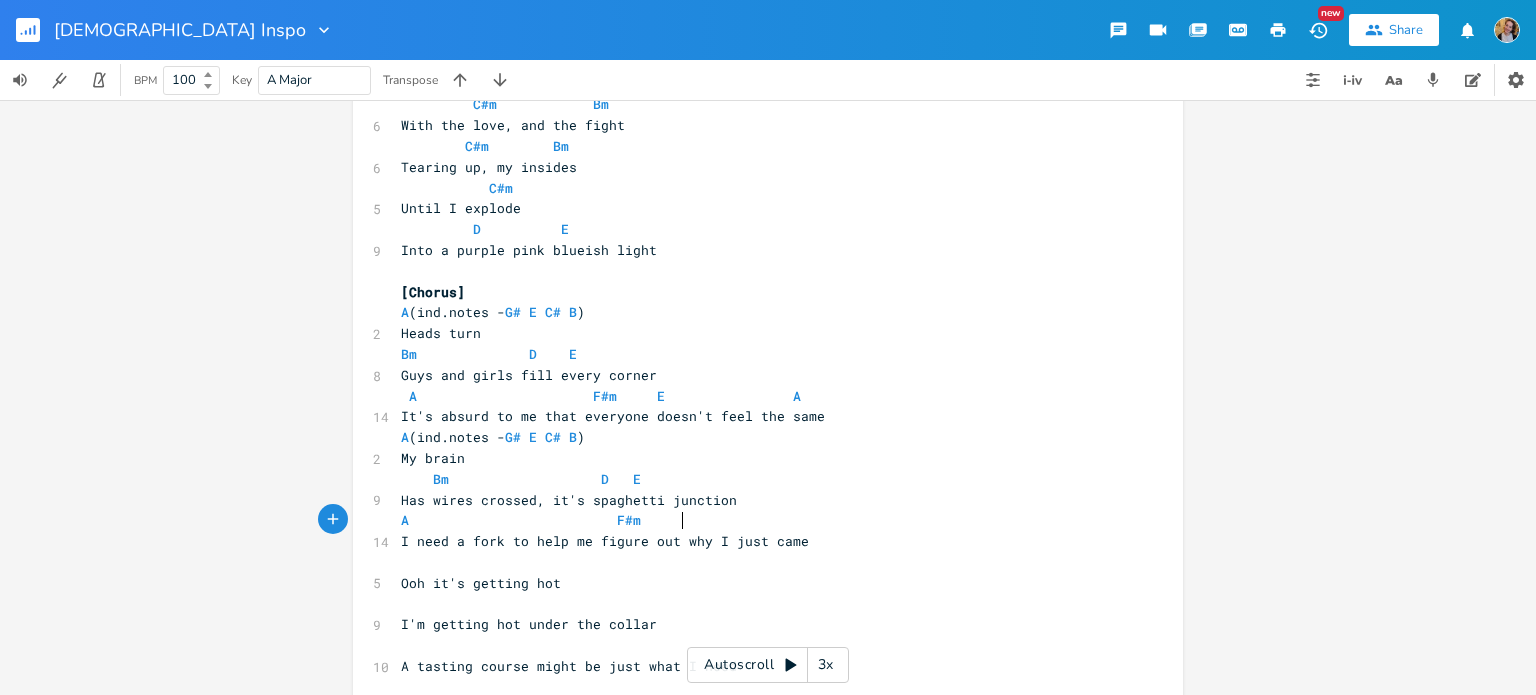 type on "A                          F#m" 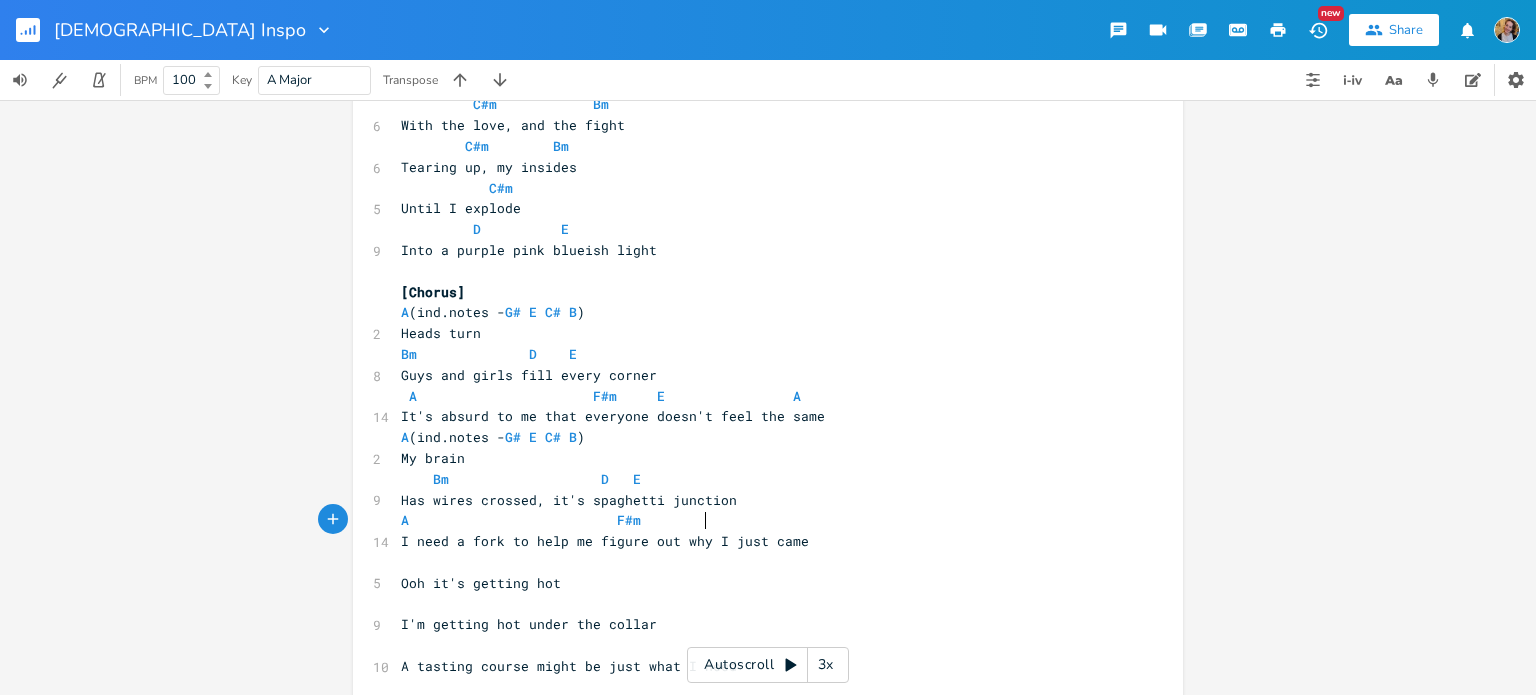 scroll, scrollTop: 0, scrollLeft: 155, axis: horizontal 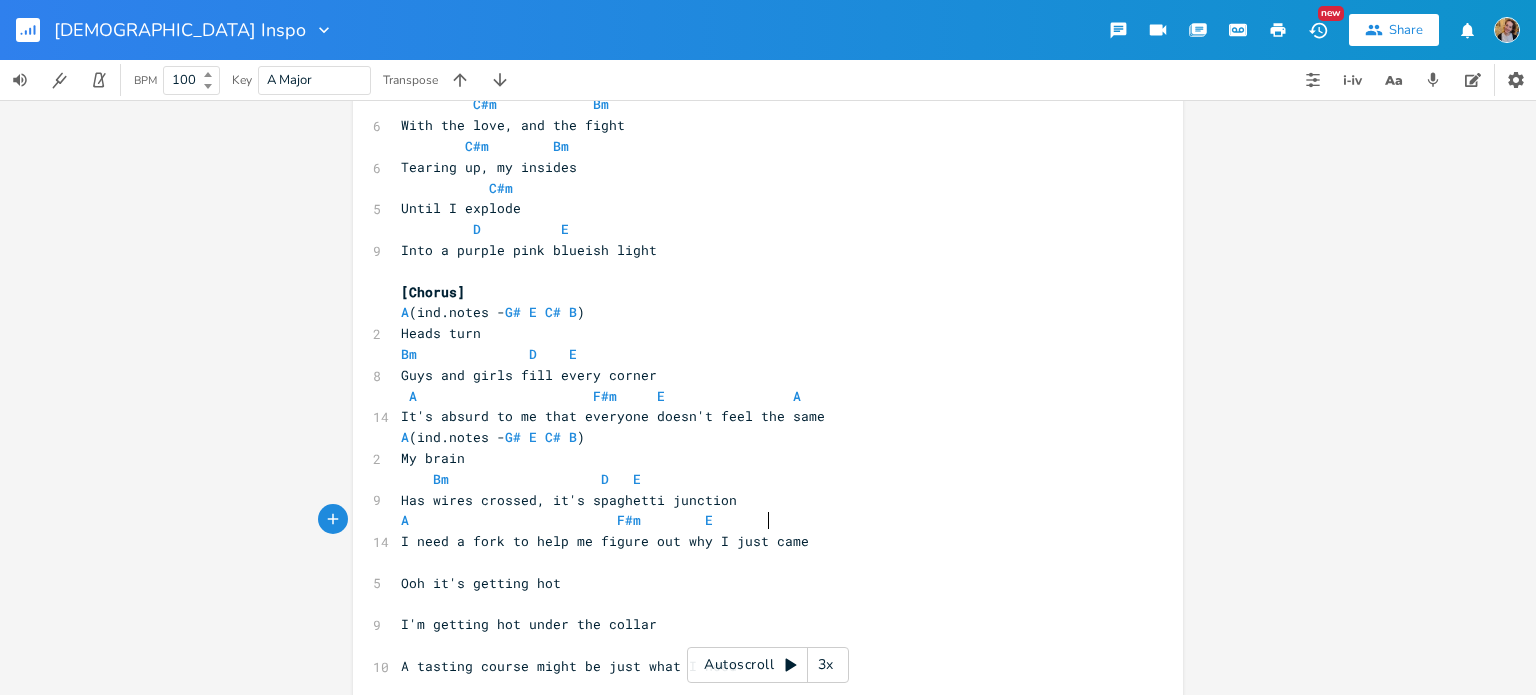 type on "E        A" 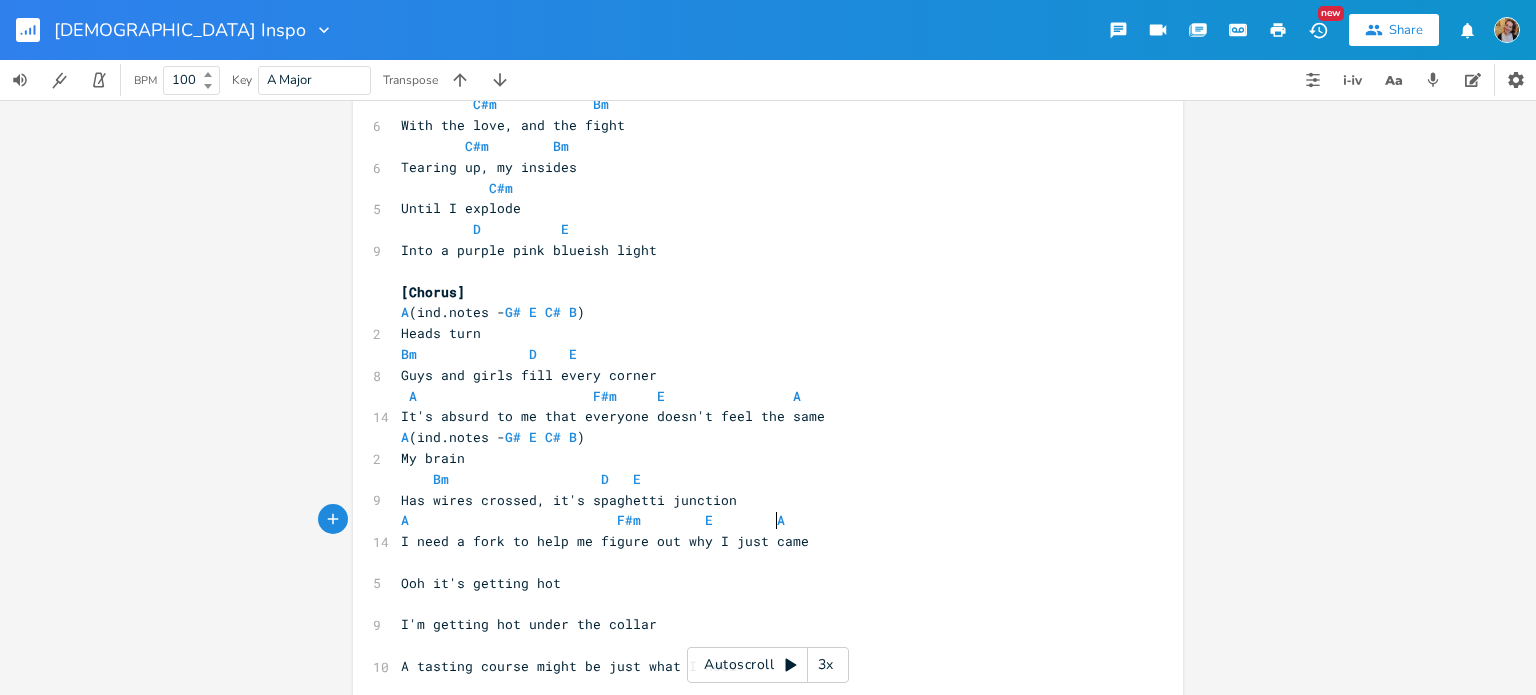 scroll, scrollTop: 0, scrollLeft: 44, axis: horizontal 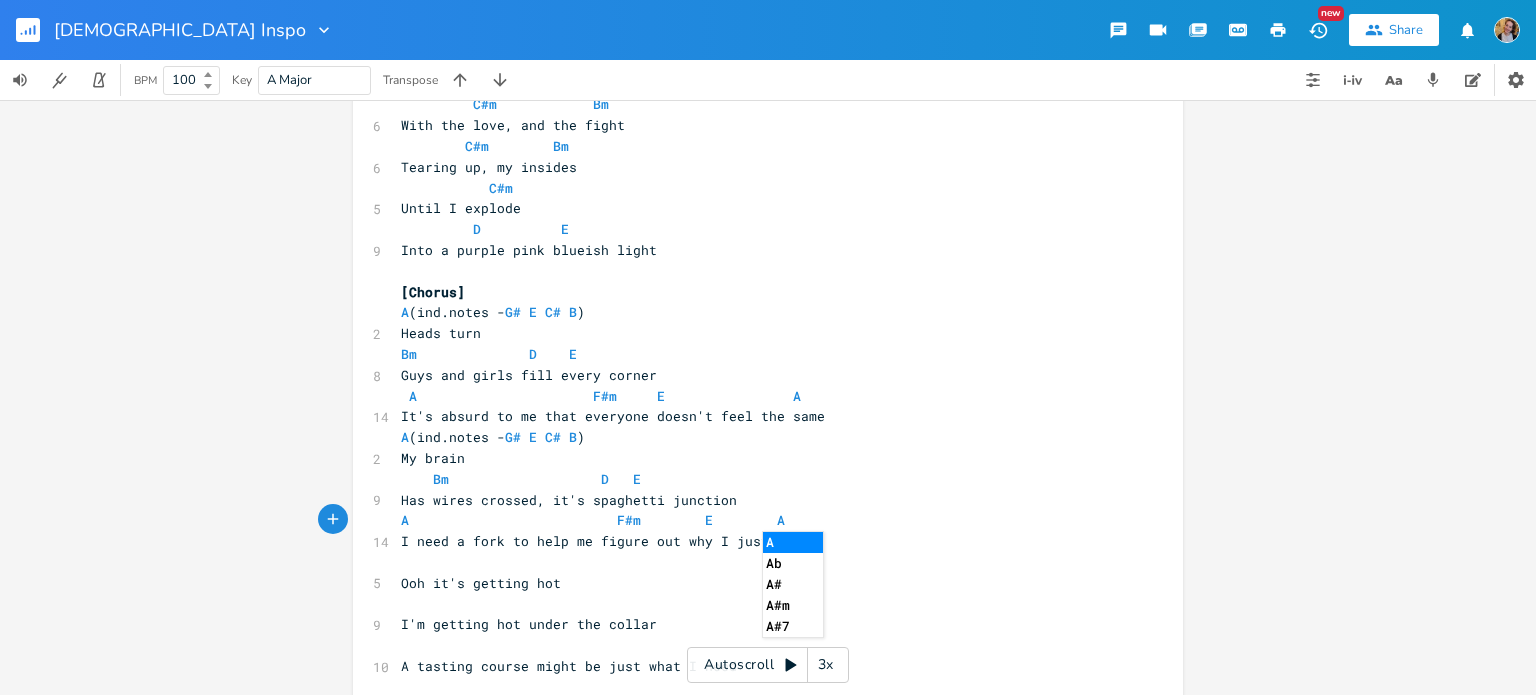 click on "​" at bounding box center (758, 562) 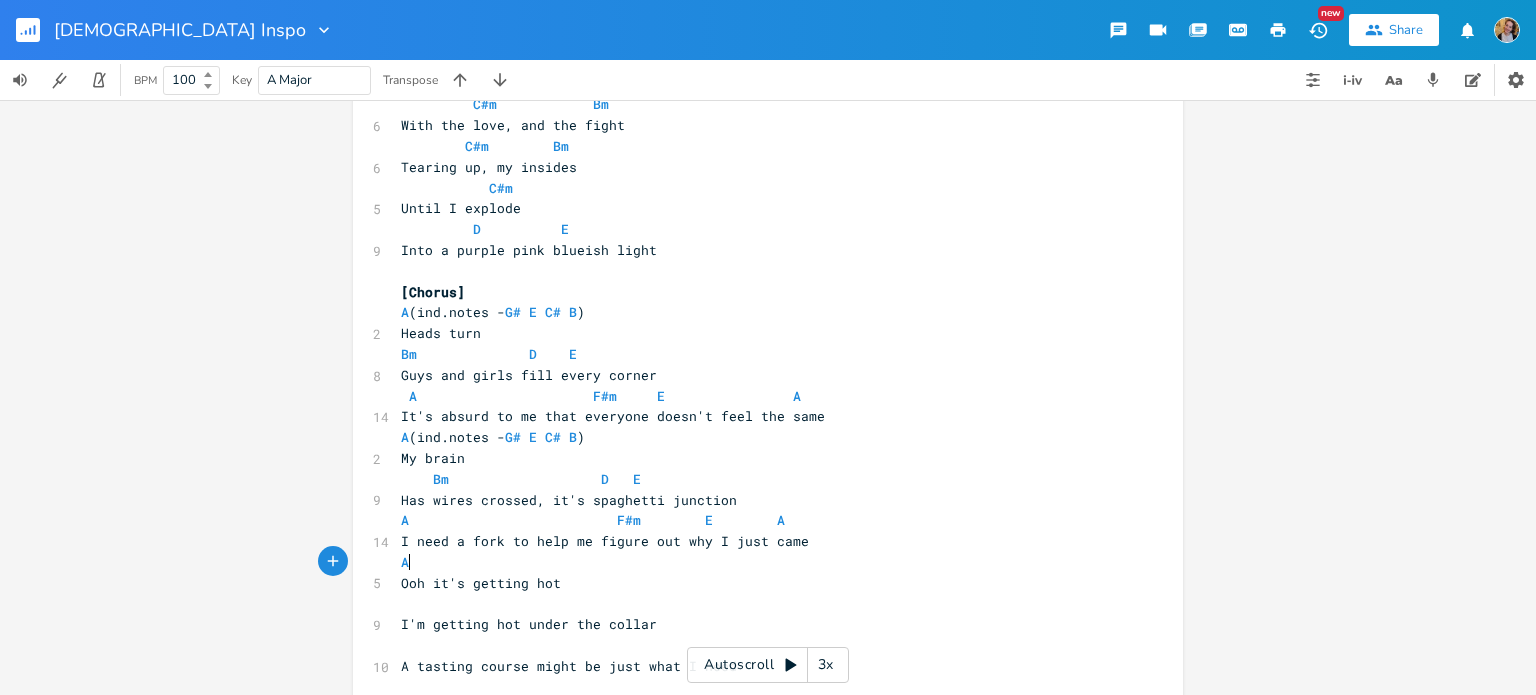 scroll, scrollTop: 0, scrollLeft: 9, axis: horizontal 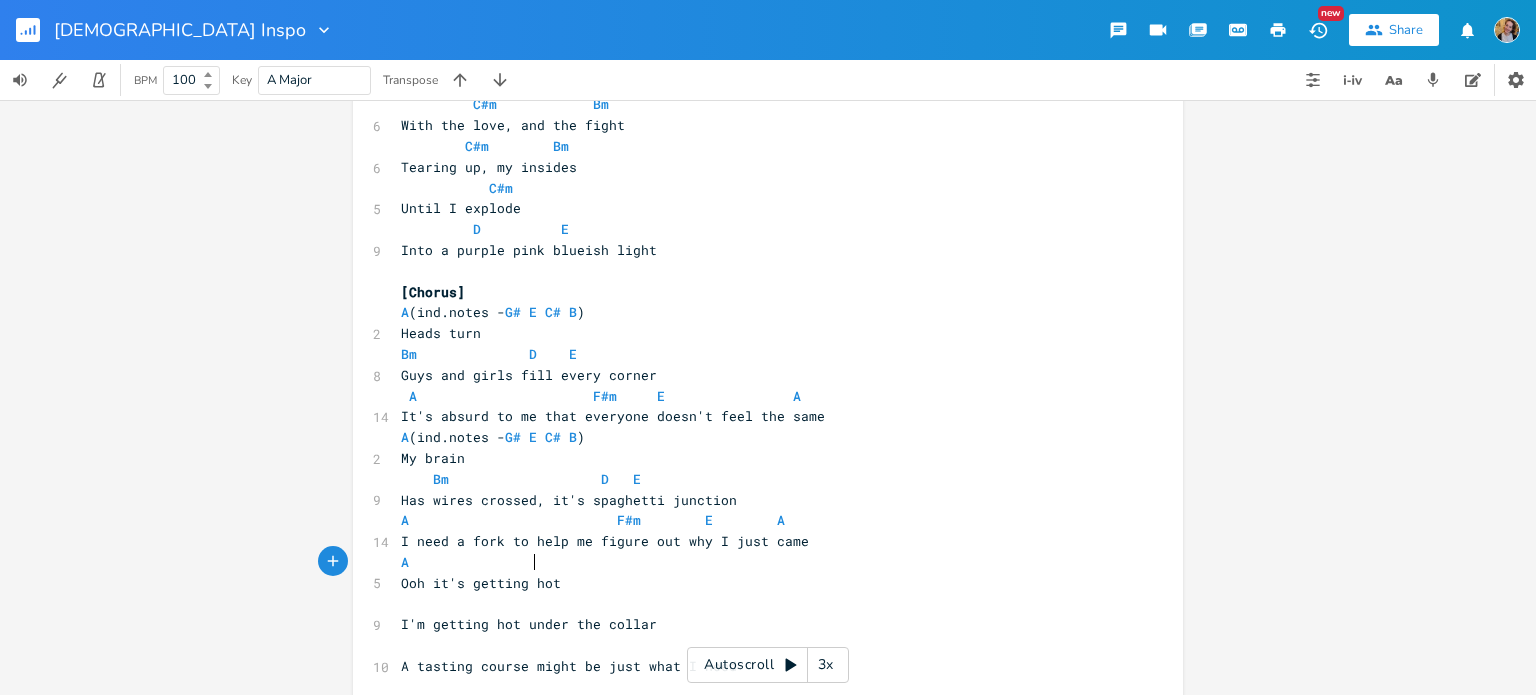 type on "A" 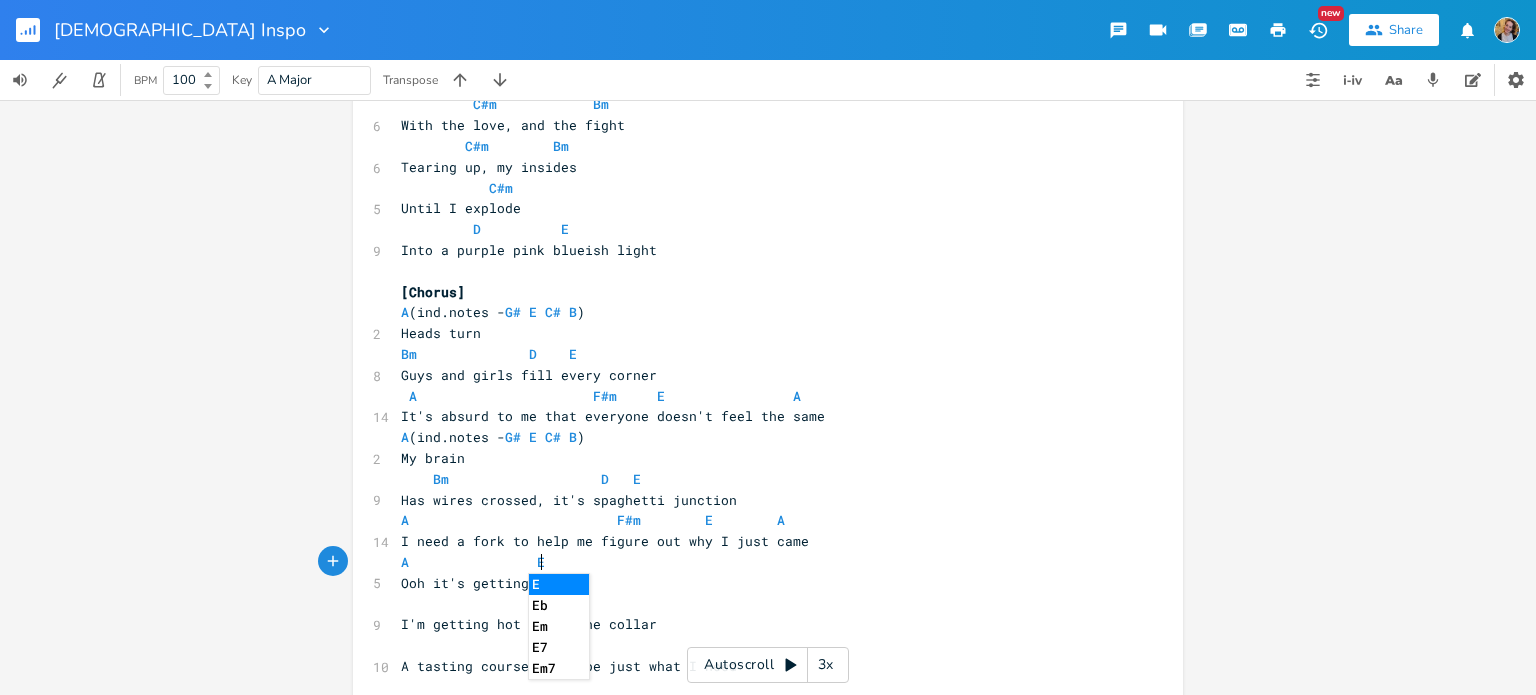 click on "​" at bounding box center (758, 603) 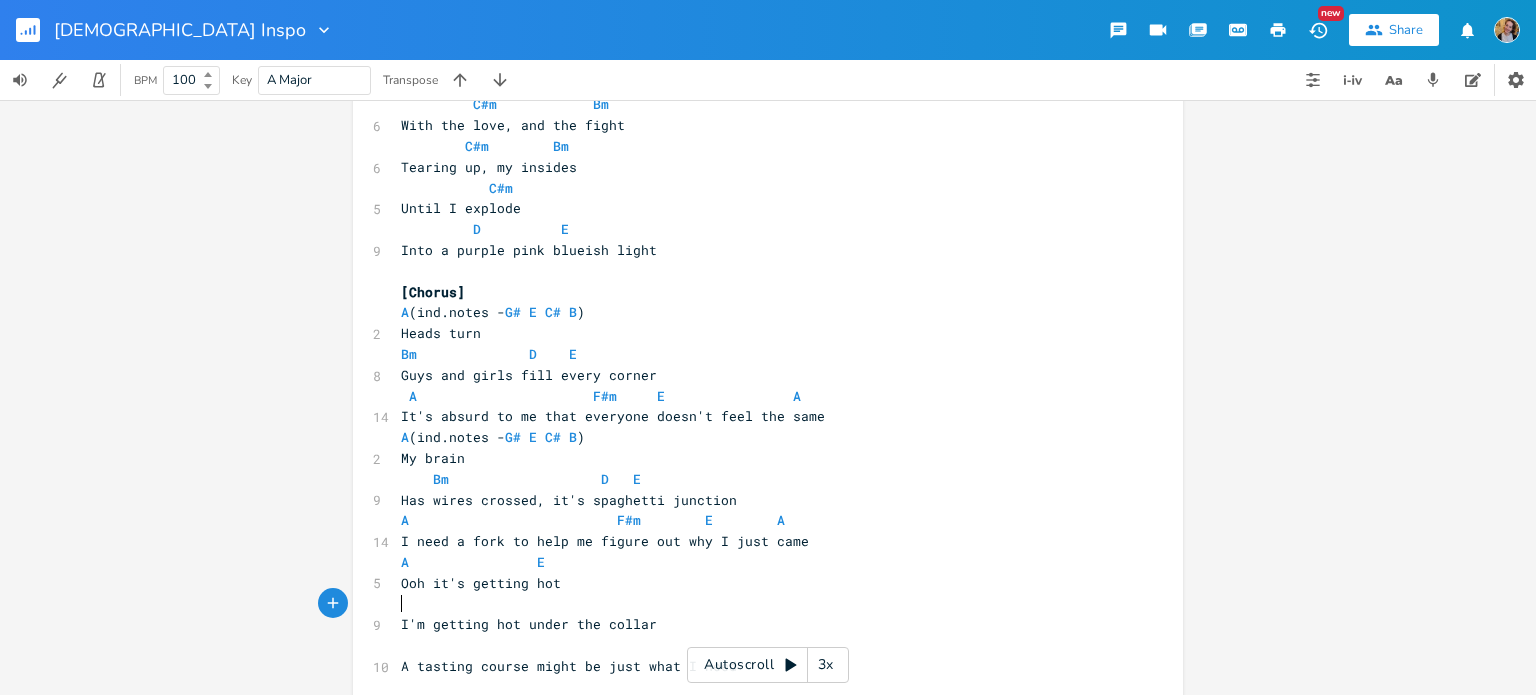 scroll, scrollTop: 463, scrollLeft: 0, axis: vertical 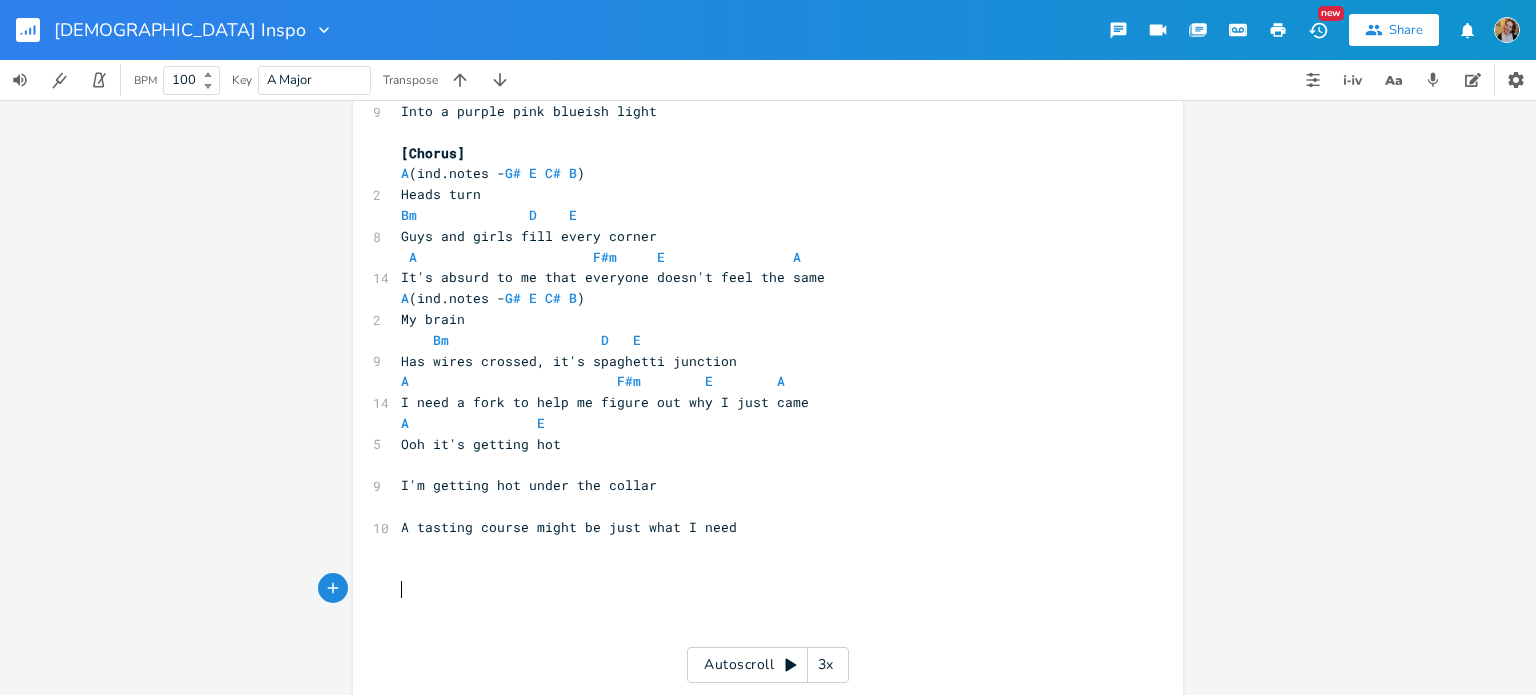 click on "​" at bounding box center [758, 589] 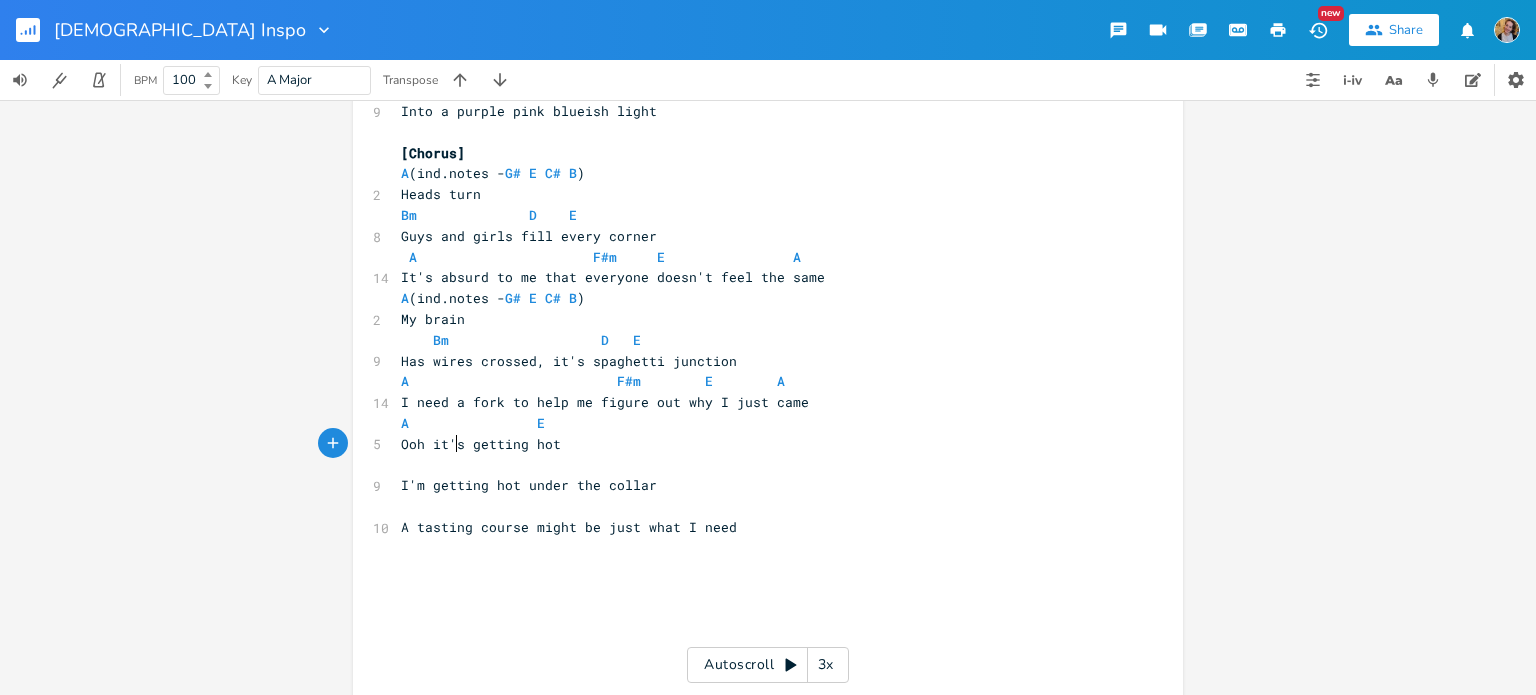 click on "Ooh it's getting hot" at bounding box center [481, 444] 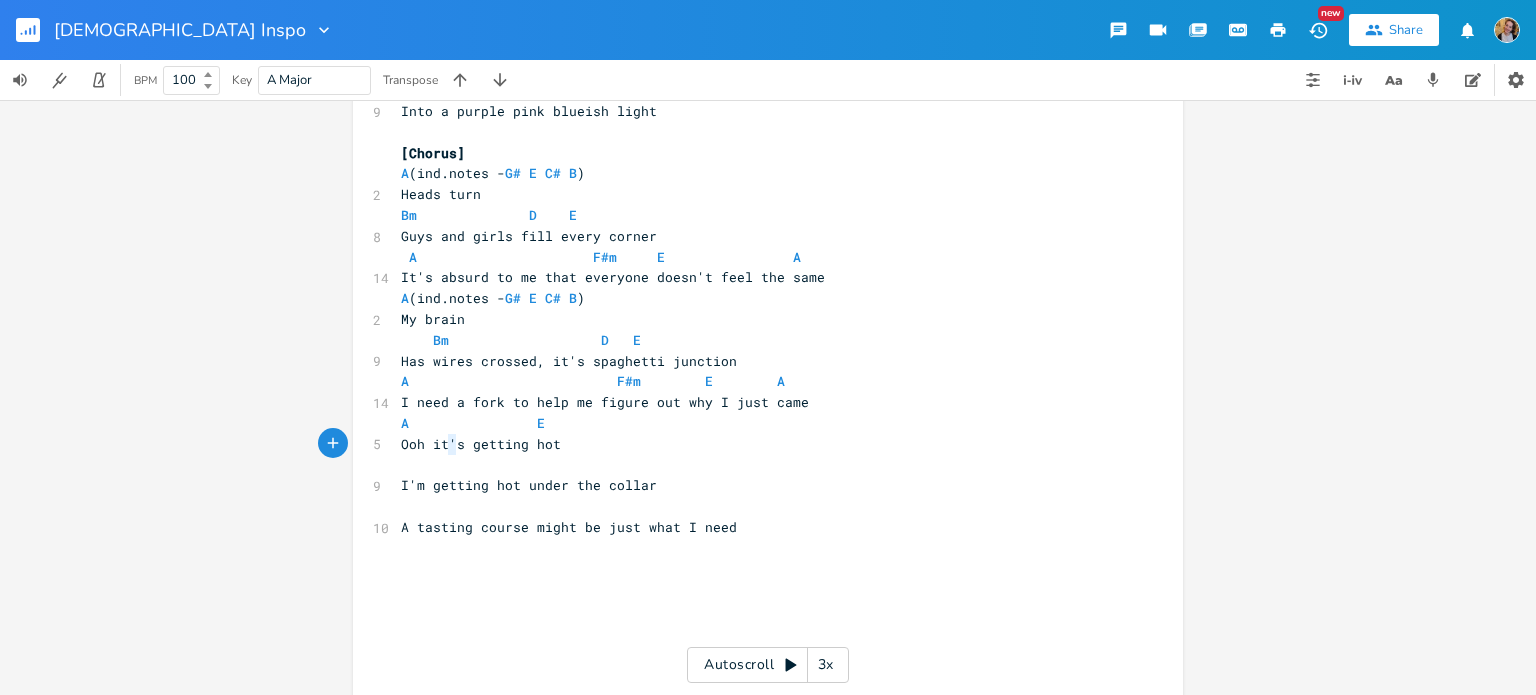 click on "Ooh it's getting hot" at bounding box center (481, 444) 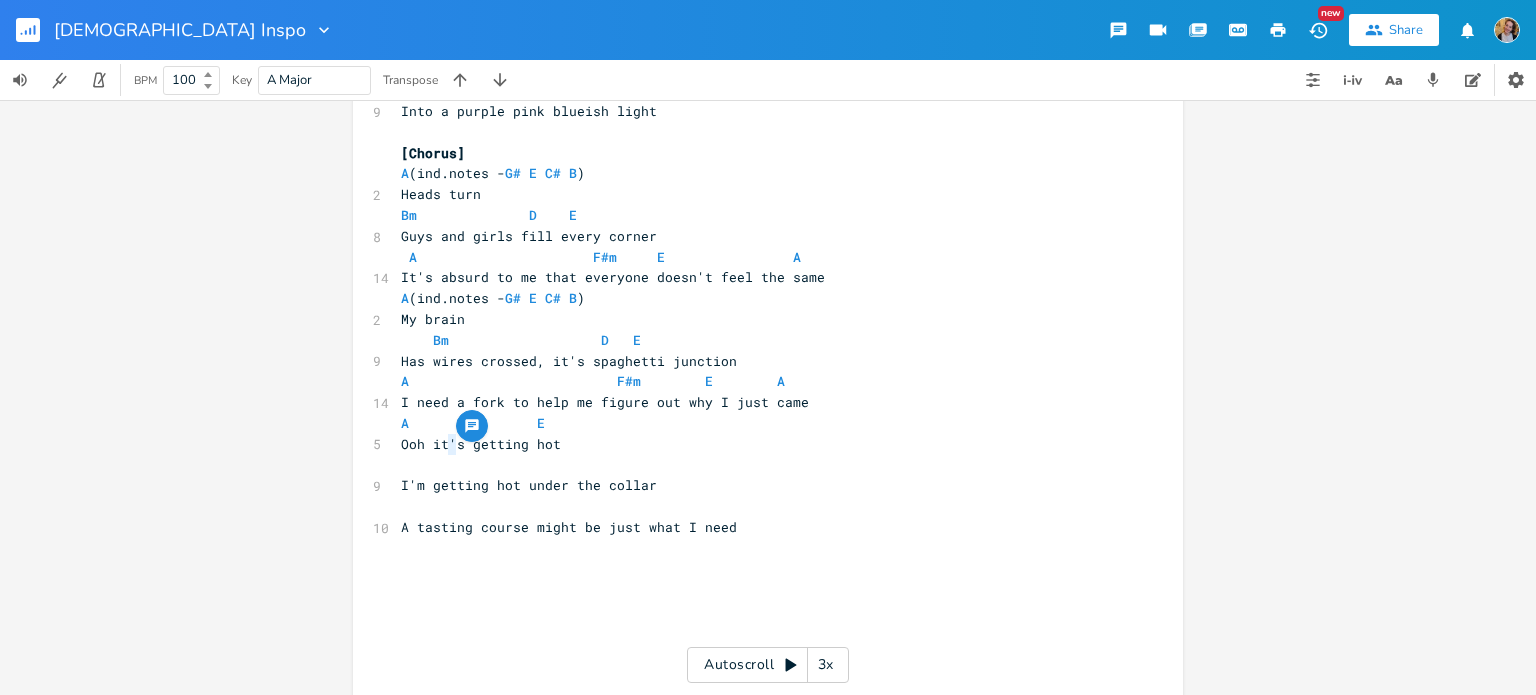 click on "​" at bounding box center [758, 464] 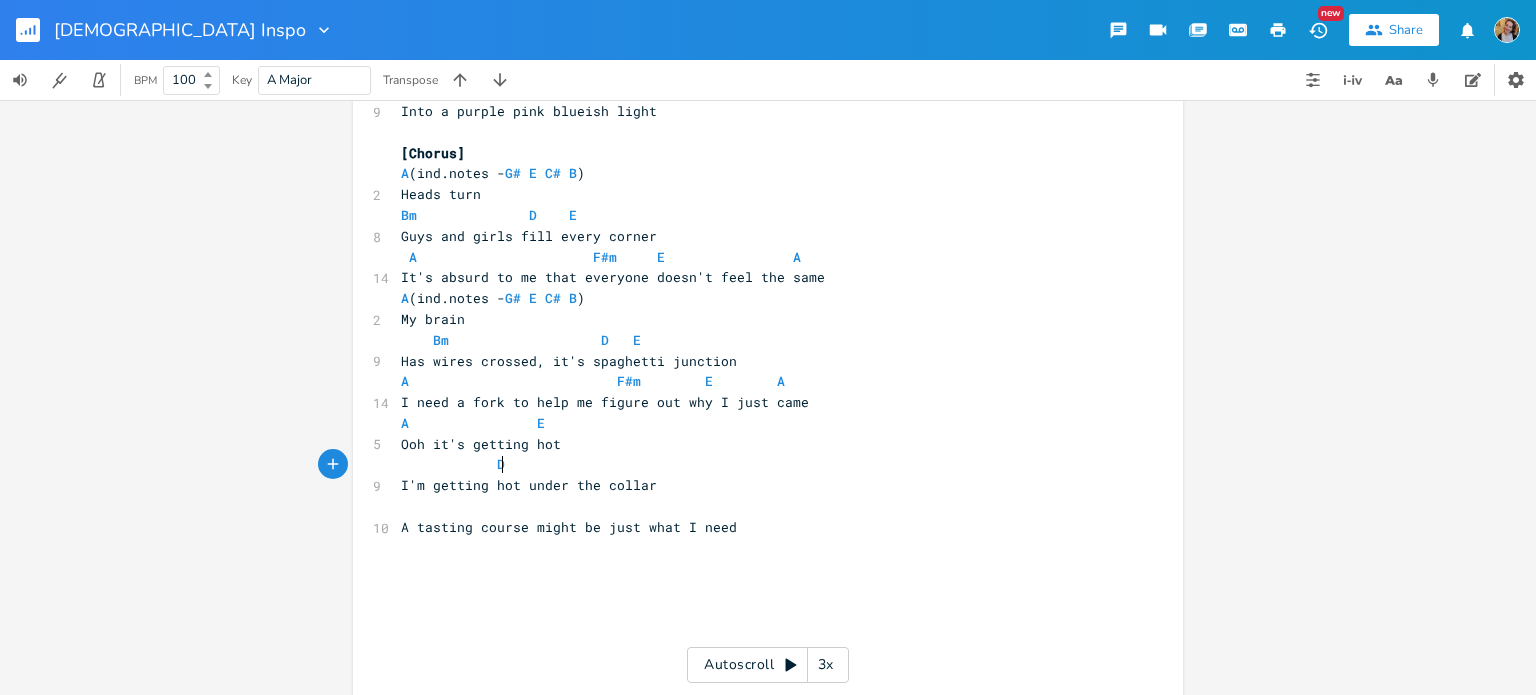scroll, scrollTop: 0, scrollLeft: 9, axis: horizontal 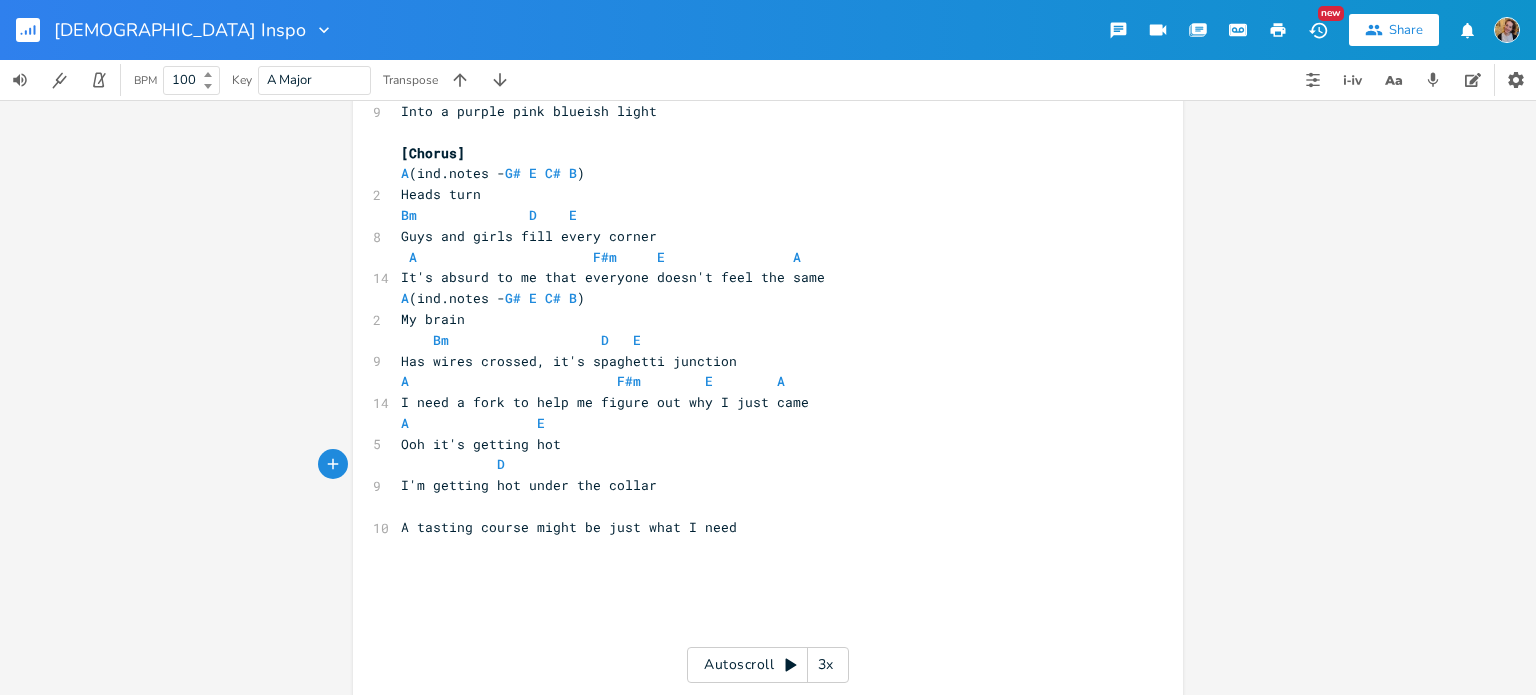 type on "D              A" 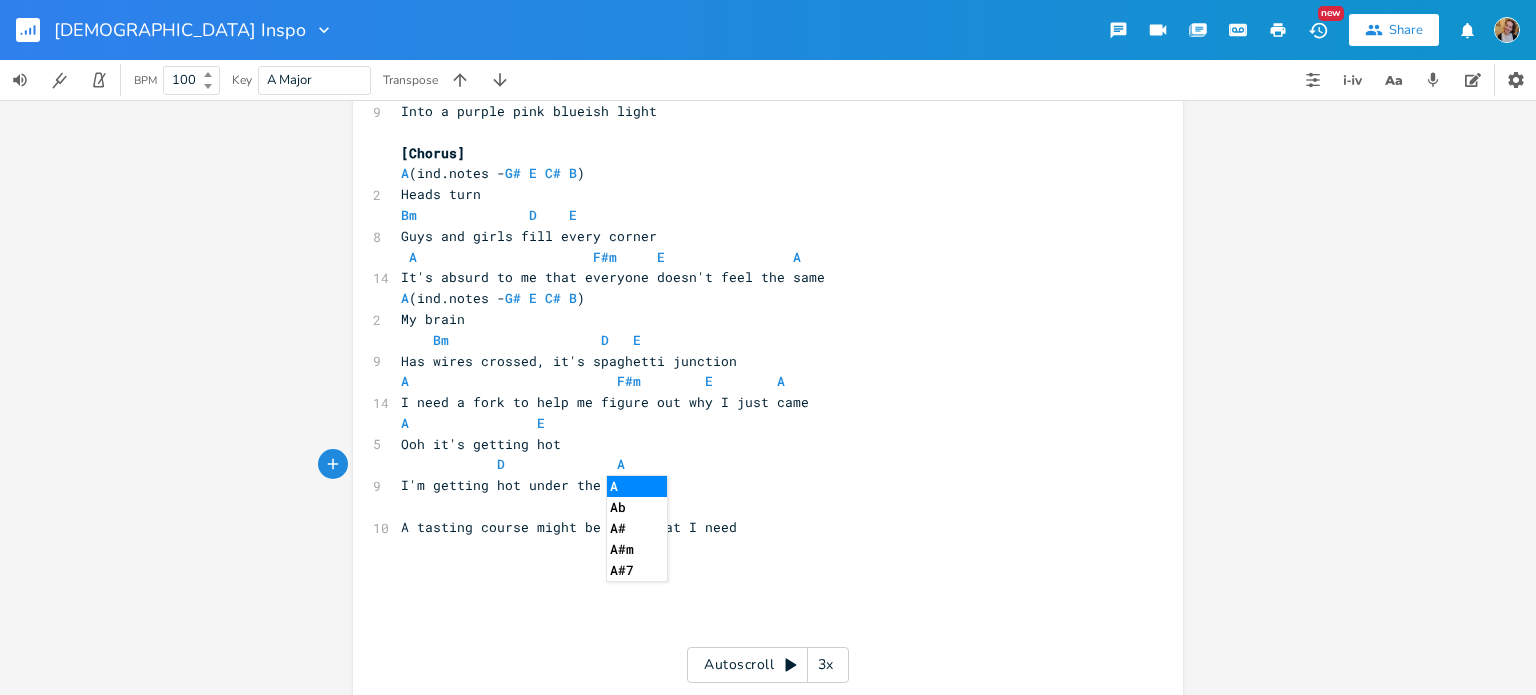 click on "​" at bounding box center (758, 506) 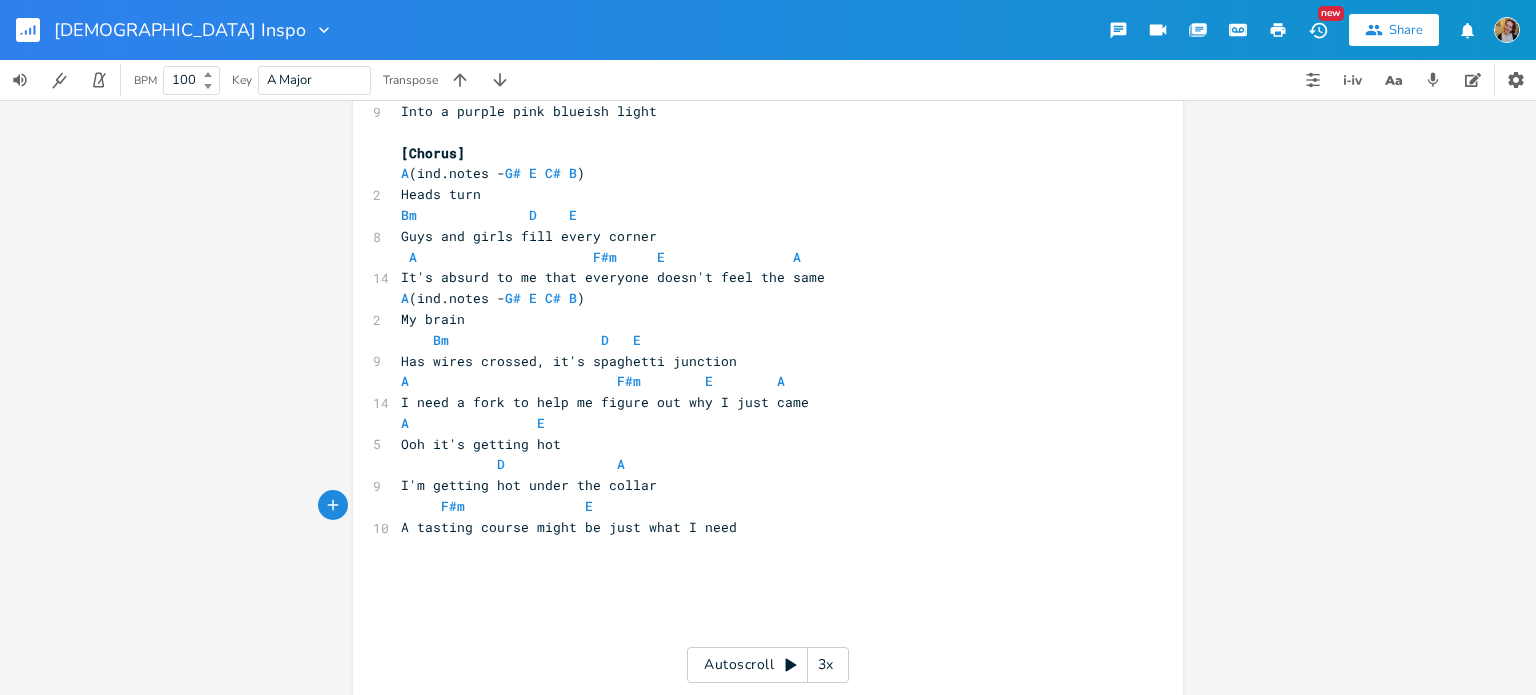 scroll, scrollTop: 0, scrollLeft: 160, axis: horizontal 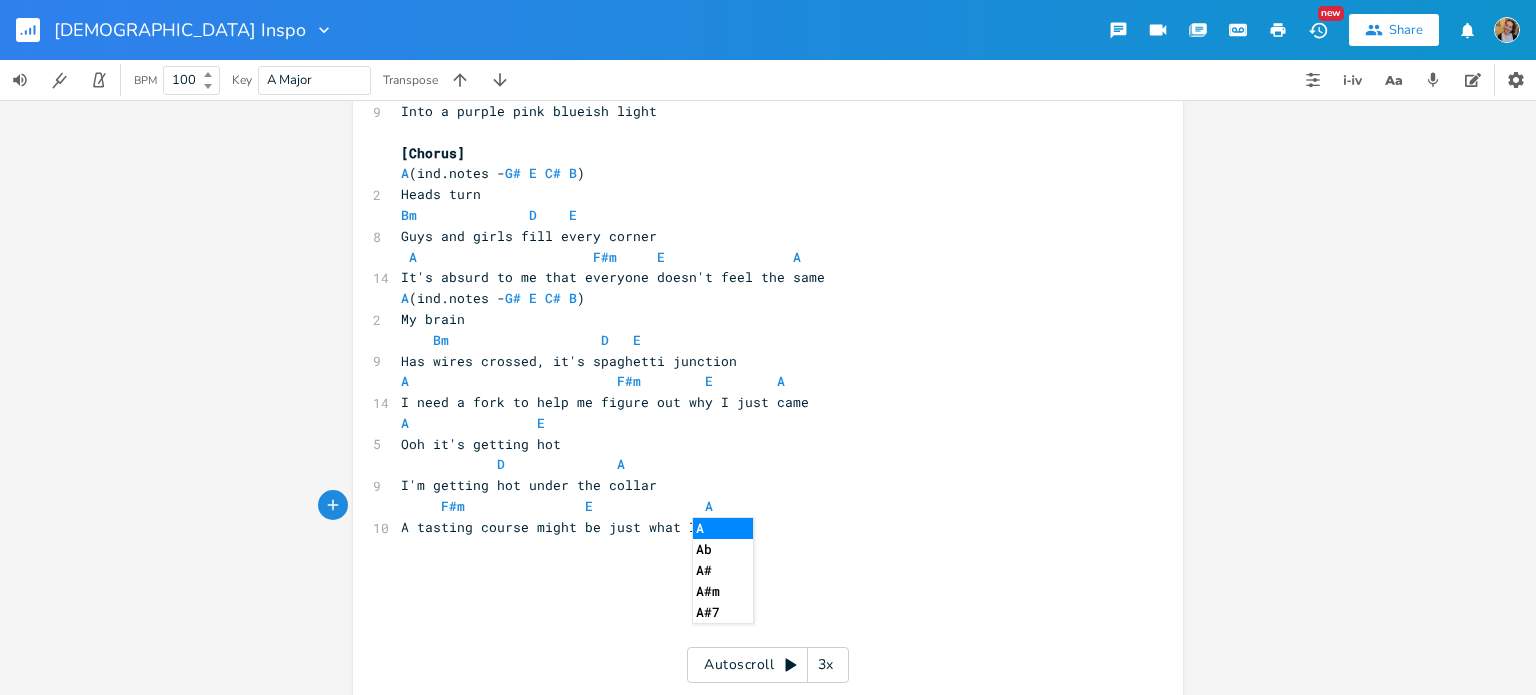 type on "F#m               E              A" 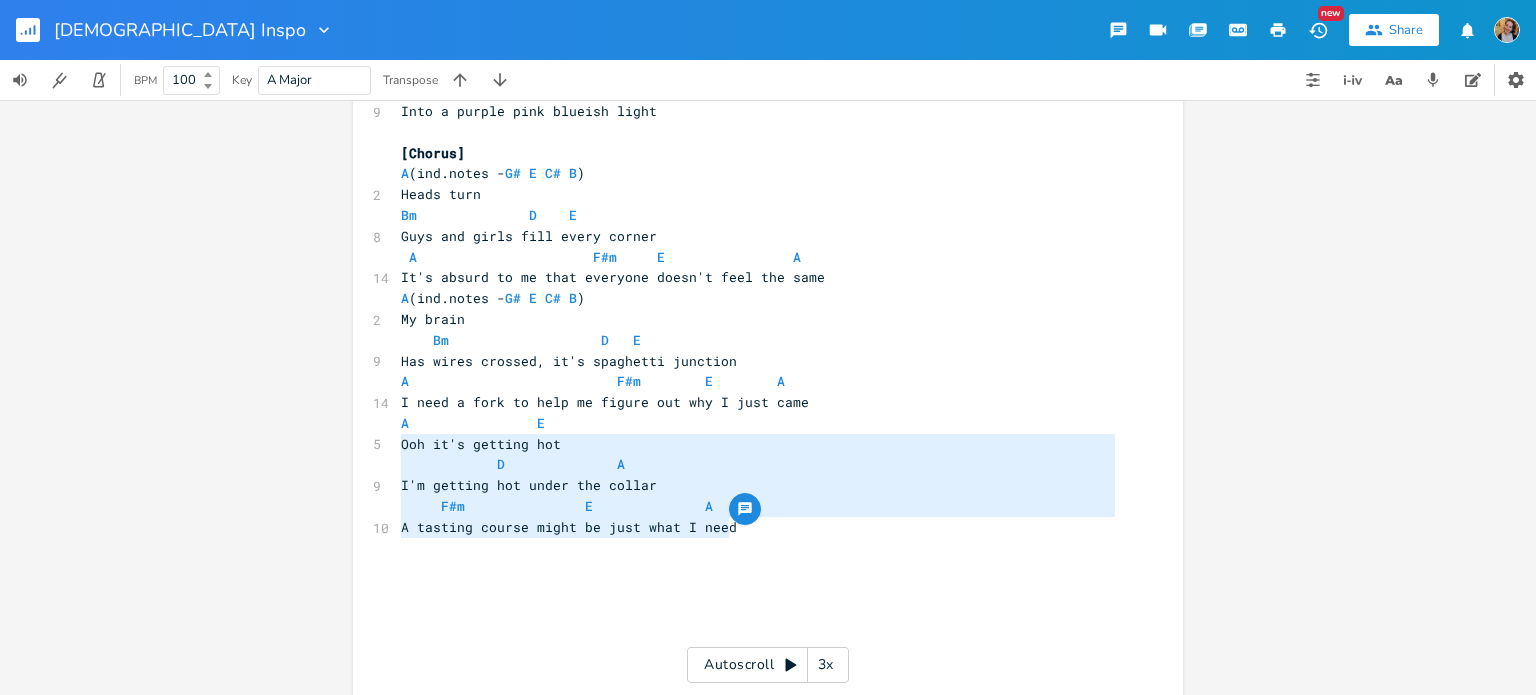 type on "A                E
Ooh it's getting hot
D              A
I'm getting hot under the collar
F#m               E              A
A tasting course might be just what I need" 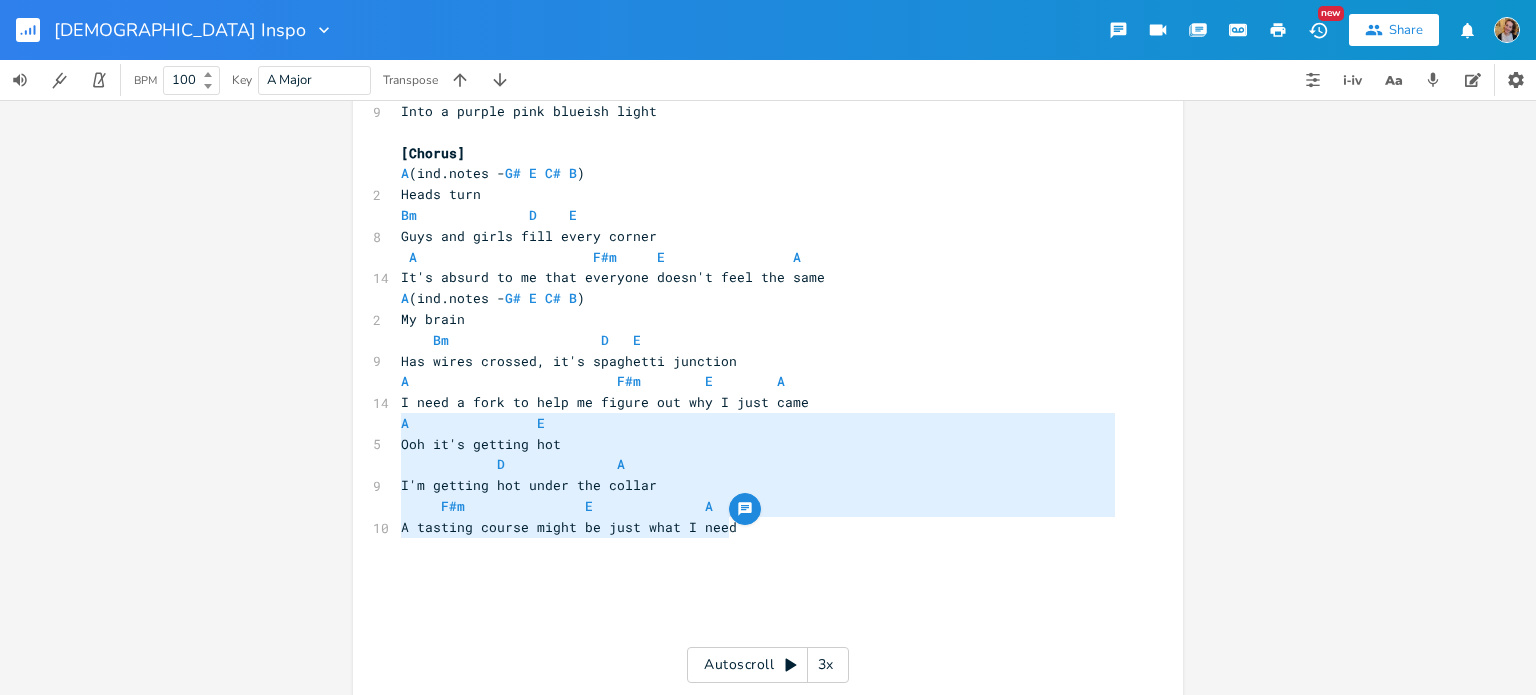 drag, startPoint x: 749, startPoint y: 530, endPoint x: 386, endPoint y: 424, distance: 378.16003 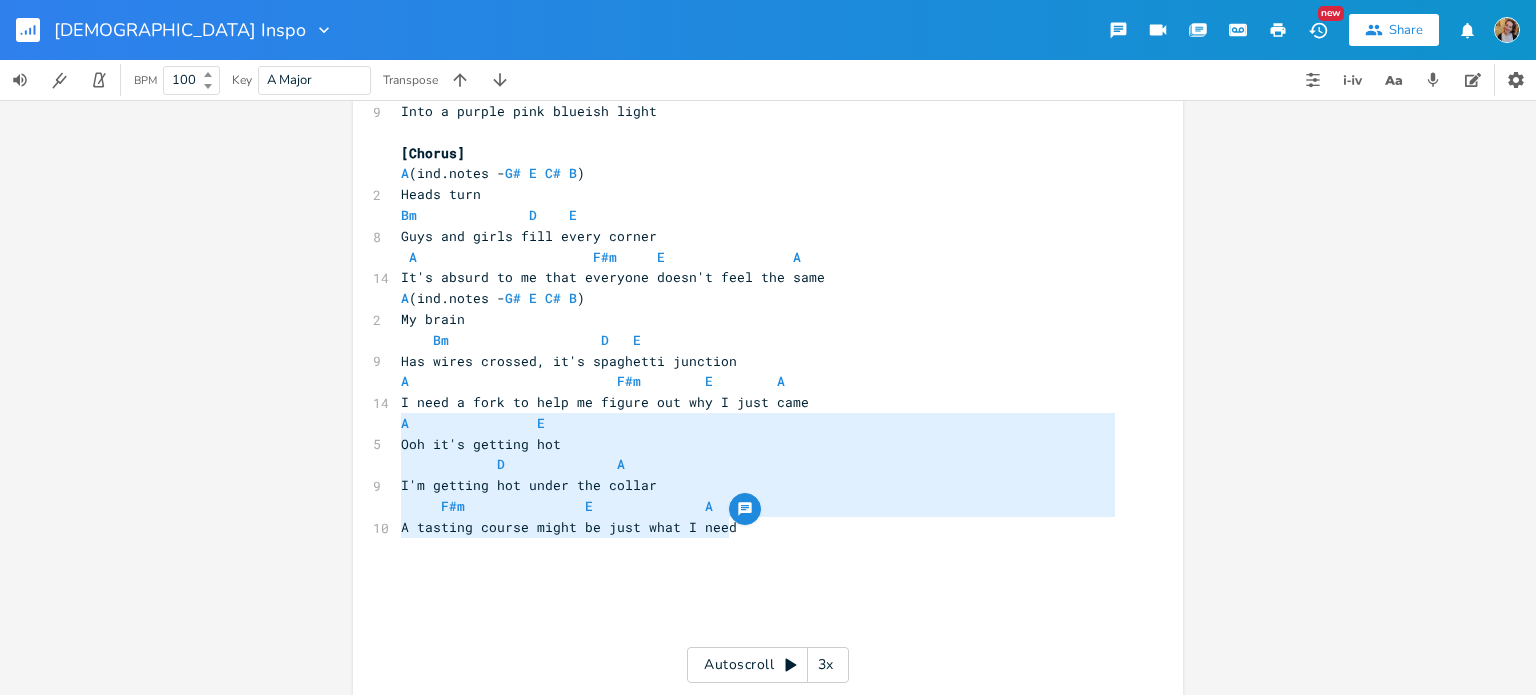 click on "​" at bounding box center [758, 568] 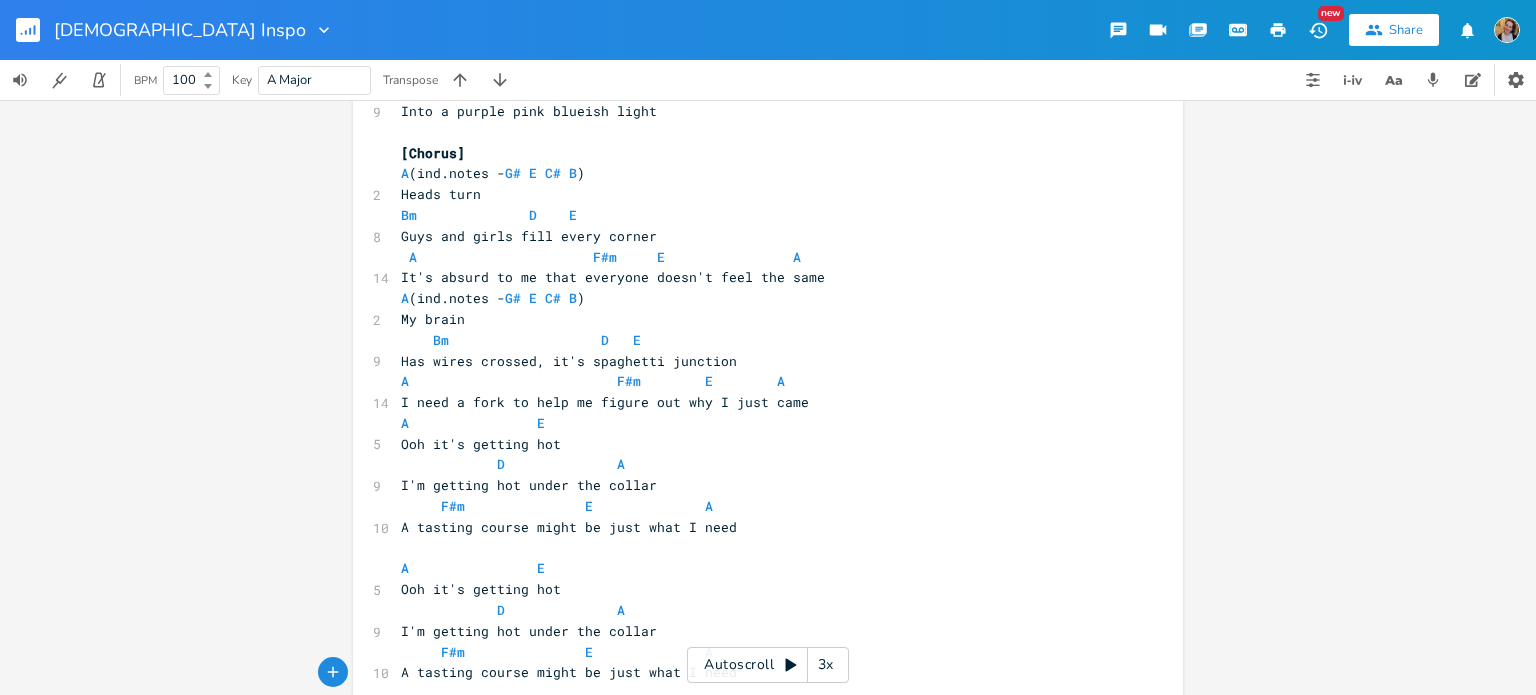 click on "​" at bounding box center (758, 548) 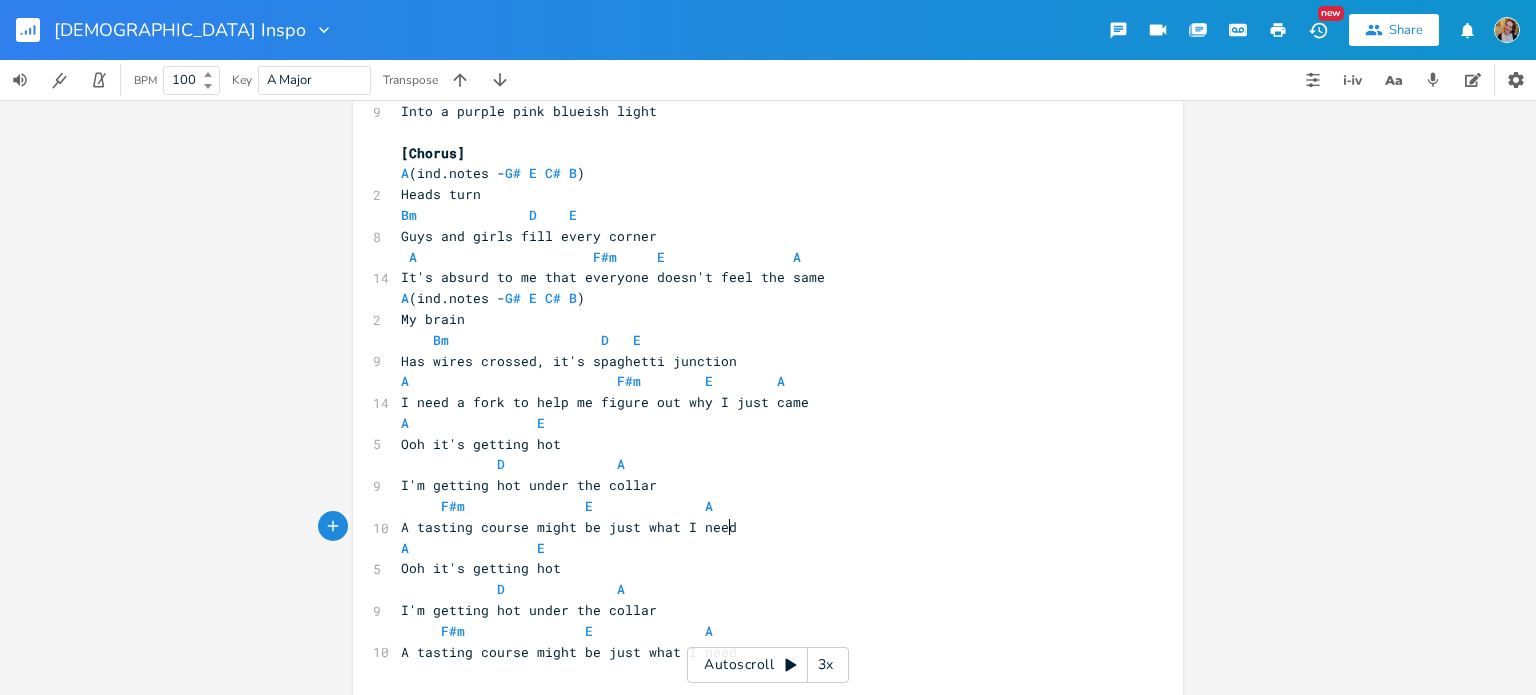 click on "Ooh it's getting hot" at bounding box center (758, 568) 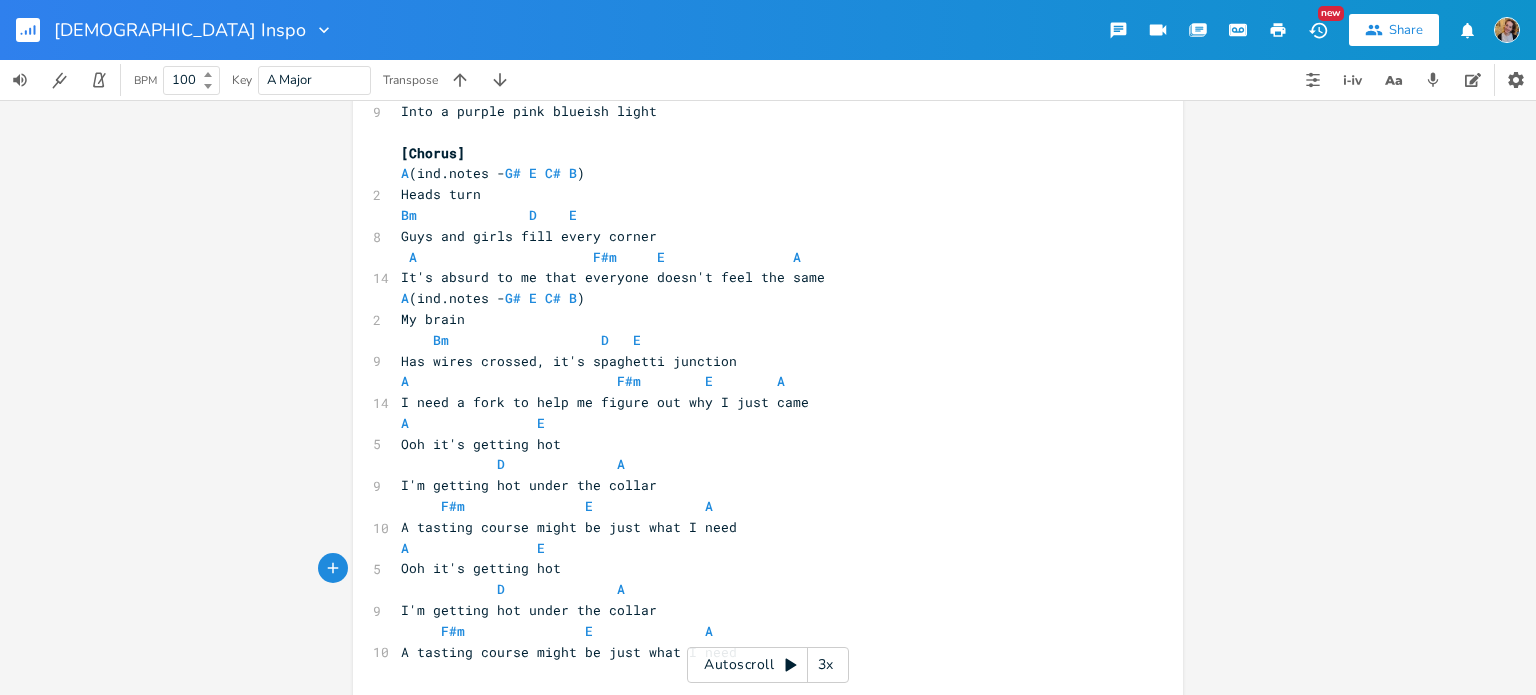 click on "Ooh it's getting hot" at bounding box center [481, 568] 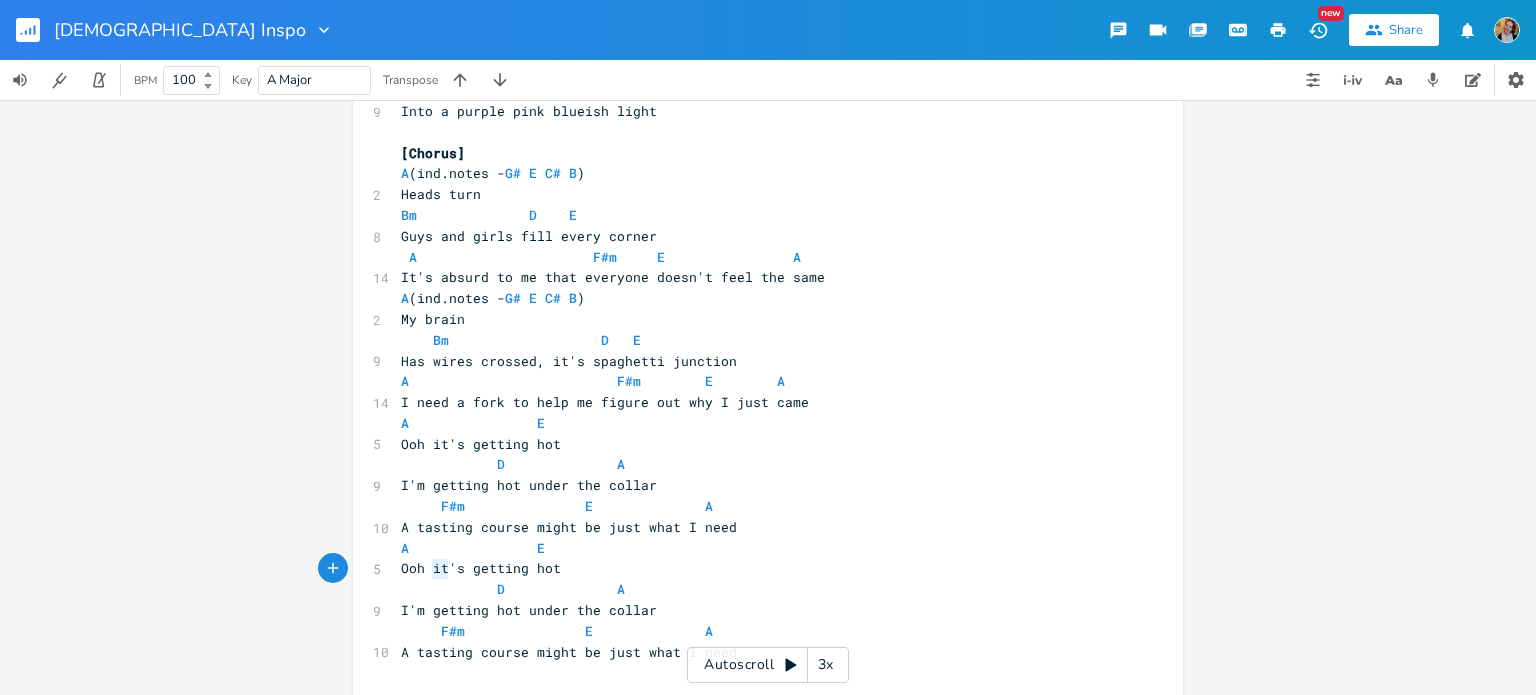 click on "Ooh it's getting hot" at bounding box center (481, 568) 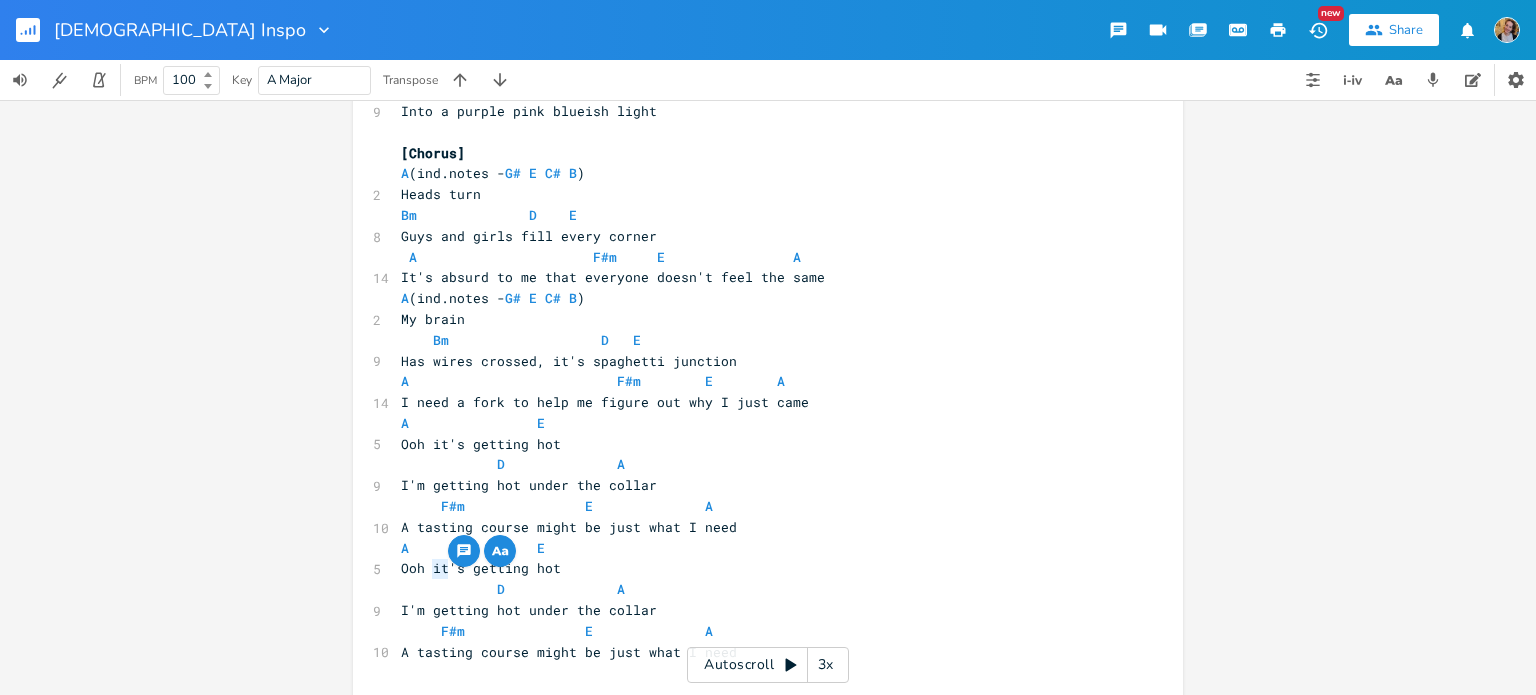 type on "I" 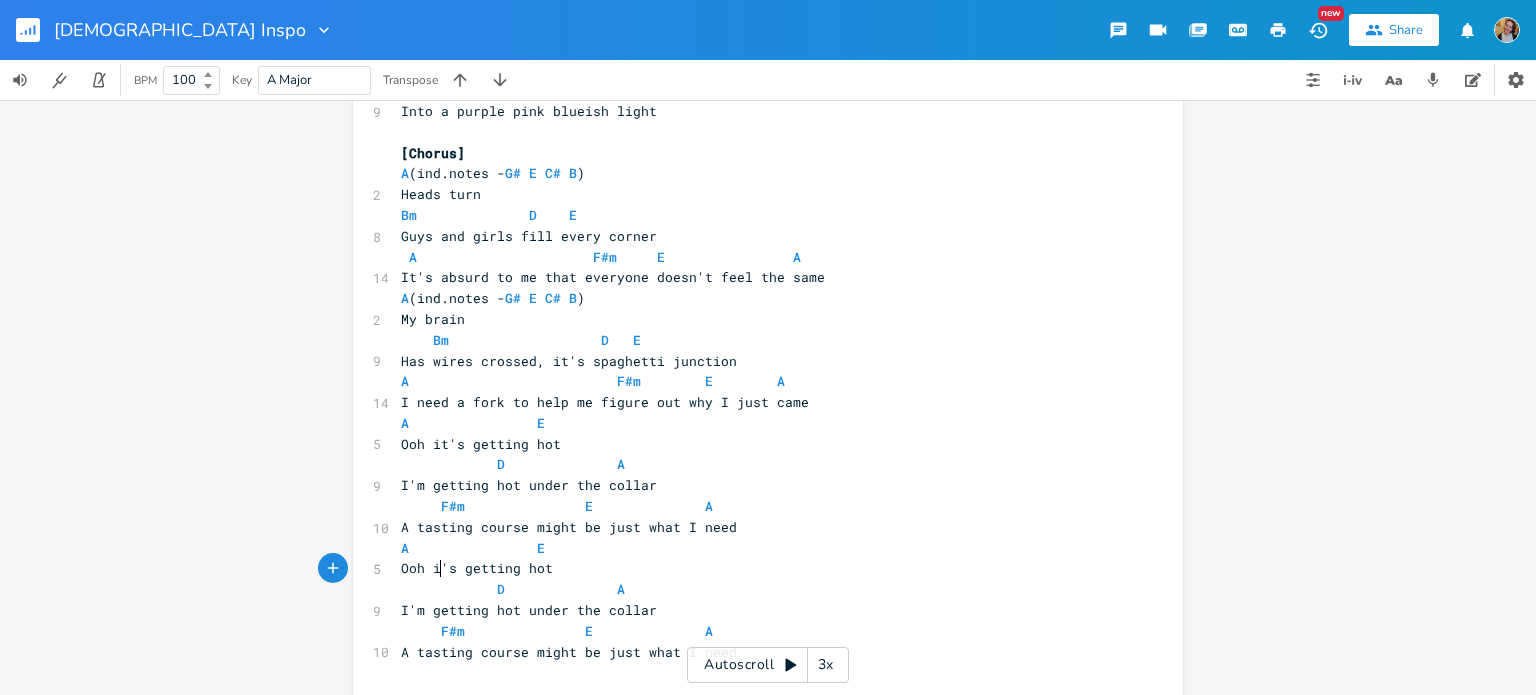scroll, scrollTop: 0, scrollLeft: 6, axis: horizontal 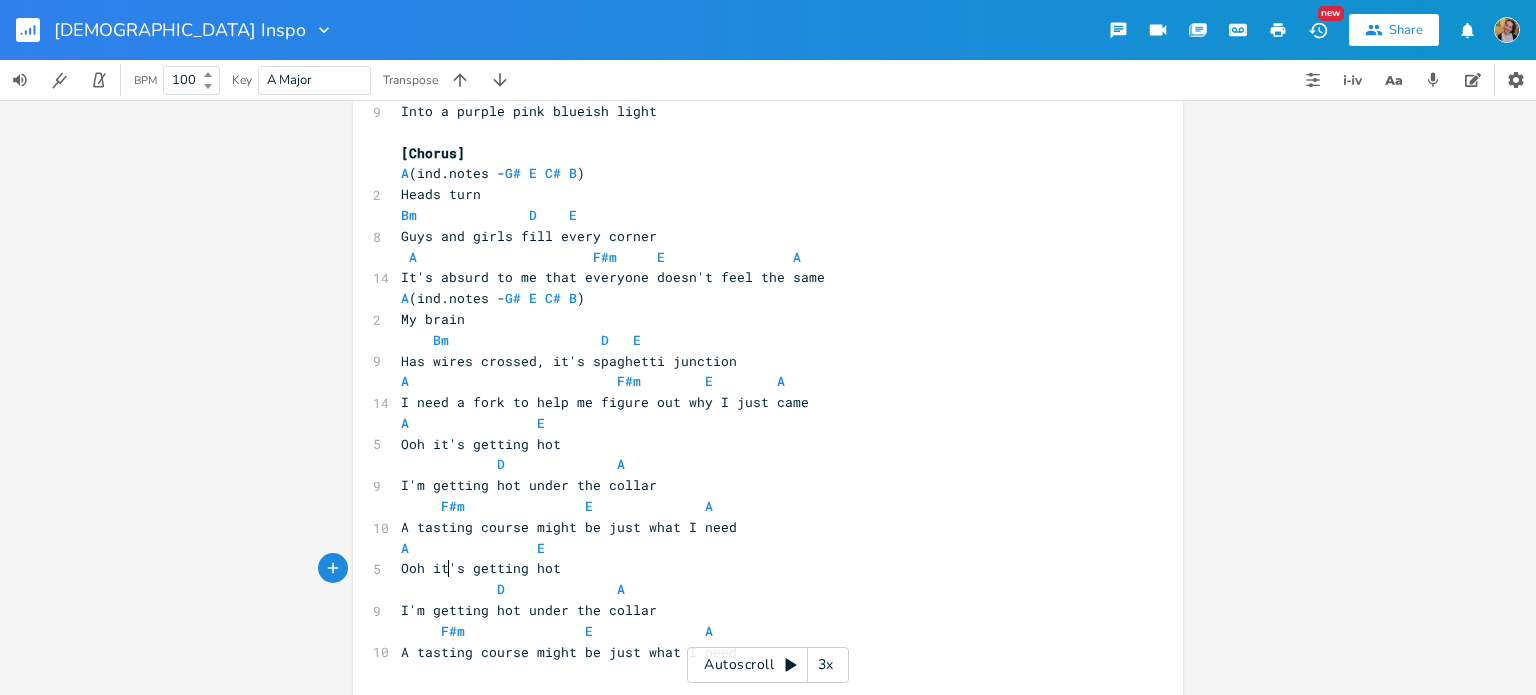 click on "I'm getting hot under the collar" at bounding box center (529, 610) 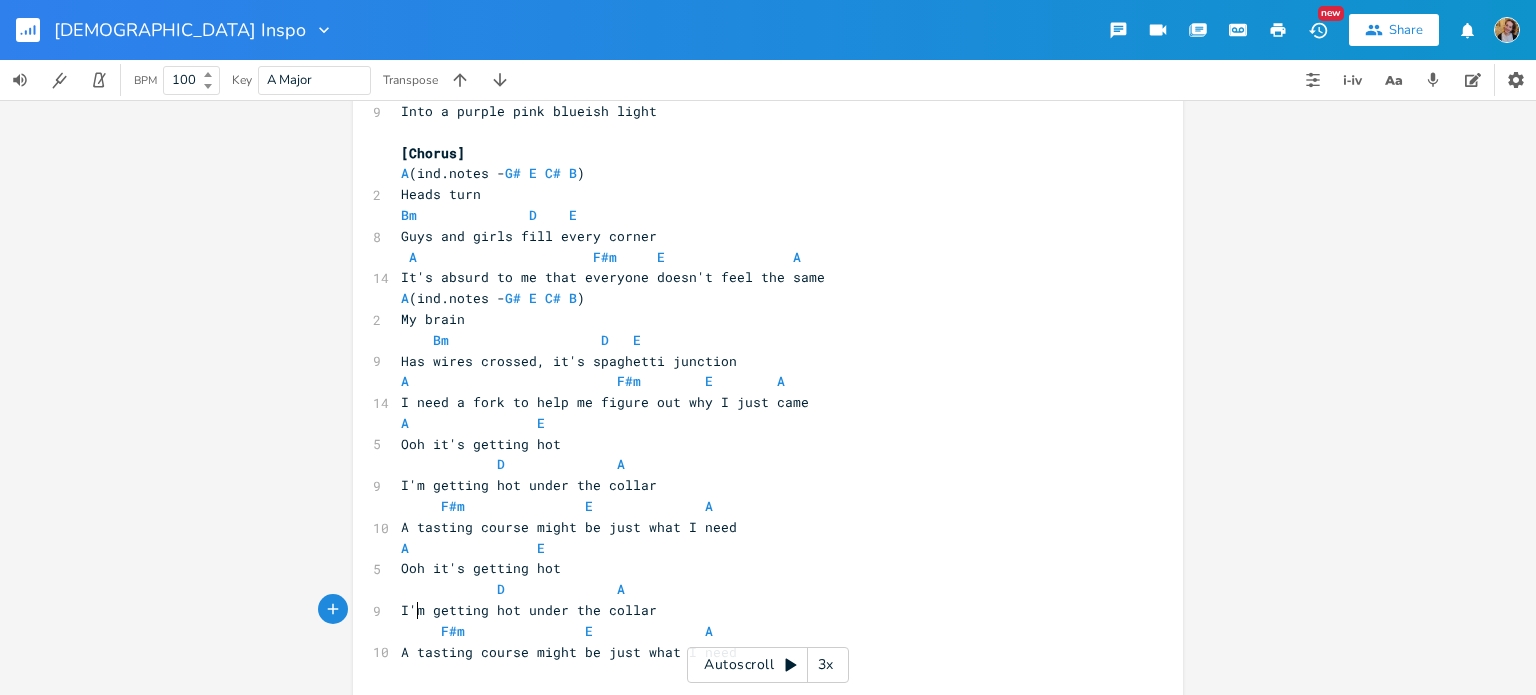 type on "'" 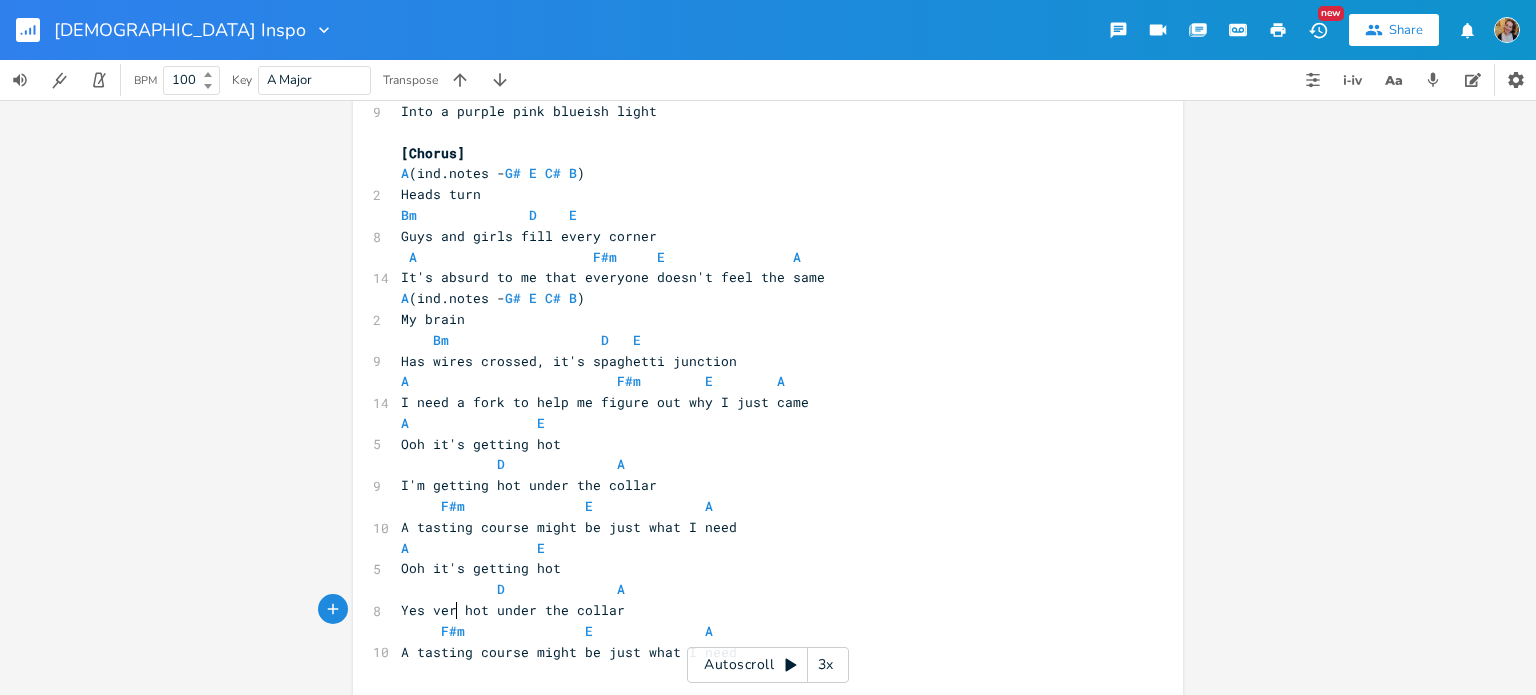 type on "Yes very" 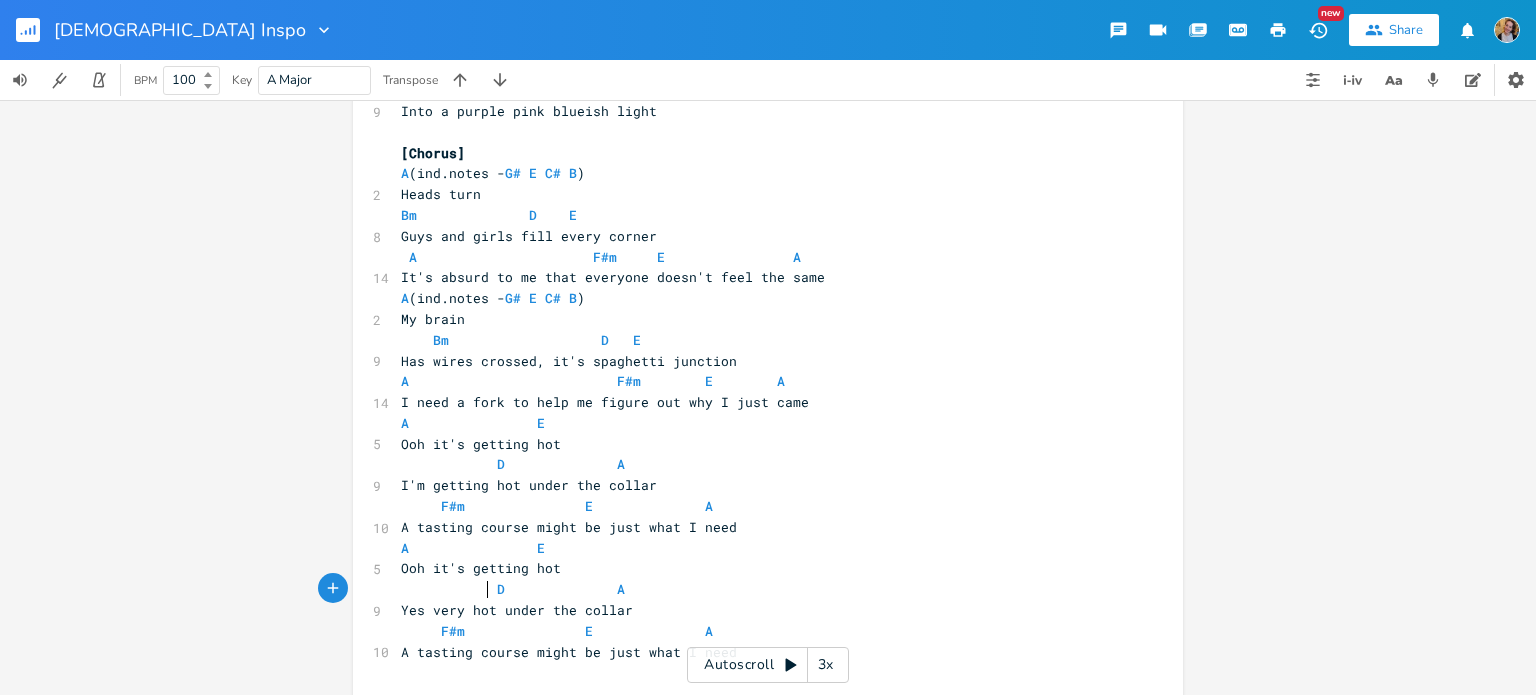 click on "D                A" at bounding box center [513, 589] 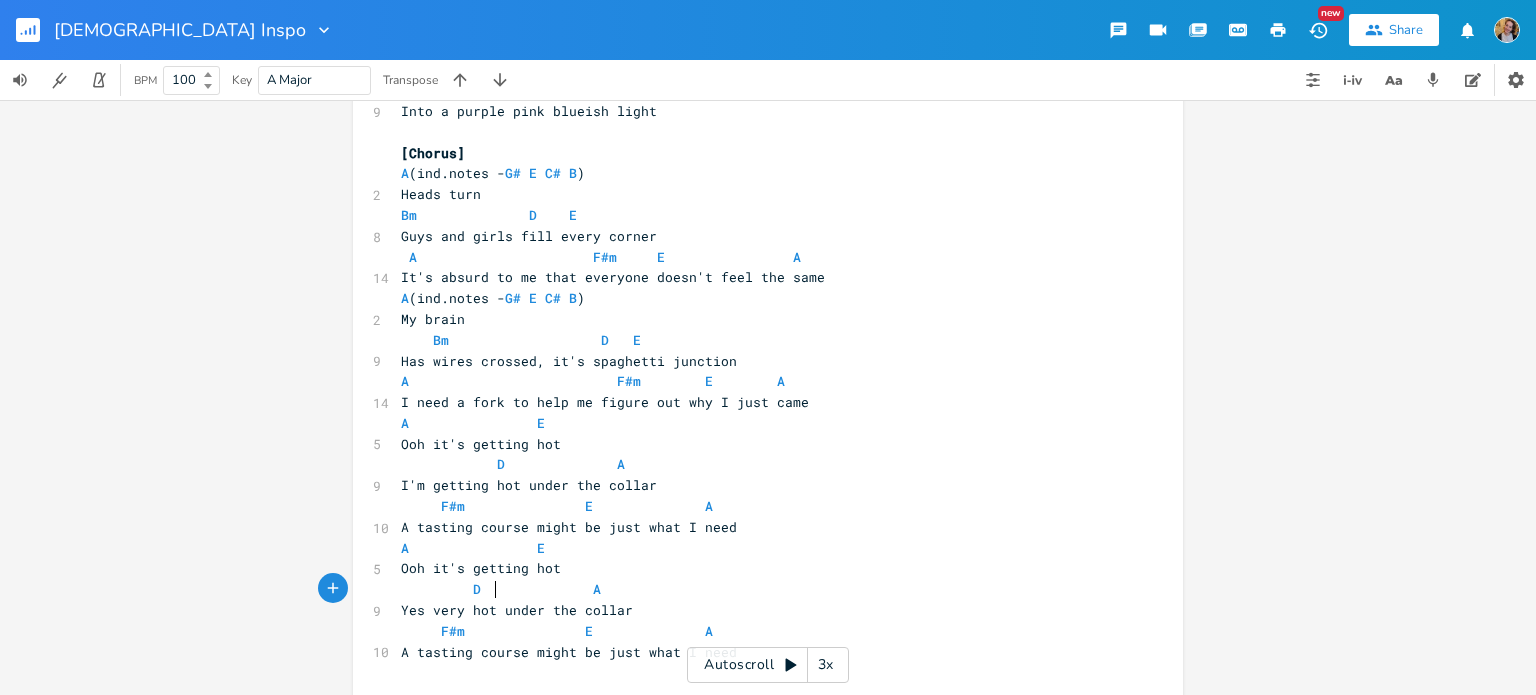 click on "D                A" at bounding box center [758, 589] 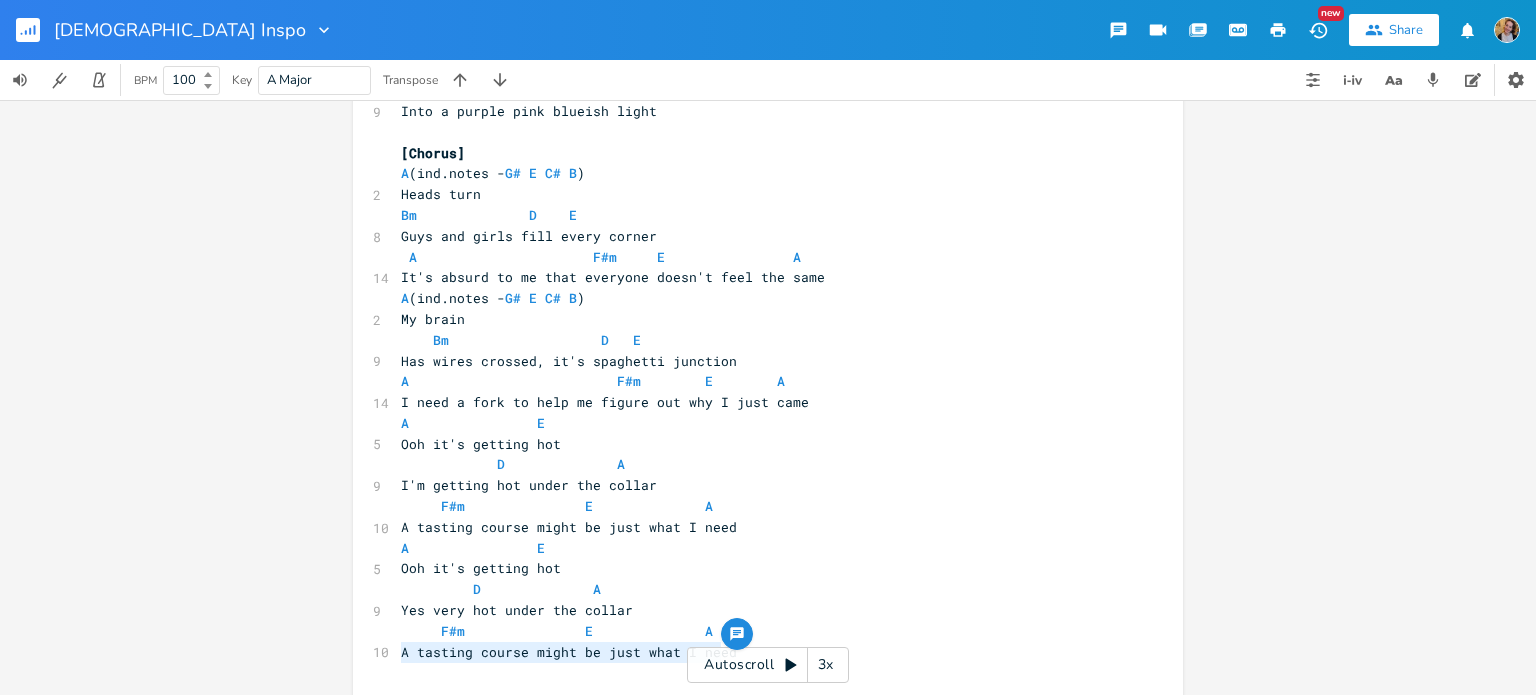 drag, startPoint x: 395, startPoint y: 647, endPoint x: 719, endPoint y: 647, distance: 324 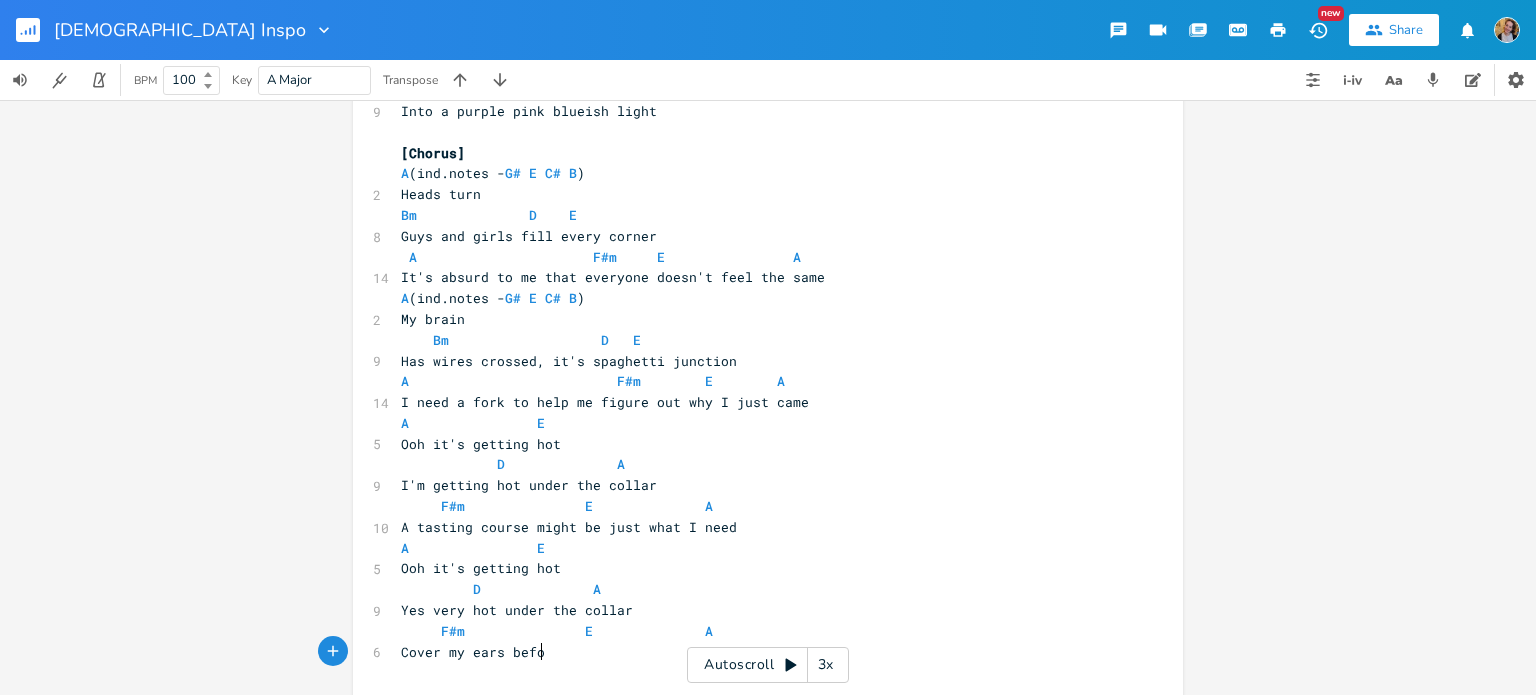 type on "Cover my ears befoe" 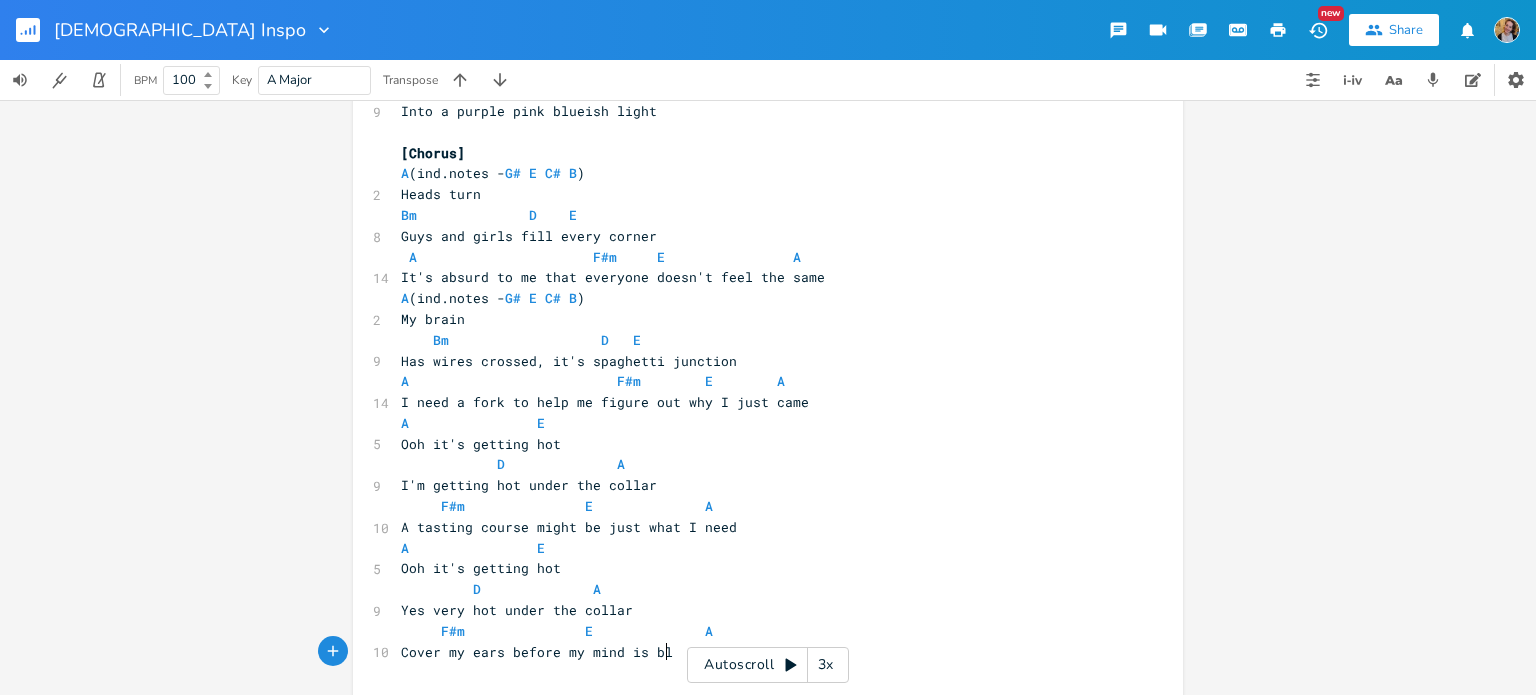 scroll, scrollTop: 0, scrollLeft: 119, axis: horizontal 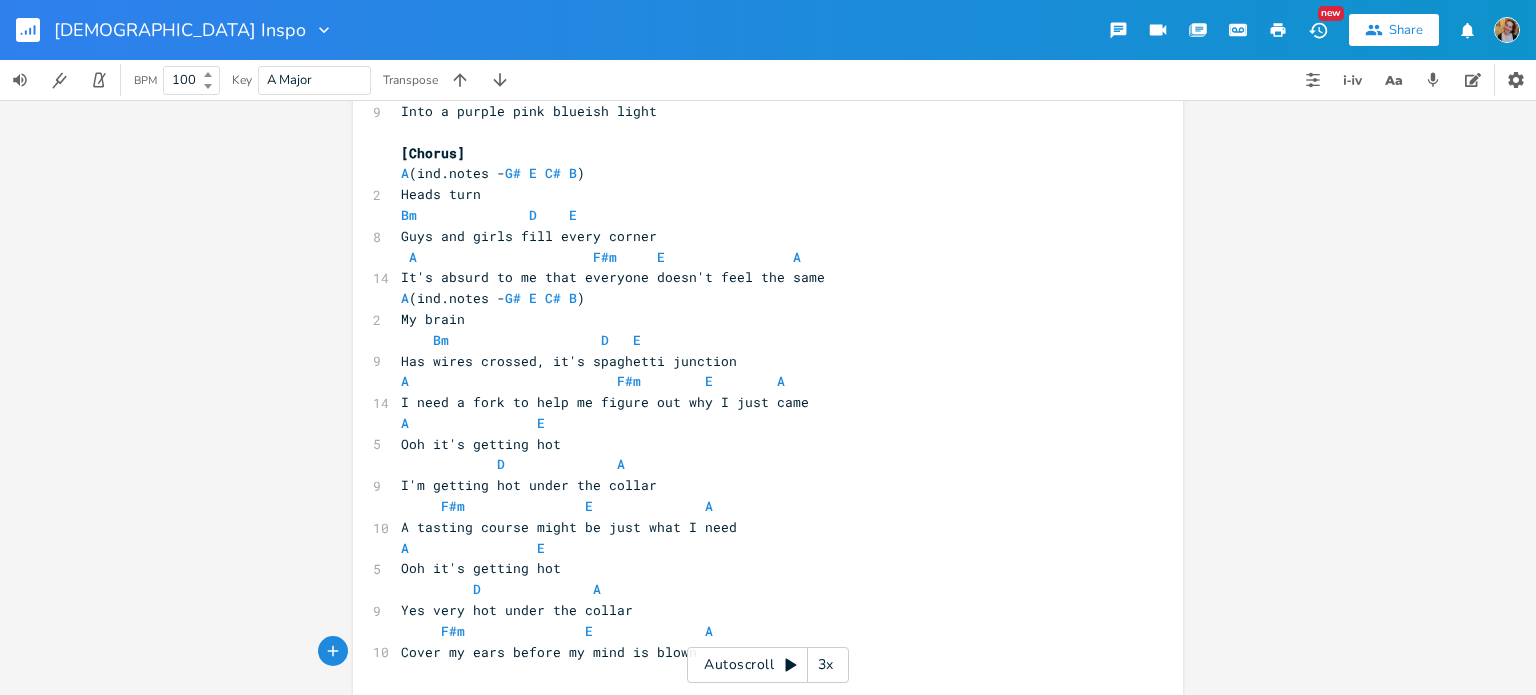 click on "F#m                 E                A" at bounding box center [557, 631] 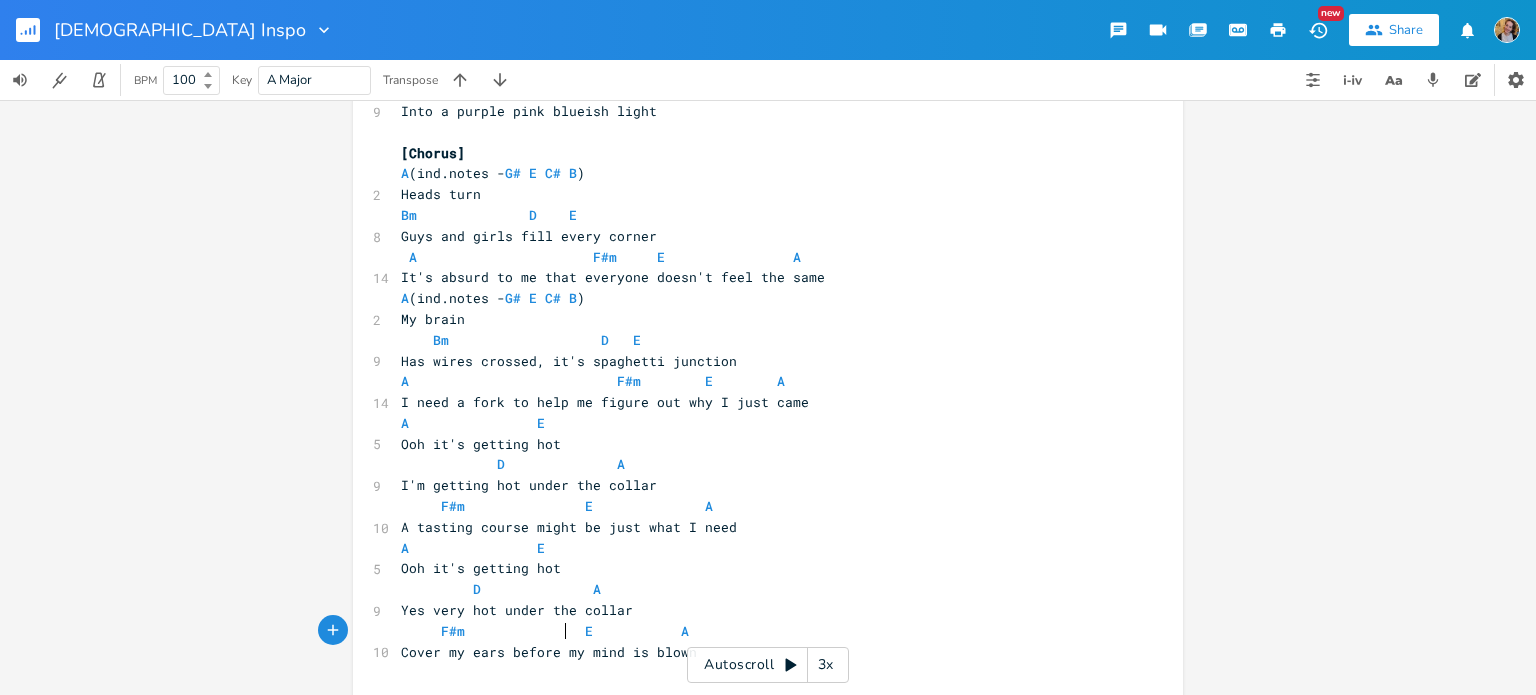 click on "F#m                 E             A" at bounding box center (545, 631) 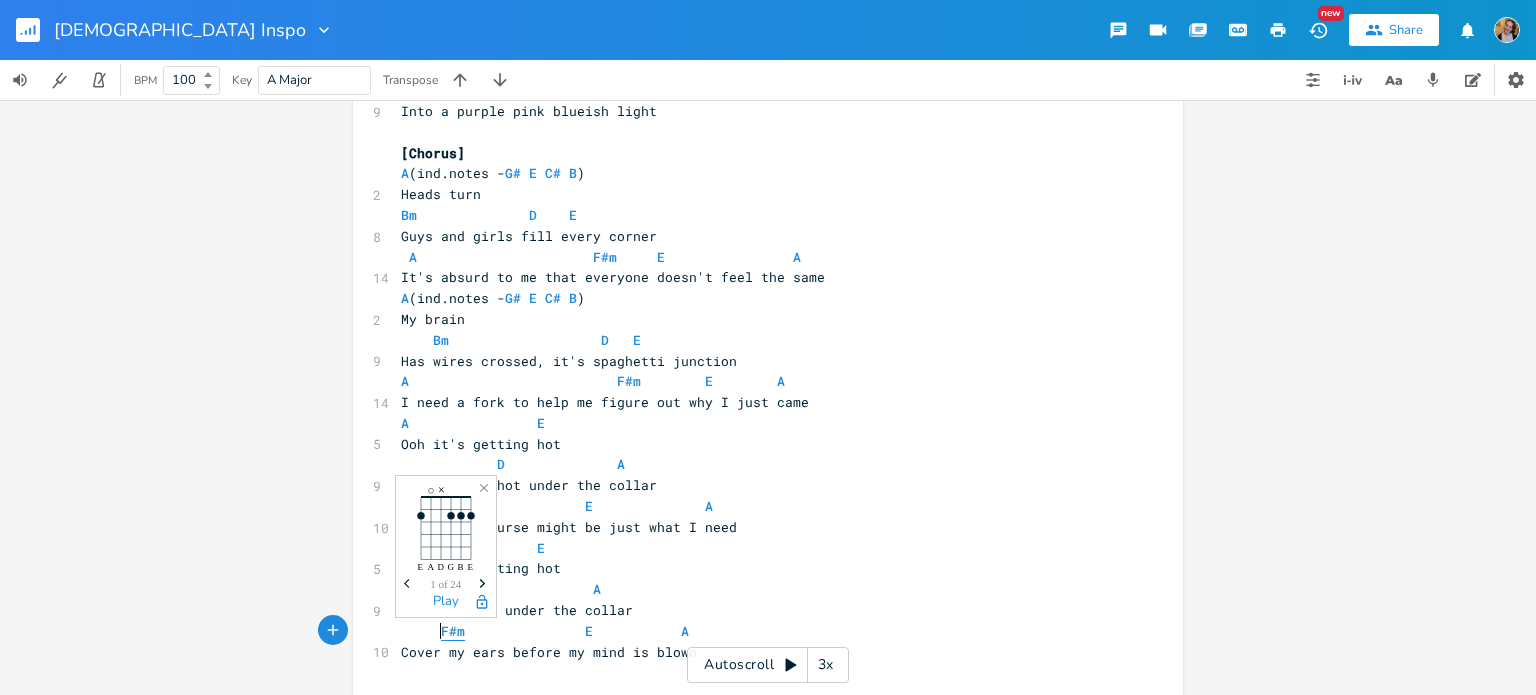 click on "F#m" at bounding box center (453, 631) 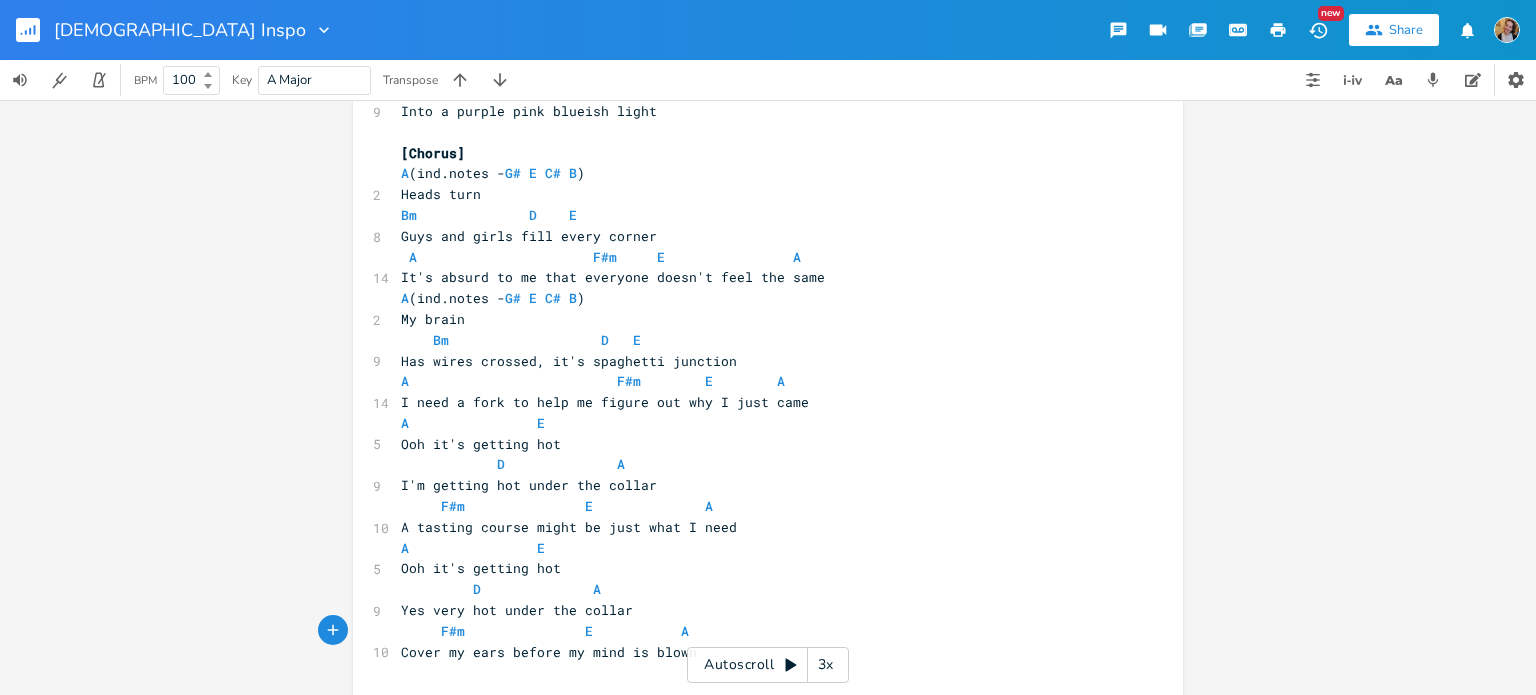 click on "F#m                 E             A" at bounding box center (545, 631) 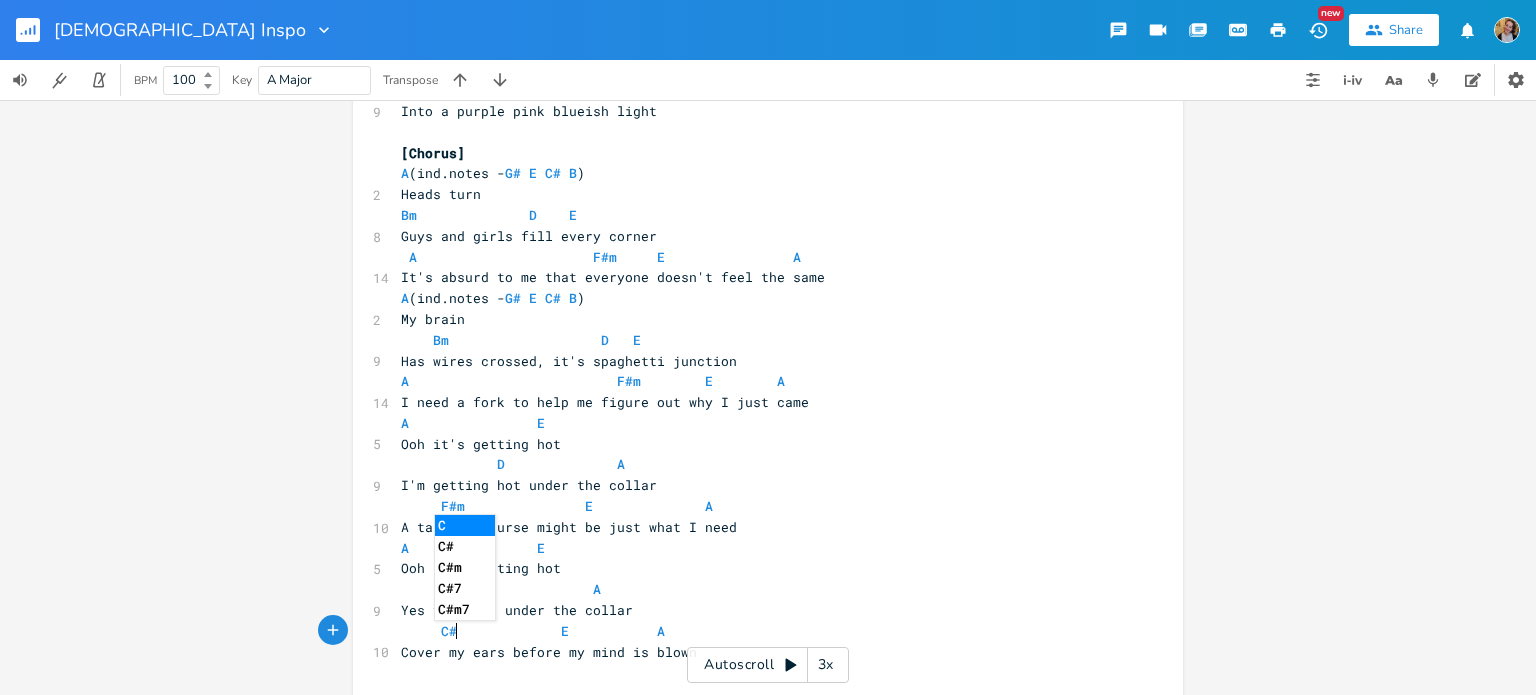 scroll, scrollTop: 0, scrollLeft: 27, axis: horizontal 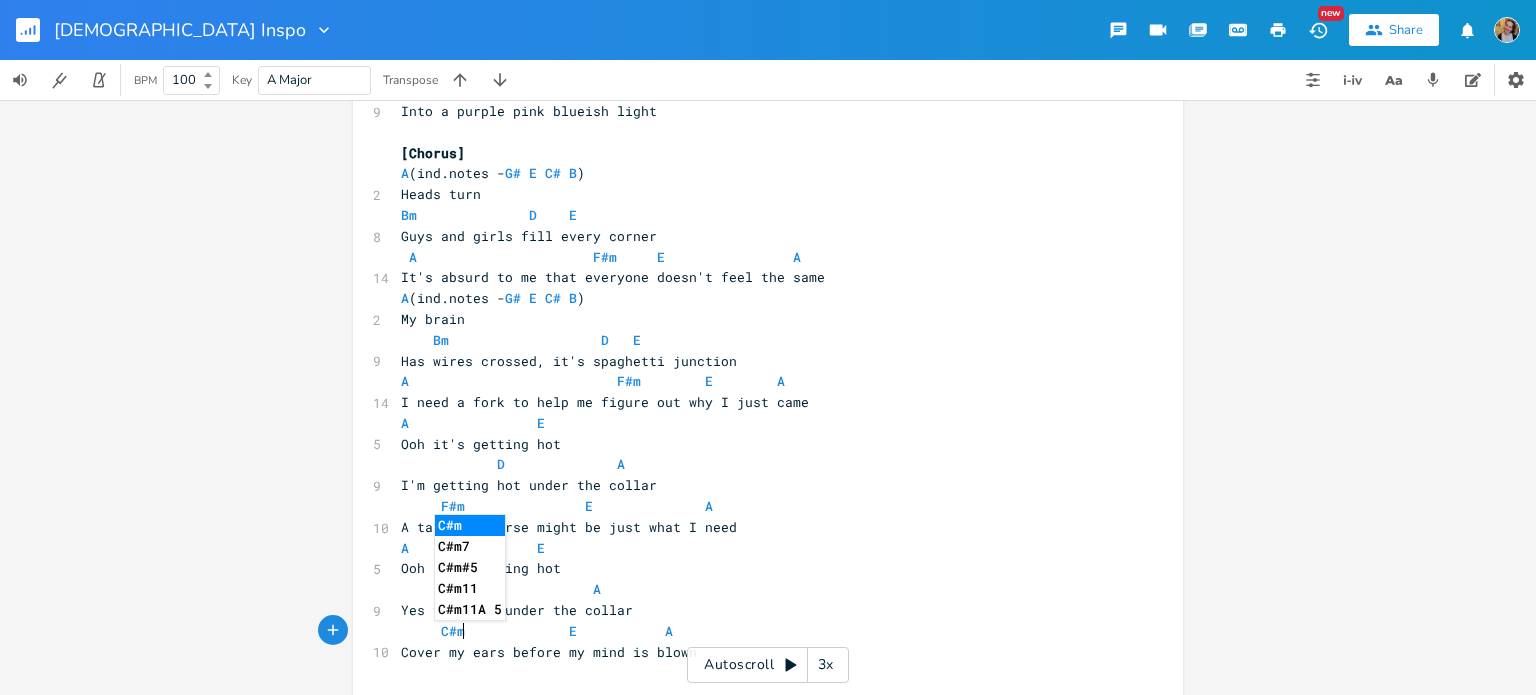 click on "C#m               E             A" at bounding box center (758, 631) 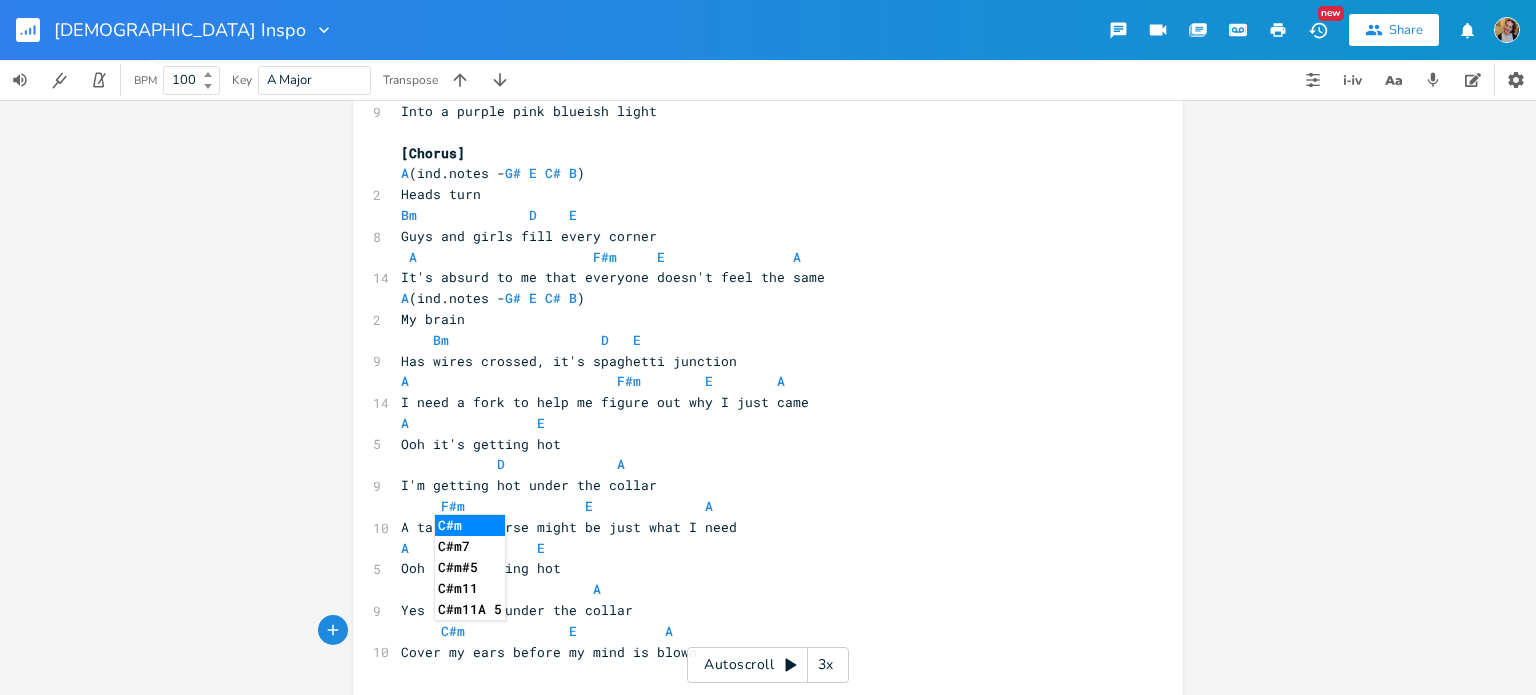 type on "C#mm" 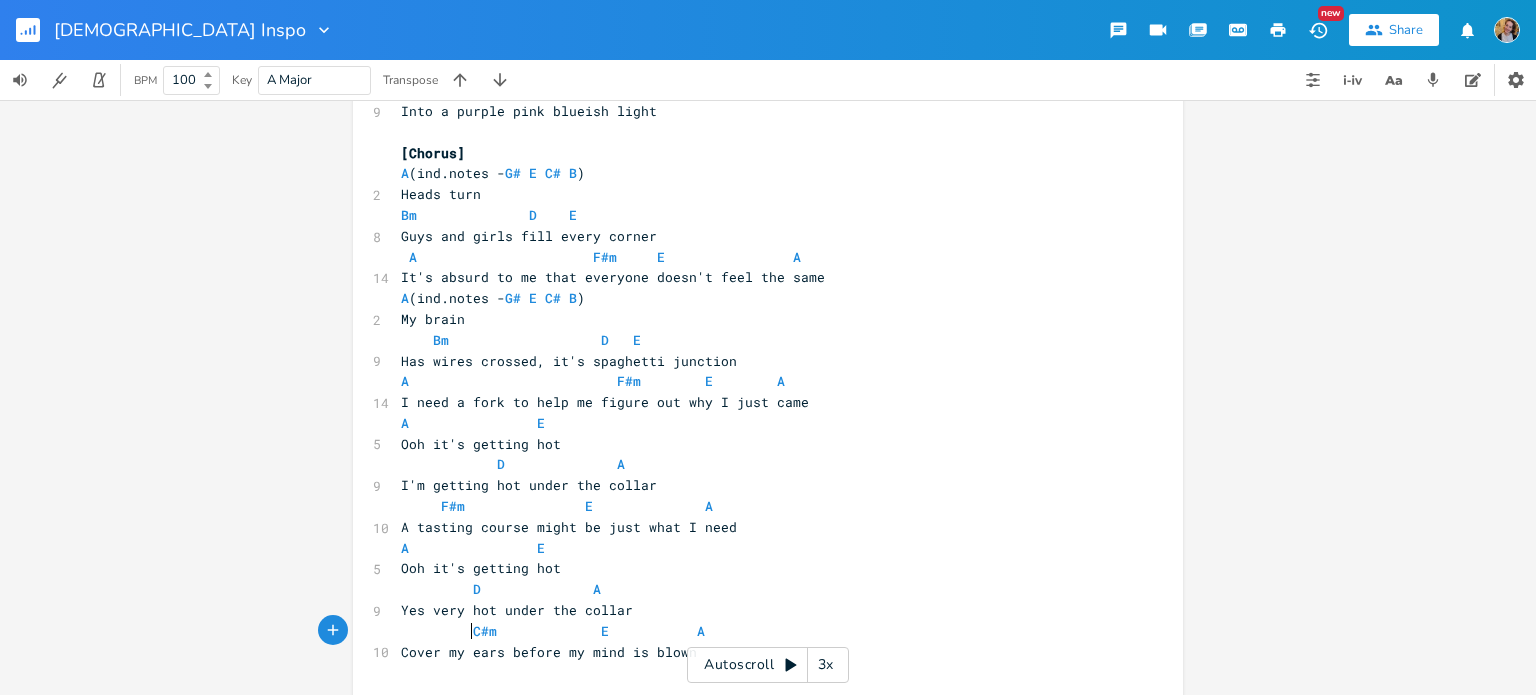 scroll, scrollTop: 0, scrollLeft: 12, axis: horizontal 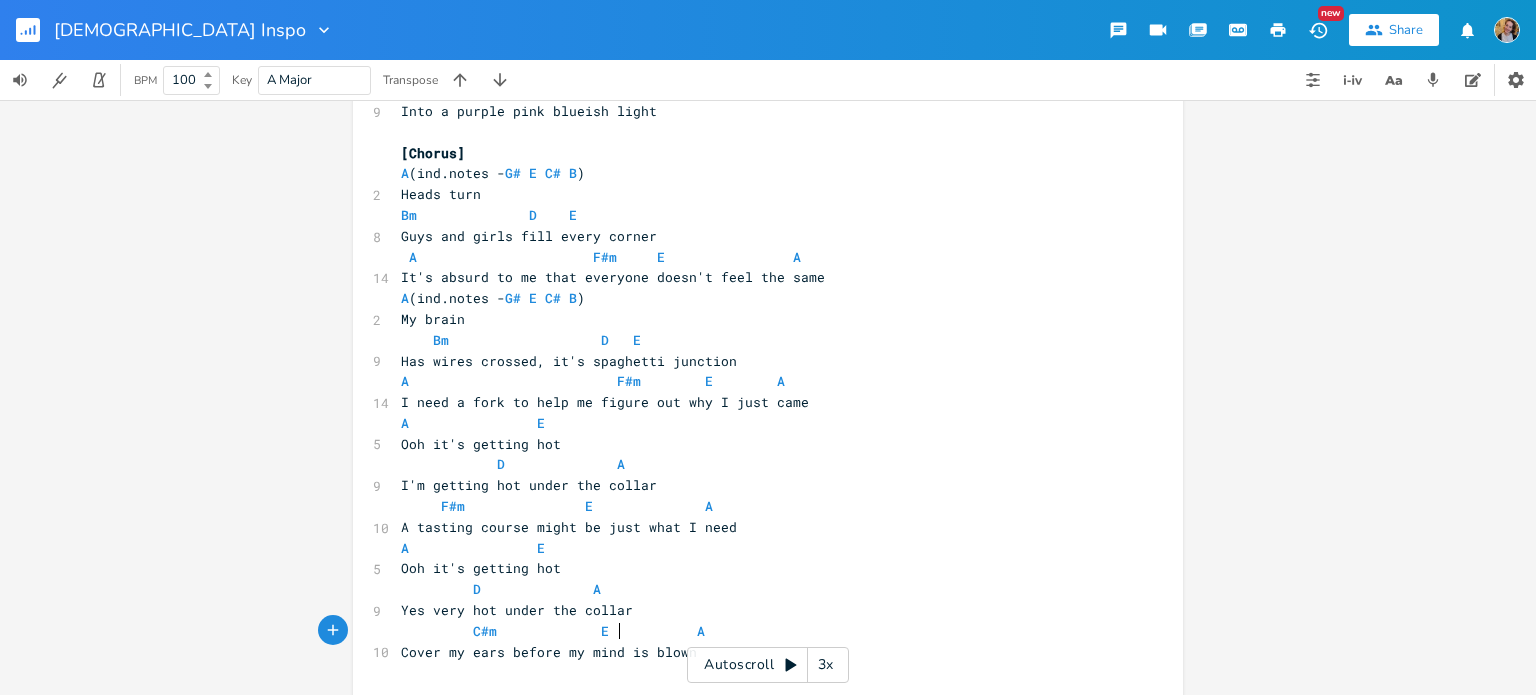 click on "C#m               E             A" at bounding box center [553, 631] 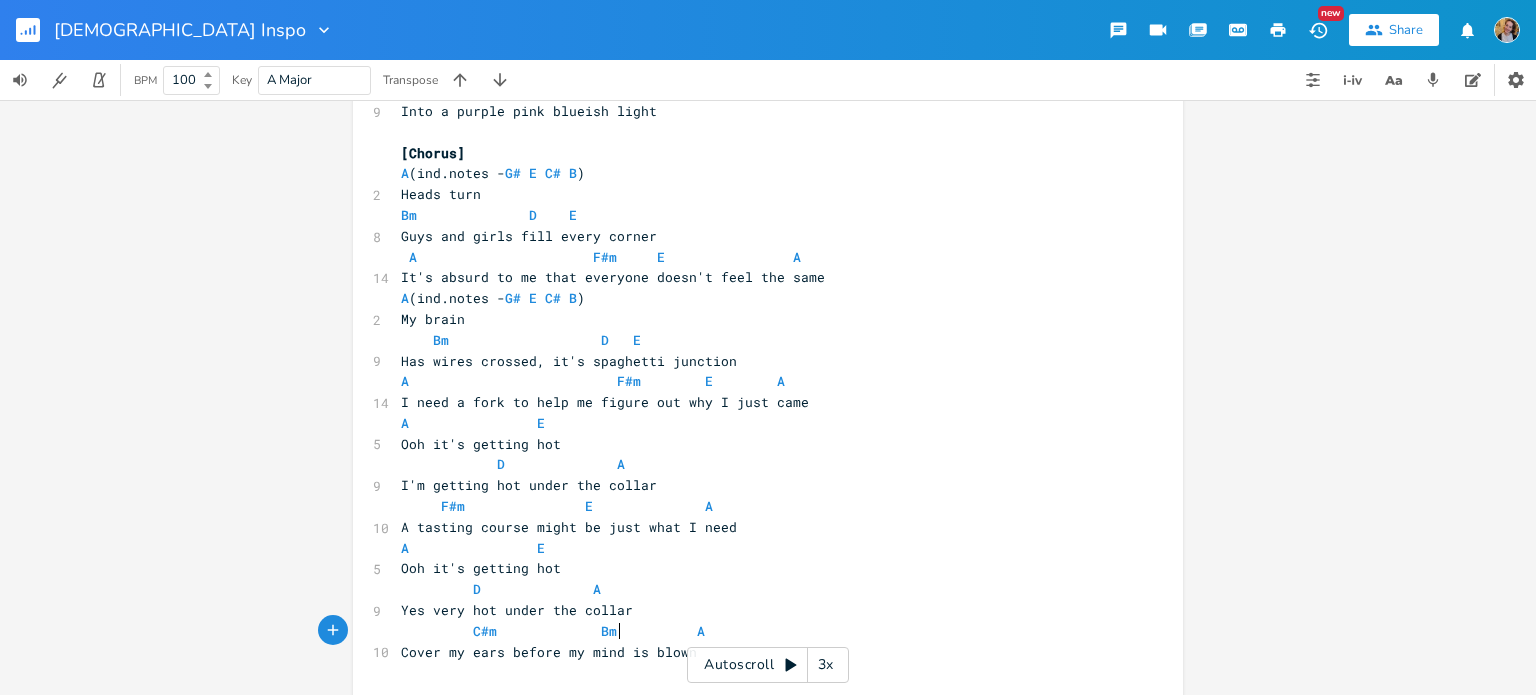 type on "Bm" 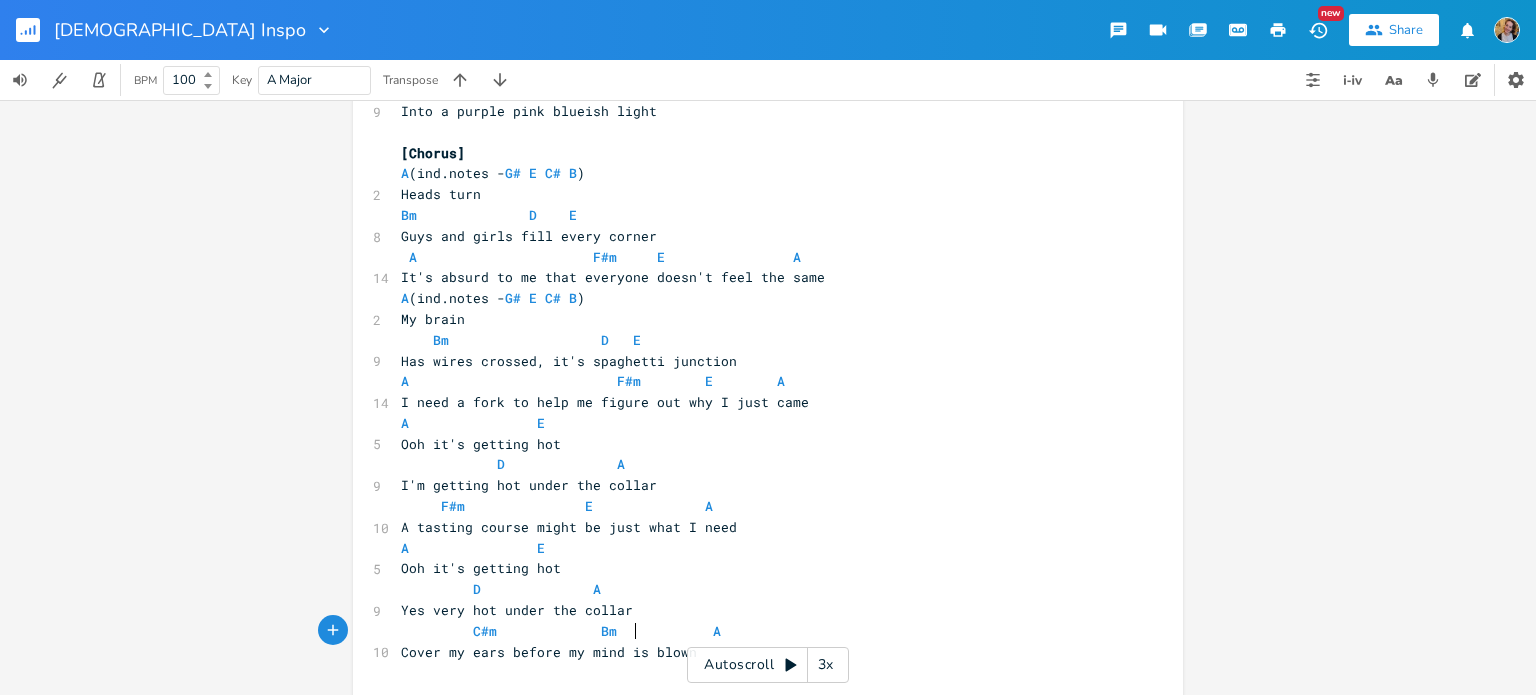 scroll, scrollTop: 0, scrollLeft: 29, axis: horizontal 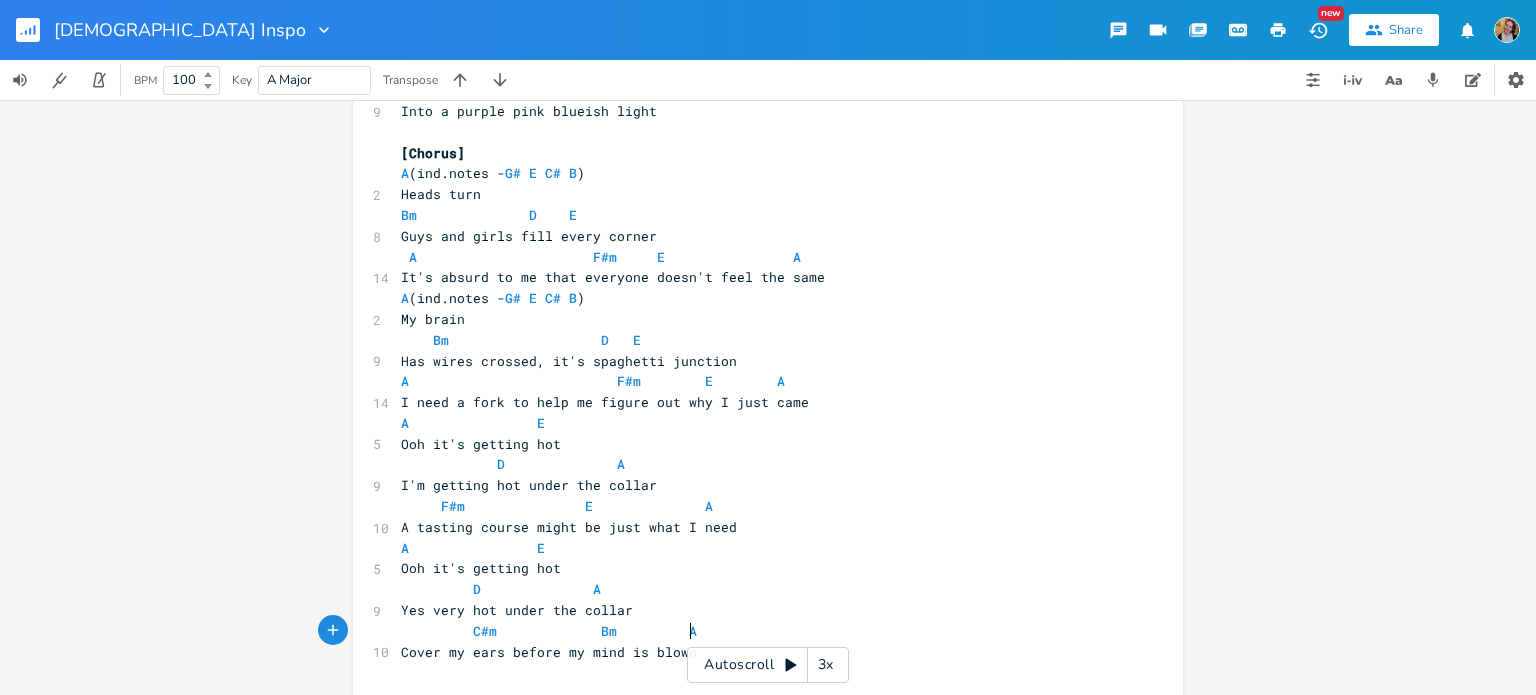 click on "C#m               Bm           A" at bounding box center [758, 631] 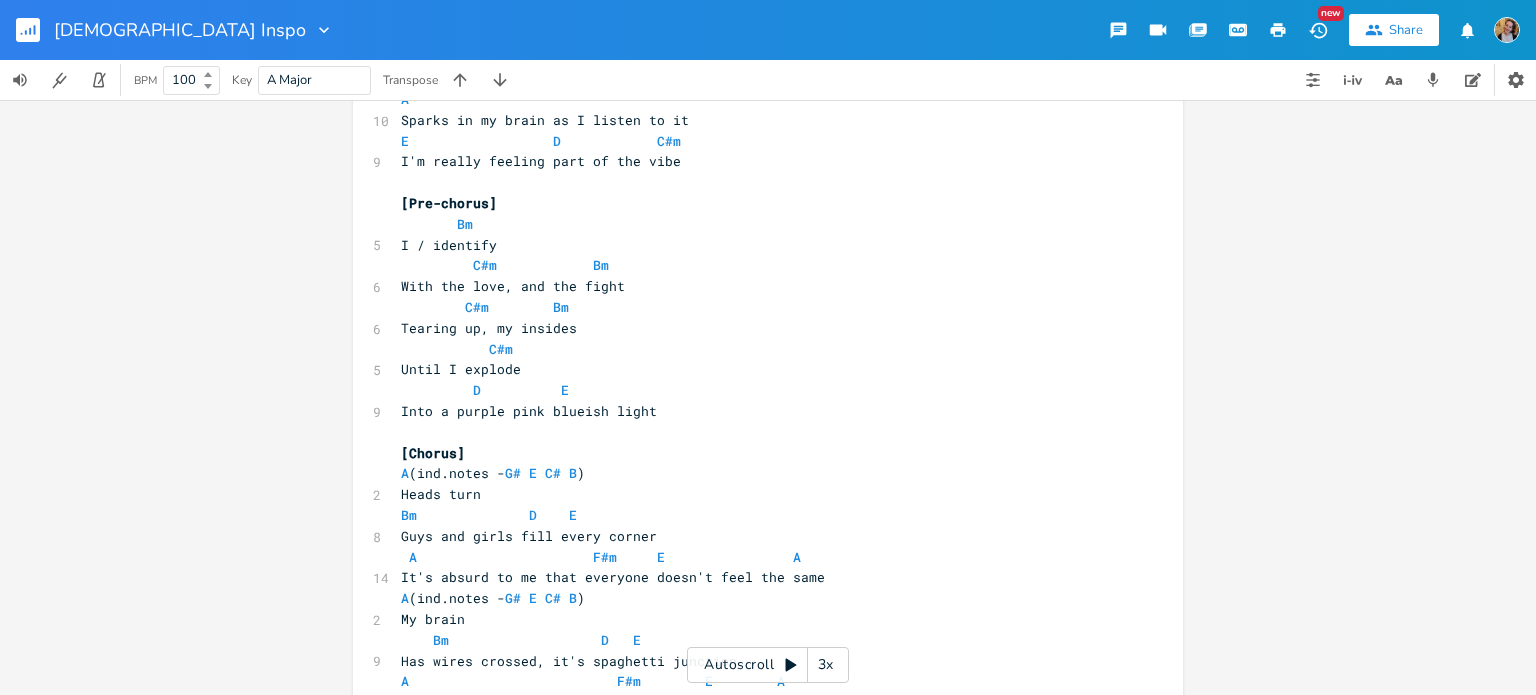 scroll, scrollTop: 0, scrollLeft: 0, axis: both 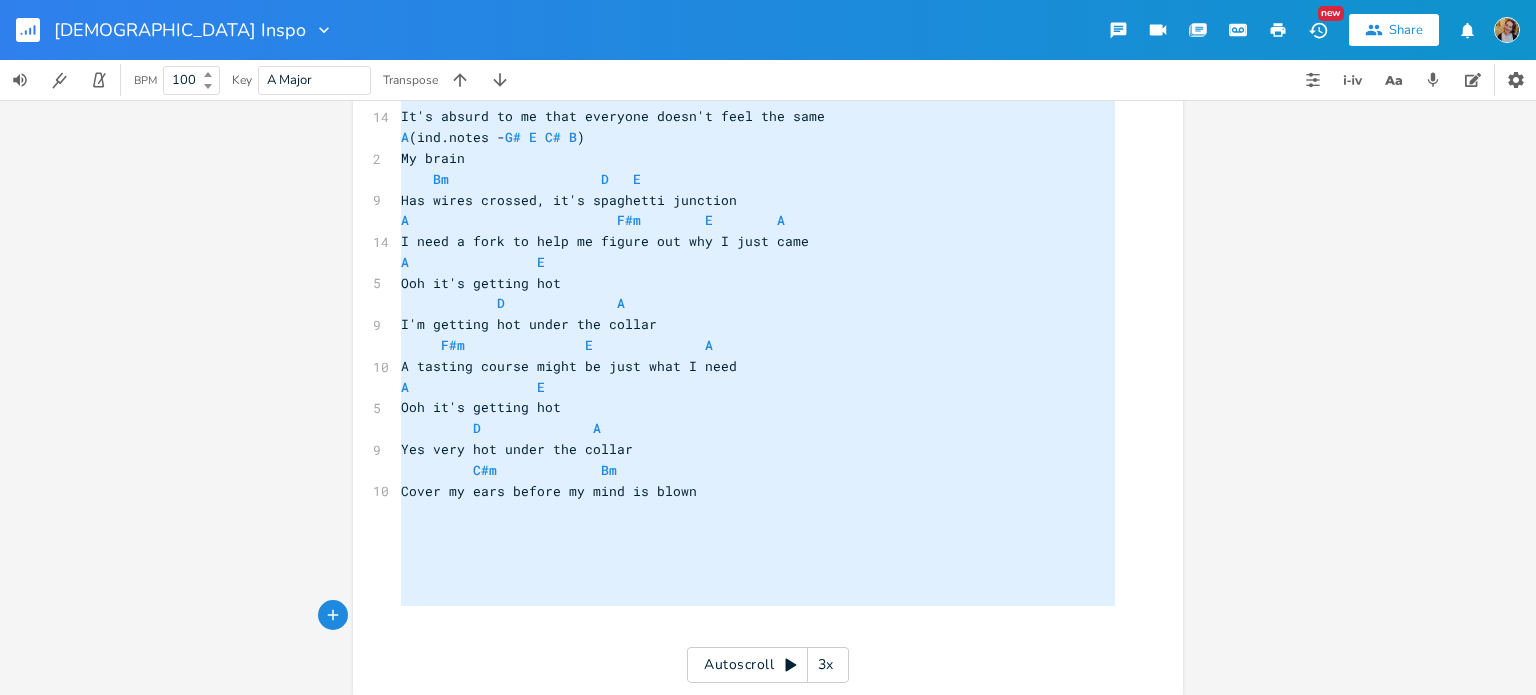 type on "[Verse 1]
A
Been listening to lots of inspo music
E                      D    A
It's hot as hell, very G.A.Y.
A
Sparks in my brain as I listen to it
E                  D            C#m
I'm really feeling part of the vibe
[Pre-chorus]
Bm
I / identify
C#m            Bm
With the love, and the fight
C#m        Bm
Tearing up, my insides
C#m
Until I explode
D          E
Into a purple pink blueish light
[Chorus]
A (ind.notes - G# E C# B)
Heads turn
Bm              D    E
[PERSON_NAME] and girls fill every corner
A                      F#m     E                A
It's absurd to me that everyone doesn't feel the same
A (ind.notes - G# E C# B)
My brain
Bm                   D   E
Has wires crossed, it's spaghetti junction
A                          F#m        E        A
I need a fork to help me figure out why I just came
A                E
Ooh it's getting hot
D              A
I'm getting hot under the collar
F#m               [PERSON_NAME].." 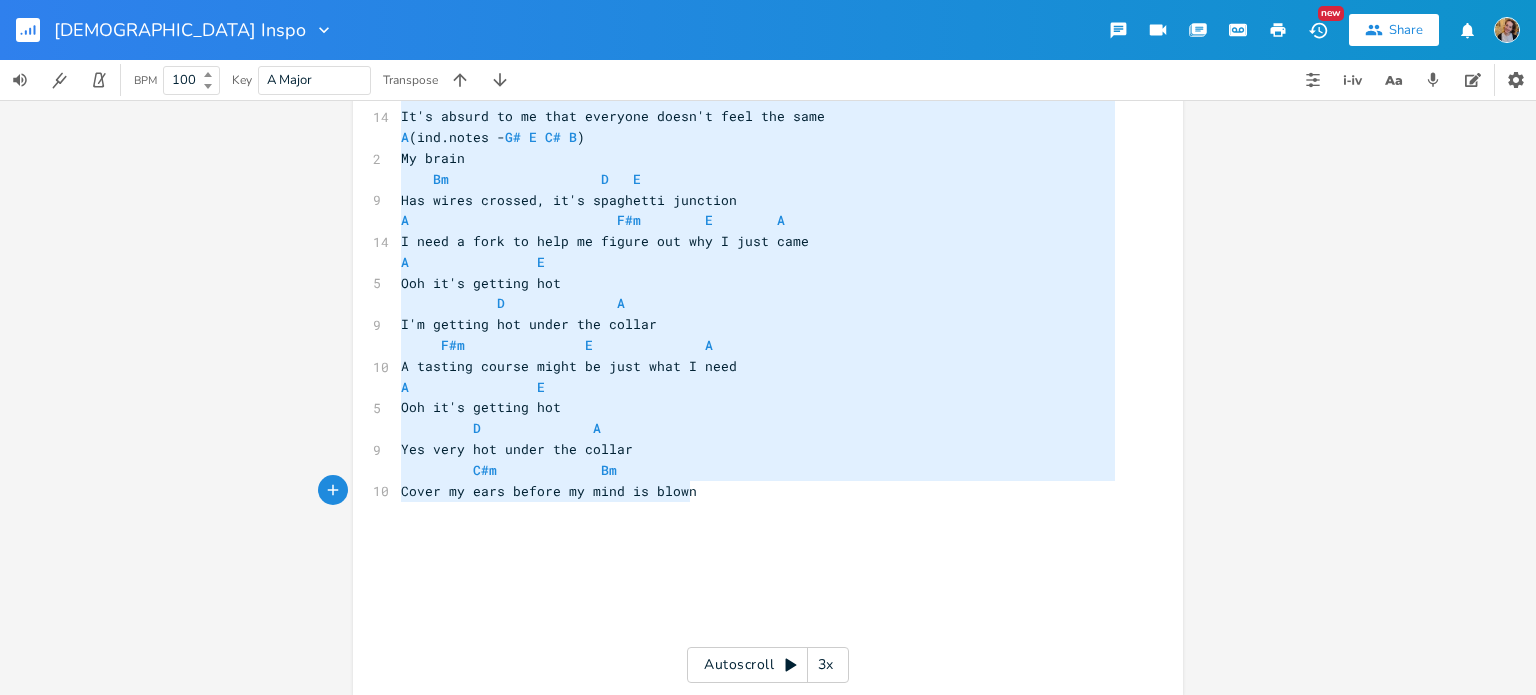 drag, startPoint x: 392, startPoint y: 157, endPoint x: 708, endPoint y: 499, distance: 465.63934 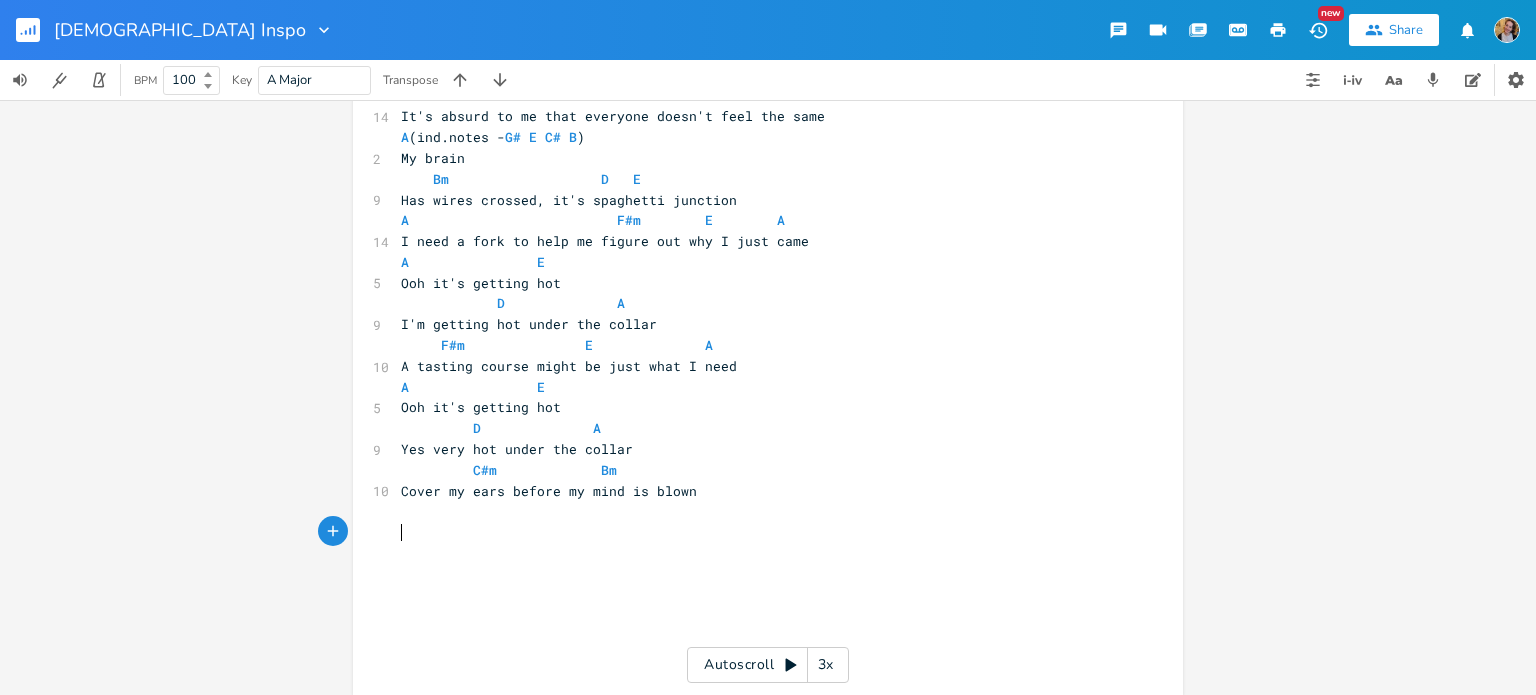 click on "​" at bounding box center [758, 532] 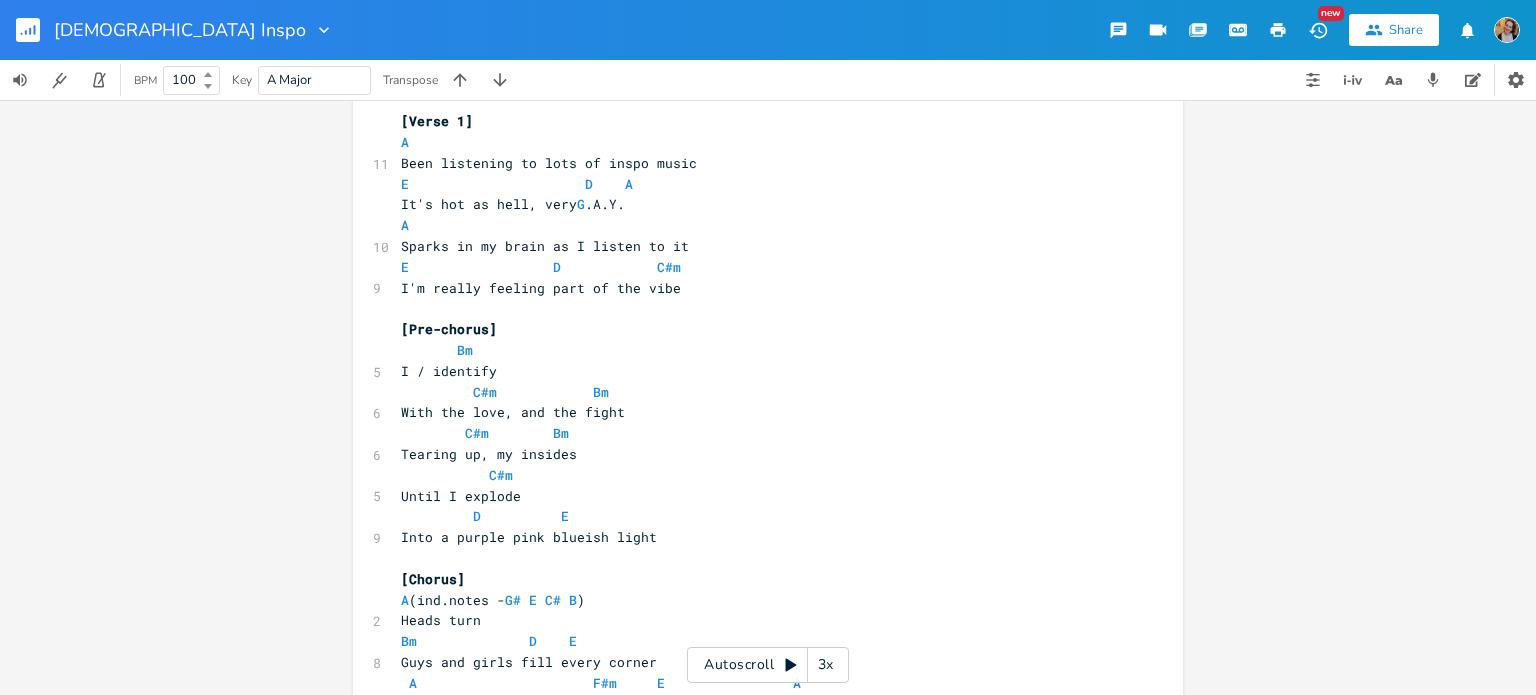 scroll, scrollTop: 1034, scrollLeft: 0, axis: vertical 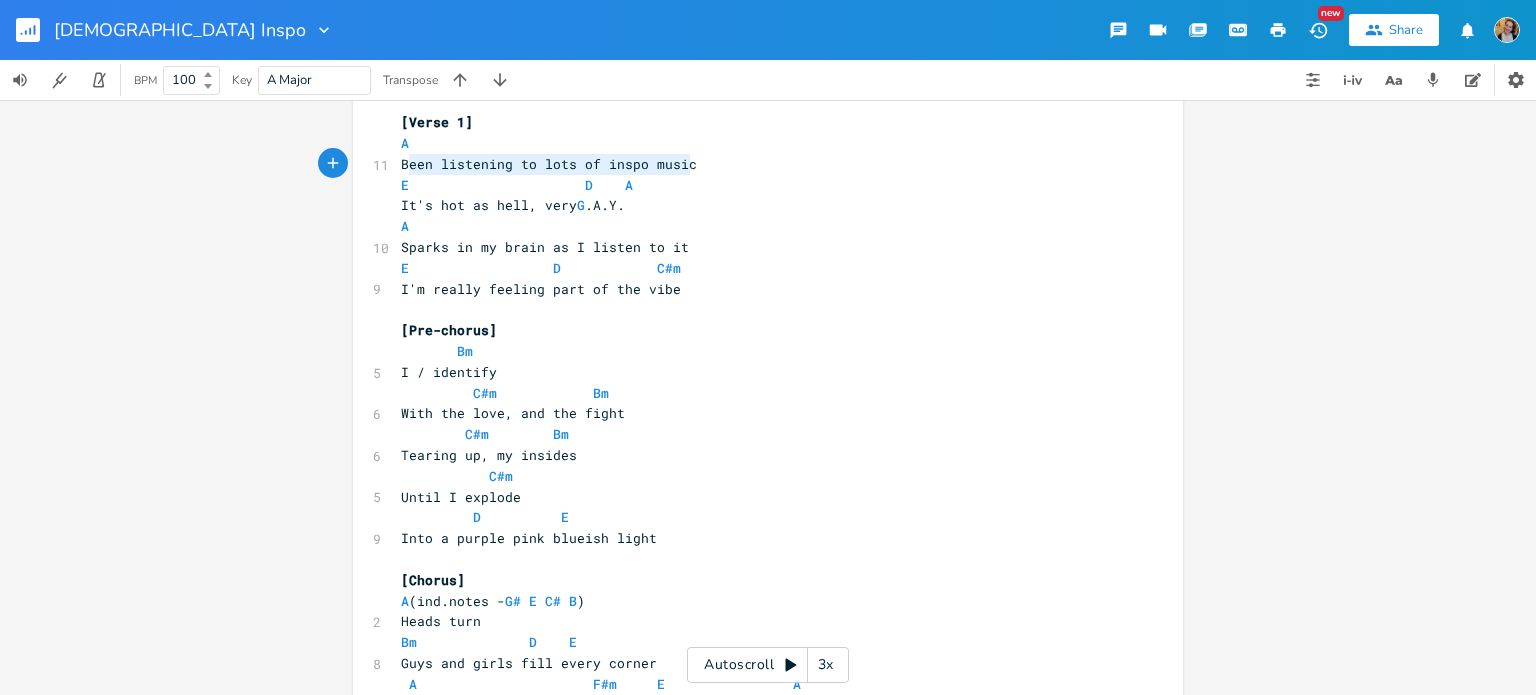 drag, startPoint x: 657, startPoint y: 170, endPoint x: 399, endPoint y: 166, distance: 258.031 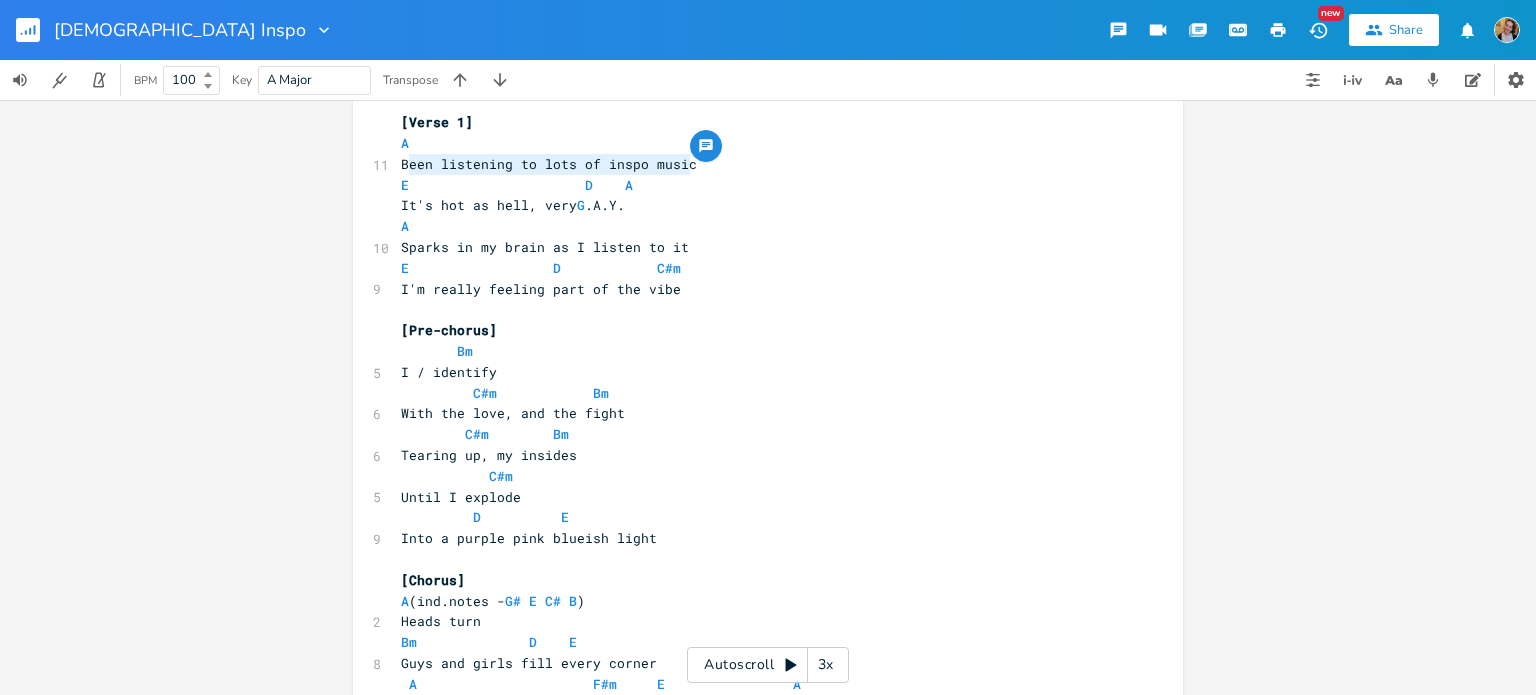 type on "C" 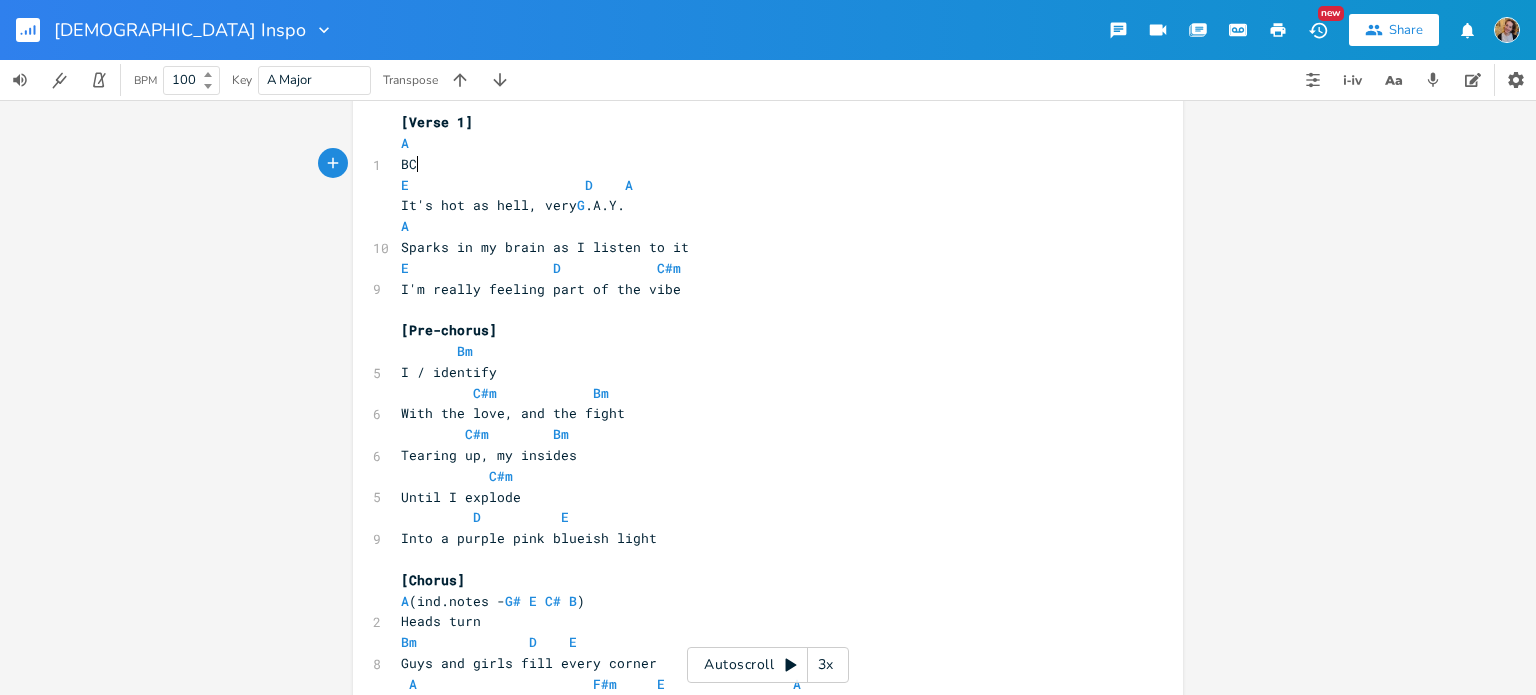 scroll, scrollTop: 0, scrollLeft: 9, axis: horizontal 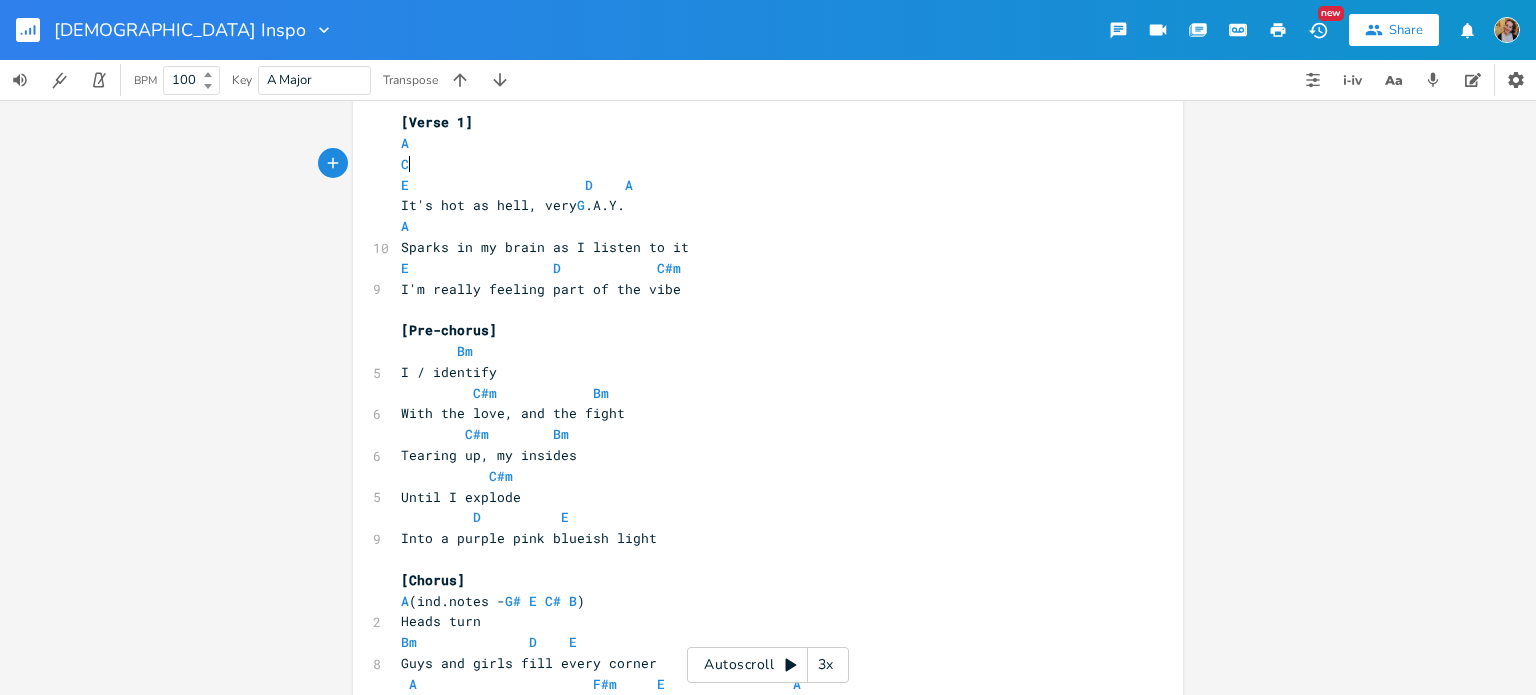 type on "Cn" 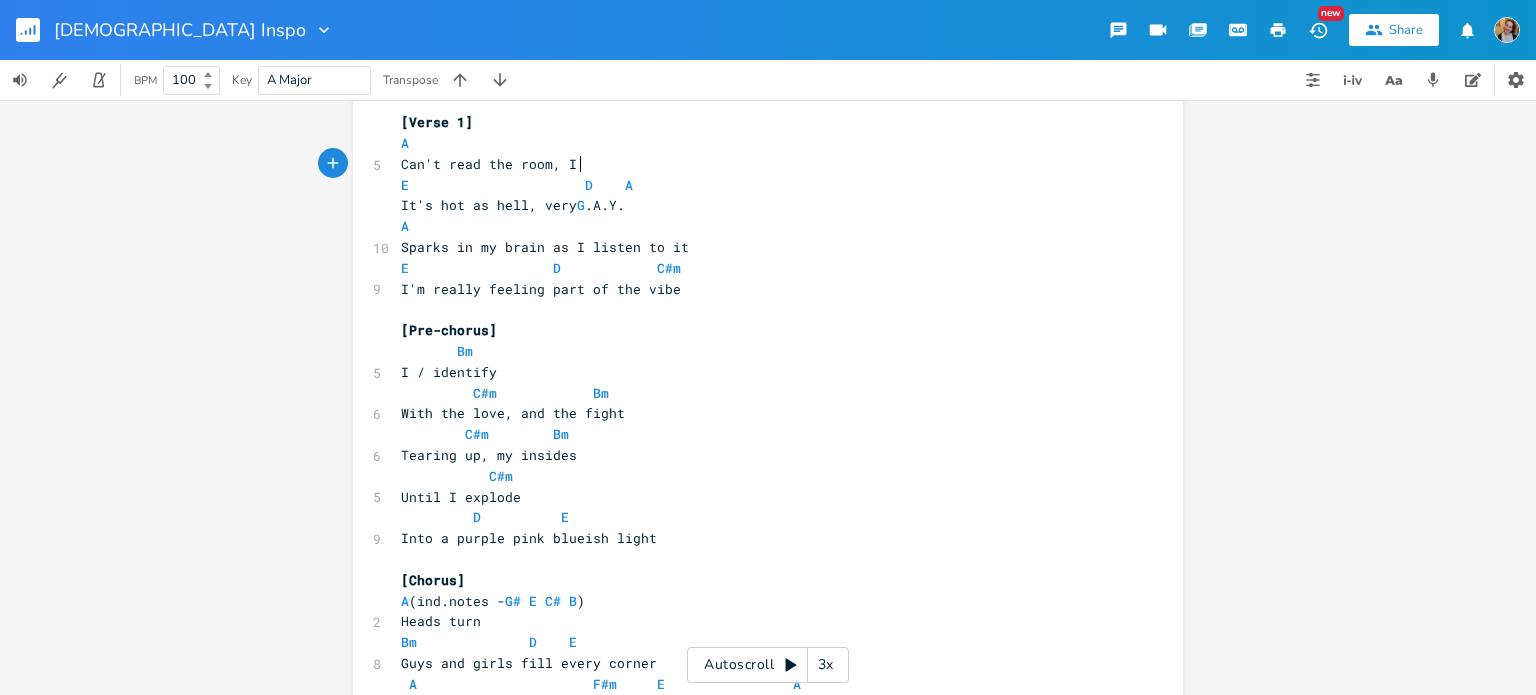 type on "an't read the room, I'll" 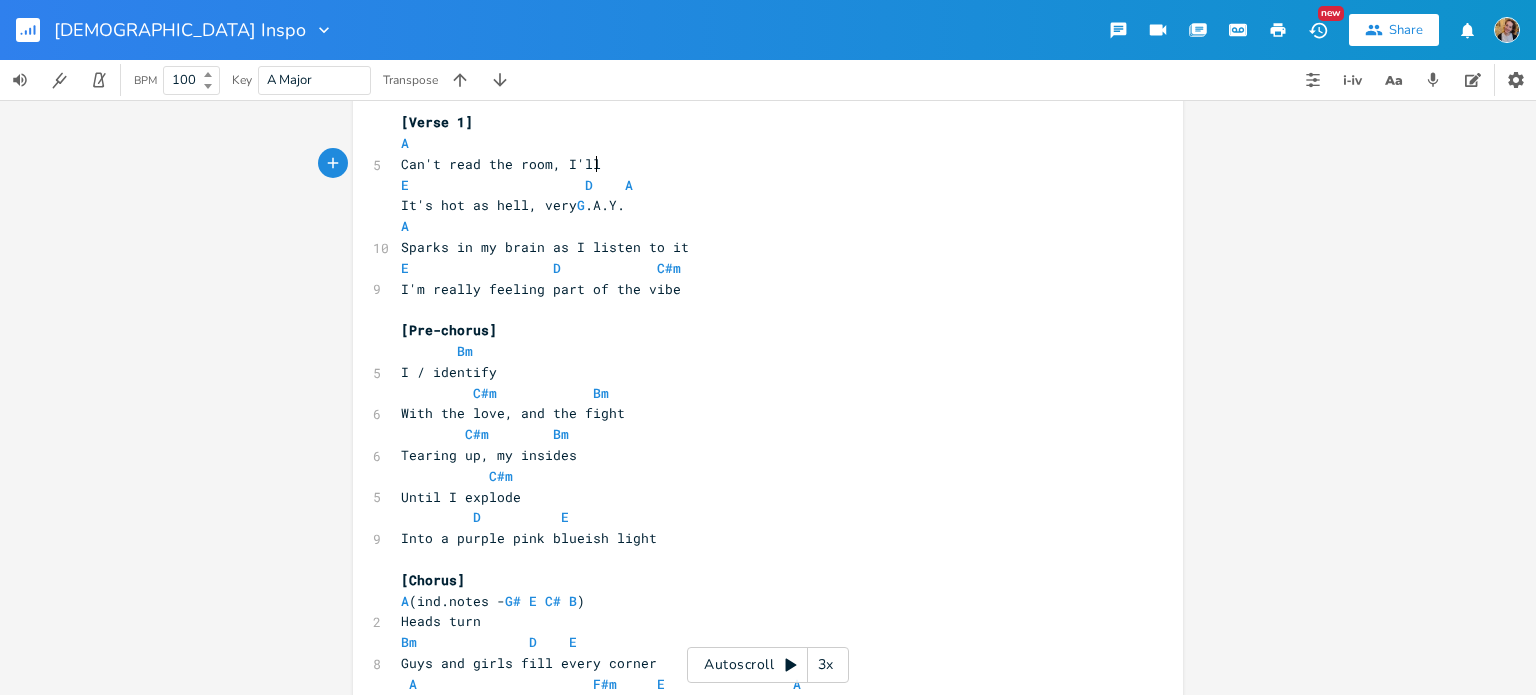 scroll, scrollTop: 0, scrollLeft: 128, axis: horizontal 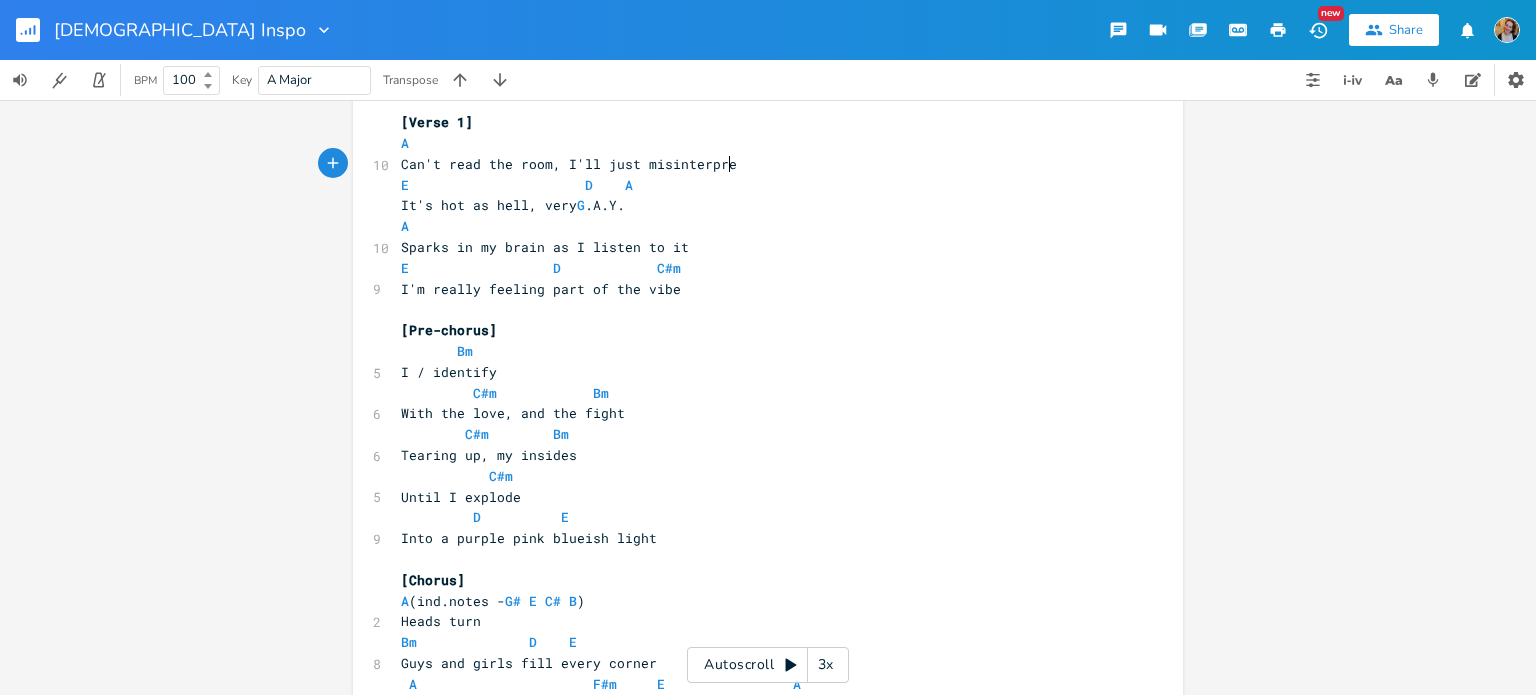 type on "l just misinterpret" 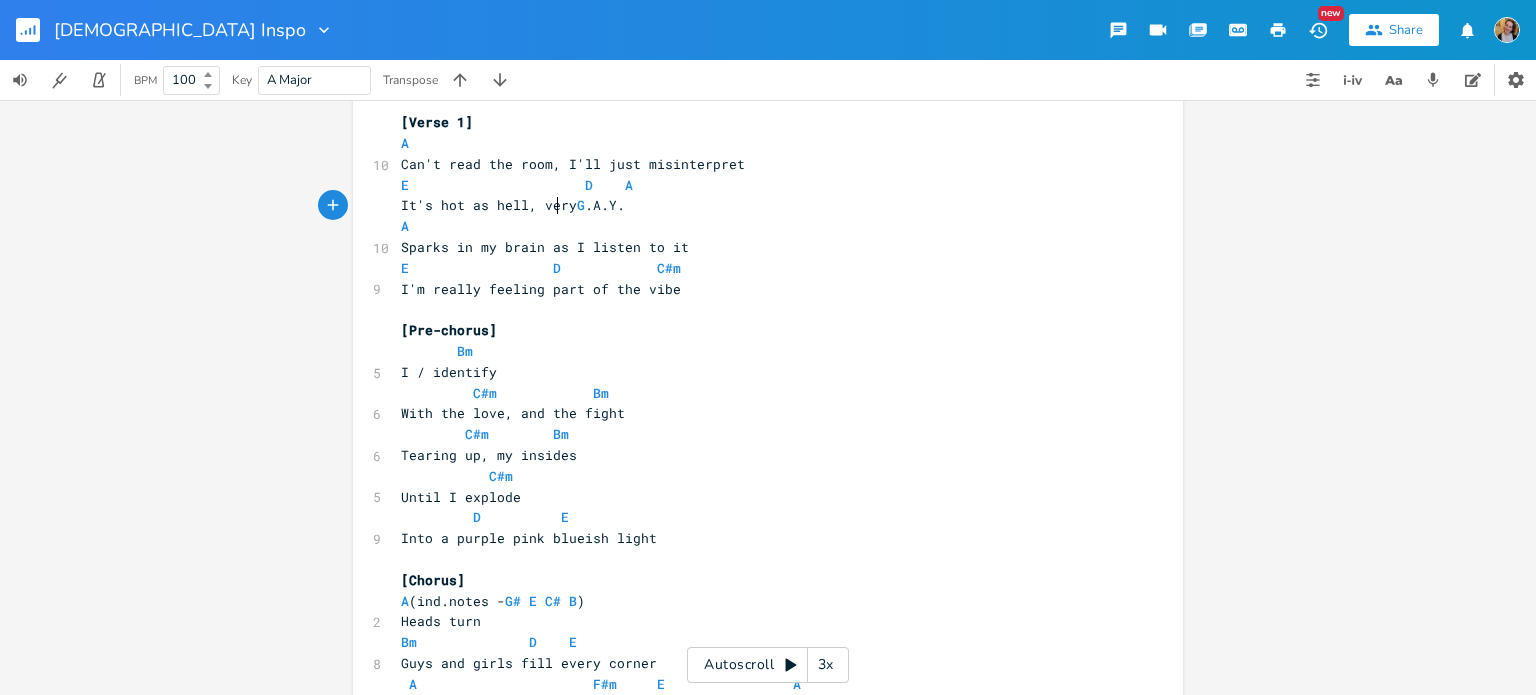 click on "It's hot as hell, very  G .A.Y." at bounding box center (513, 205) 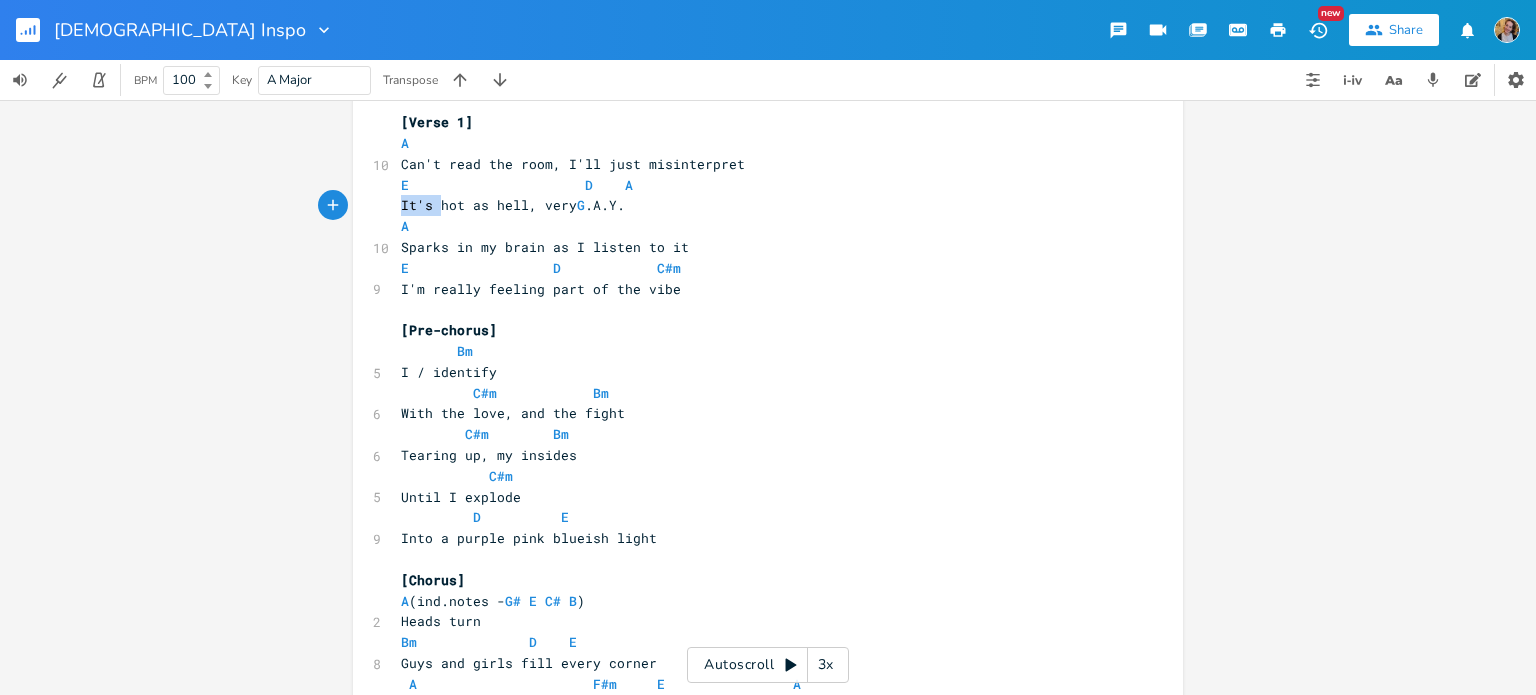 drag, startPoint x: 387, startPoint y: 207, endPoint x: 433, endPoint y: 207, distance: 46 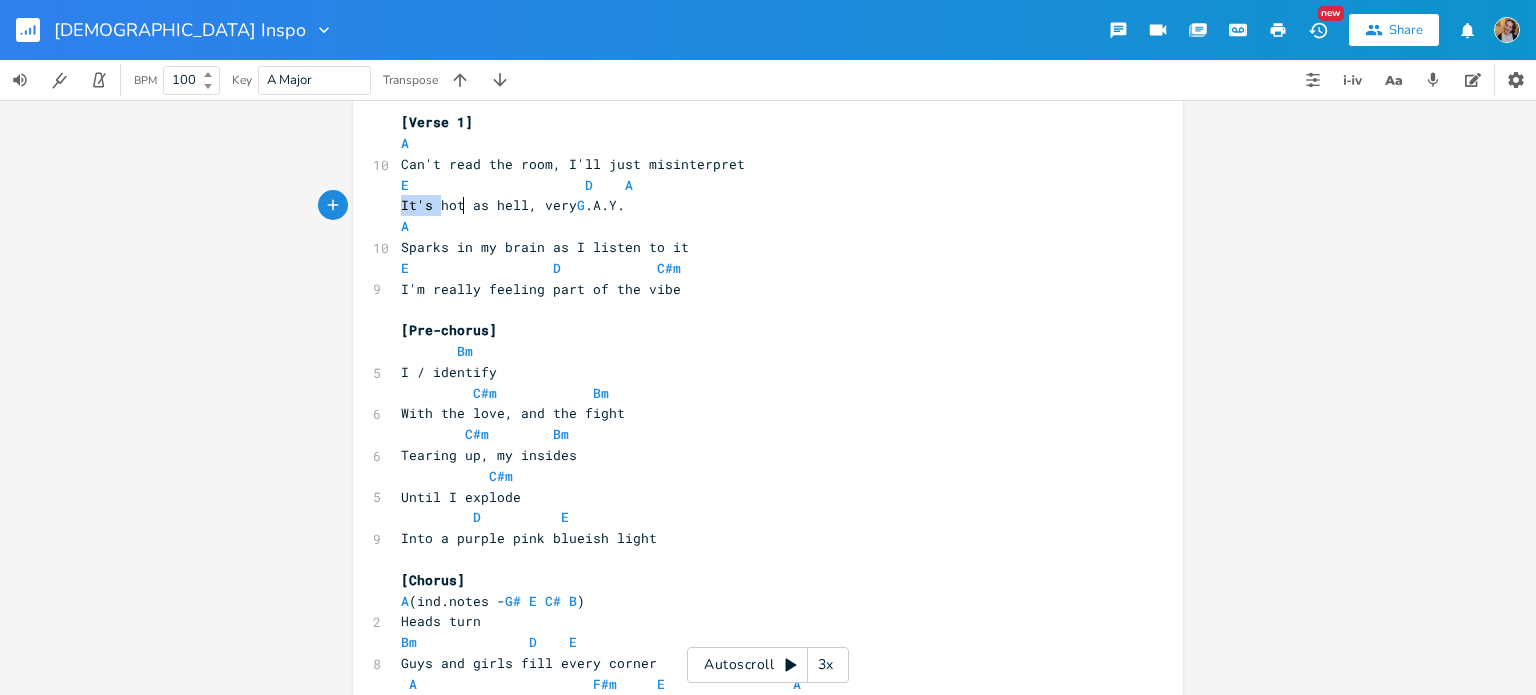 scroll, scrollTop: 0, scrollLeft: 0, axis: both 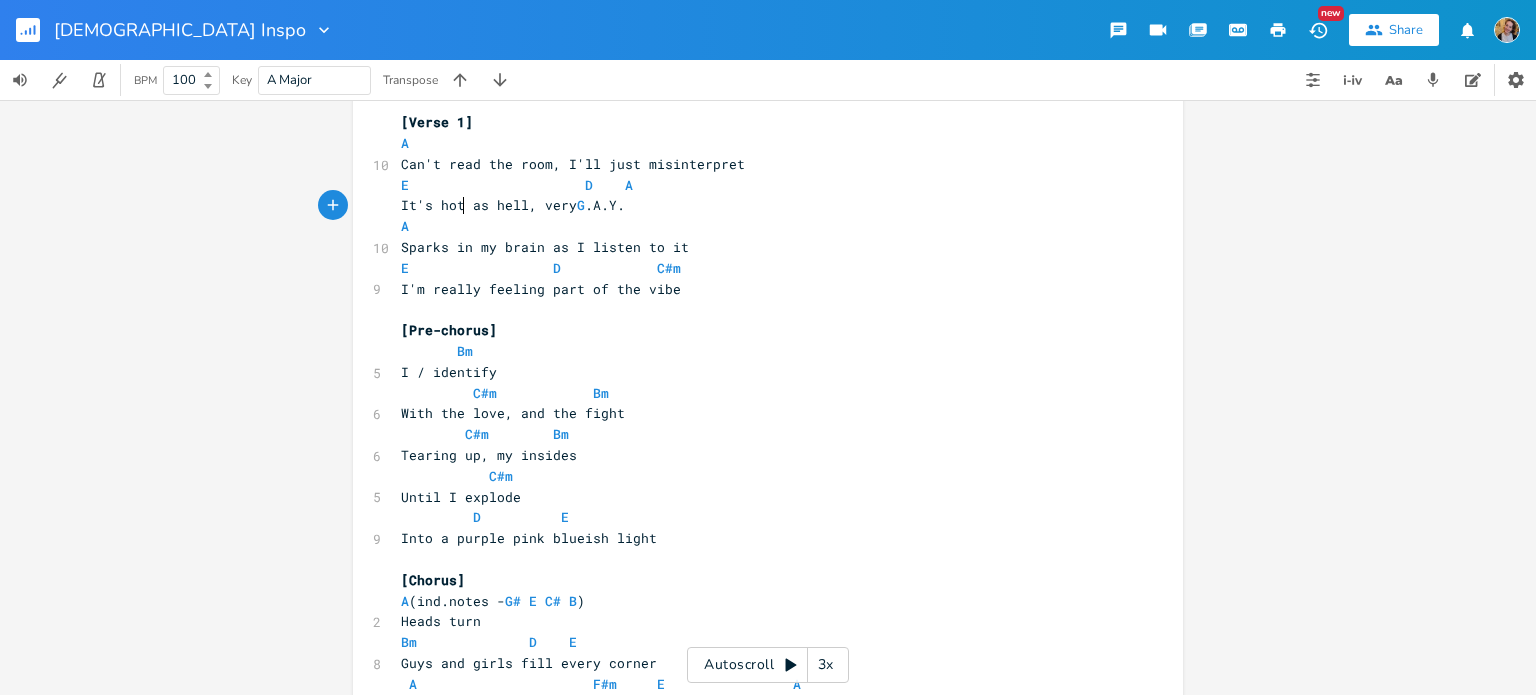 click on "It's hot as hell, very  G .A.Y." at bounding box center (513, 205) 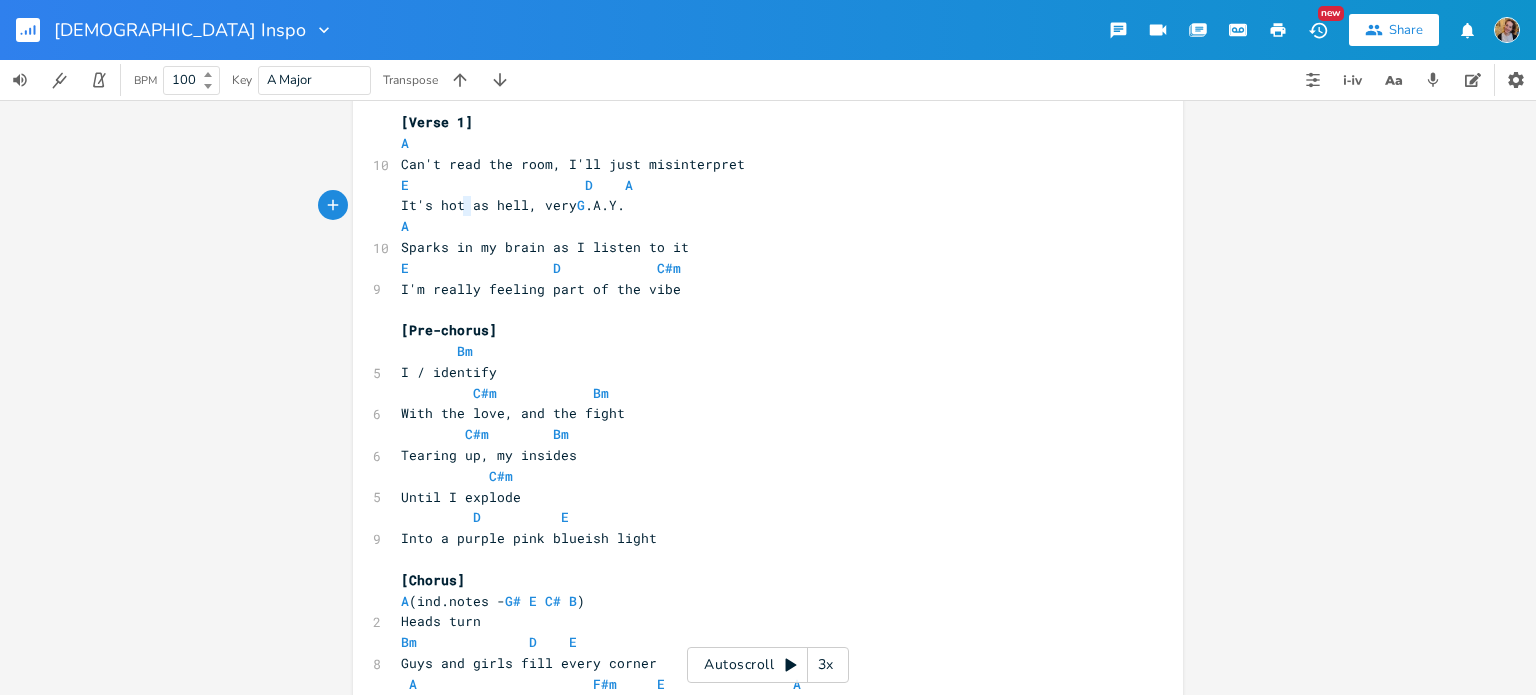 click on "It's hot as hell, very  G .A.Y." at bounding box center (513, 205) 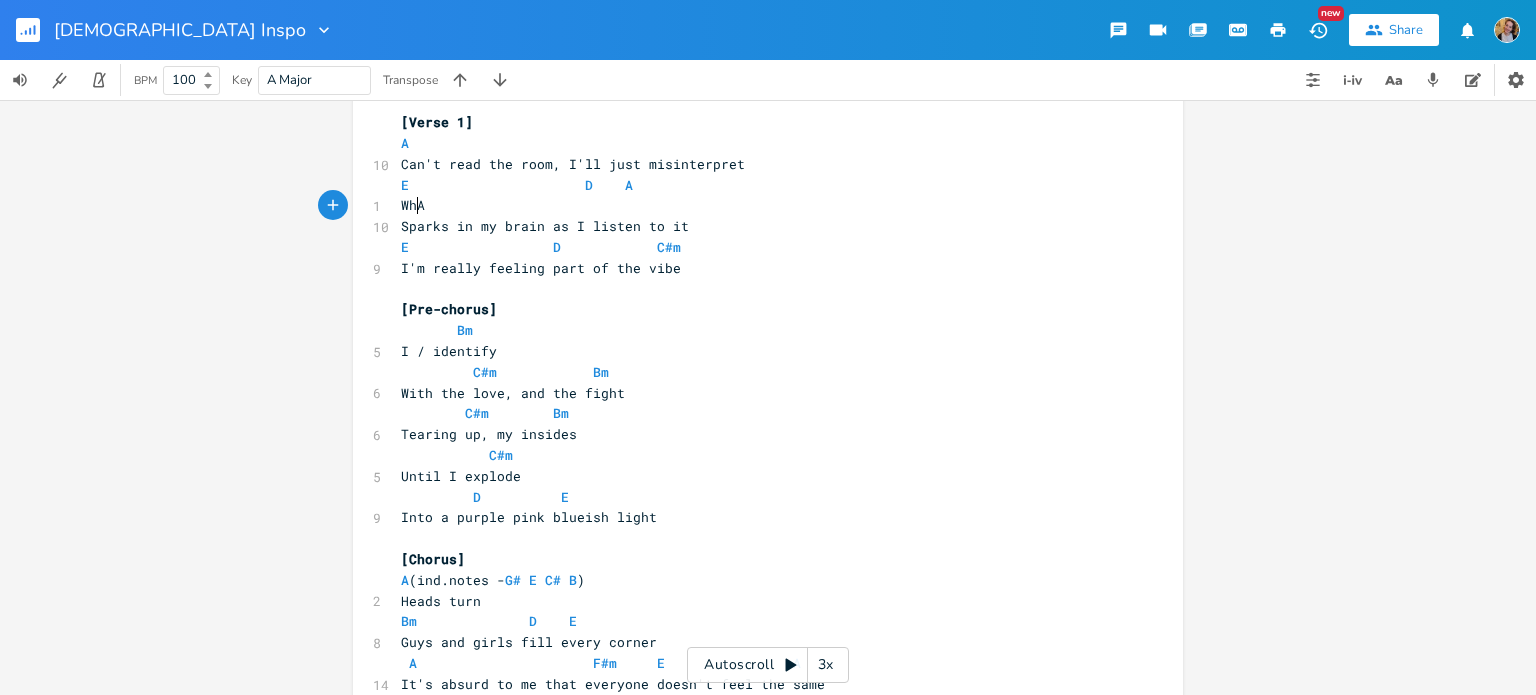 type on "What" 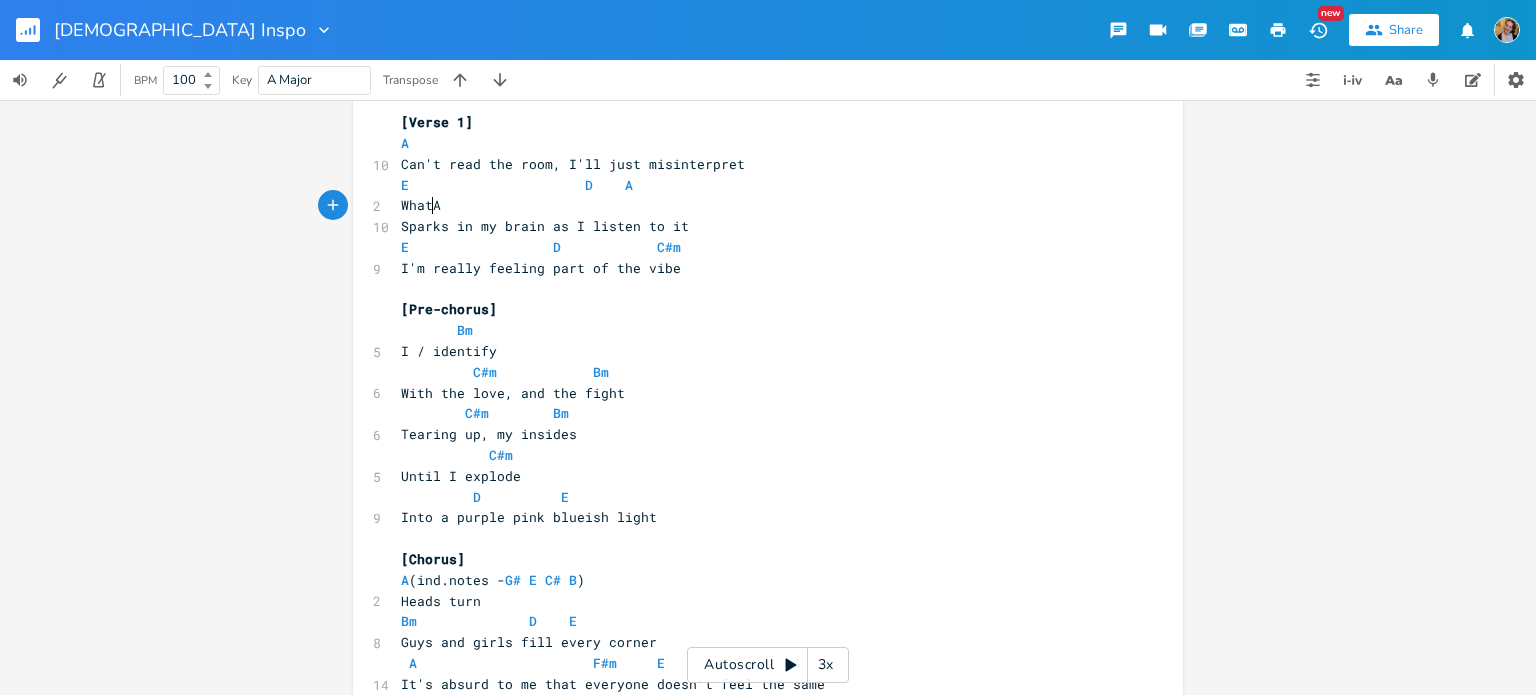 scroll, scrollTop: 0, scrollLeft: 32, axis: horizontal 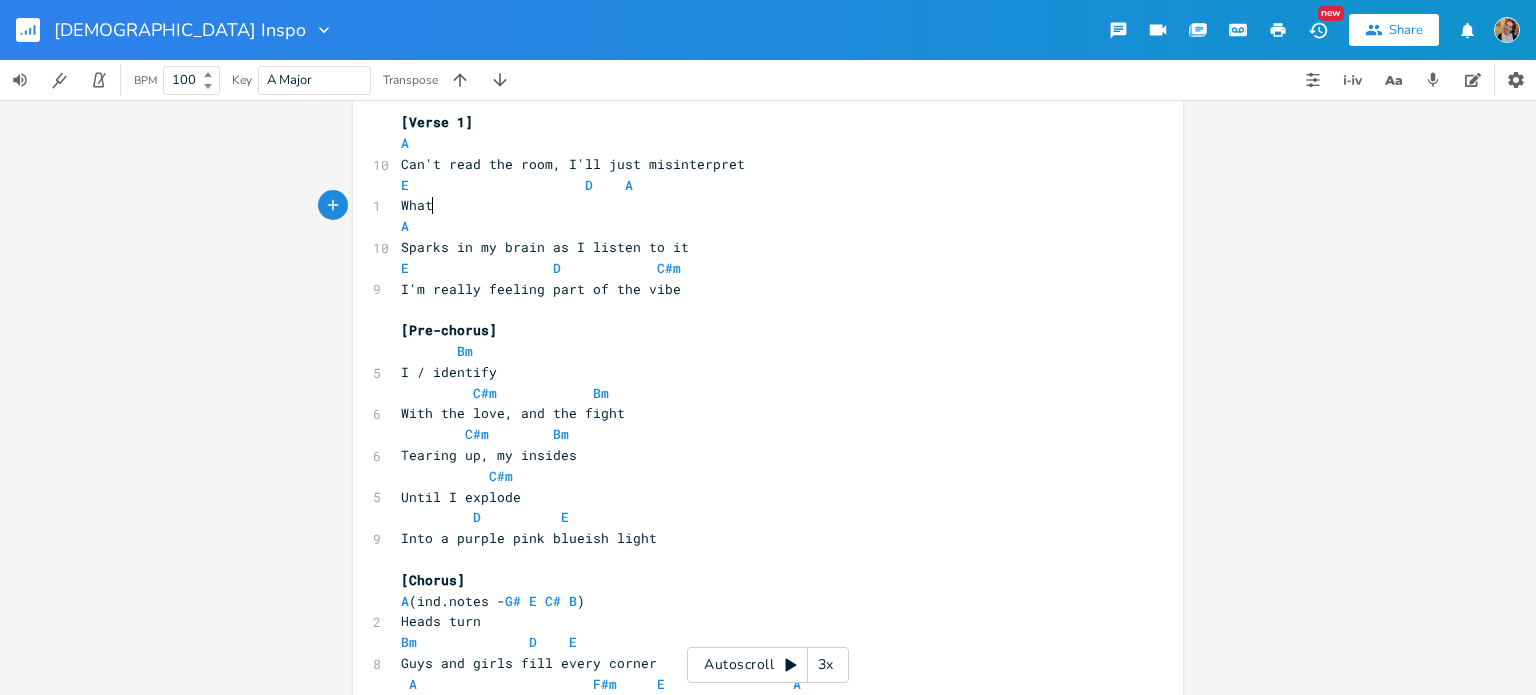 click on "What" at bounding box center (758, 205) 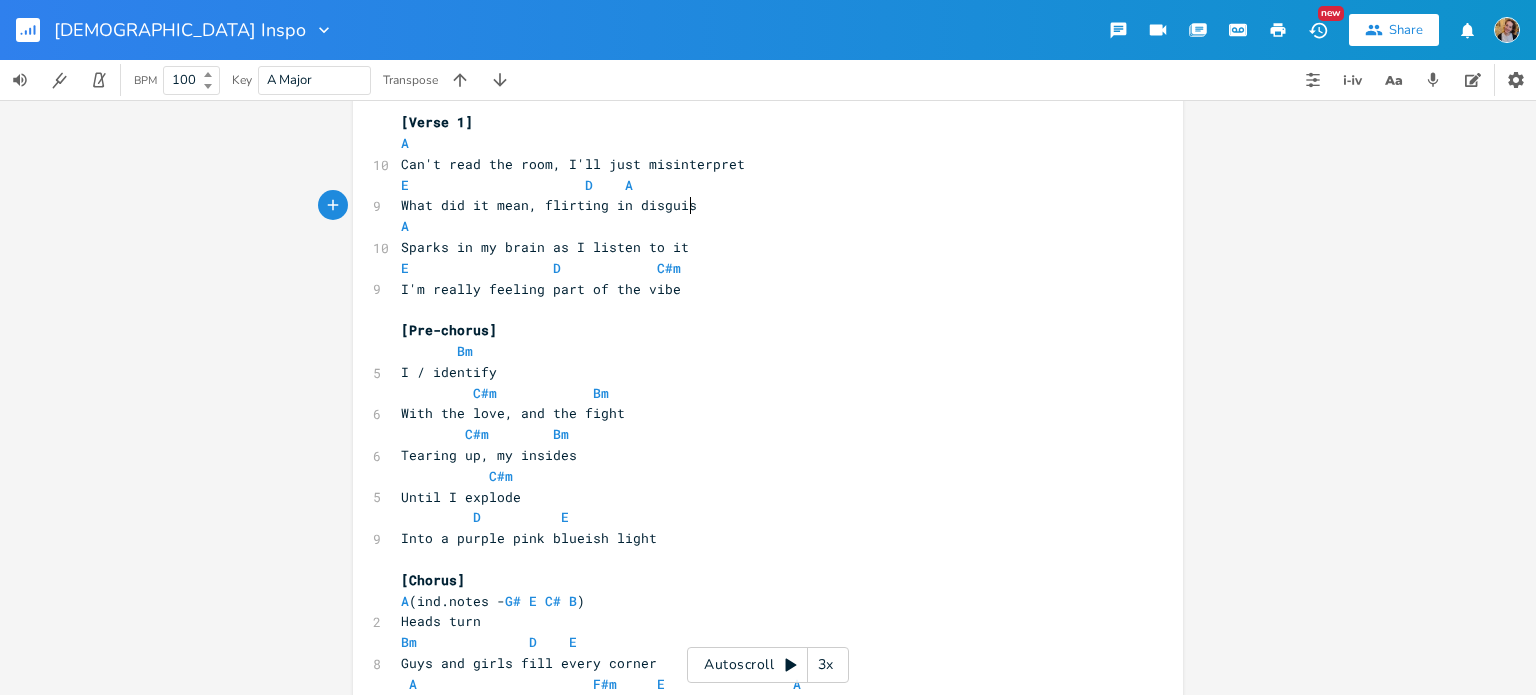 type on "did it mean, flirting in disguise" 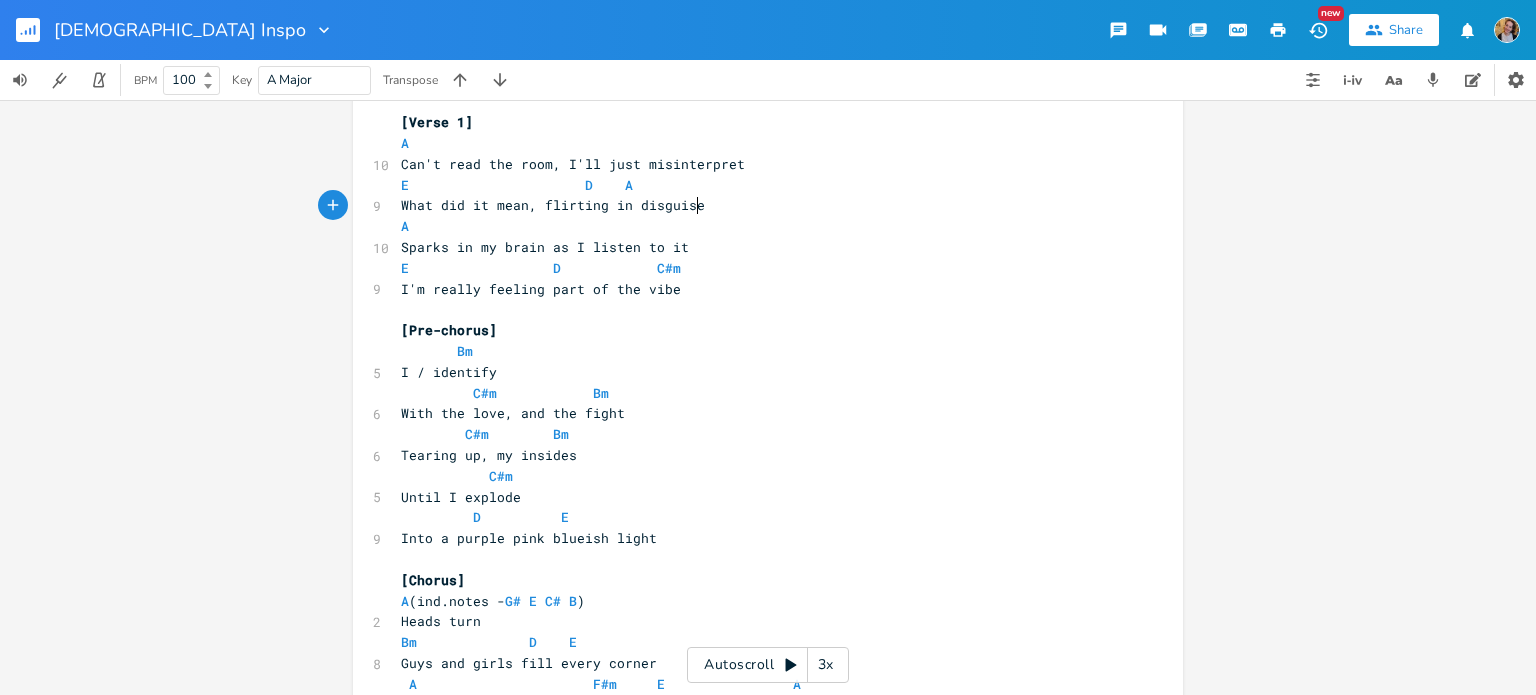 click on "E                        D      A" at bounding box center (517, 185) 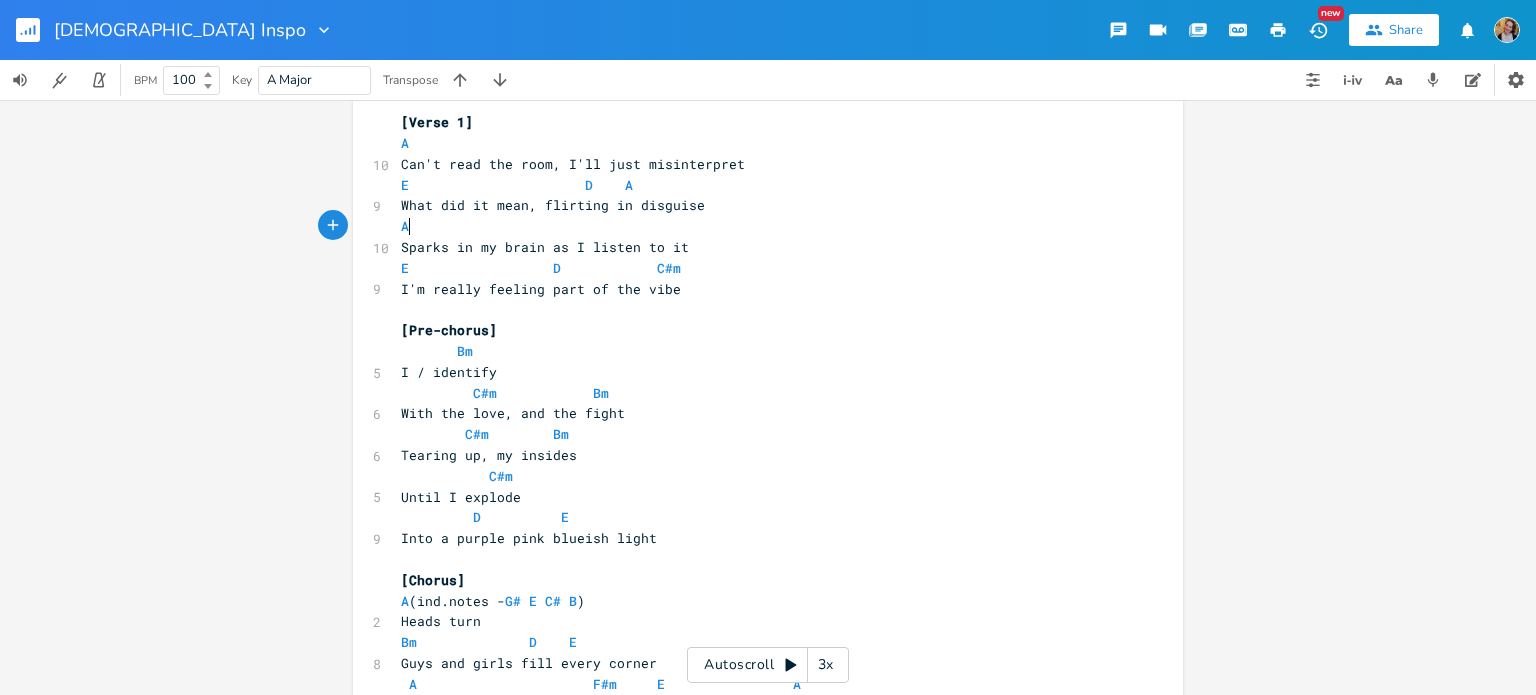 click on "A" at bounding box center (758, 226) 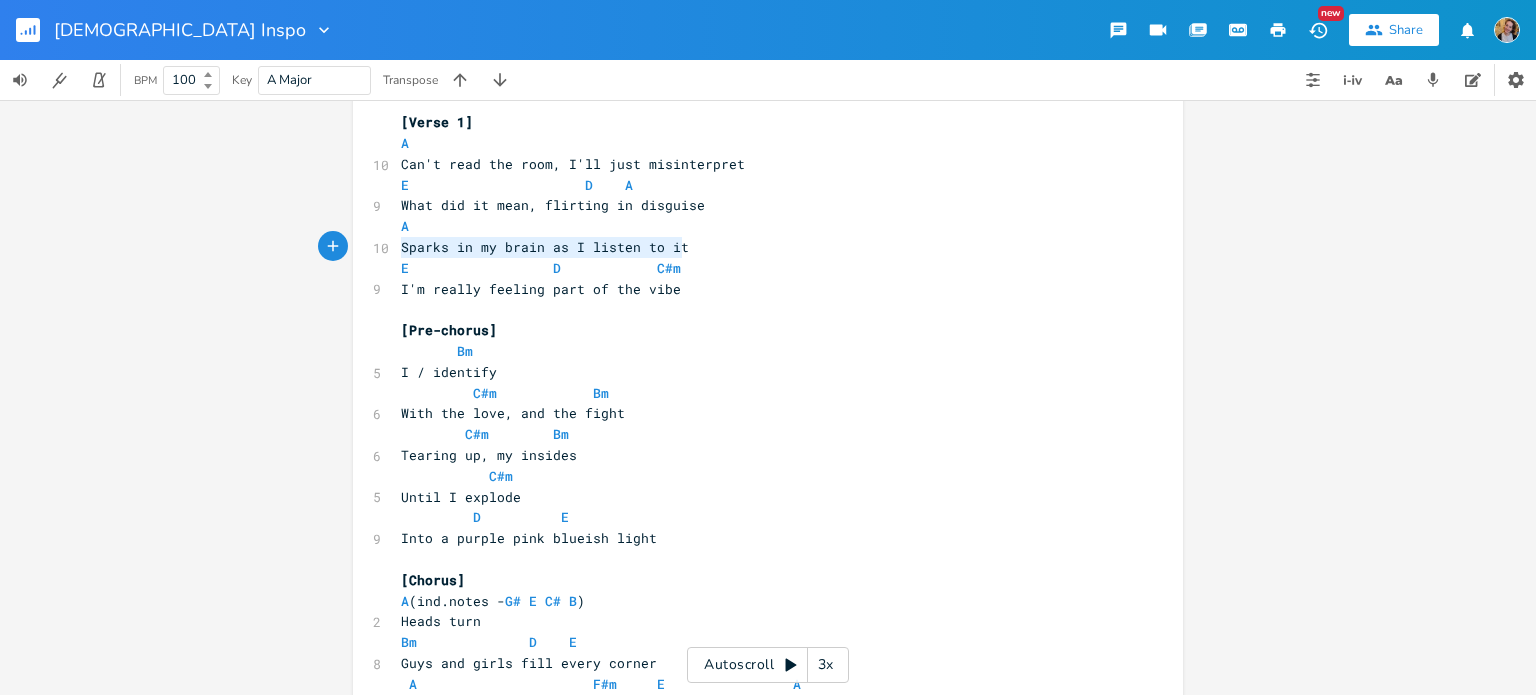 drag, startPoint x: 394, startPoint y: 247, endPoint x: 747, endPoint y: 252, distance: 353.0354 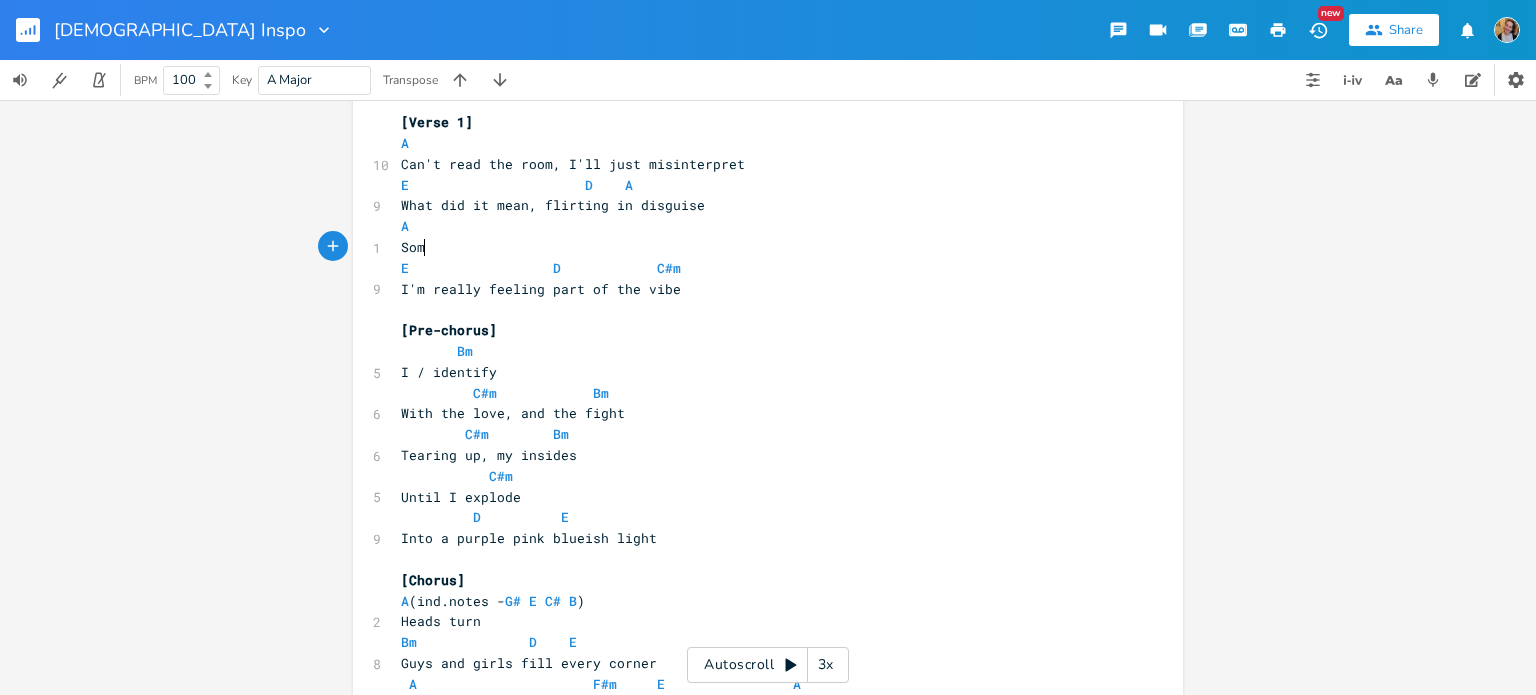 type on "Somes" 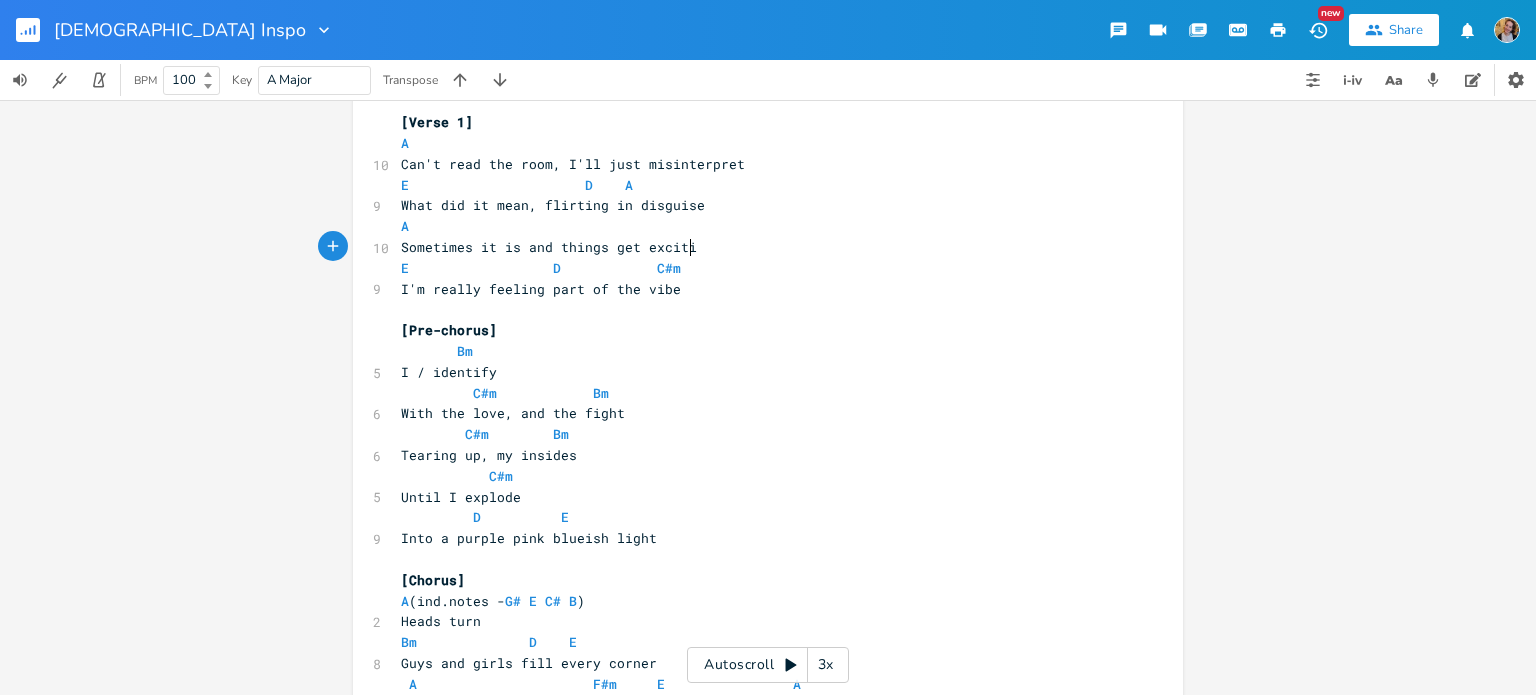 type on "times it is and things get exciting" 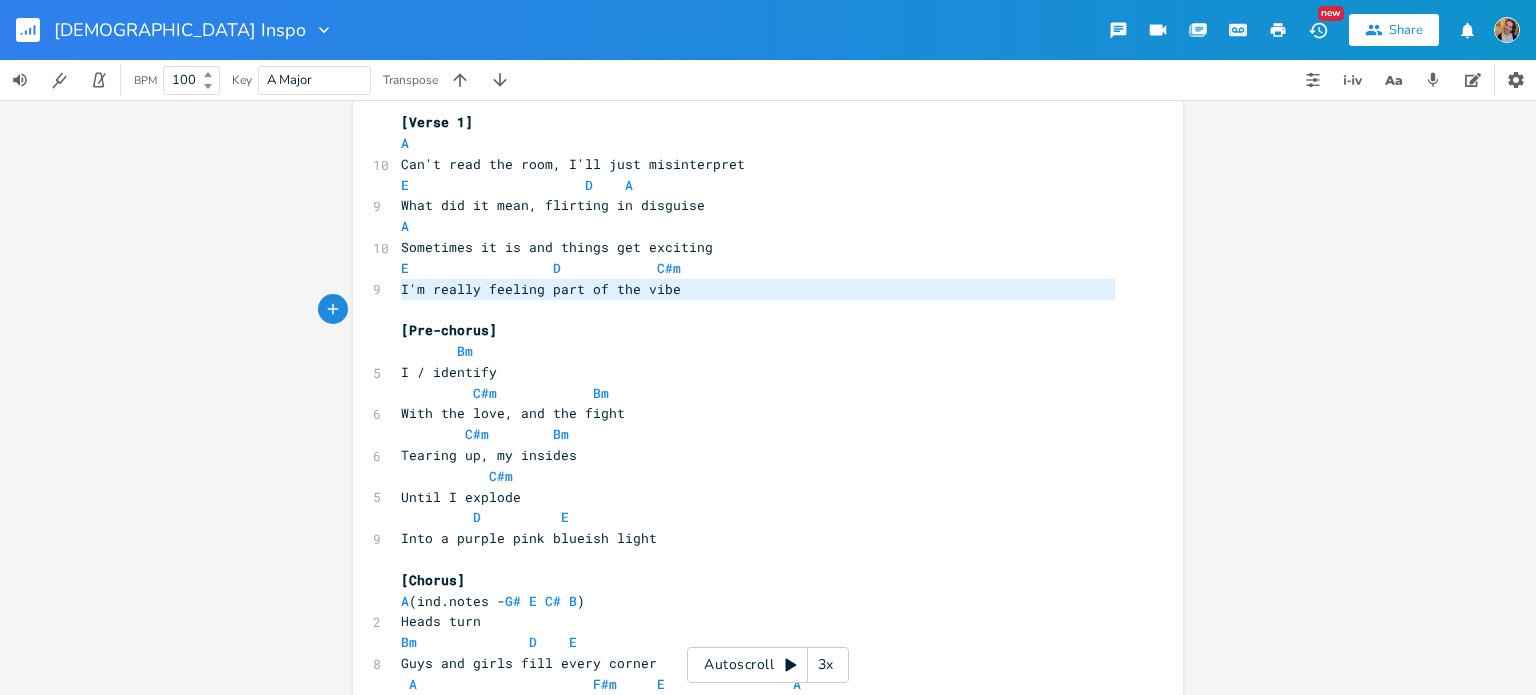drag, startPoint x: 392, startPoint y: 290, endPoint x: 748, endPoint y: 307, distance: 356.40567 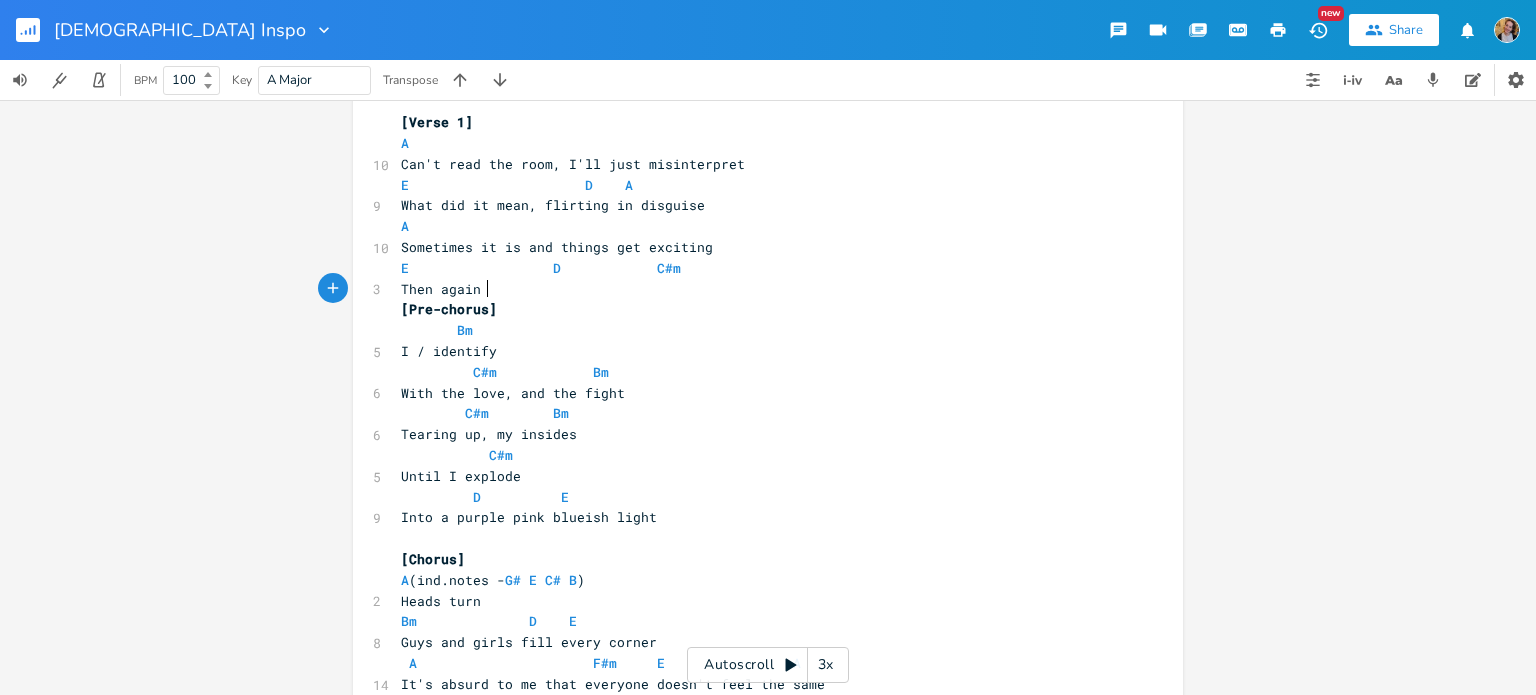 type on "Then again h" 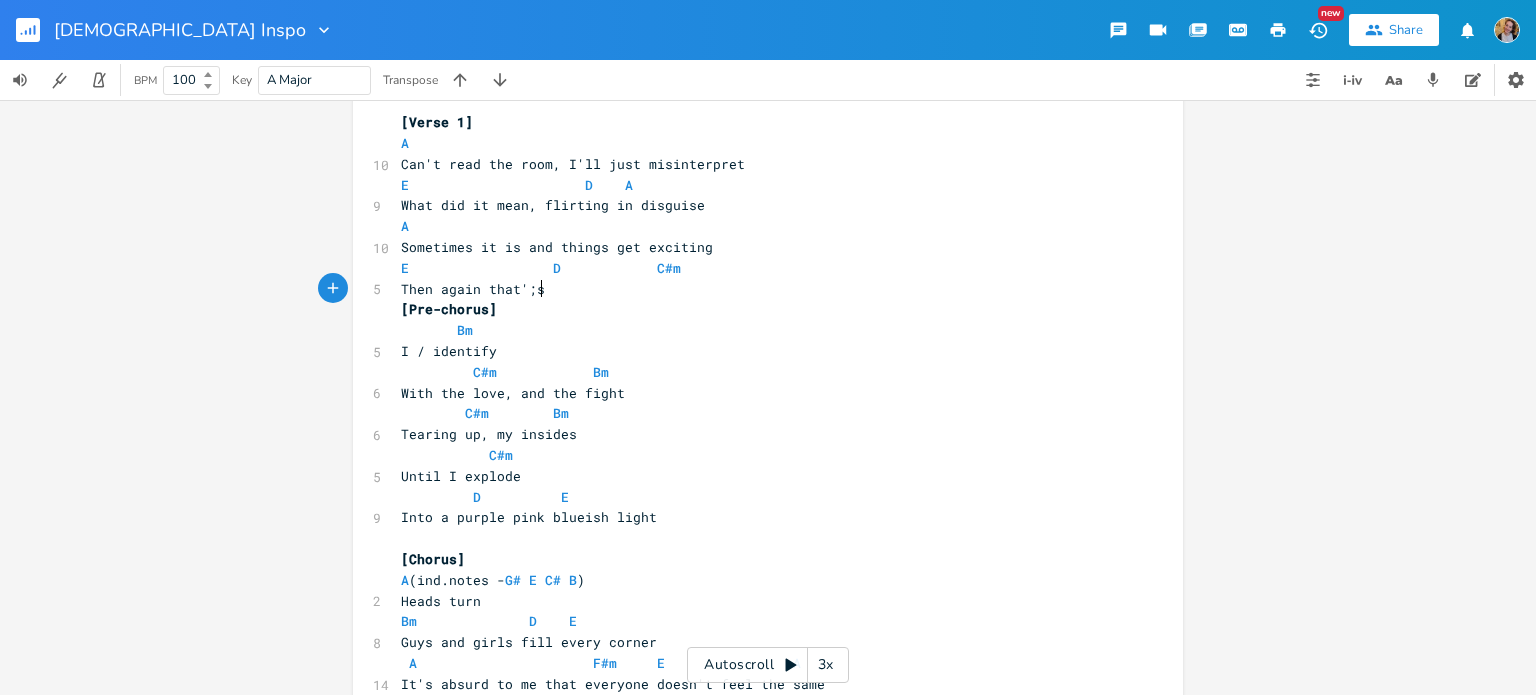 type on "that';s" 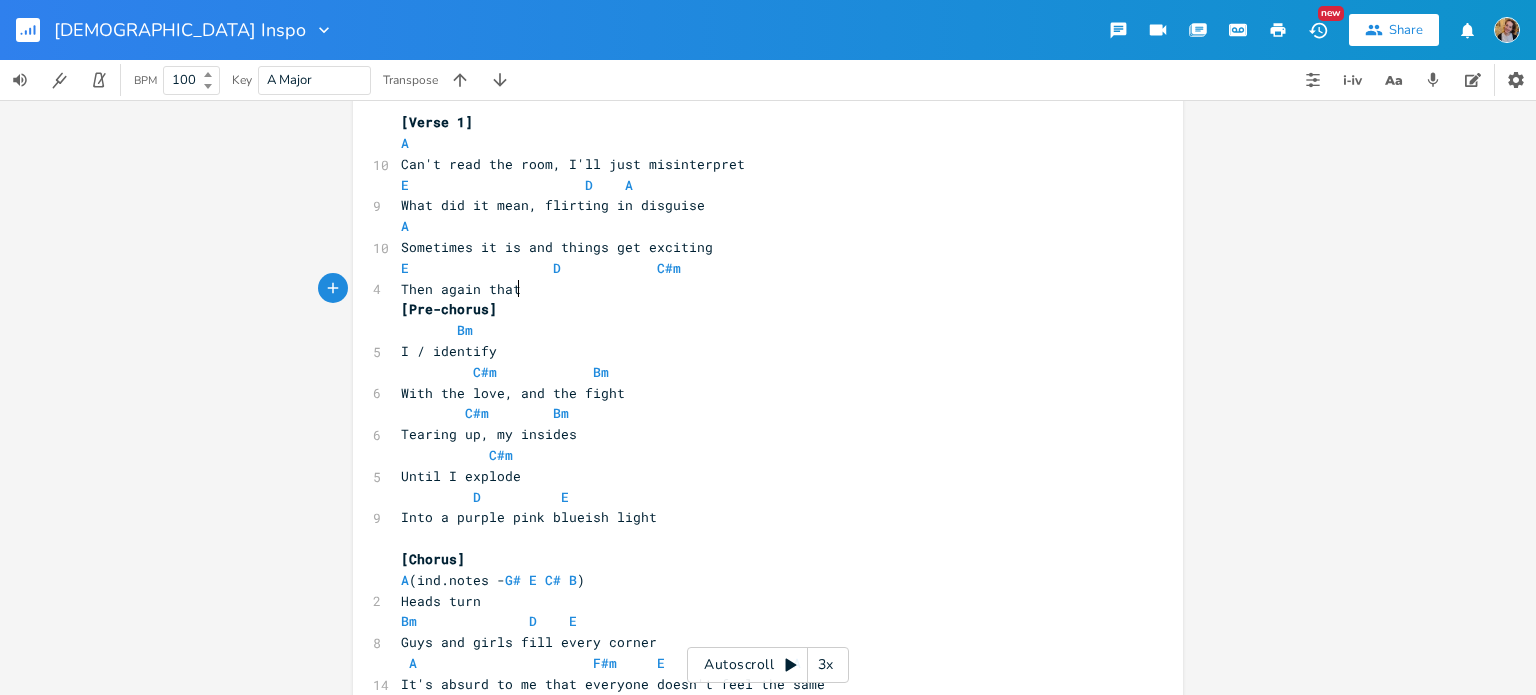 type on "s" 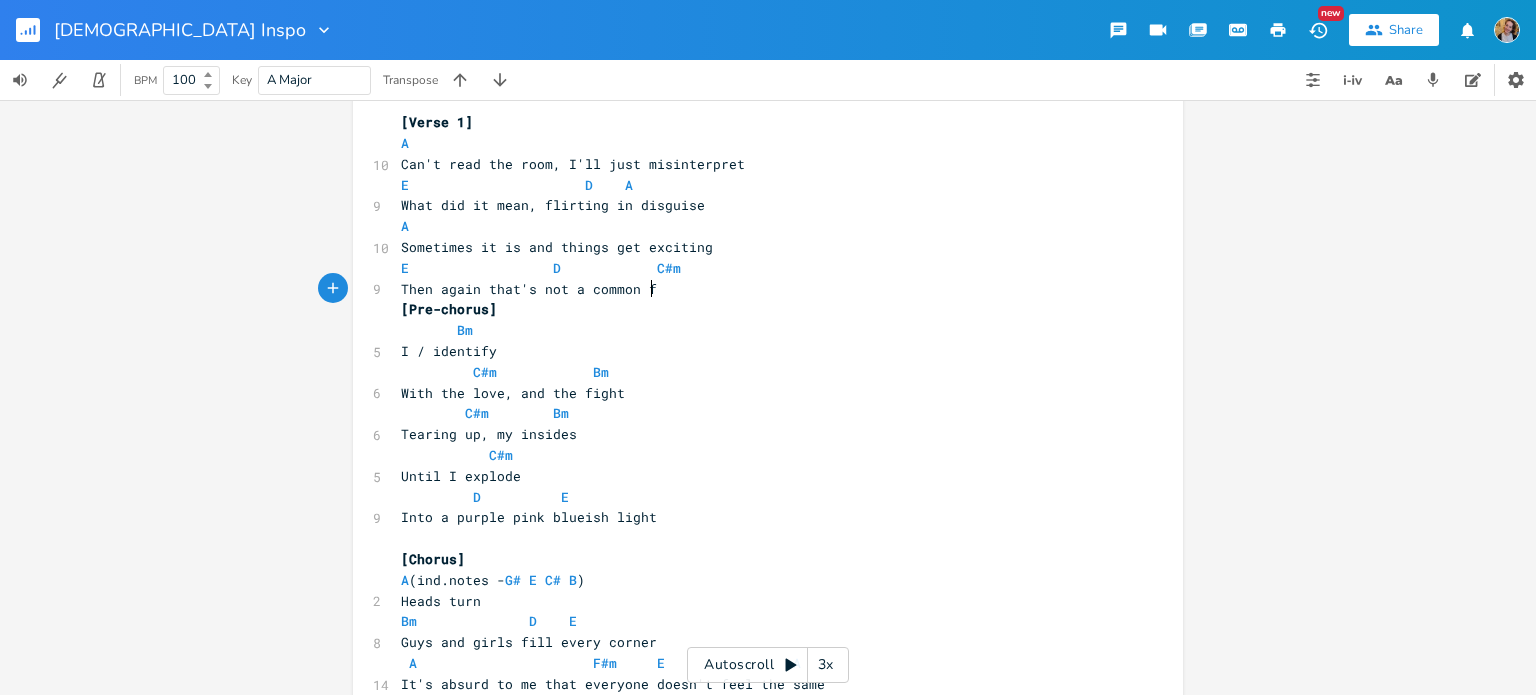 type on "'s not a common find" 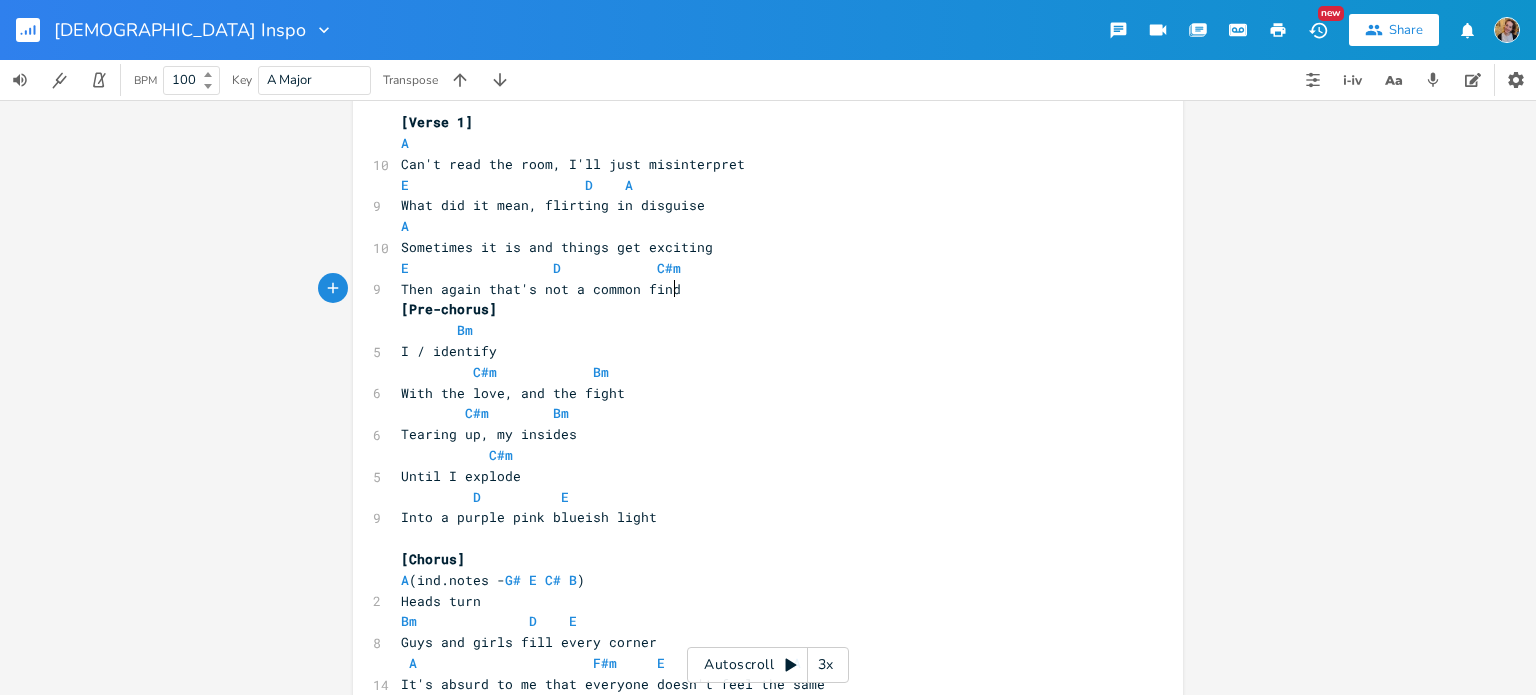 scroll, scrollTop: 0, scrollLeft: 122, axis: horizontal 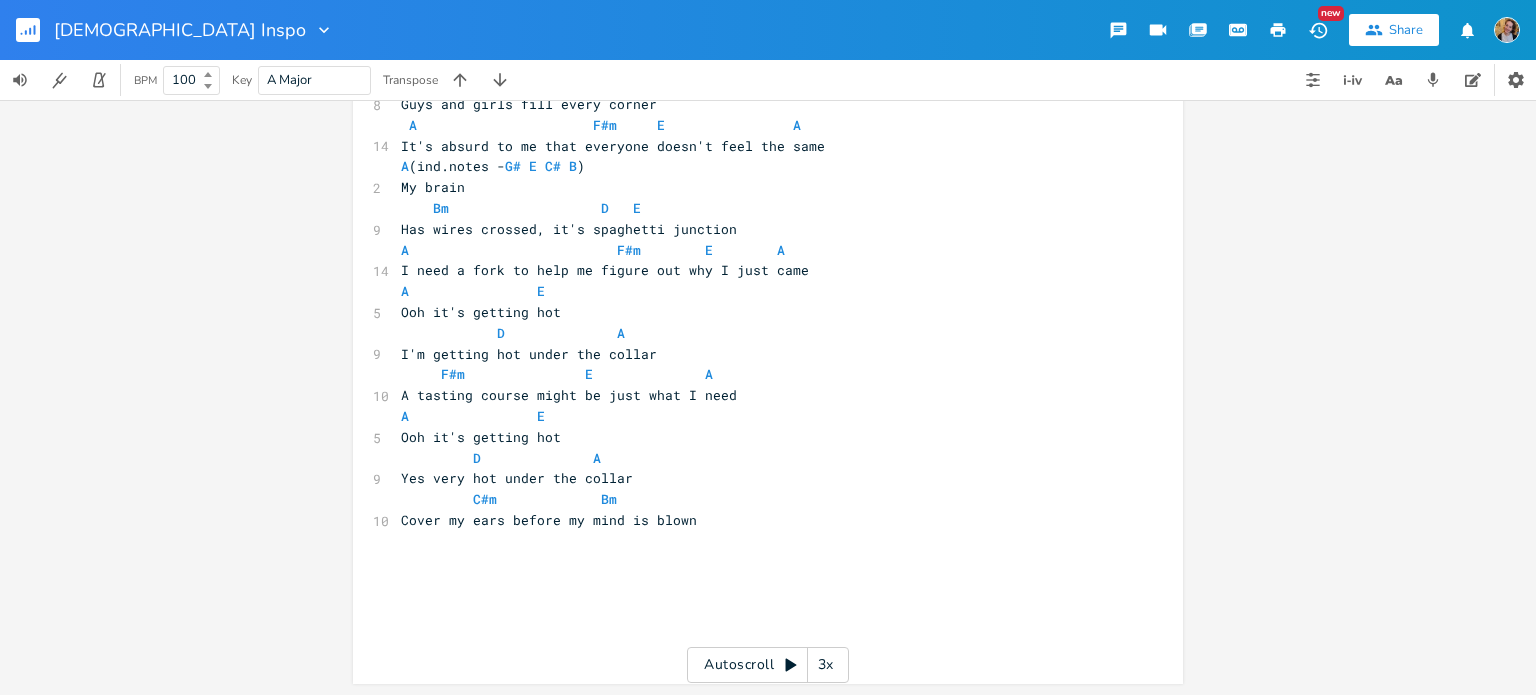 click on "I need a fork to help me figure out why I just came" at bounding box center (758, 270) 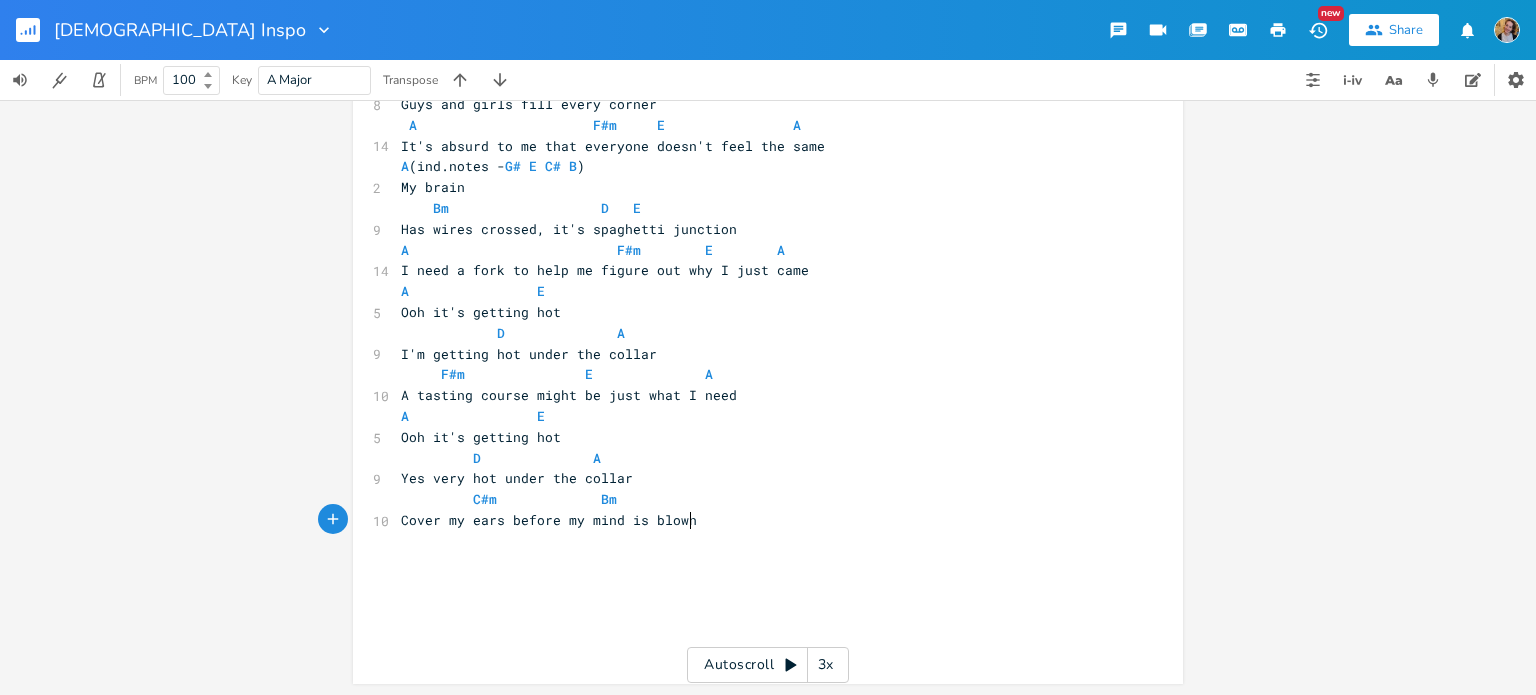 click on "Cover my ears before my mind is blown" at bounding box center [758, 520] 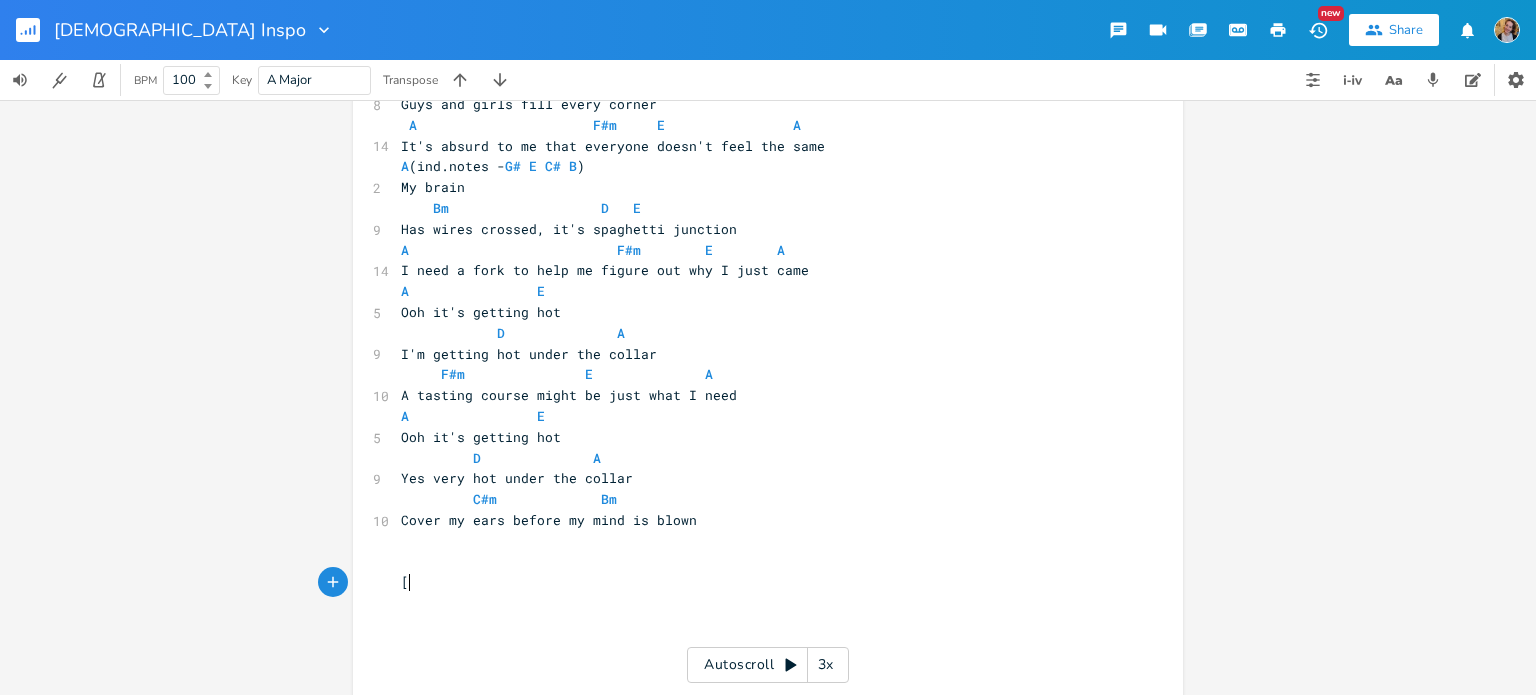scroll, scrollTop: 0, scrollLeft: 4, axis: horizontal 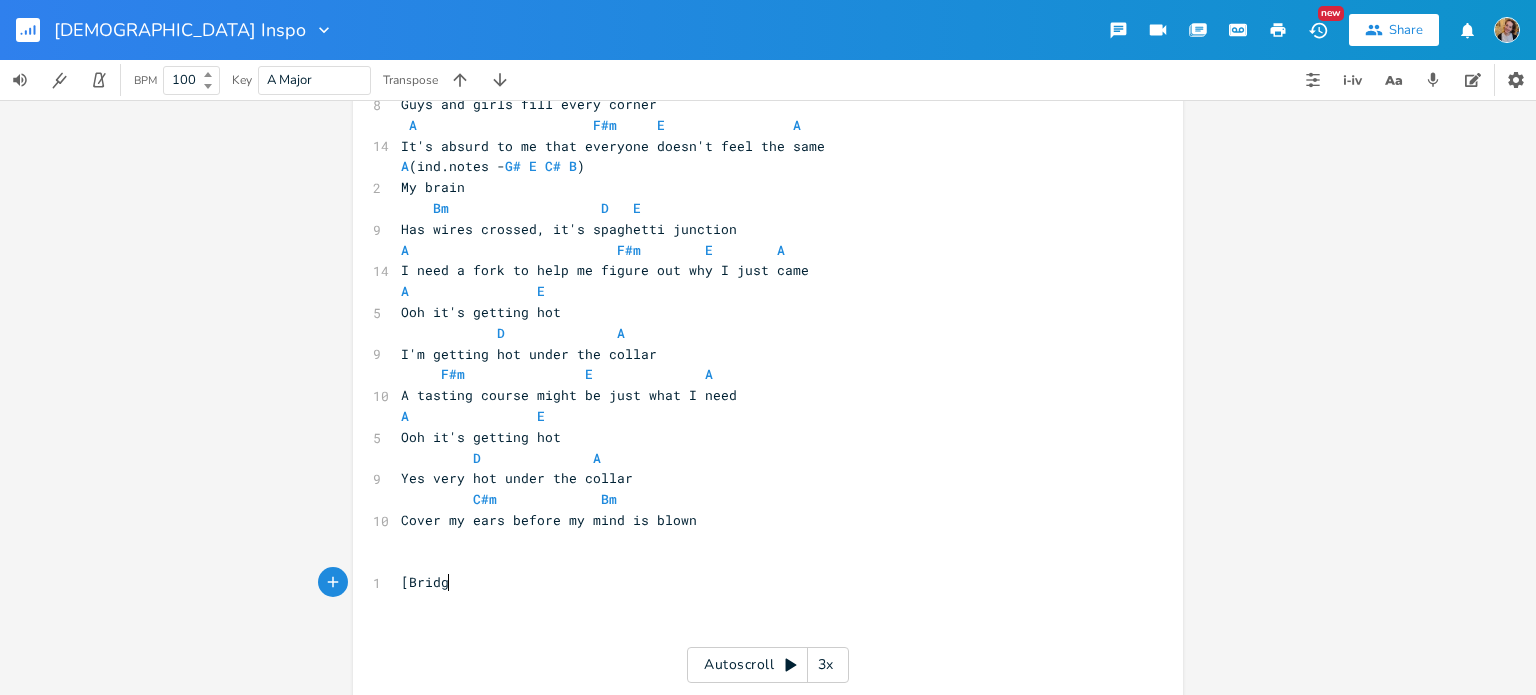 type on "[Bridge[" 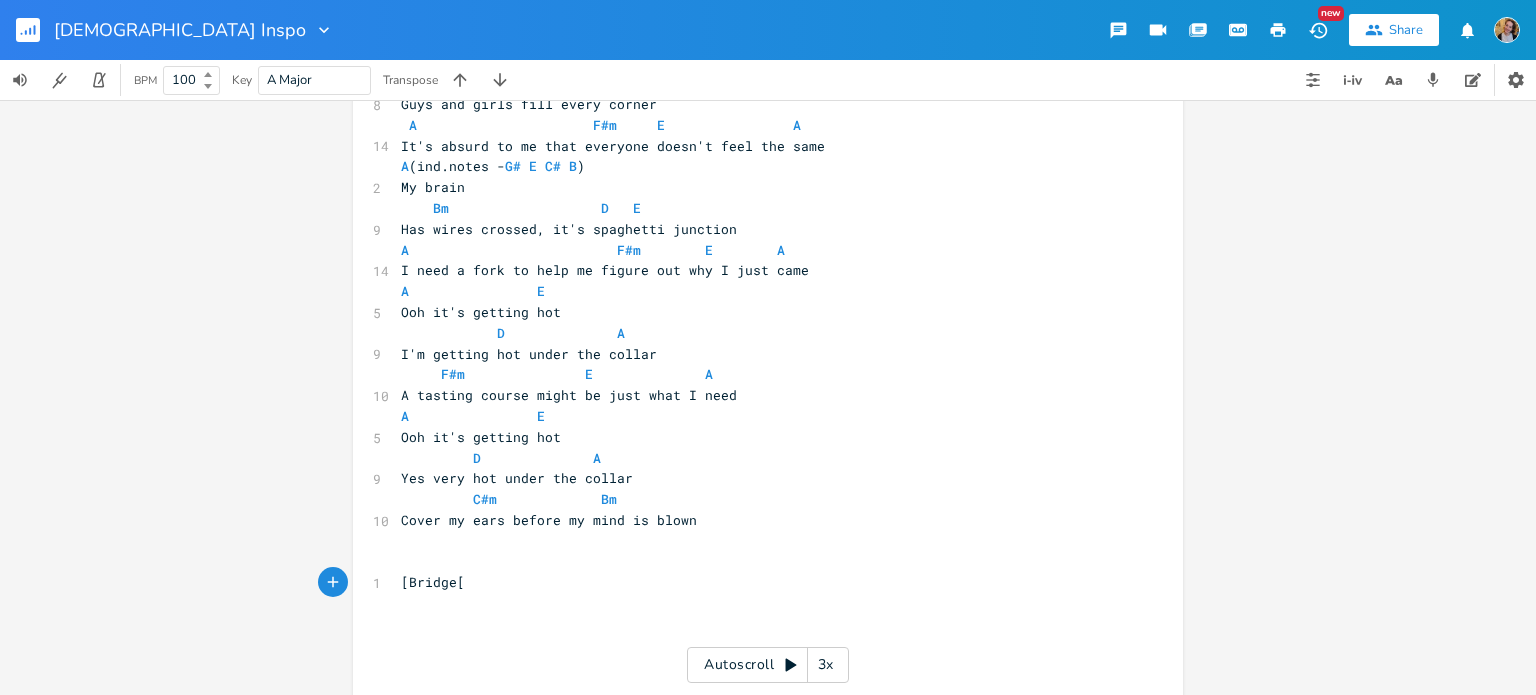 type on "]" 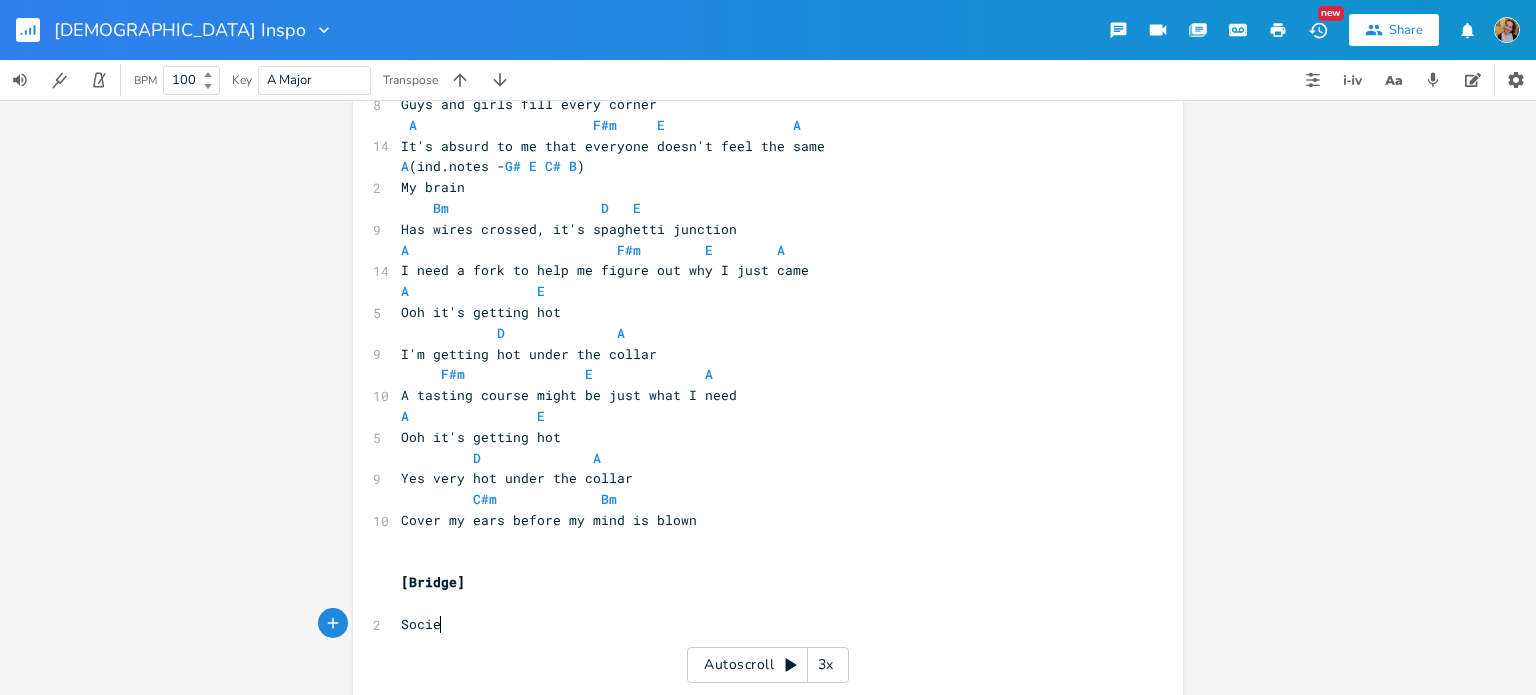 type on "Society" 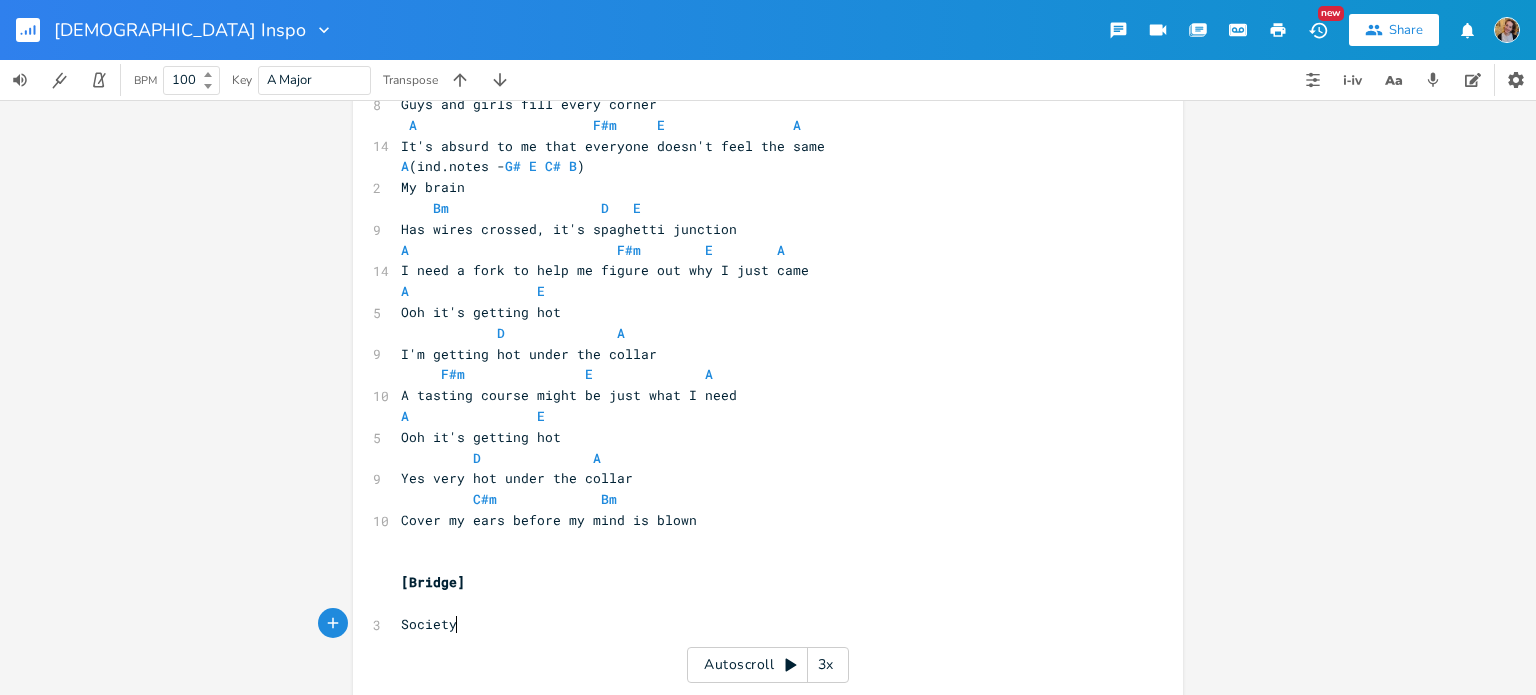 click on "Society" at bounding box center (758, 624) 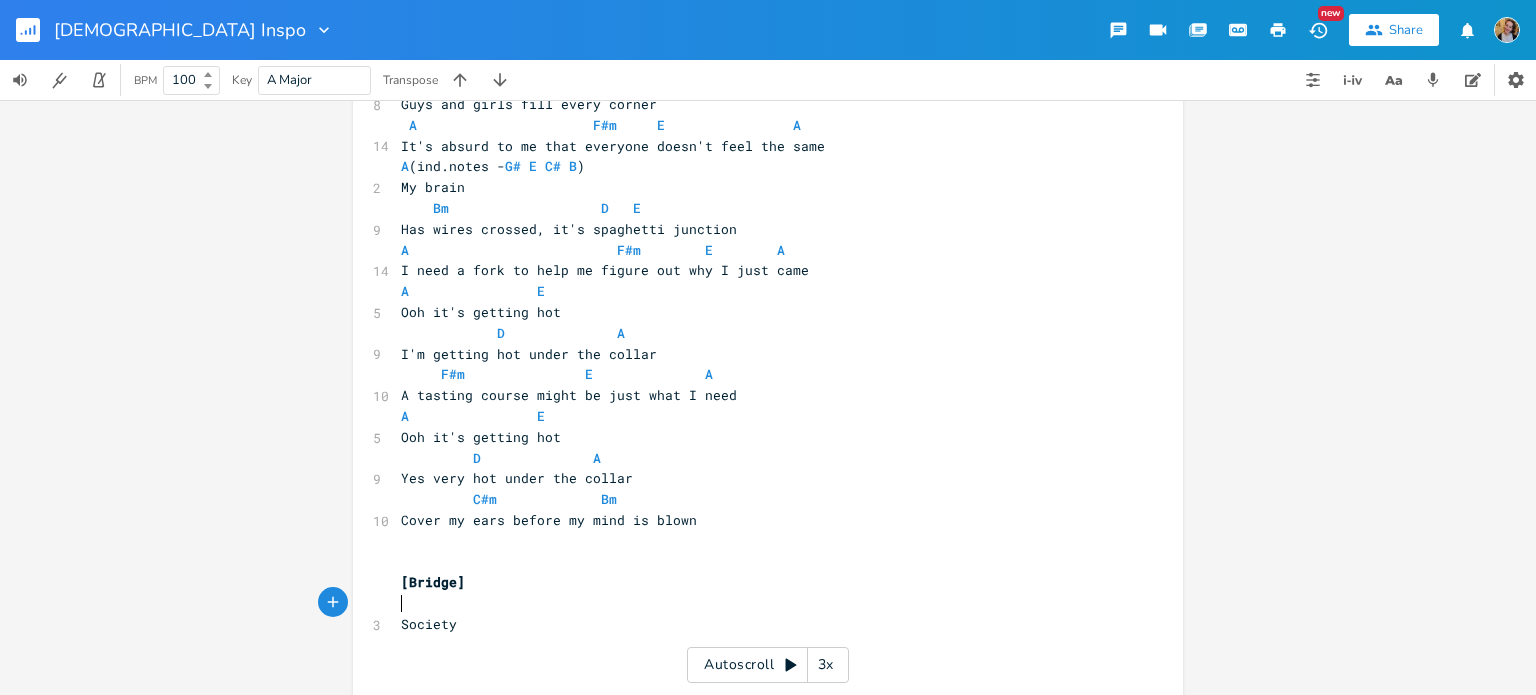 click on "​" at bounding box center (758, 603) 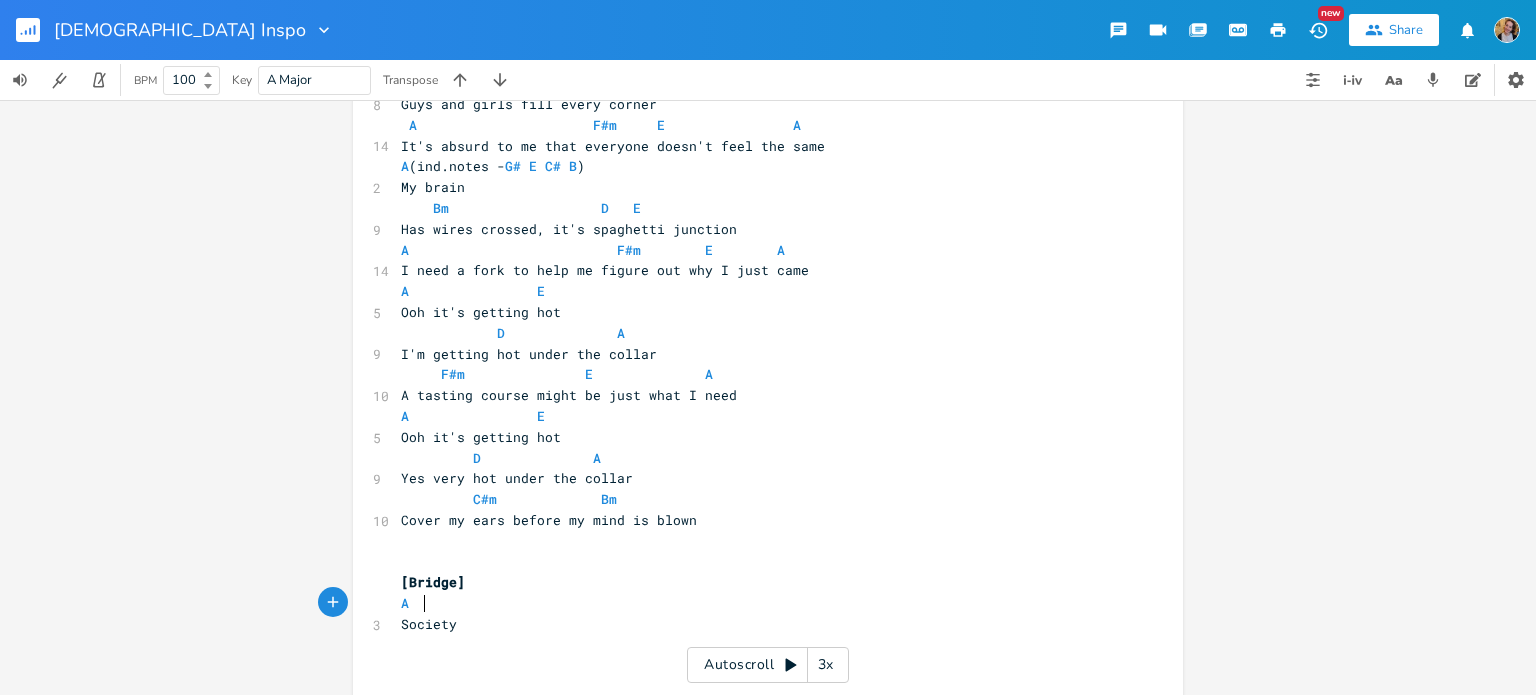 scroll, scrollTop: 0, scrollLeft: 15, axis: horizontal 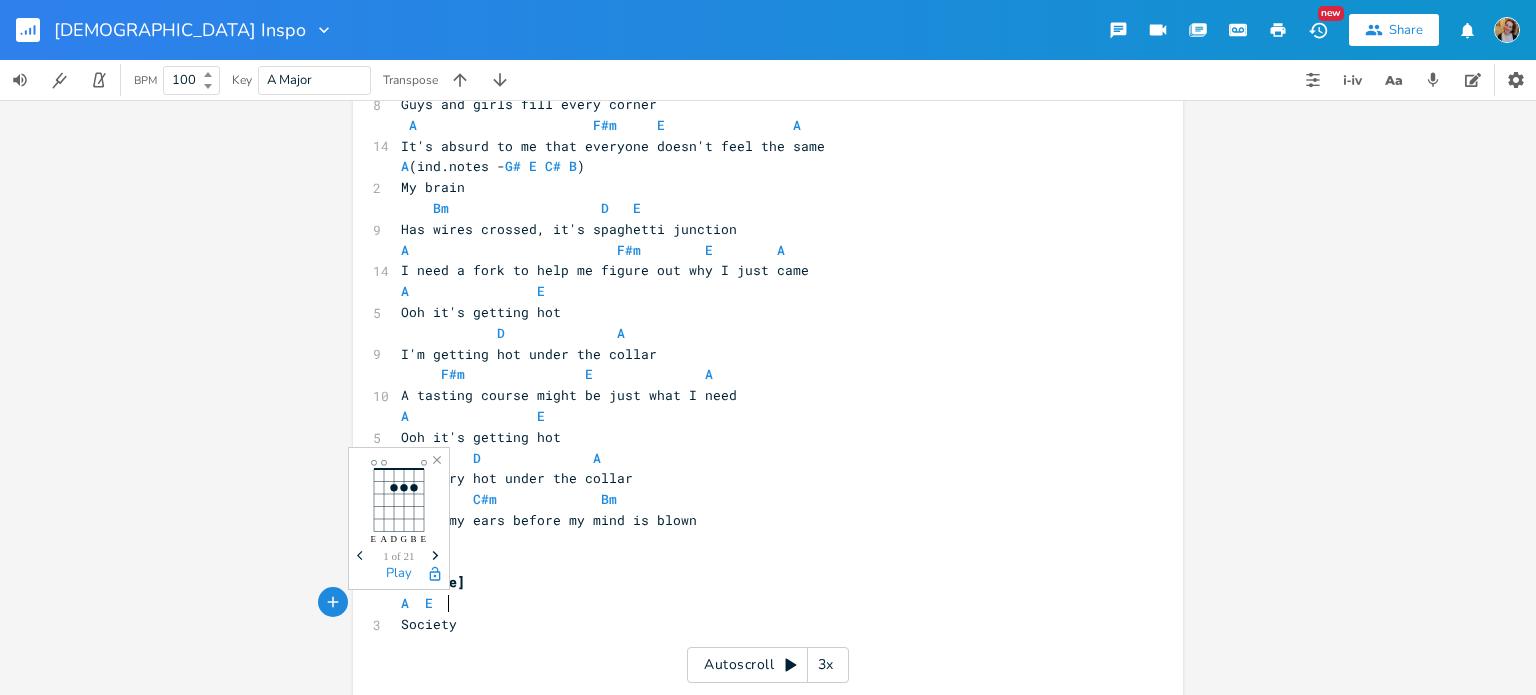type on "A  E  Bm" 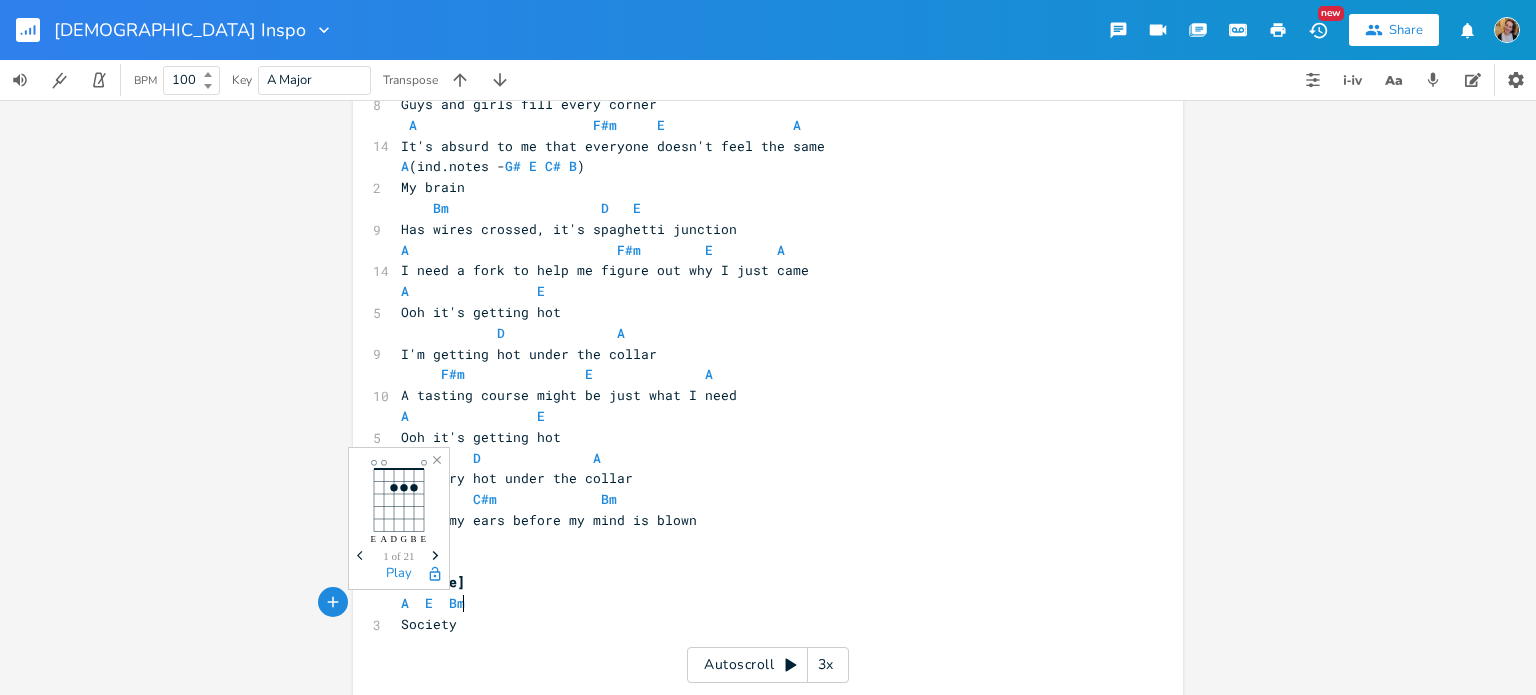 scroll, scrollTop: 0, scrollLeft: 50, axis: horizontal 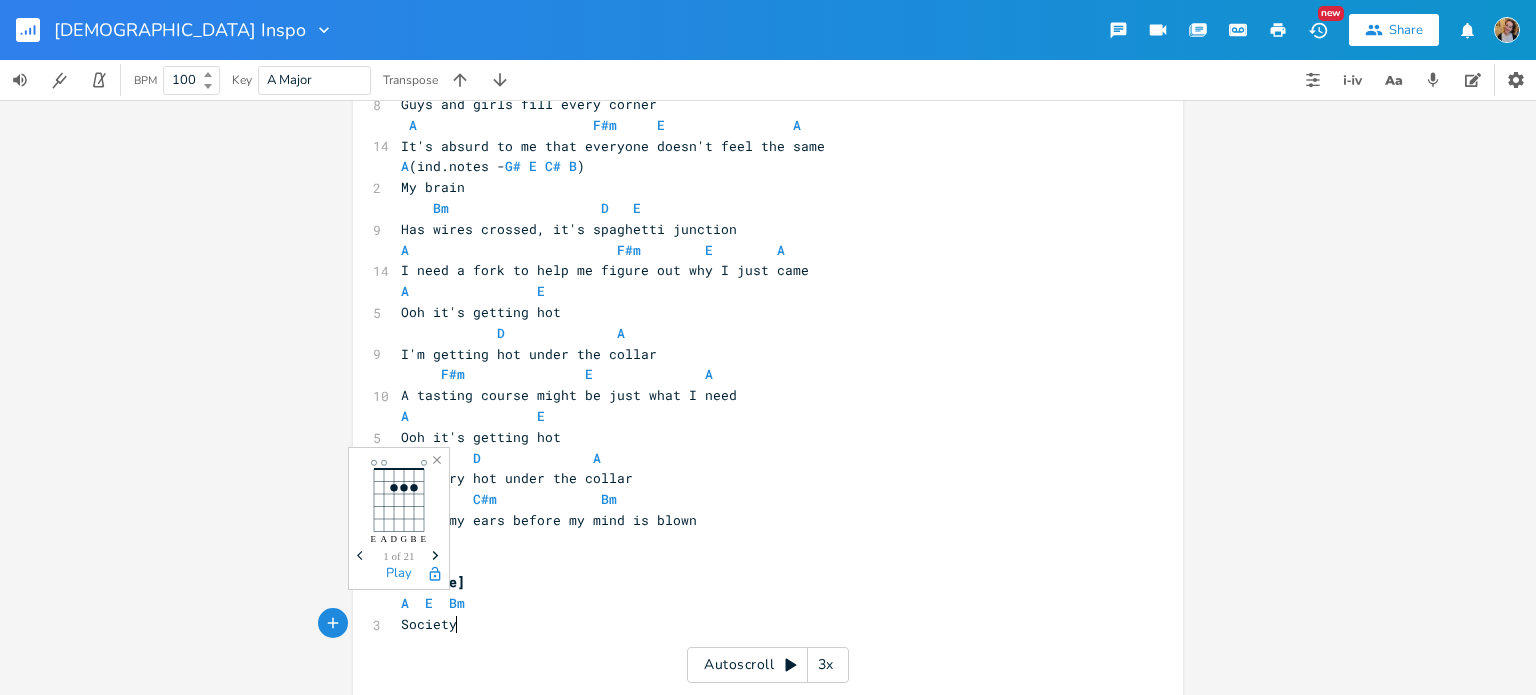 click on "Society" at bounding box center (758, 624) 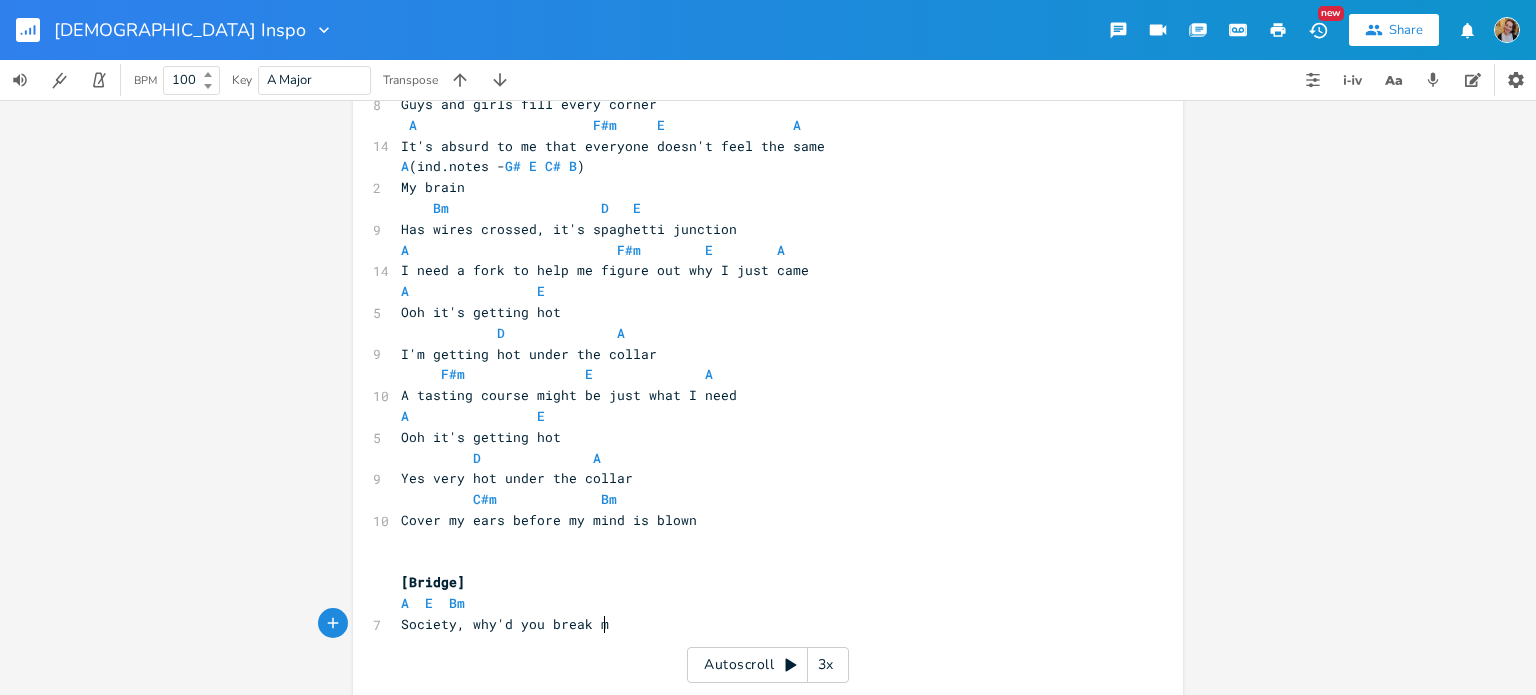 scroll, scrollTop: 0, scrollLeft: 124, axis: horizontal 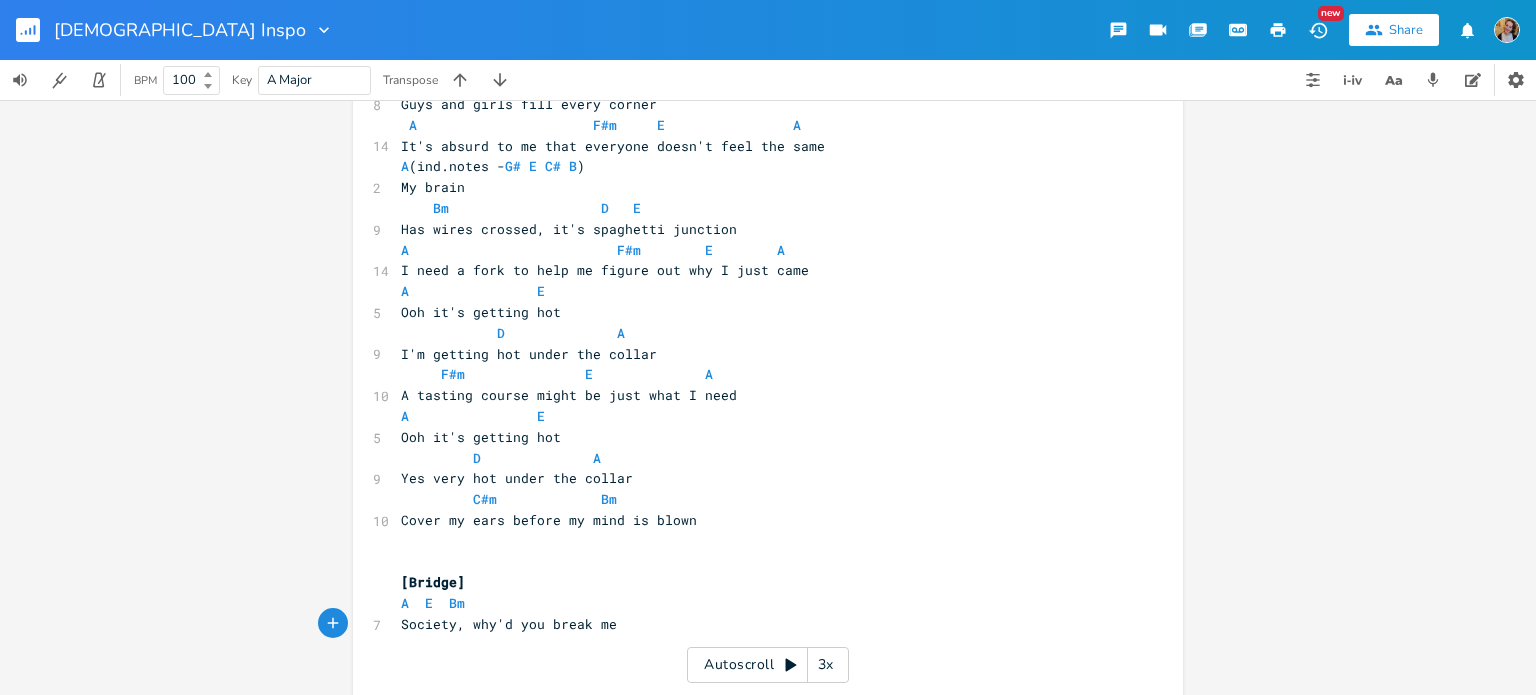 click on "A    E    Bm" at bounding box center (758, 603) 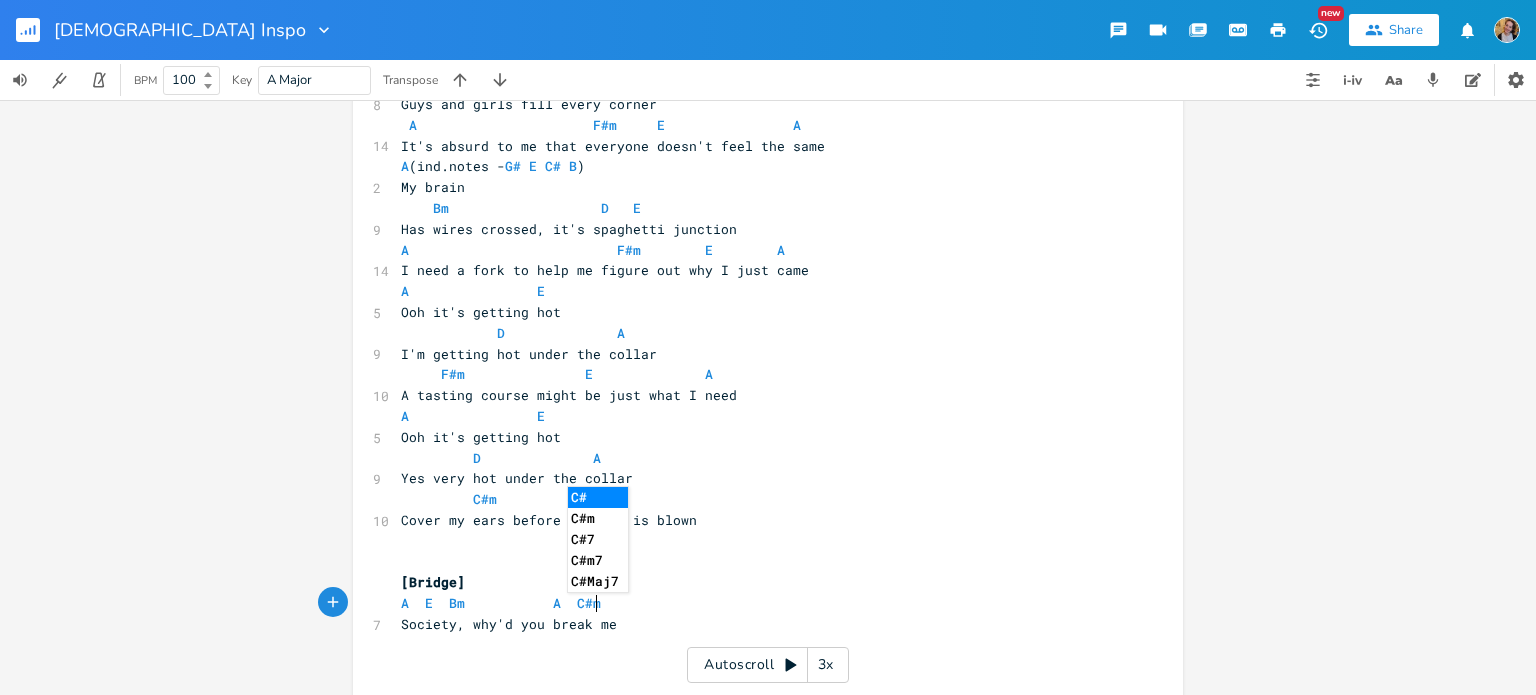 type on "A  C#m" 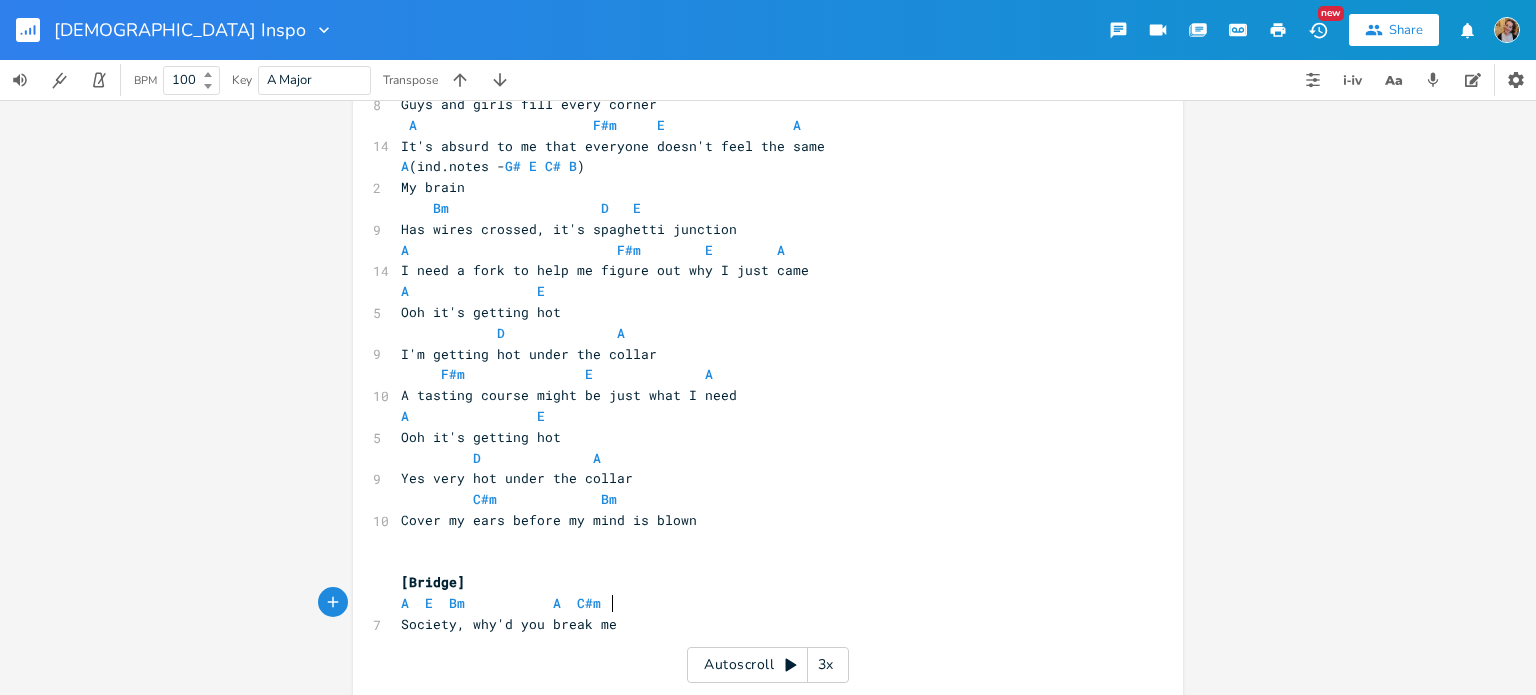 scroll, scrollTop: 0, scrollLeft: 88, axis: horizontal 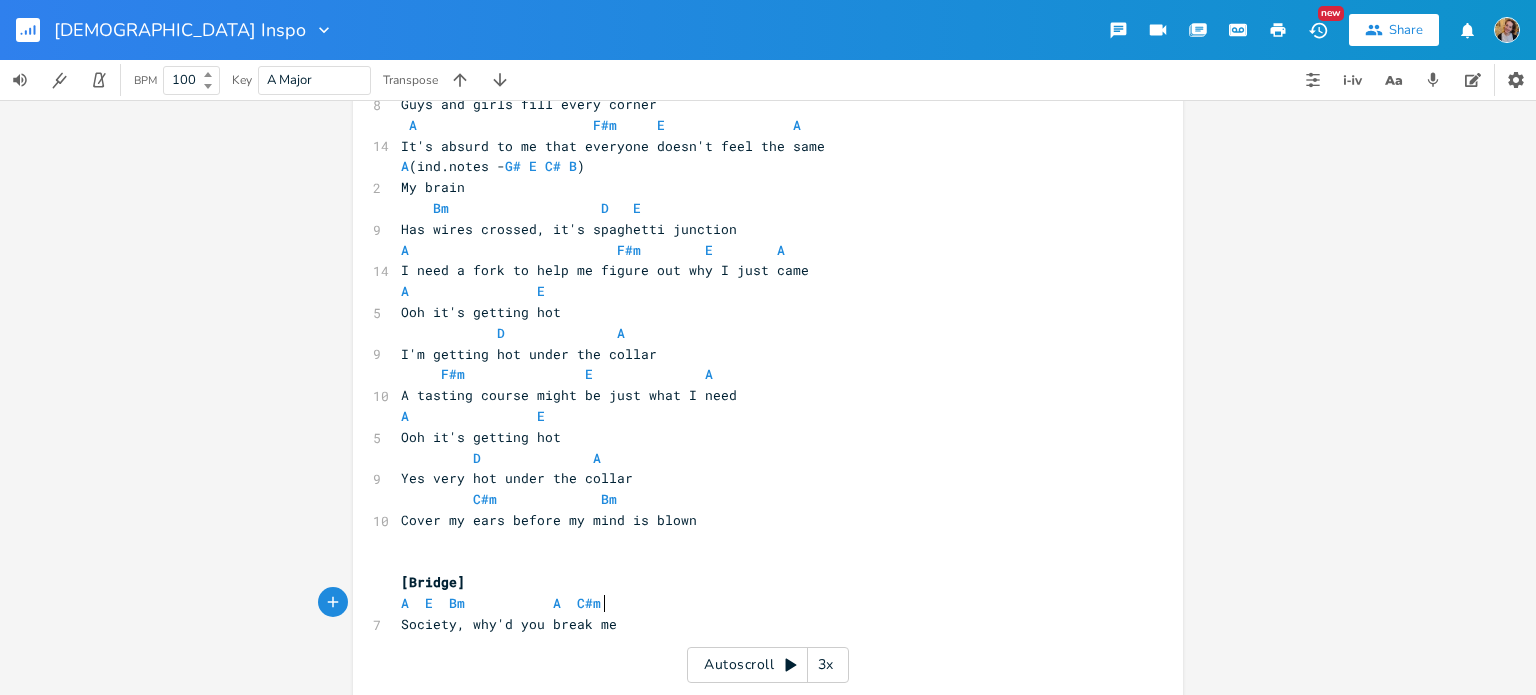 type on "D" 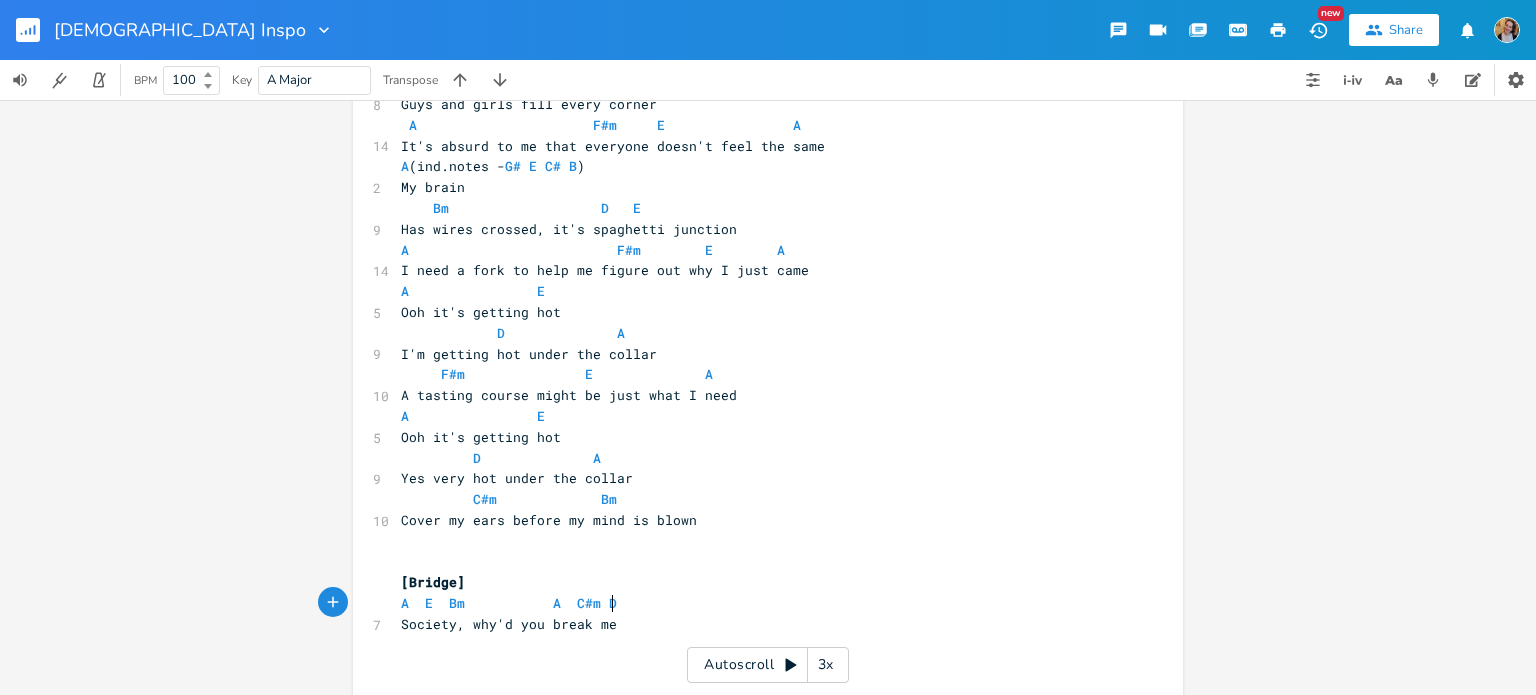 scroll, scrollTop: 0, scrollLeft: 10, axis: horizontal 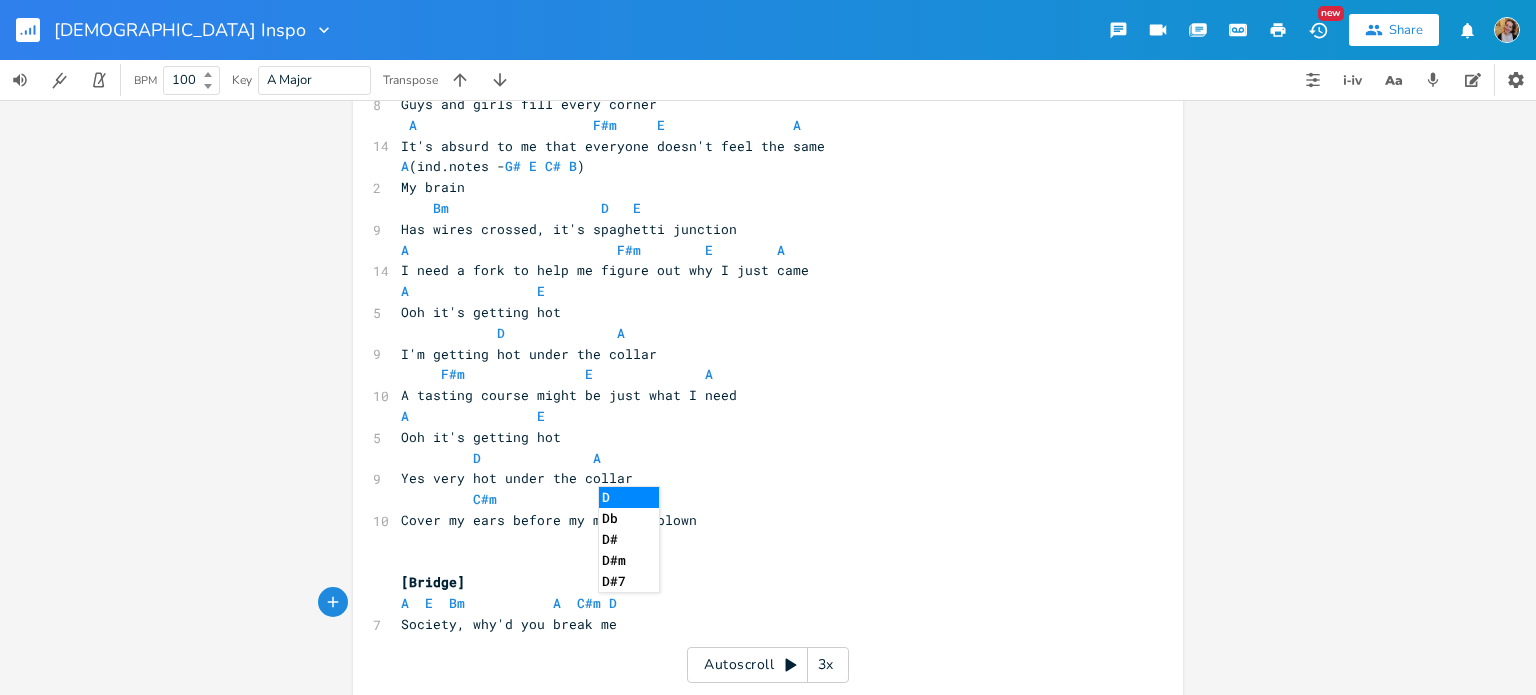 click on "Society, why'd you break me" at bounding box center [758, 624] 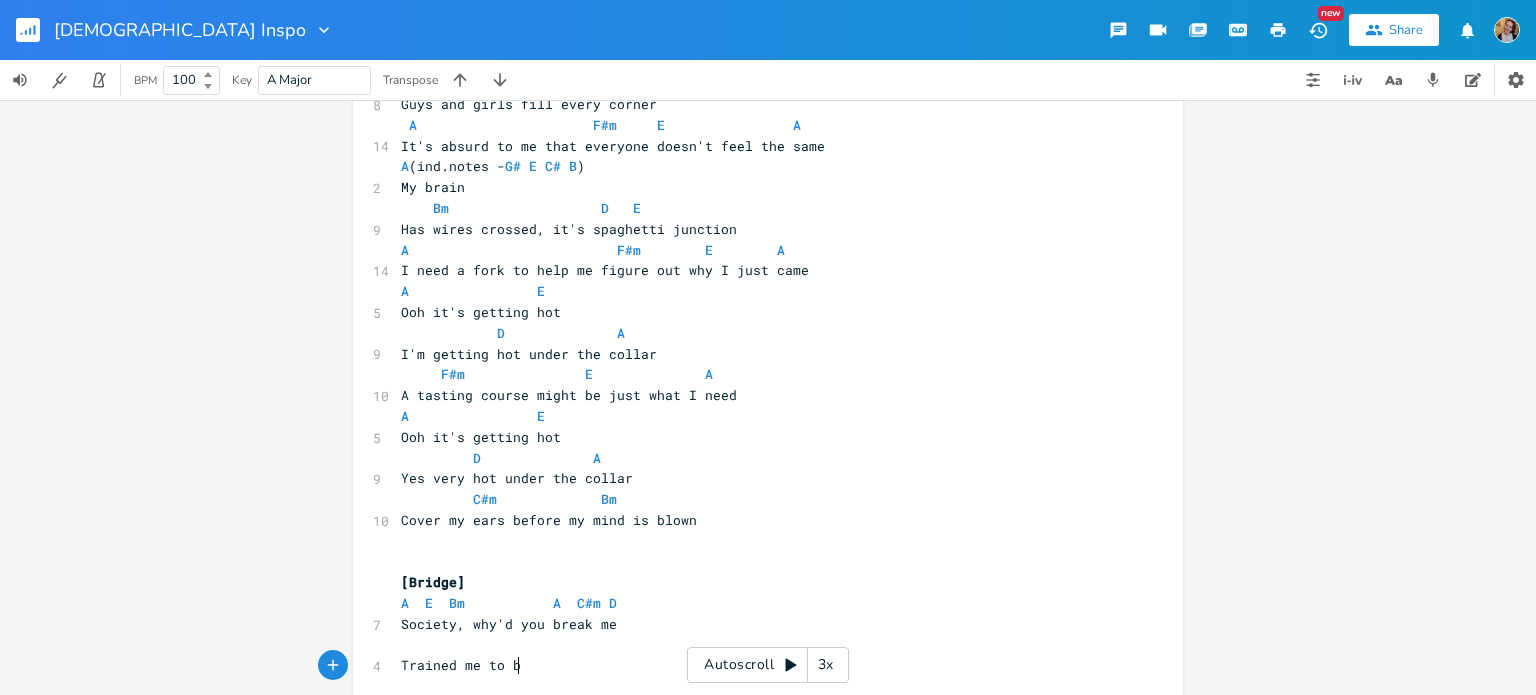 scroll, scrollTop: 0, scrollLeft: 98, axis: horizontal 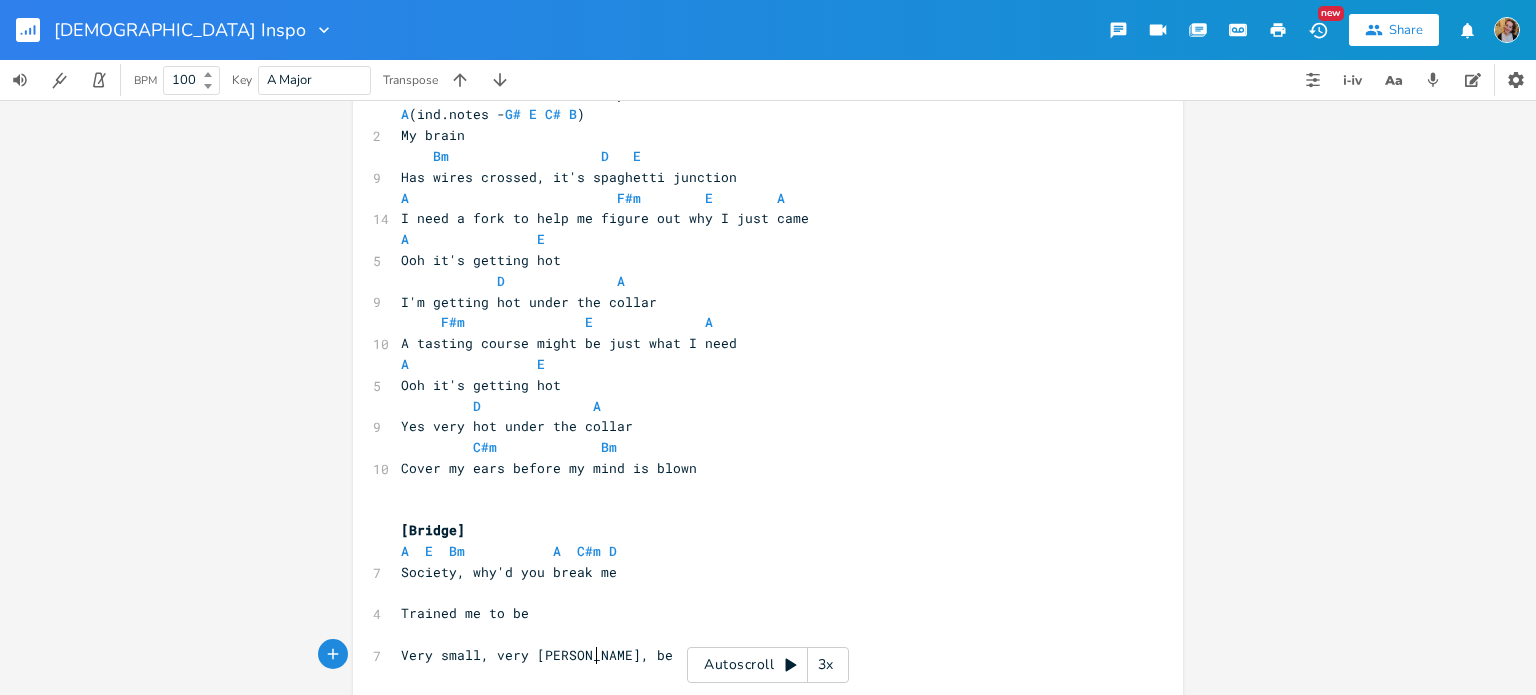 type on "Very small, very [PERSON_NAME], be=" 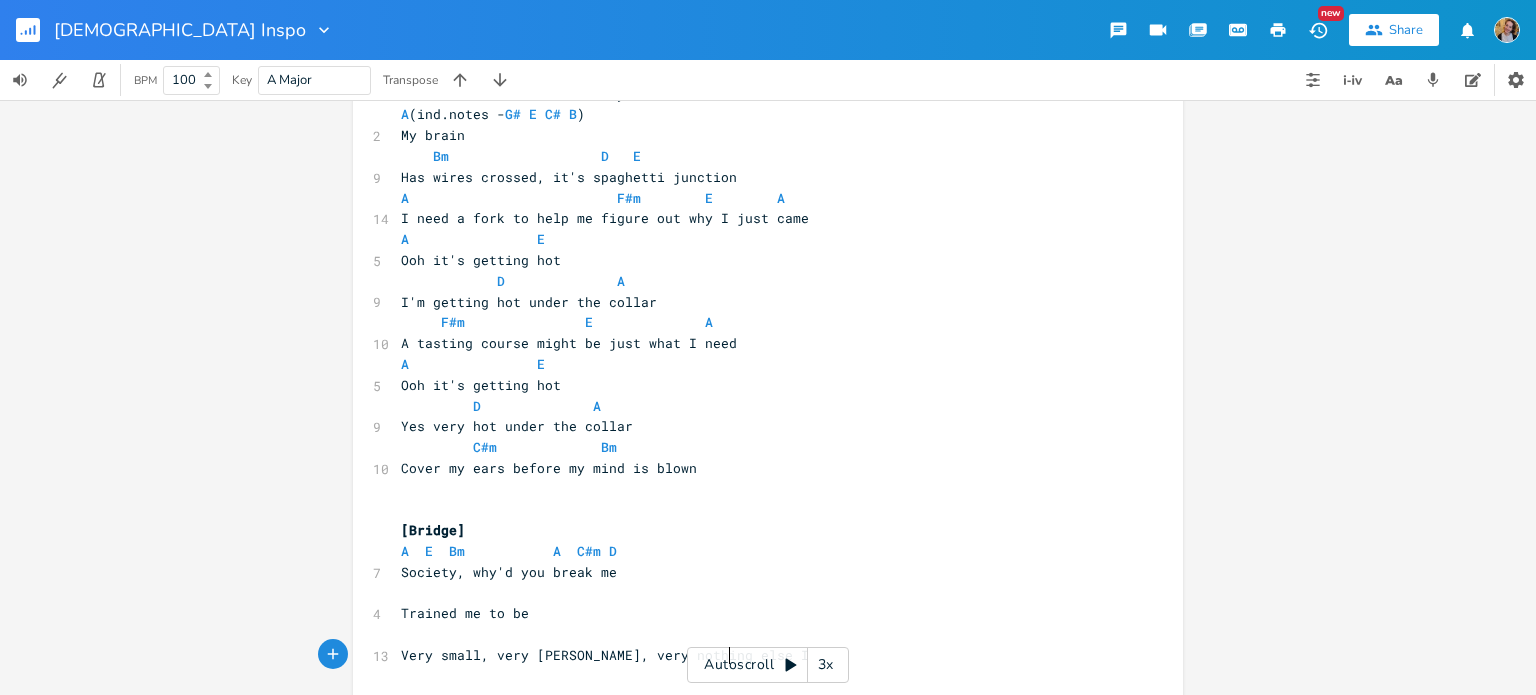 type on "very nothing else Ic" 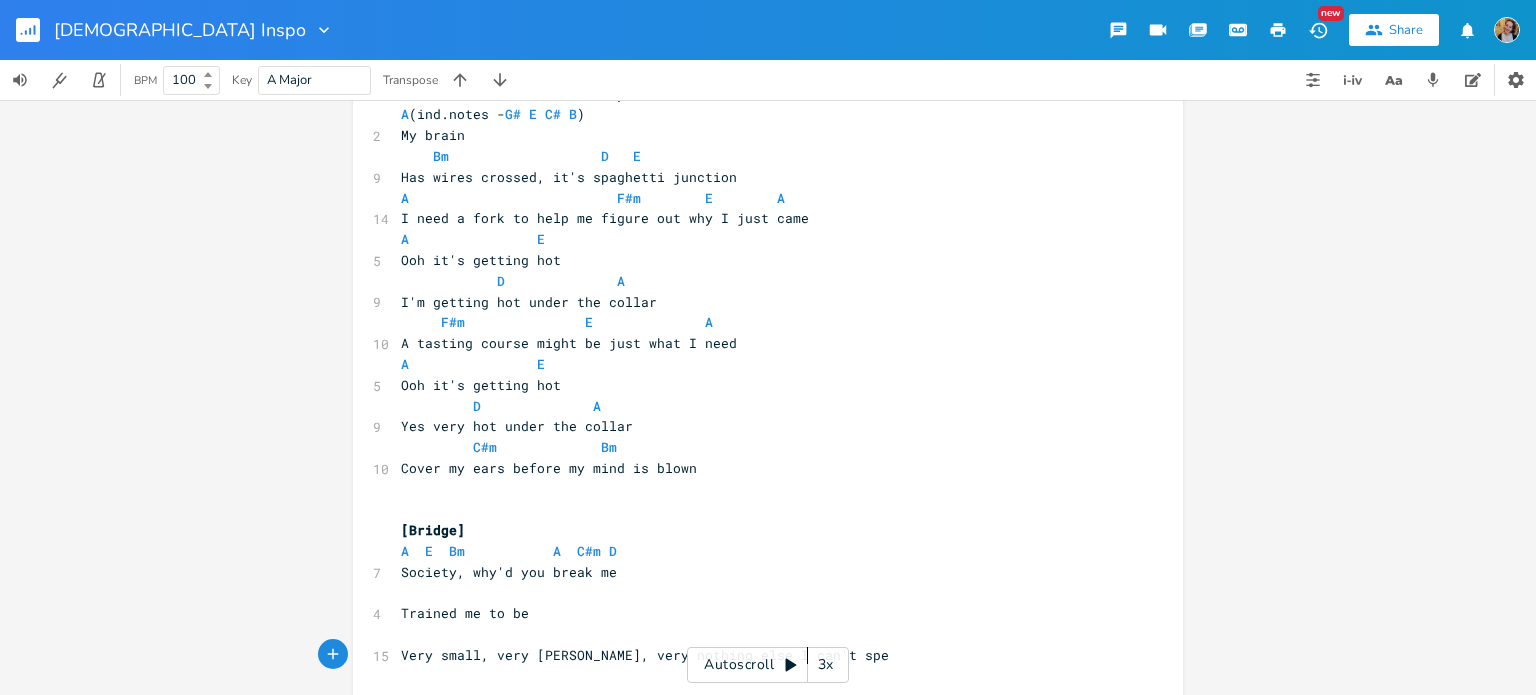 type on "can't speak" 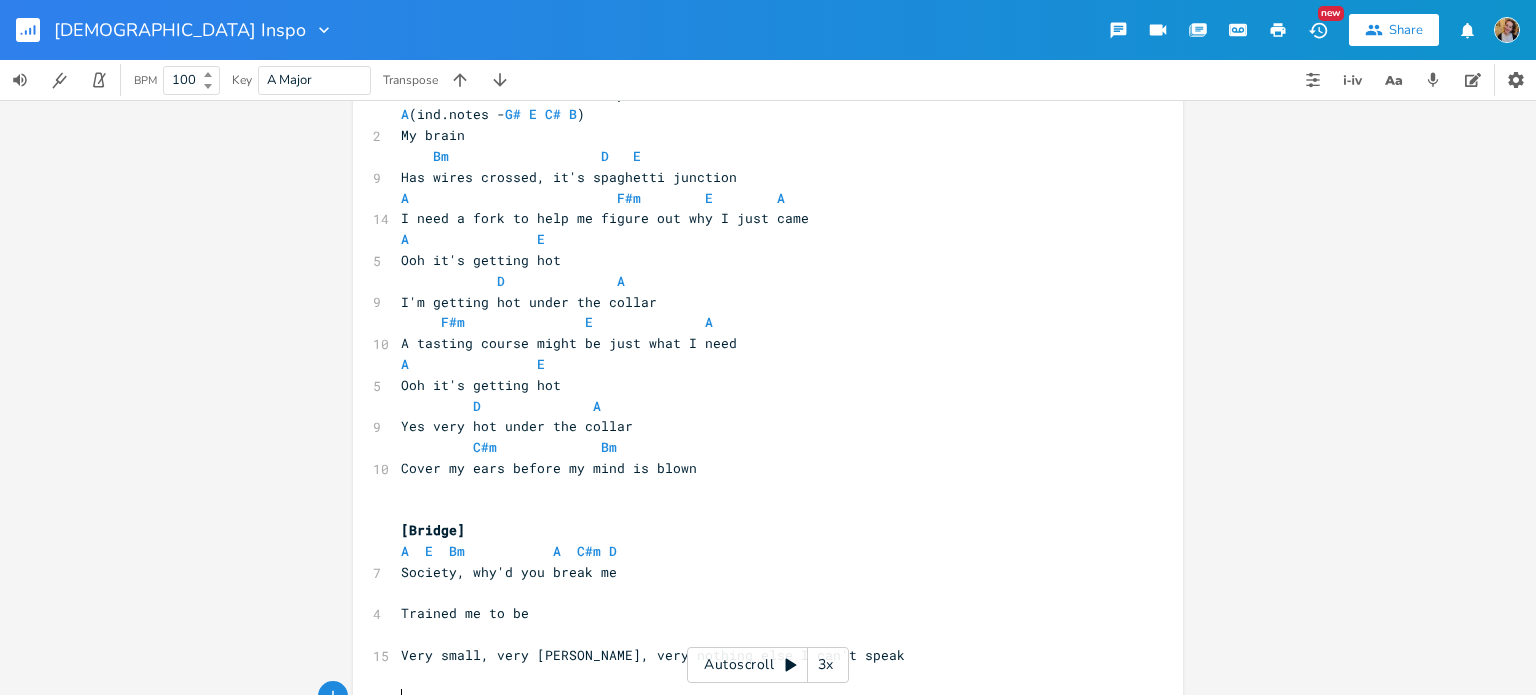 scroll, scrollTop: 1708, scrollLeft: 0, axis: vertical 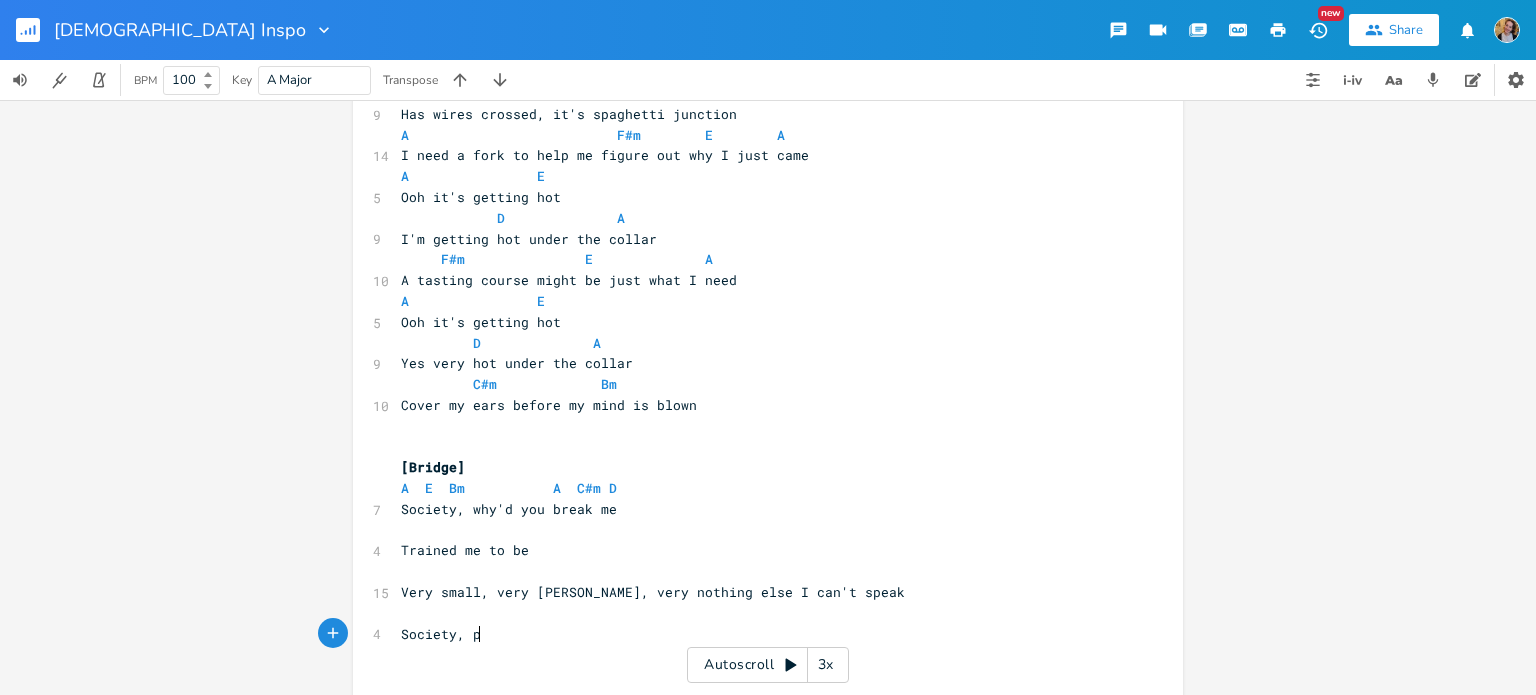 type on "Society, ple" 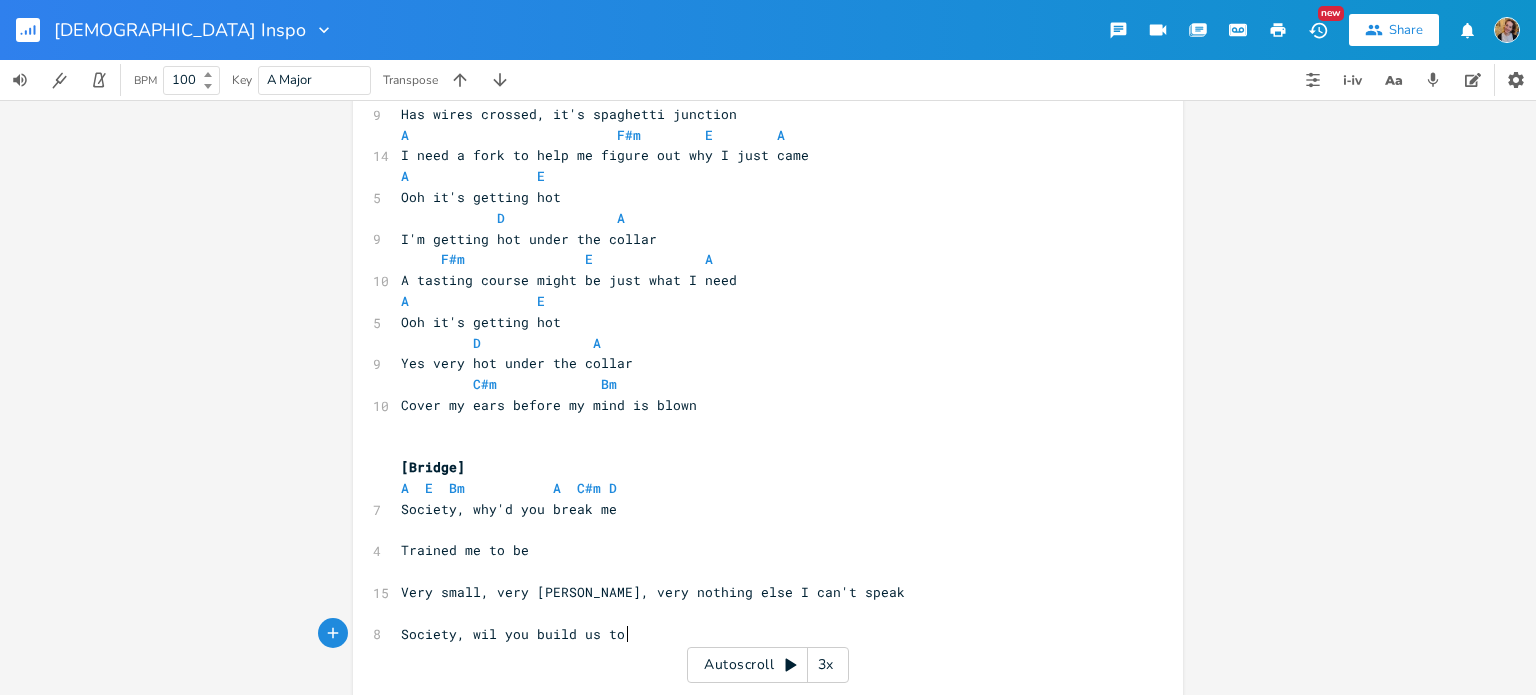 type on "wil you build us to be" 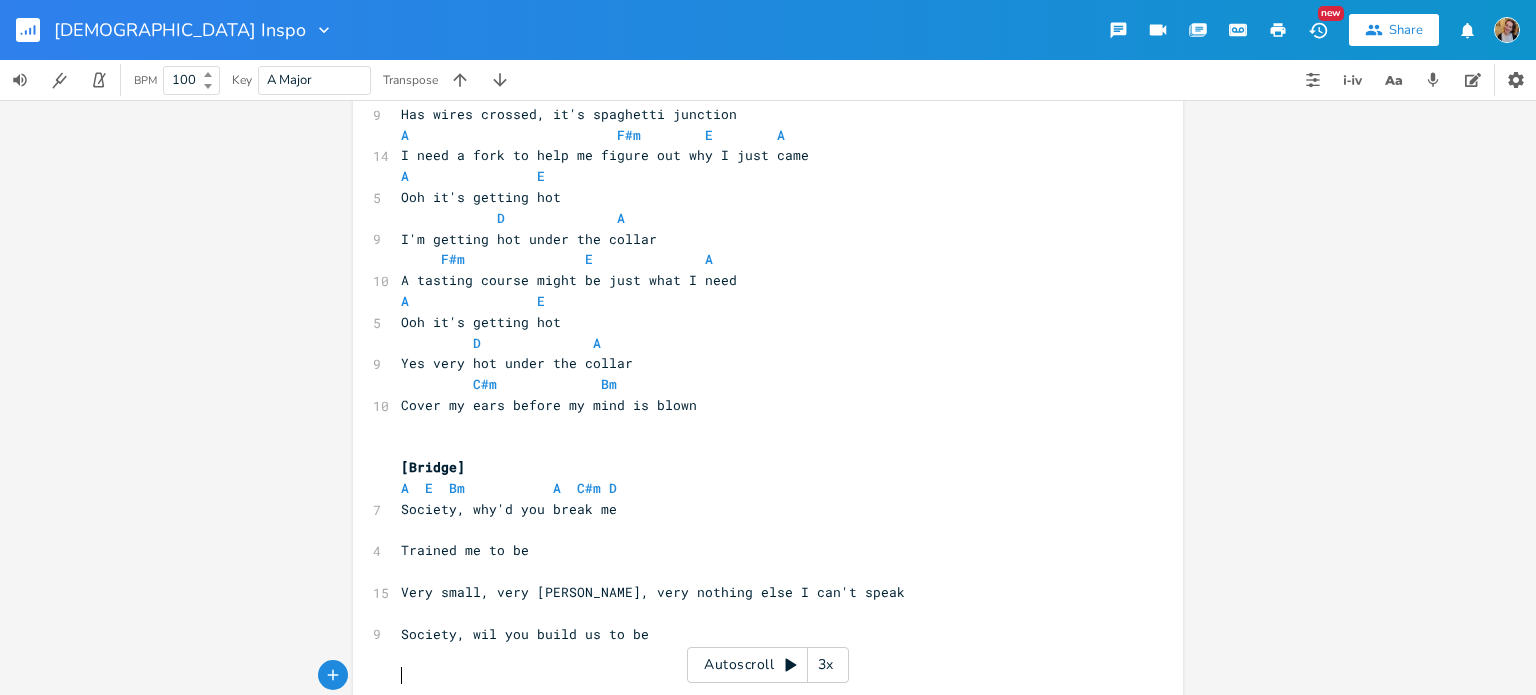 scroll, scrollTop: 0, scrollLeft: 8, axis: horizontal 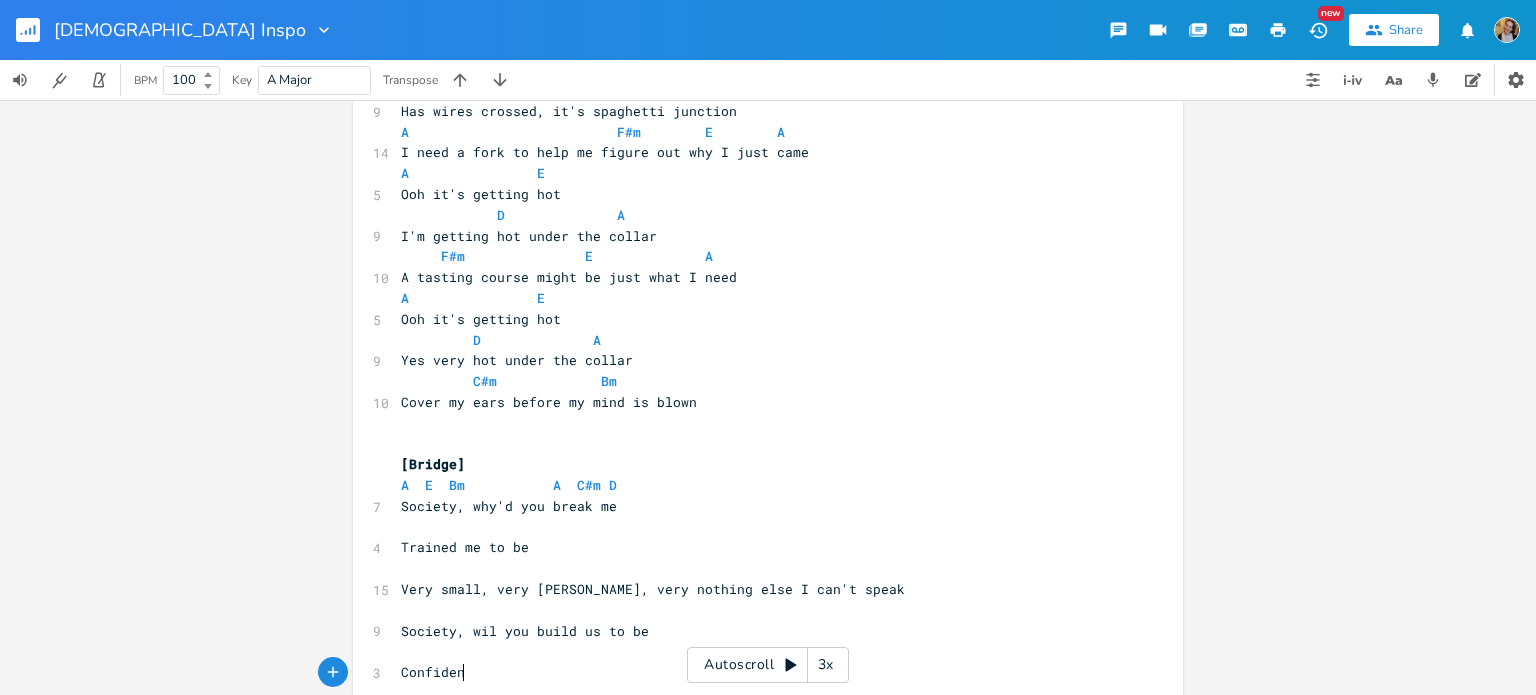type on "Confident" 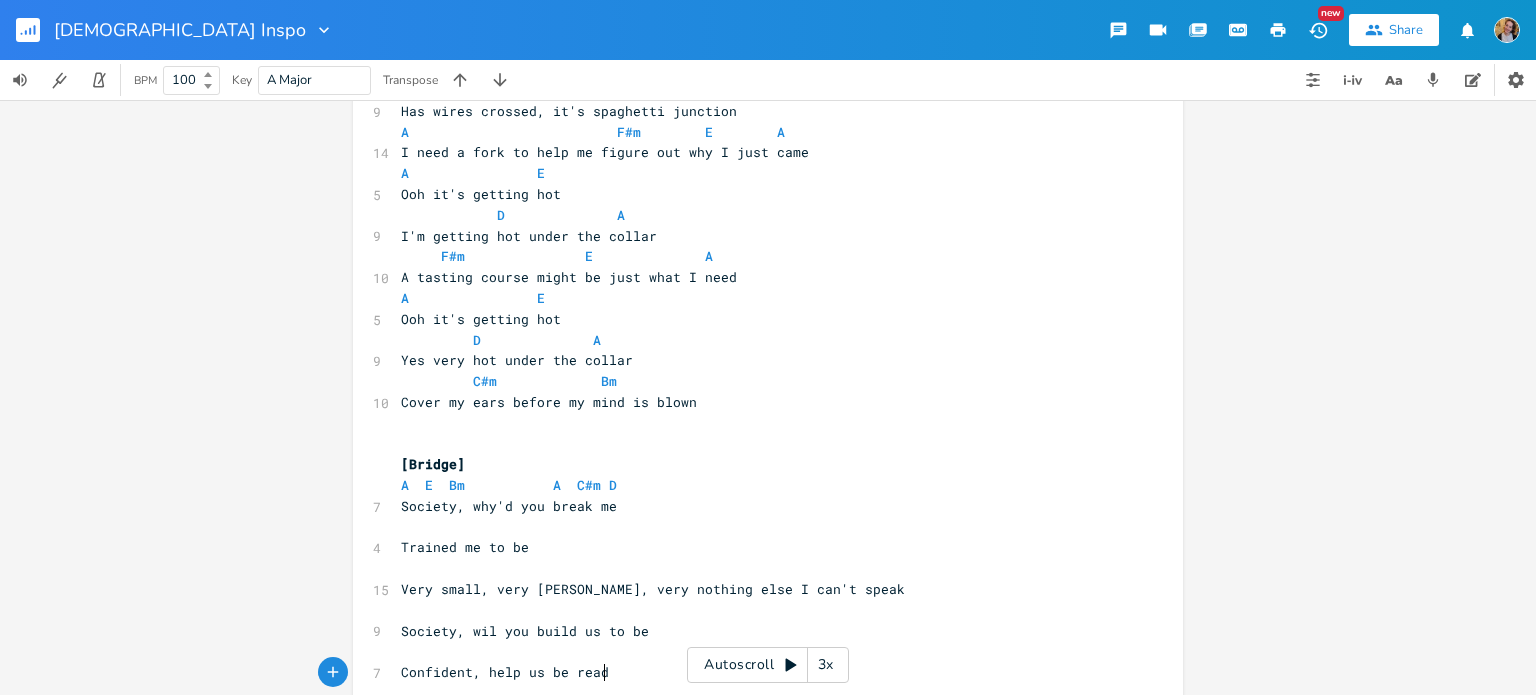 type on ", help us be ready" 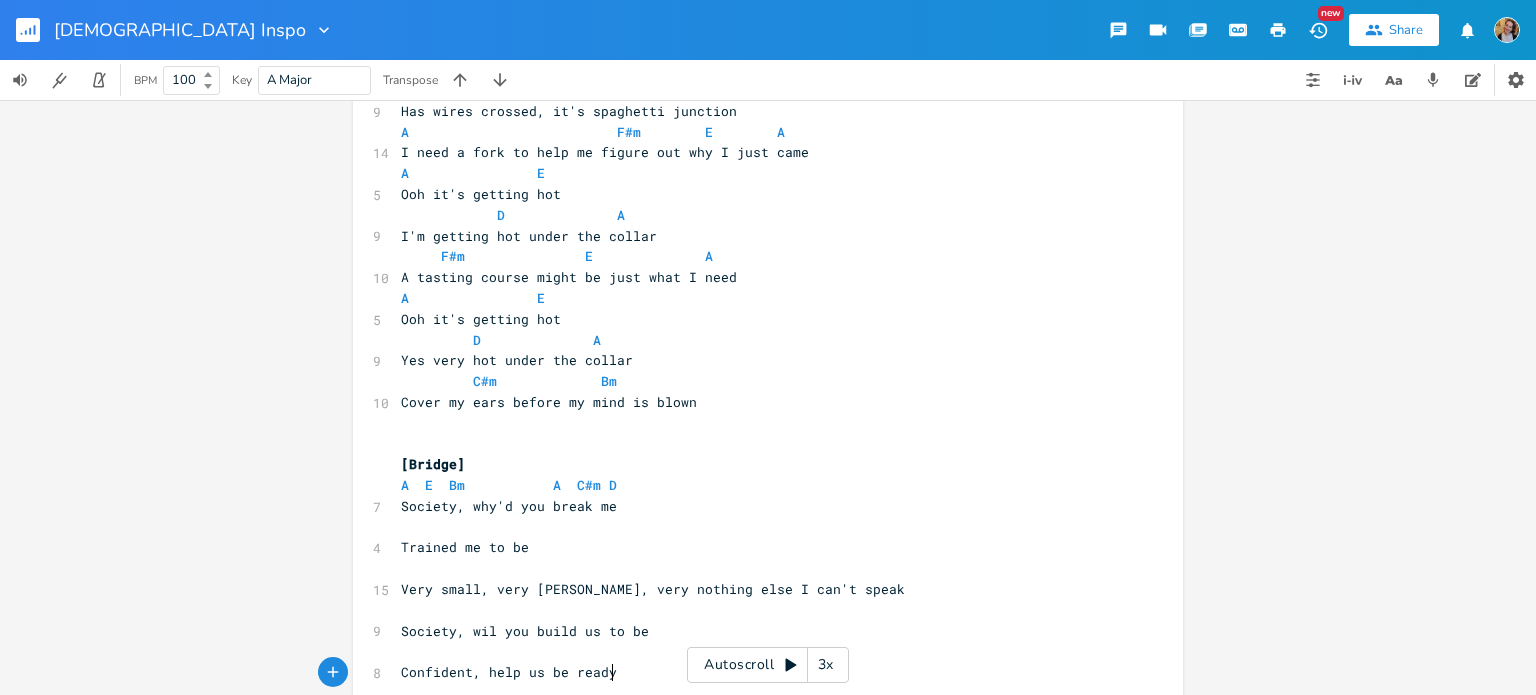 scroll, scrollTop: 1770, scrollLeft: 0, axis: vertical 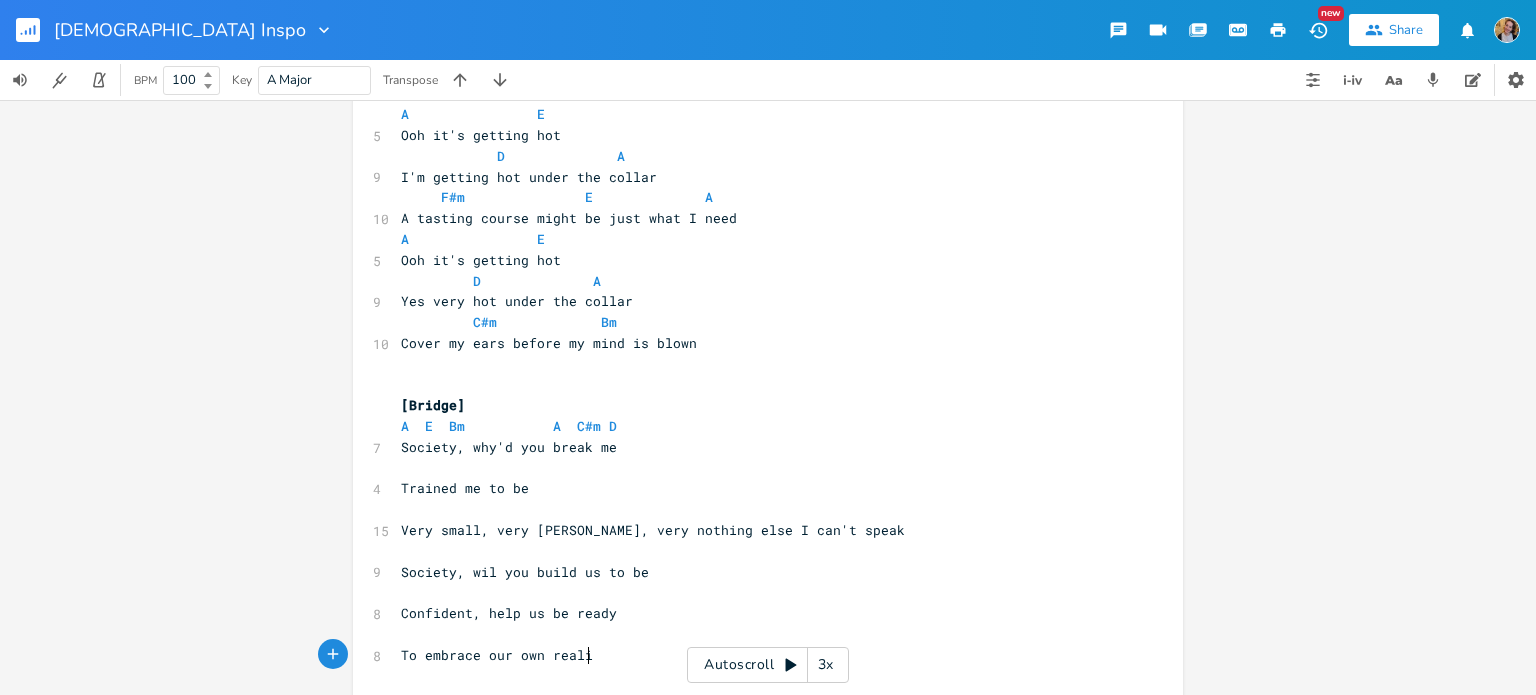type on "To embrace our own reality" 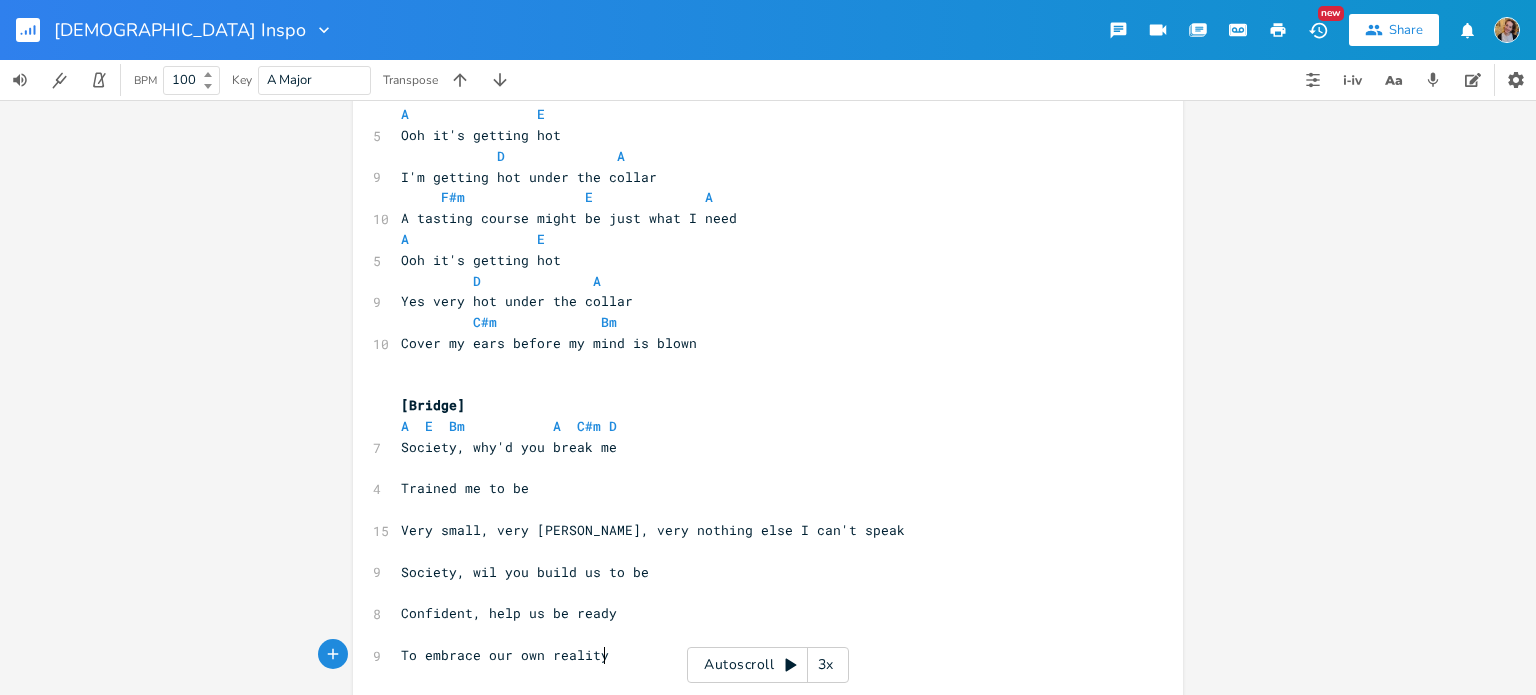 scroll, scrollTop: 0, scrollLeft: 161, axis: horizontal 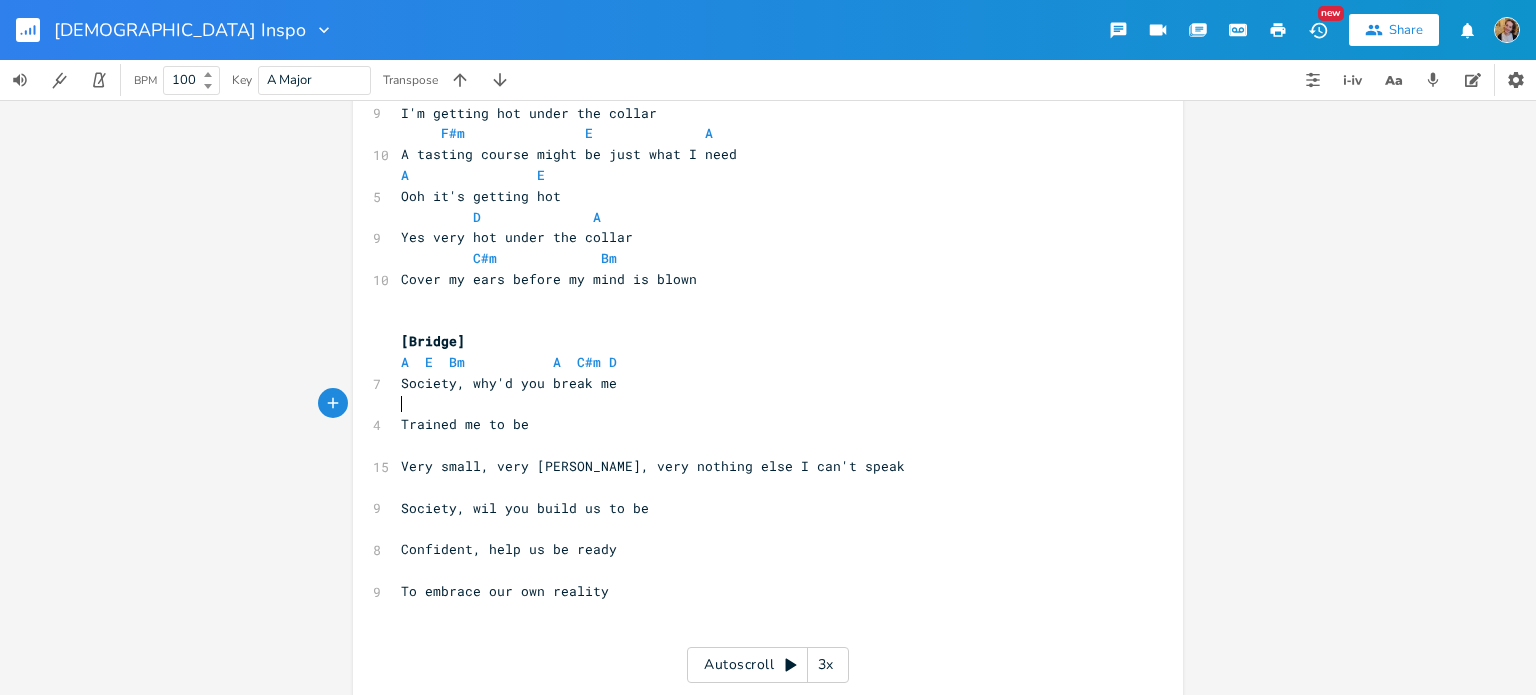 click on "​" at bounding box center [758, 404] 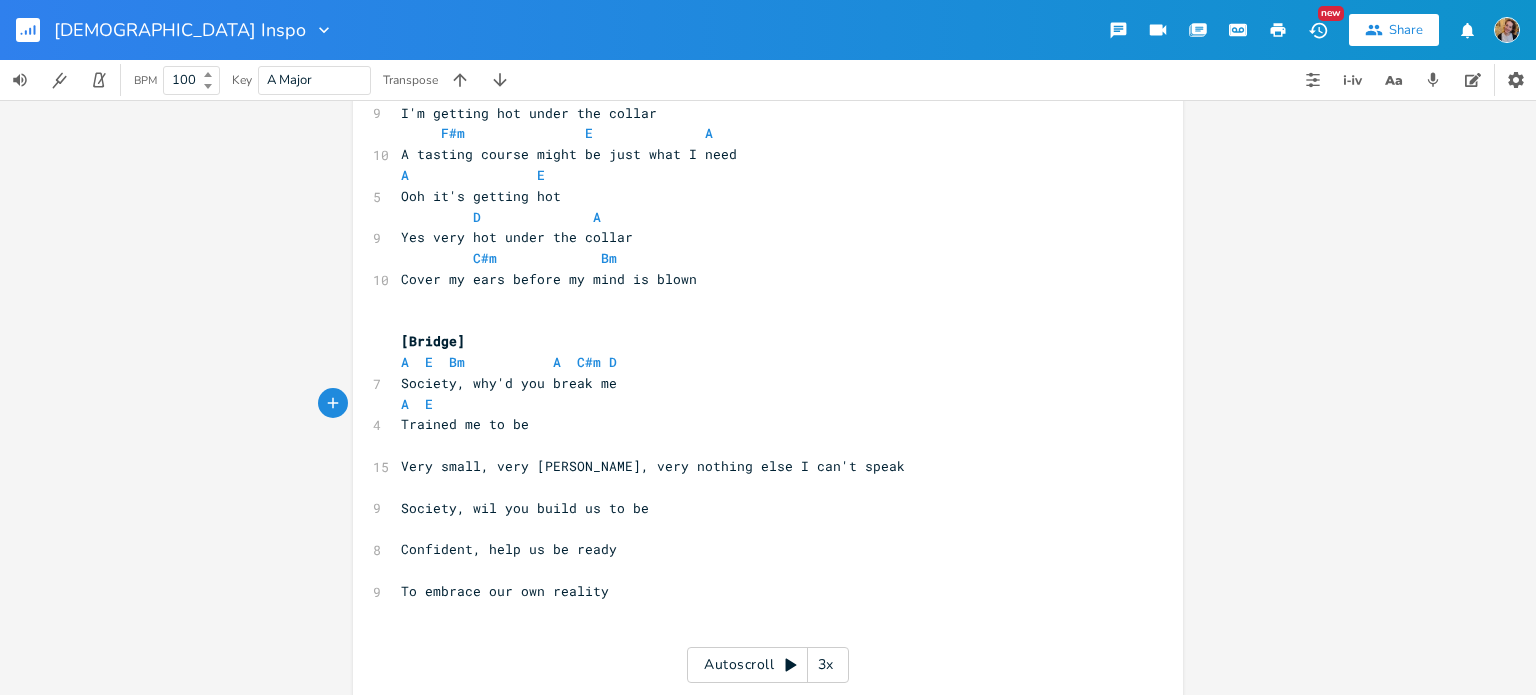 type on "A  E  B" 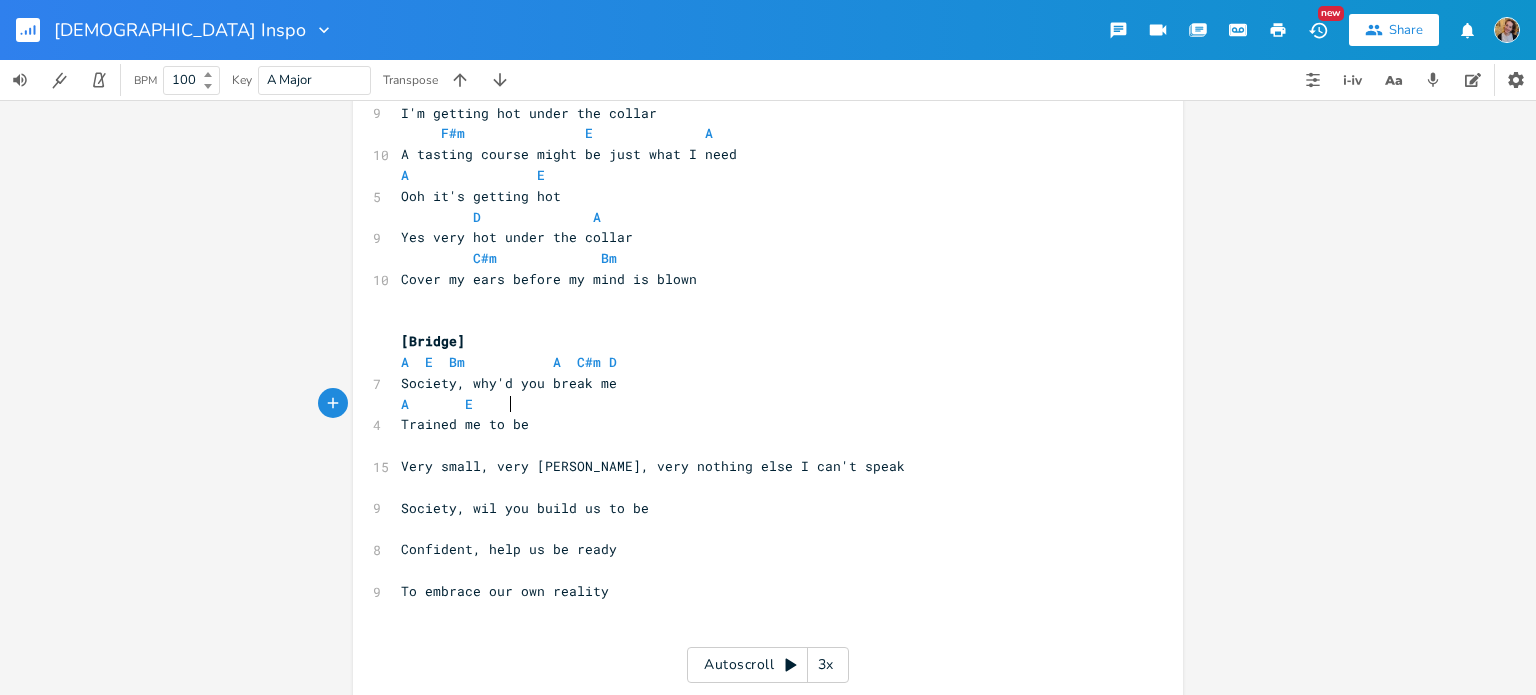 type on "E     V" 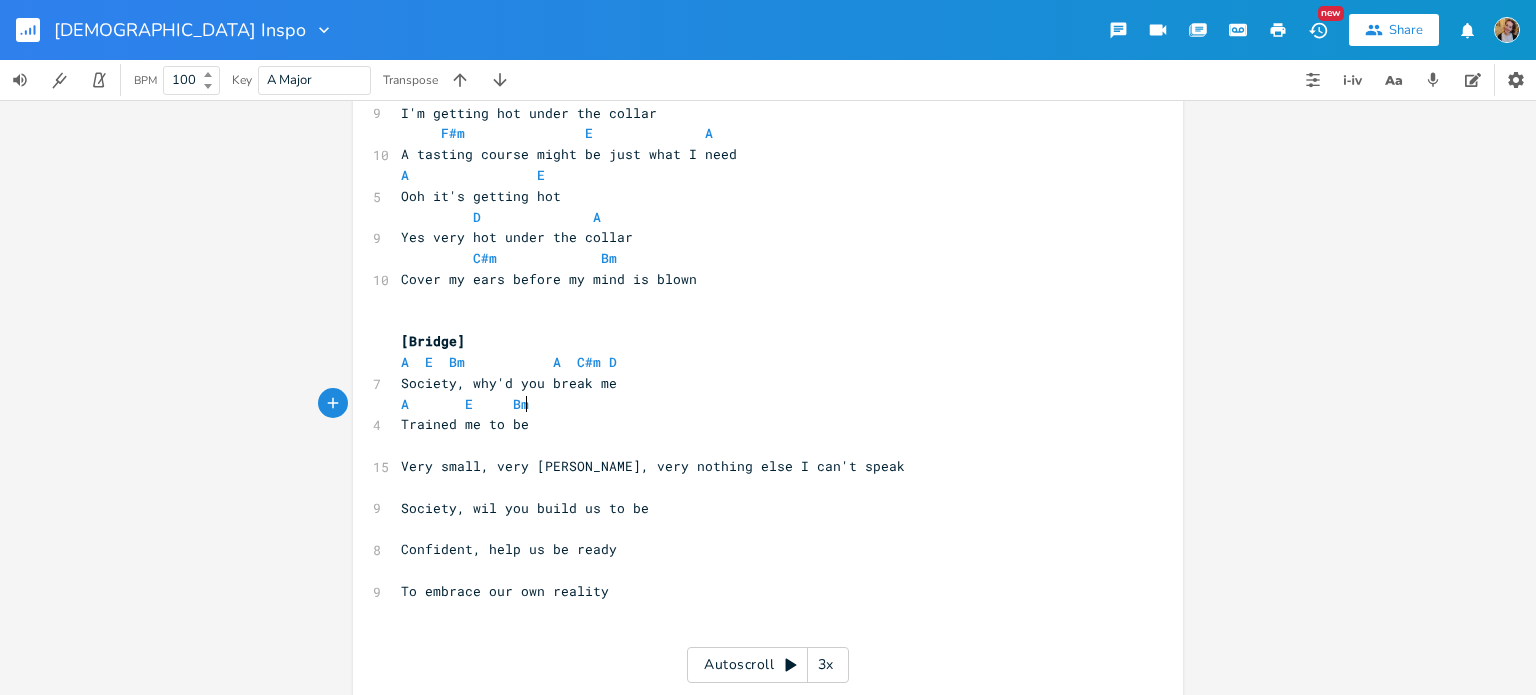 scroll, scrollTop: 0, scrollLeft: 19, axis: horizontal 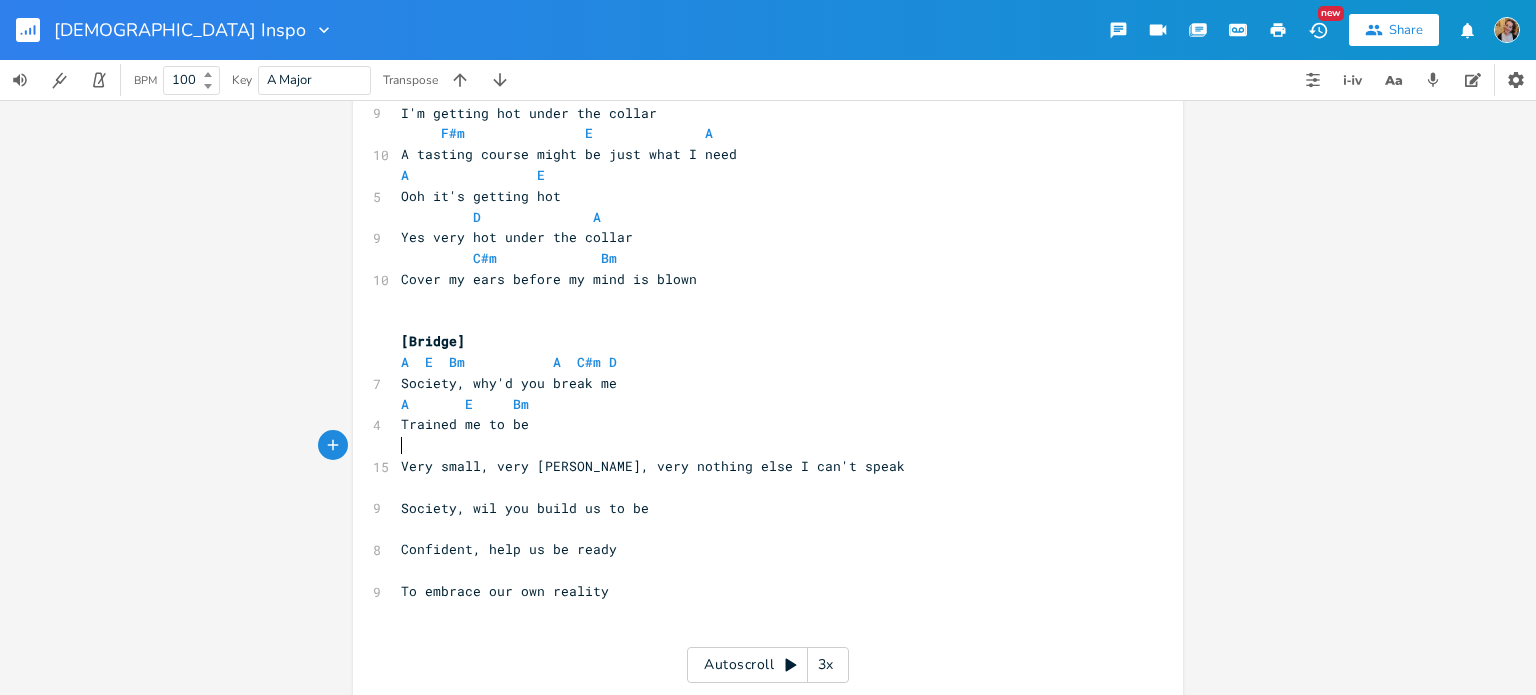 click on "​" at bounding box center [758, 445] 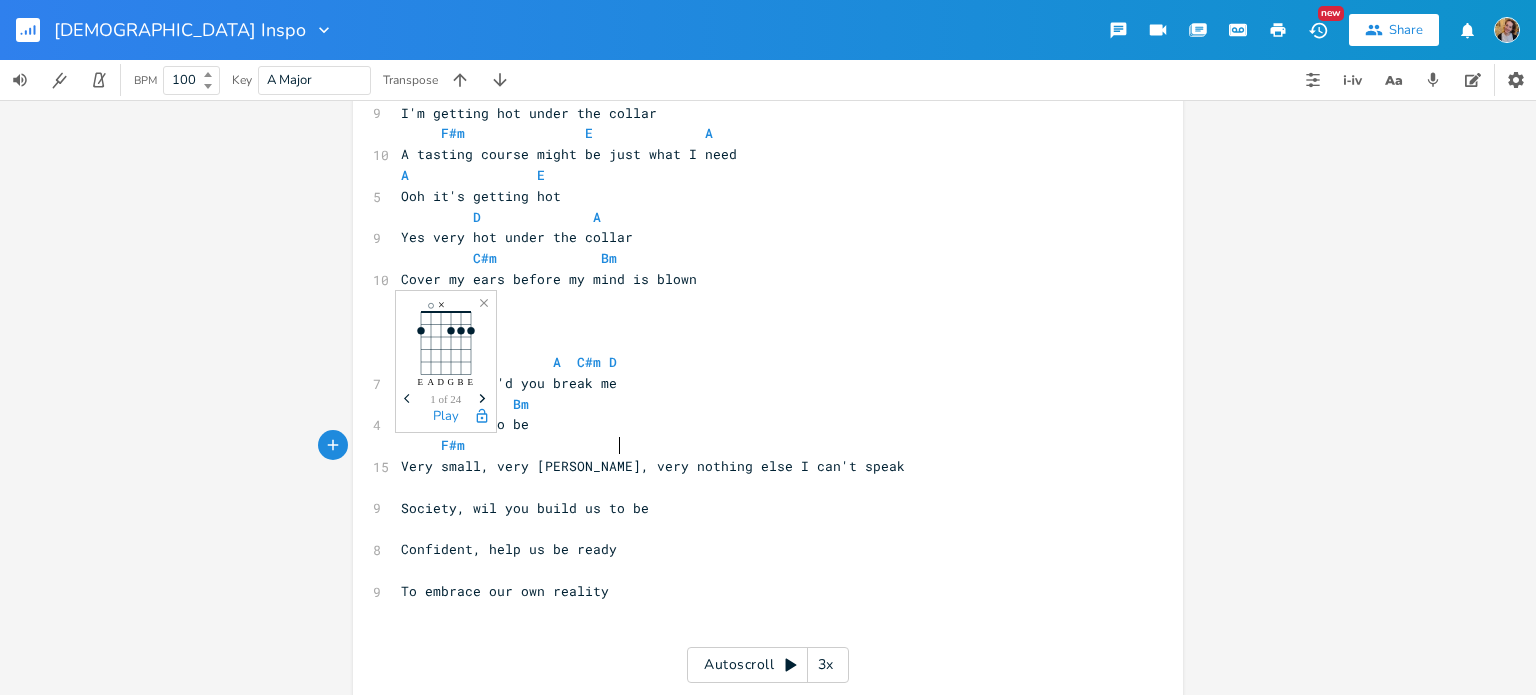 scroll, scrollTop: 0, scrollLeft: 94, axis: horizontal 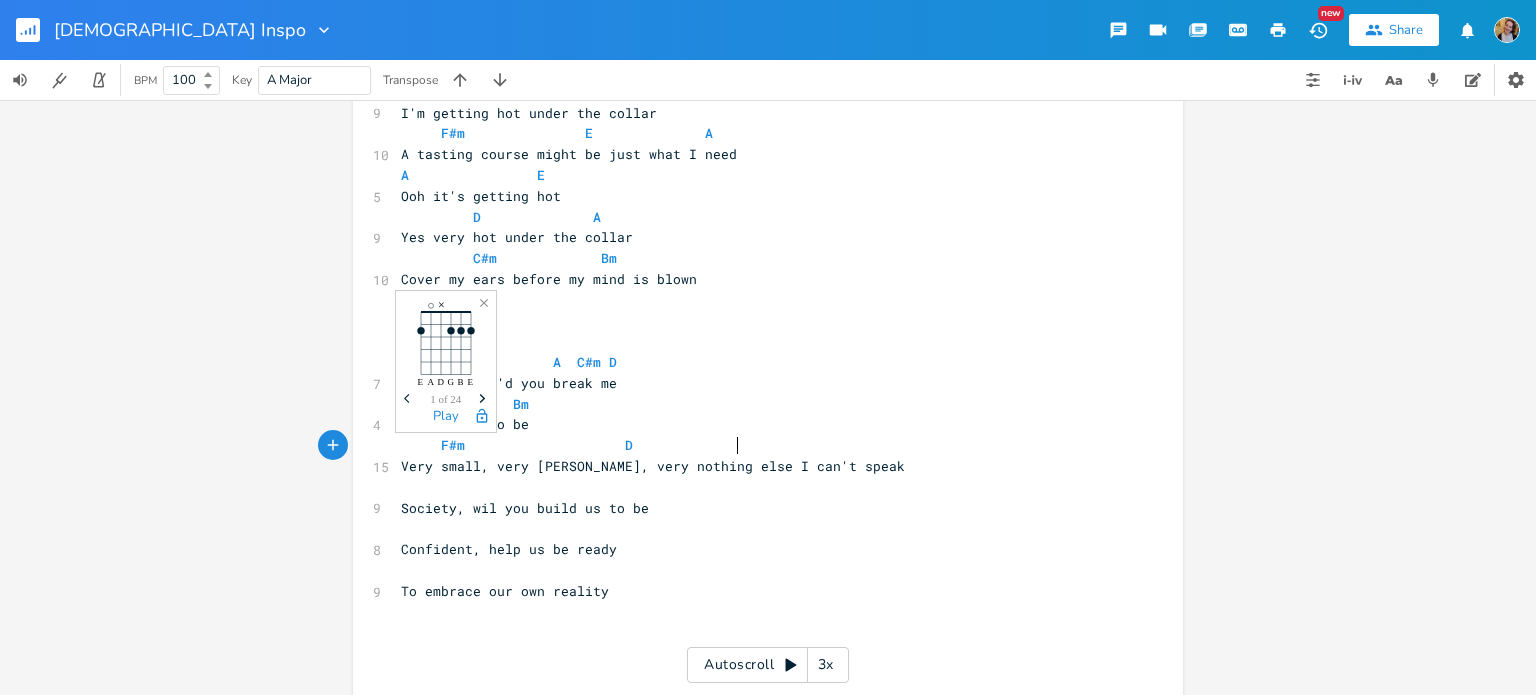 type on "F#m                    D              E" 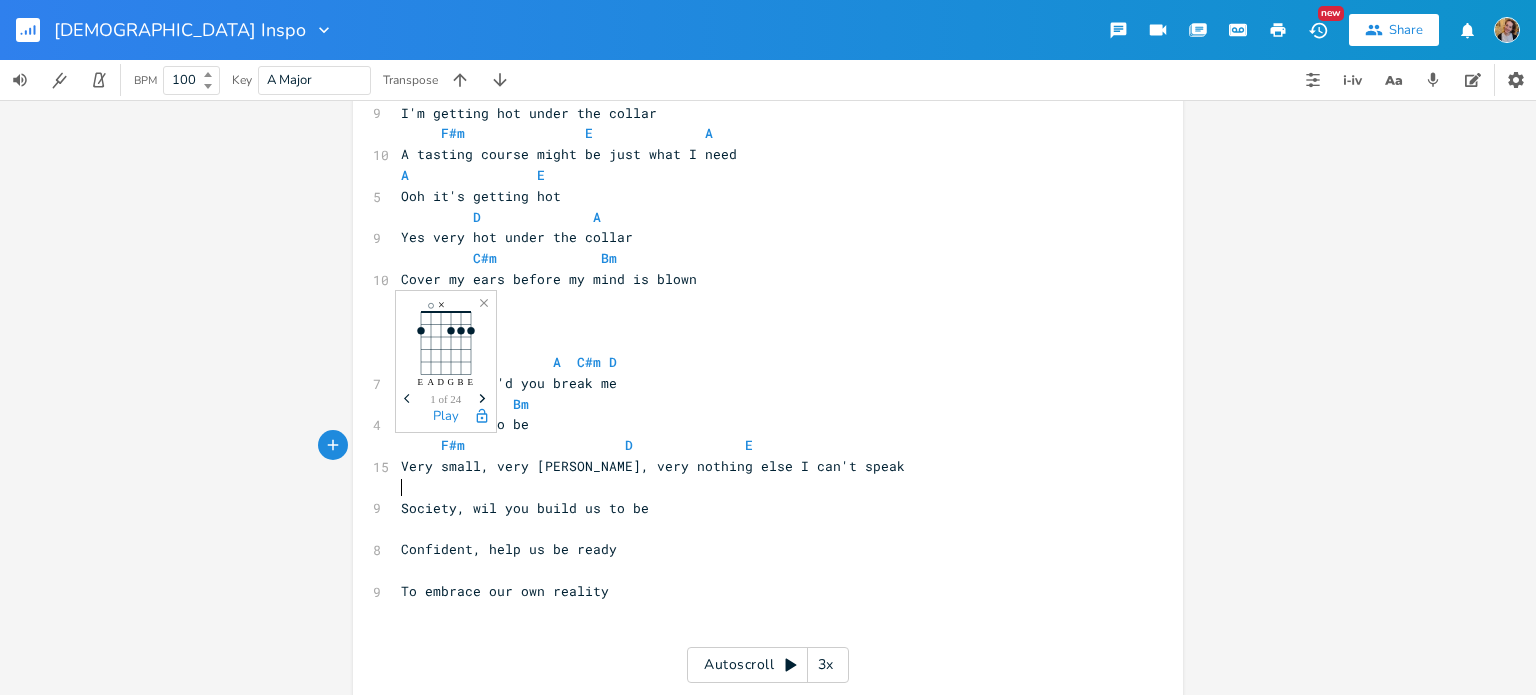 click on "​" at bounding box center (758, 487) 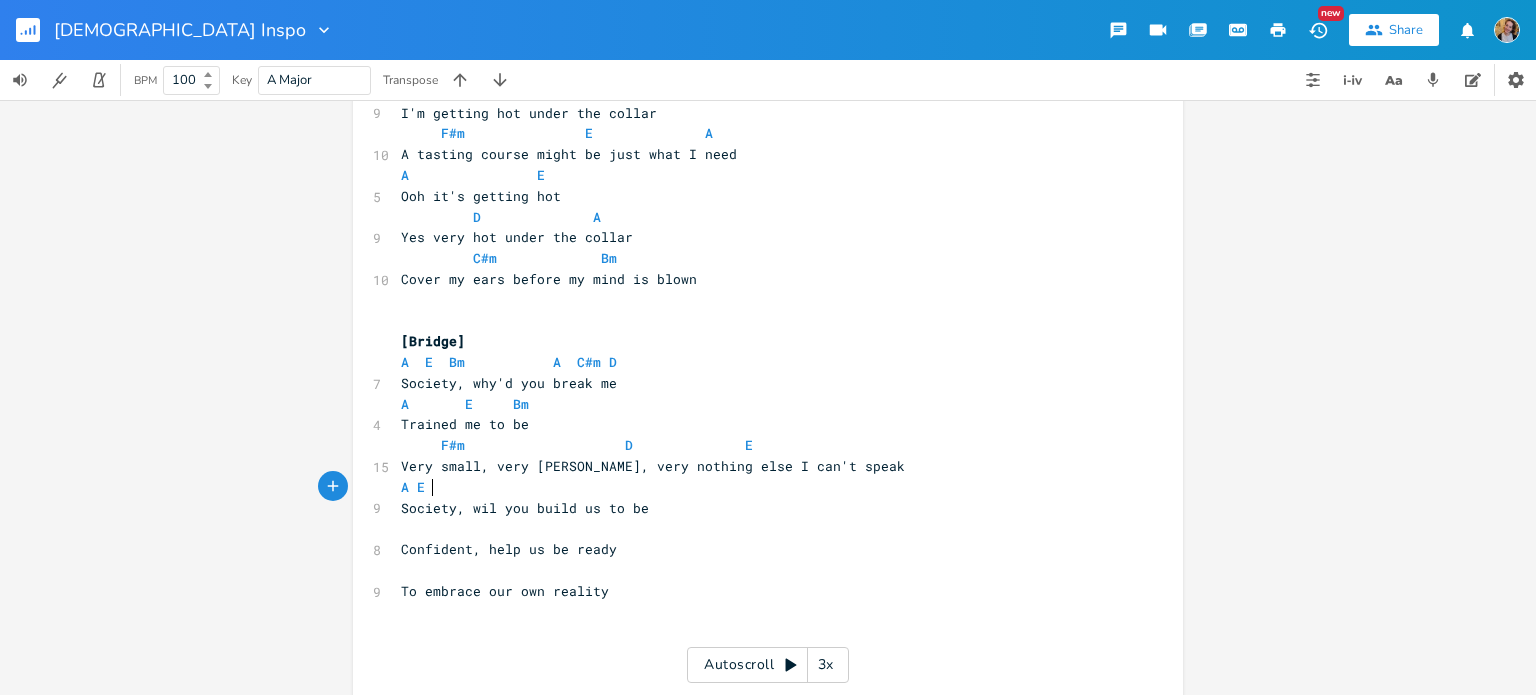 type on "A E D" 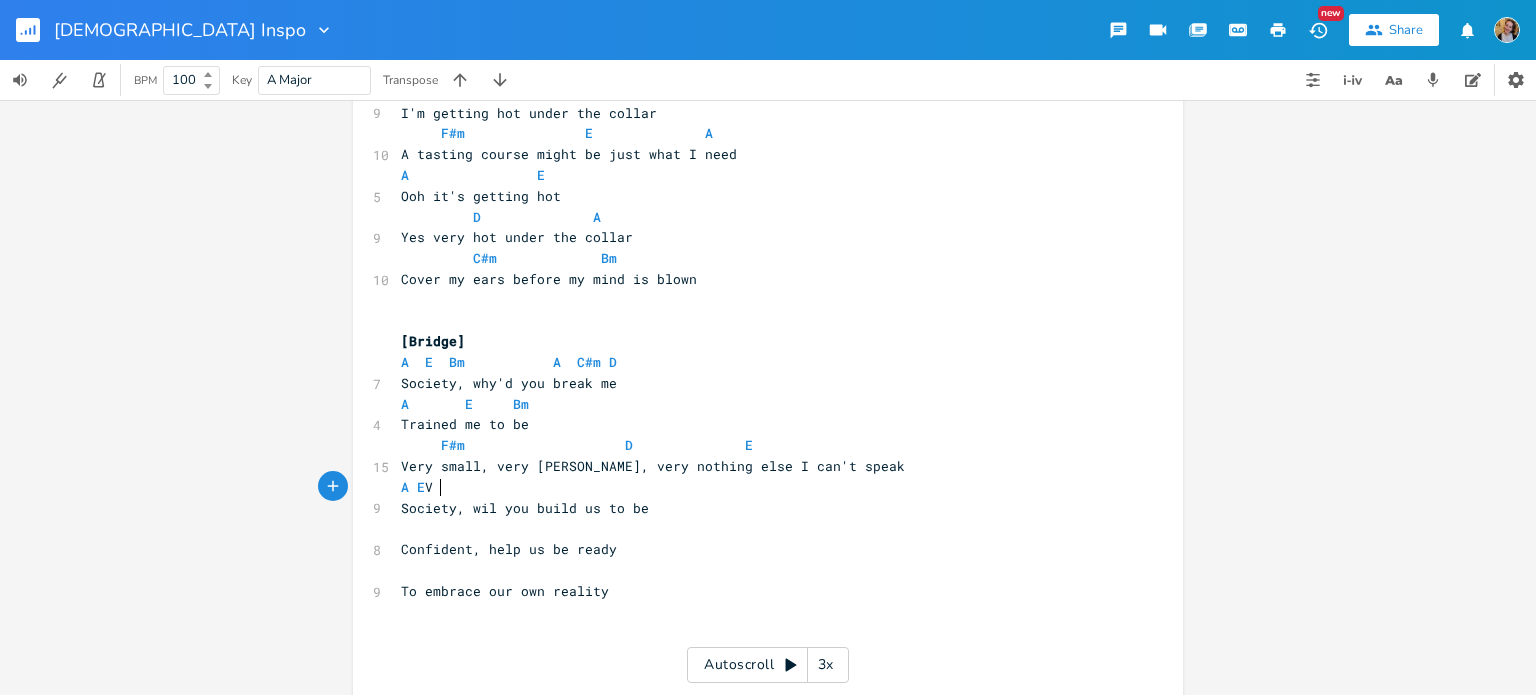 scroll, scrollTop: 0, scrollLeft: 8, axis: horizontal 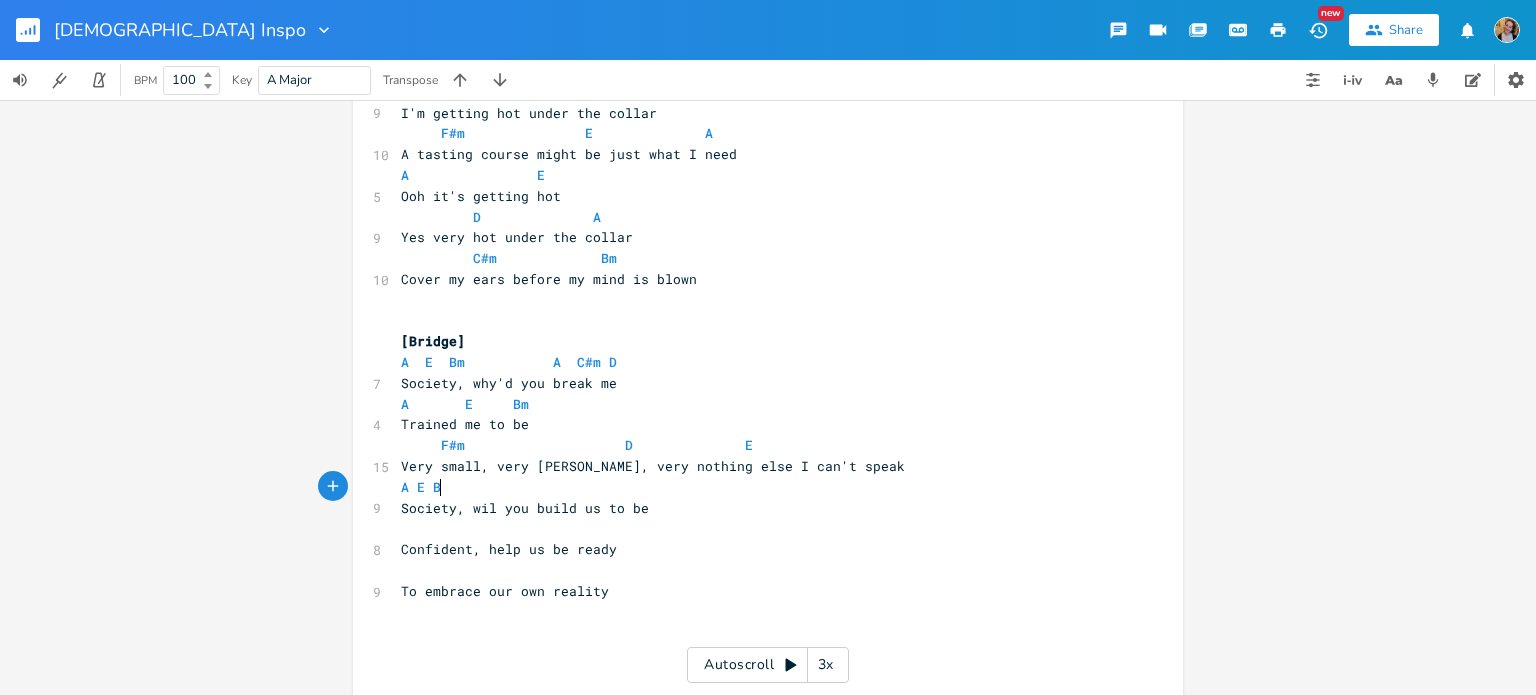 type on "Bm" 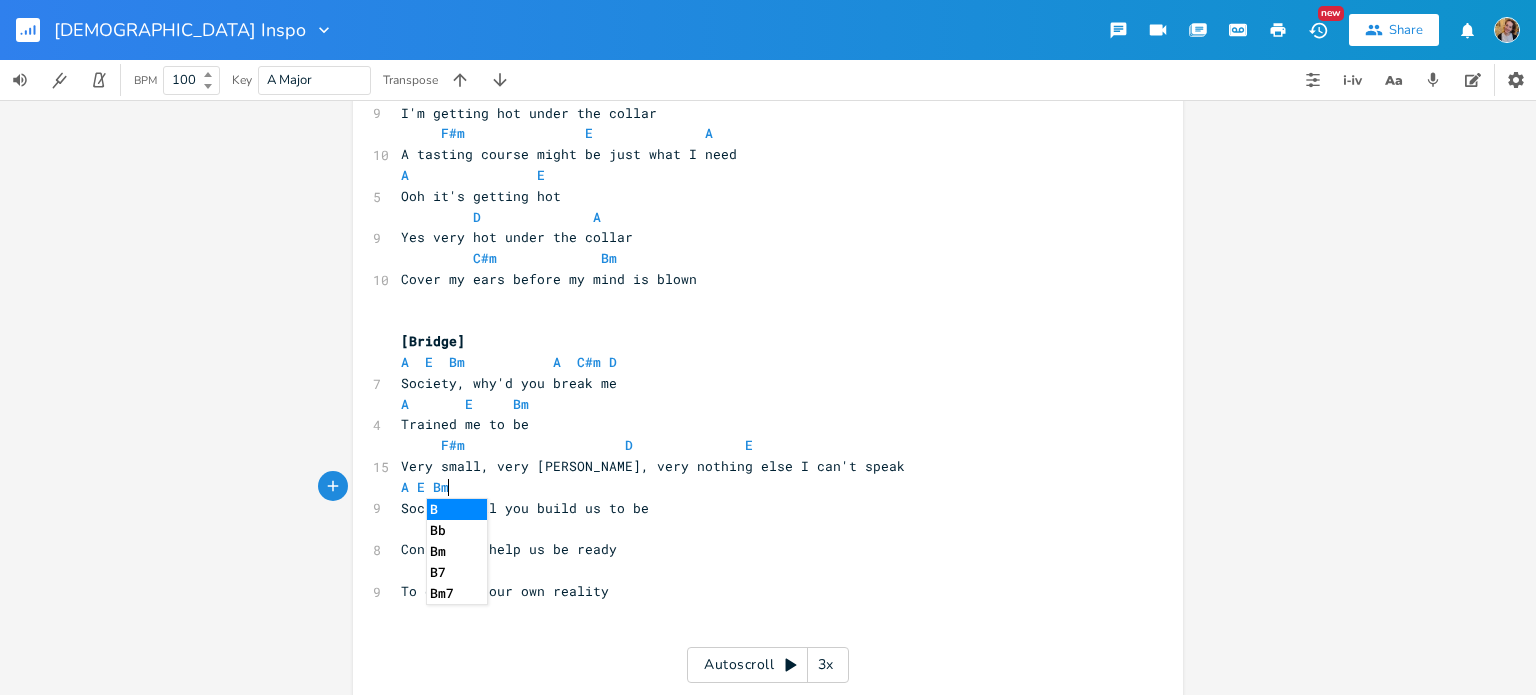 scroll, scrollTop: 0, scrollLeft: 19, axis: horizontal 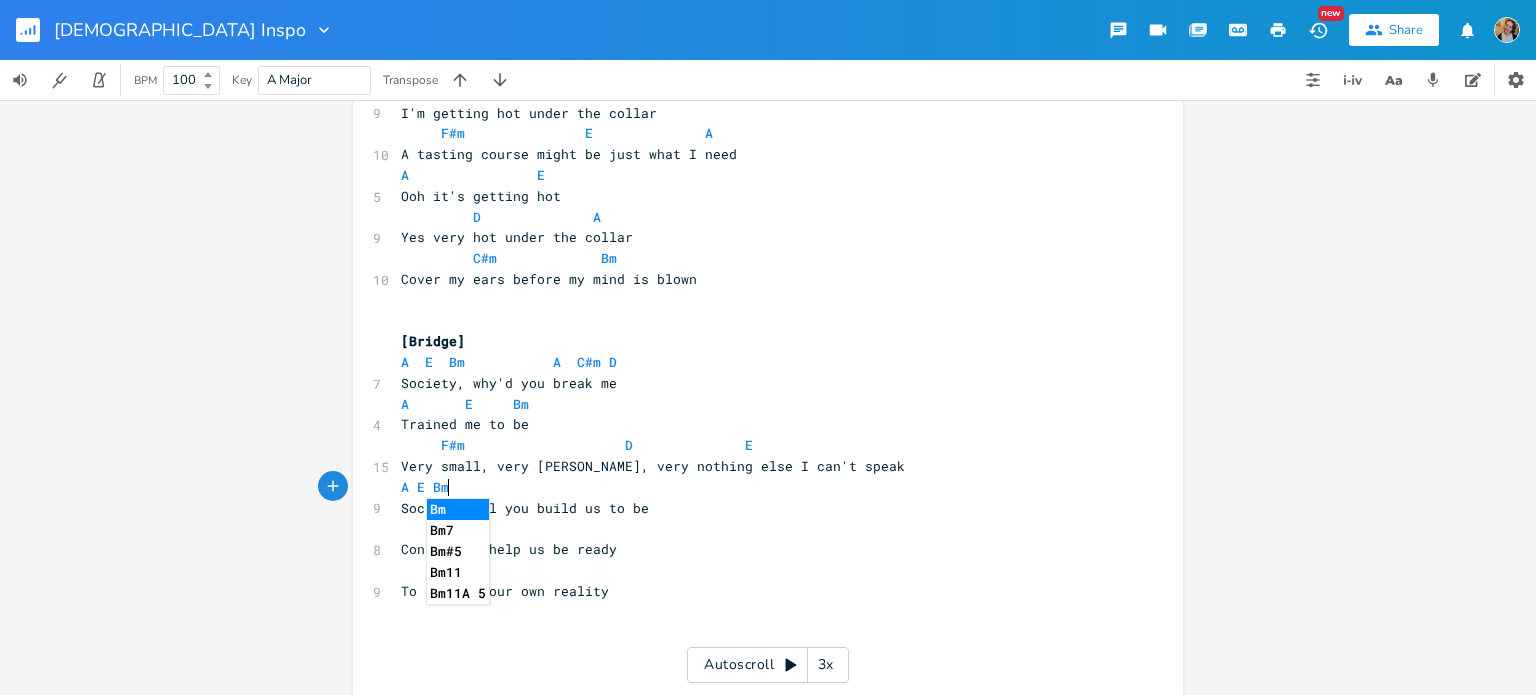 click on "A    E    Bm             A    C#m   D" at bounding box center (509, 362) 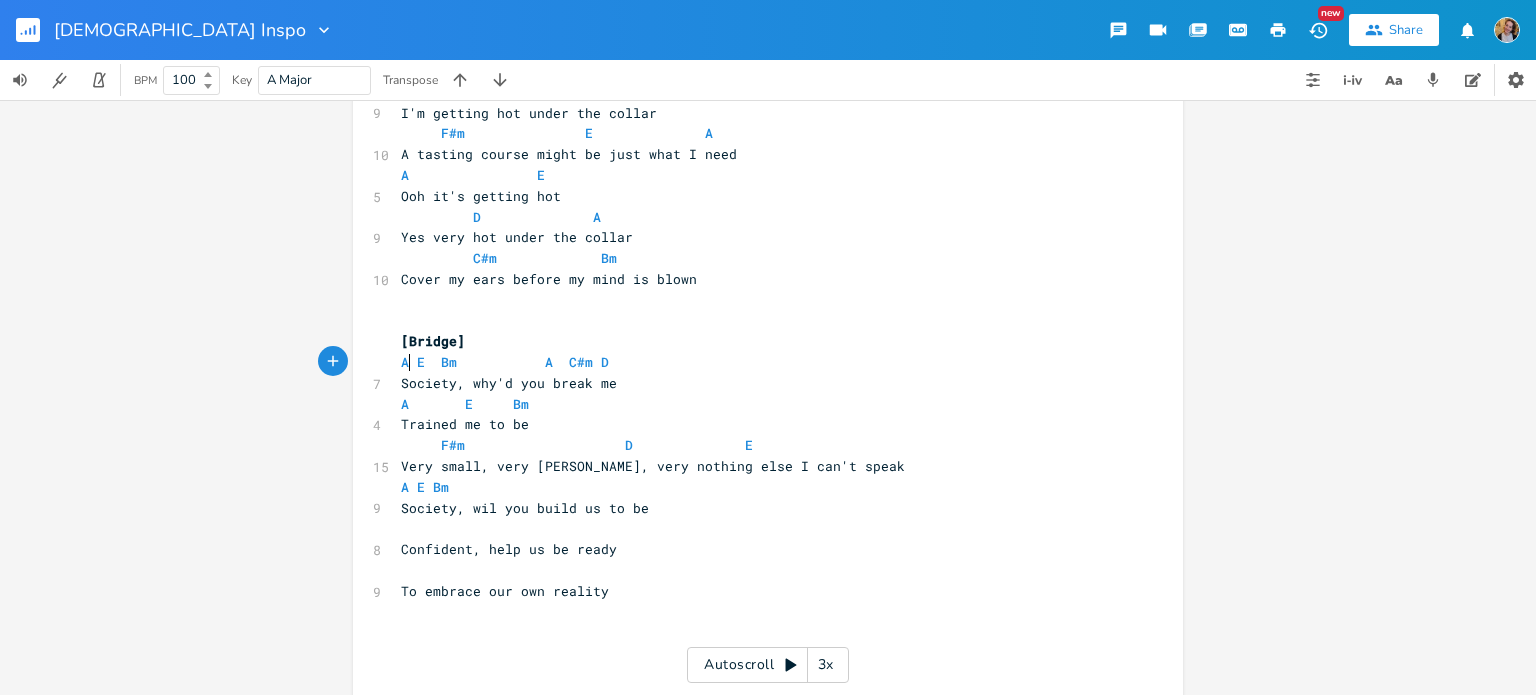 click on "A   E    Bm             A    C#m   D" at bounding box center [505, 362] 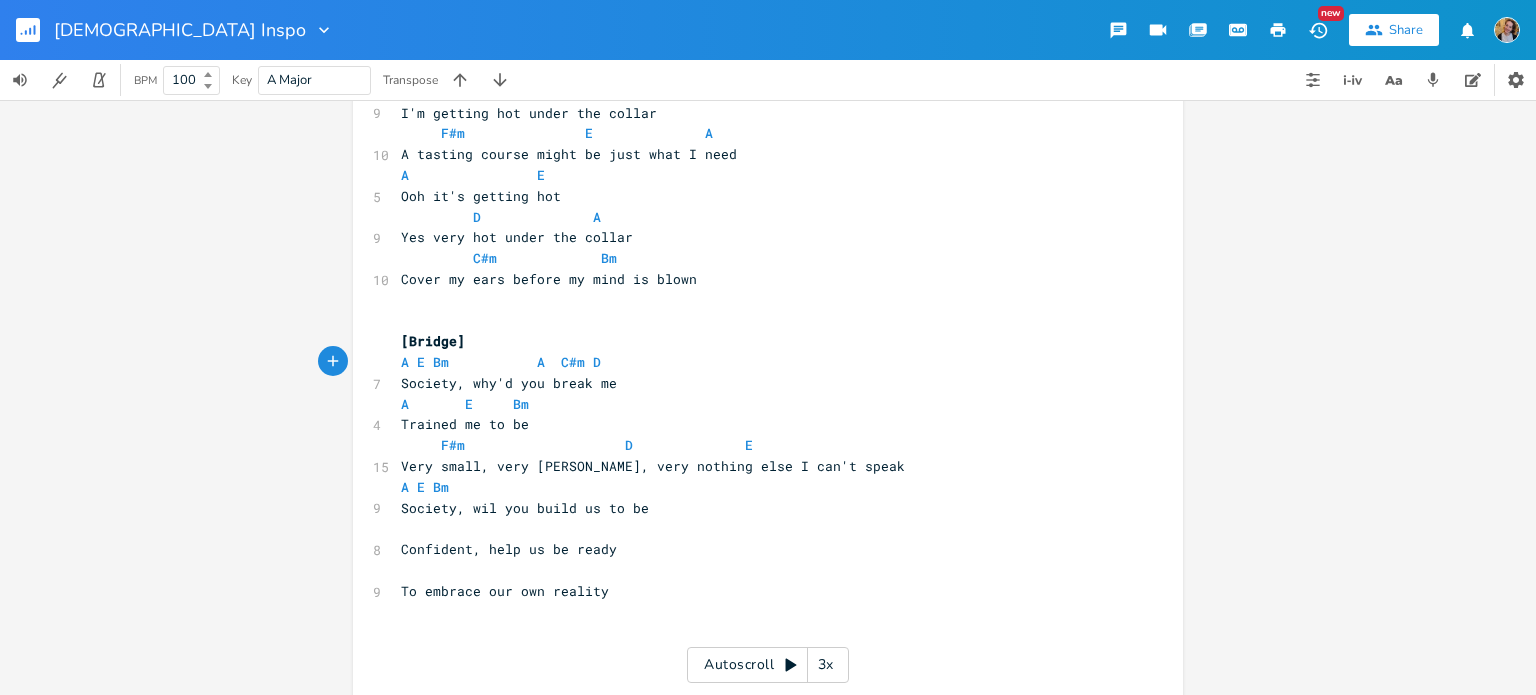 click on "A   E   Bm             A    C#m   D" at bounding box center [501, 362] 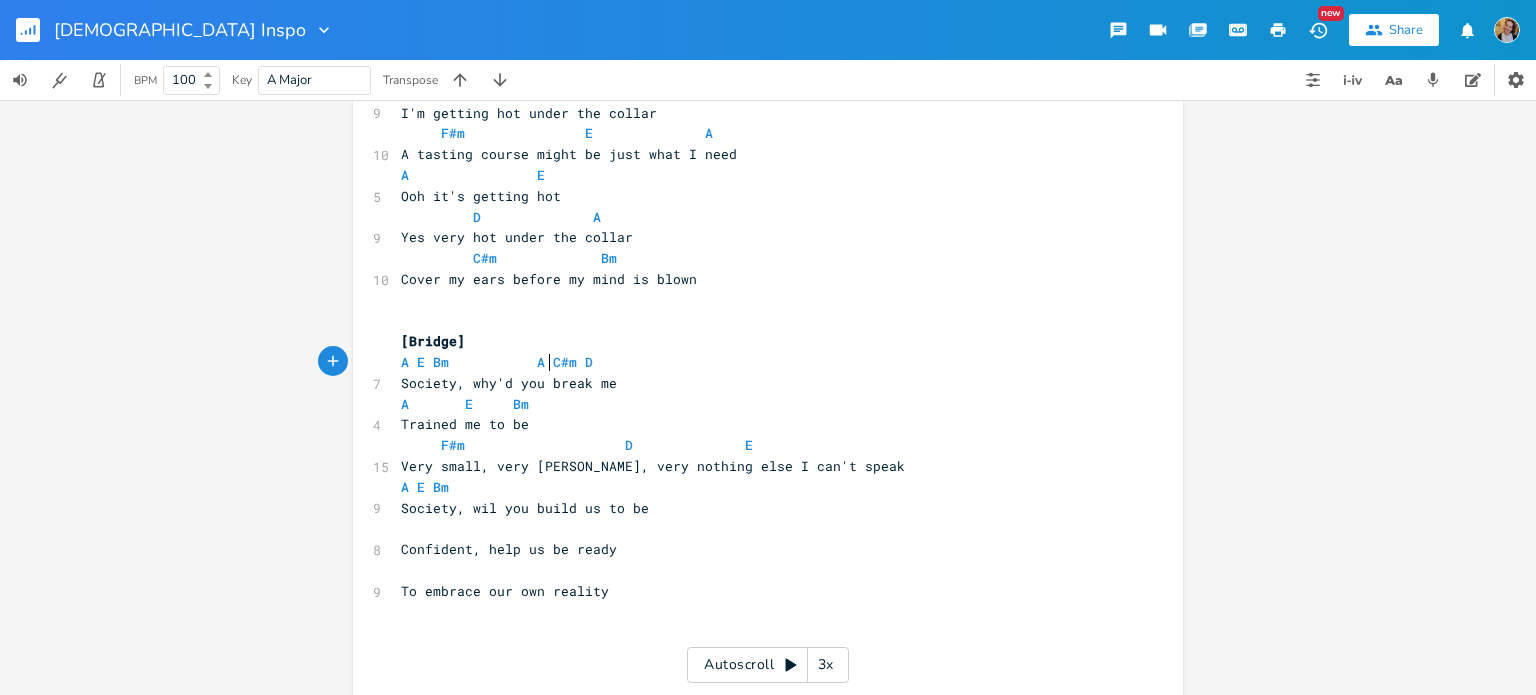 click on "A   E   Bm             A   C#m   D" at bounding box center (497, 362) 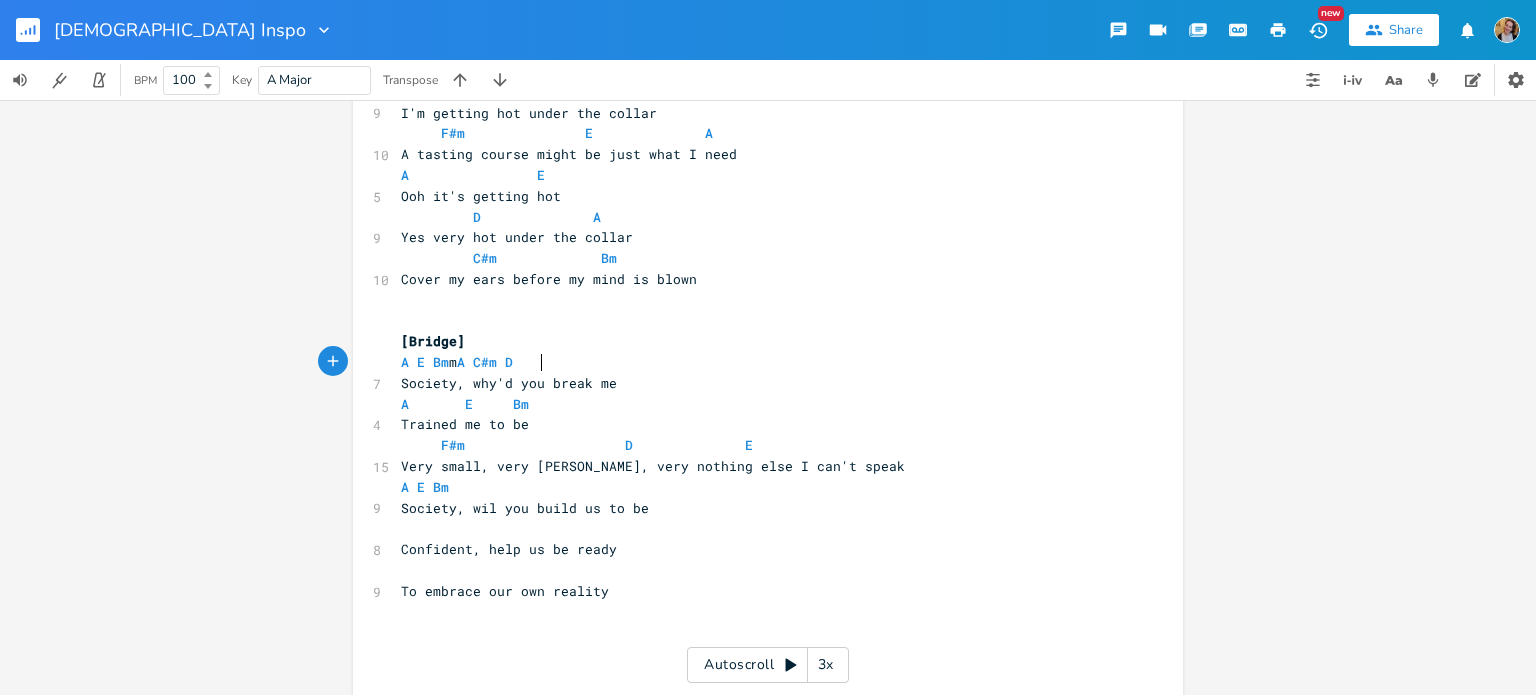 type on "m" 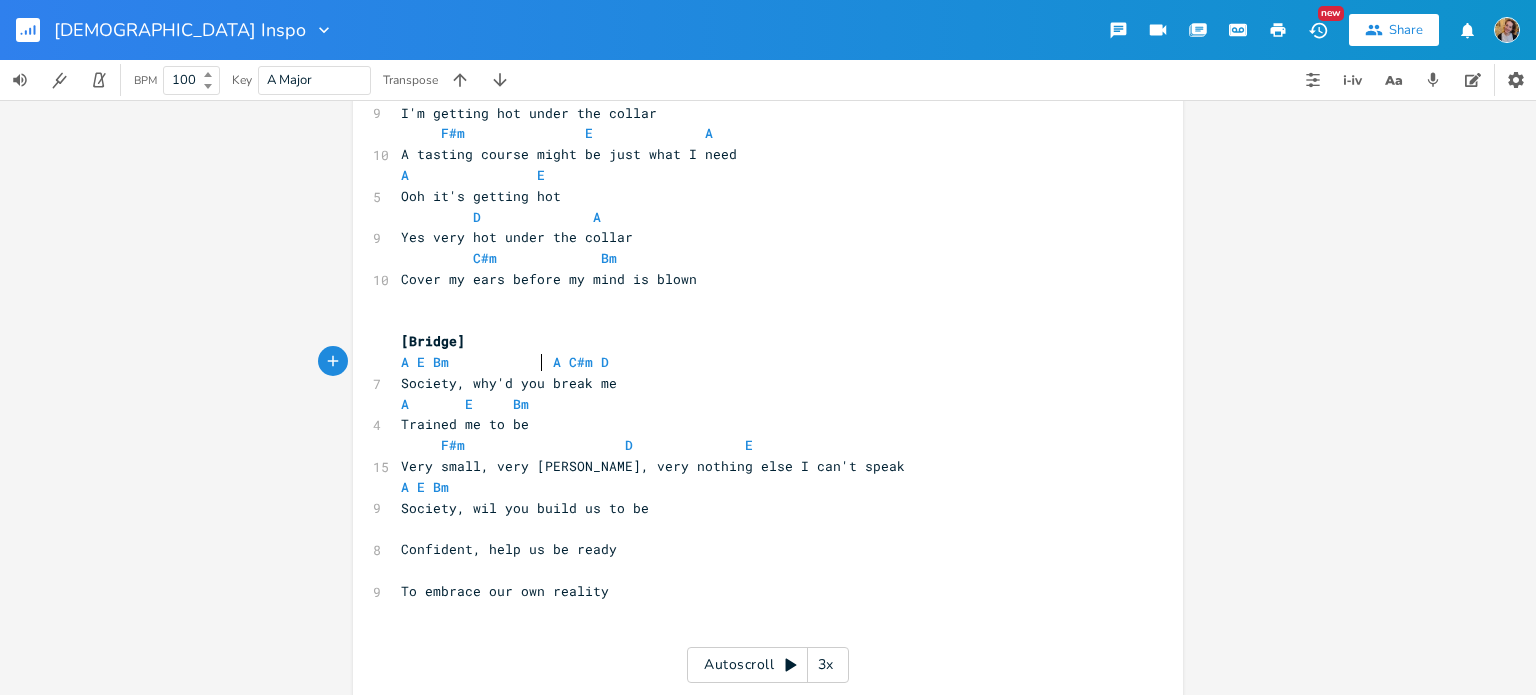 scroll, scrollTop: 0, scrollLeft: 8, axis: horizontal 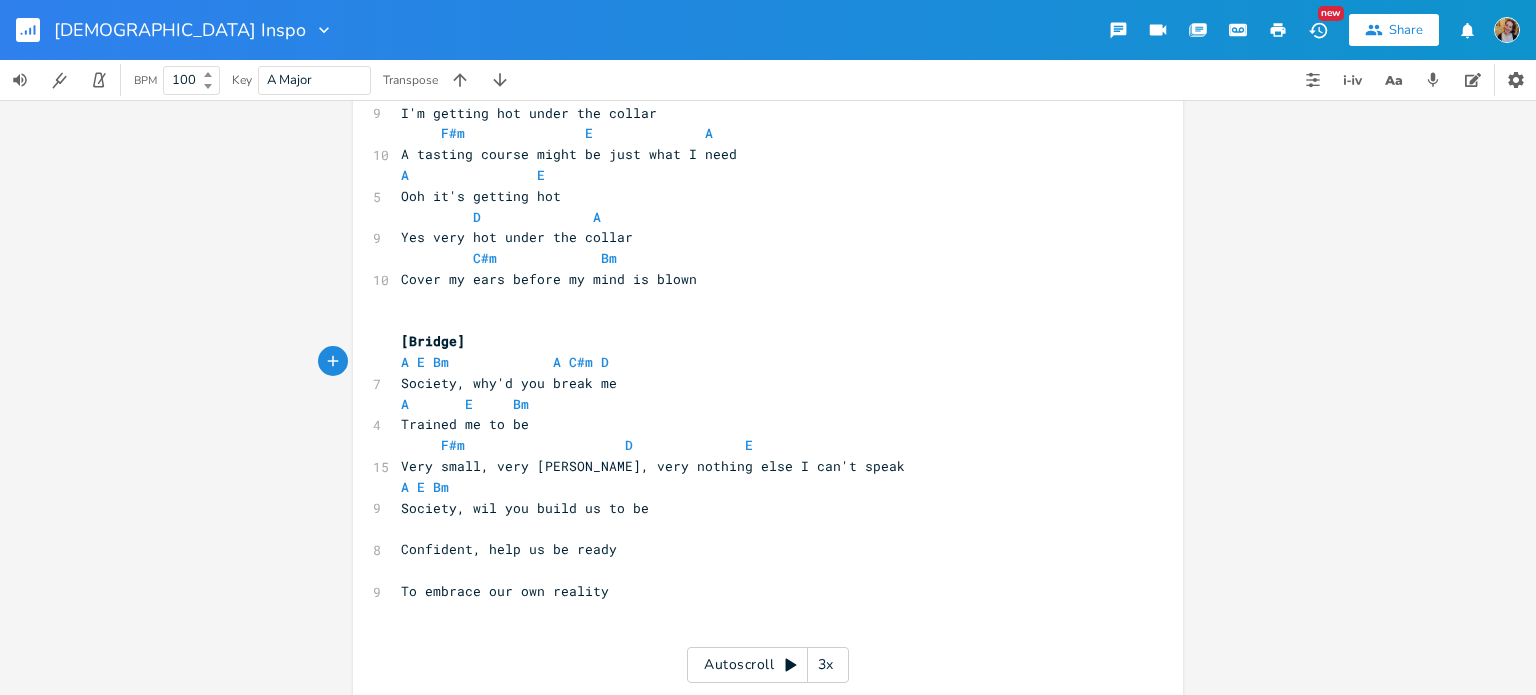 click on "A   E   Bm" at bounding box center [758, 487] 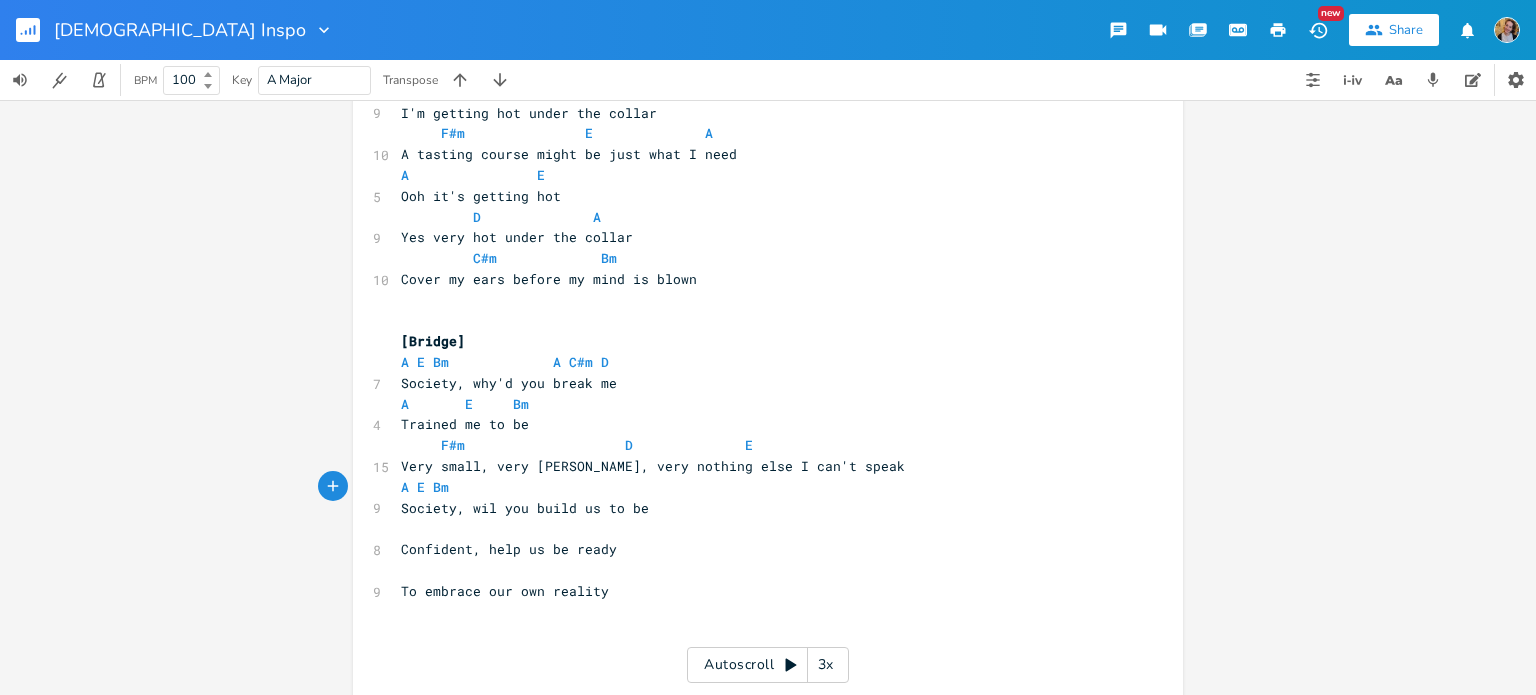 click on "A         E       Bm" at bounding box center (758, 404) 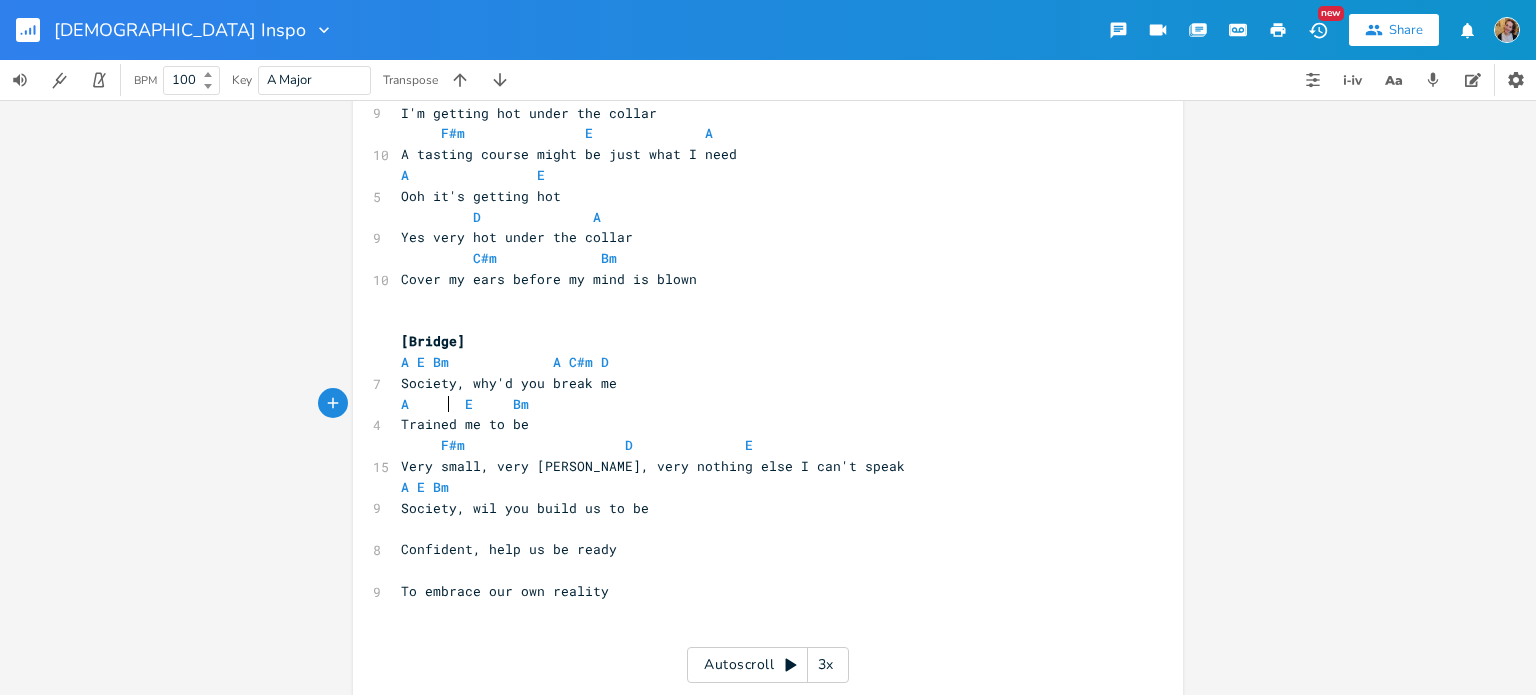 scroll, scrollTop: 0, scrollLeft: 4, axis: horizontal 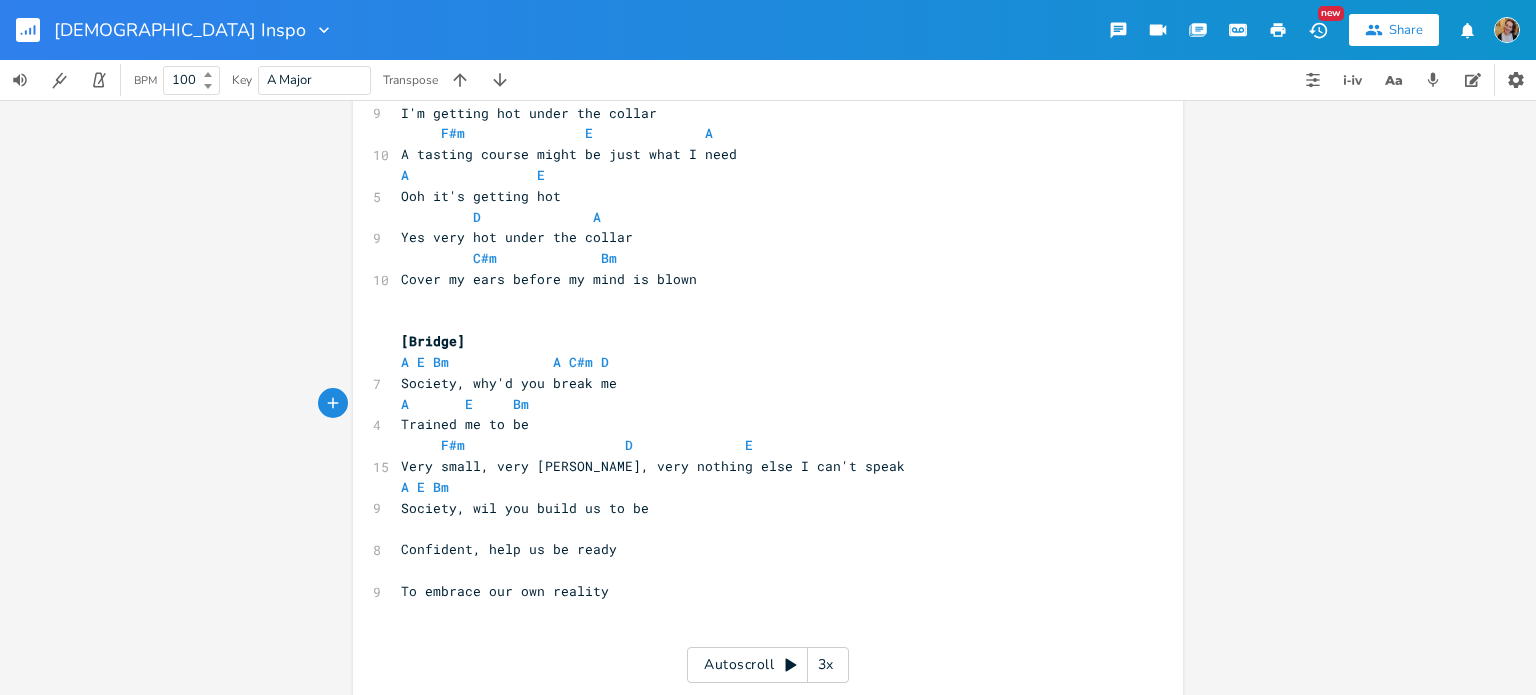 click on "A   E   Bm" at bounding box center (758, 487) 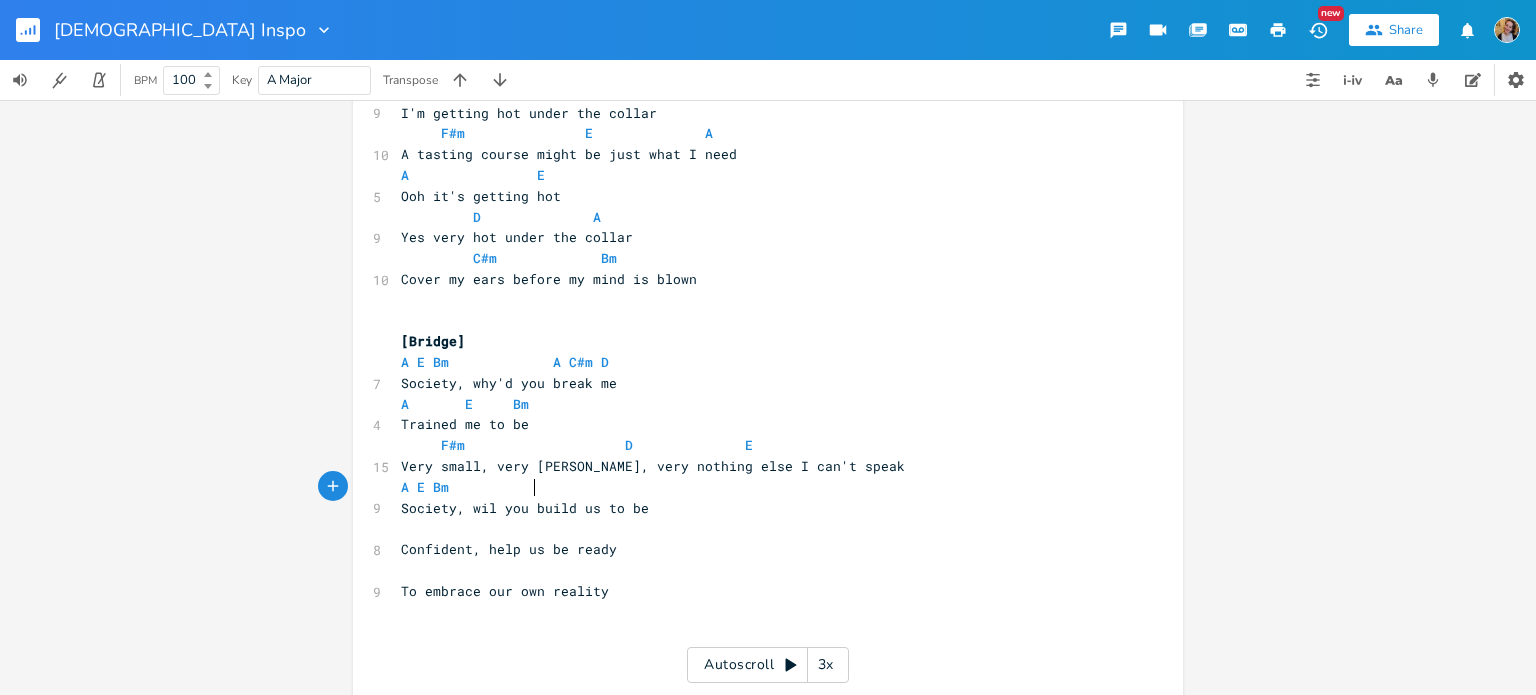 scroll, scrollTop: 0, scrollLeft: 40, axis: horizontal 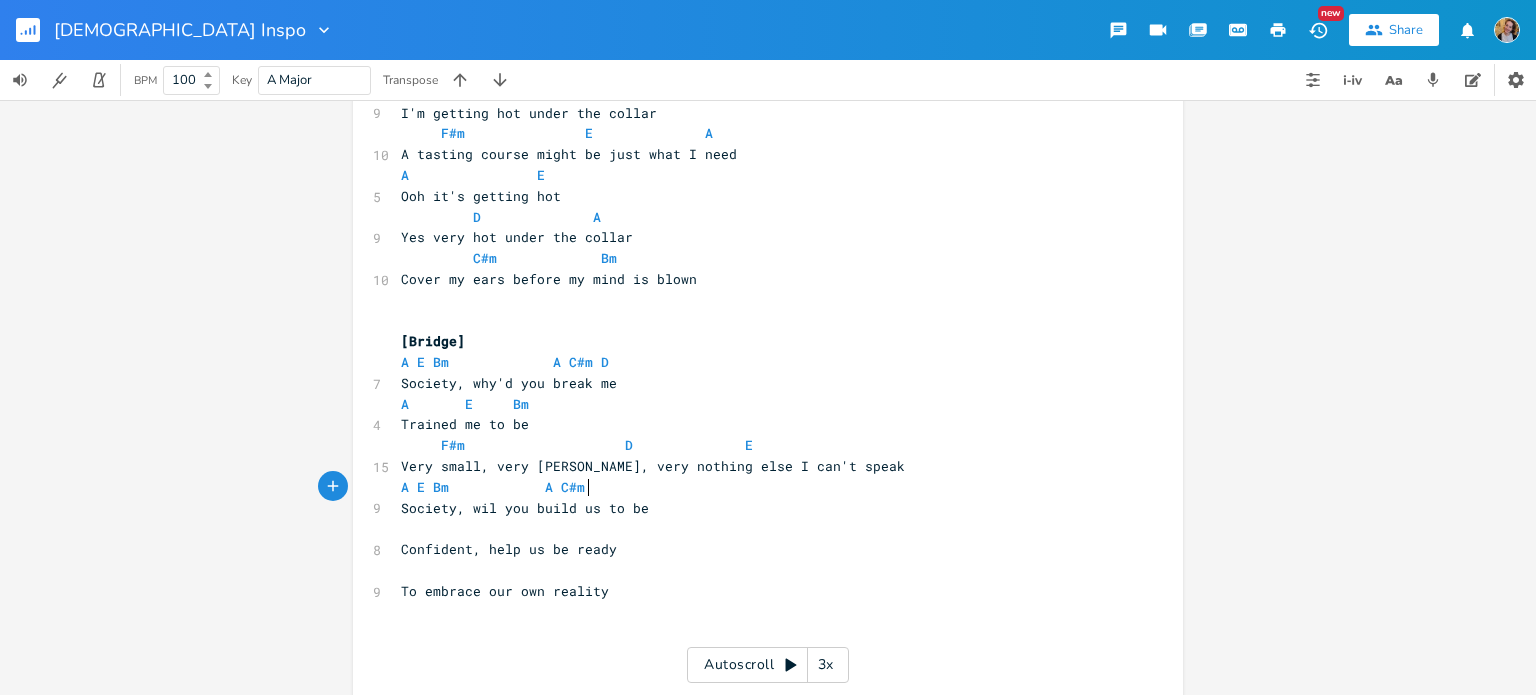 type on "A C#m D" 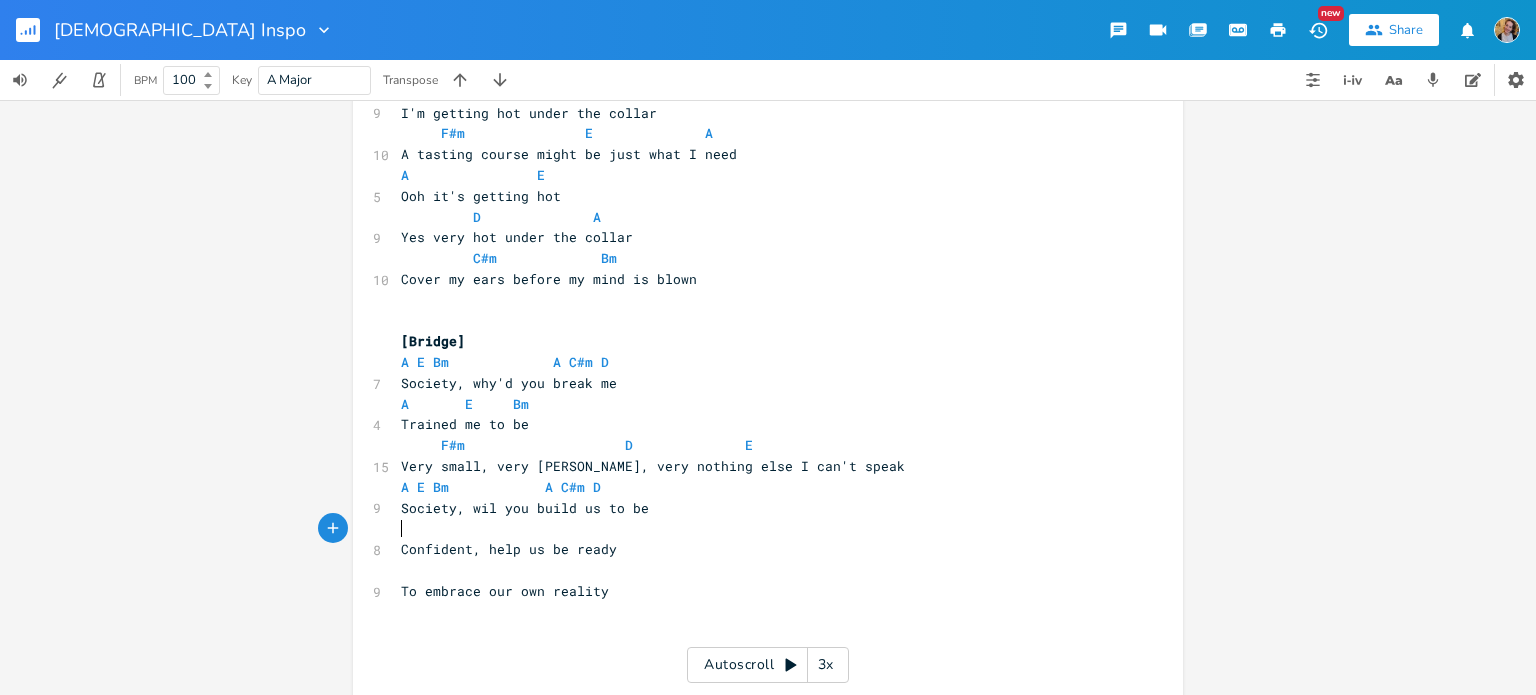click on "​" at bounding box center [758, 528] 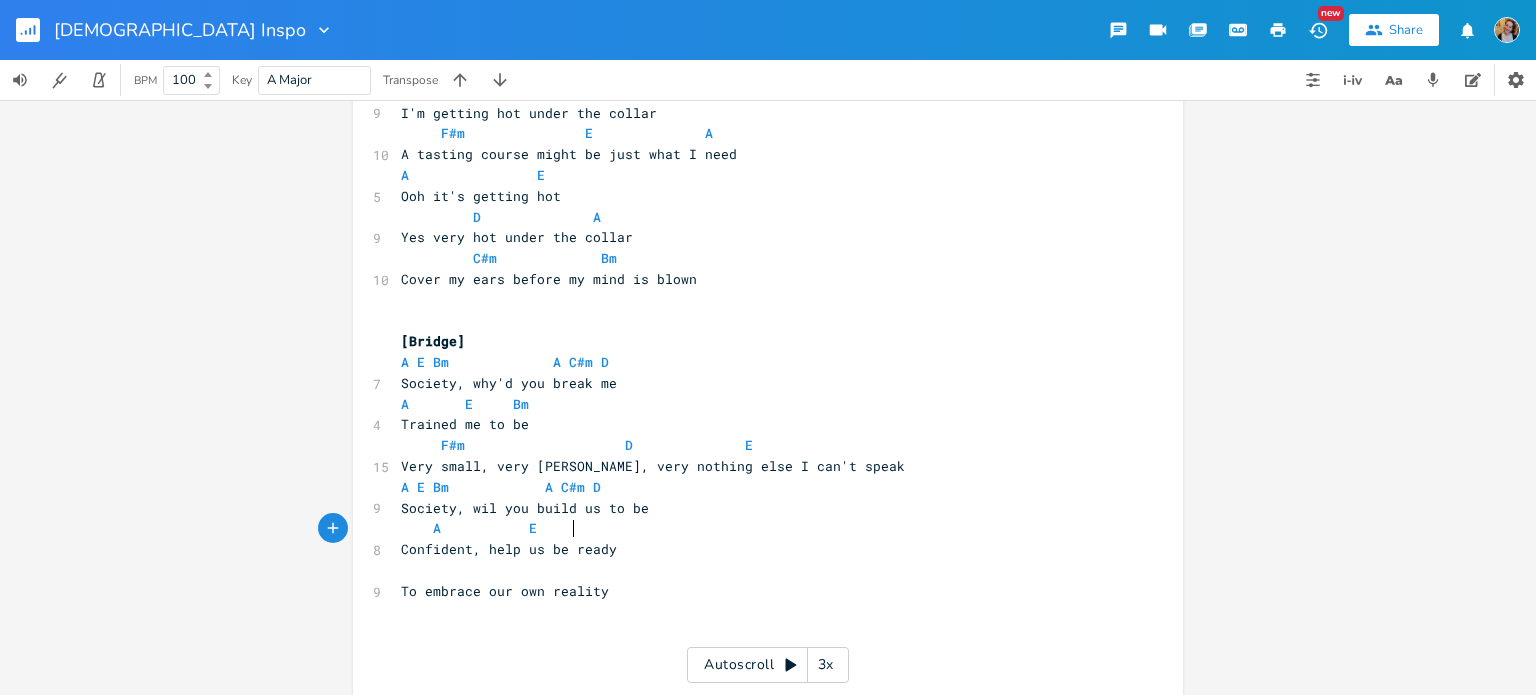scroll, scrollTop: 0, scrollLeft: 88, axis: horizontal 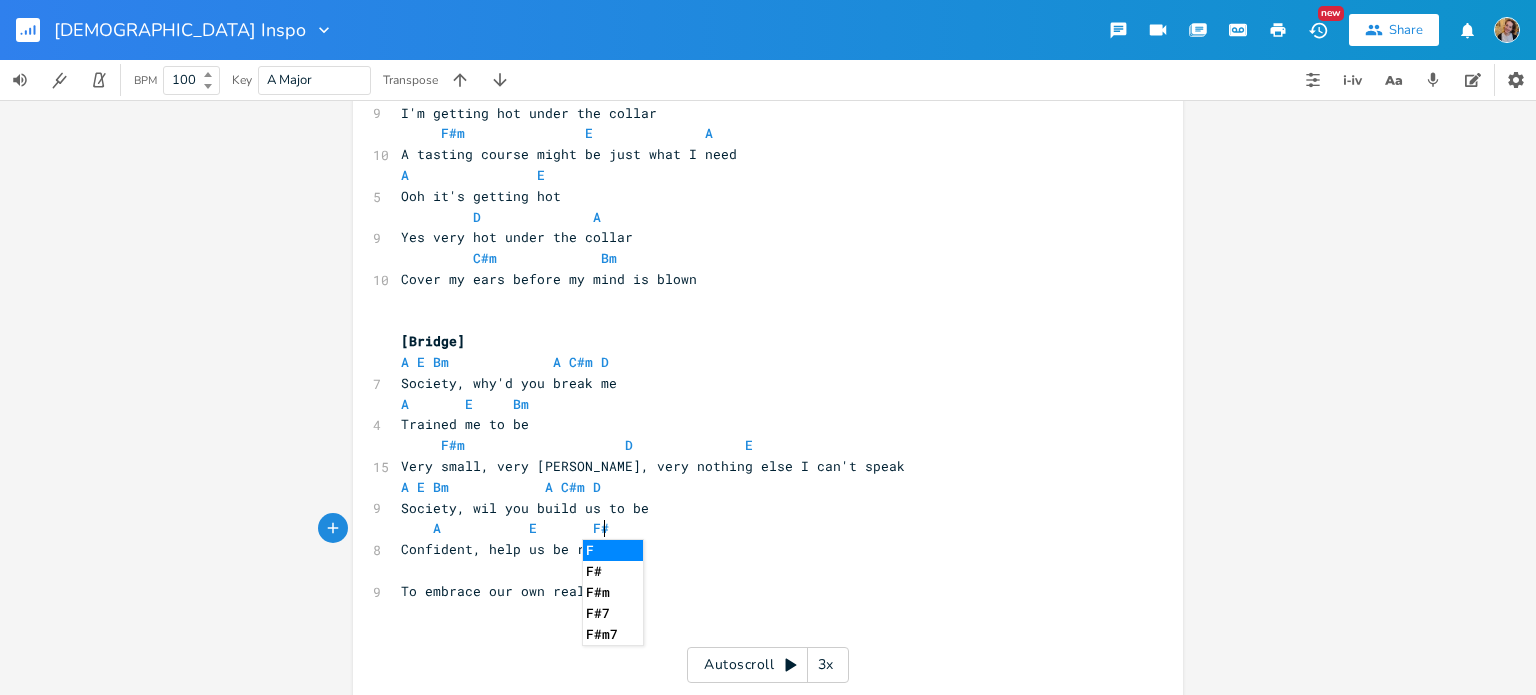 type on "A           E       F#m" 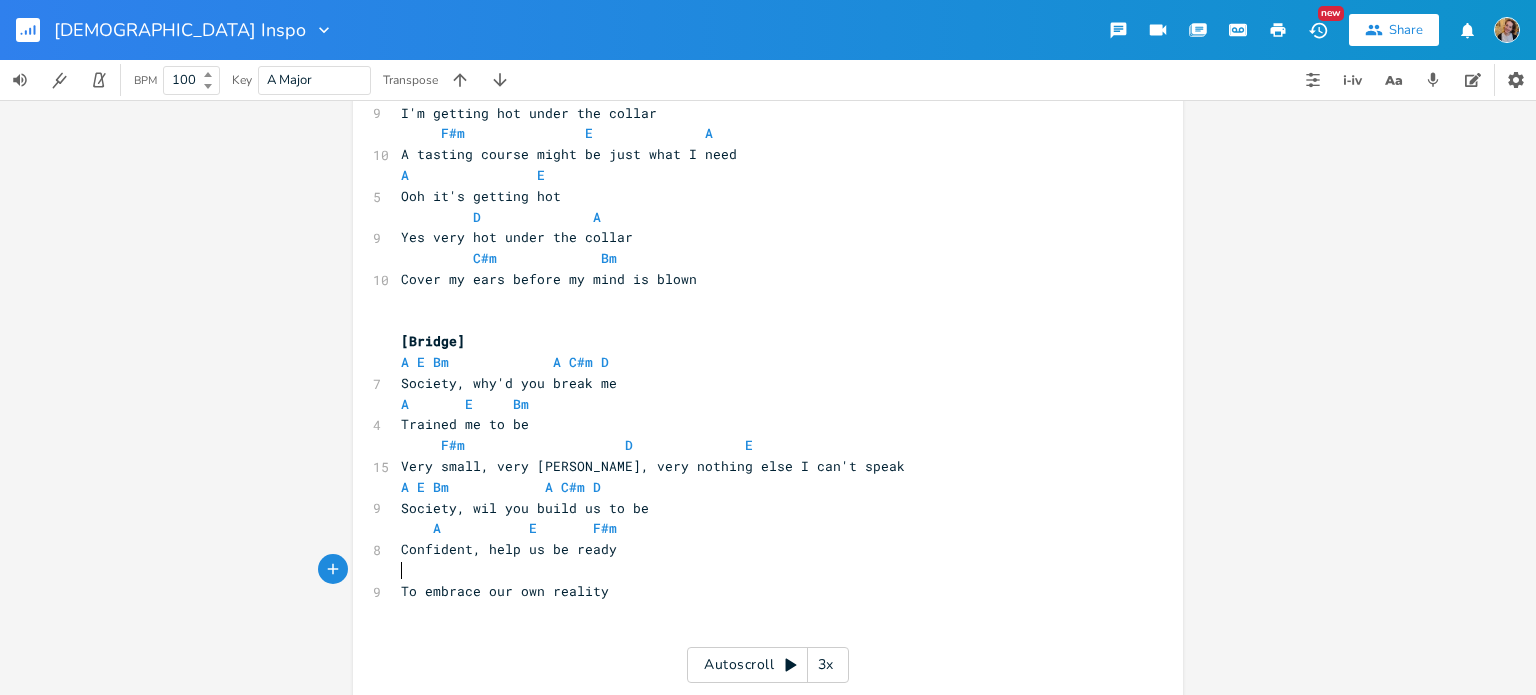 click on "​" at bounding box center [758, 570] 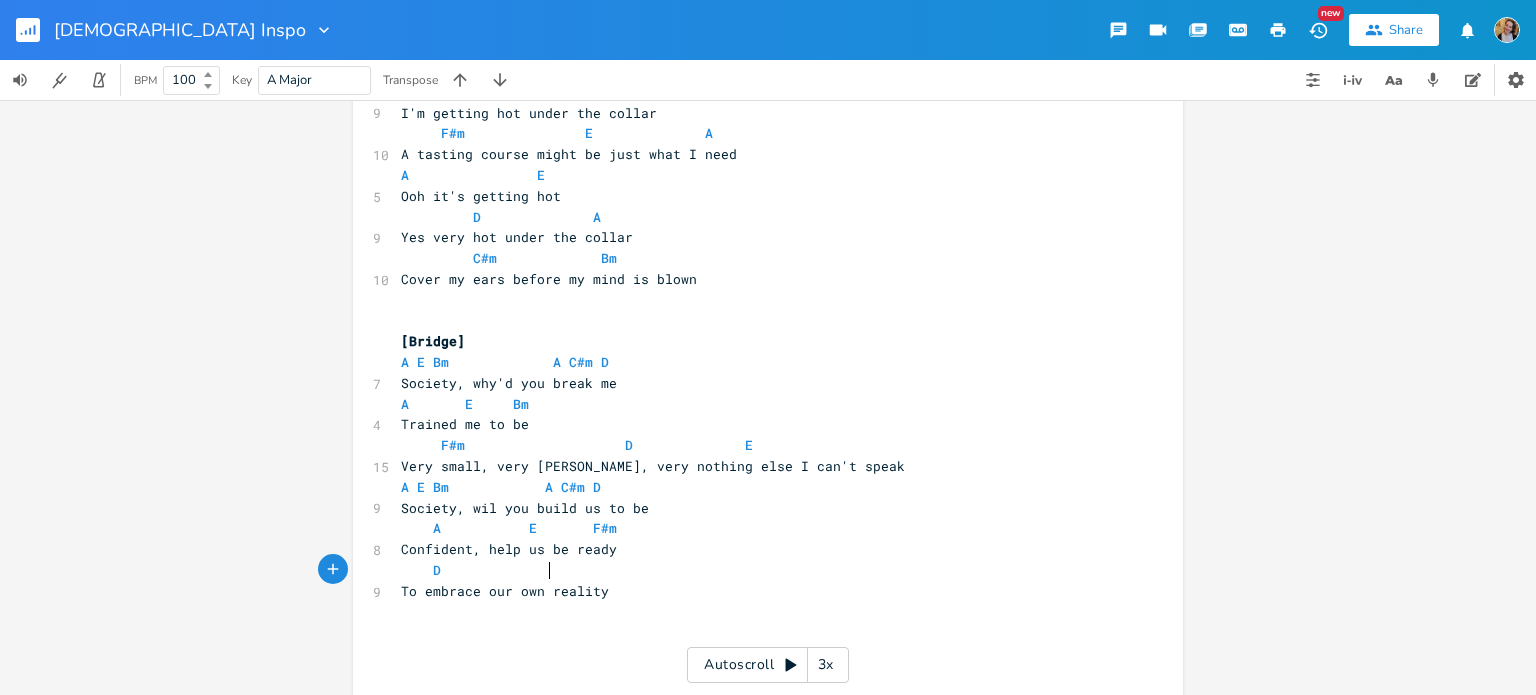 type on "D              E" 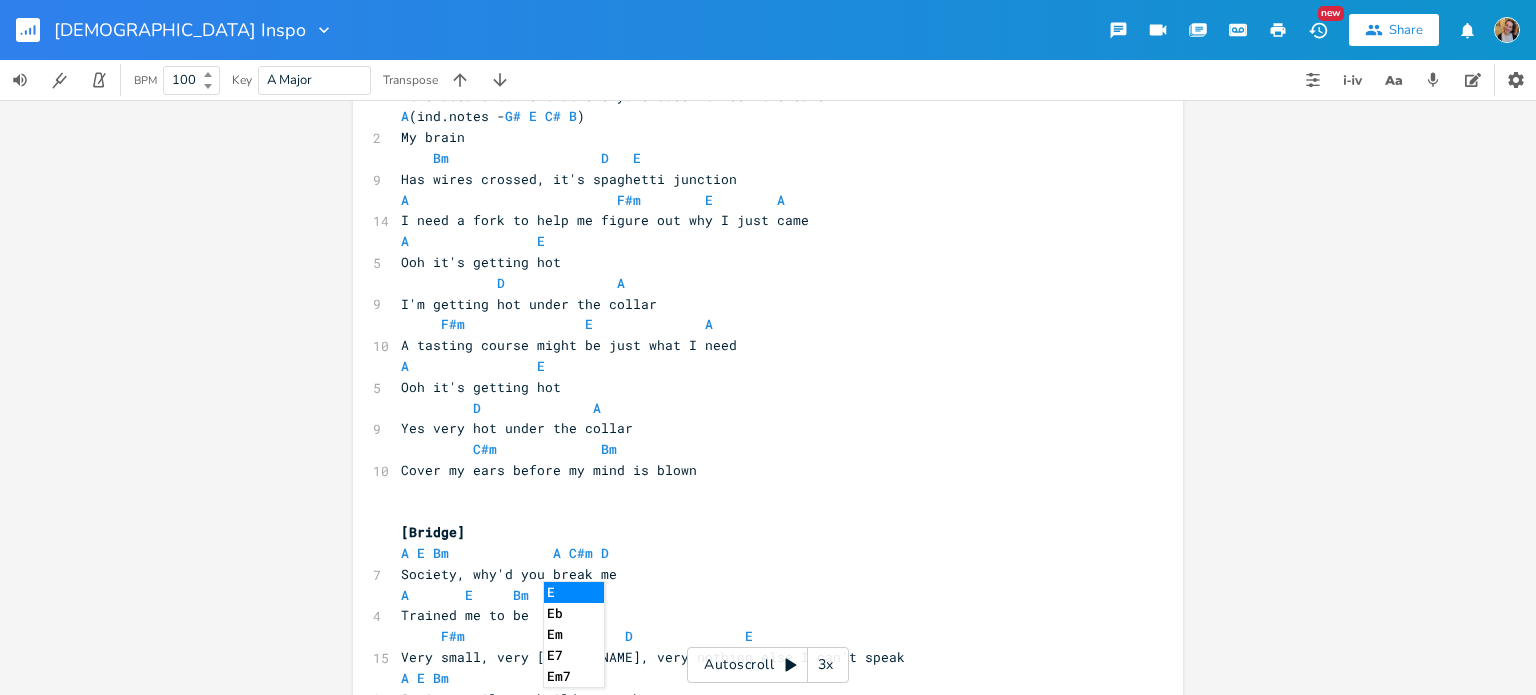 scroll, scrollTop: 1621, scrollLeft: 0, axis: vertical 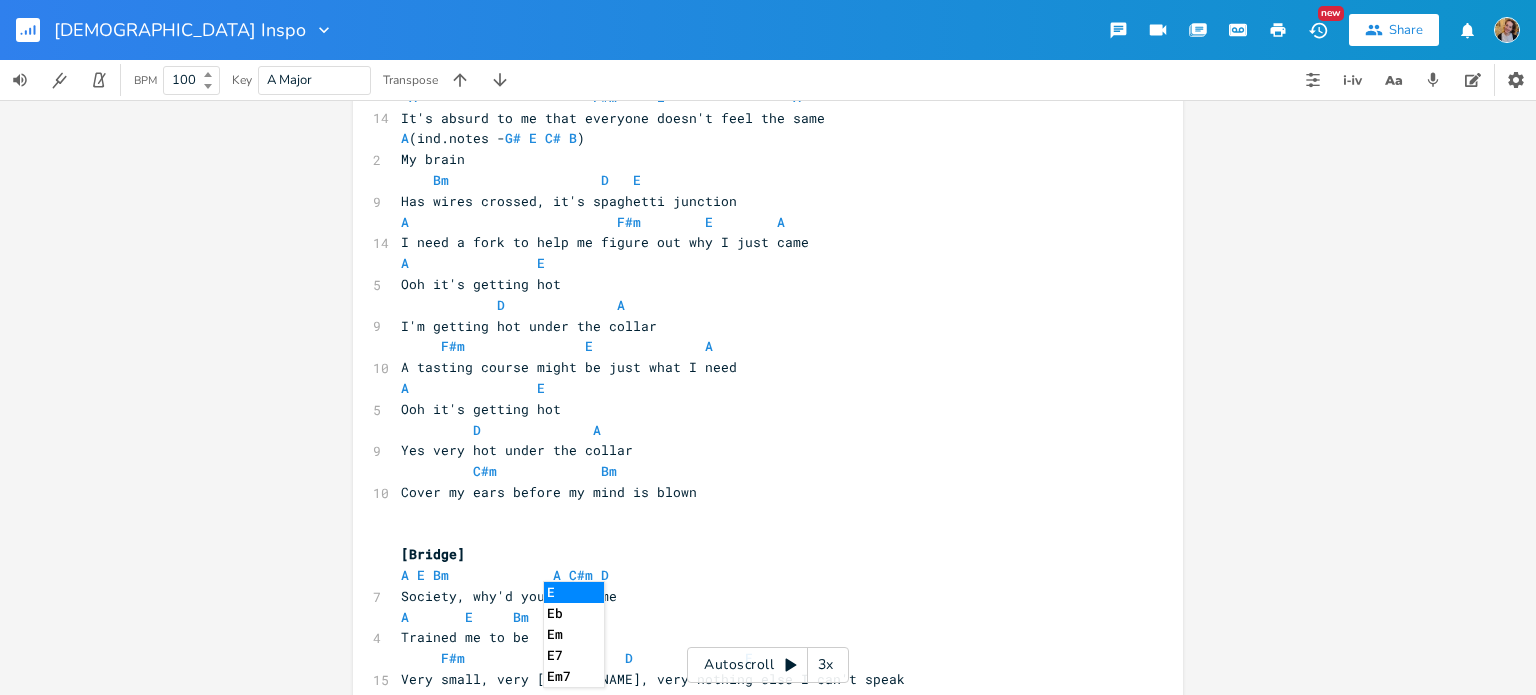 click on "​" at bounding box center [758, 534] 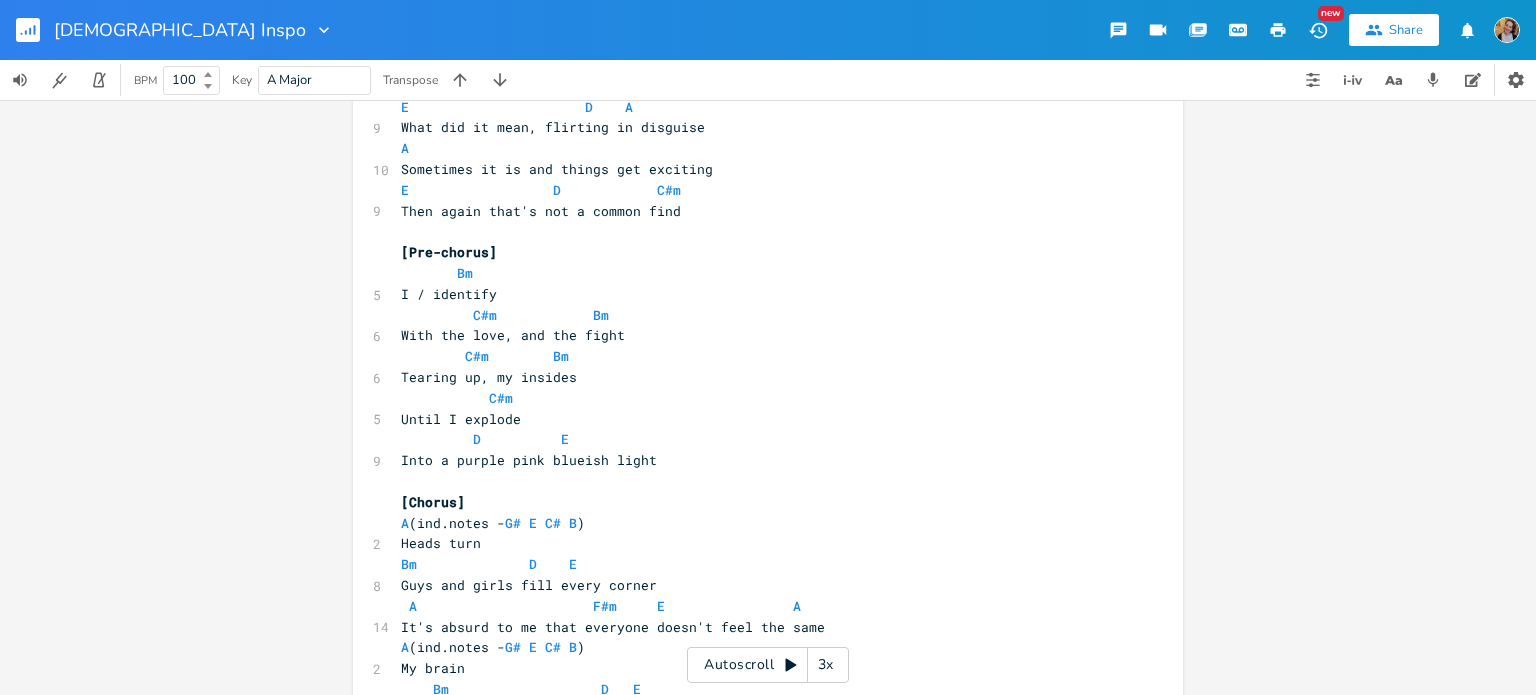 scroll, scrollTop: 1111, scrollLeft: 0, axis: vertical 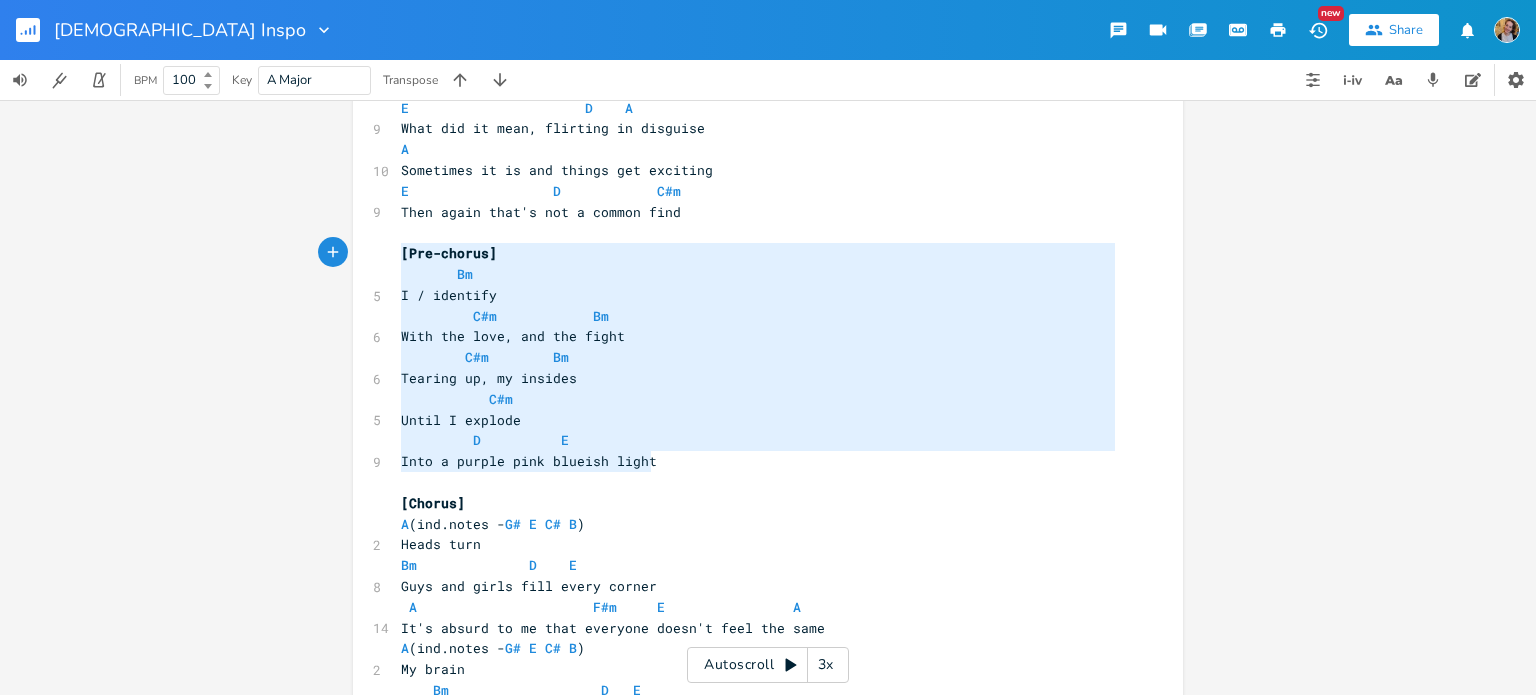 drag, startPoint x: 661, startPoint y: 463, endPoint x: 375, endPoint y: 244, distance: 360.218 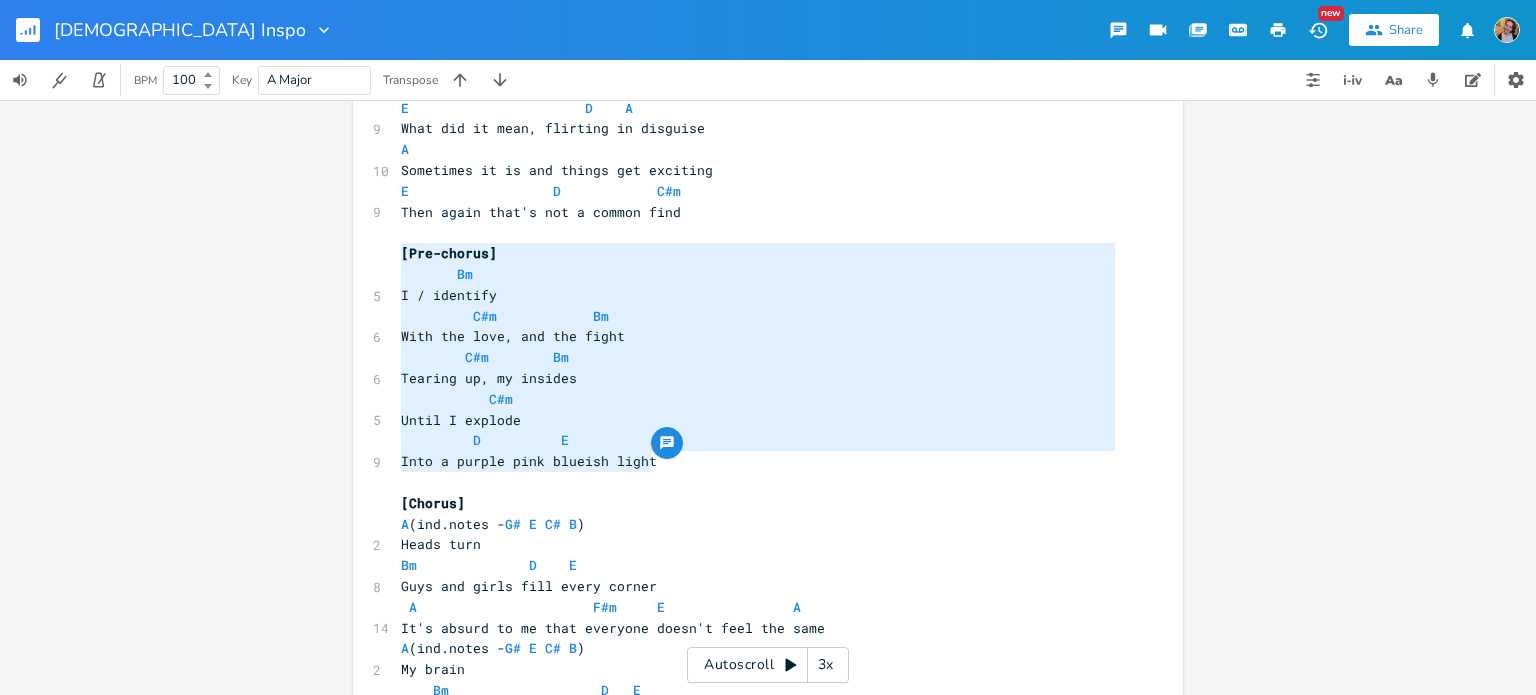 type on "[Pre-chorus]
Bm
I / identify
C#m            Bm
With the love, and the fight
C#m        Bm
Tearing up, my insides
C#m
Until I explode
D          E
Into a purple pink blueish light" 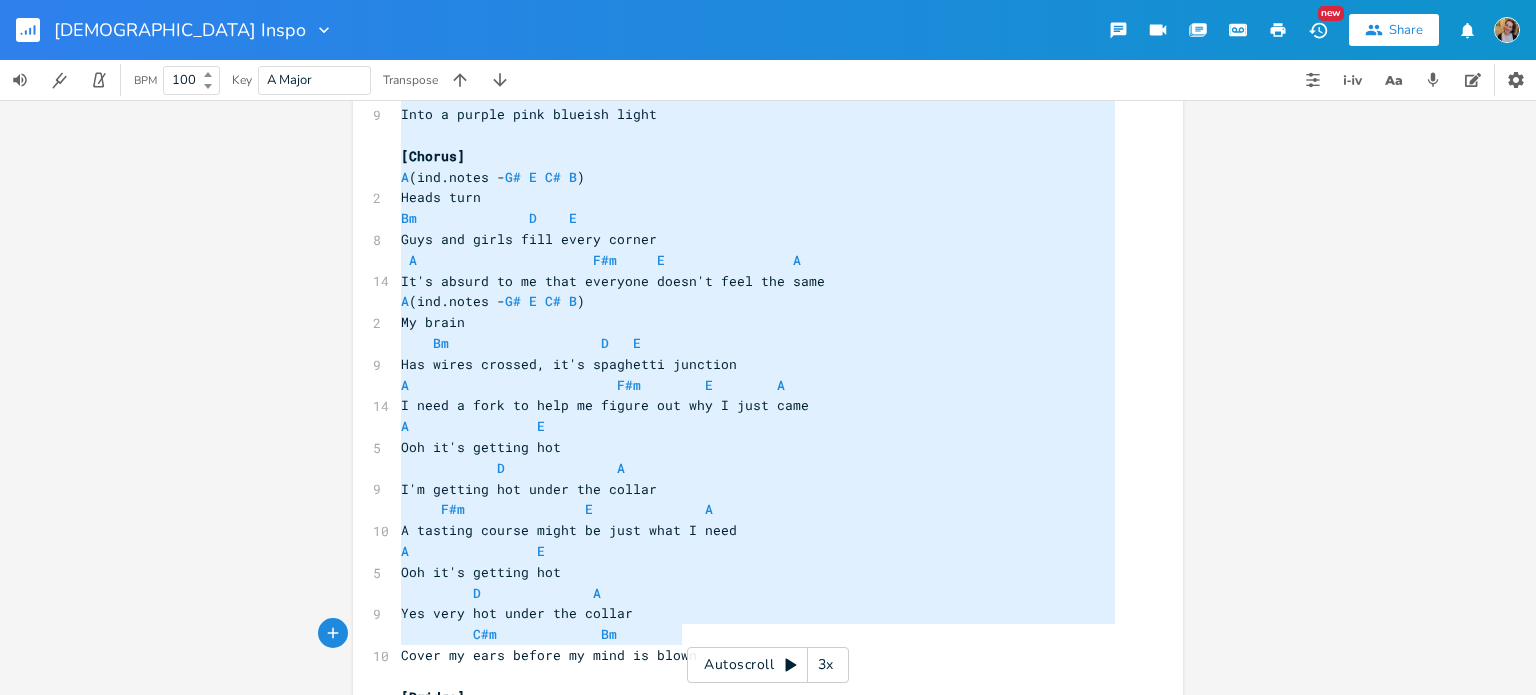 scroll, scrollTop: 1749, scrollLeft: 0, axis: vertical 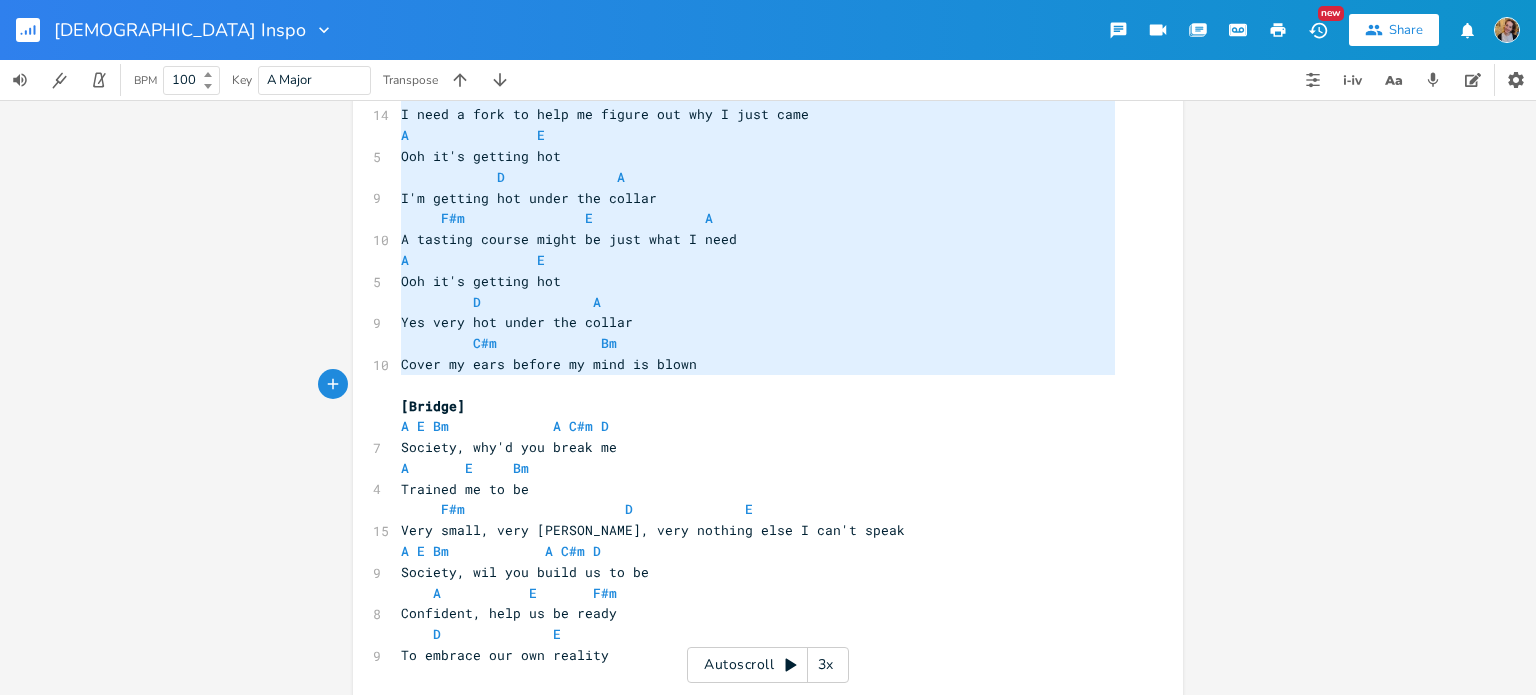 type on "[Pre-chorus]
Bm
I / identify
C#m            Bm
With the love, and the fight
C#m        Bm
Tearing up, my insides
C#m
Until I explode
D          E
Into a purple pink blueish light
[Chorus]
A (ind.notes - G# E C# B)
Heads turn
Bm              D    E
[PERSON_NAME] and girls fill every corner
A                      F#m     E                A
It's absurd to me that everyone doesn't feel the same
A (ind.notes - G# E C# B)
My brain
Bm                   D   E
Has wires crossed, it's spaghetti junction
A                          F#m        E        A
I need a fork to help me figure out why I just came
A                E
Ooh it's getting hot
D              A
I'm getting hot under the collar
F#m               E              A
A tasting course might be just what I need
A                E
Ooh it's getting hot
D              A
Yes very hot under the collar
C#m             Bm
Cover my ears before my mind is blown" 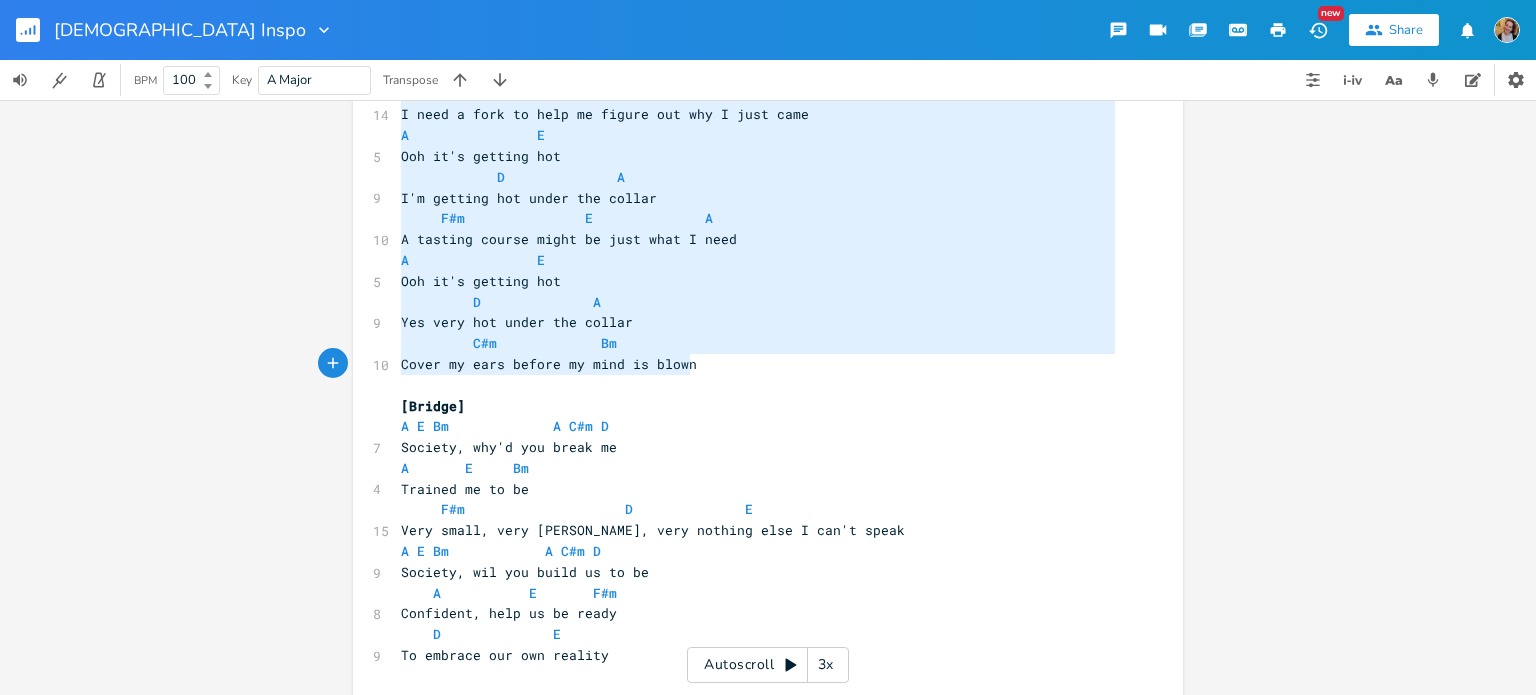 drag, startPoint x: 398, startPoint y: 255, endPoint x: 702, endPoint y: 371, distance: 325.3798 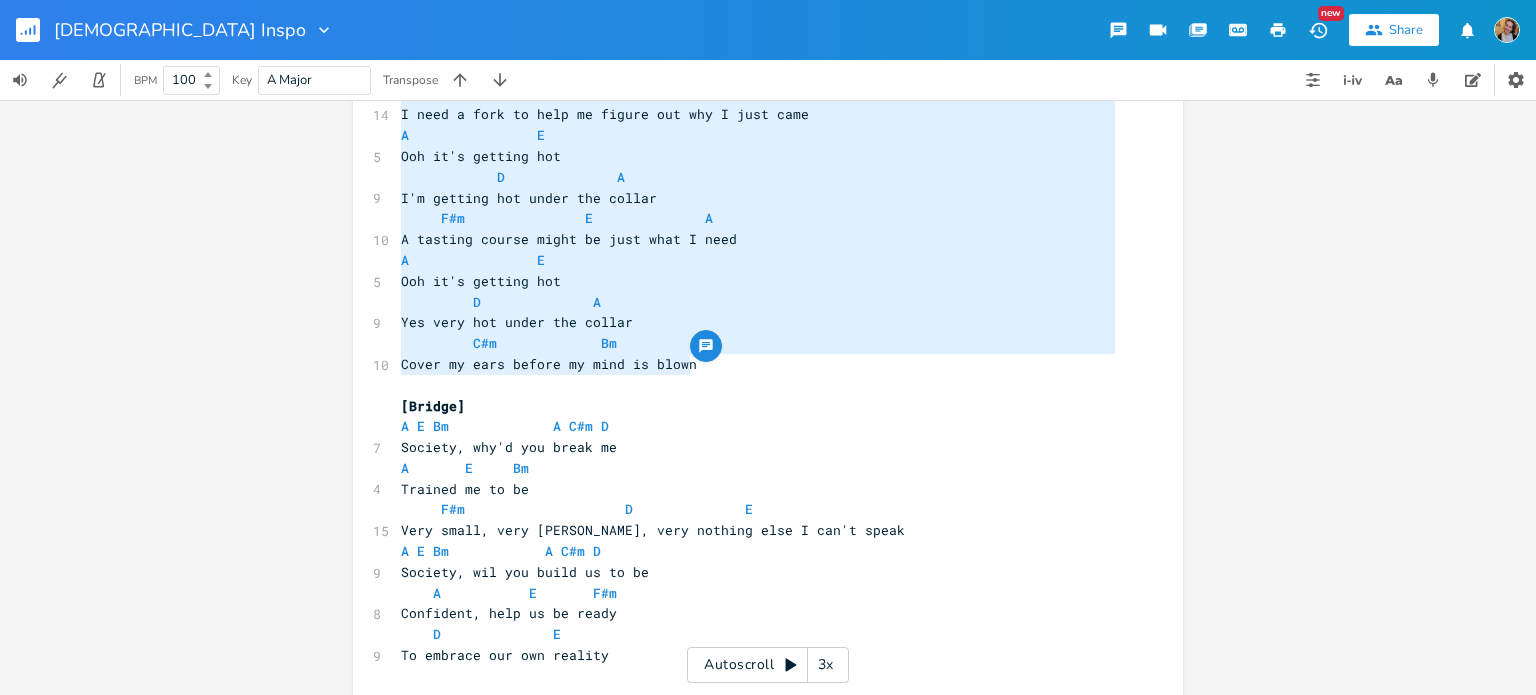 click on "​" at bounding box center (758, 676) 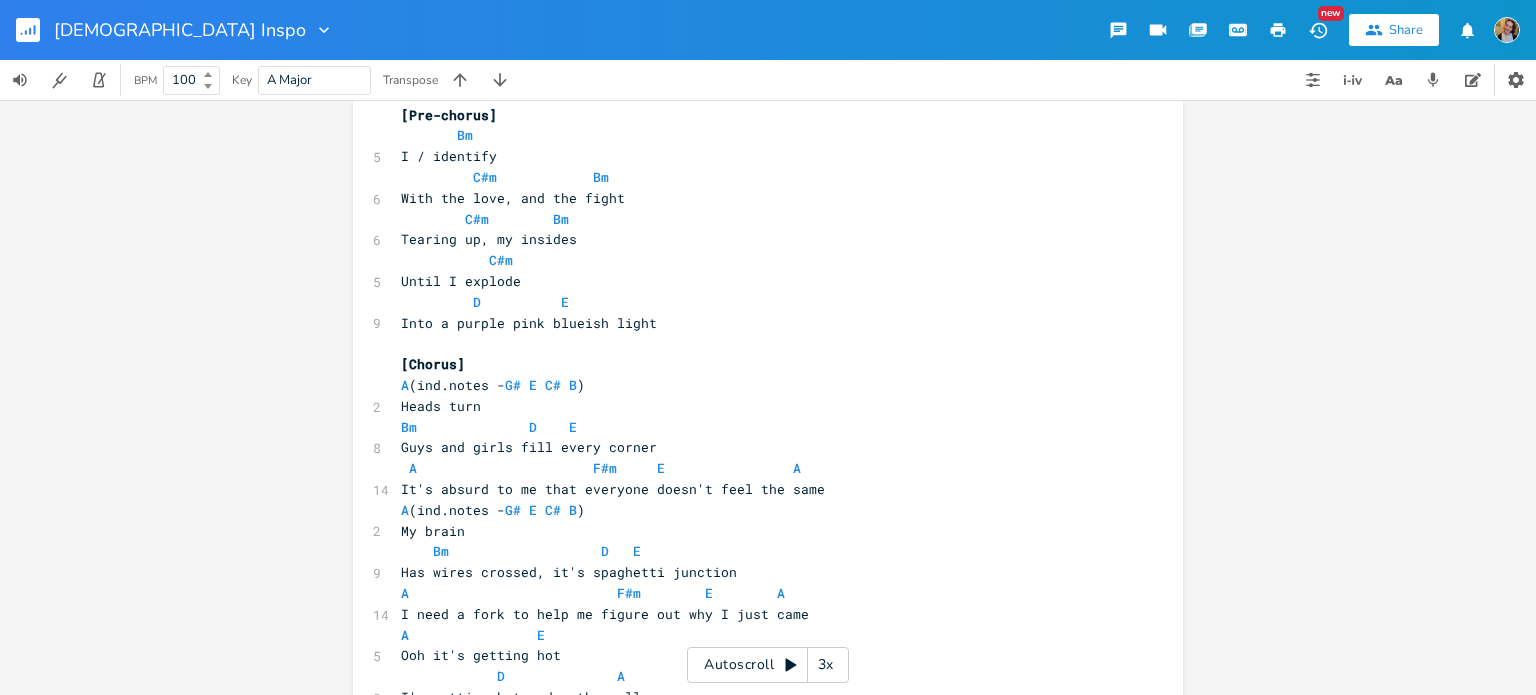 scroll, scrollTop: 2332, scrollLeft: 0, axis: vertical 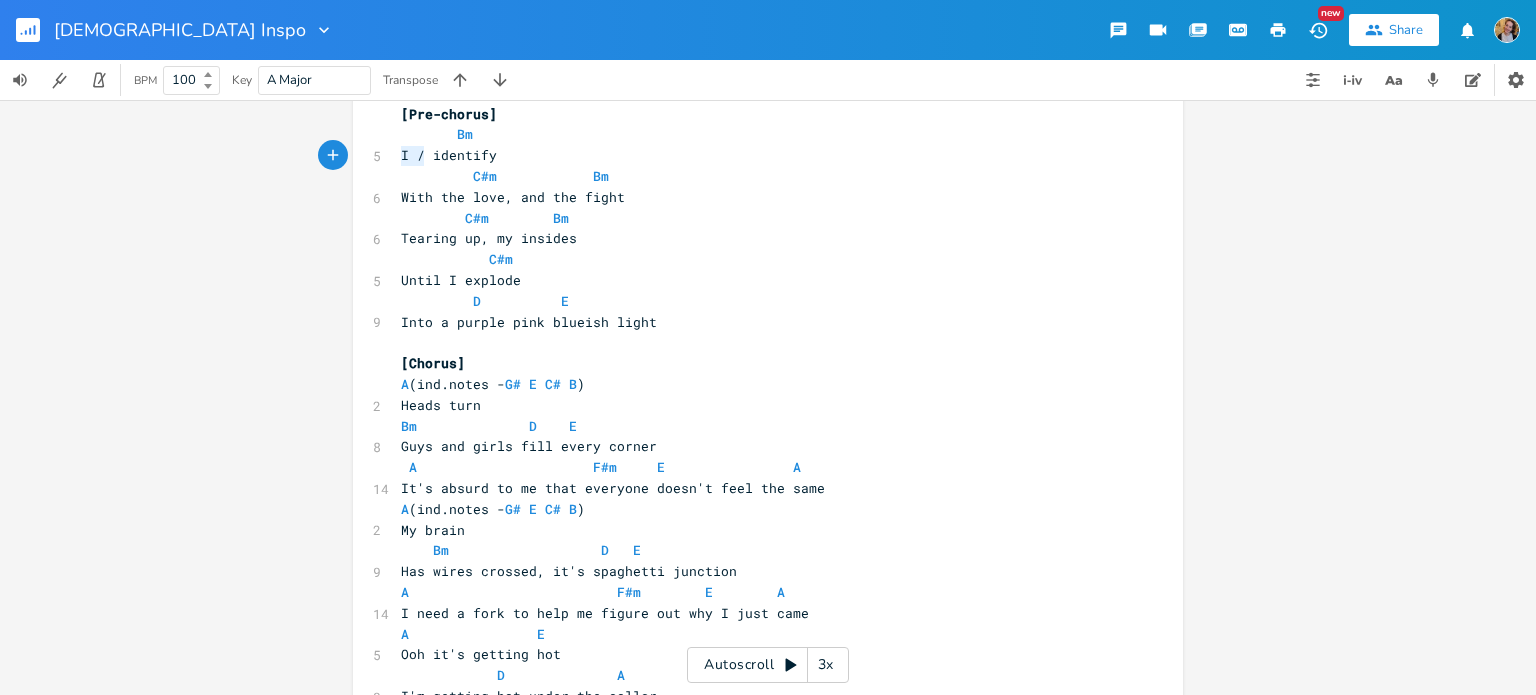 drag, startPoint x: 393, startPoint y: 153, endPoint x: 419, endPoint y: 161, distance: 27.202942 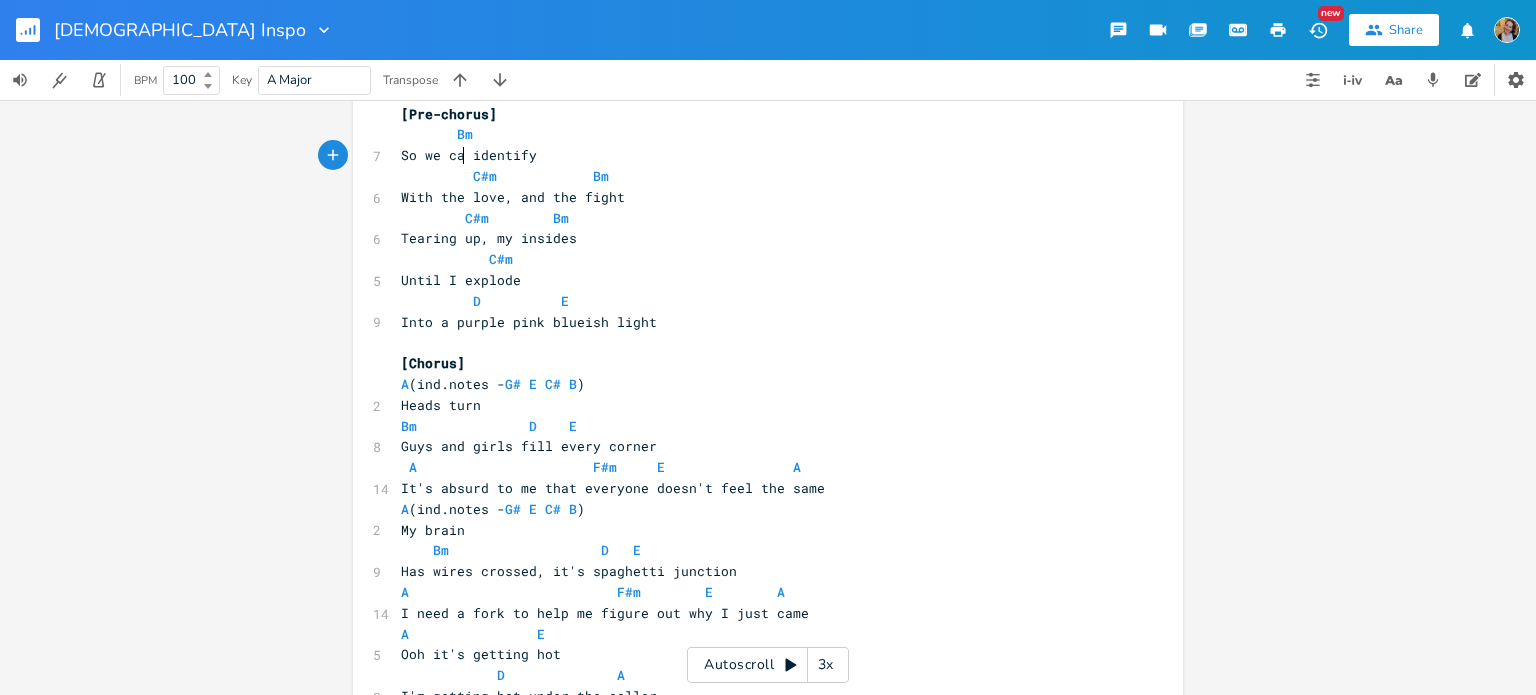 type on "So we can" 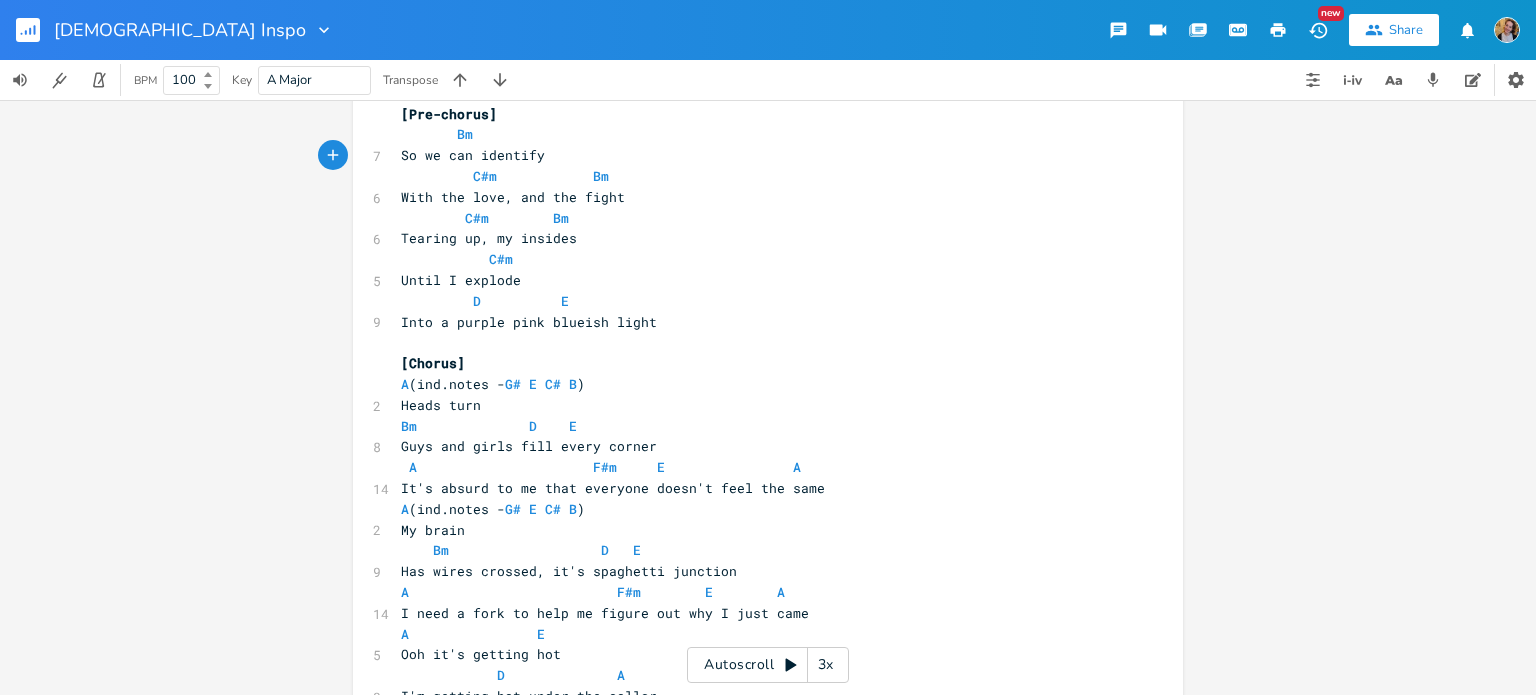 click on "Bm" at bounding box center (437, 134) 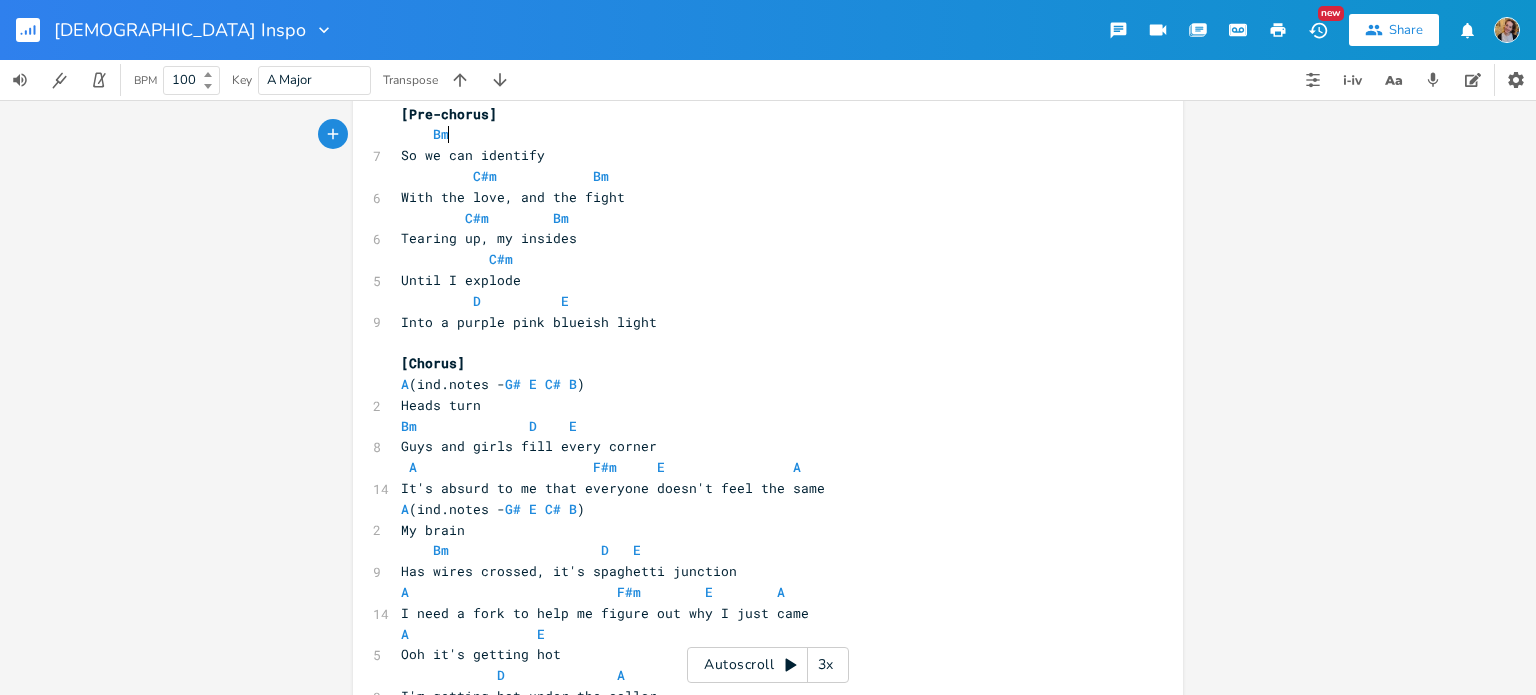 click on "Bm" at bounding box center (758, 134) 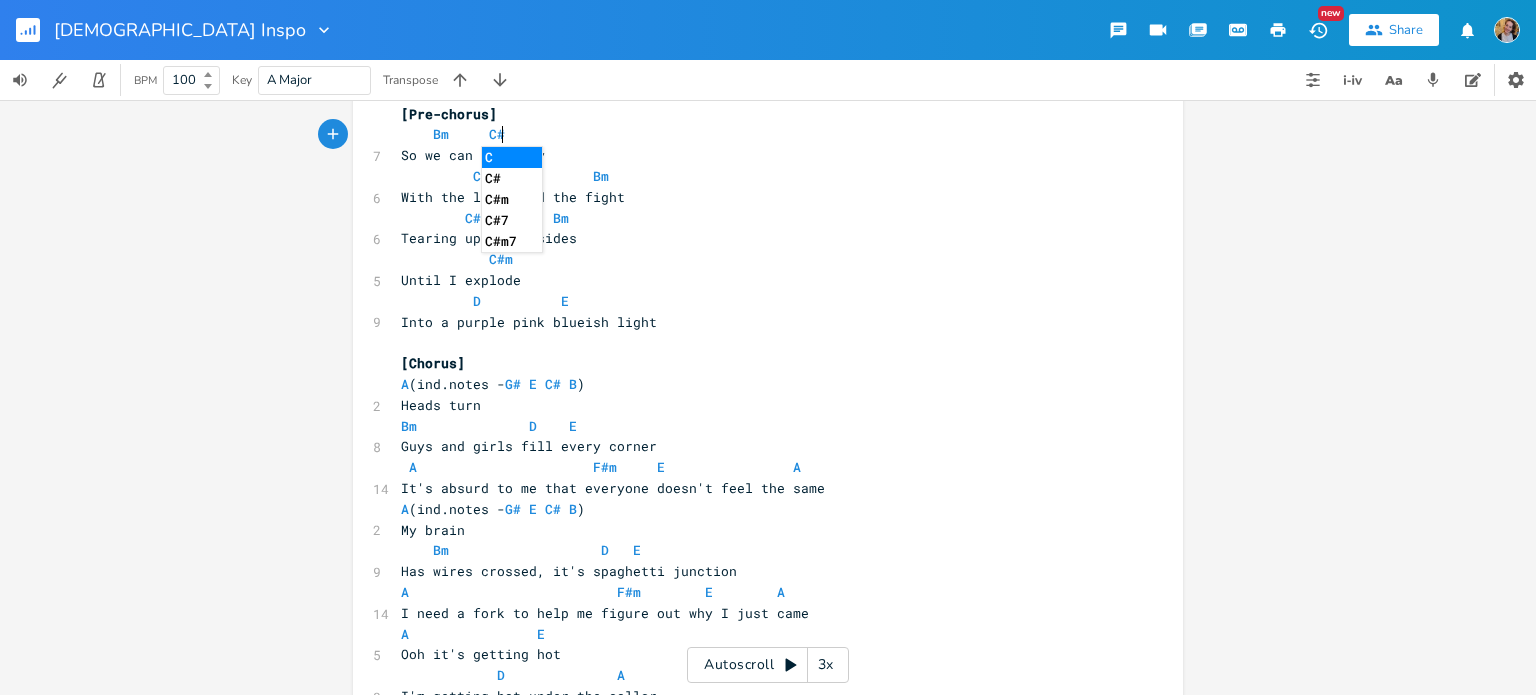 type on "C#m" 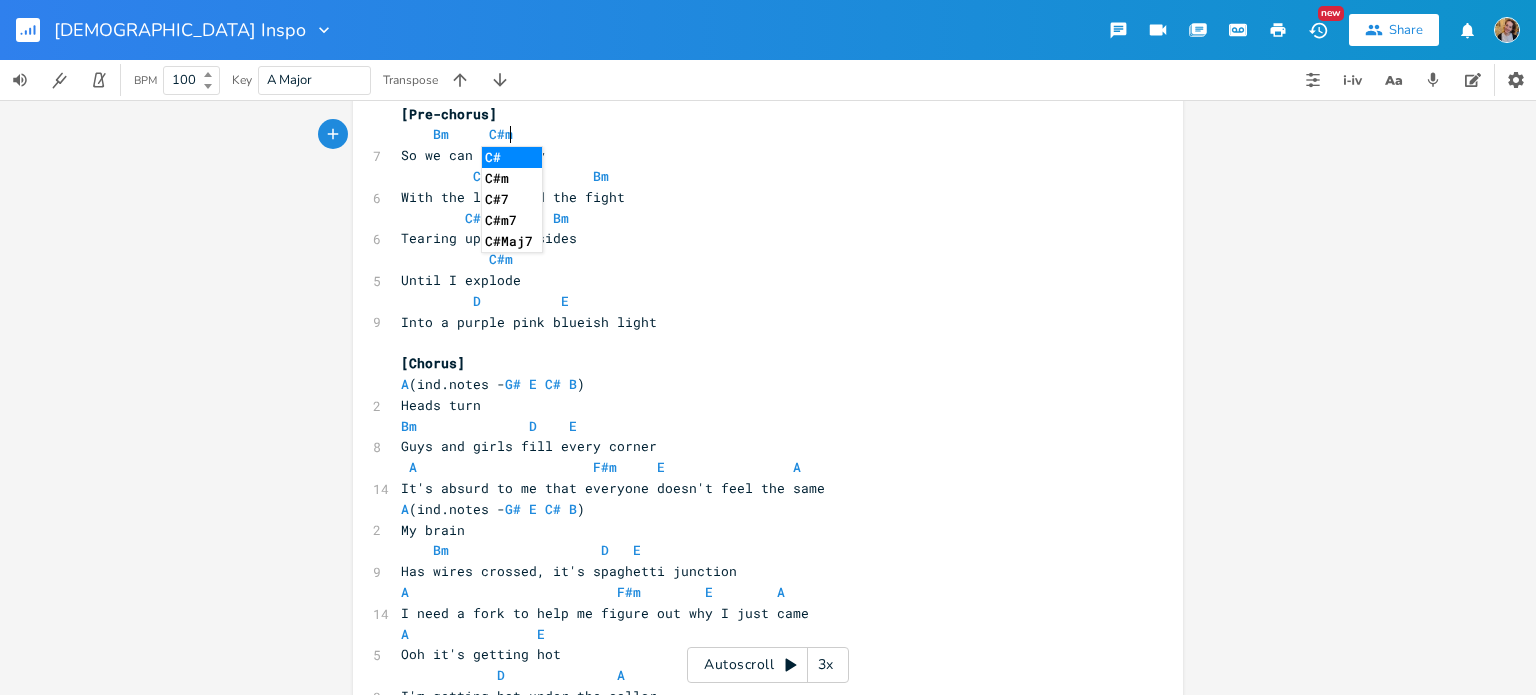 scroll, scrollTop: 0, scrollLeft: 44, axis: horizontal 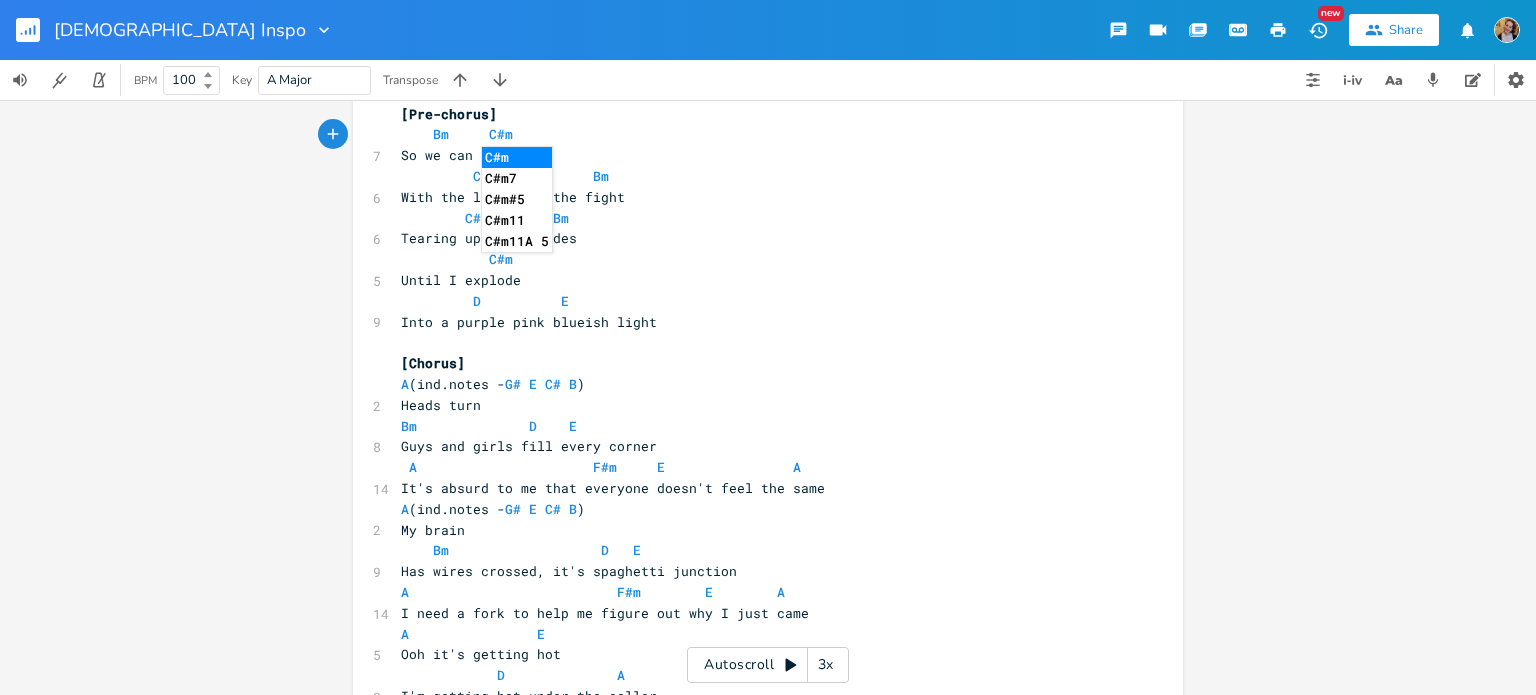 click on "With the love, and the fight" at bounding box center [758, 197] 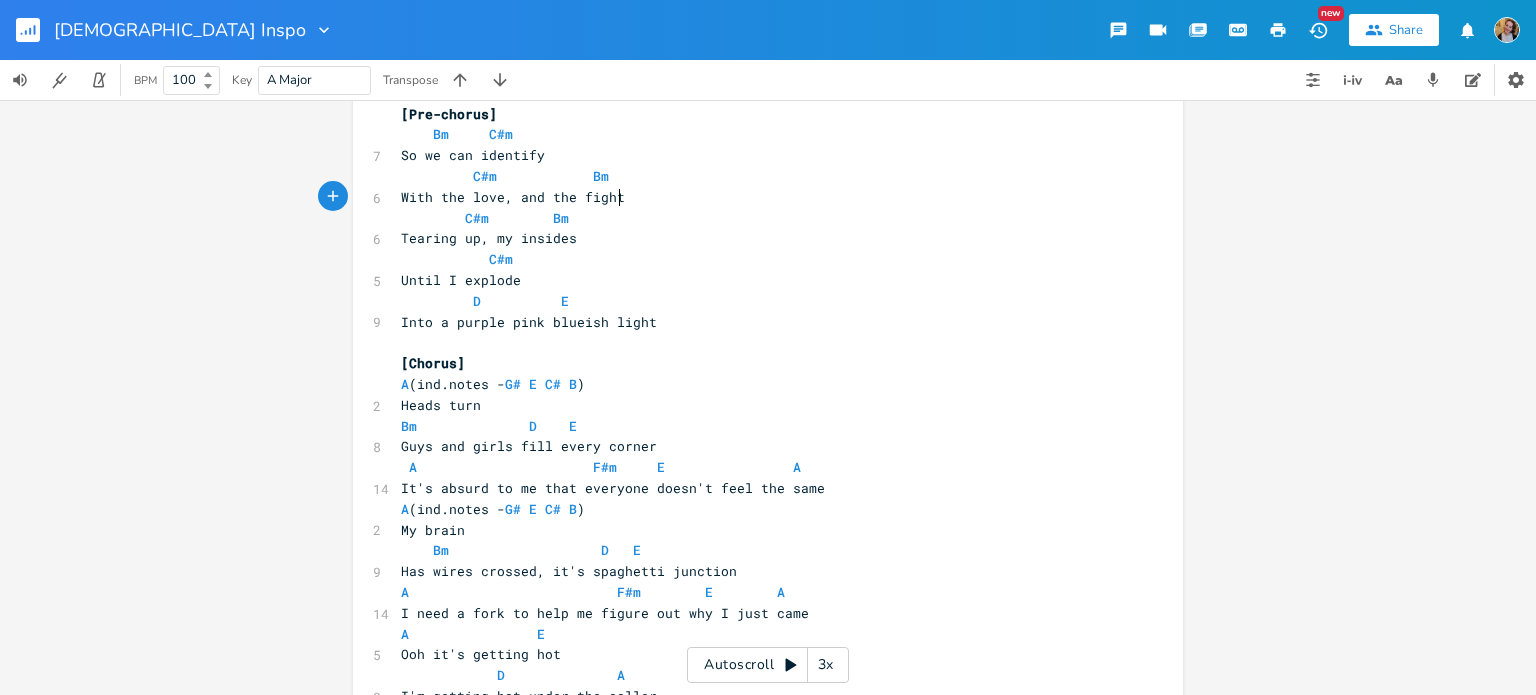 click on "C#m              Bm" at bounding box center [505, 176] 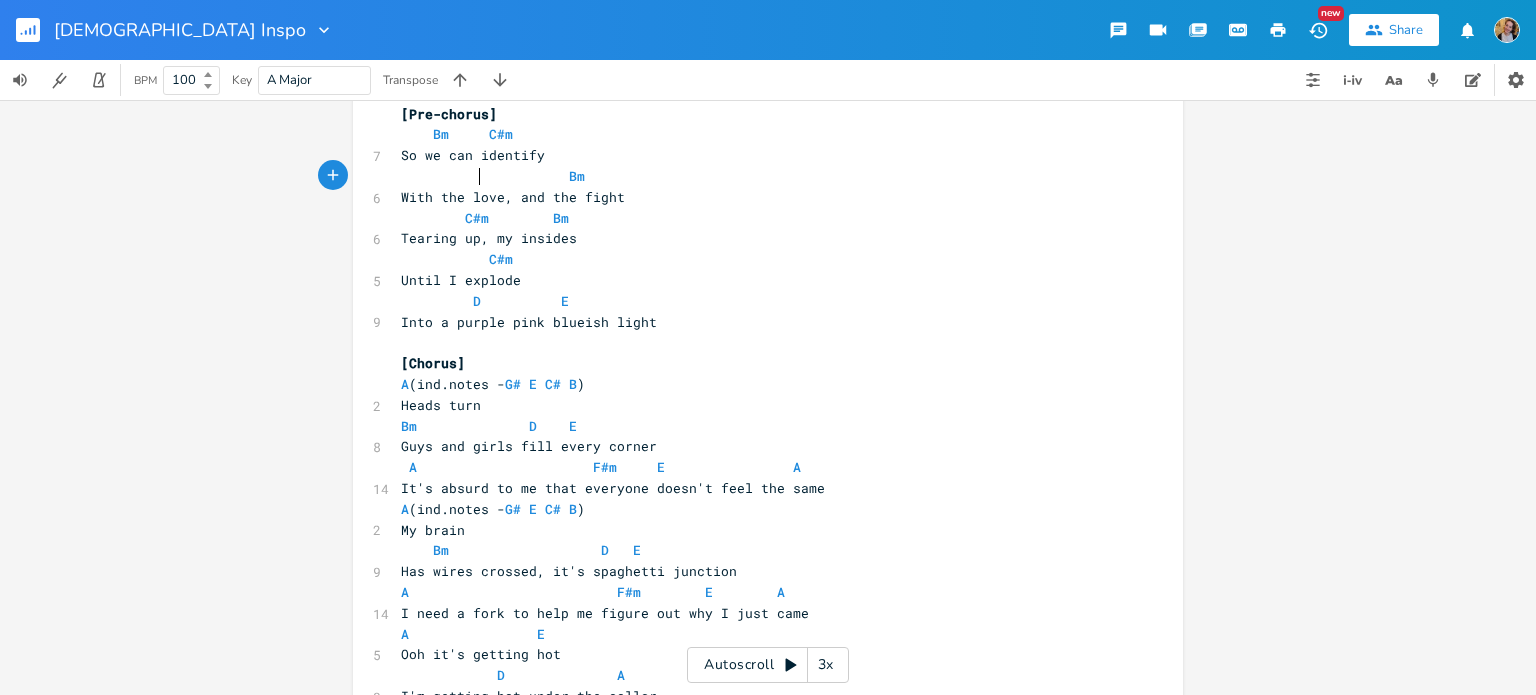 type on "D" 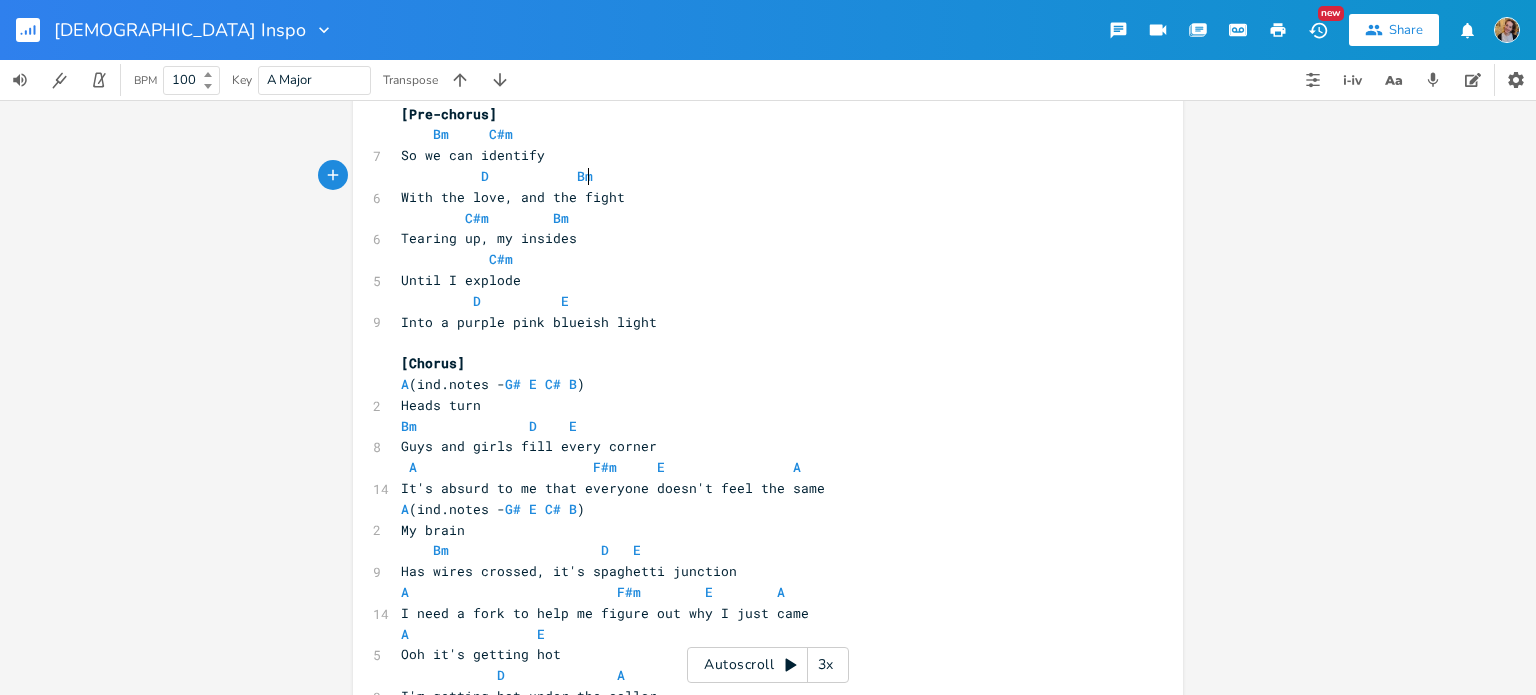 click on "D             Bm" at bounding box center [758, 176] 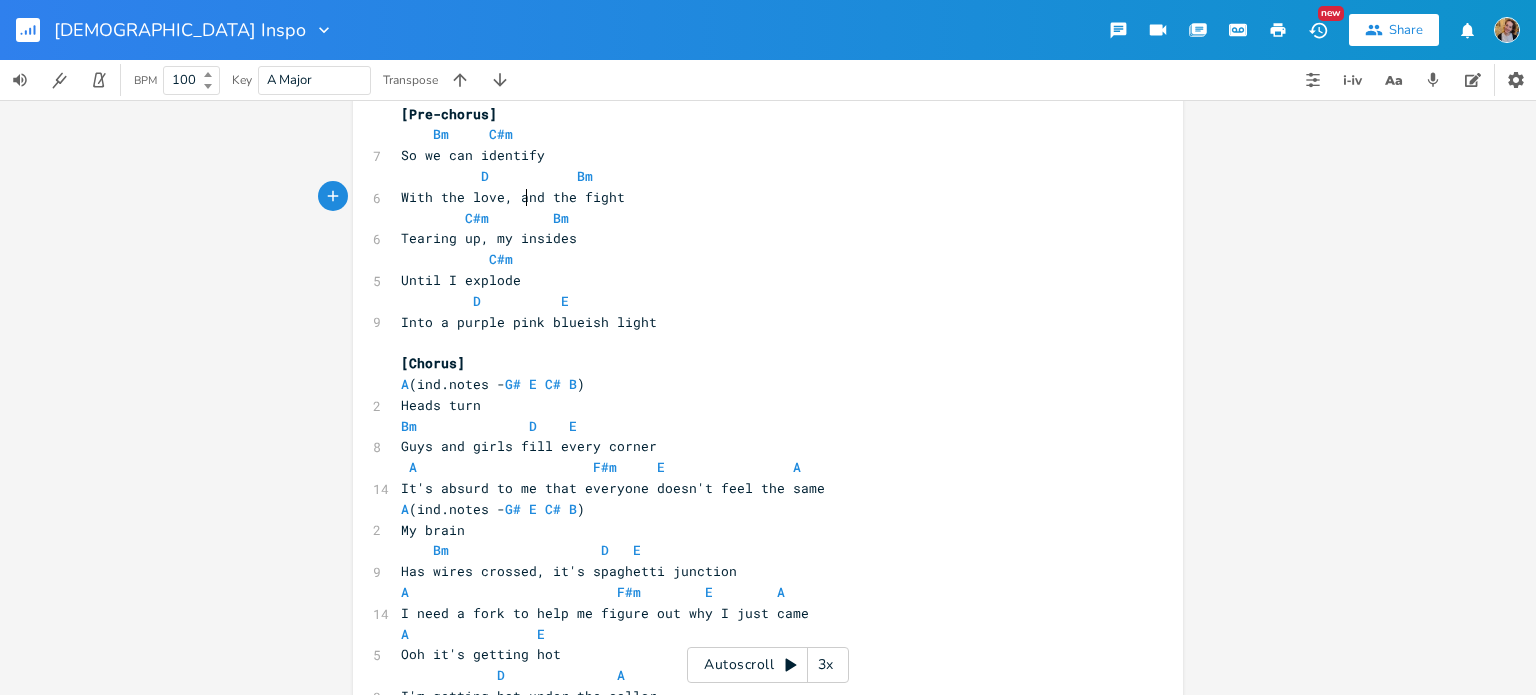 click on "With the love, and the fight" at bounding box center [513, 197] 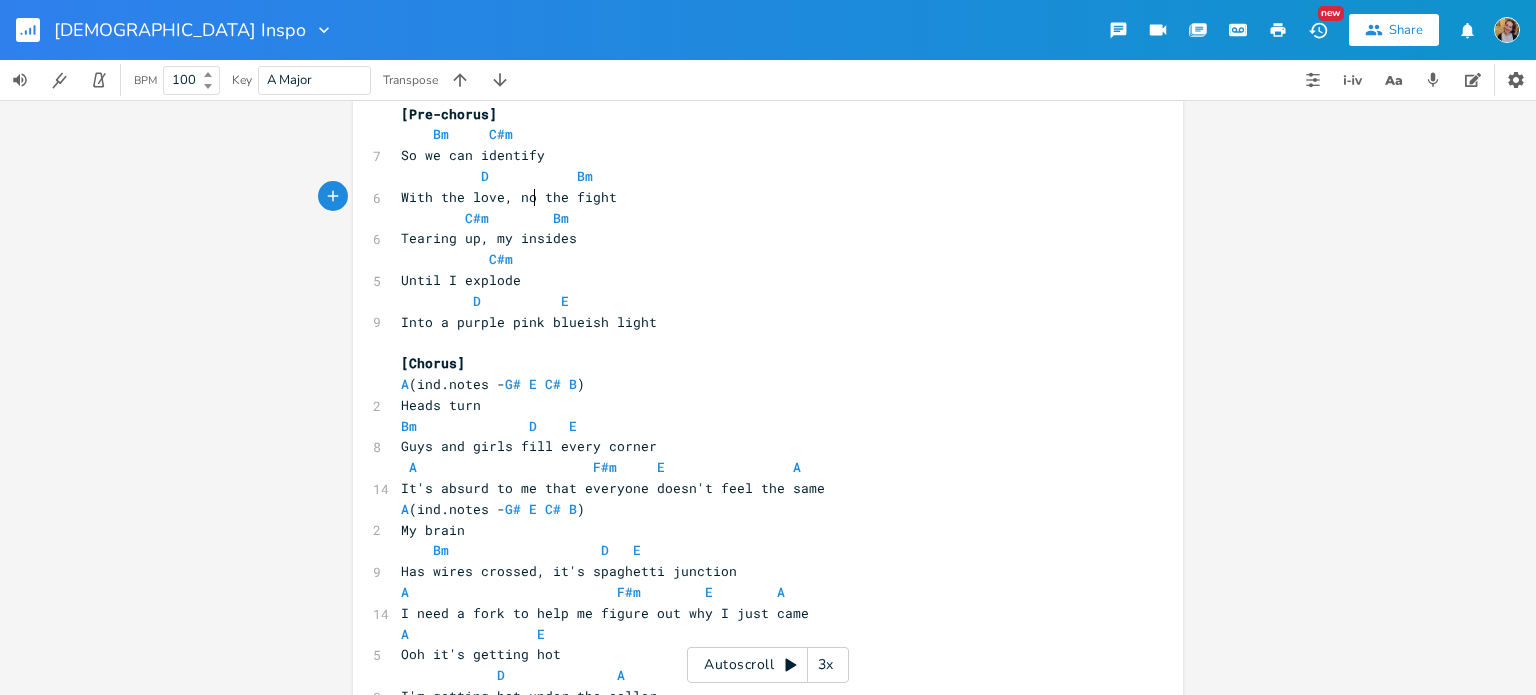 type on "nor" 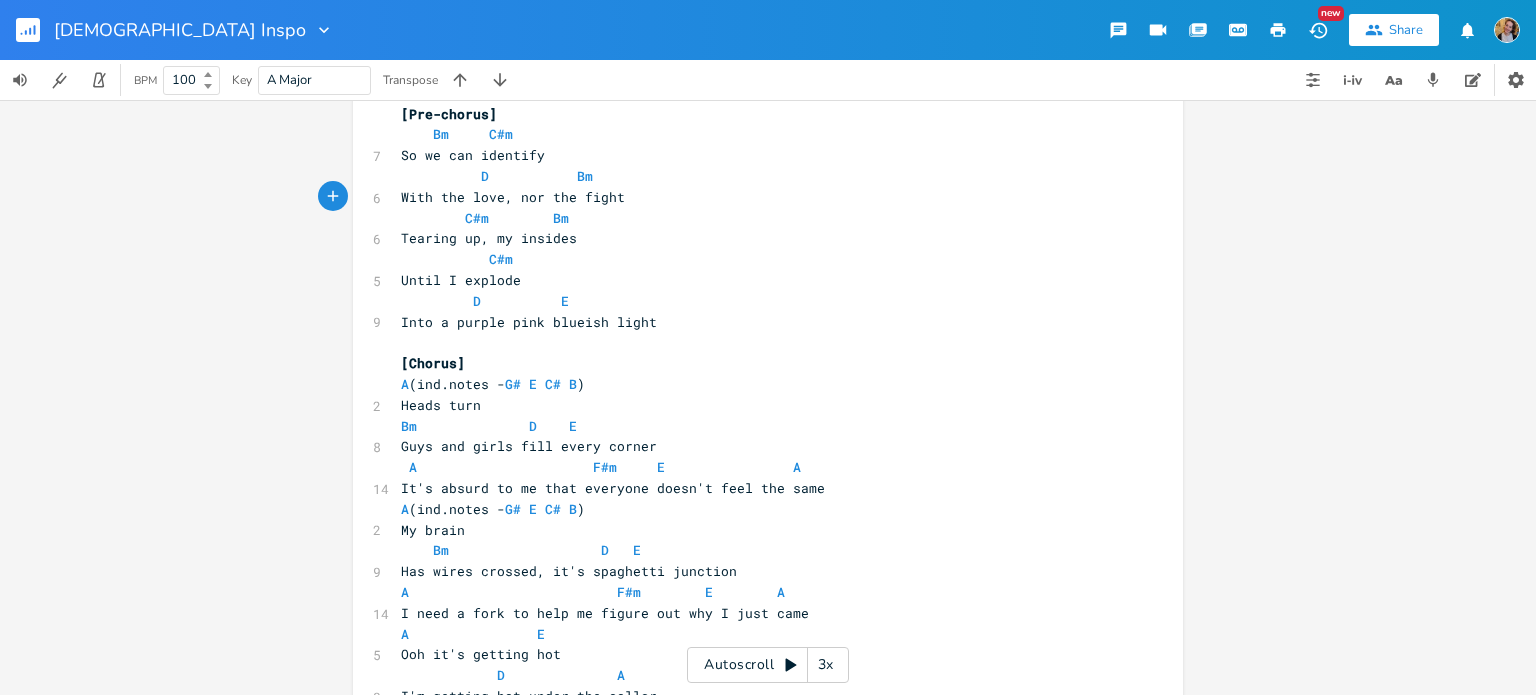 type on "t" 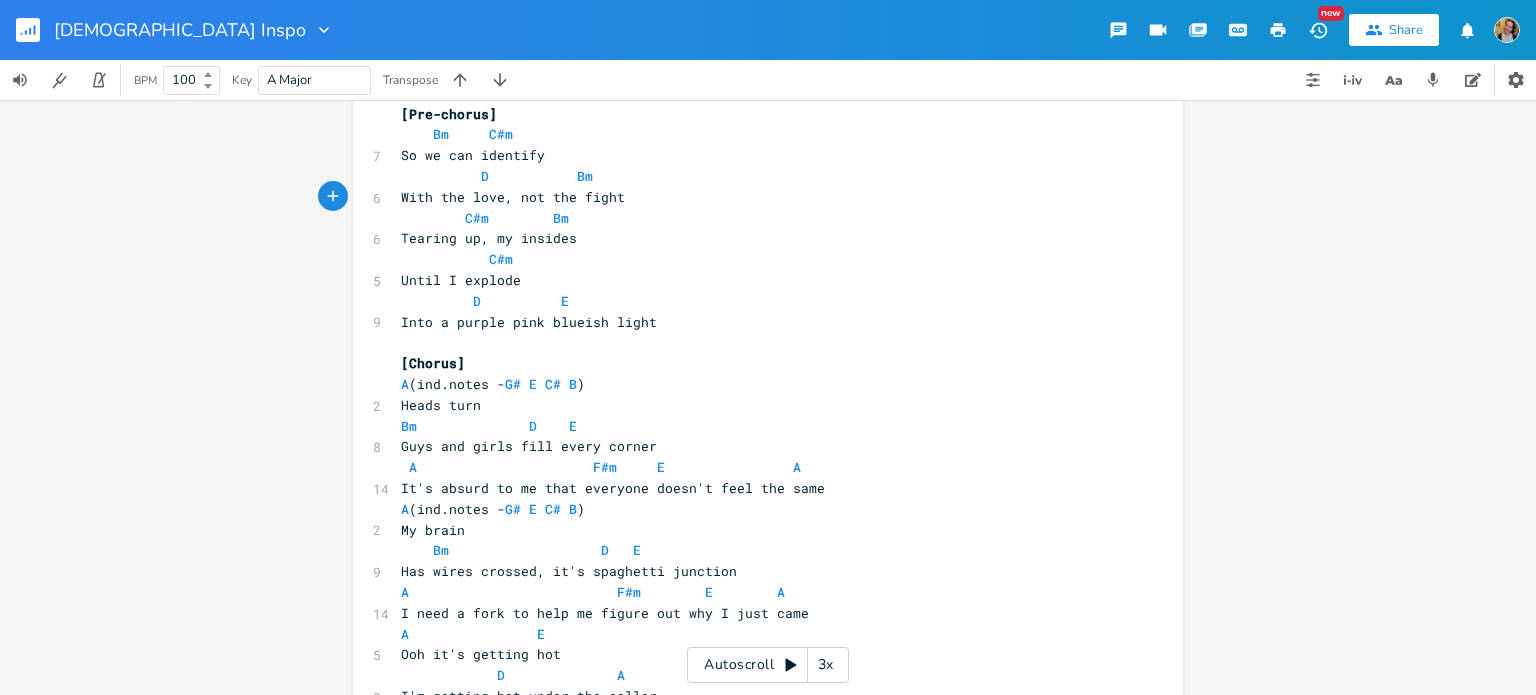 click on "D             Bm" at bounding box center (758, 176) 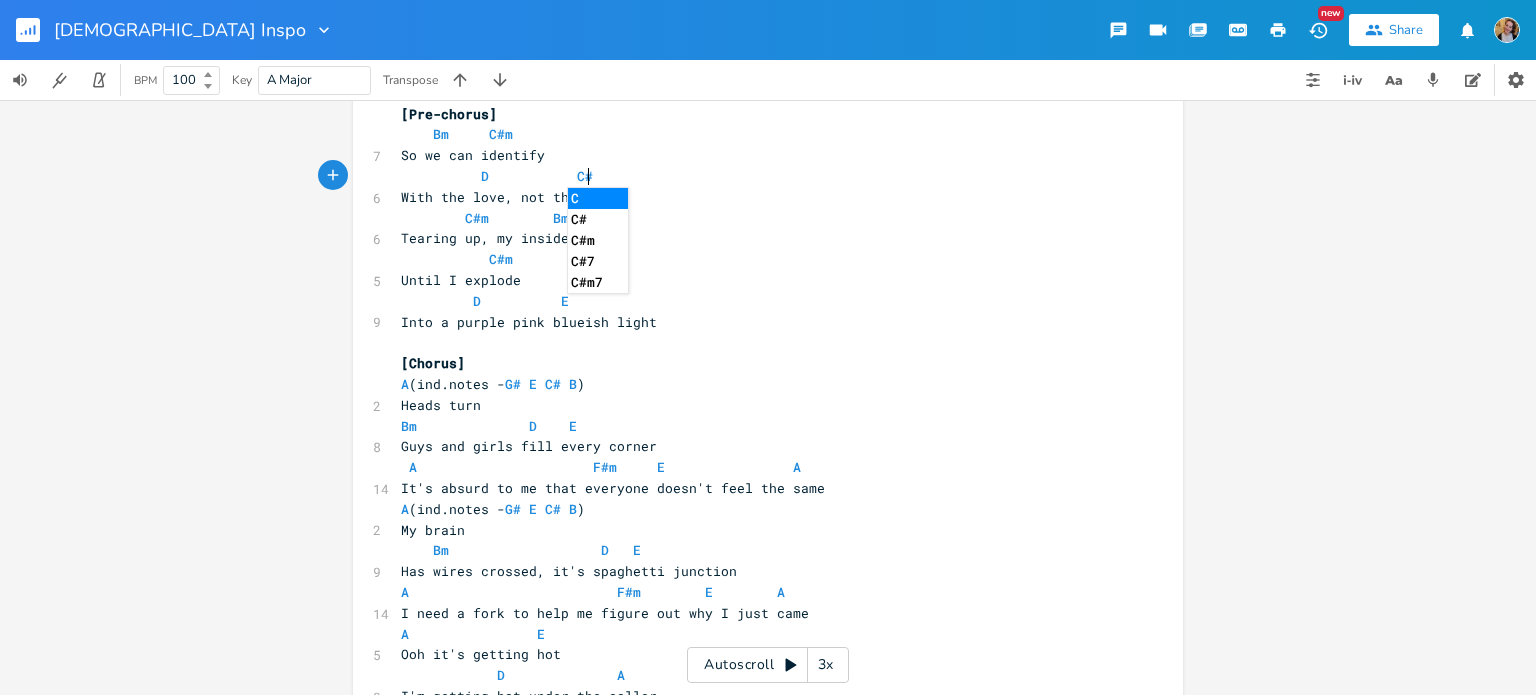 type on "C#m" 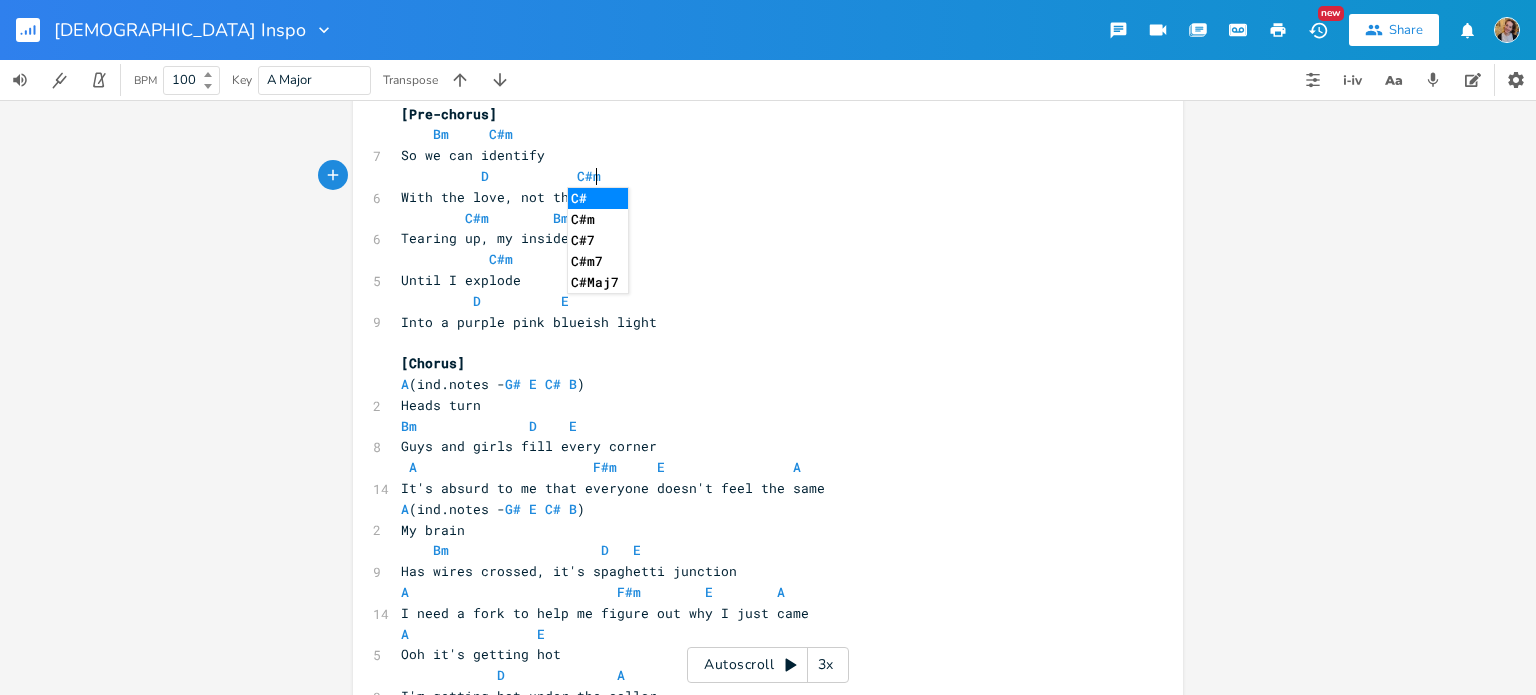 scroll, scrollTop: 0, scrollLeft: 27, axis: horizontal 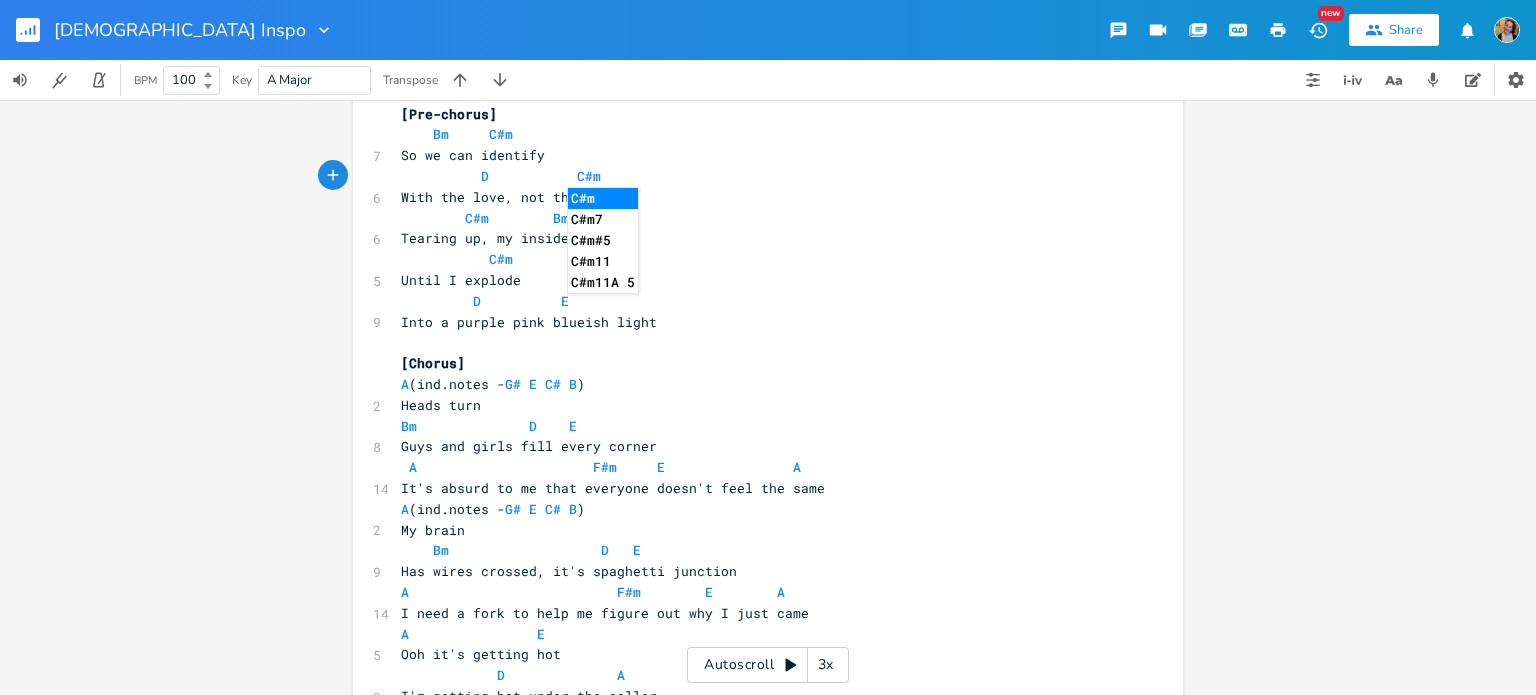 click on "Tearing up, my insides" at bounding box center [489, 238] 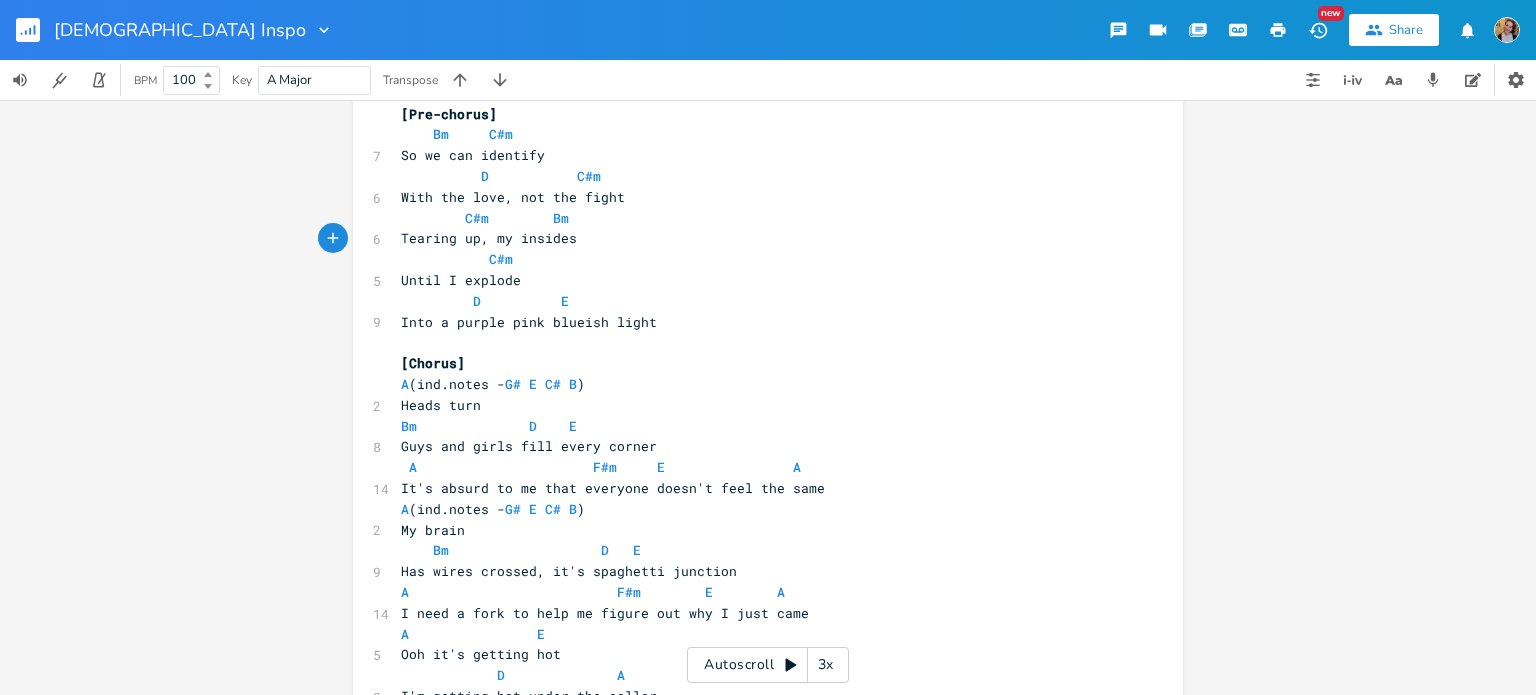 click on "Tearing up, my insides" at bounding box center [489, 238] 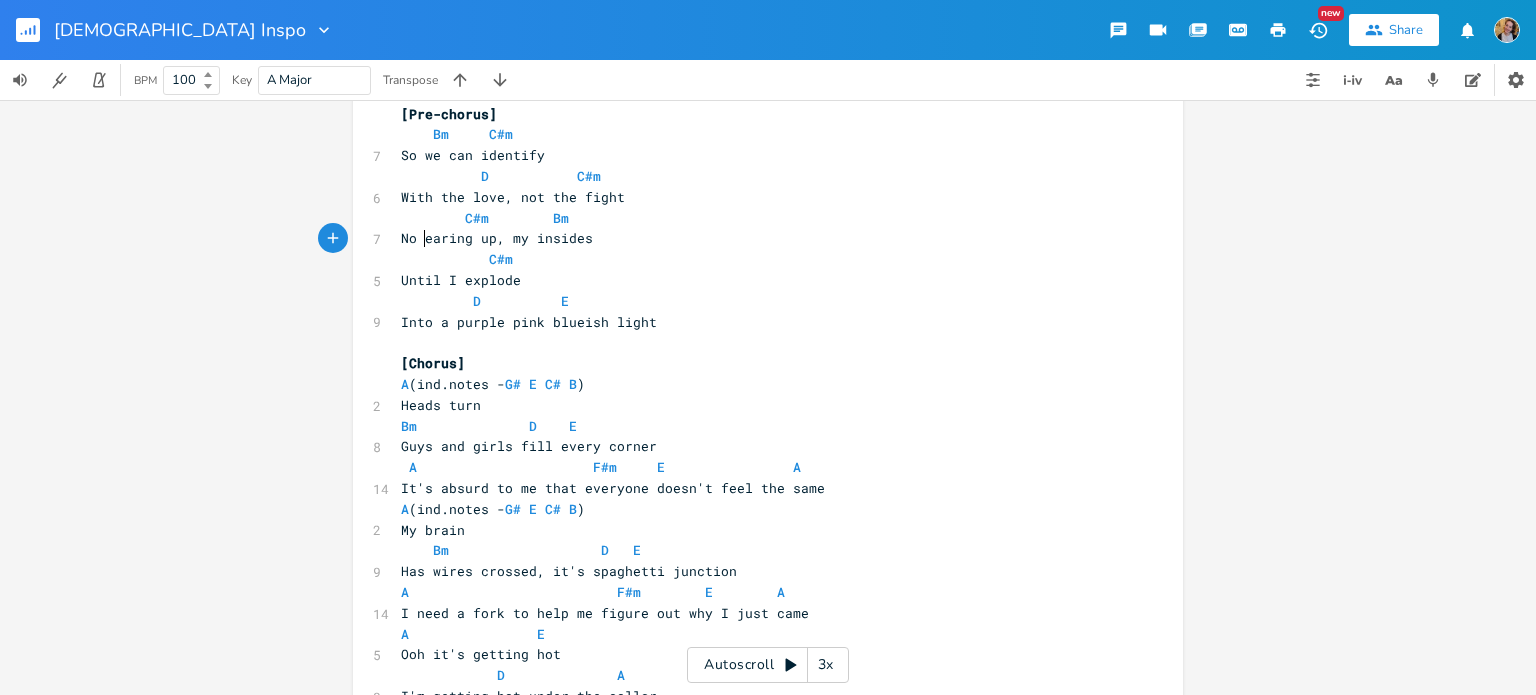 type on "No t" 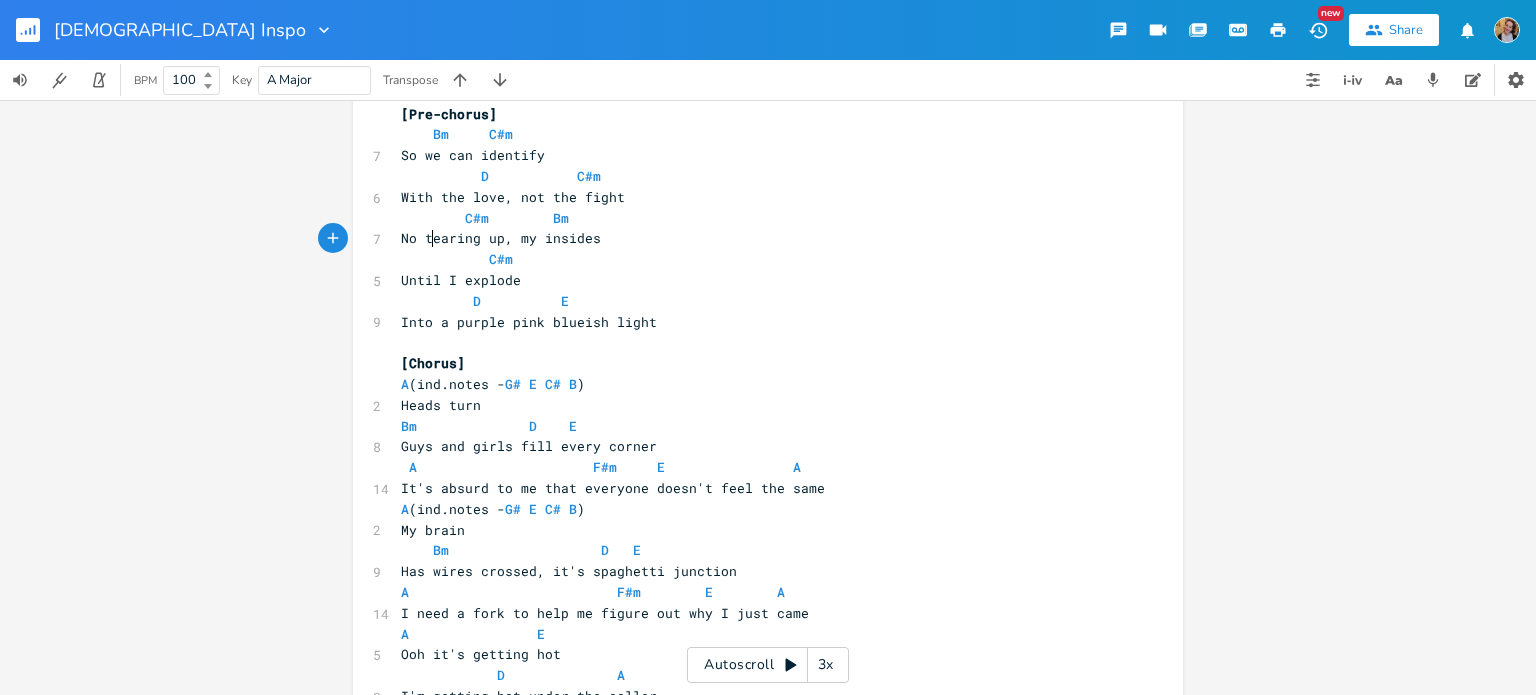 click on "No tearing up, my insides" at bounding box center [501, 238] 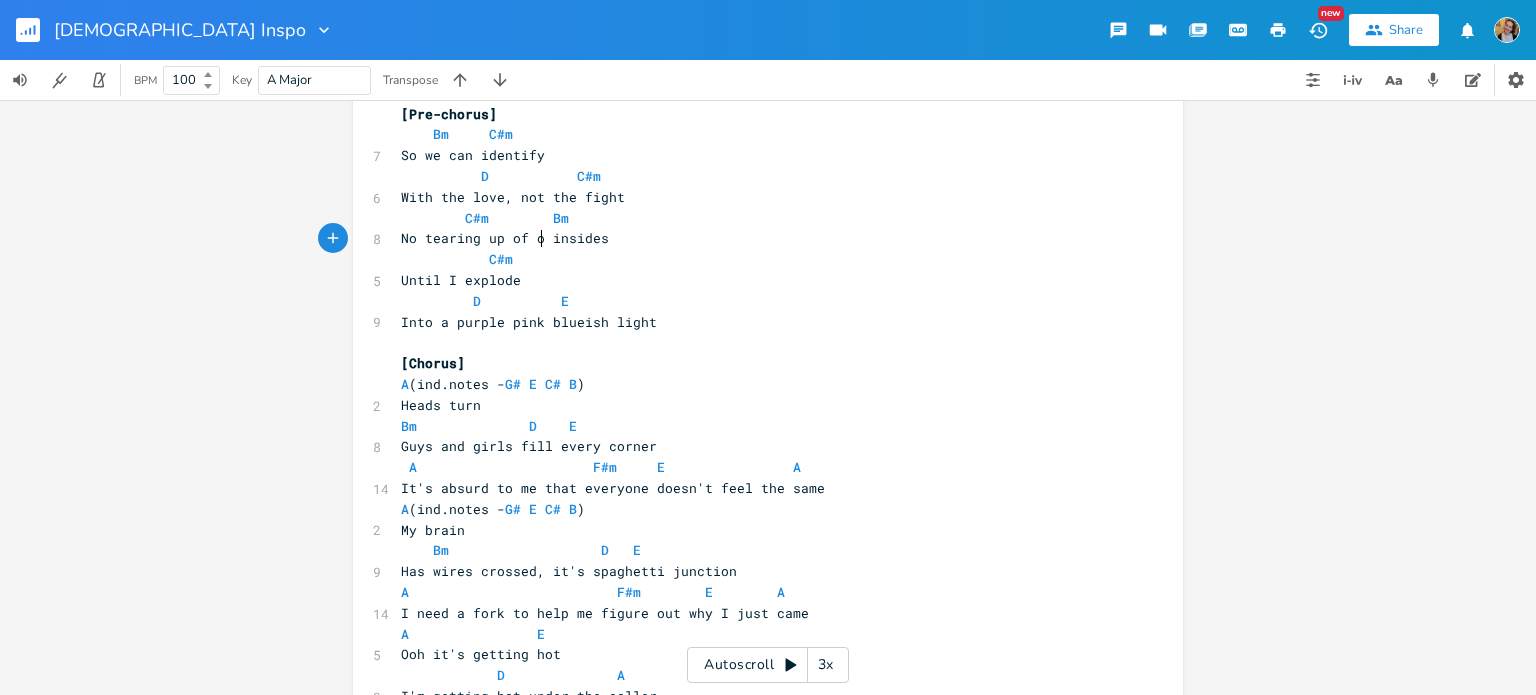 type on "of our" 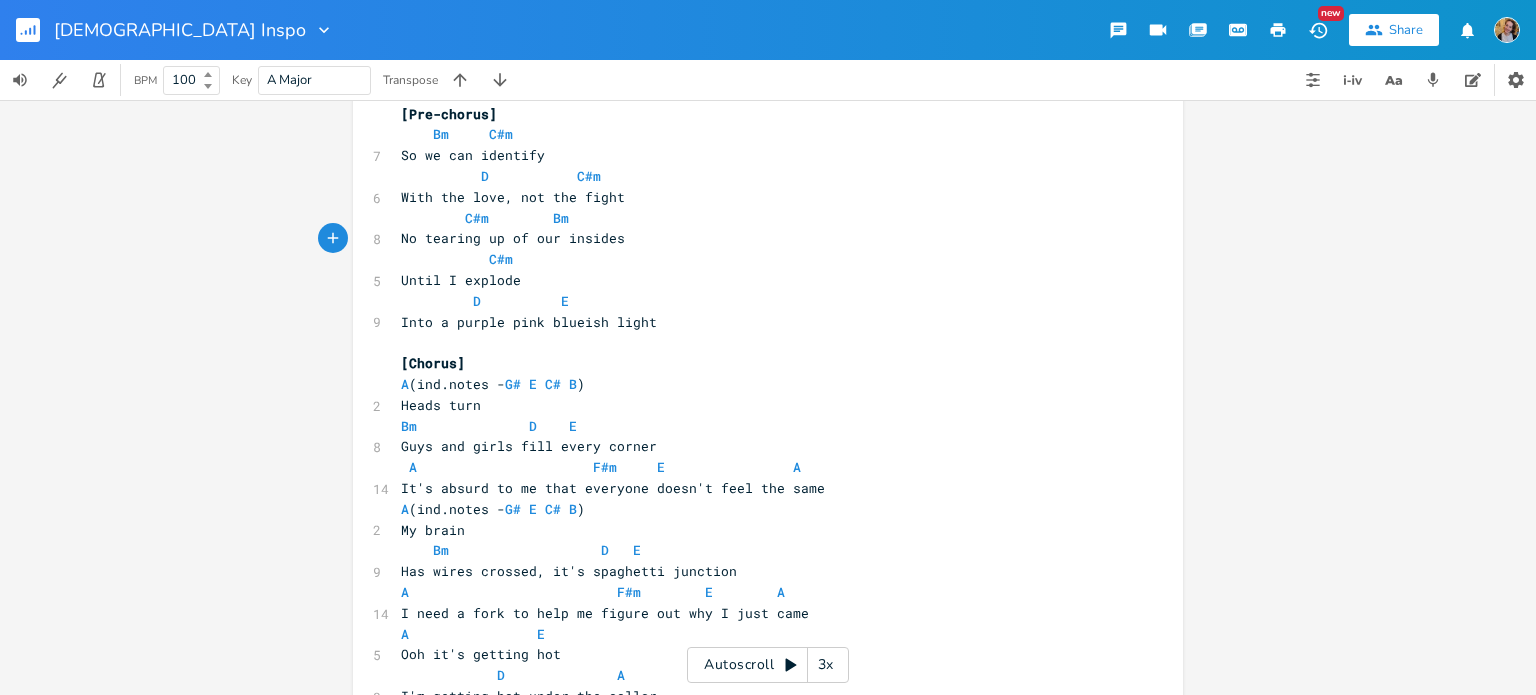 click on "C#m          Bm" at bounding box center (485, 218) 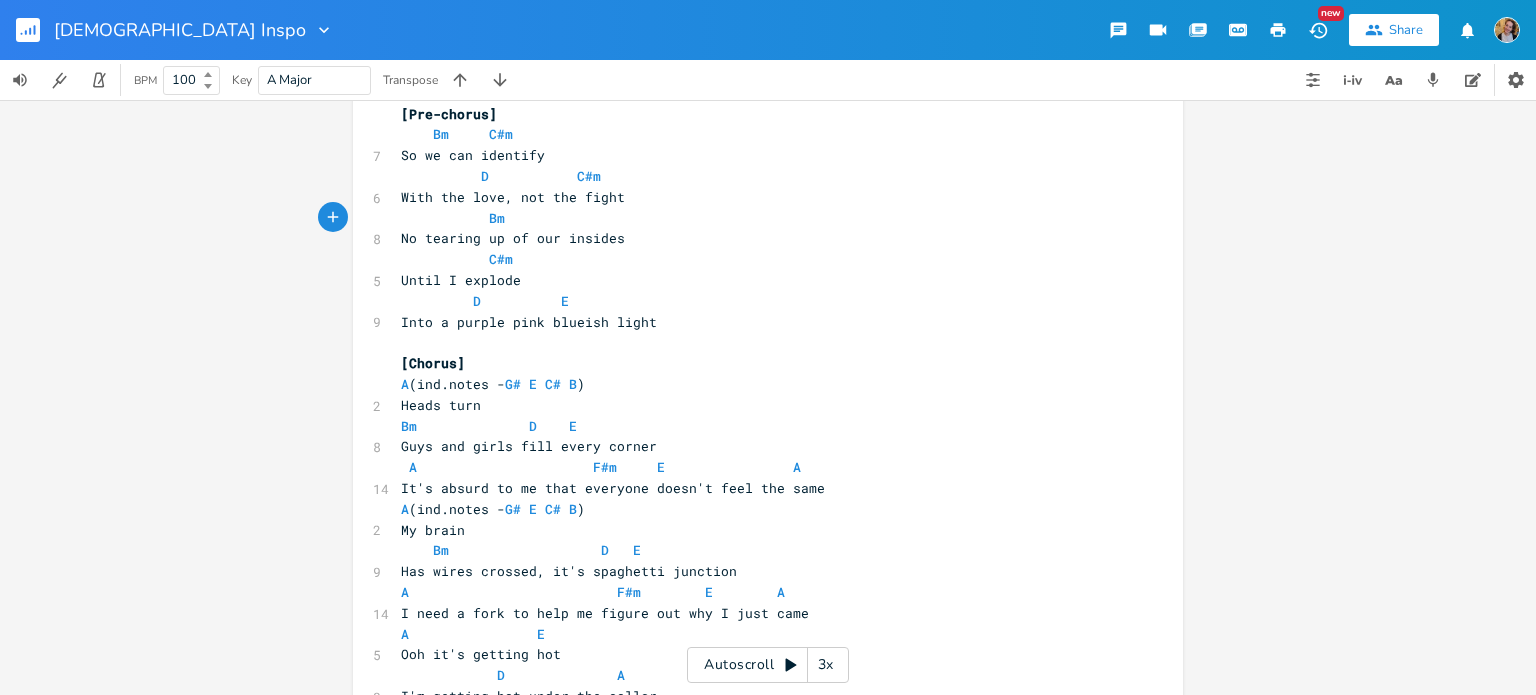 click on "Bm" at bounding box center (758, 218) 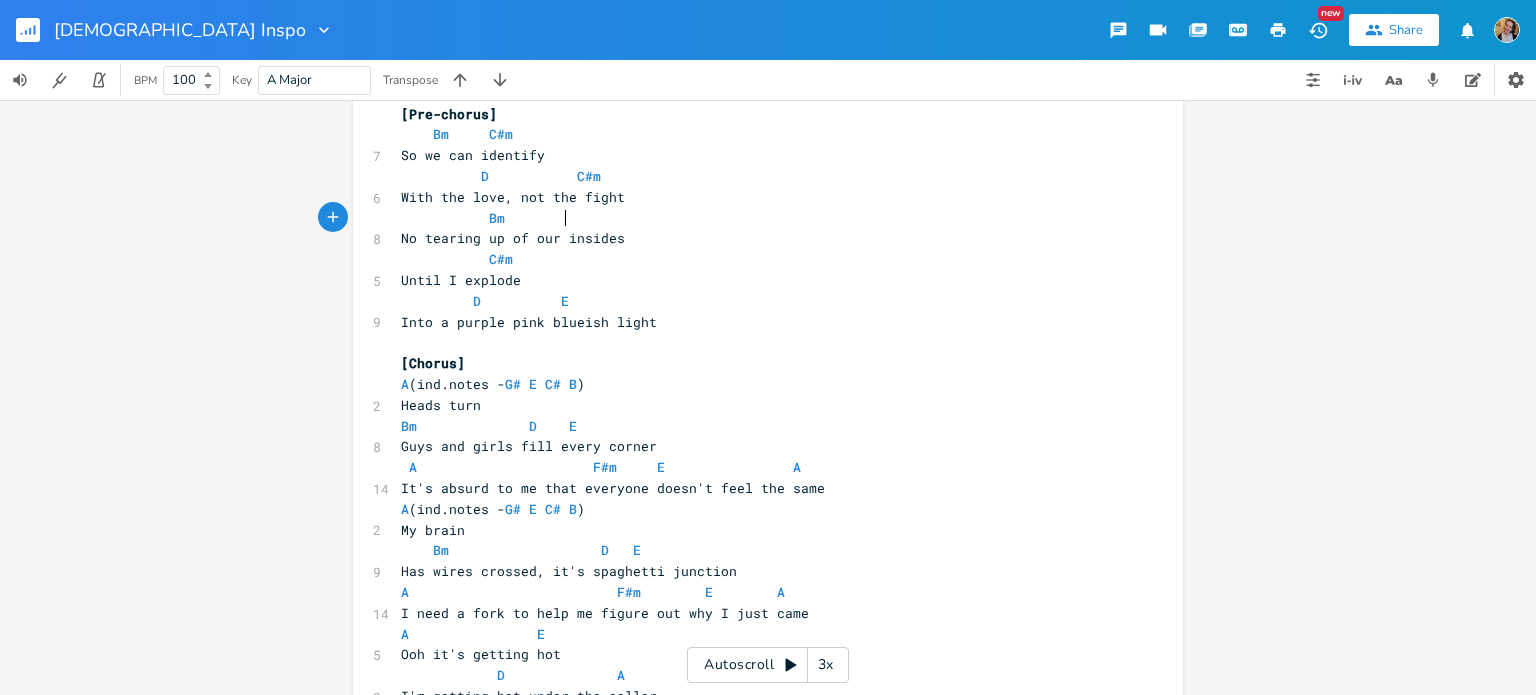 scroll, scrollTop: 0, scrollLeft: 29, axis: horizontal 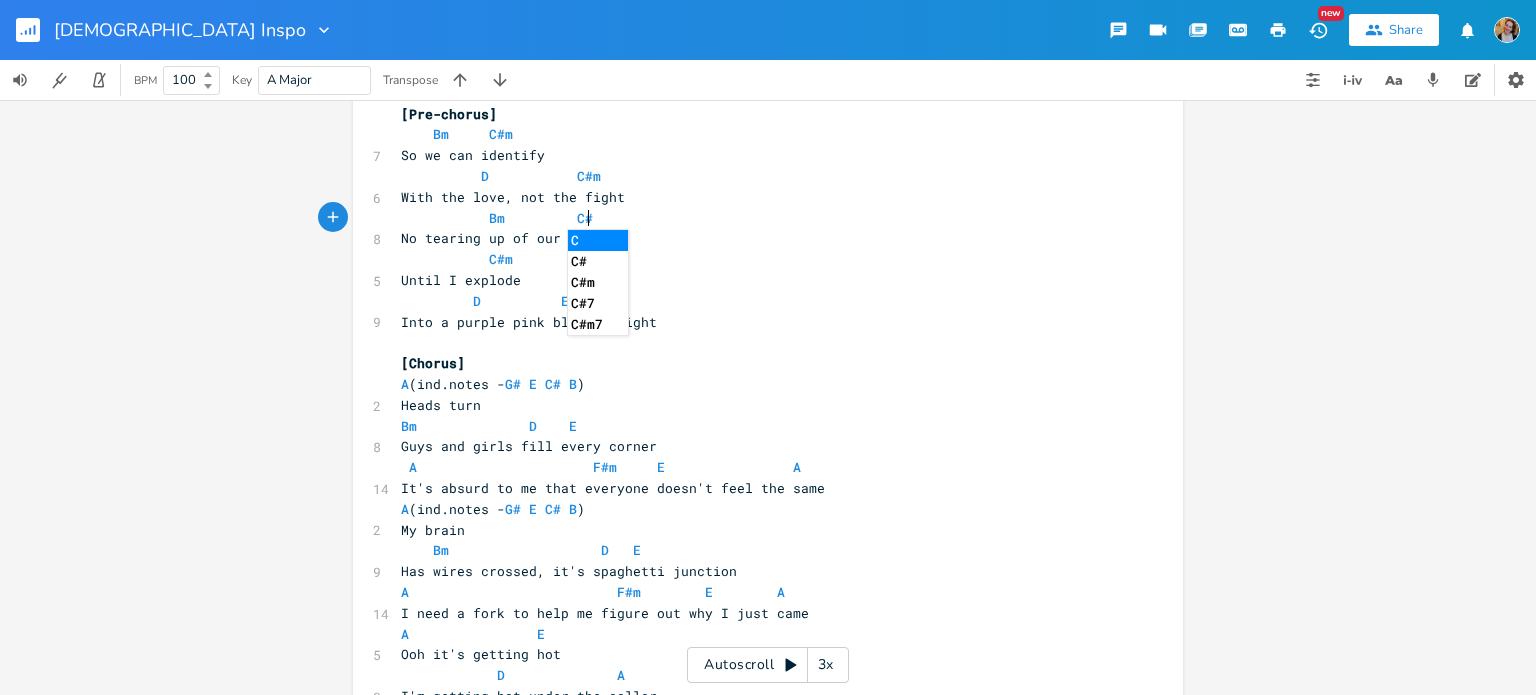 type on "C#m" 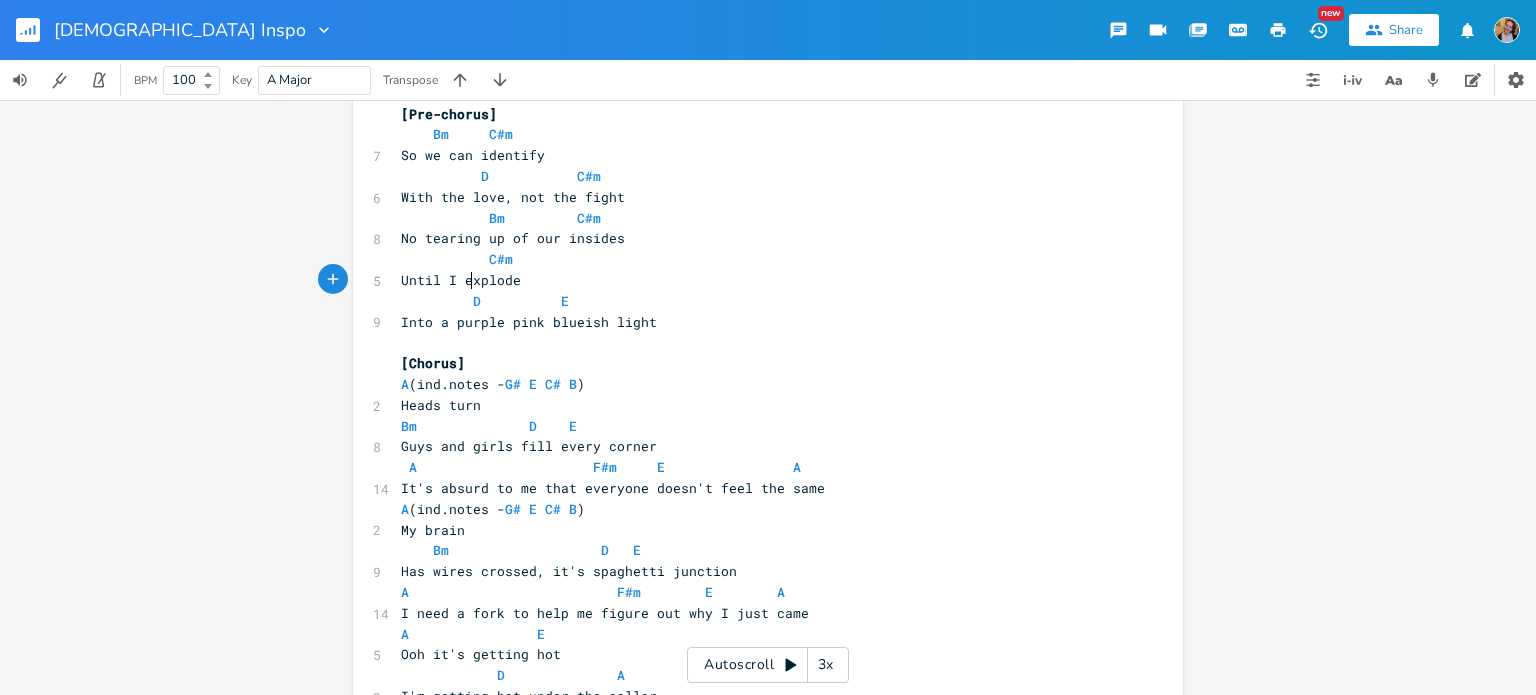 click on "Until I explode" at bounding box center (461, 280) 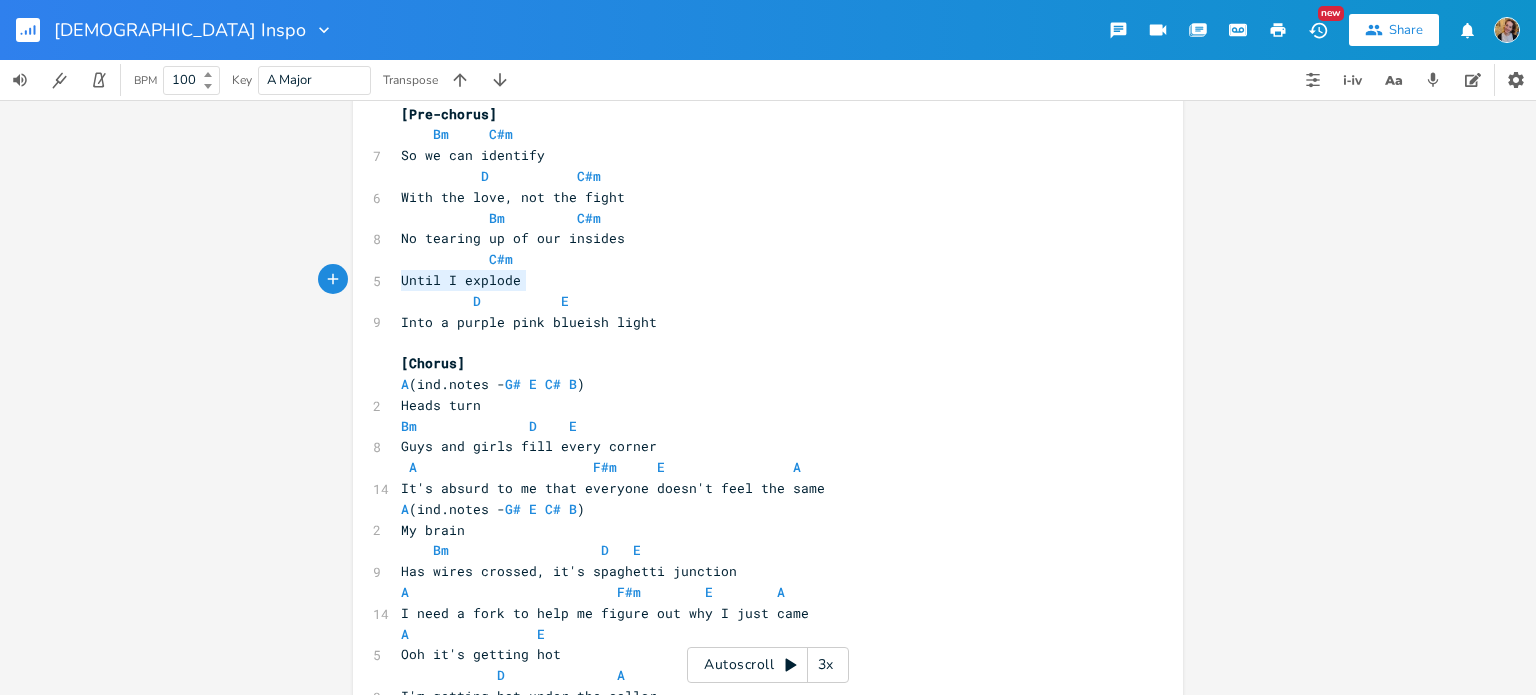 drag, startPoint x: 392, startPoint y: 275, endPoint x: 548, endPoint y: 276, distance: 156.0032 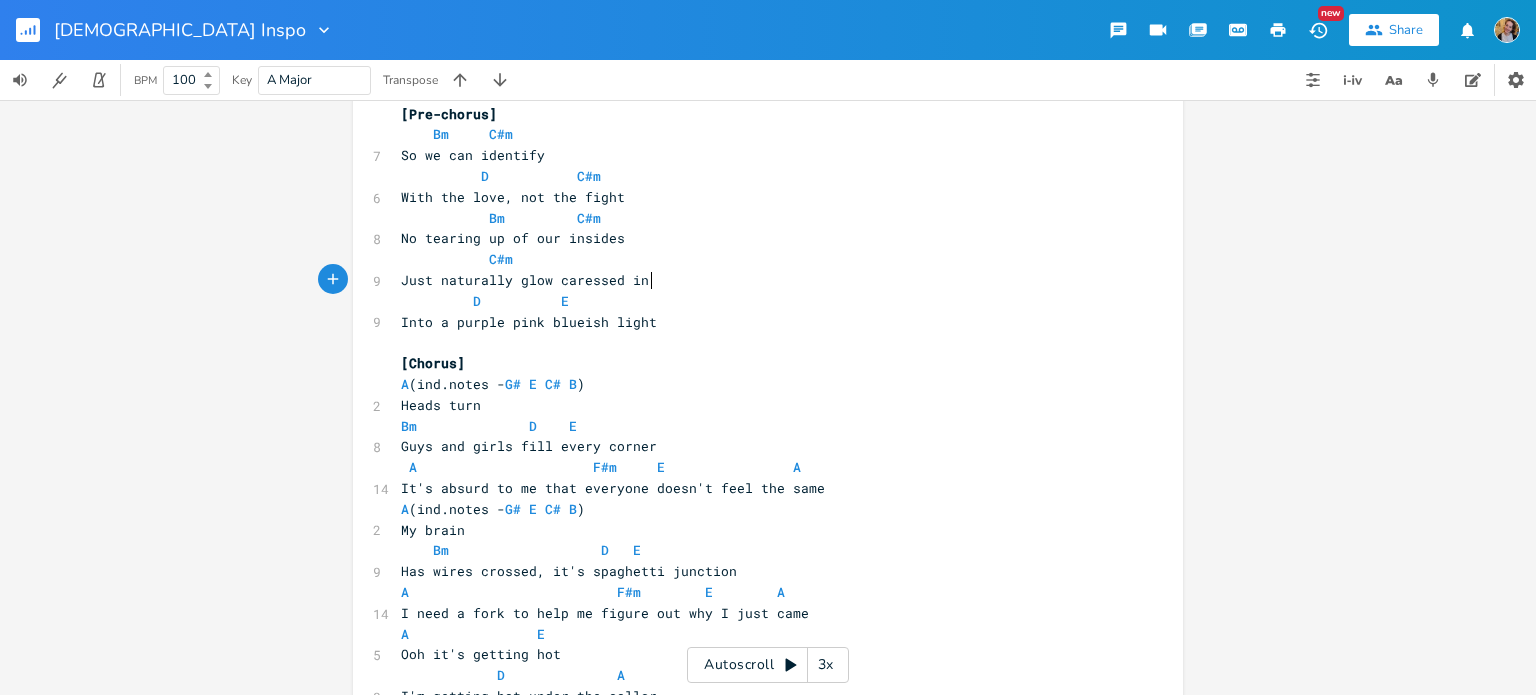 scroll, scrollTop: 0, scrollLeft: 196, axis: horizontal 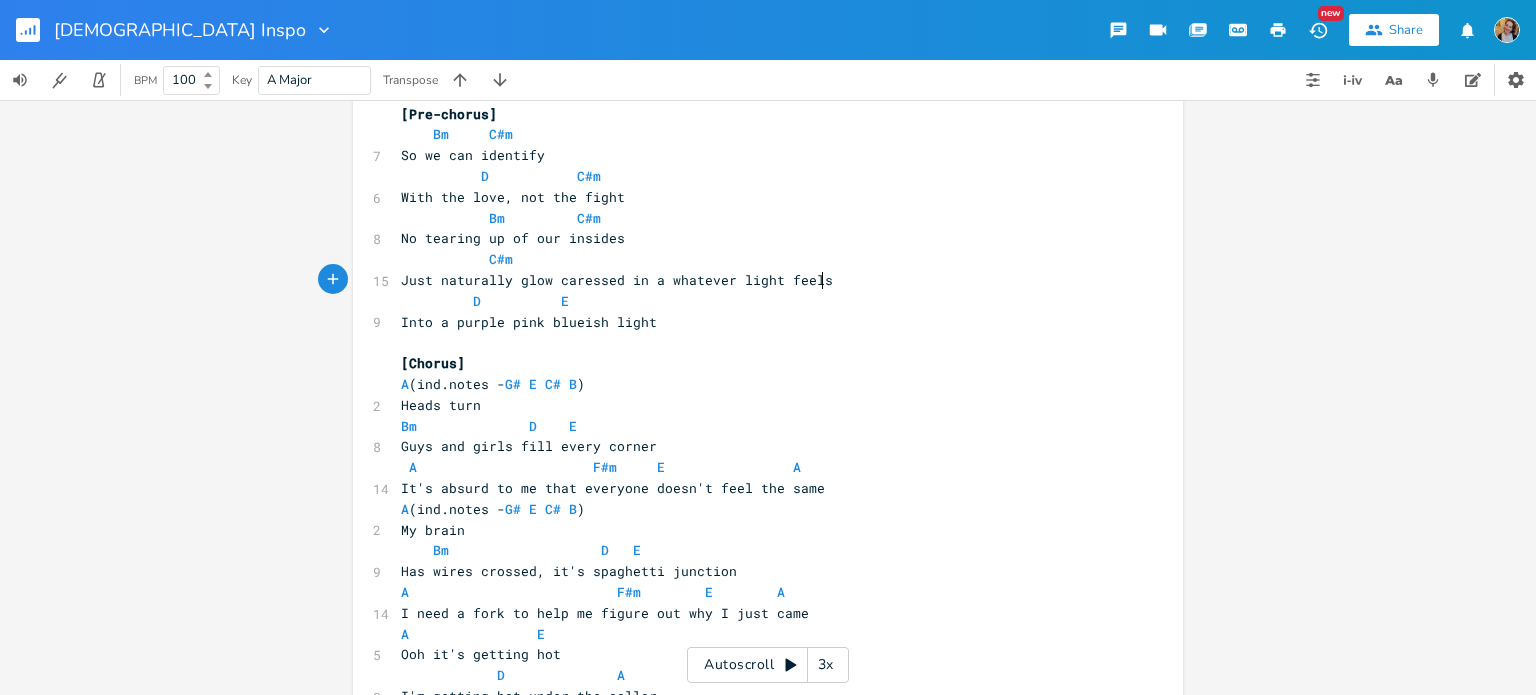 type on "Just naturally glow caressed in a whatever light feels l" 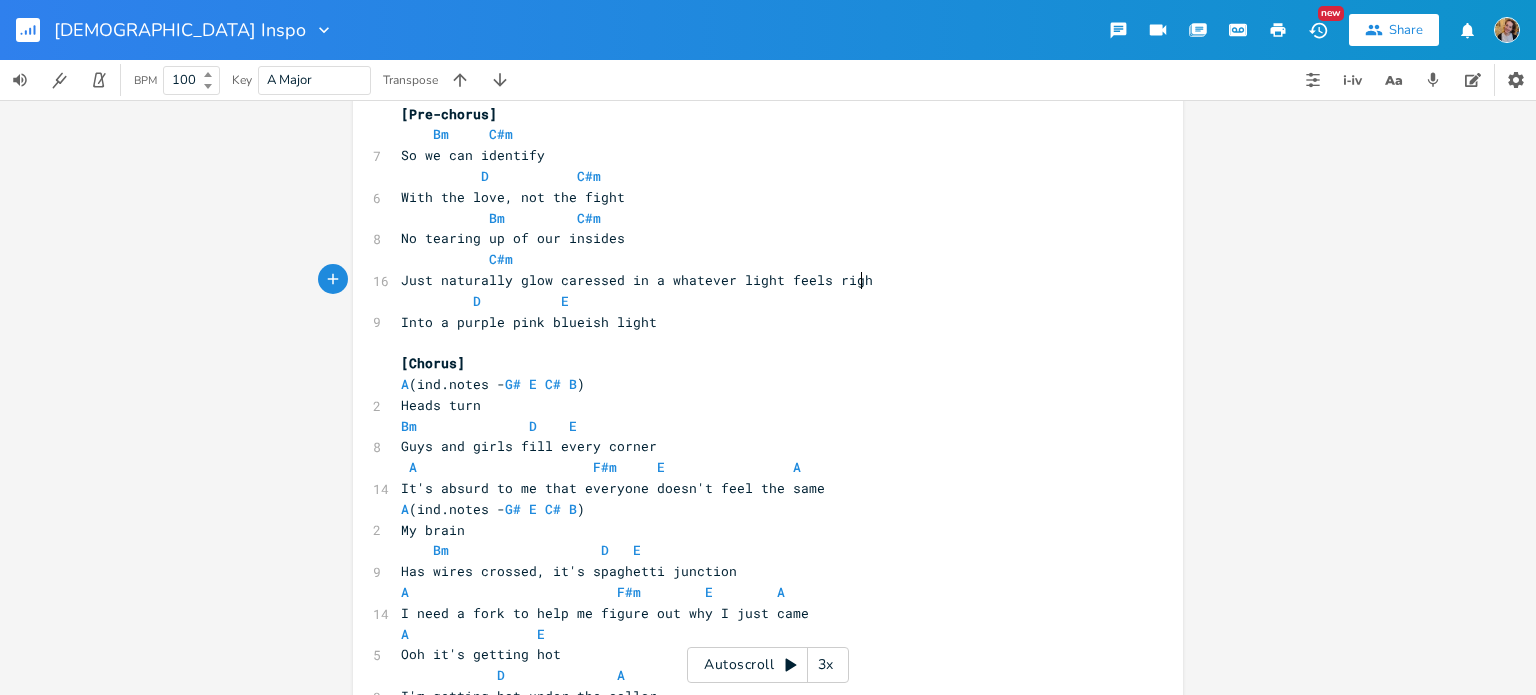 type on "right" 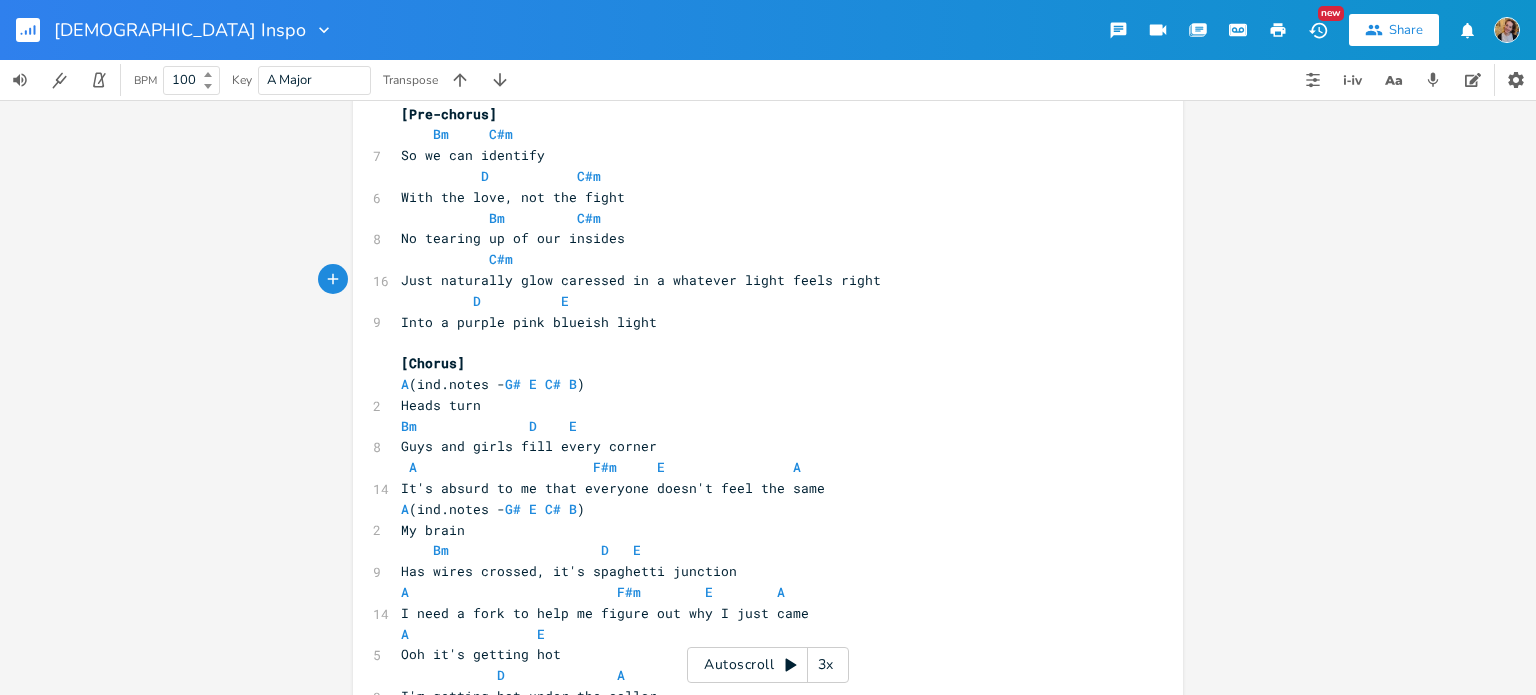 click on "Just naturally glow caressed in a whatever light feels right" at bounding box center [641, 280] 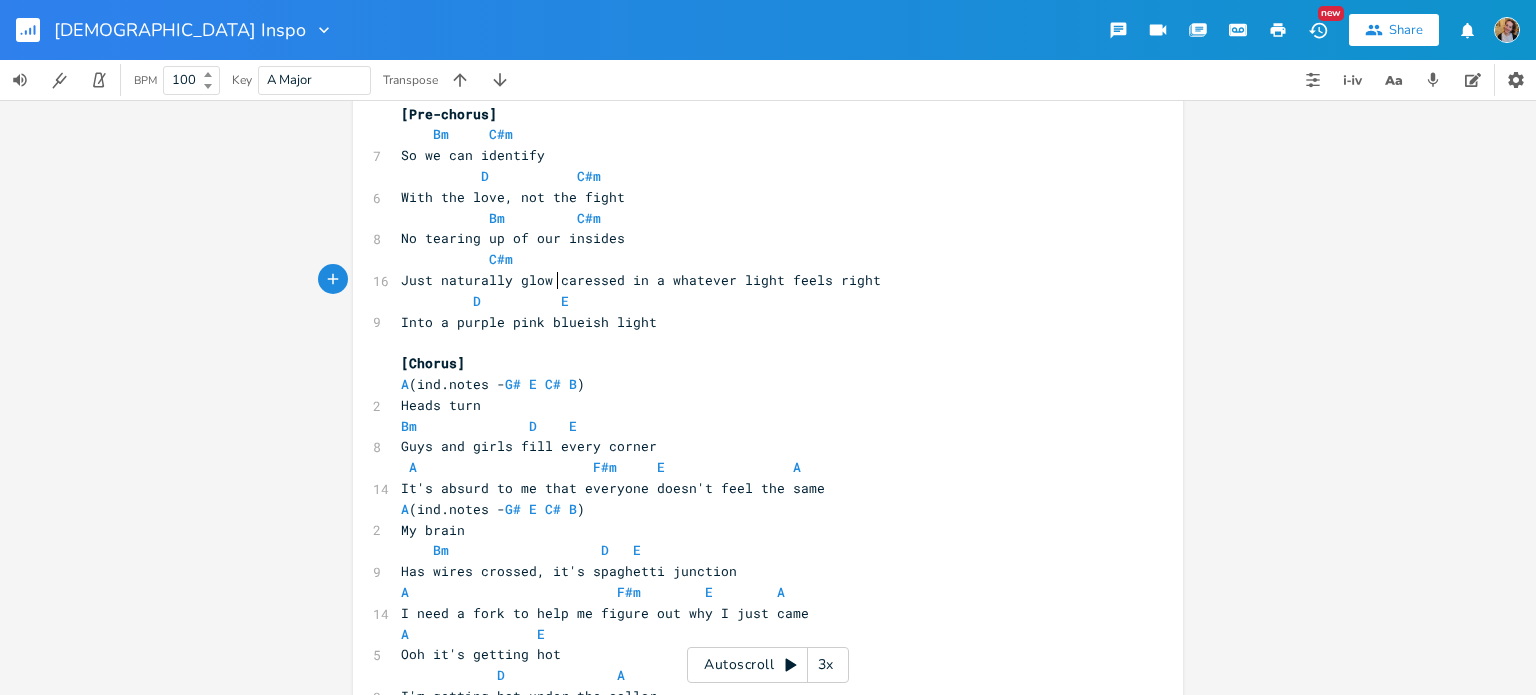 click on "Just naturally glow caressed in a whatever light feels right" at bounding box center (641, 280) 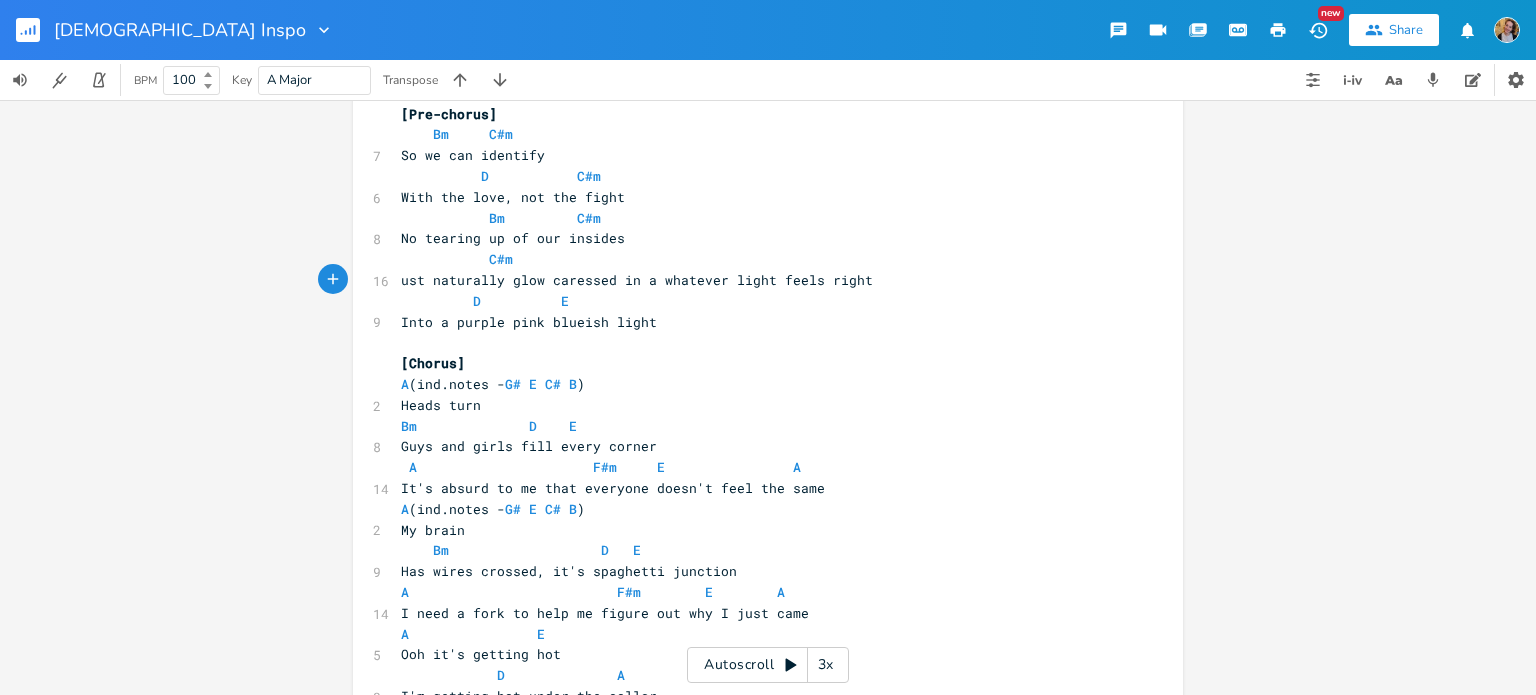 type on "J" 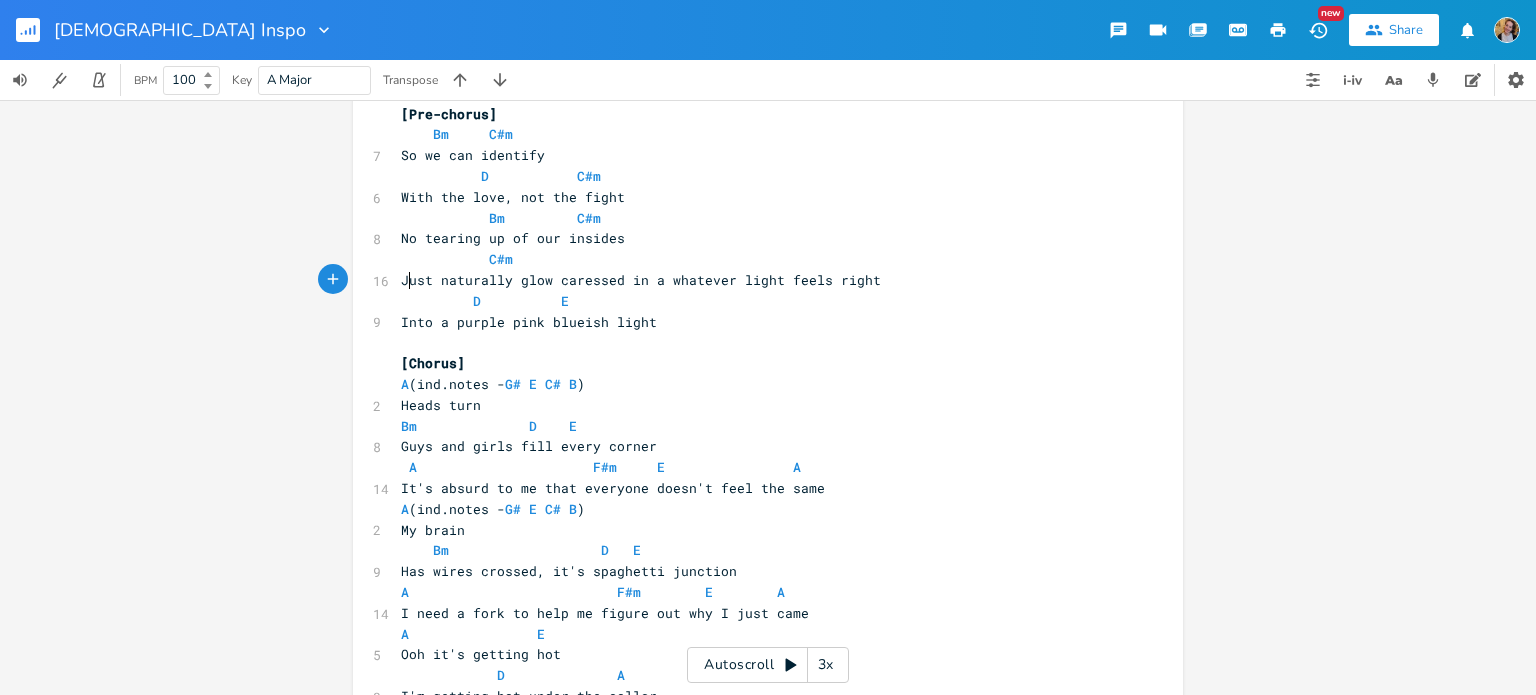 click on "Just naturally glow caressed in a whatever light feels right" at bounding box center [641, 280] 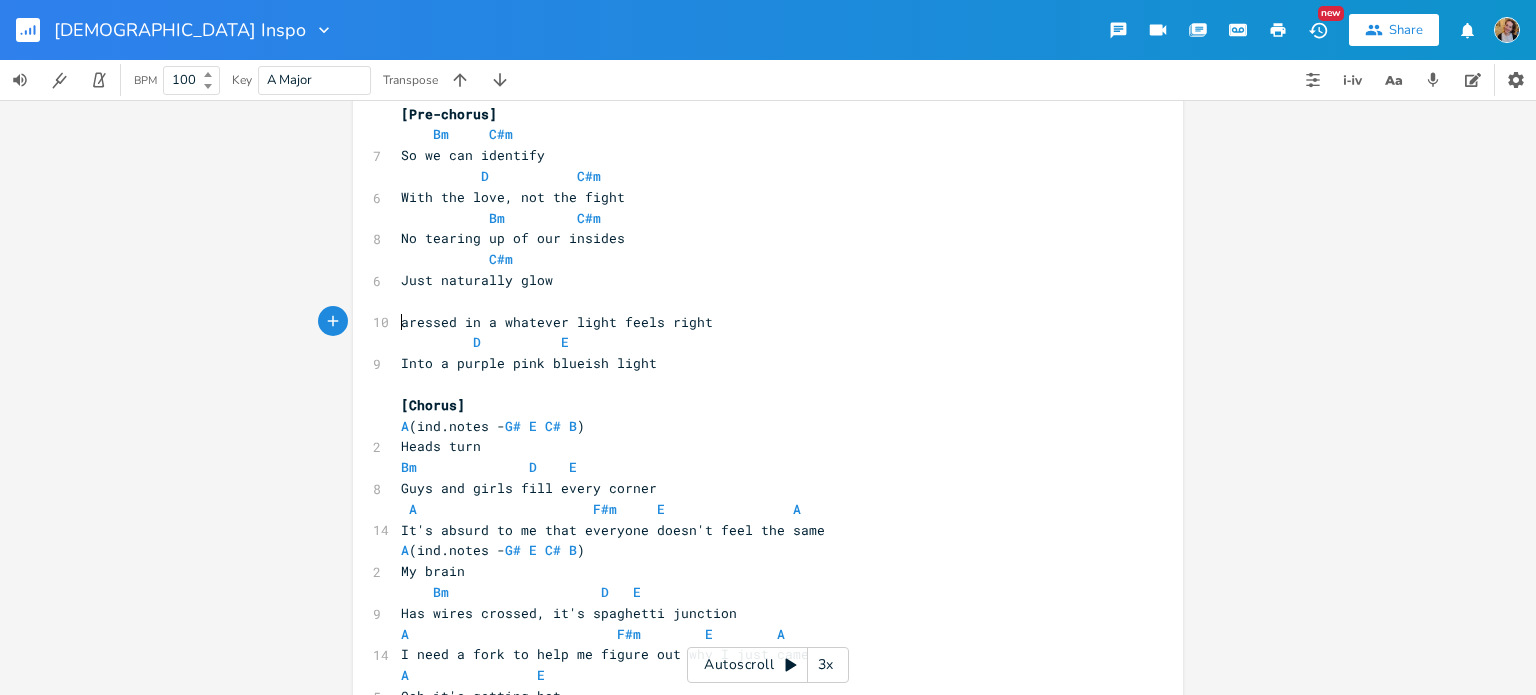 type on "C" 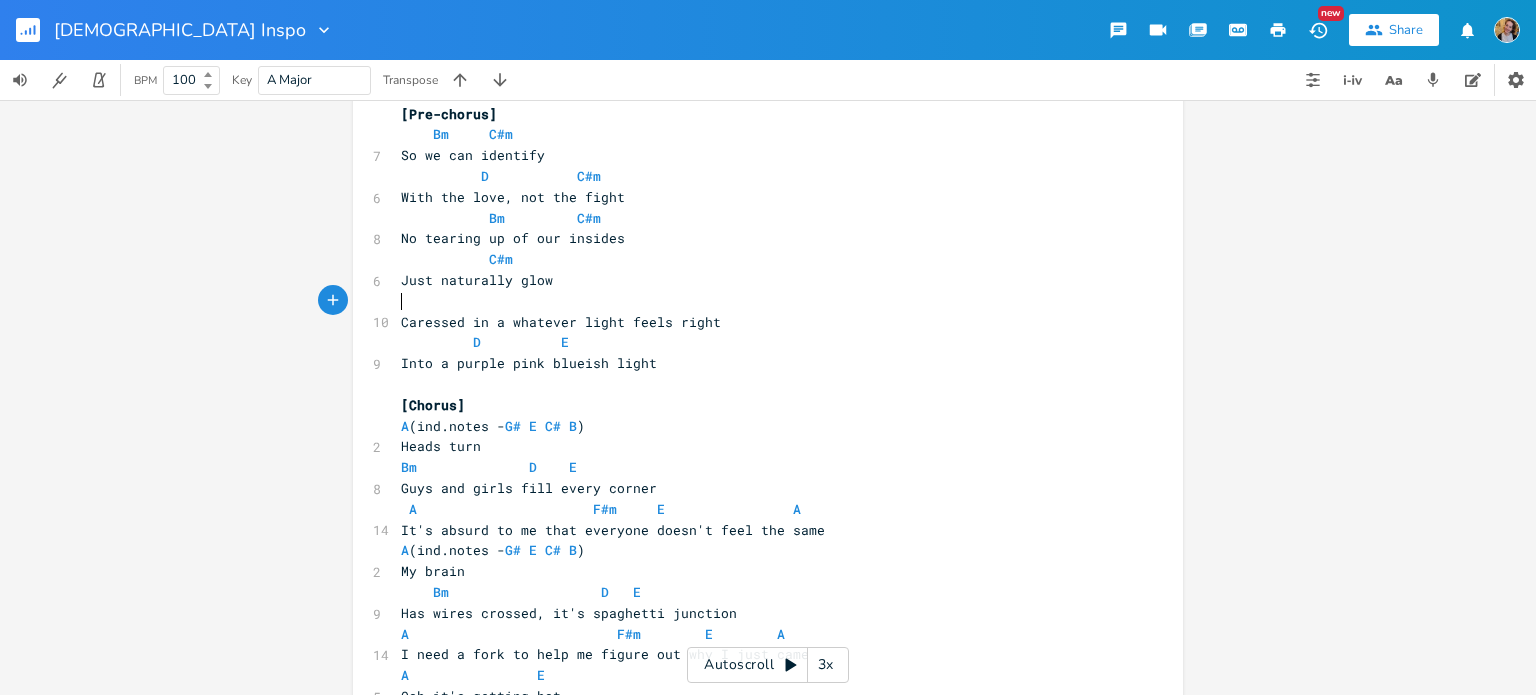 click on "​" at bounding box center (758, 301) 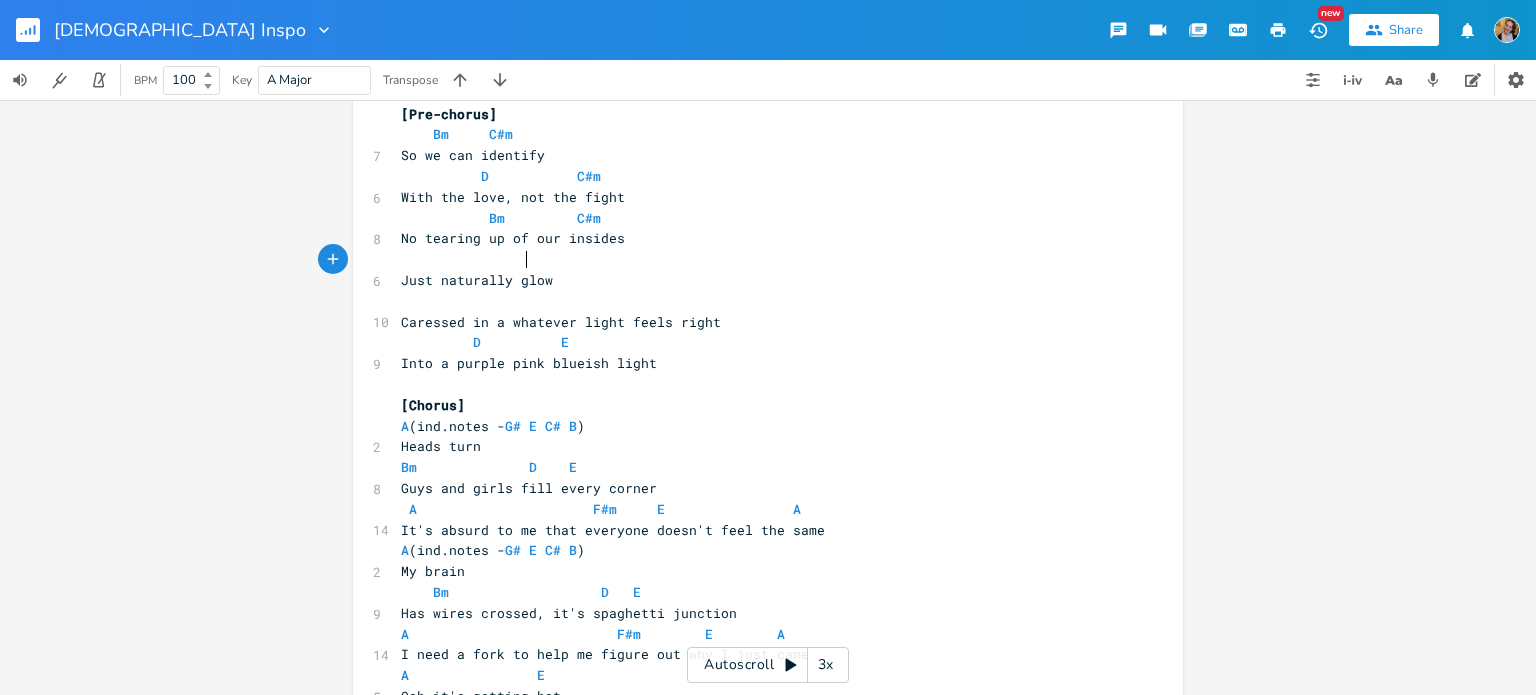 type on "D" 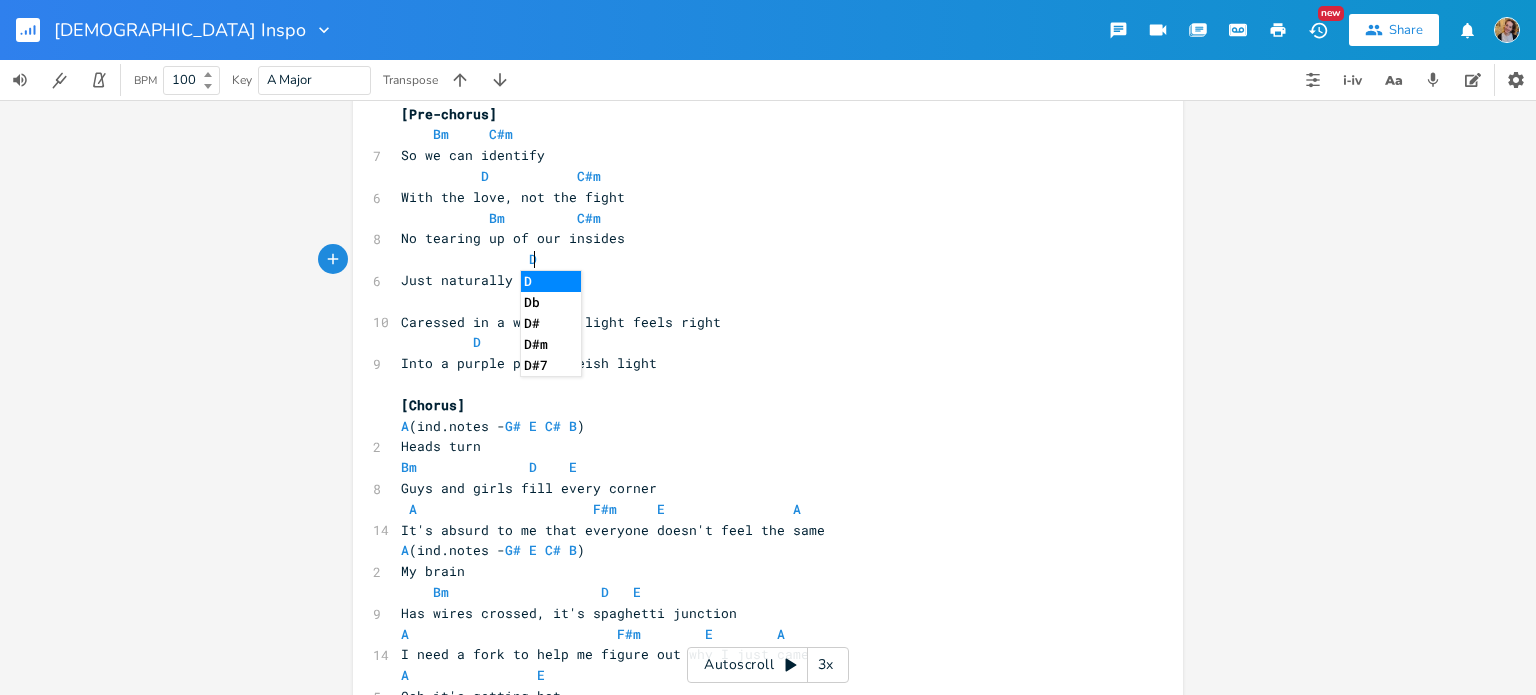 click on "​" at bounding box center [758, 301] 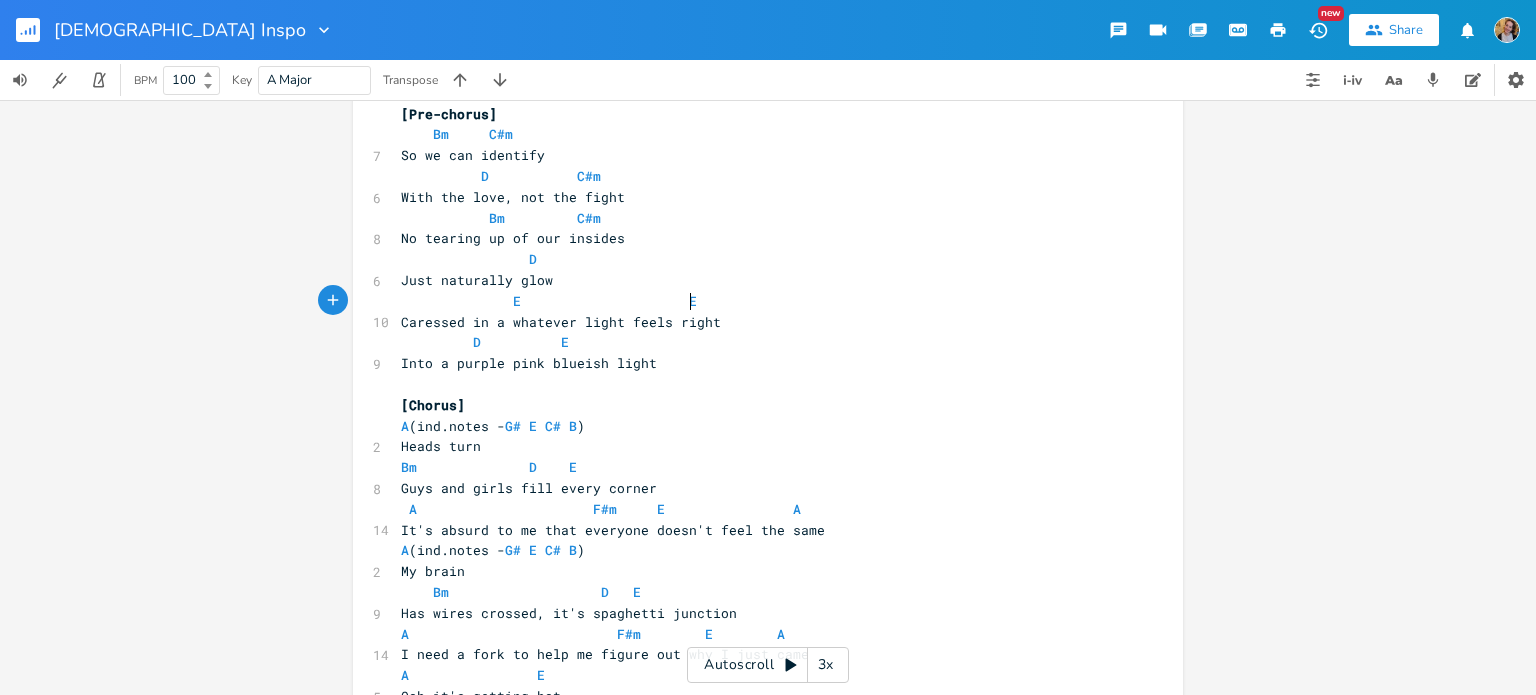 scroll, scrollTop: 0, scrollLeft: 134, axis: horizontal 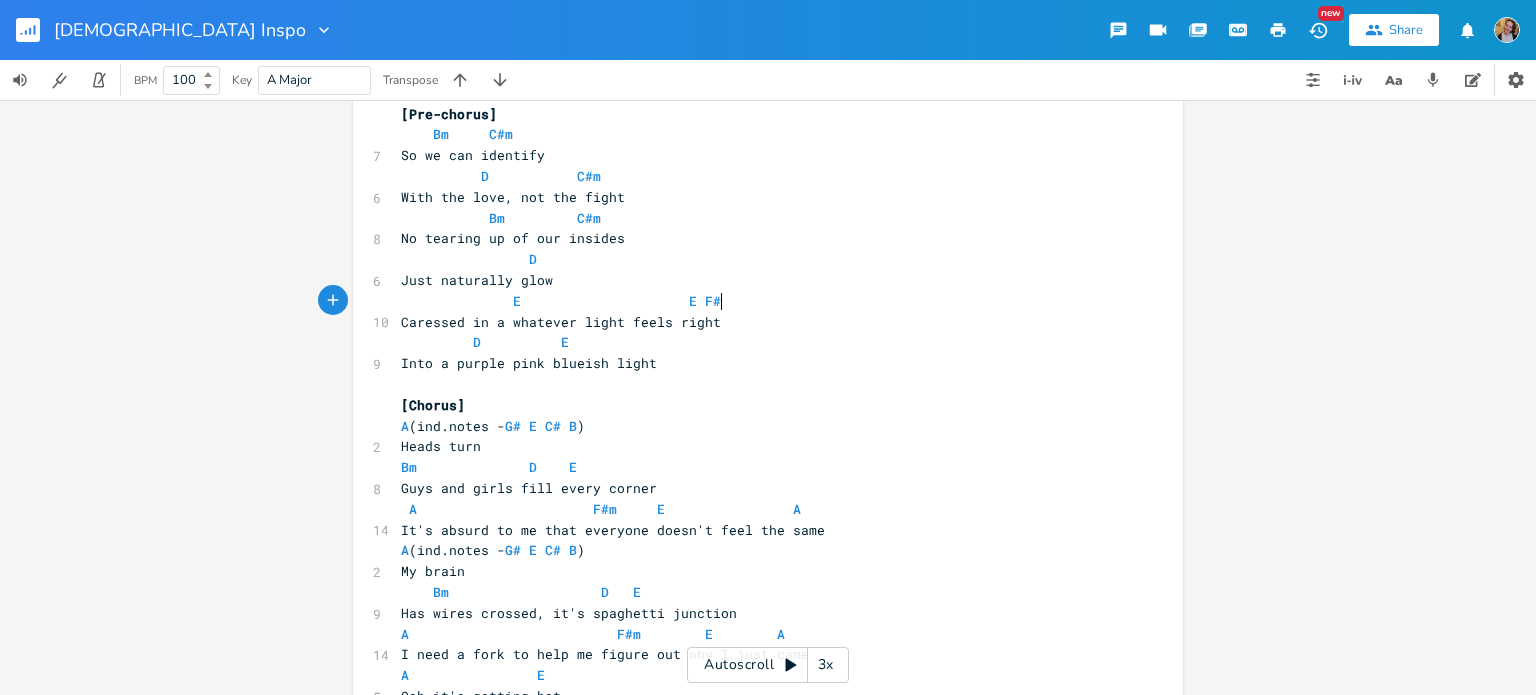 type on "E                     E F# B" 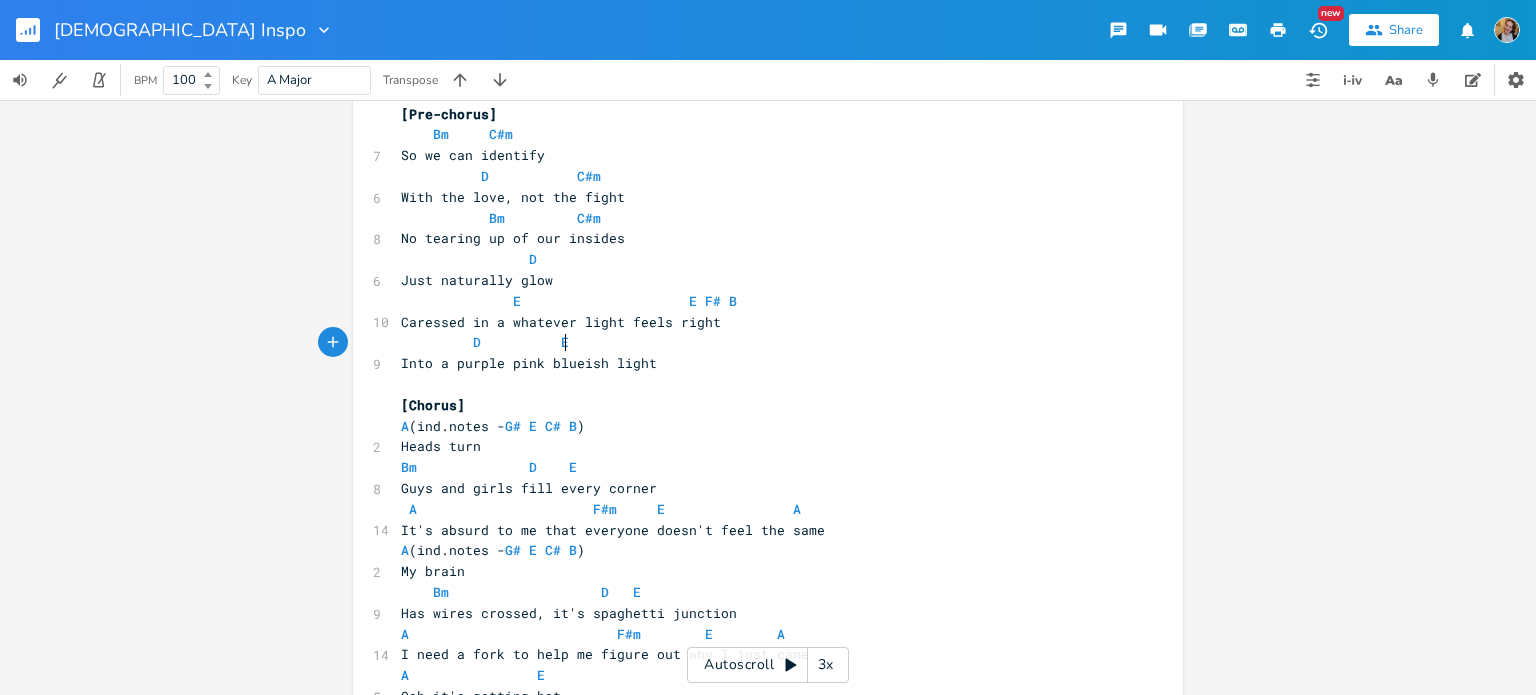 click on "D            E" at bounding box center [758, 342] 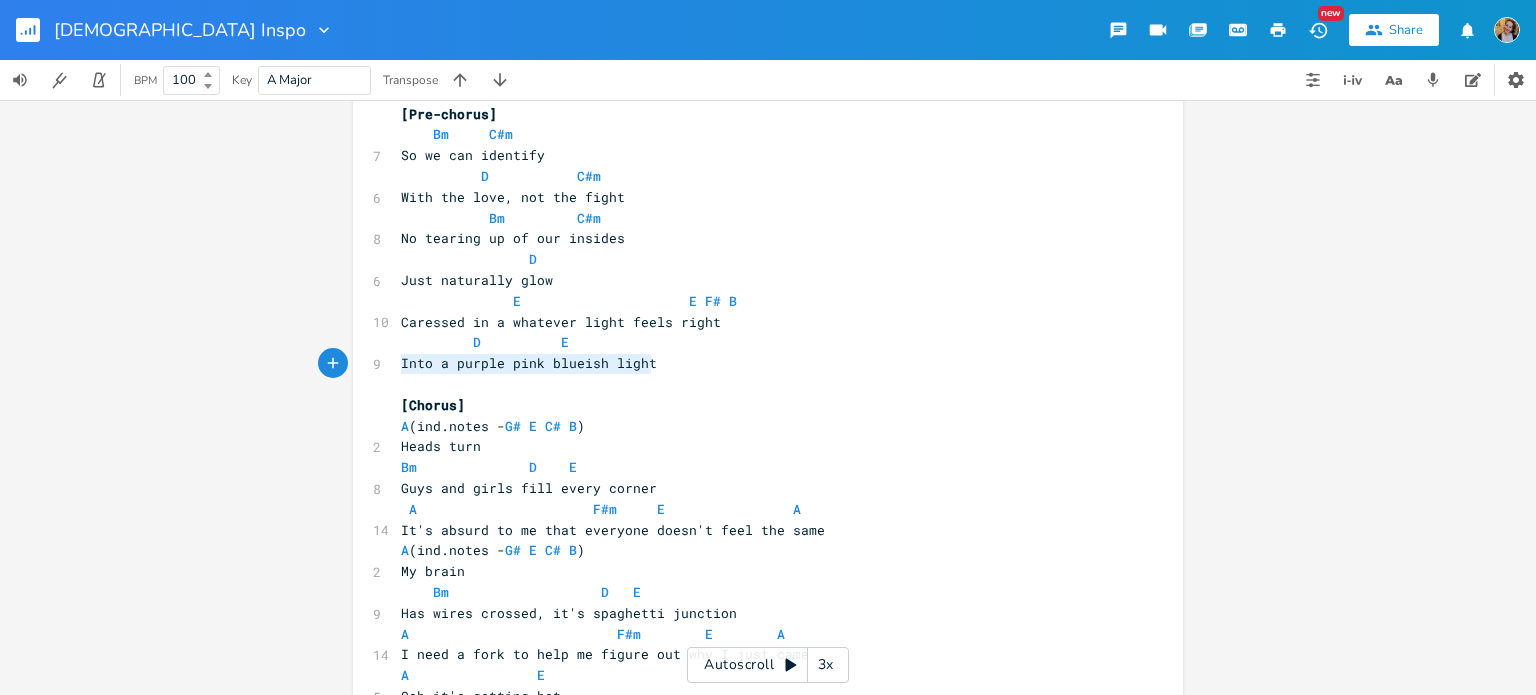 type on "D          E
Into a purple pink blueish light" 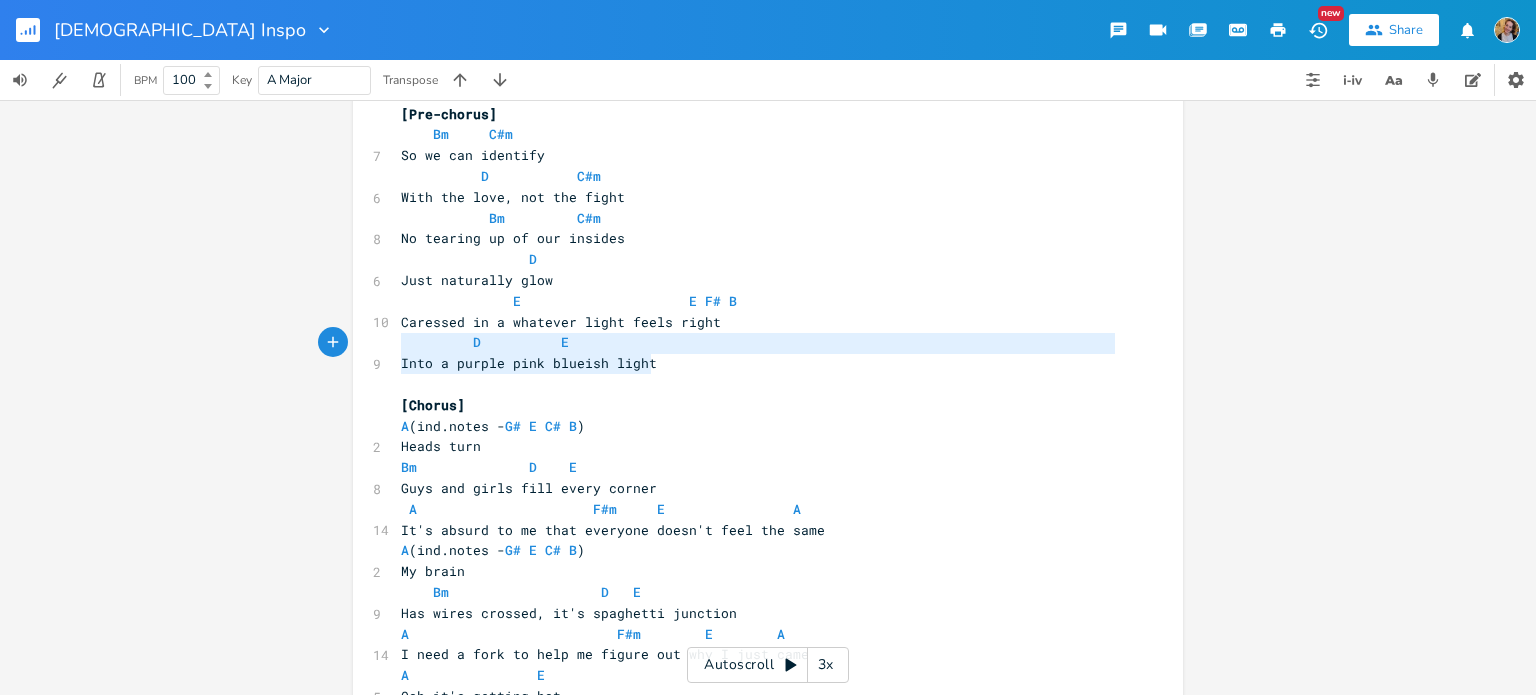 drag, startPoint x: 585, startPoint y: 361, endPoint x: 364, endPoint y: 341, distance: 221.90314 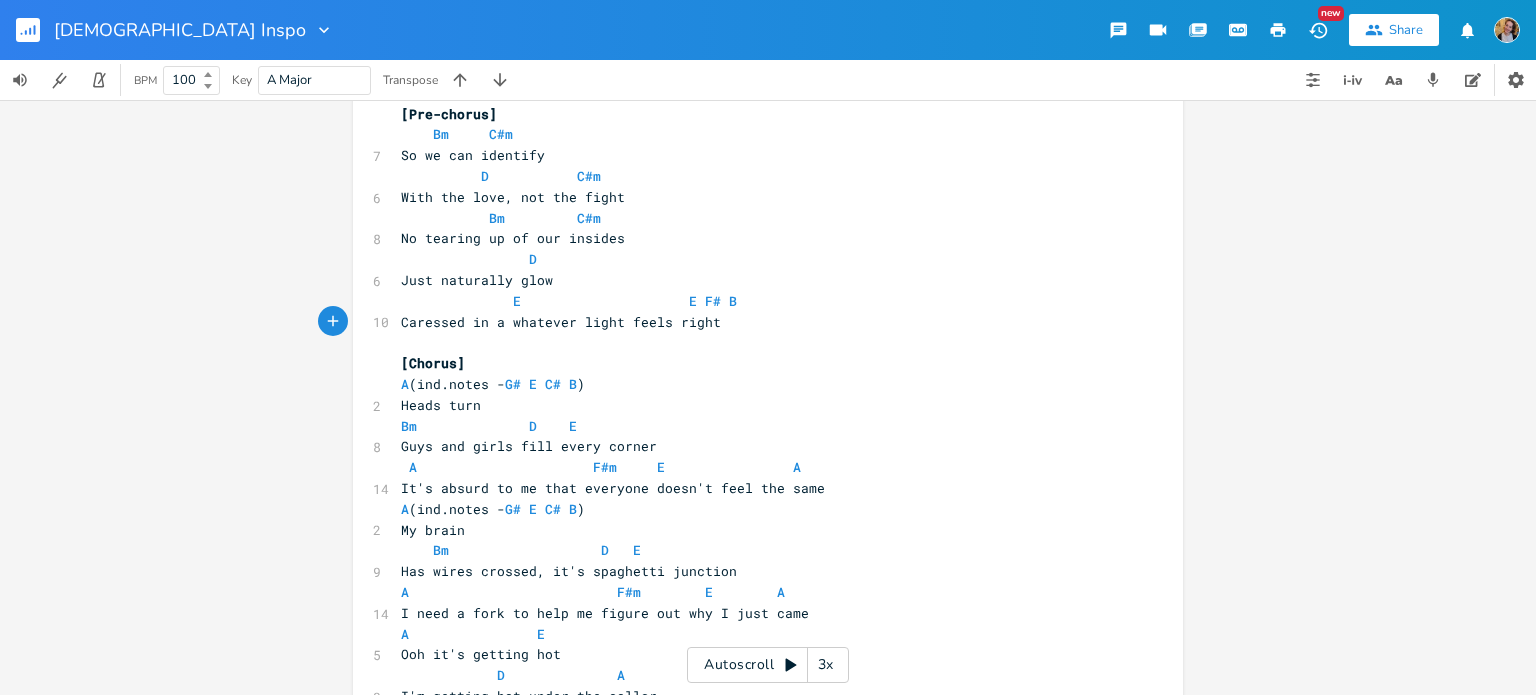 click on "Heads turn" at bounding box center [441, 405] 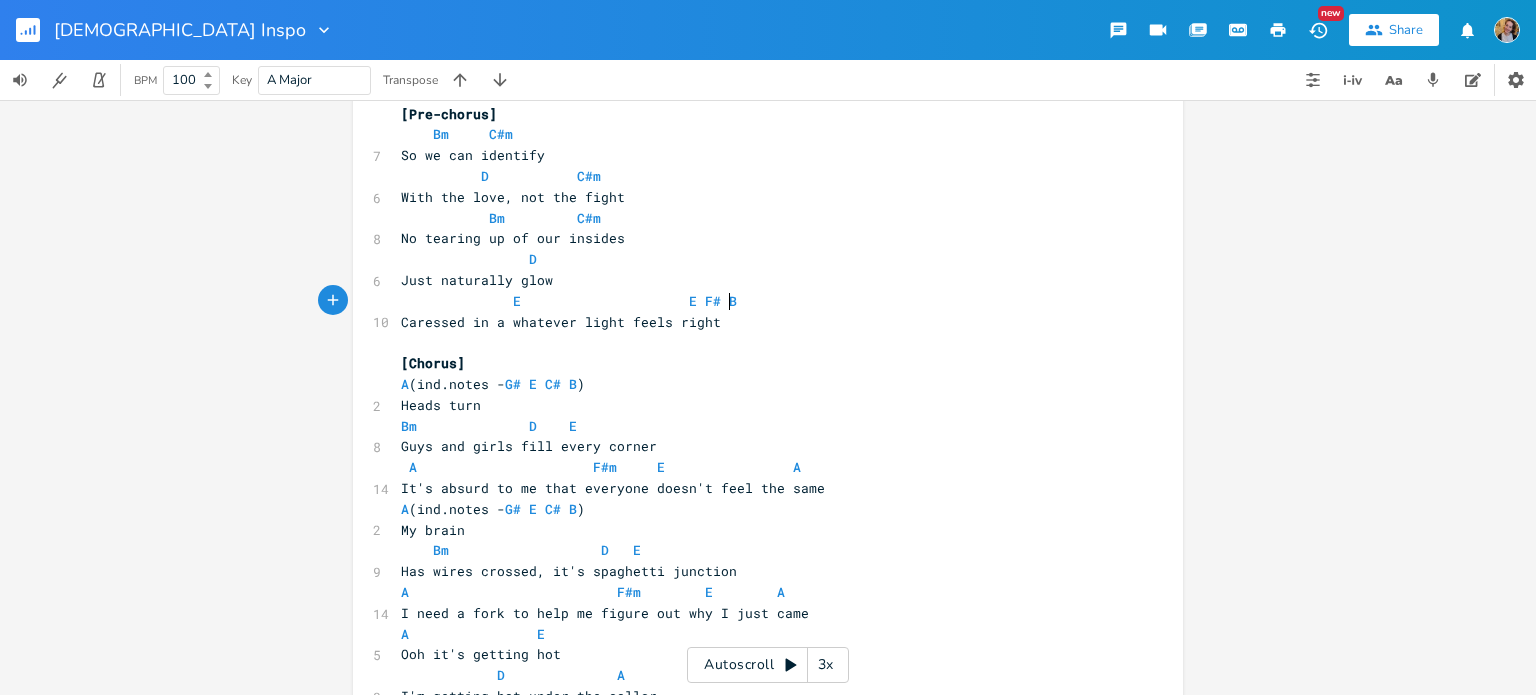 click on "E                       E   F#   B" at bounding box center (758, 301) 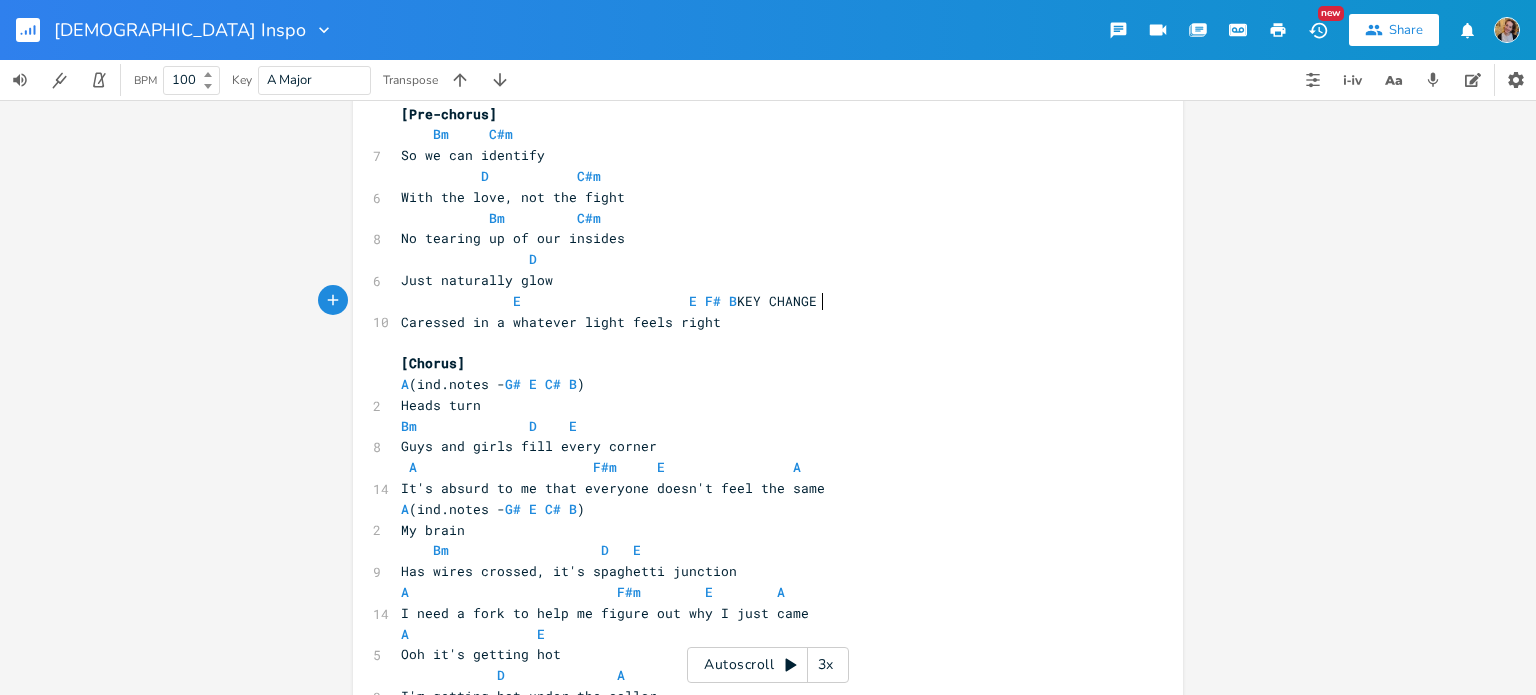 scroll, scrollTop: 0, scrollLeft: 96, axis: horizontal 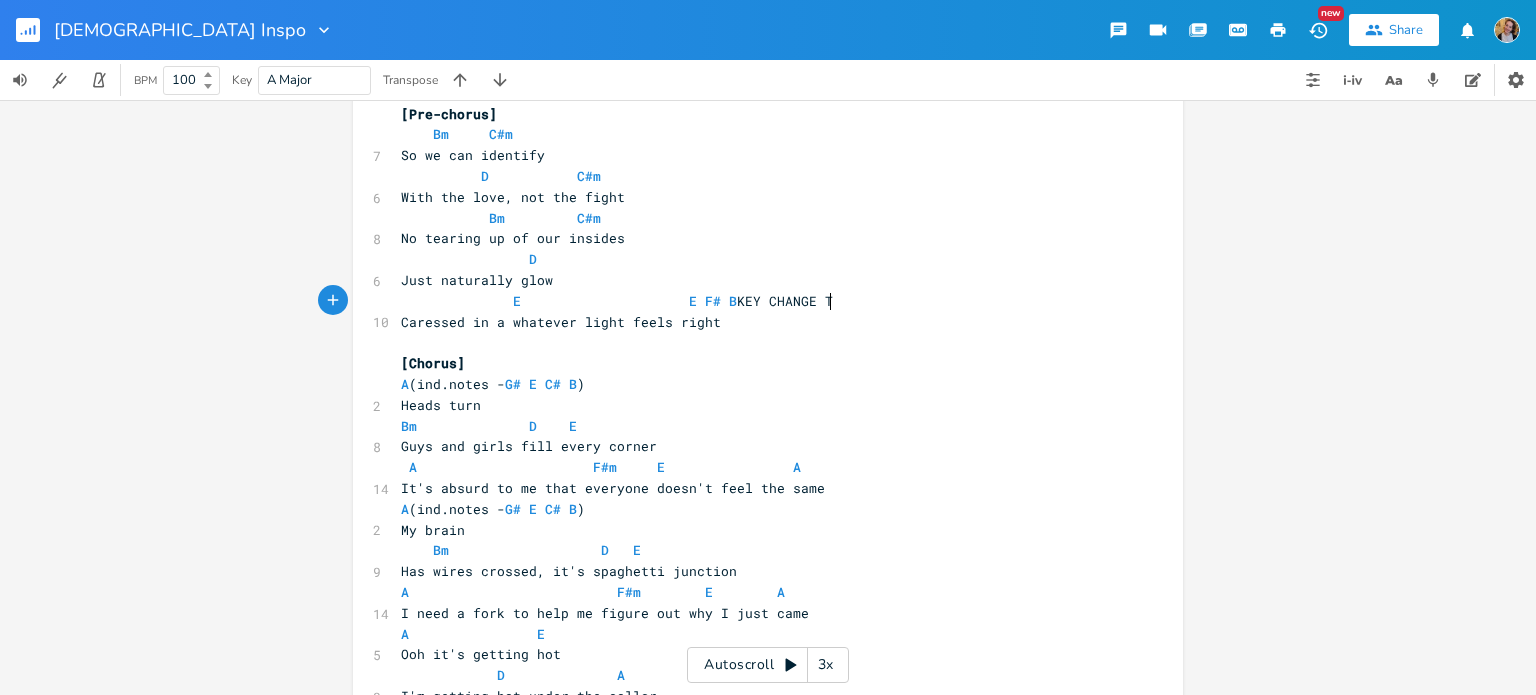 type on "KEY CHANGE TO" 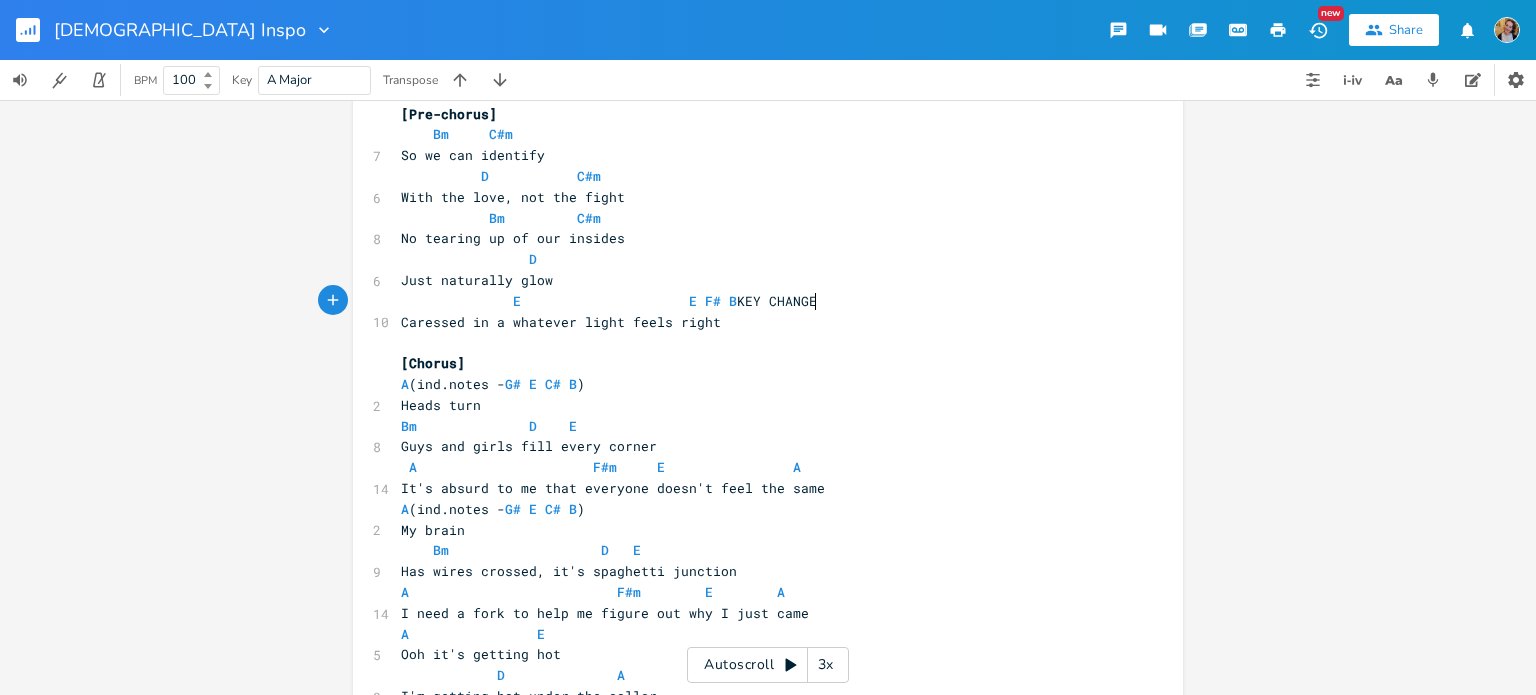 click on "[Chorus]" at bounding box center [758, 363] 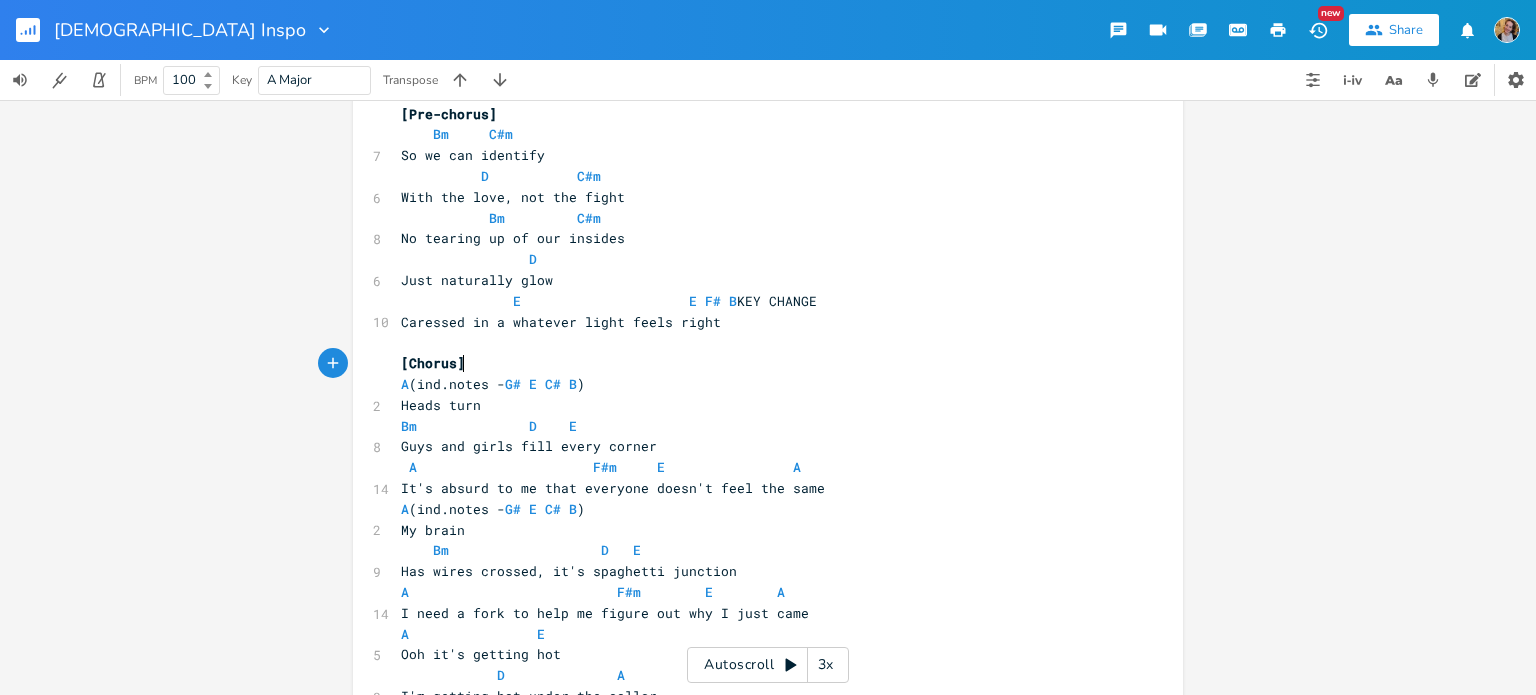 click on "A  (ind.notes -  G#   E   C#   B )" at bounding box center [493, 384] 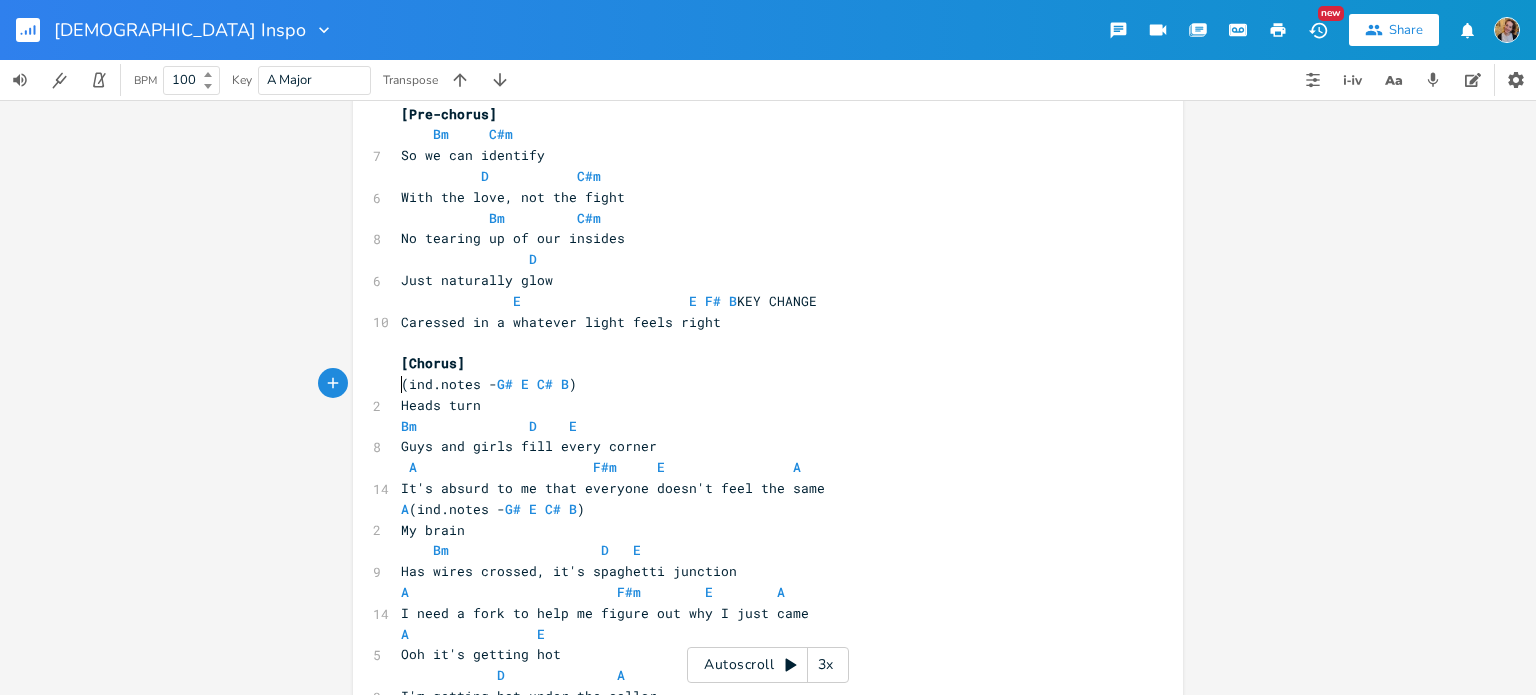 type on "B" 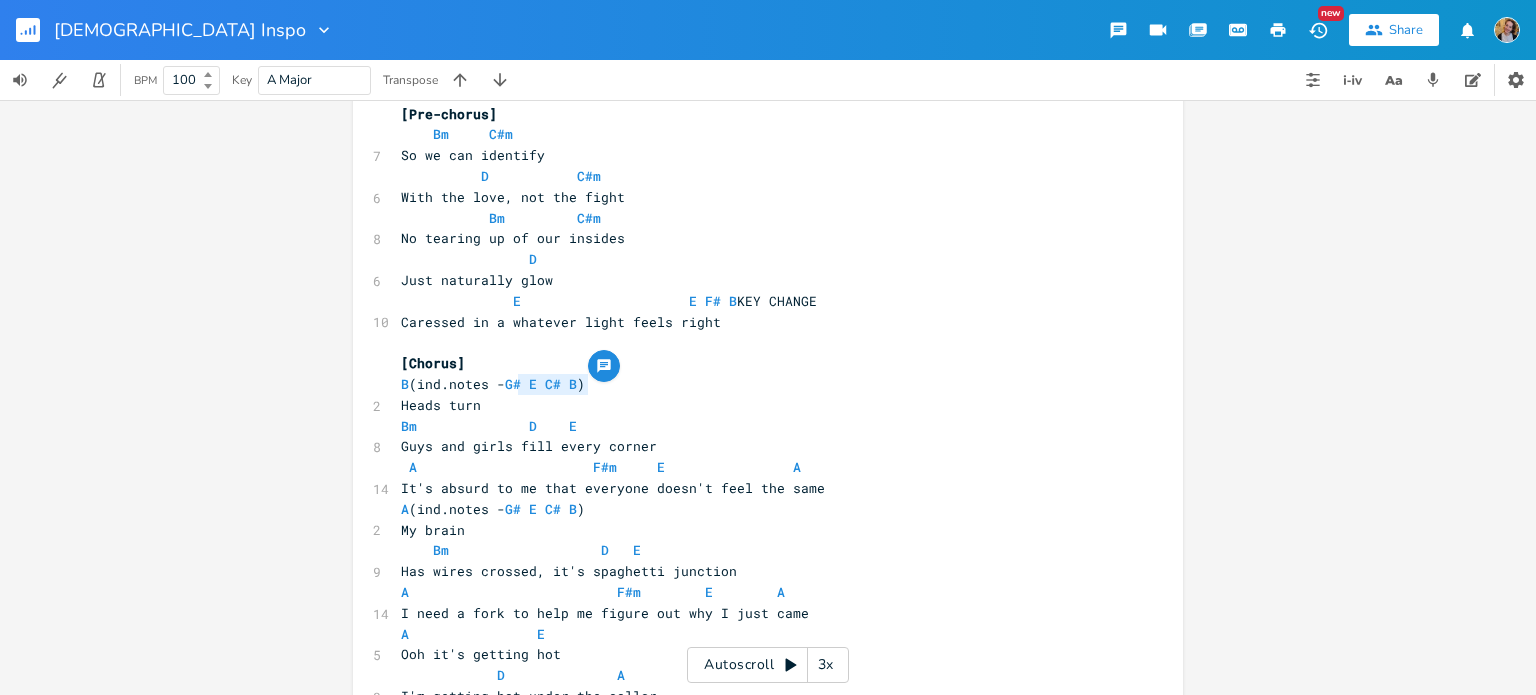 drag, startPoint x: 586, startPoint y: 388, endPoint x: 511, endPoint y: 382, distance: 75.23962 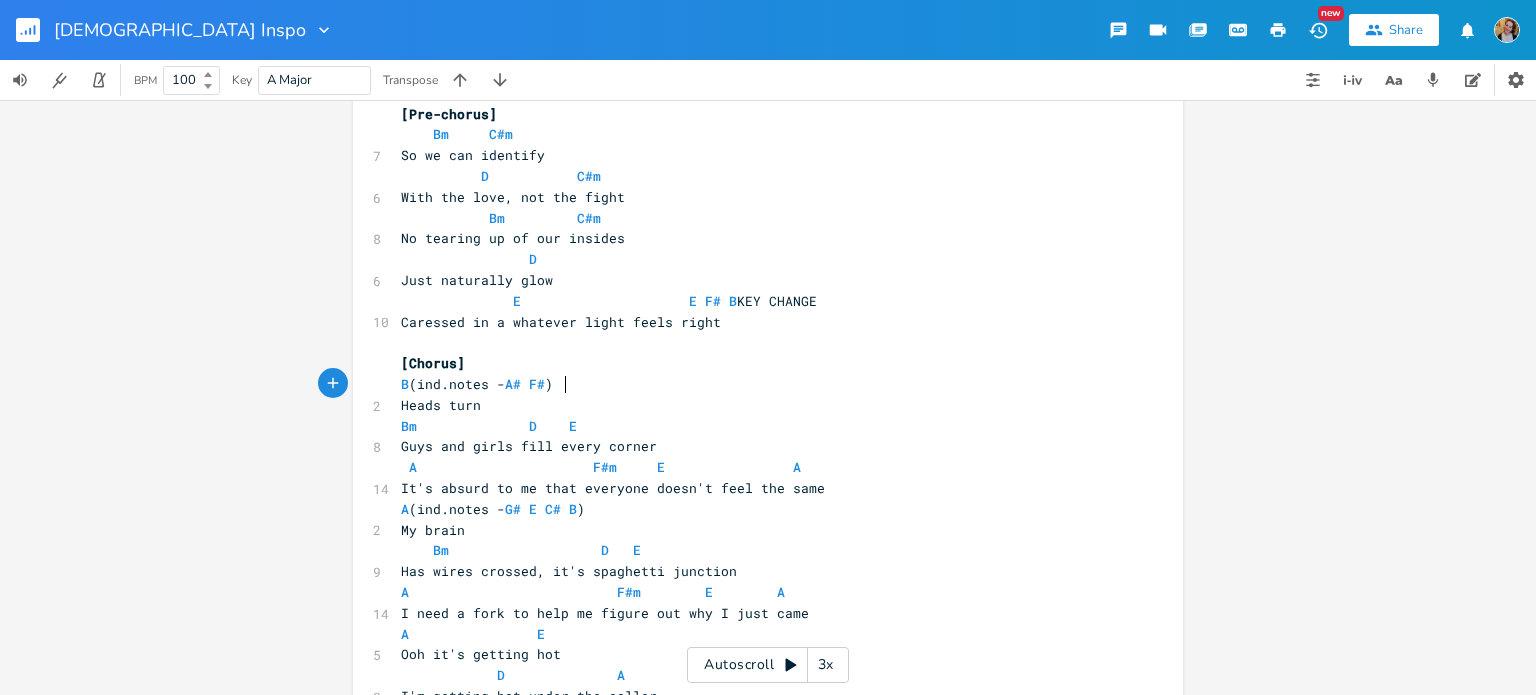 type on "A# F# S" 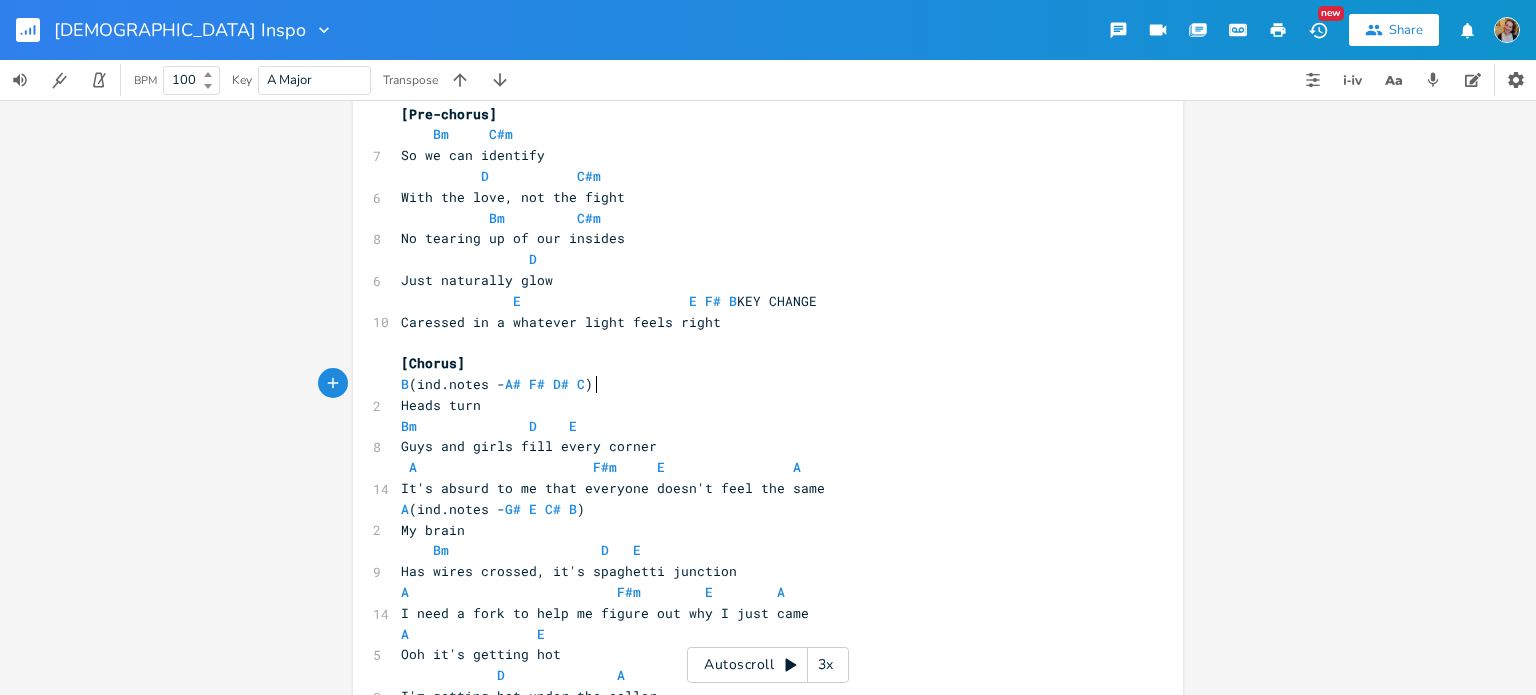 type on "D# C#" 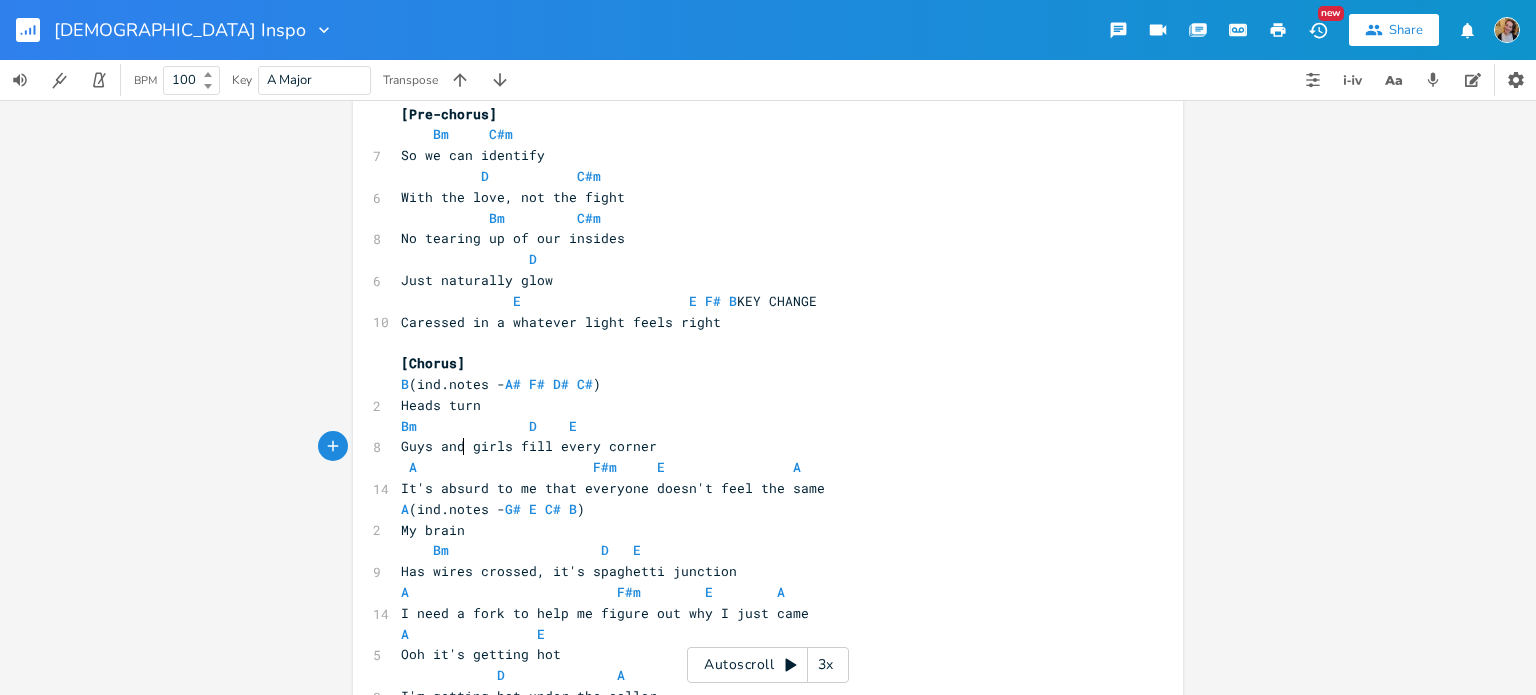 click on "Guys and girls fill every corner" at bounding box center [529, 446] 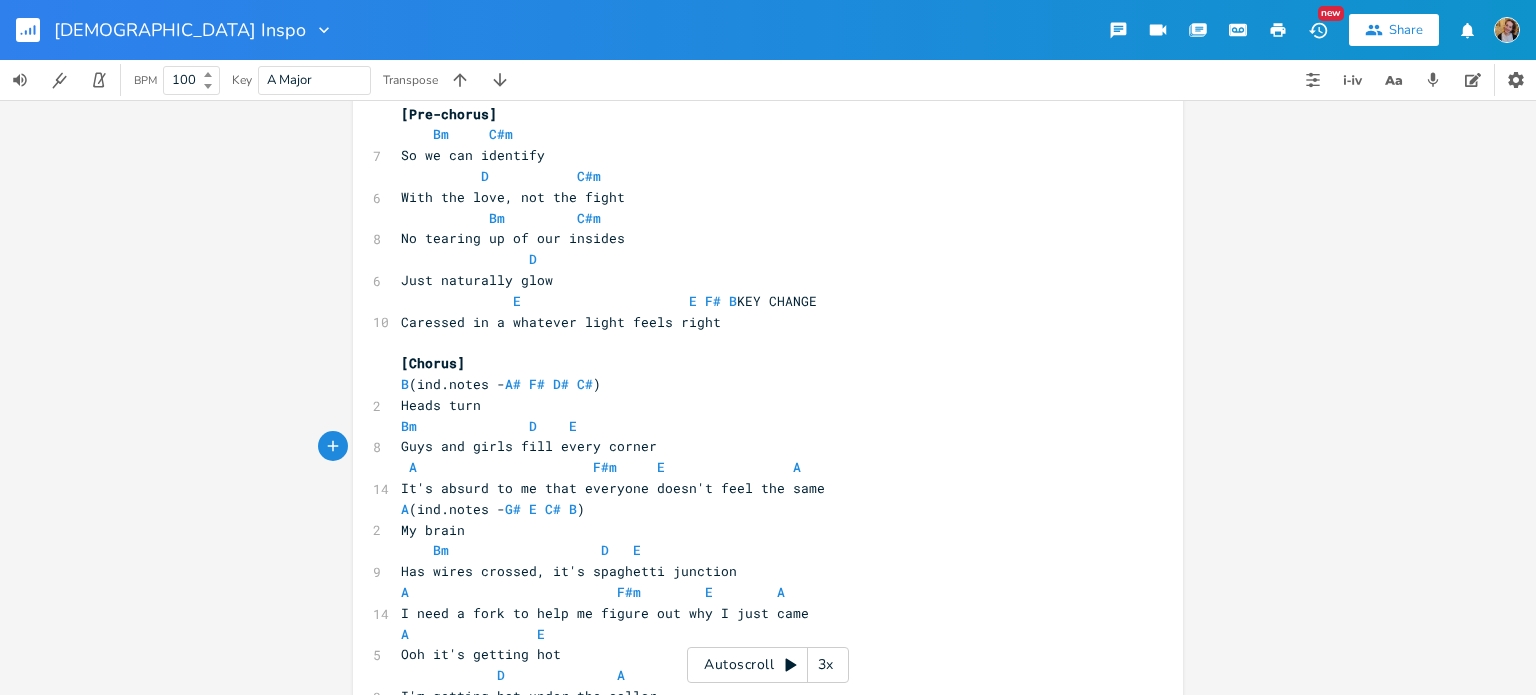 click on "Bm                D      E" at bounding box center (489, 426) 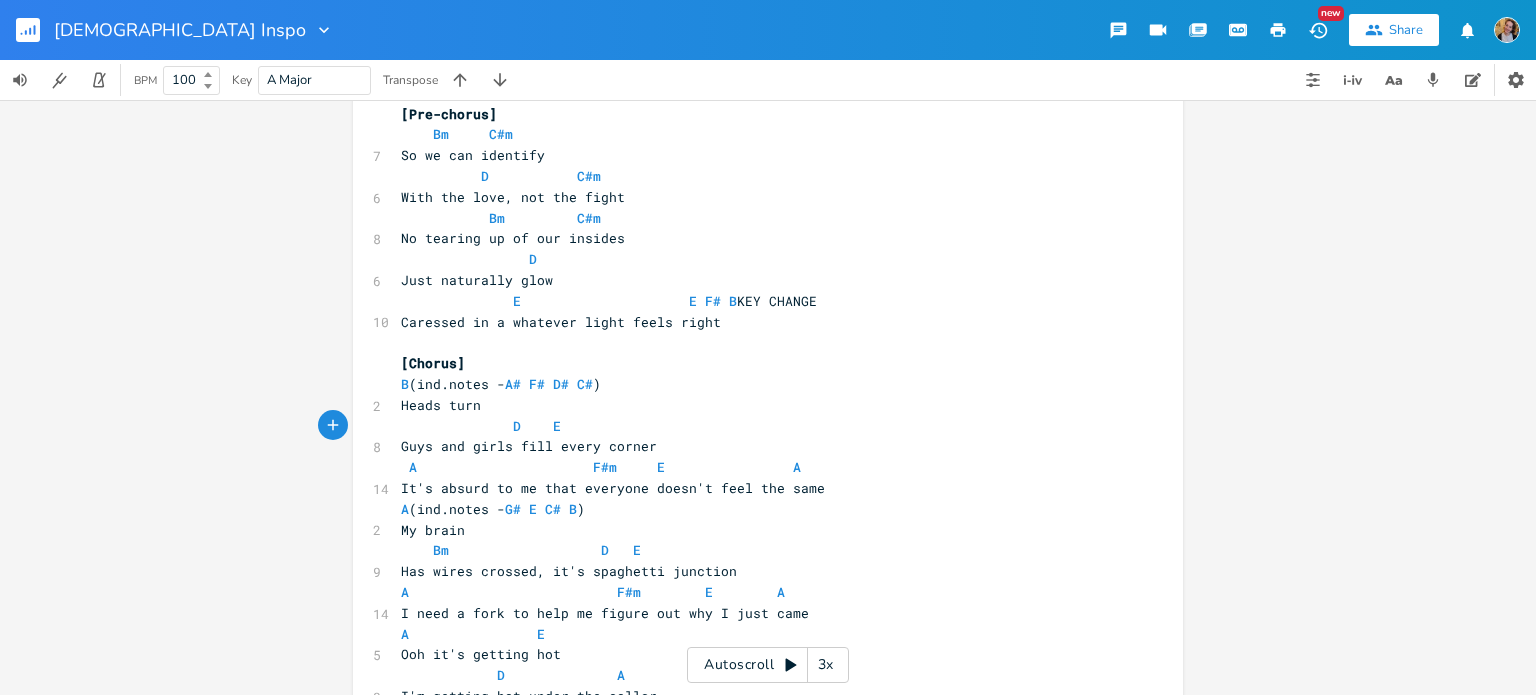 type on "E" 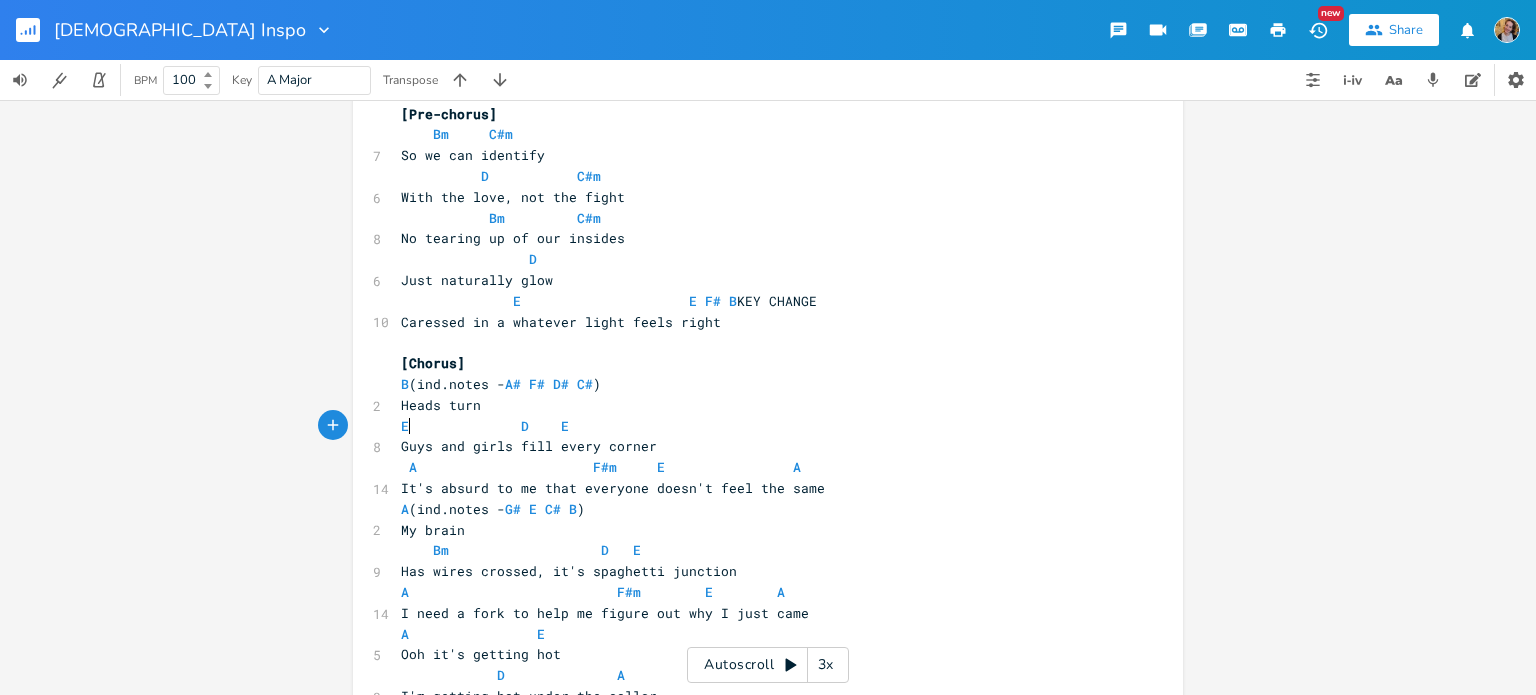 scroll, scrollTop: 0, scrollLeft: 7, axis: horizontal 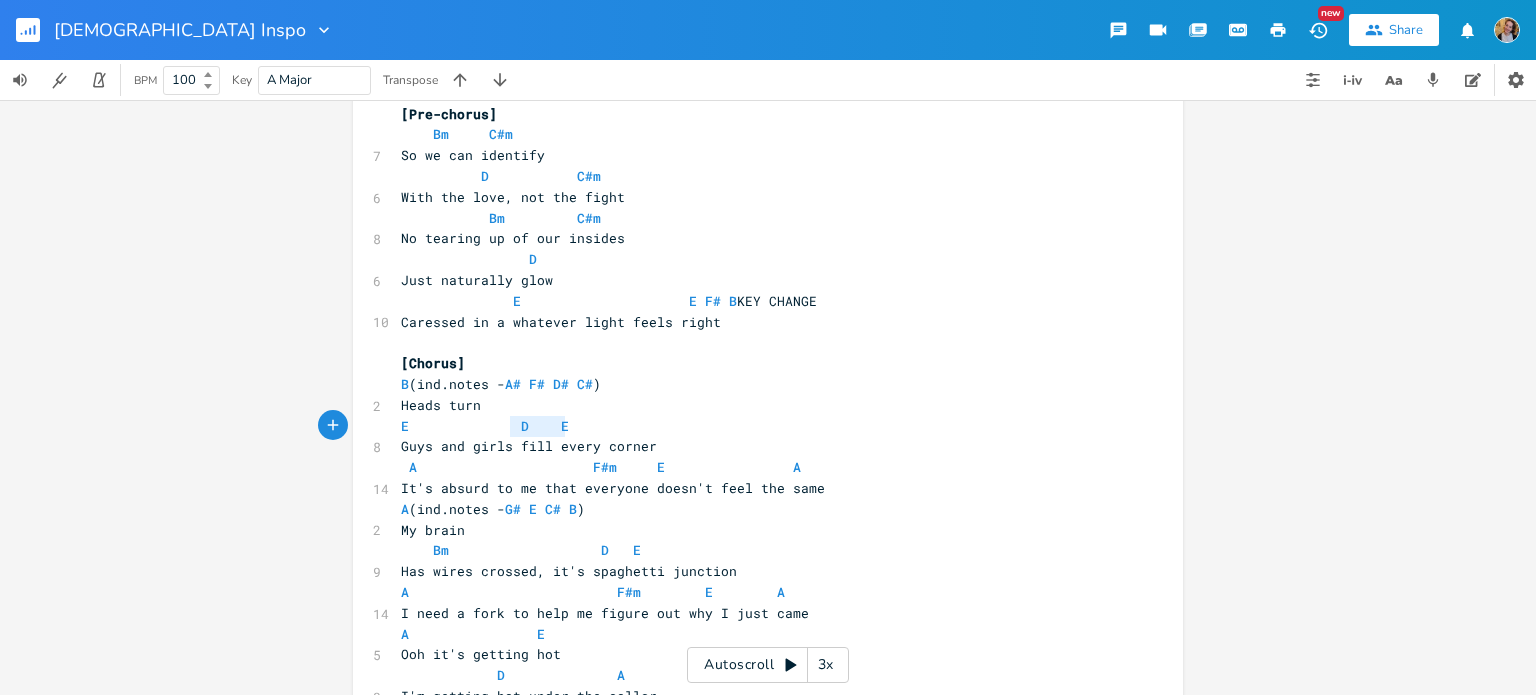 type on "D    E" 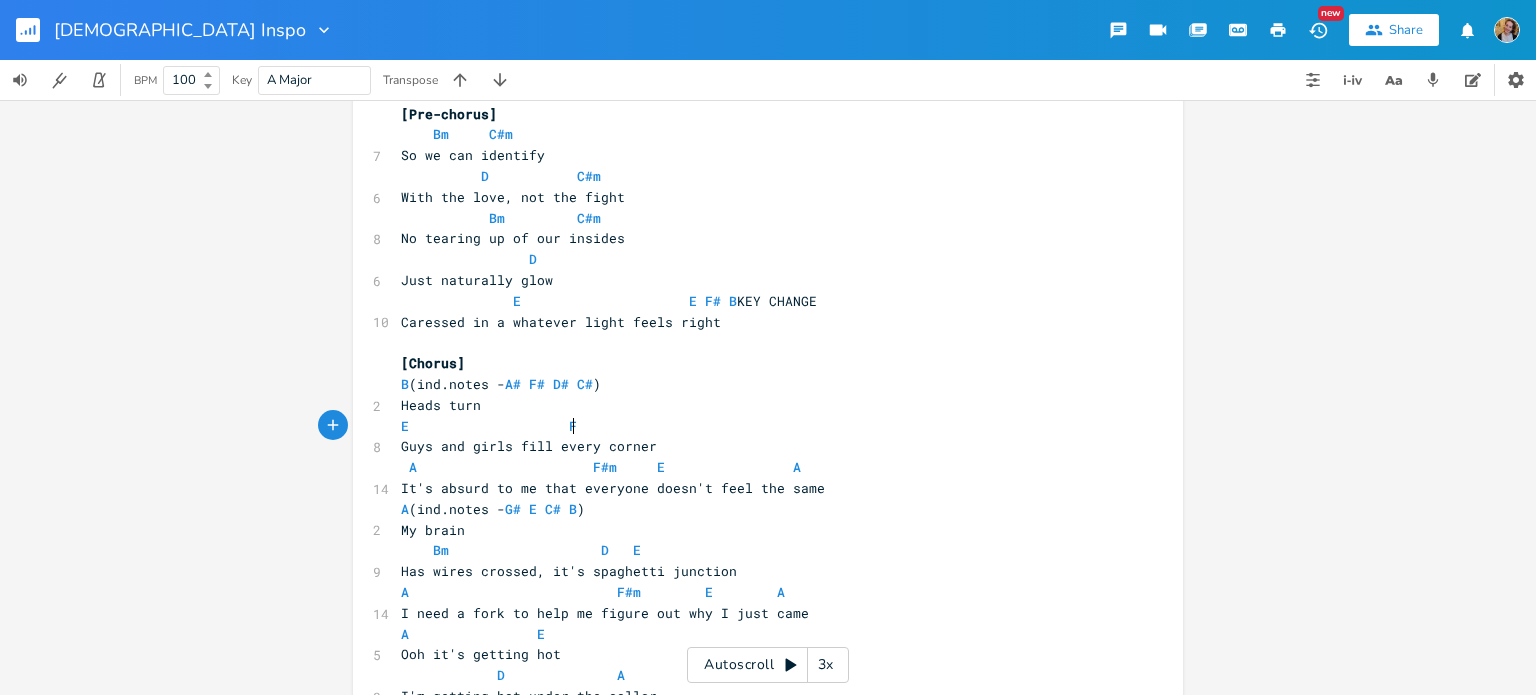 type on "F#" 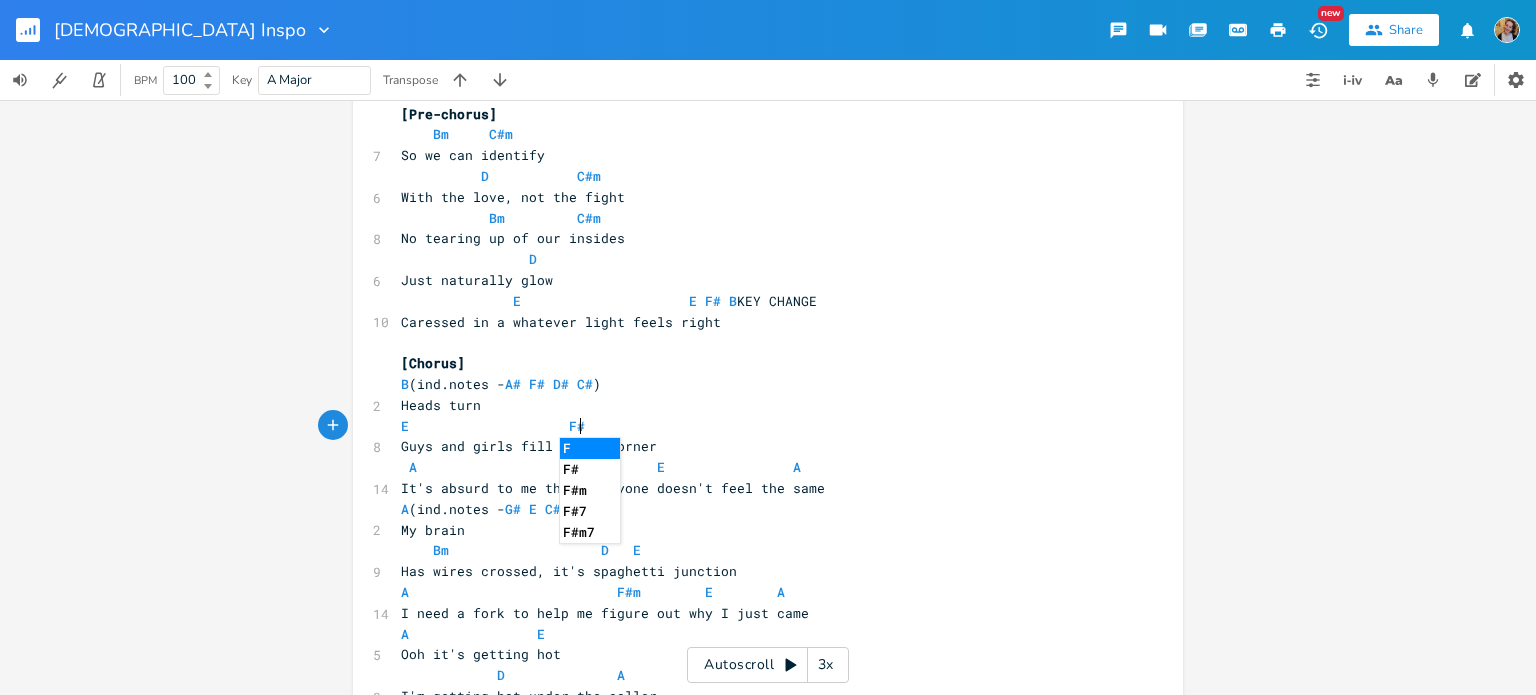 scroll, scrollTop: 0, scrollLeft: 41, axis: horizontal 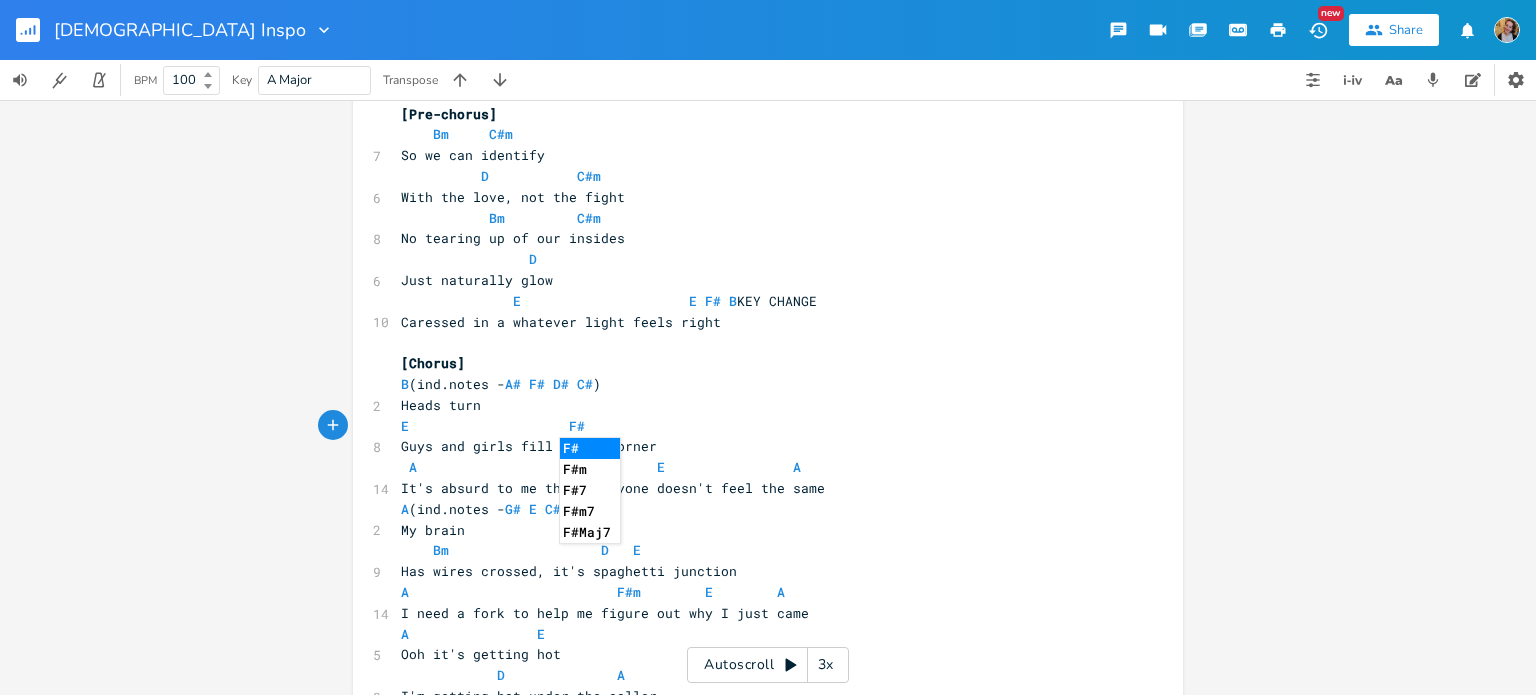 click on "A                        F#m       E                  A" at bounding box center (601, 467) 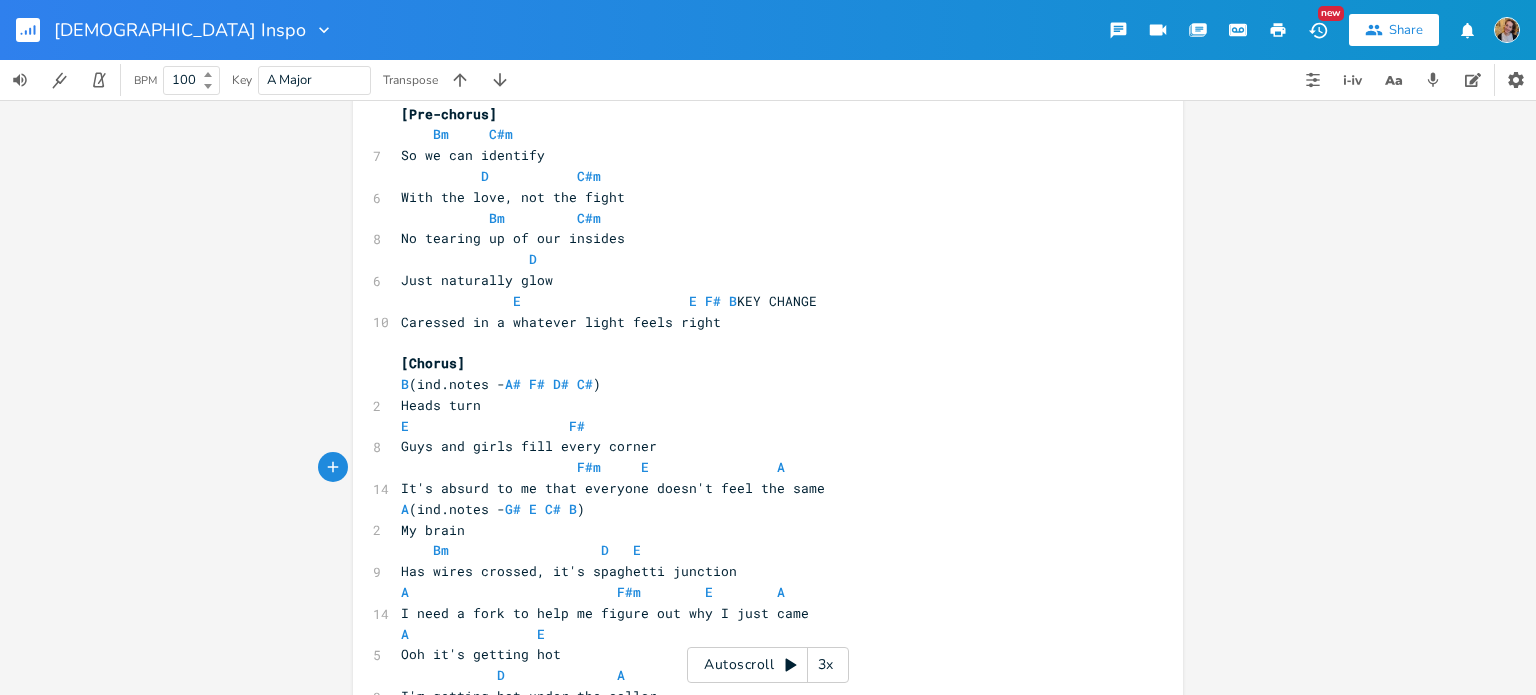 type on "B" 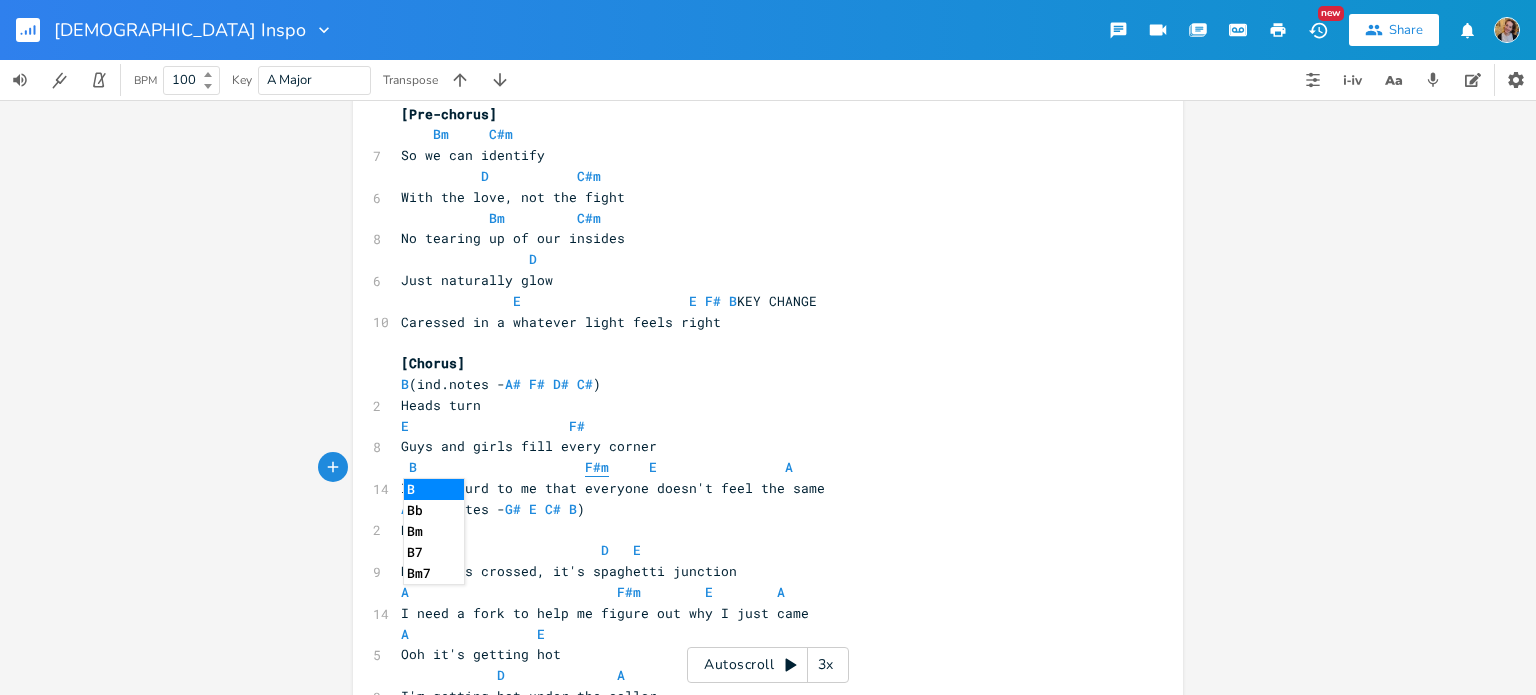 click on "F#m" at bounding box center (597, 467) 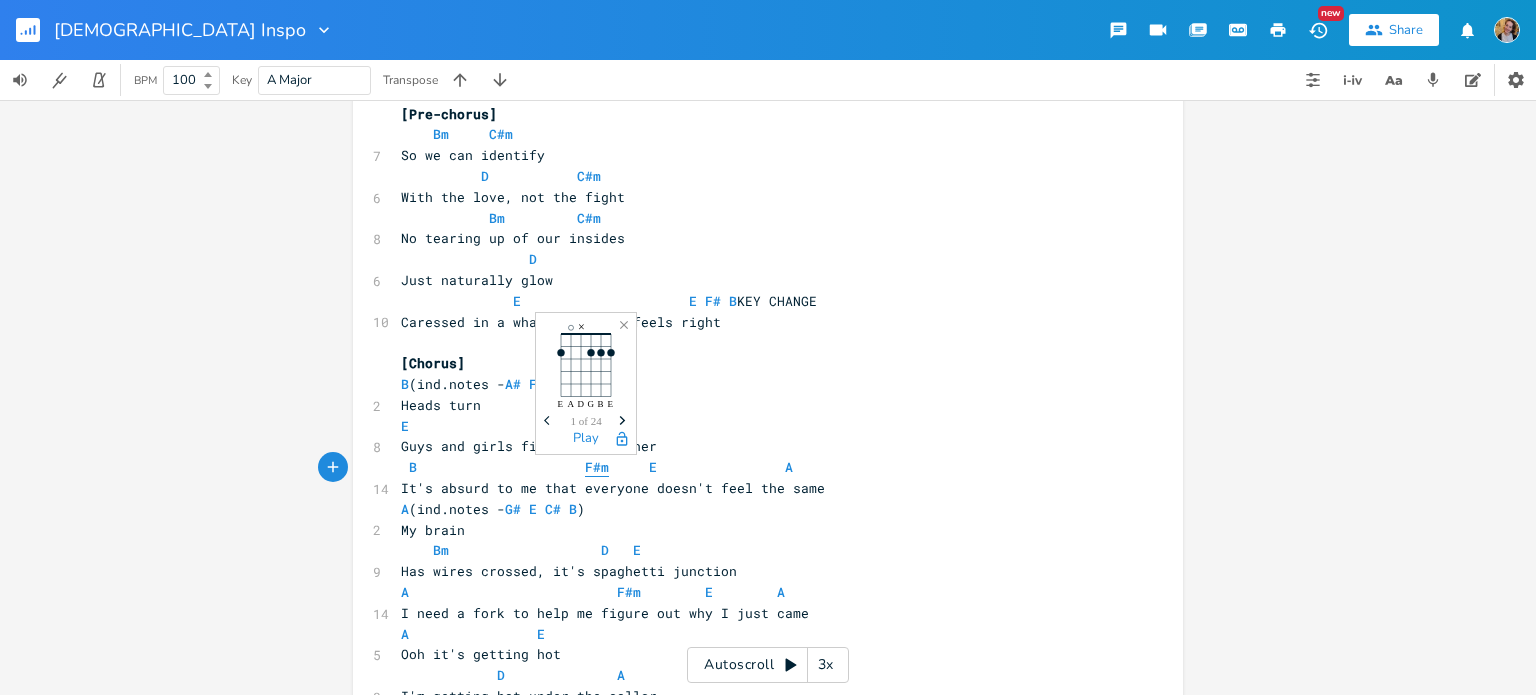 click on "F#m" at bounding box center [597, 467] 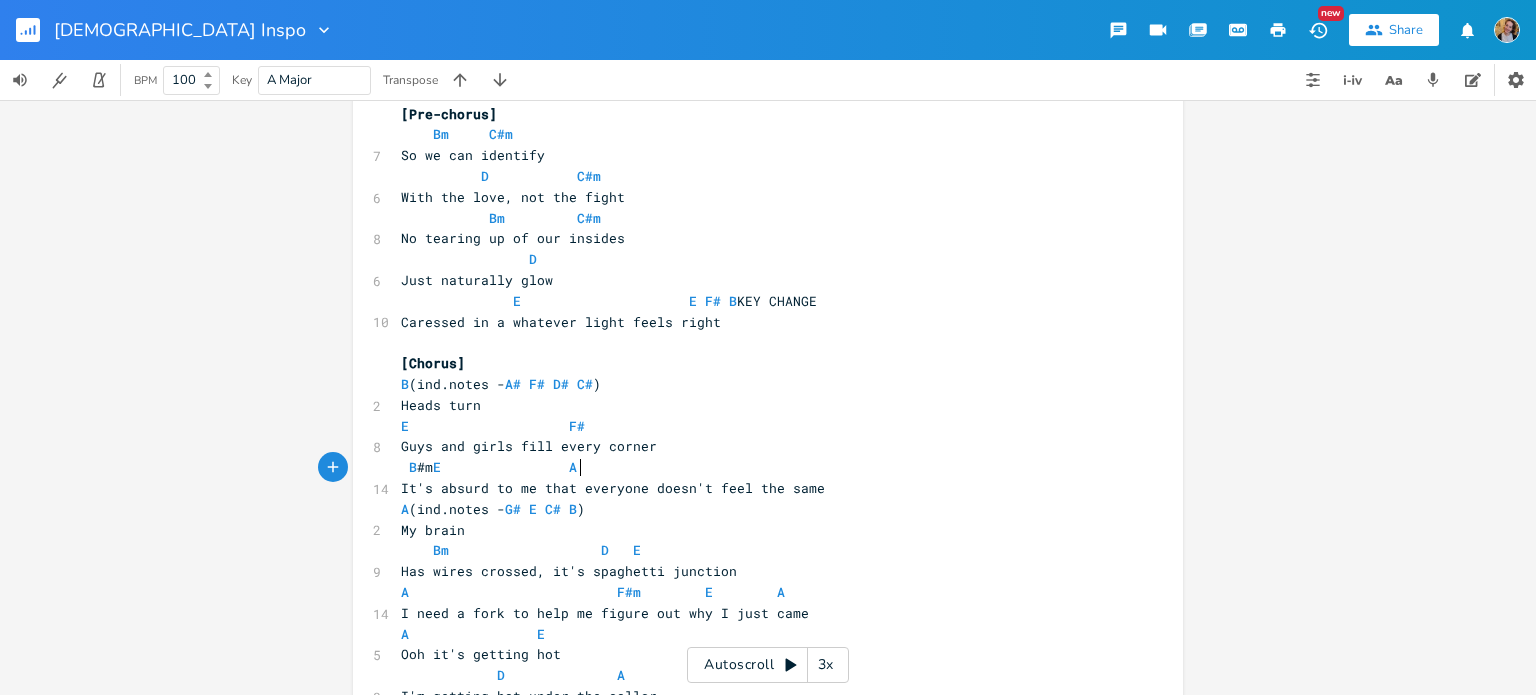 type on "G" 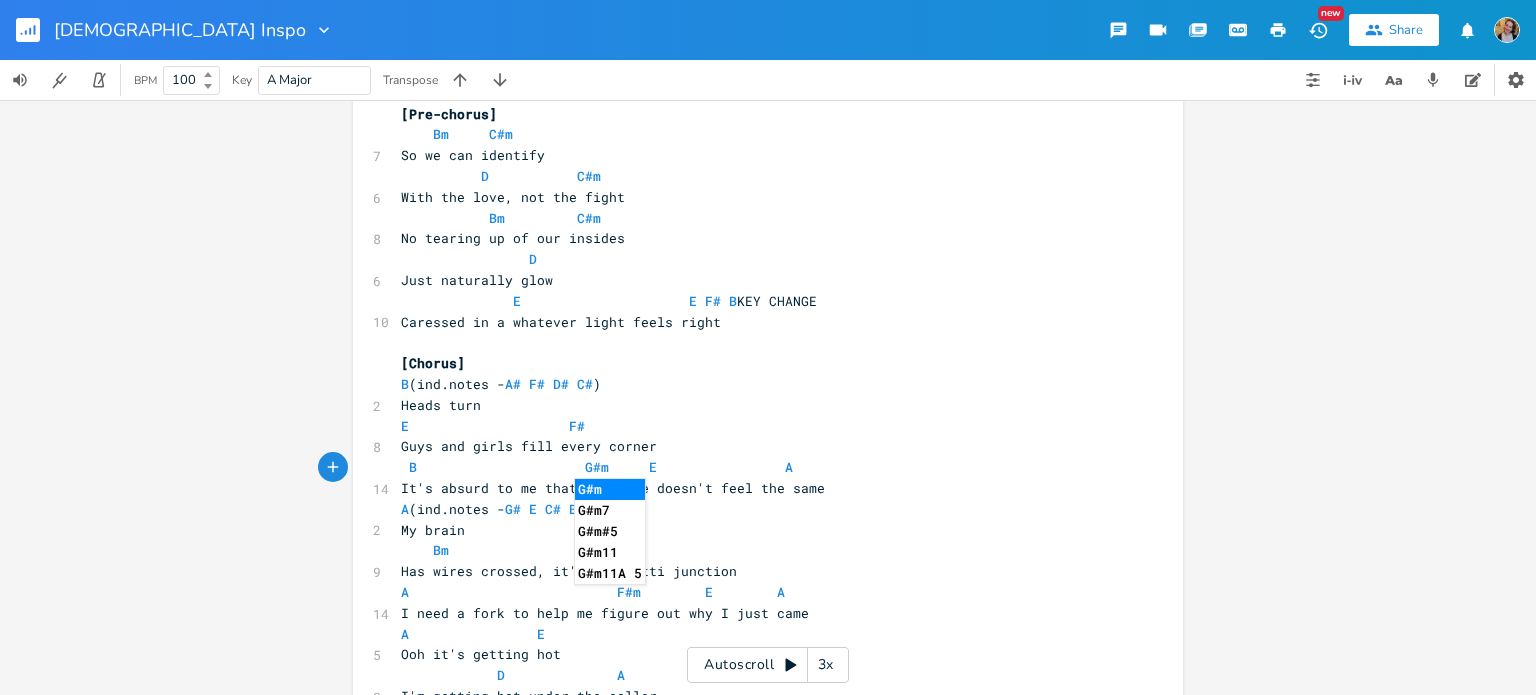 click on "B                       G#m       E                  A" at bounding box center (597, 467) 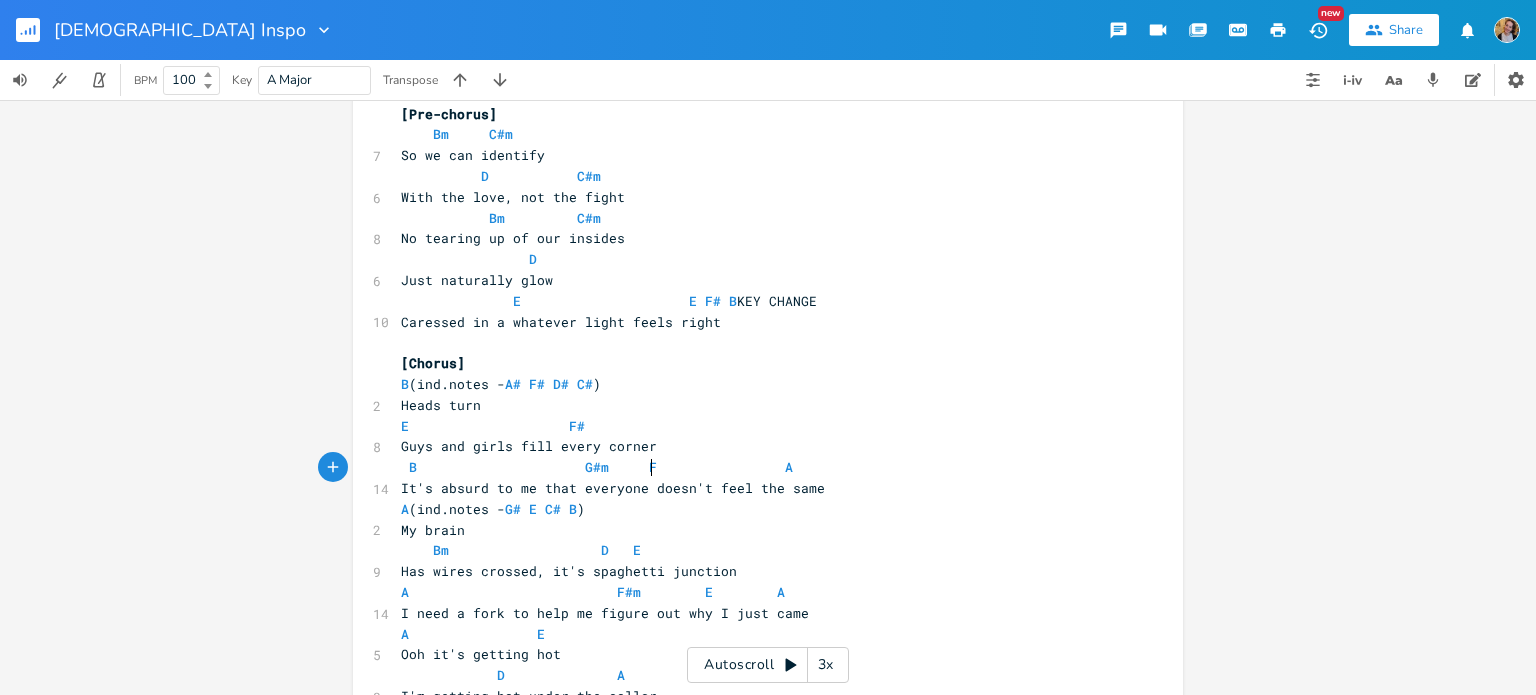 type on "F#" 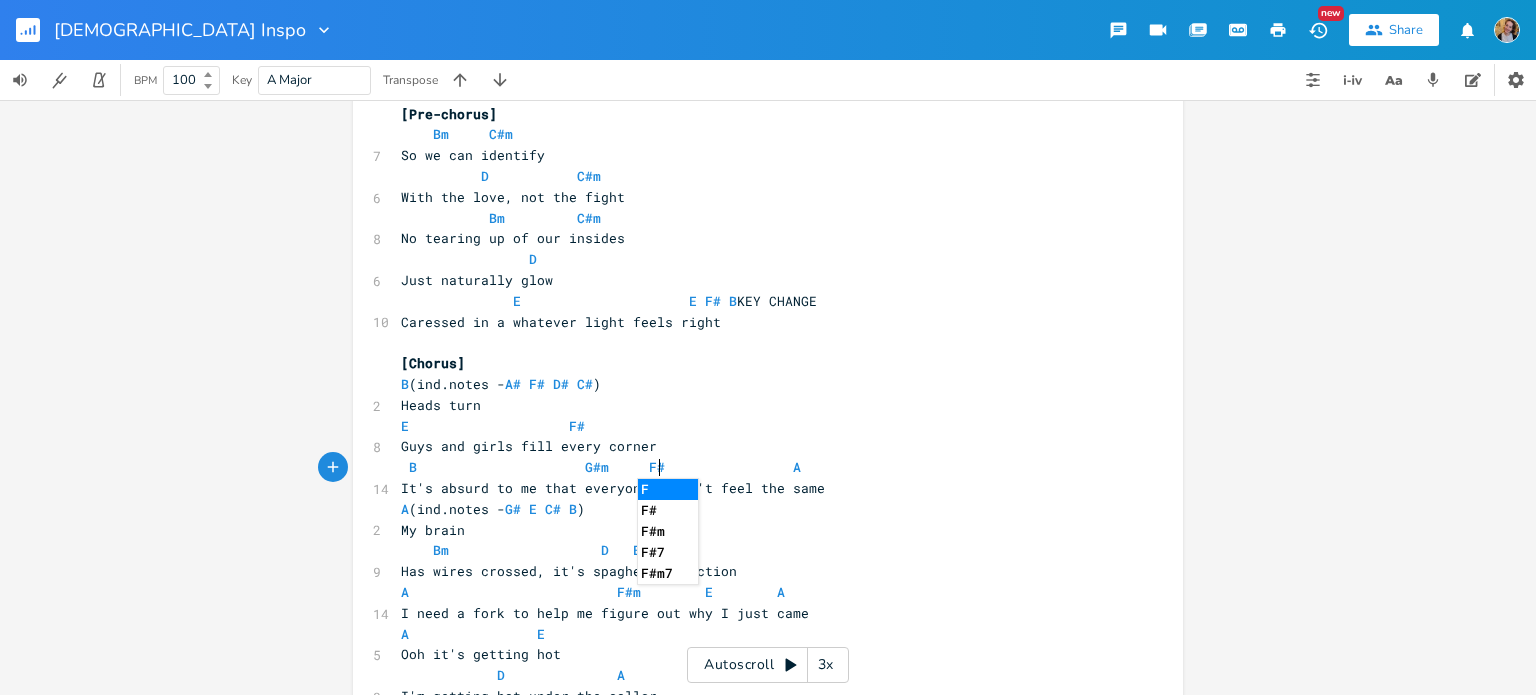 scroll, scrollTop: 0, scrollLeft: 14, axis: horizontal 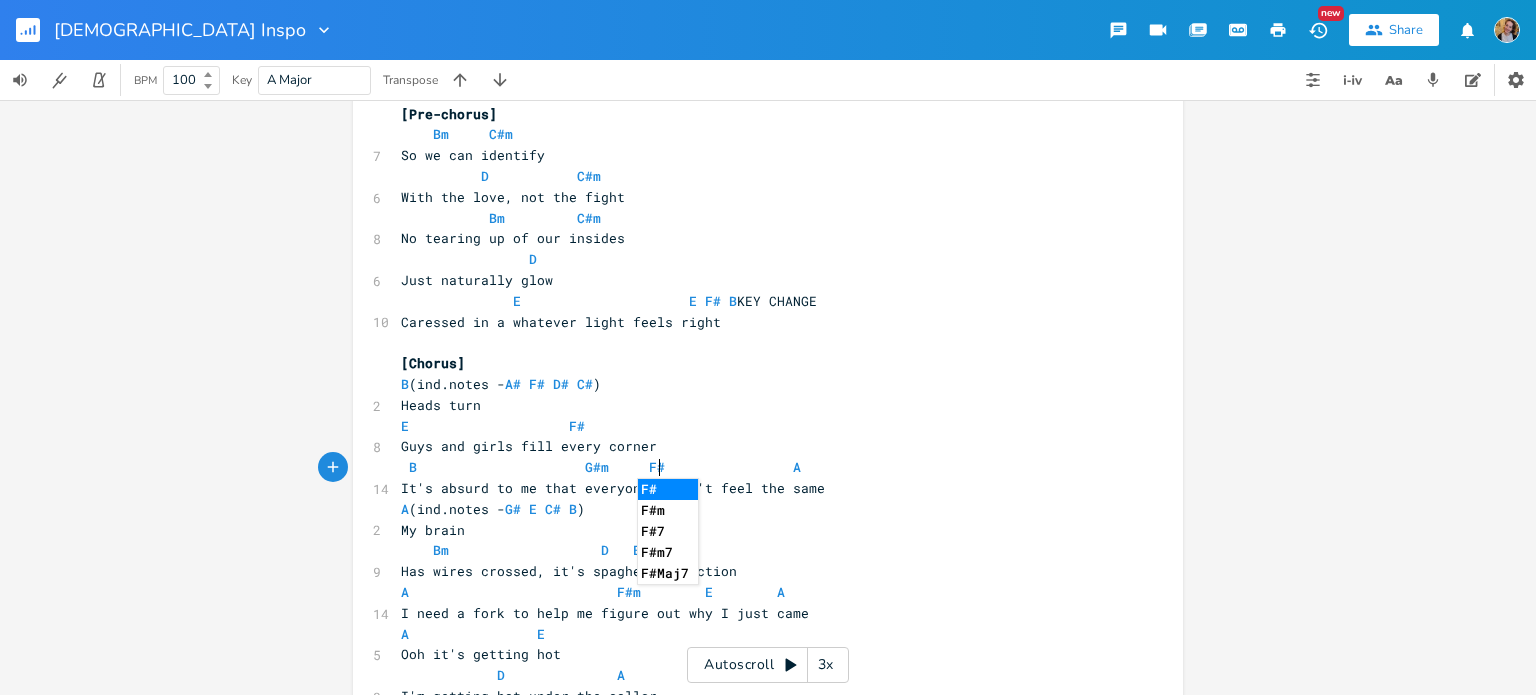 click on "B                       G#m       F#                  A" at bounding box center (758, 467) 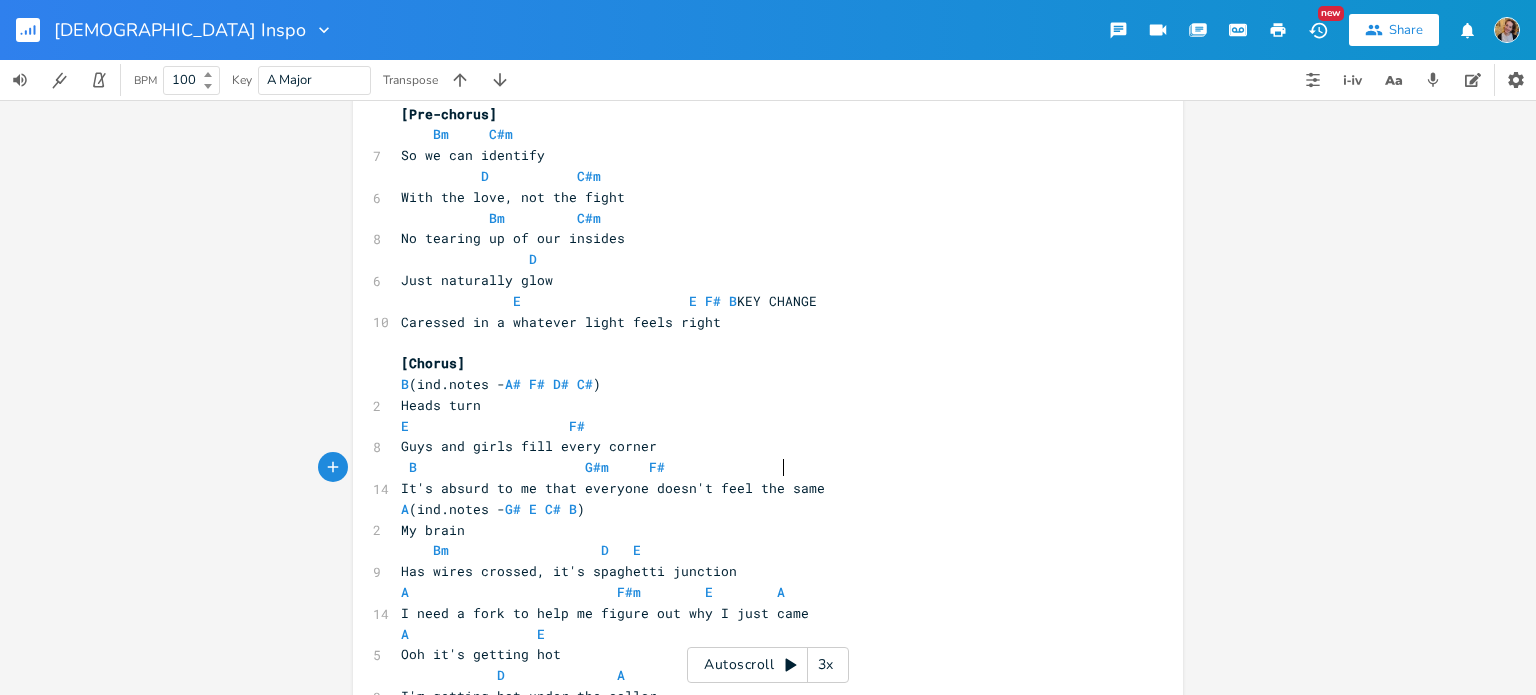 type on "B" 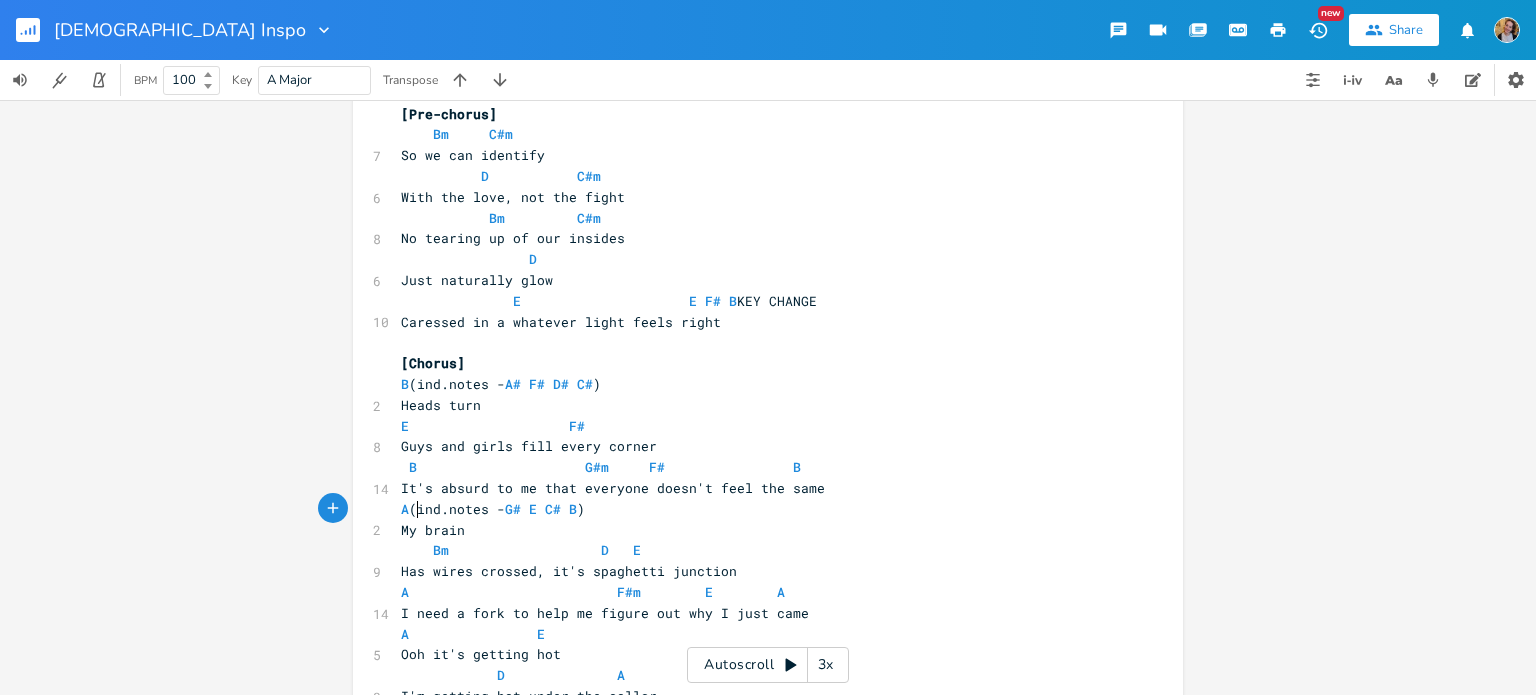click on "A  (ind.notes -  G#   E   C#   B )" at bounding box center [493, 509] 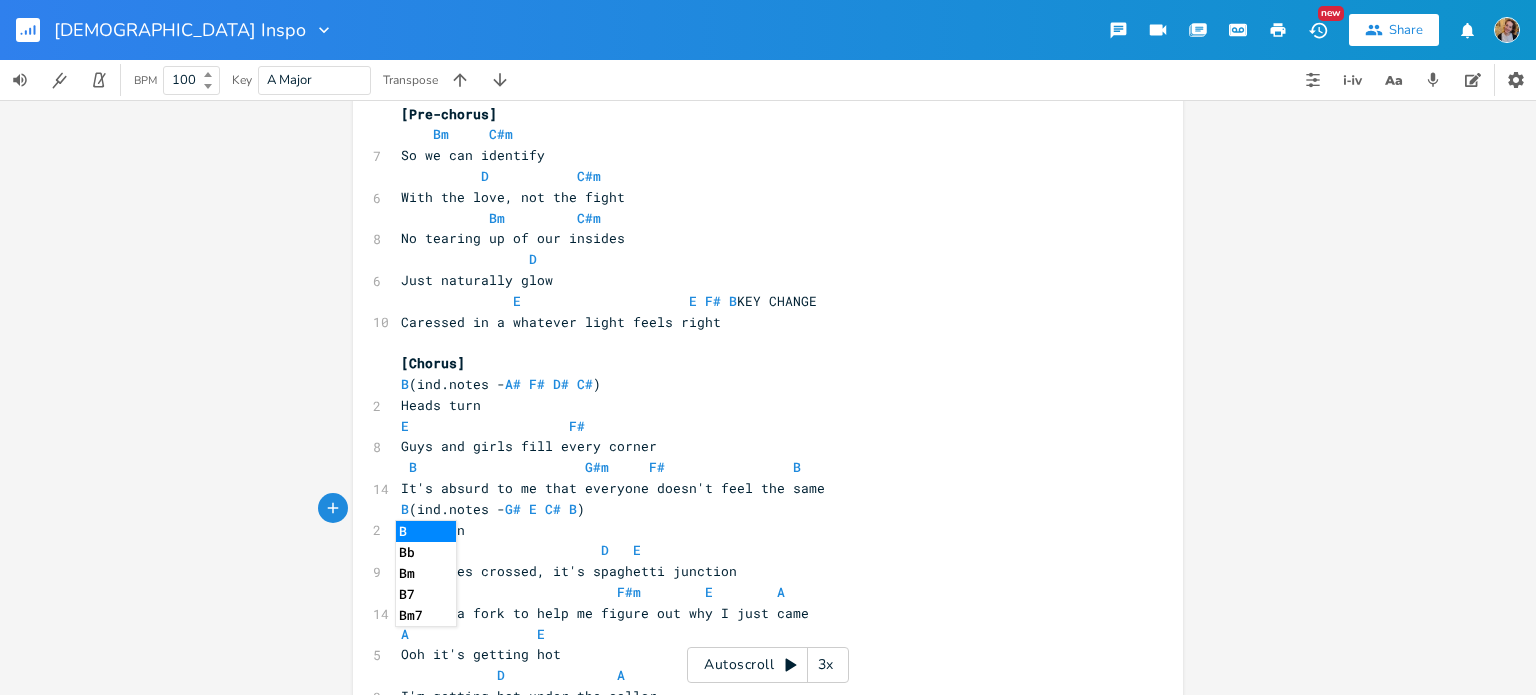 type on "B" 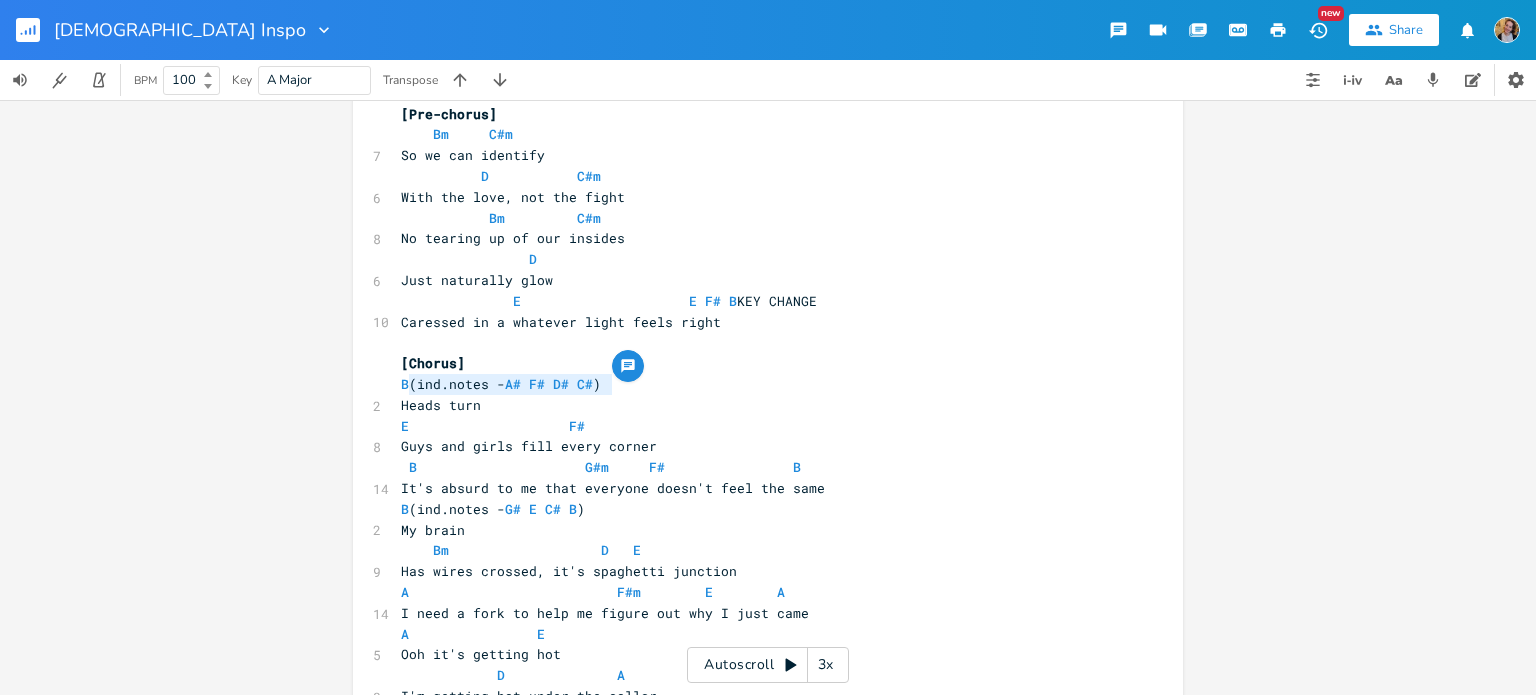 type on "(ind.notes - A# F# D# C#)" 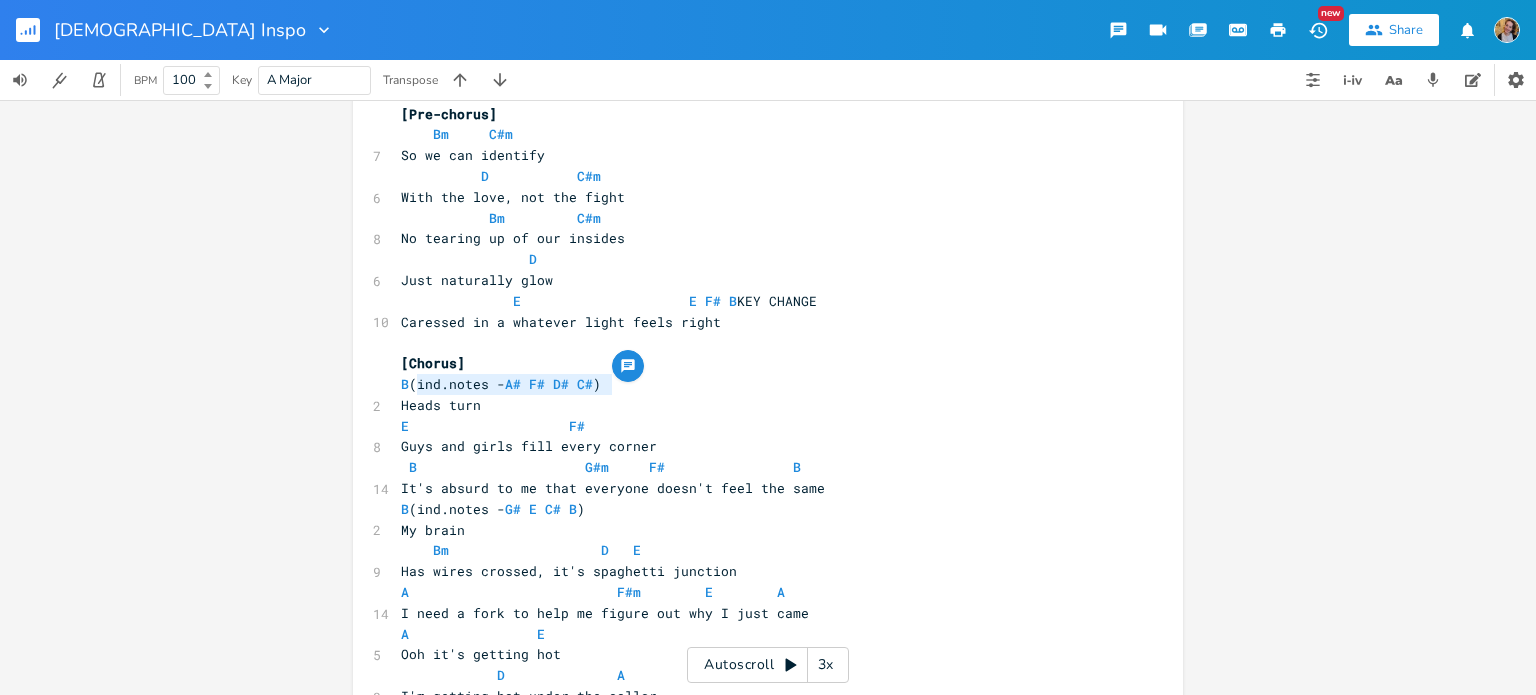 drag, startPoint x: 642, startPoint y: 385, endPoint x: 410, endPoint y: 390, distance: 232.05388 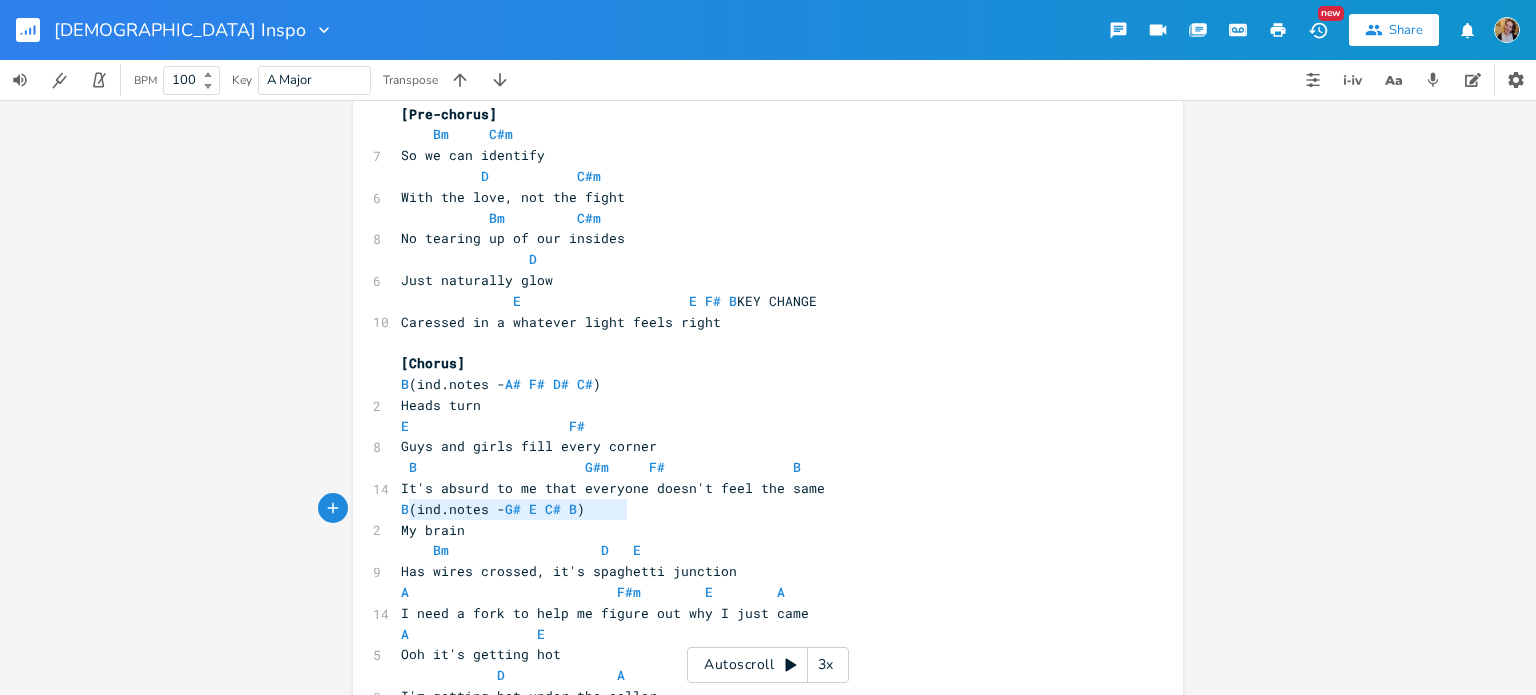 type on "(ind.notes - G# E C# B)" 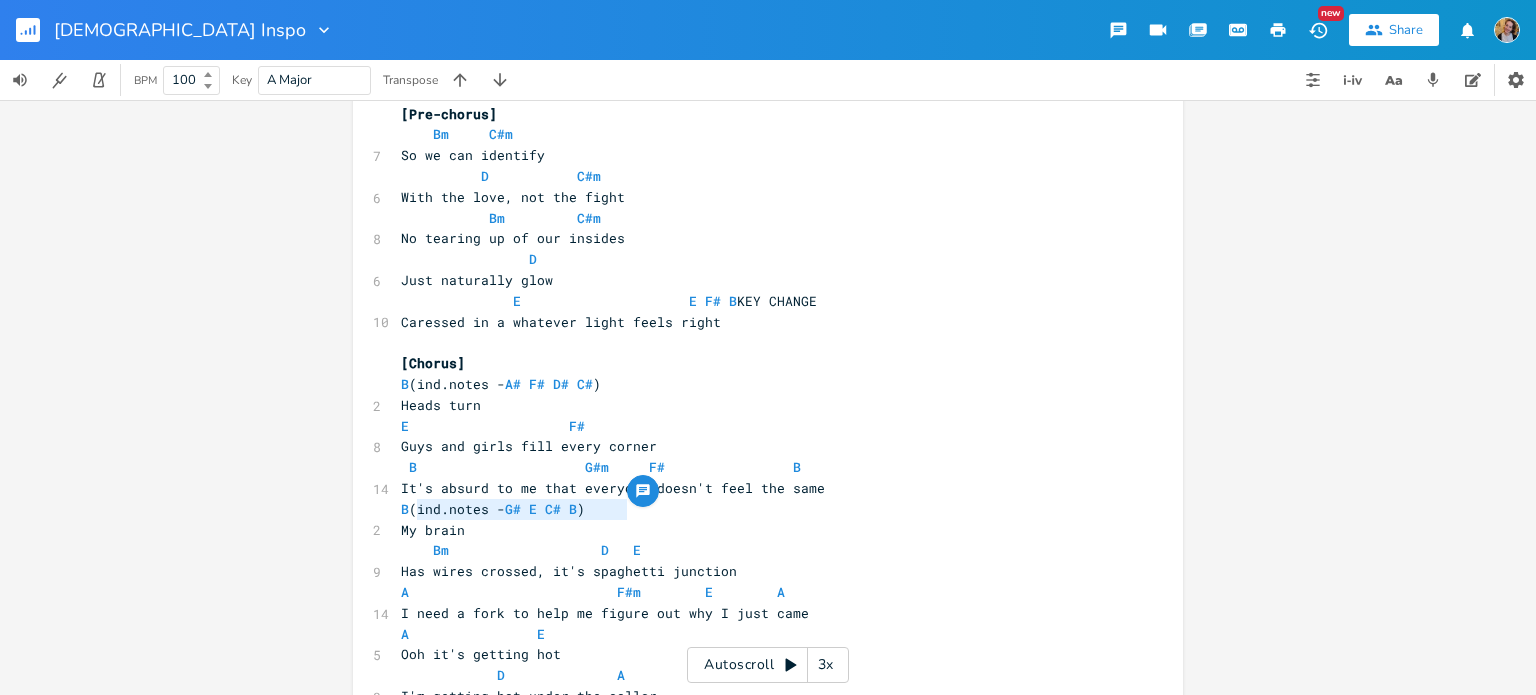 drag, startPoint x: 620, startPoint y: 507, endPoint x: 411, endPoint y: 516, distance: 209.1937 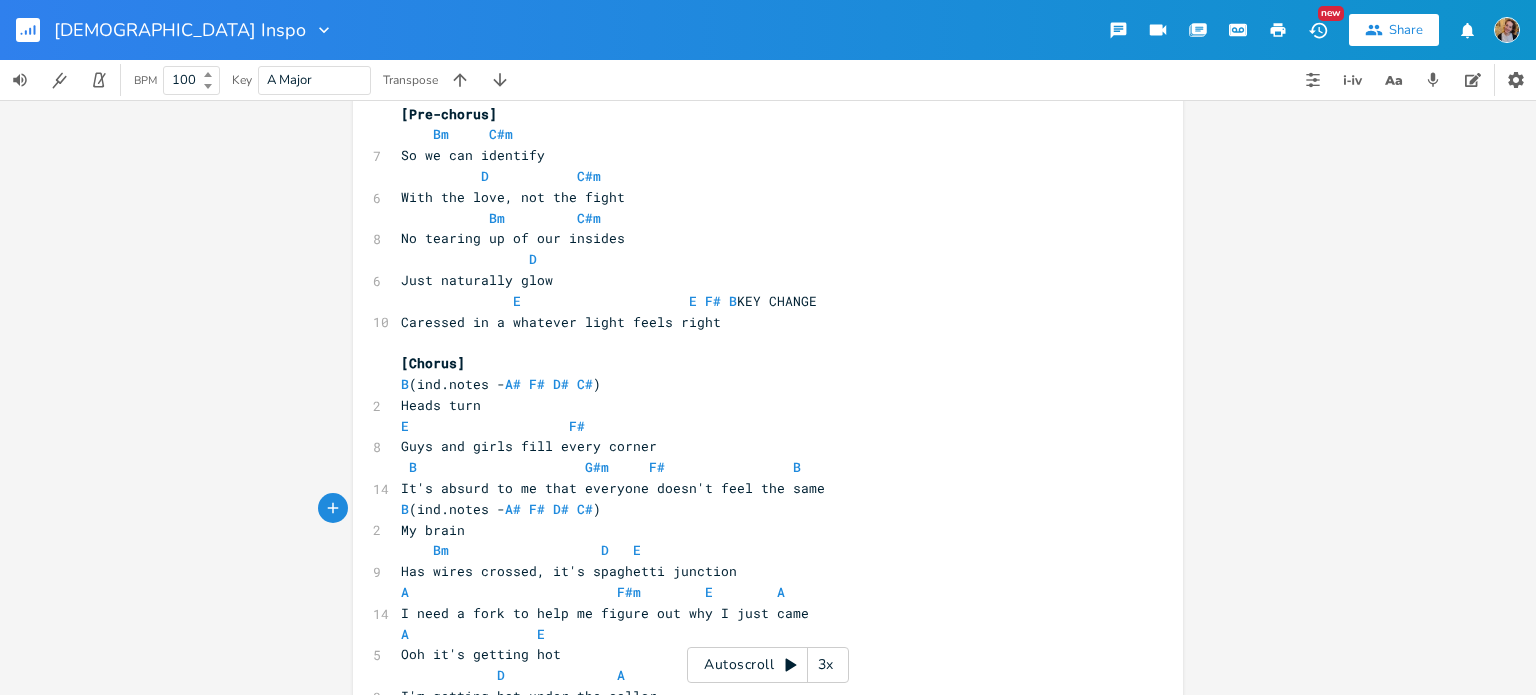 click on "Bm                     D     E" at bounding box center [521, 550] 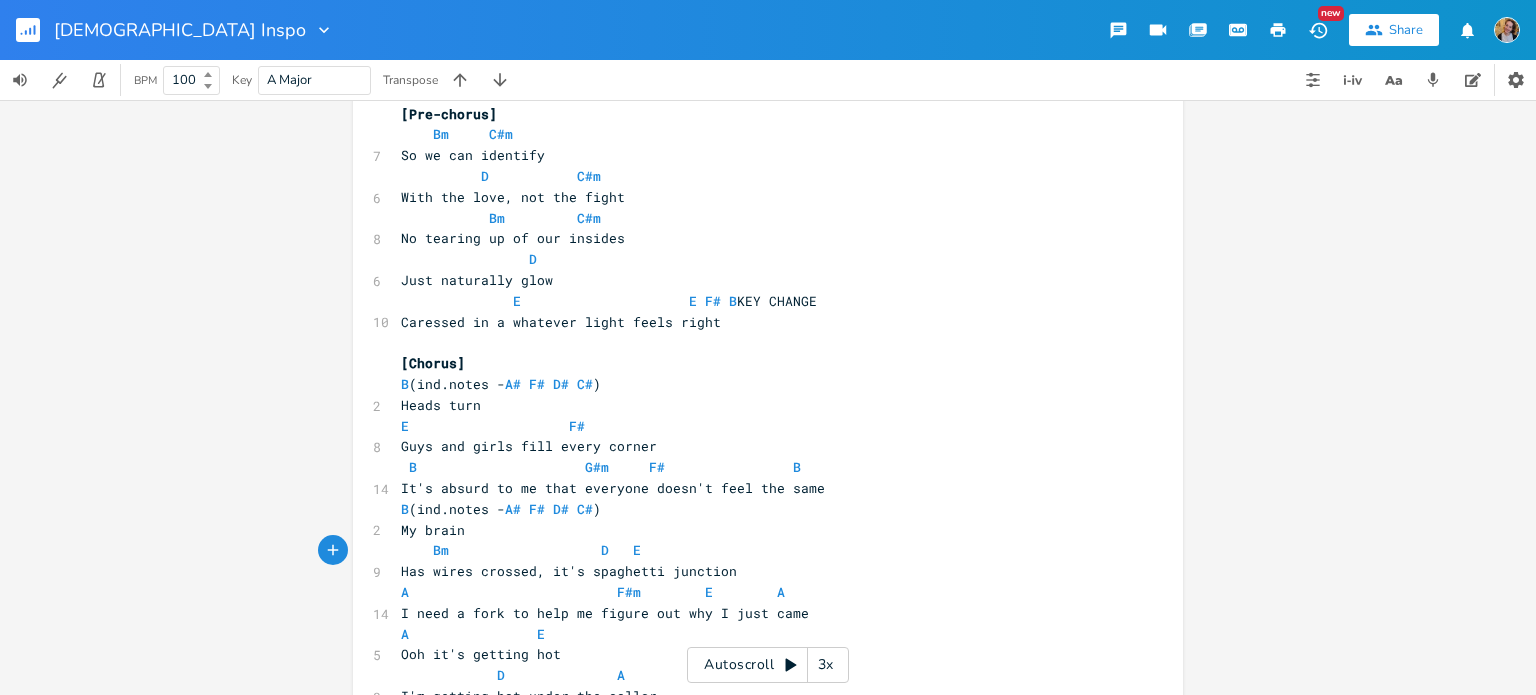 click on "Bm                     D     E" at bounding box center (521, 550) 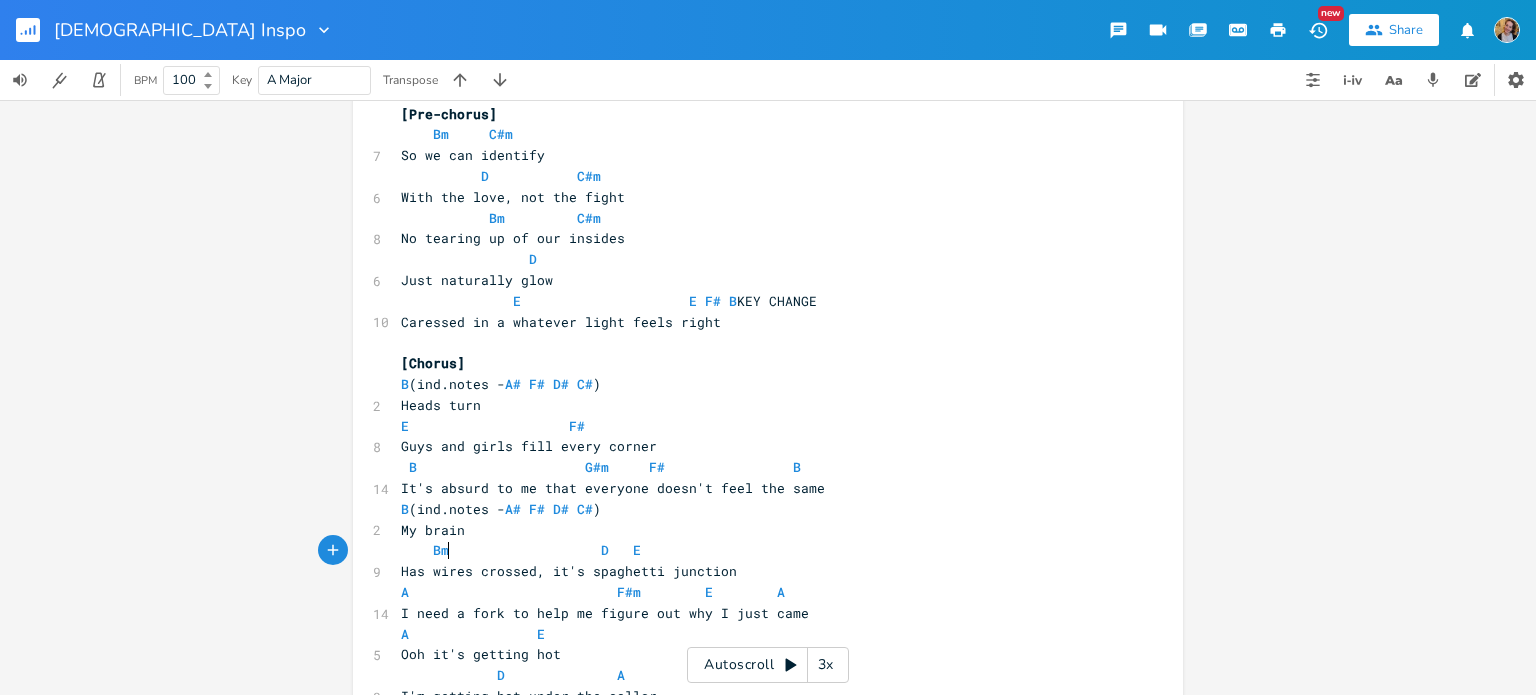 click on "Has wires crossed, it's spaghetti junction" at bounding box center (758, 571) 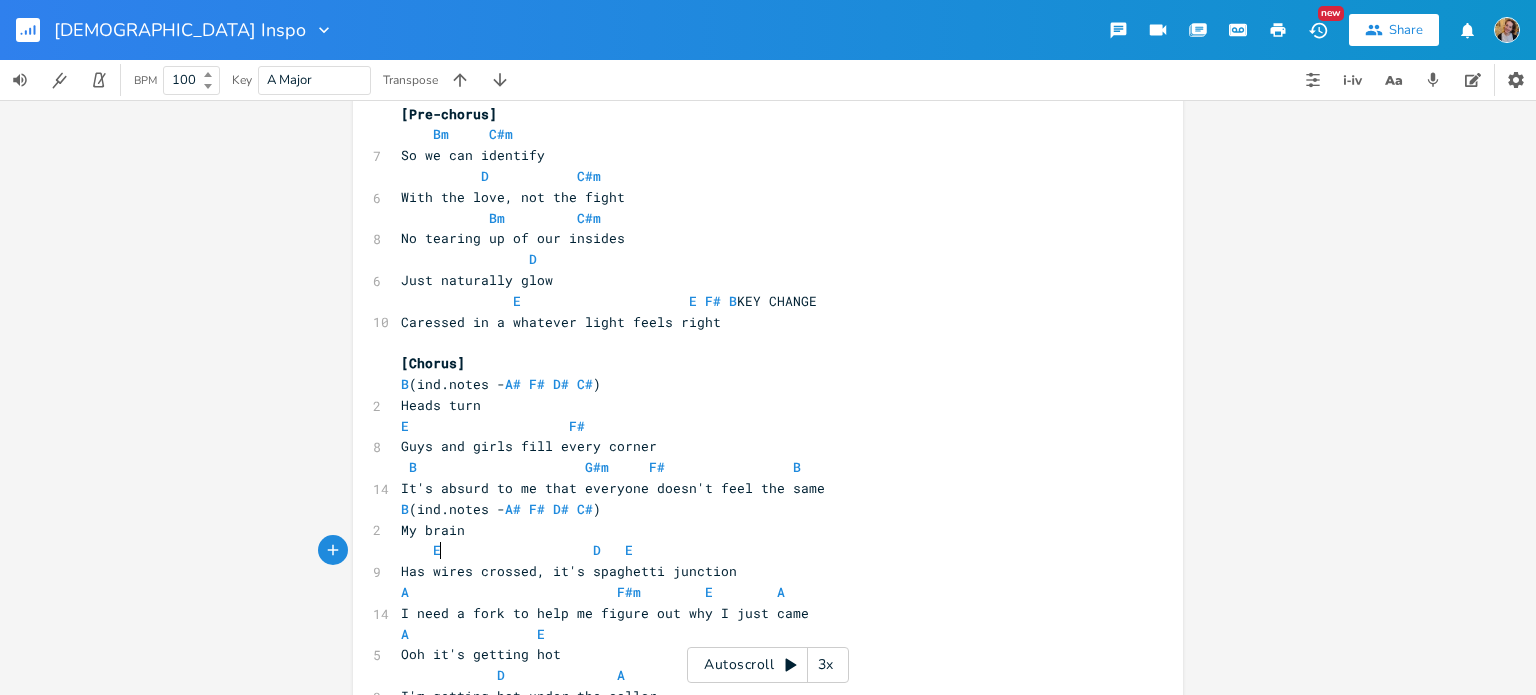 type on "E" 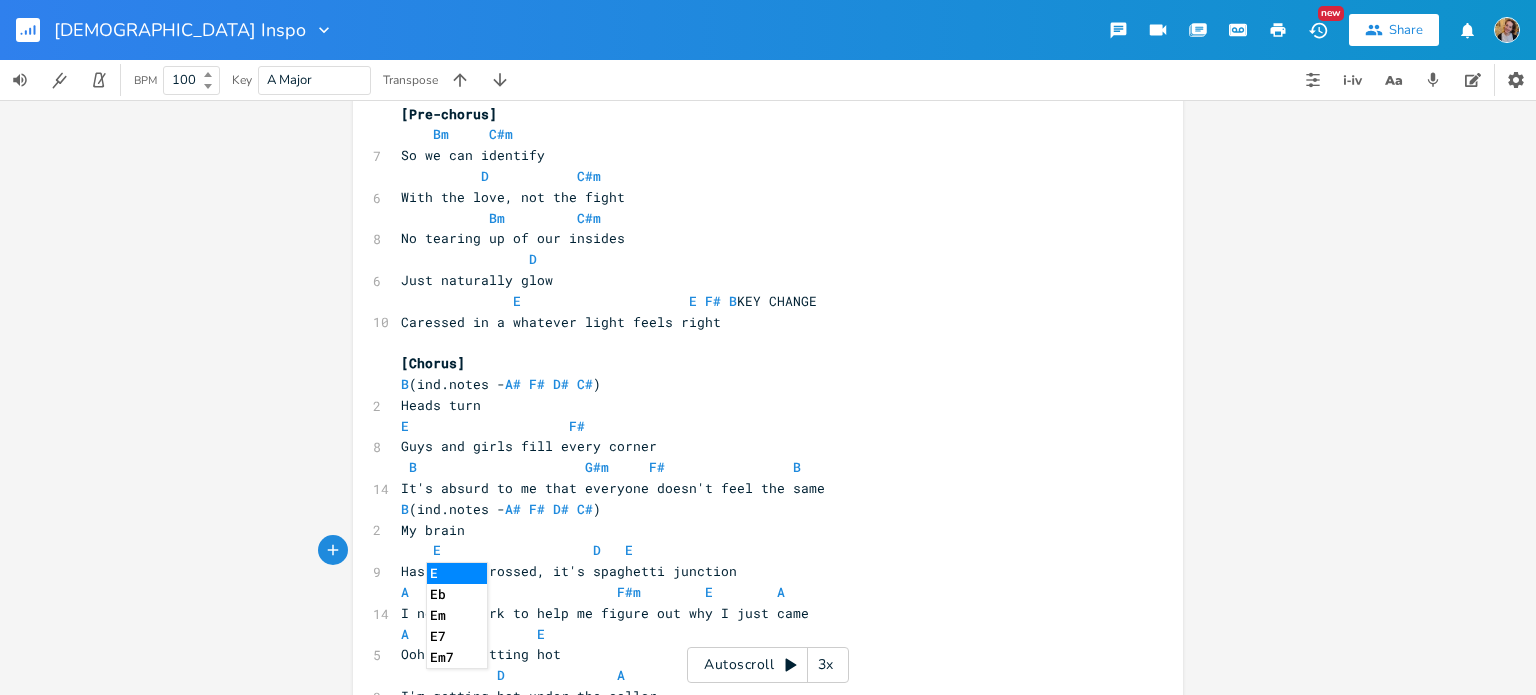 click on "E                     D     E" at bounding box center (517, 550) 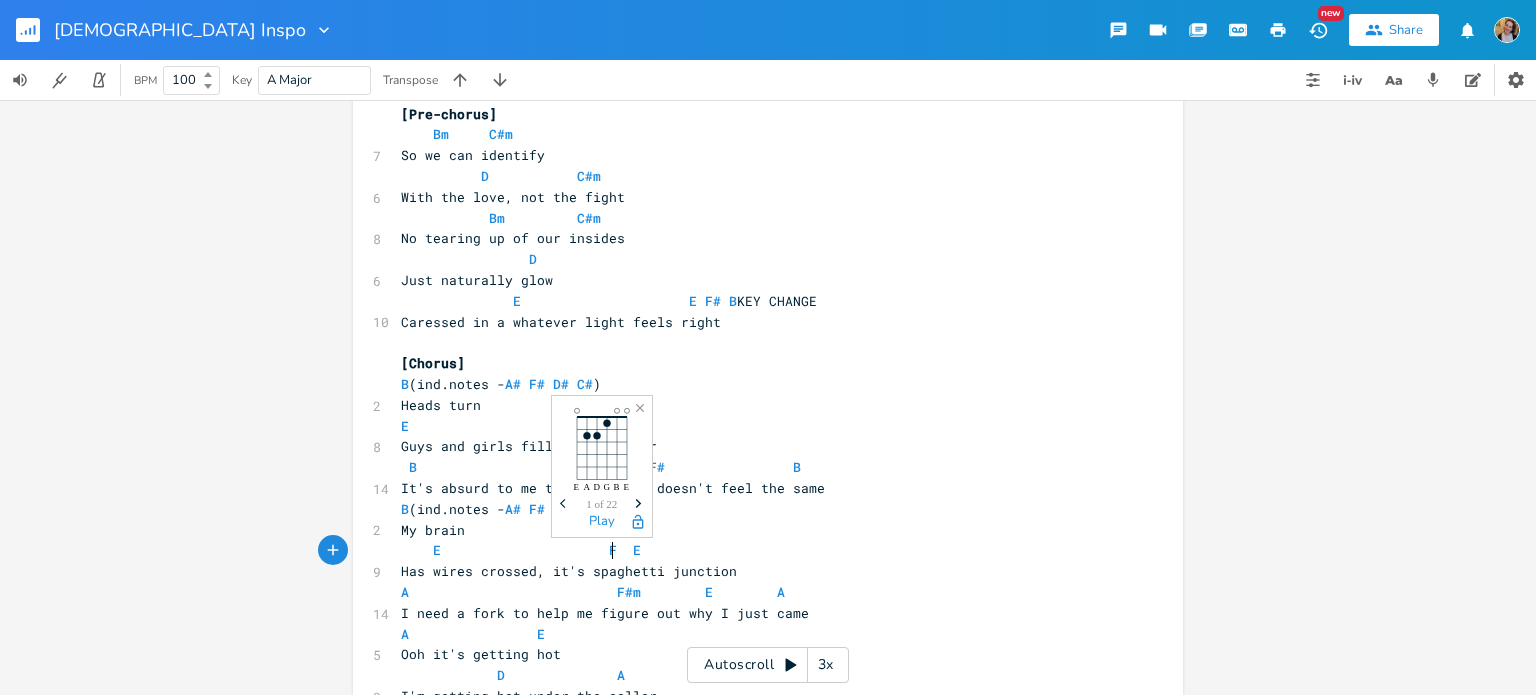 type on "F]" 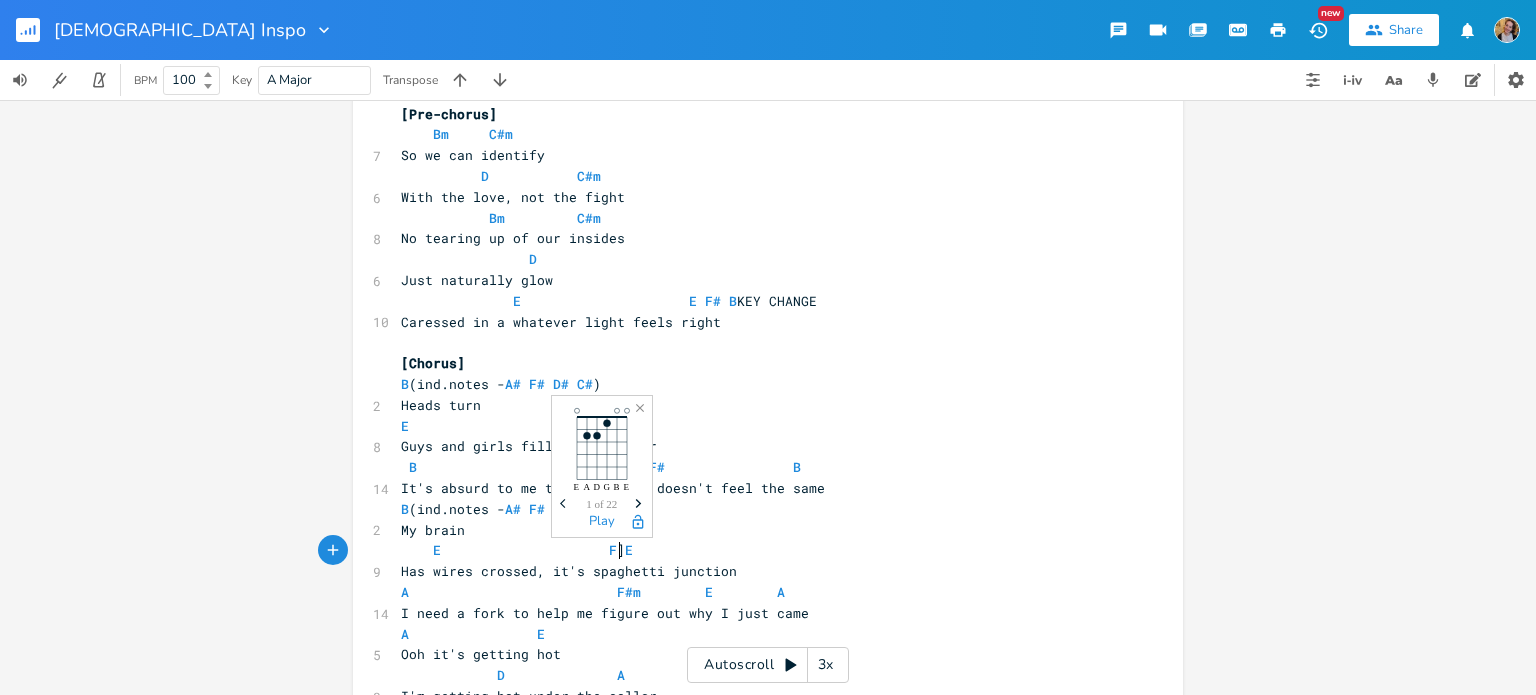 scroll, scrollTop: 0, scrollLeft: 17, axis: horizontal 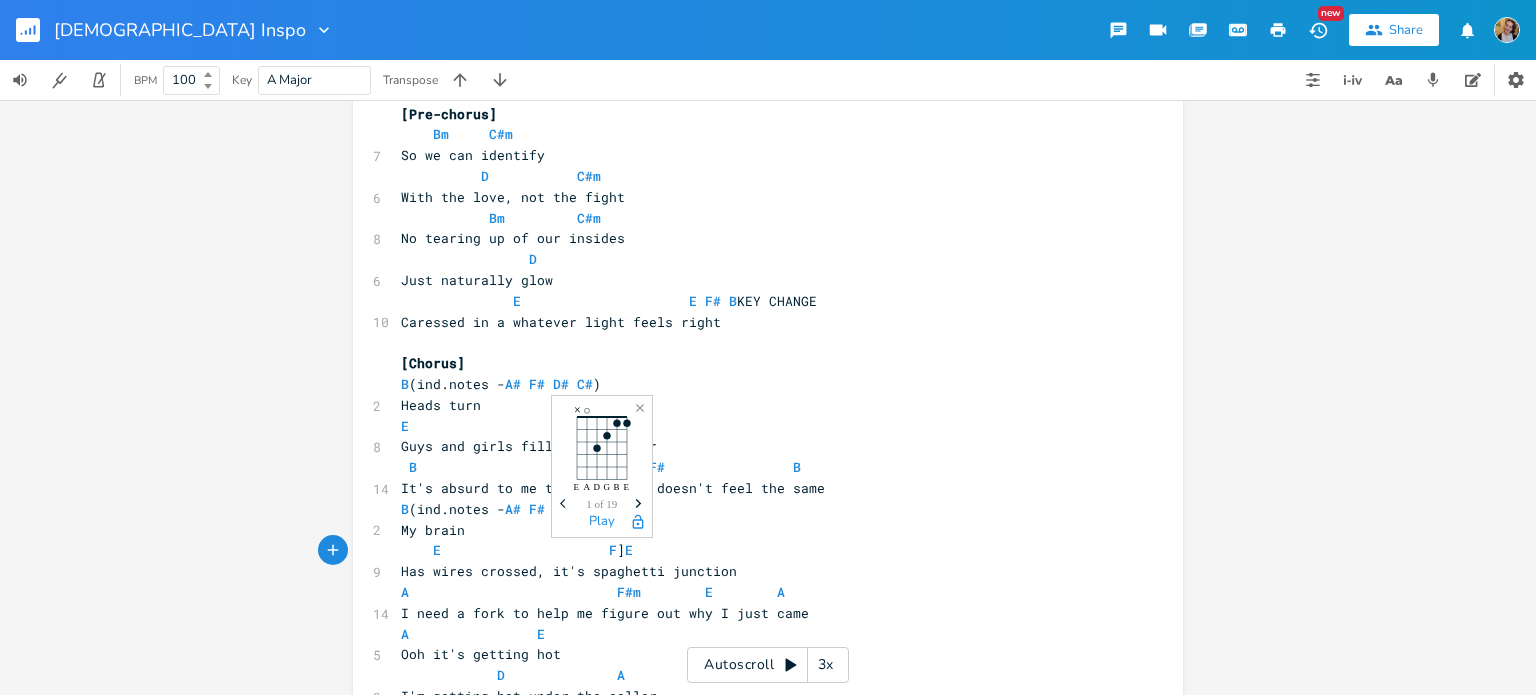 type on "]" 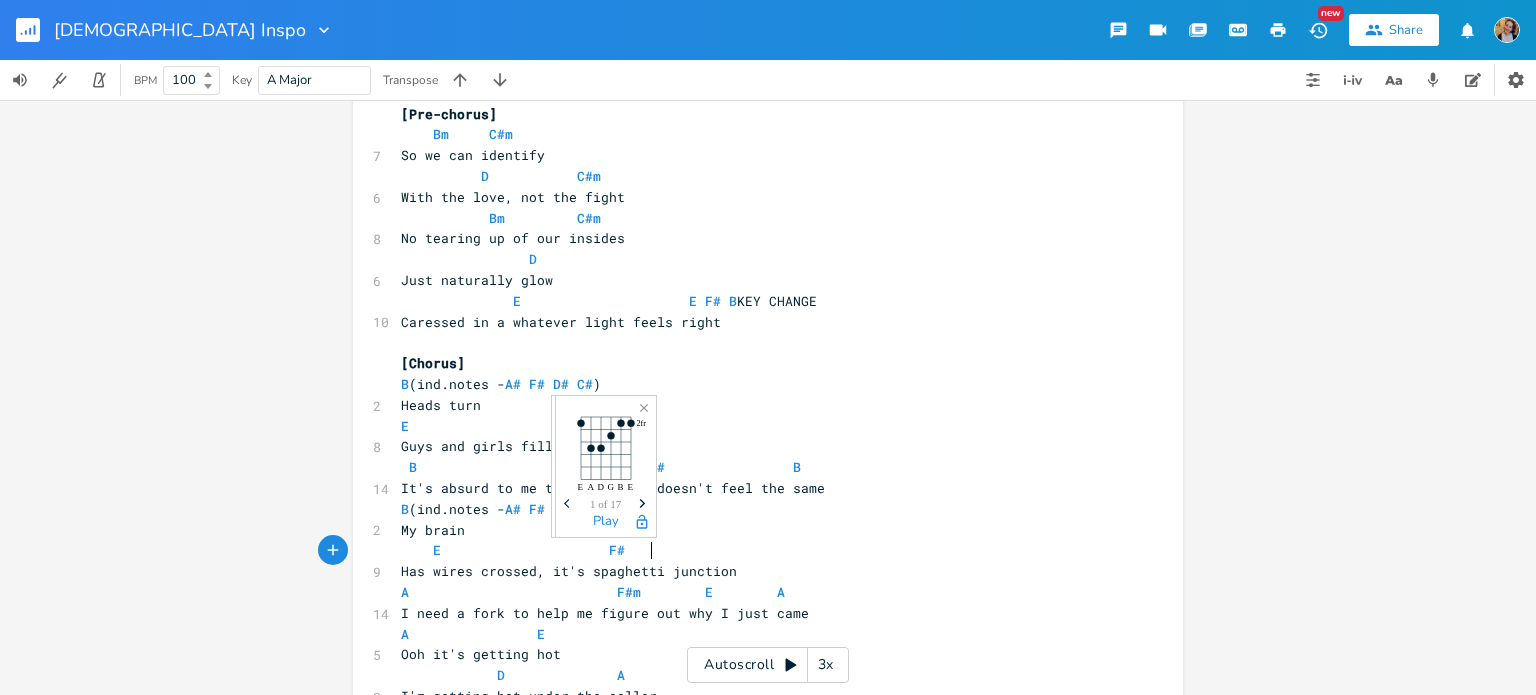 scroll, scrollTop: 0, scrollLeft: 27, axis: horizontal 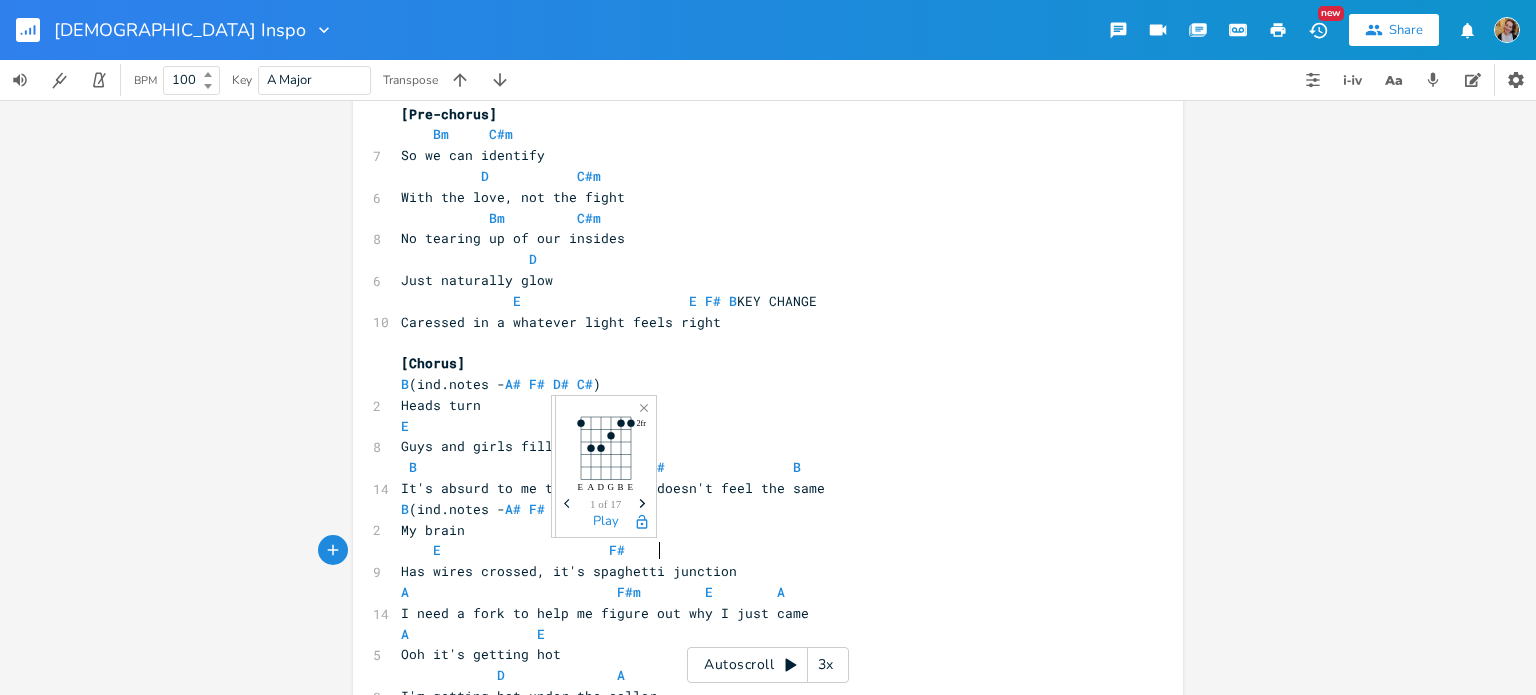 click on "A                            F#m          E          A" at bounding box center [593, 592] 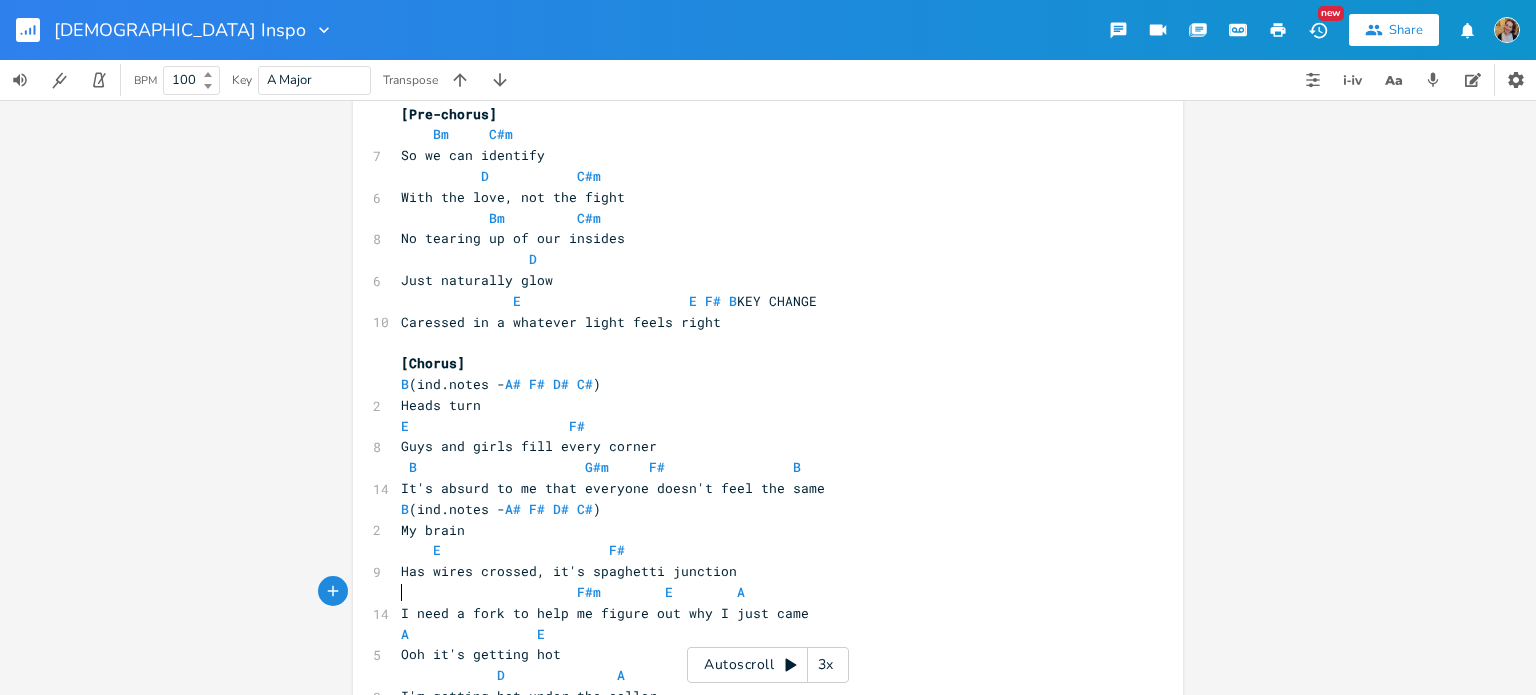 type on "B" 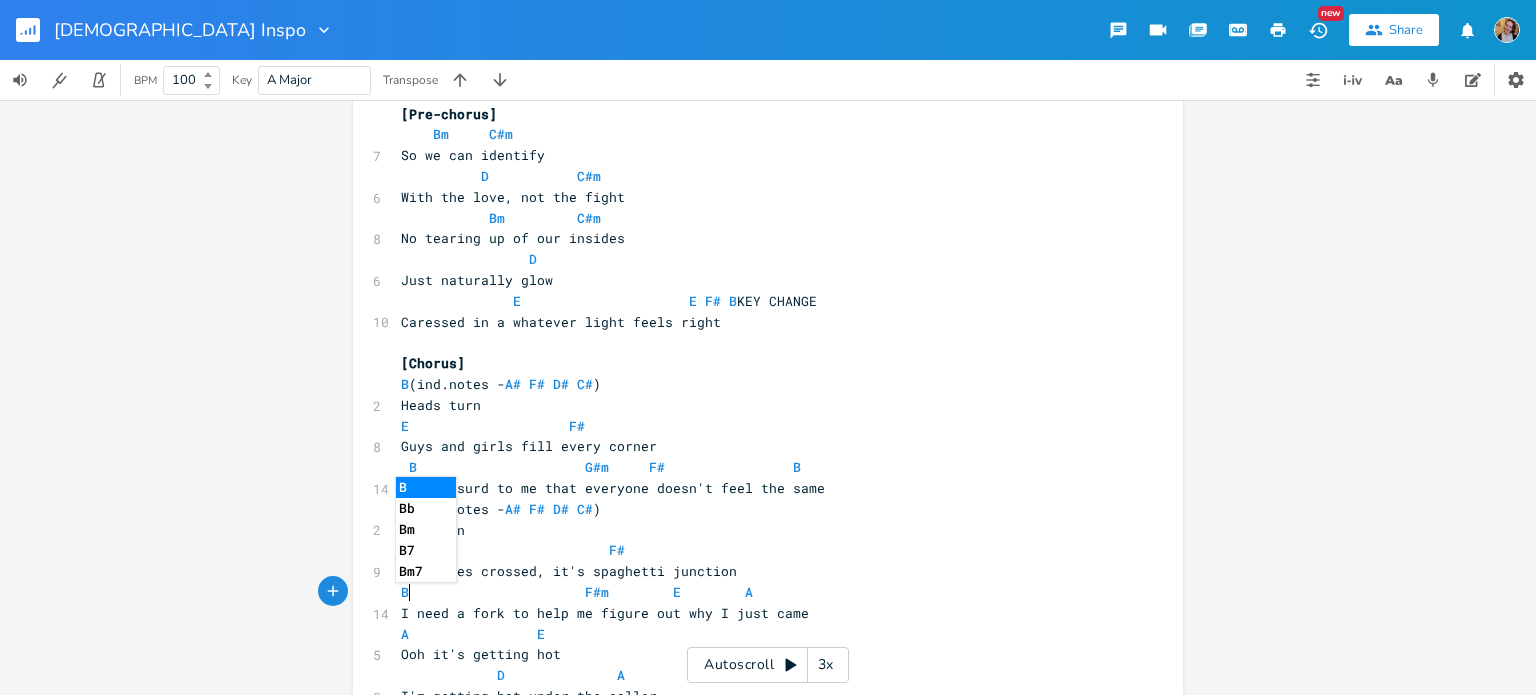 click on "B                        F#m          E          A" at bounding box center (577, 592) 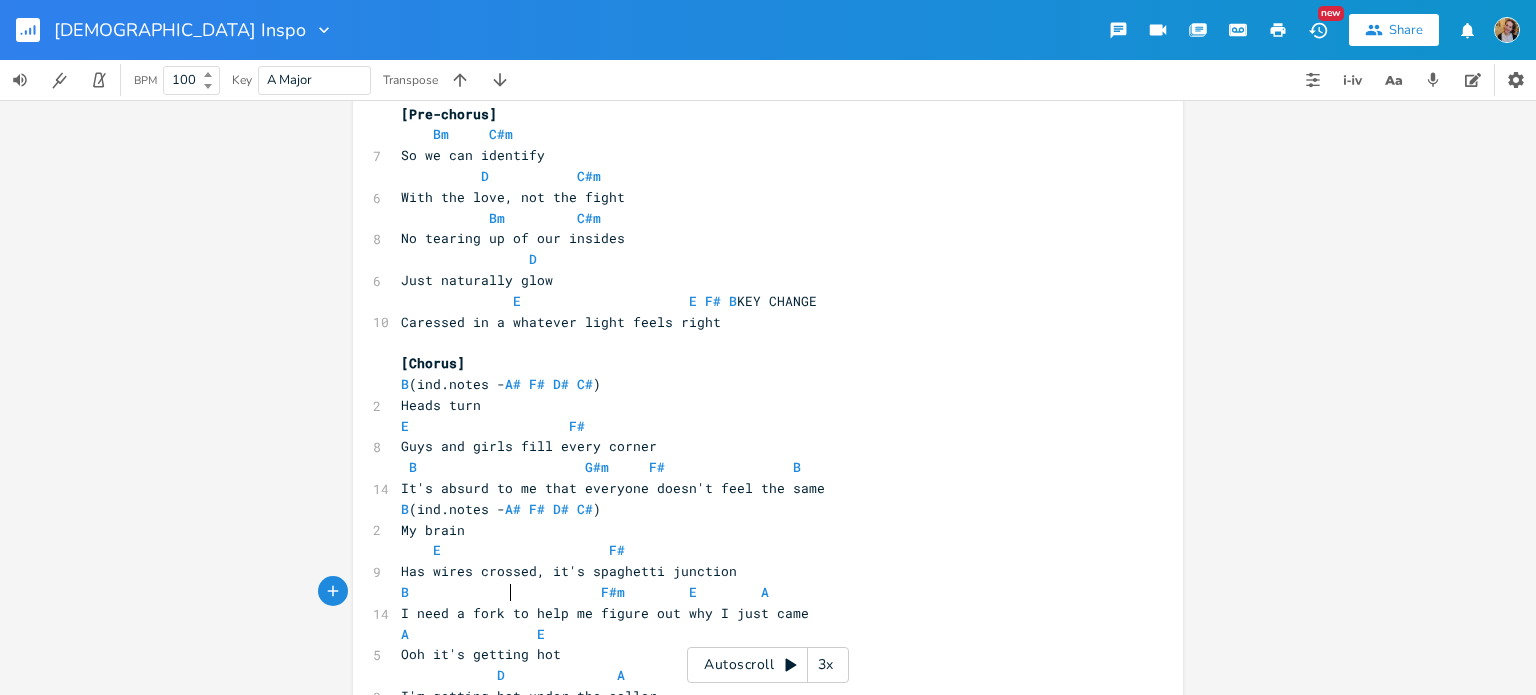 scroll, scrollTop: 0, scrollLeft: 8, axis: horizontal 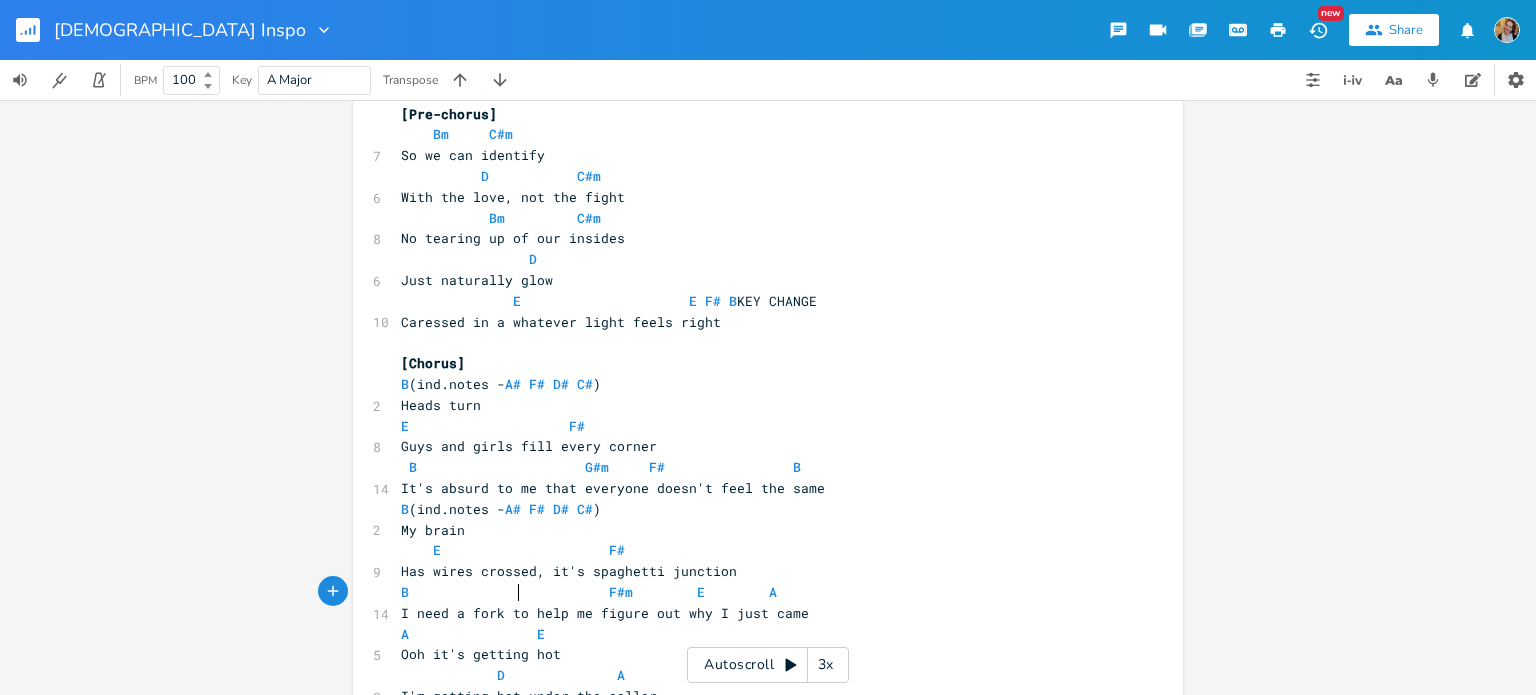 click on "B                           F#m          E          A" at bounding box center [589, 592] 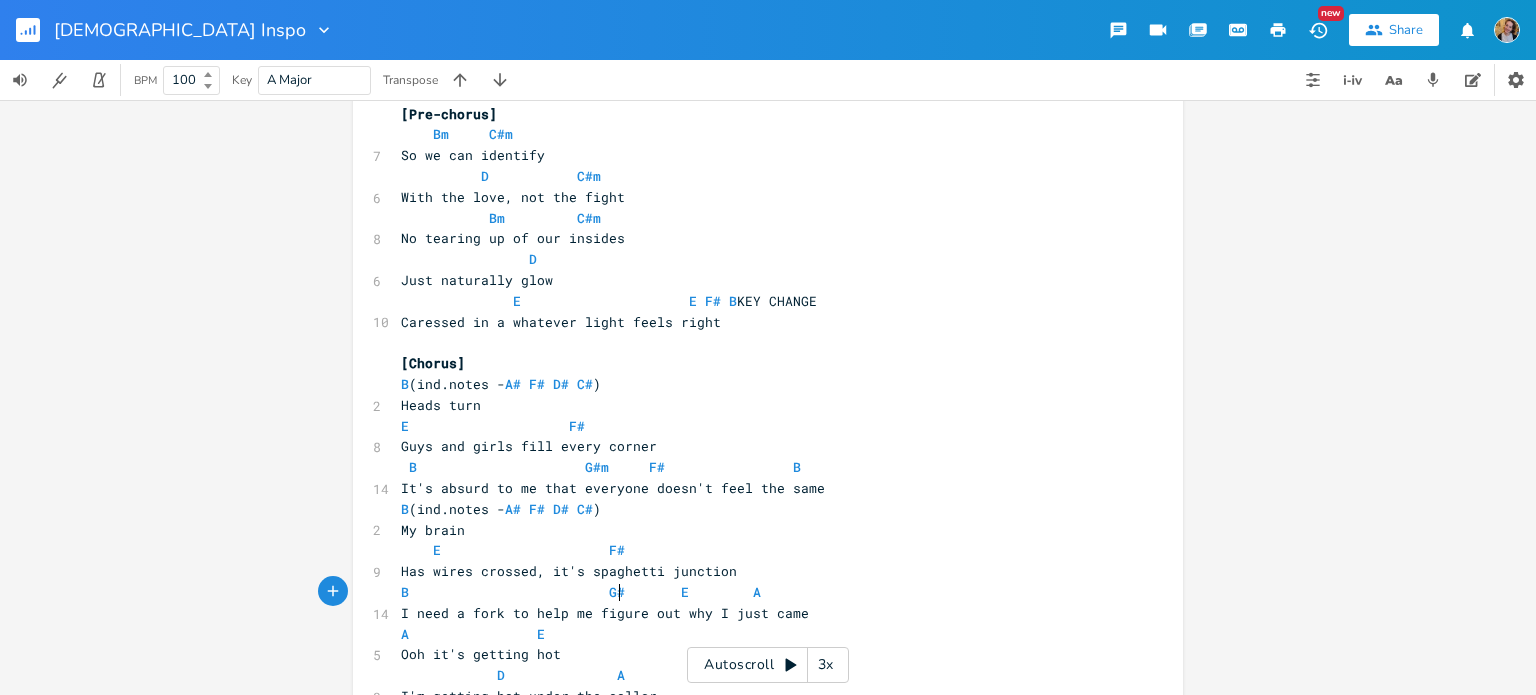 type on "G#m" 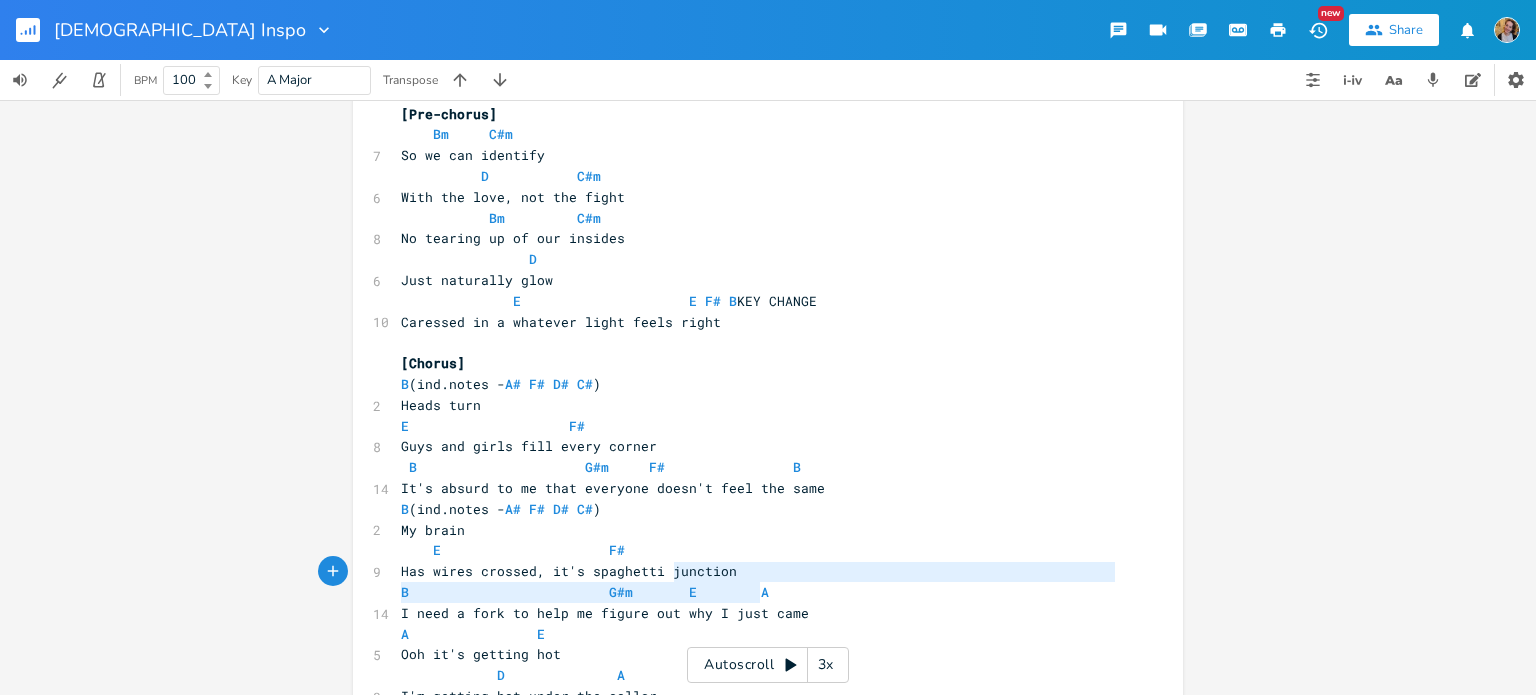 type on "E        A" 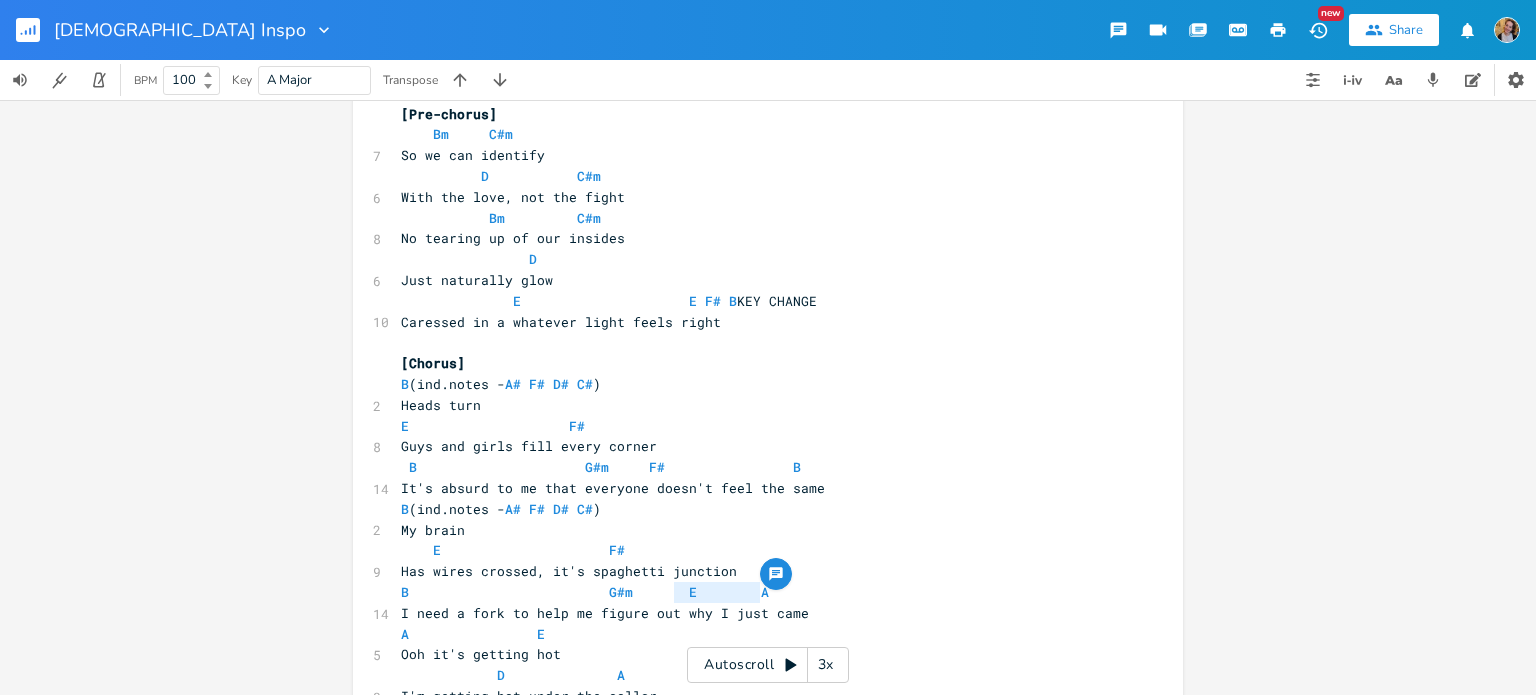 drag, startPoint x: 776, startPoint y: 597, endPoint x: 670, endPoint y: 591, distance: 106.16968 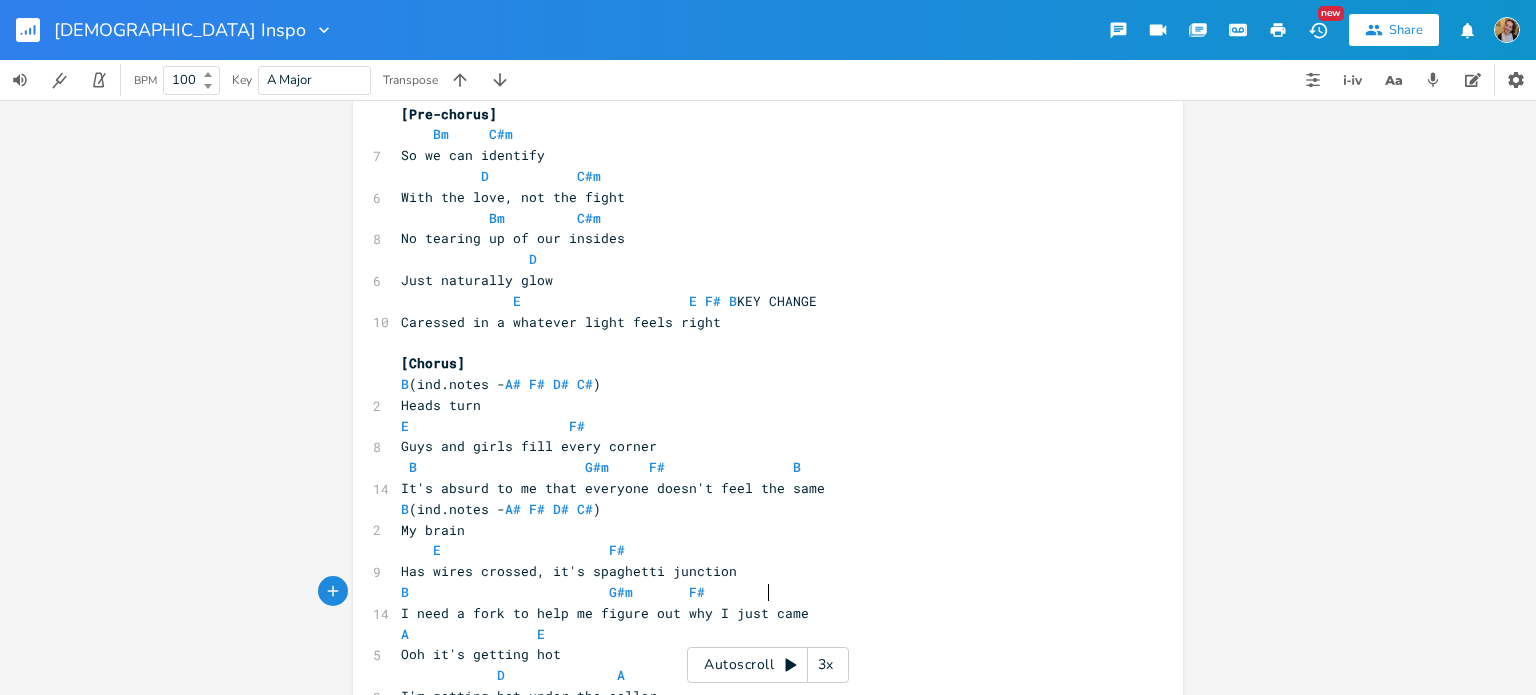 type on "F#         B" 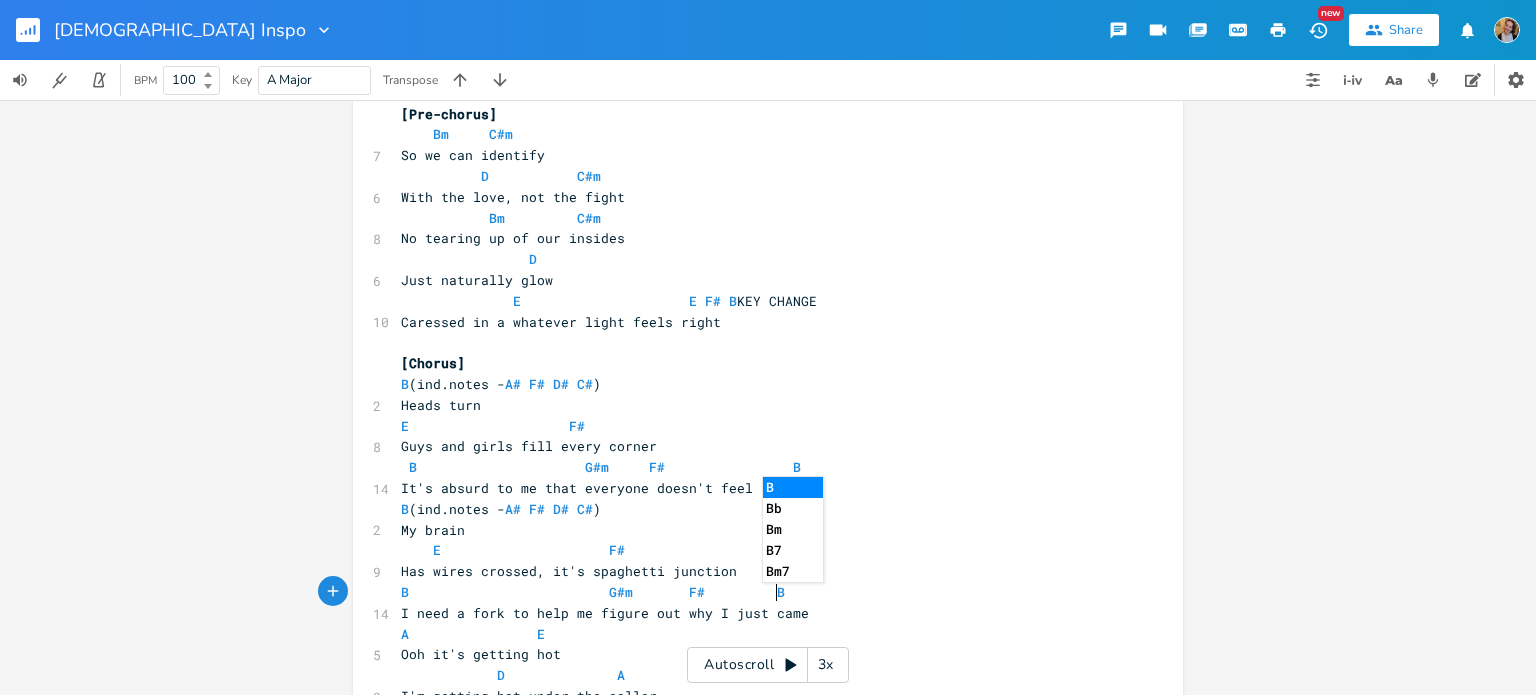 click on "A                  E" at bounding box center [473, 634] 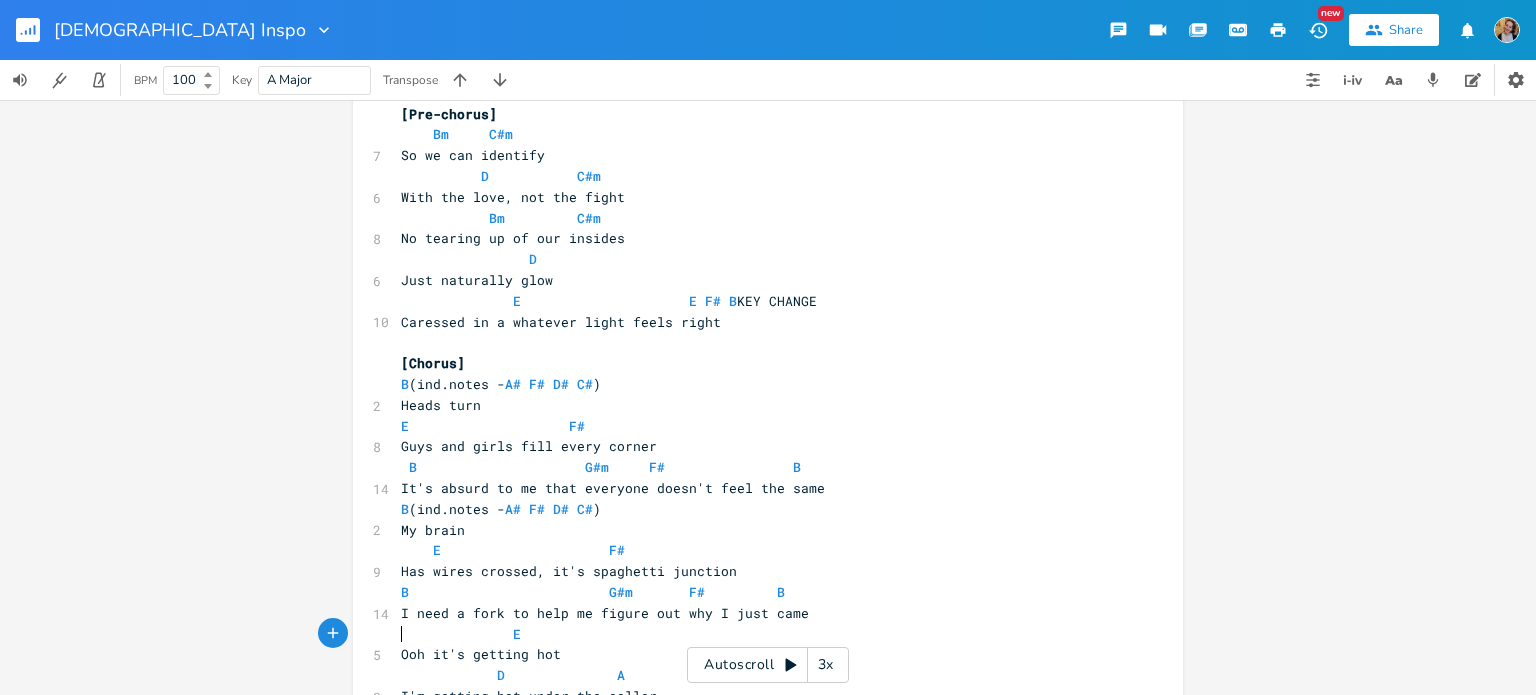 type on "B" 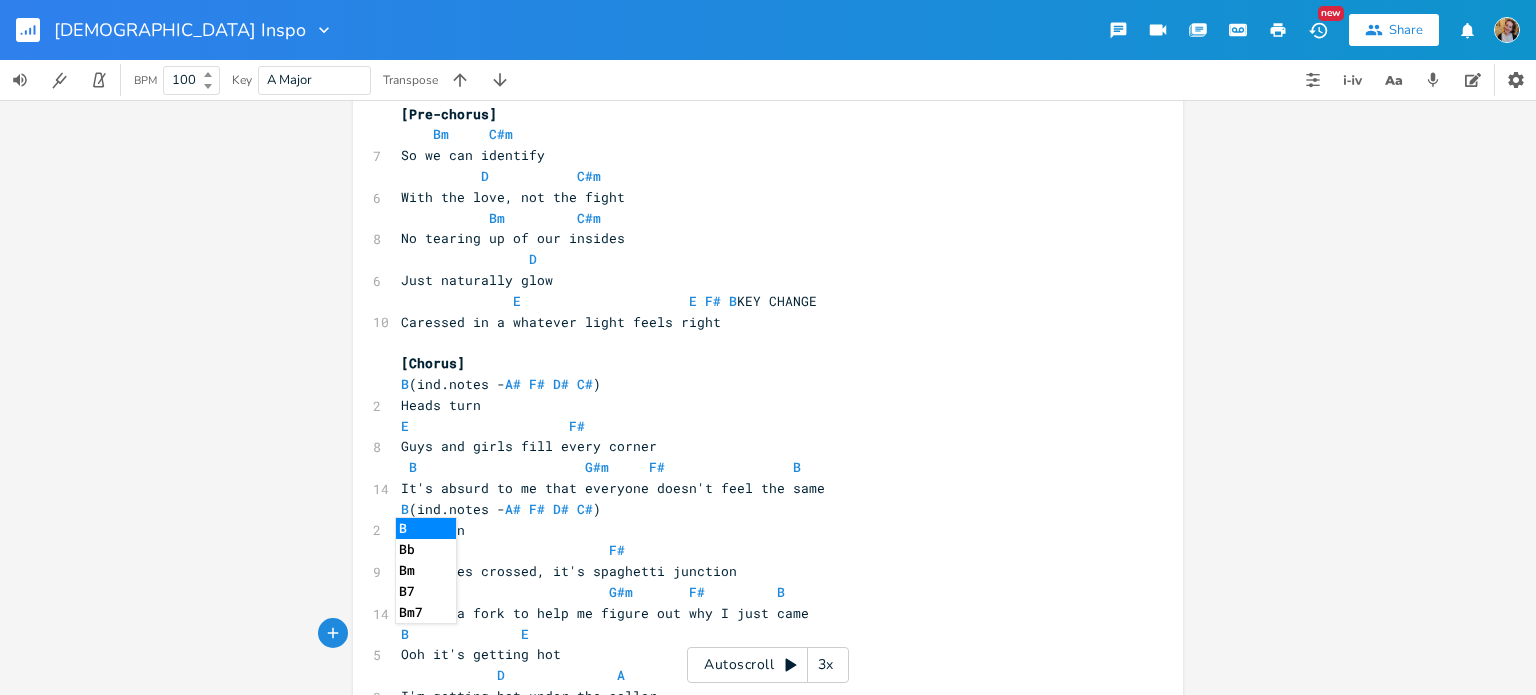 scroll, scrollTop: 2540, scrollLeft: 0, axis: vertical 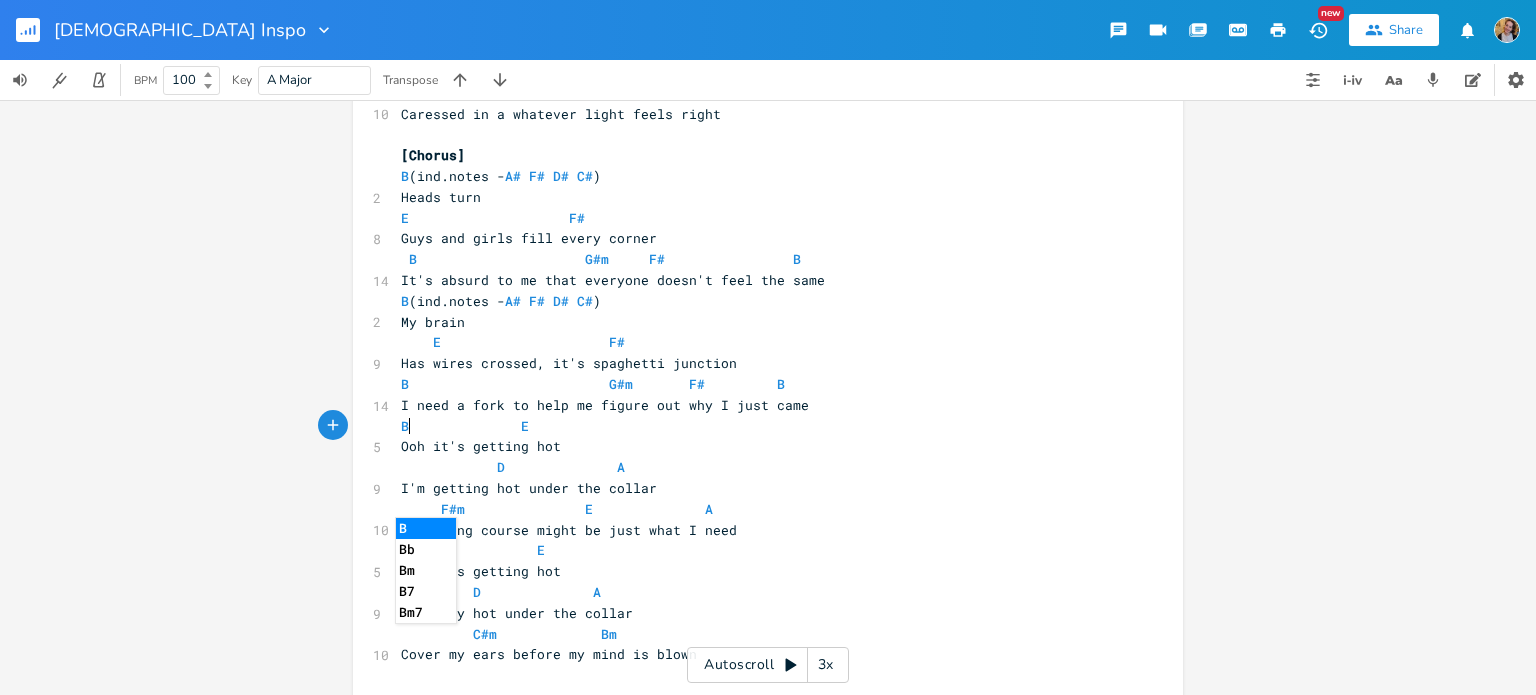 click on "B                E" at bounding box center [758, 426] 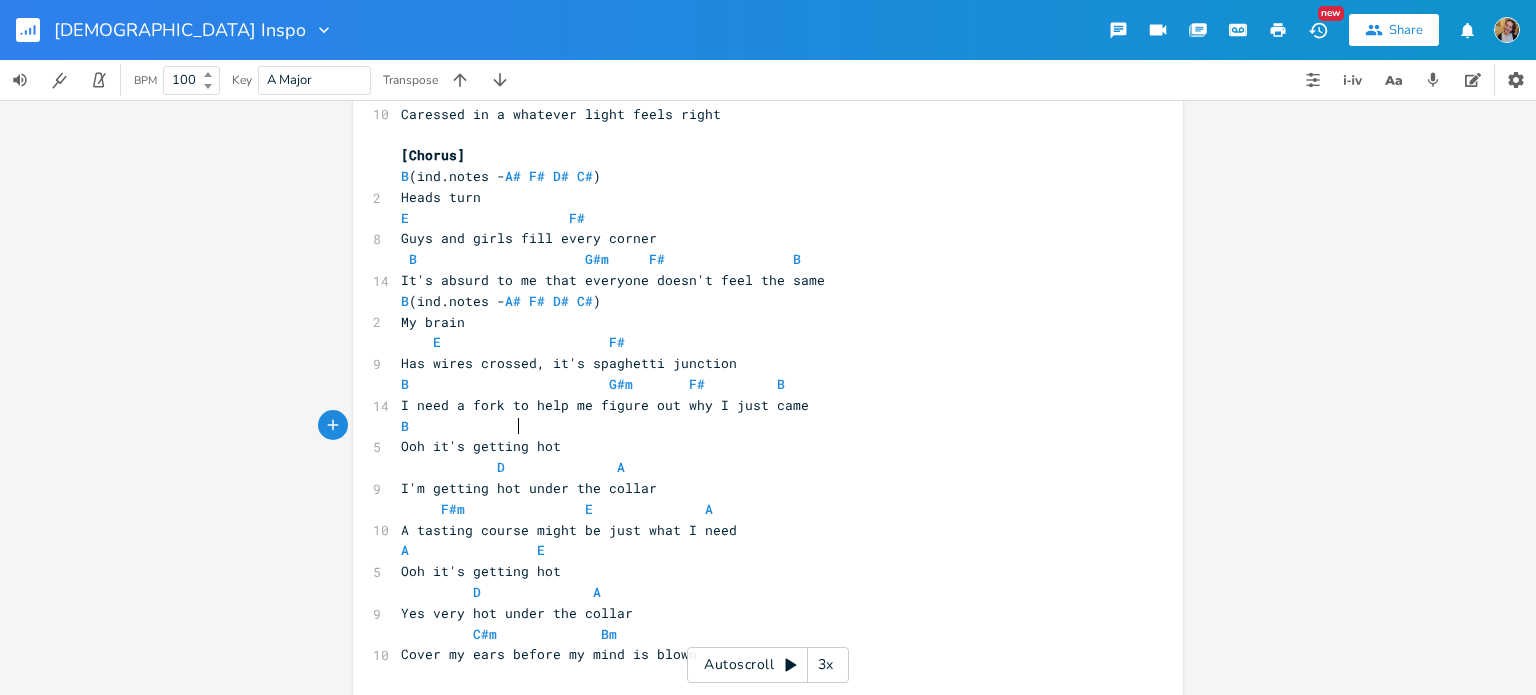 scroll, scrollTop: 0, scrollLeft: 3, axis: horizontal 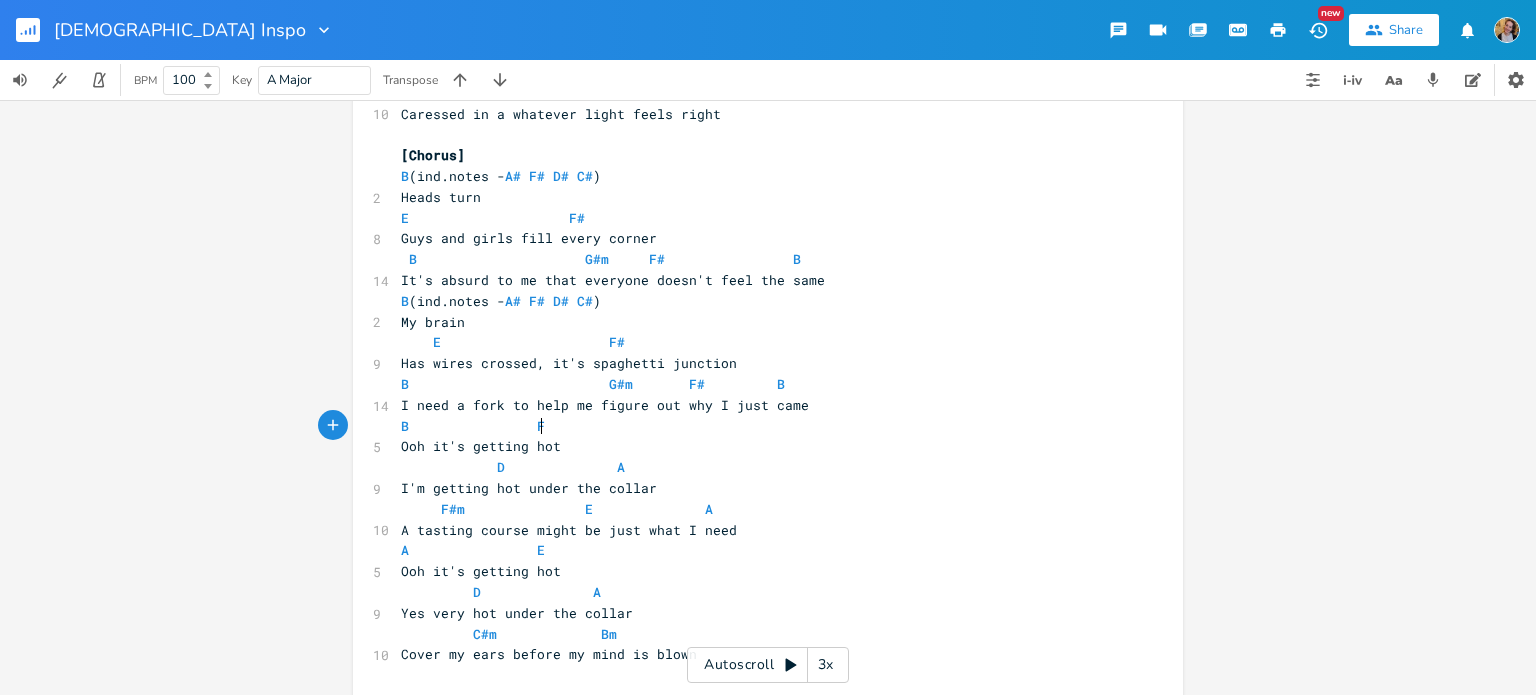 type on "F#" 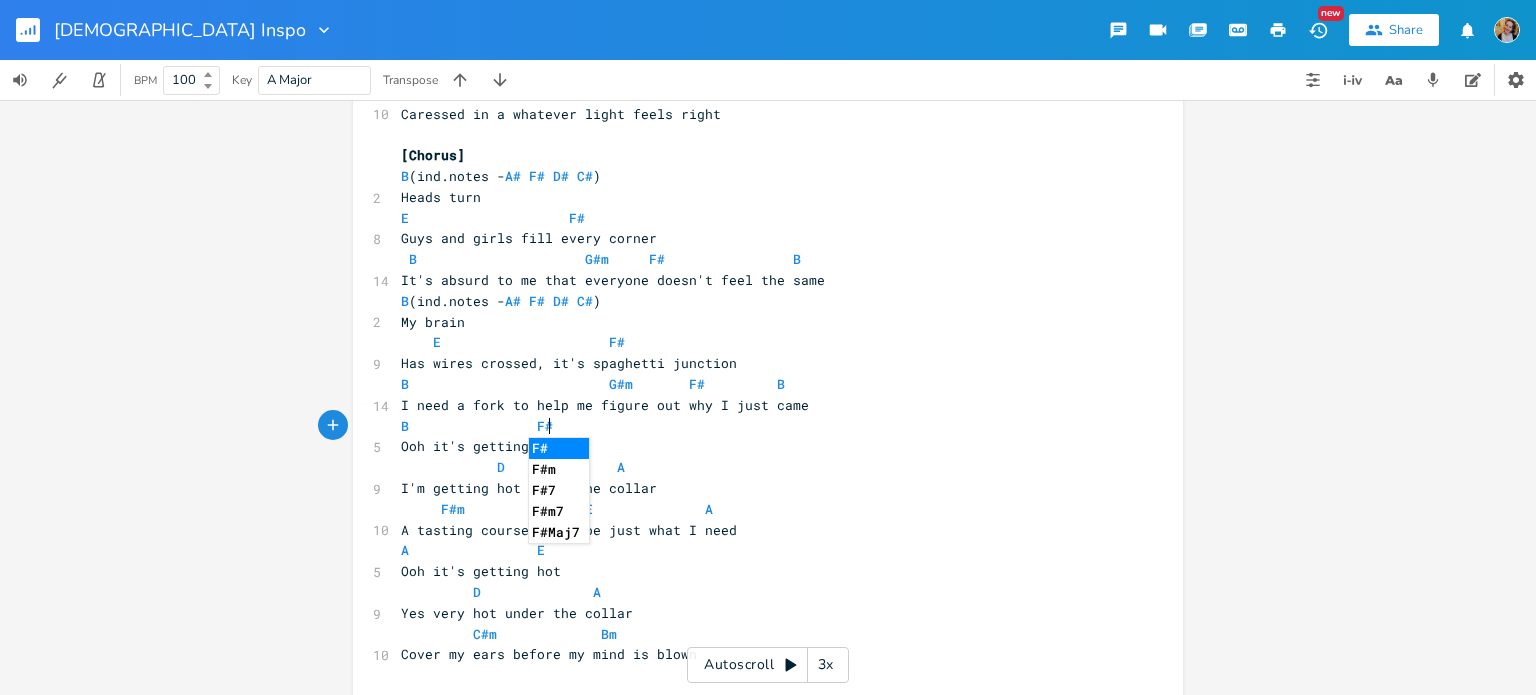 click on "D                A" at bounding box center [513, 467] 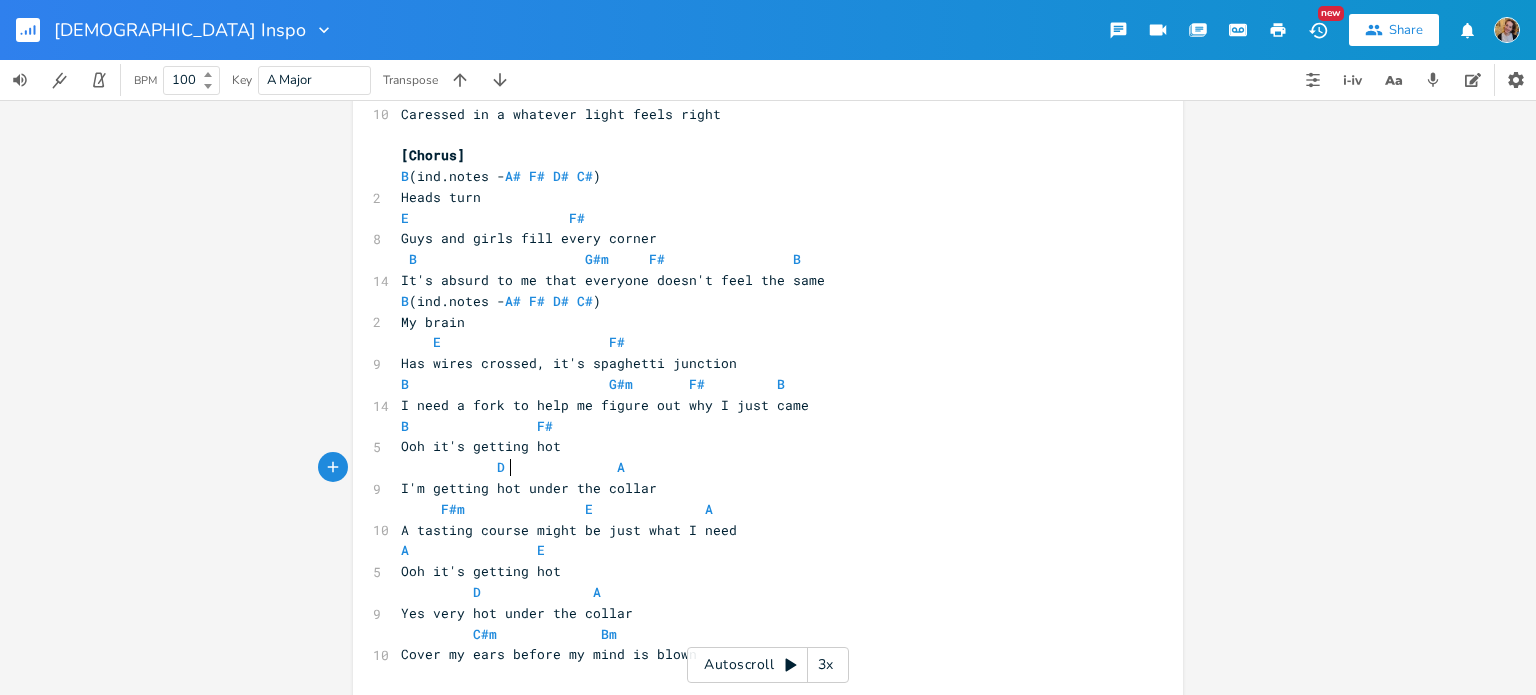 scroll, scrollTop: 2655, scrollLeft: 0, axis: vertical 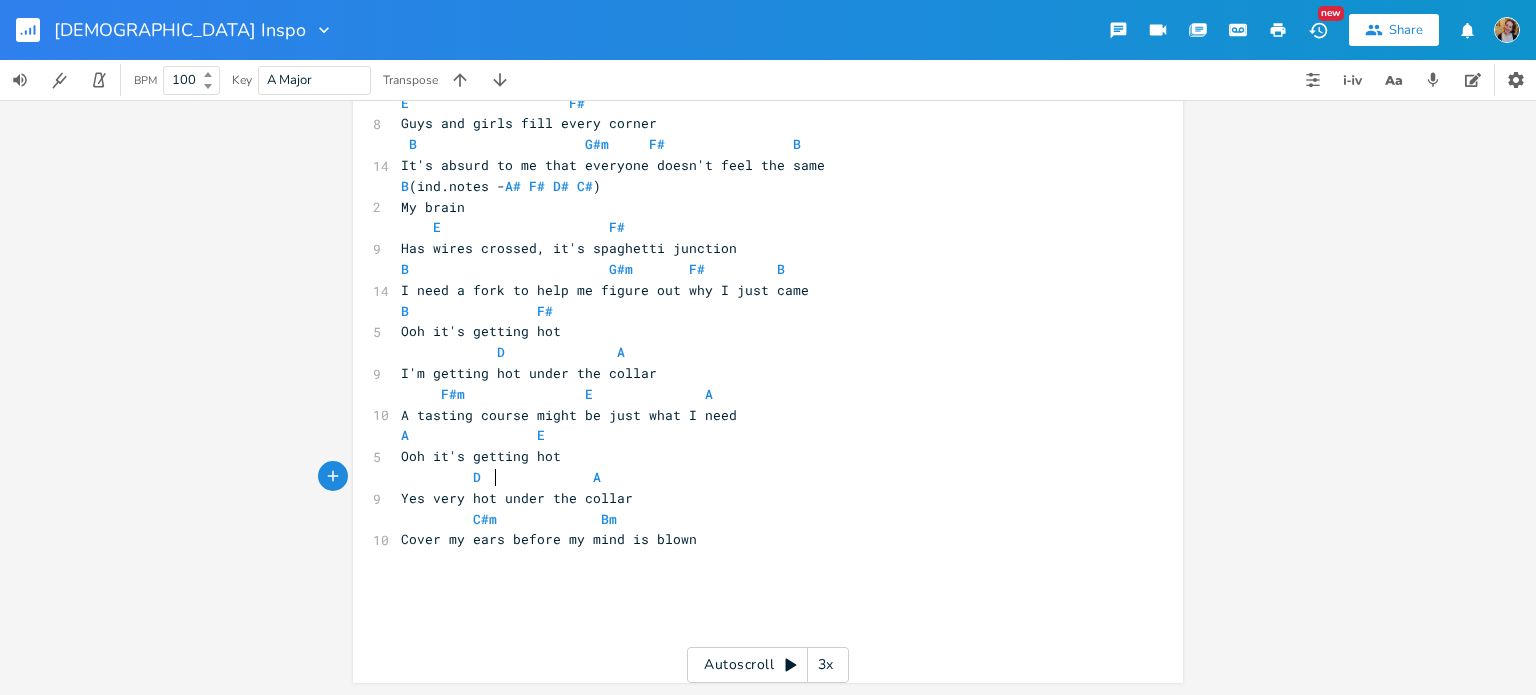 click on "D                A" at bounding box center (501, 477) 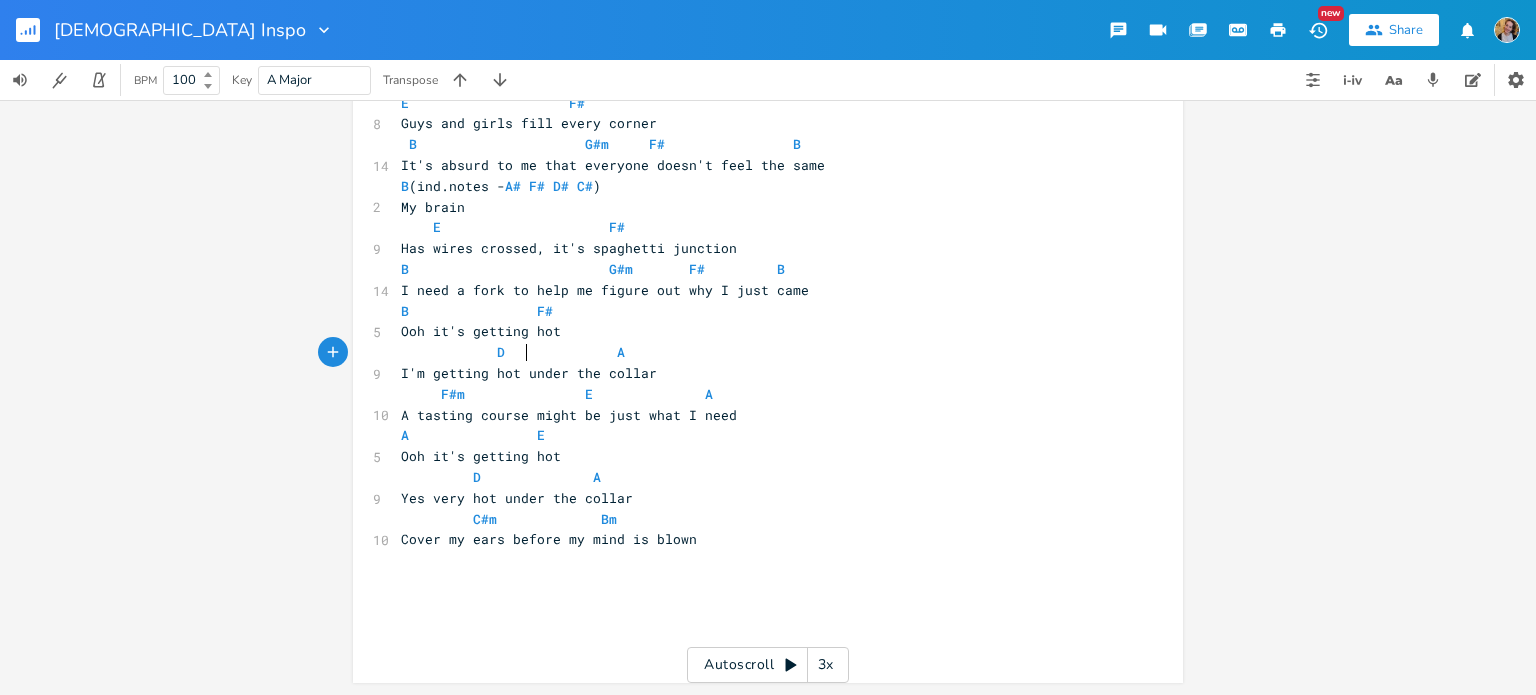 click on "D                A" at bounding box center (513, 352) 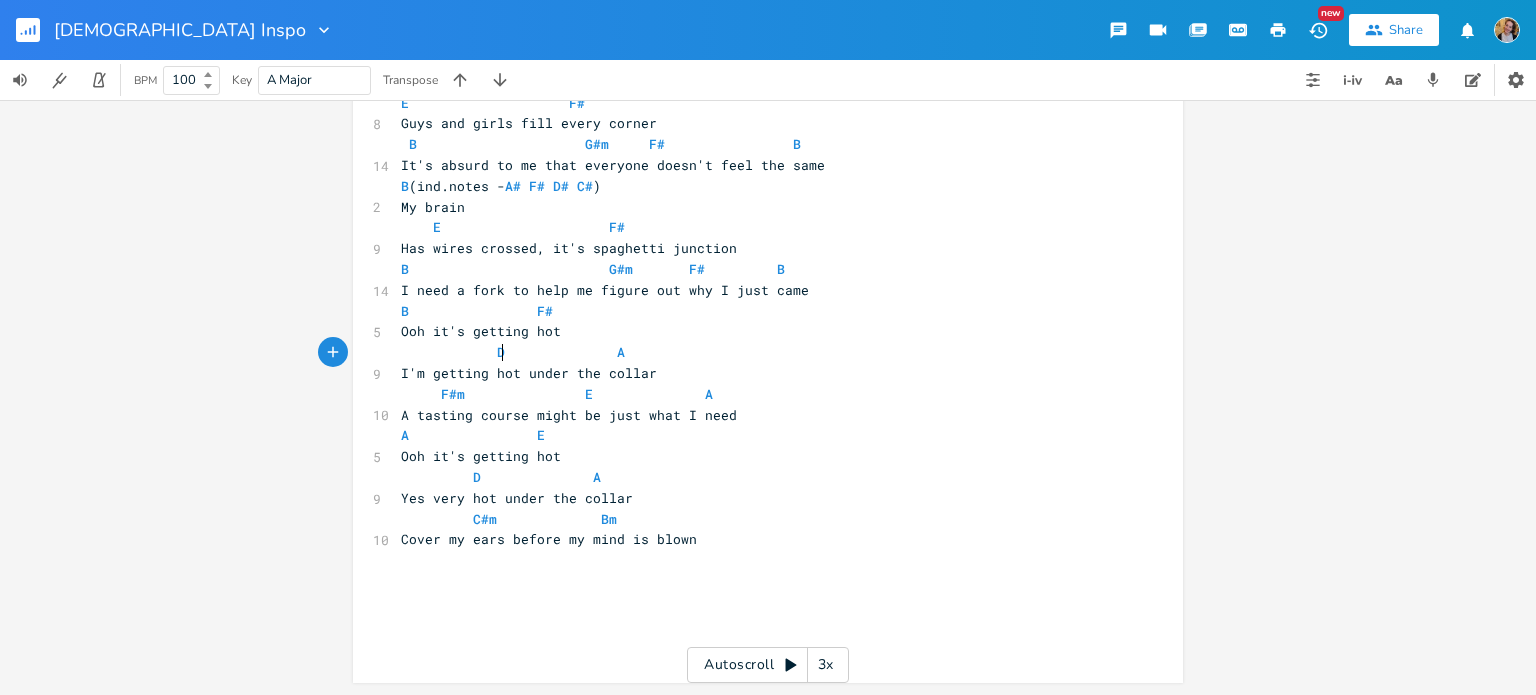 click on "D                A" at bounding box center (758, 352) 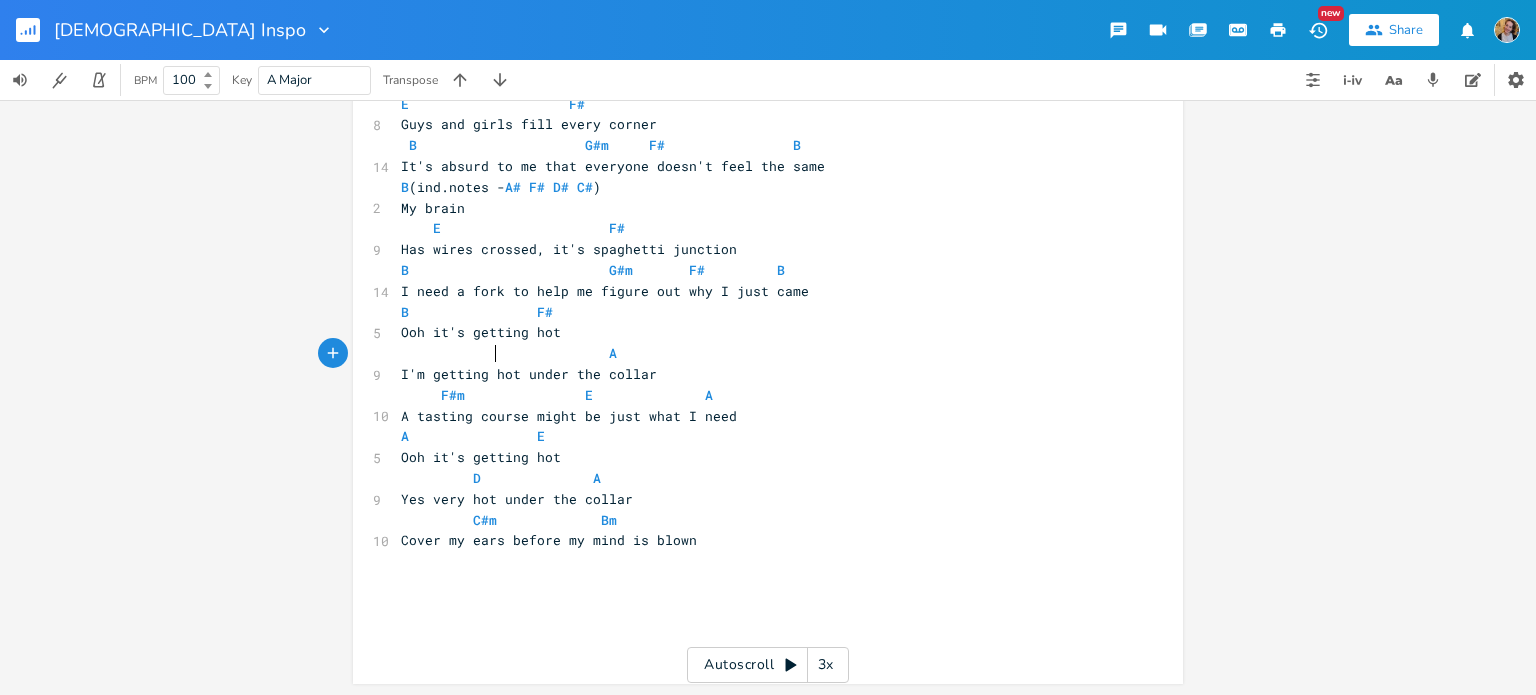 type on "E" 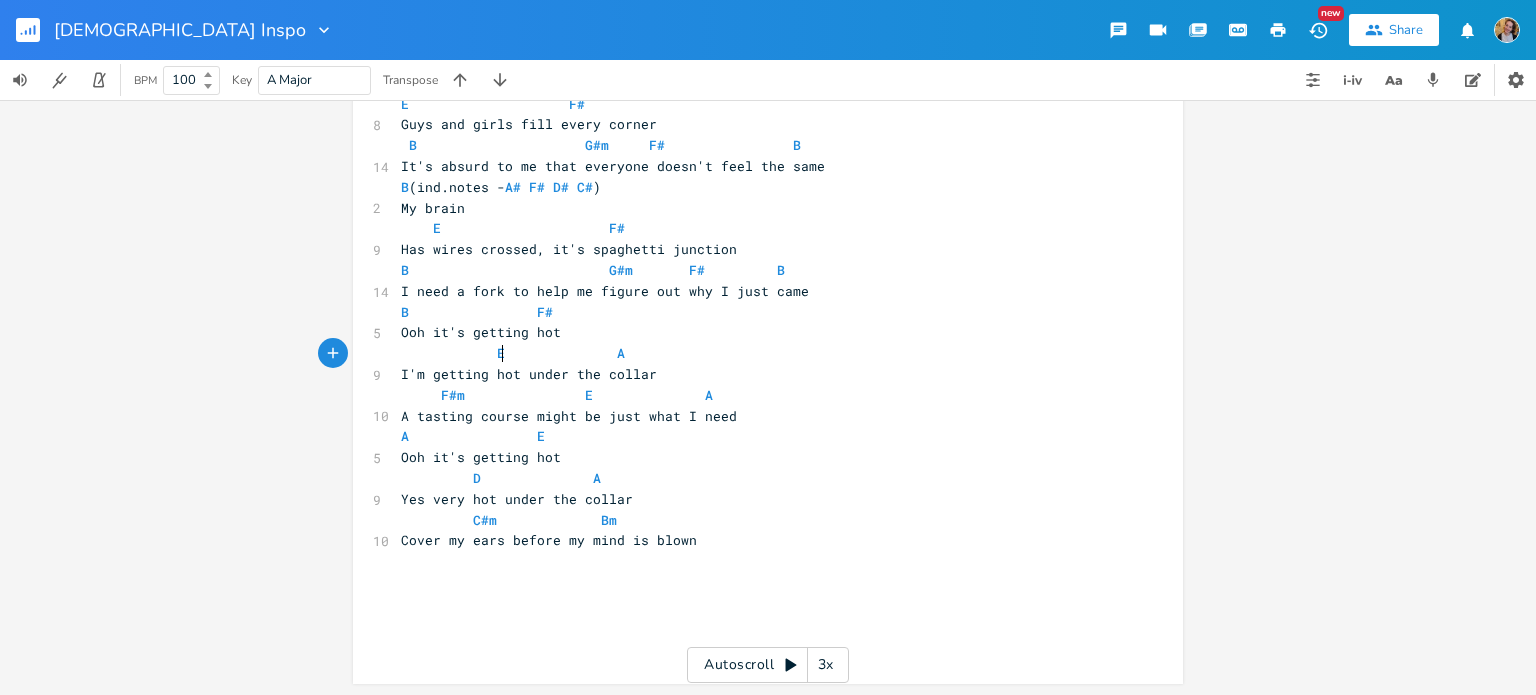 scroll, scrollTop: 0, scrollLeft: 7, axis: horizontal 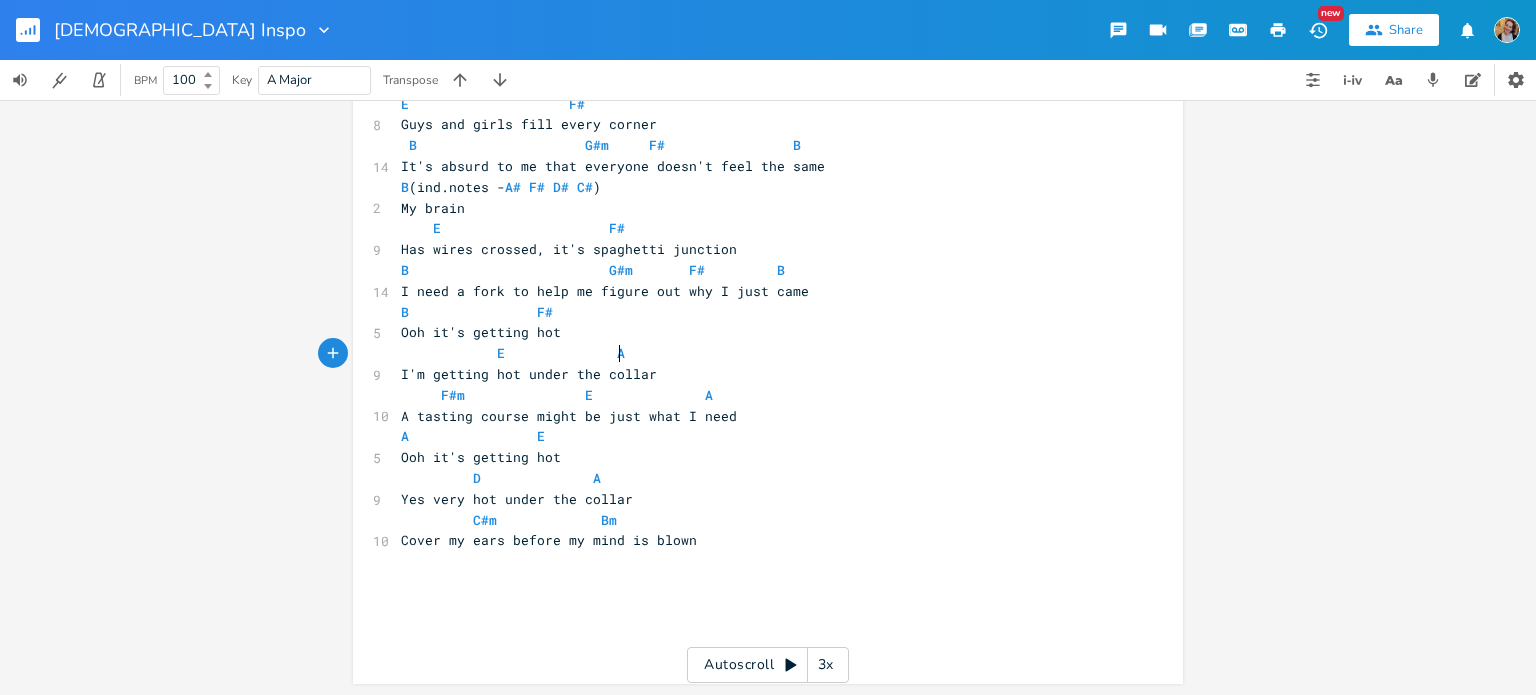 click on "E                A" at bounding box center (758, 353) 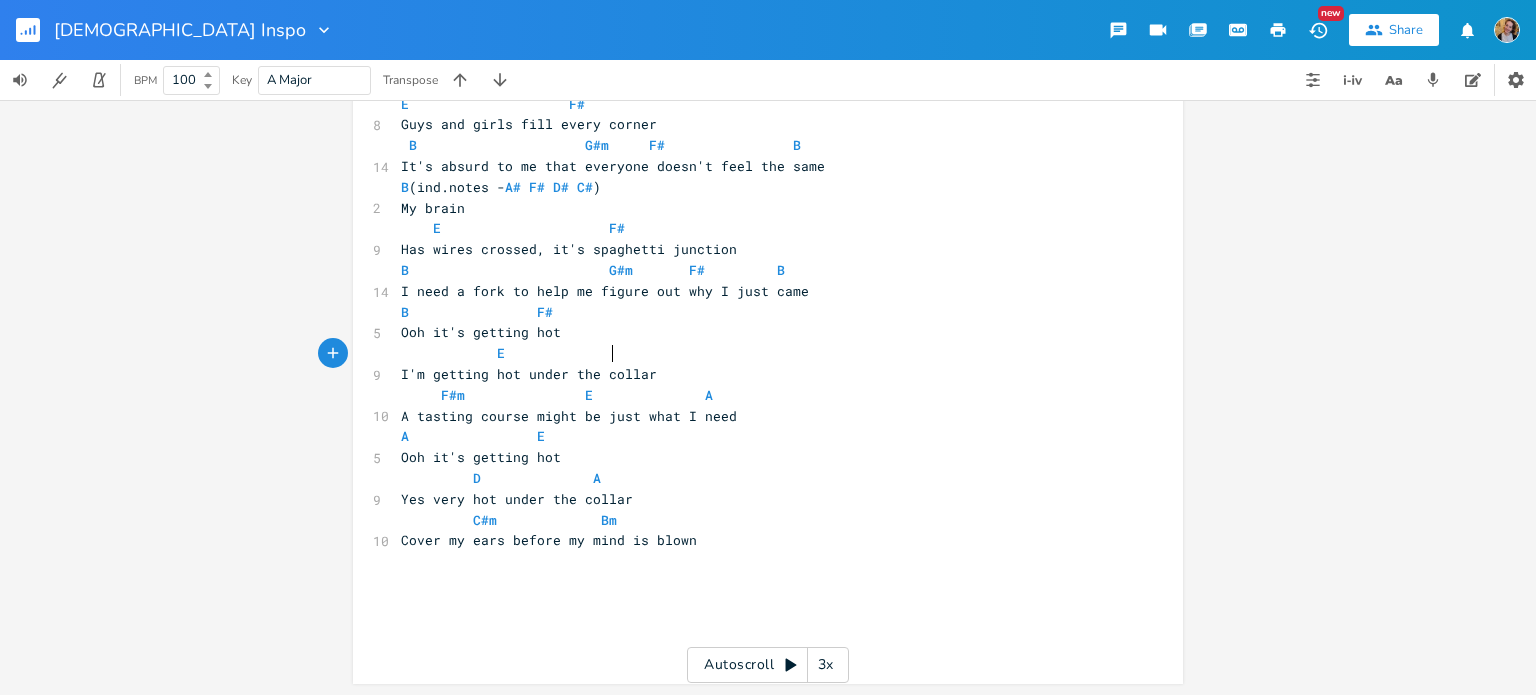 type on "B" 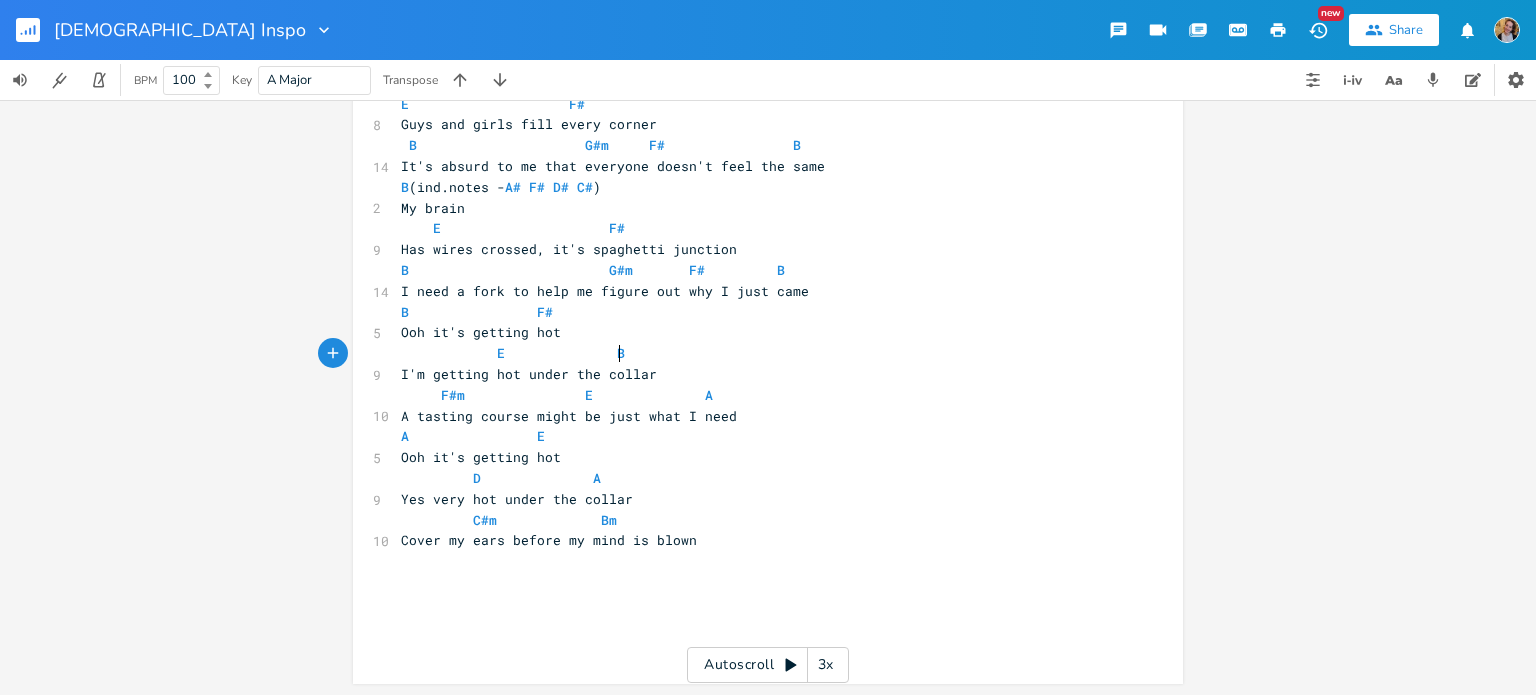 scroll, scrollTop: 0, scrollLeft: 8, axis: horizontal 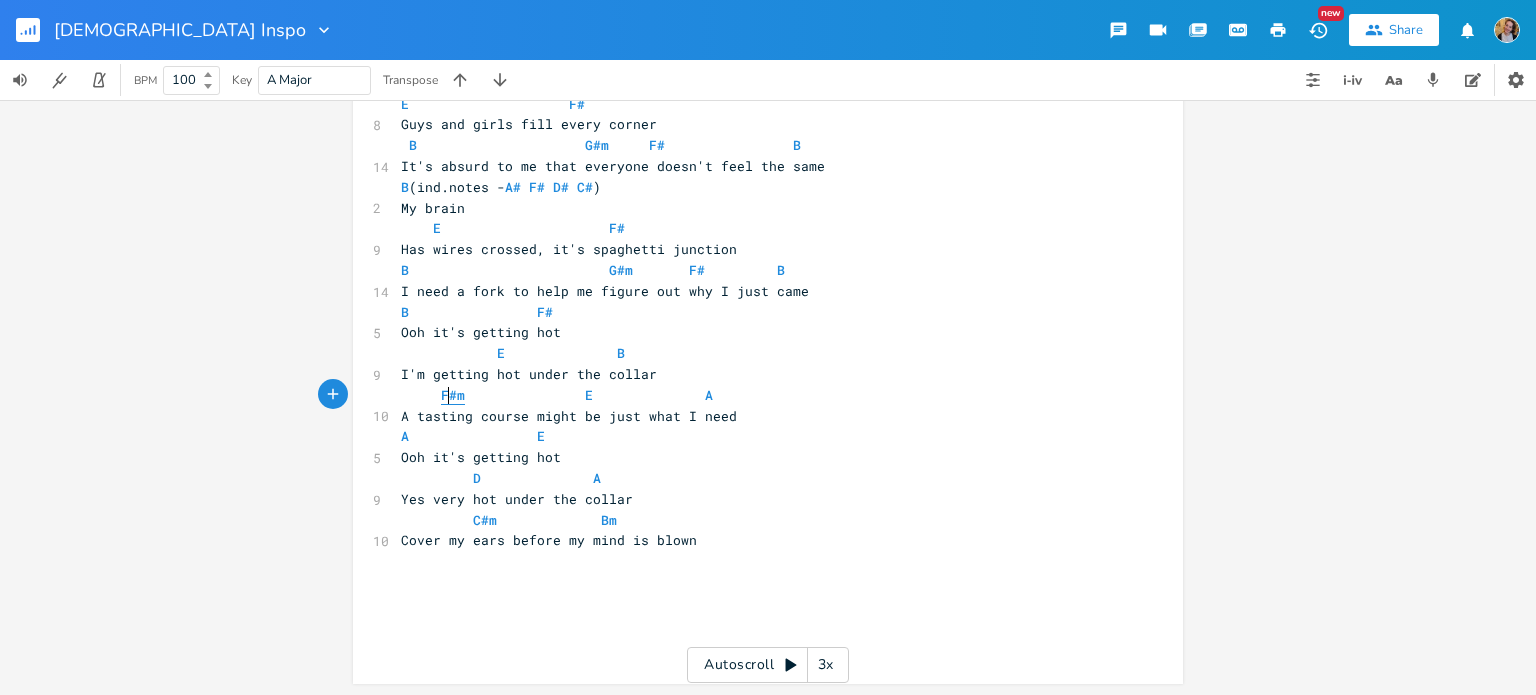 click on "F#m" at bounding box center [453, 395] 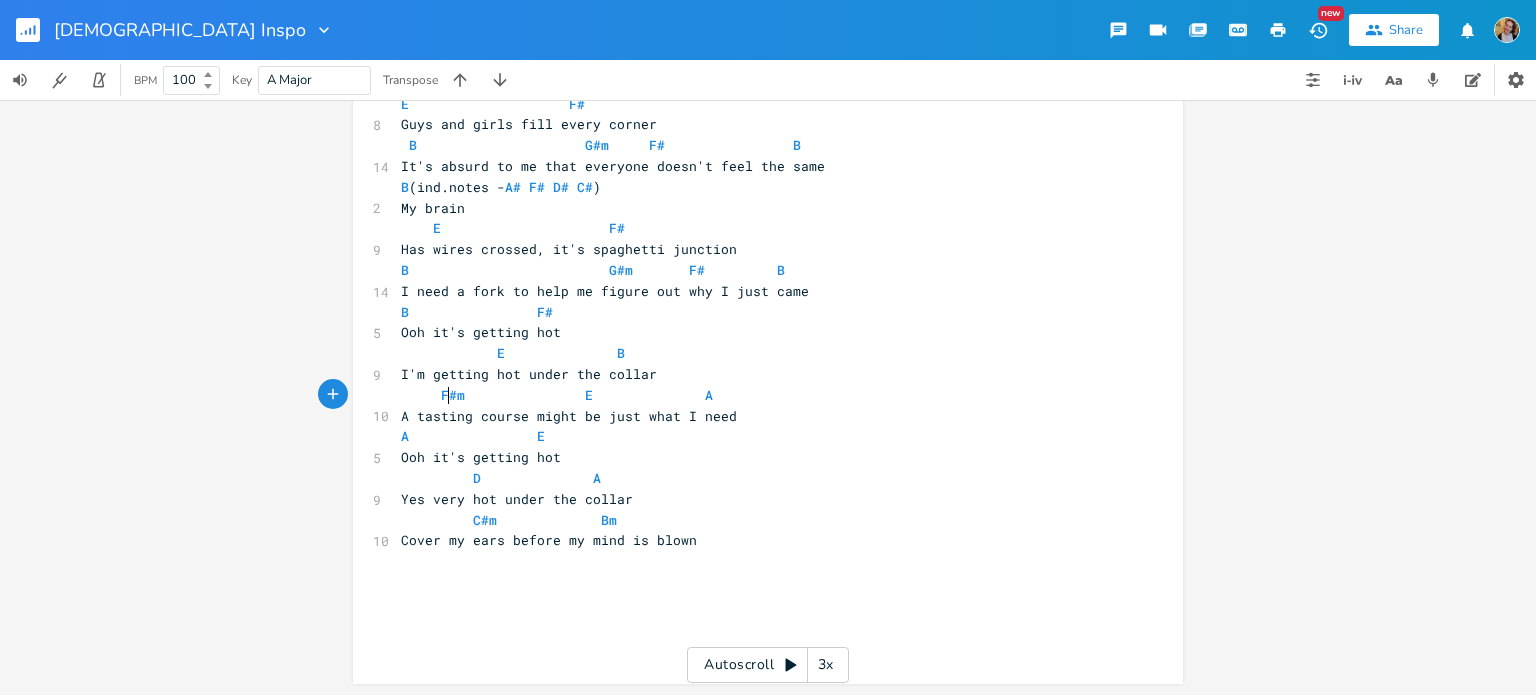 type on "#" 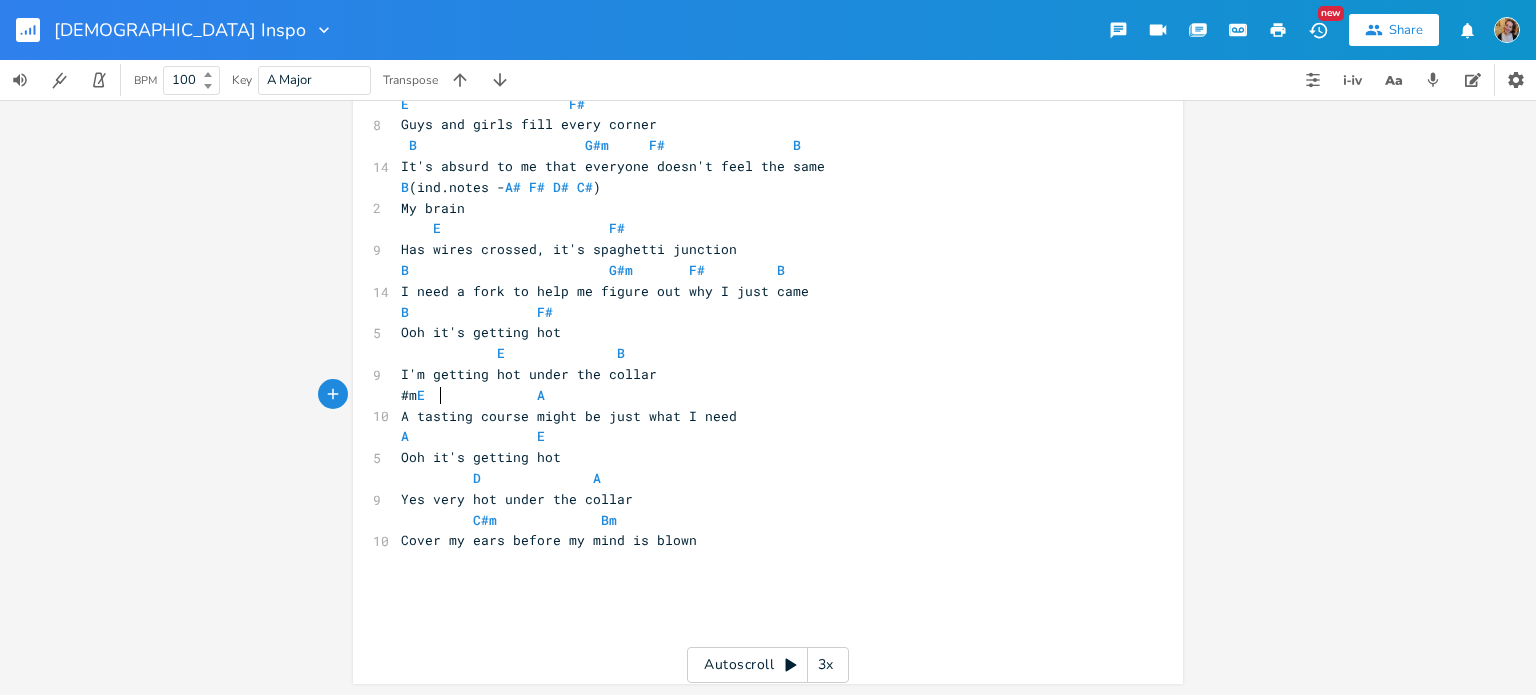 type on "G" 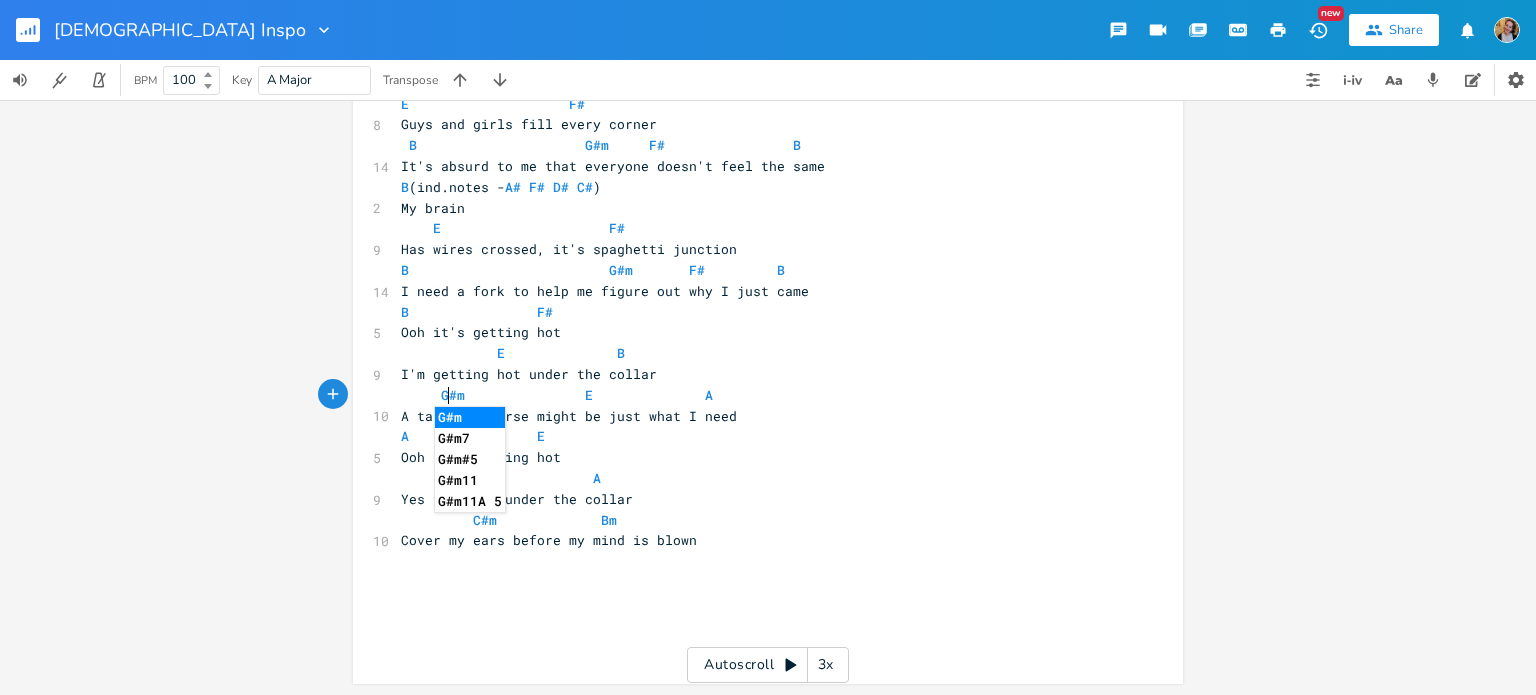 click on "G#m                 E                A" at bounding box center (557, 395) 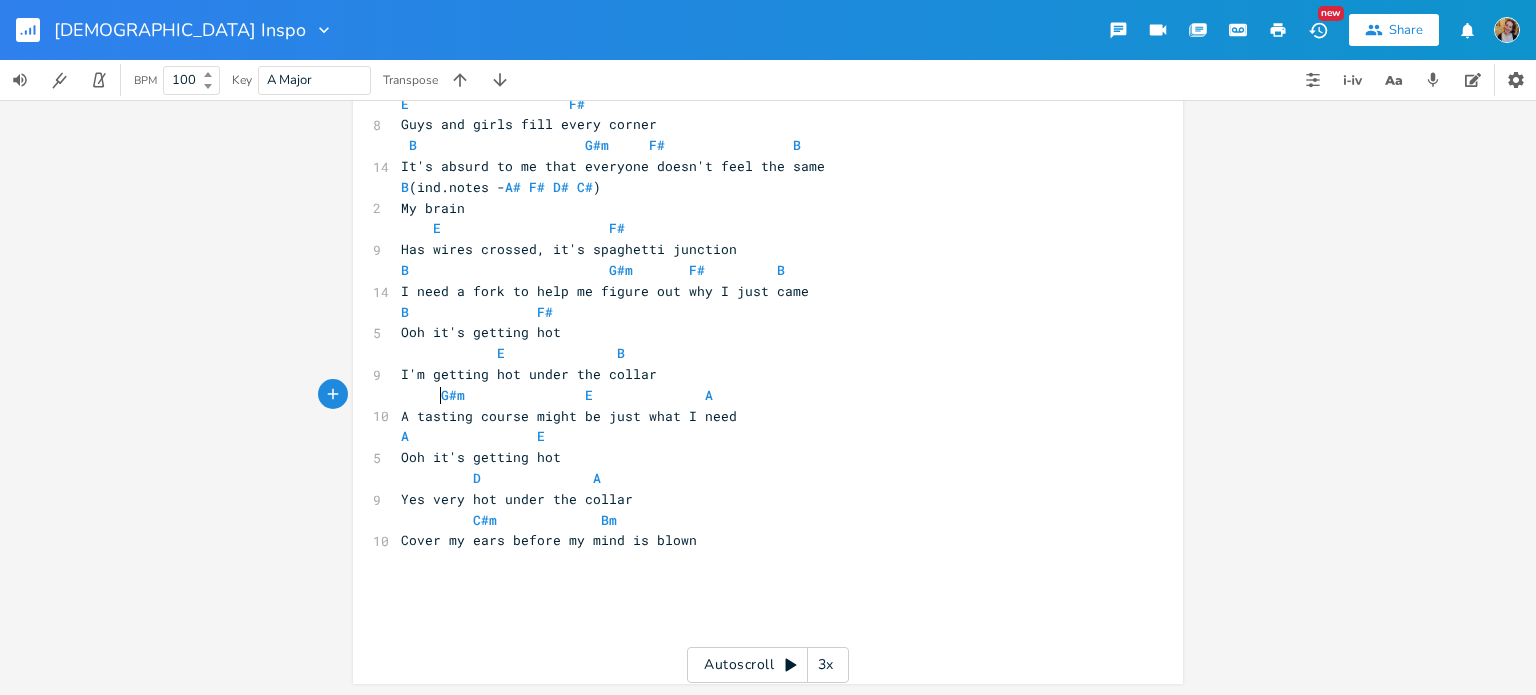 scroll, scrollTop: 0, scrollLeft: 5, axis: horizontal 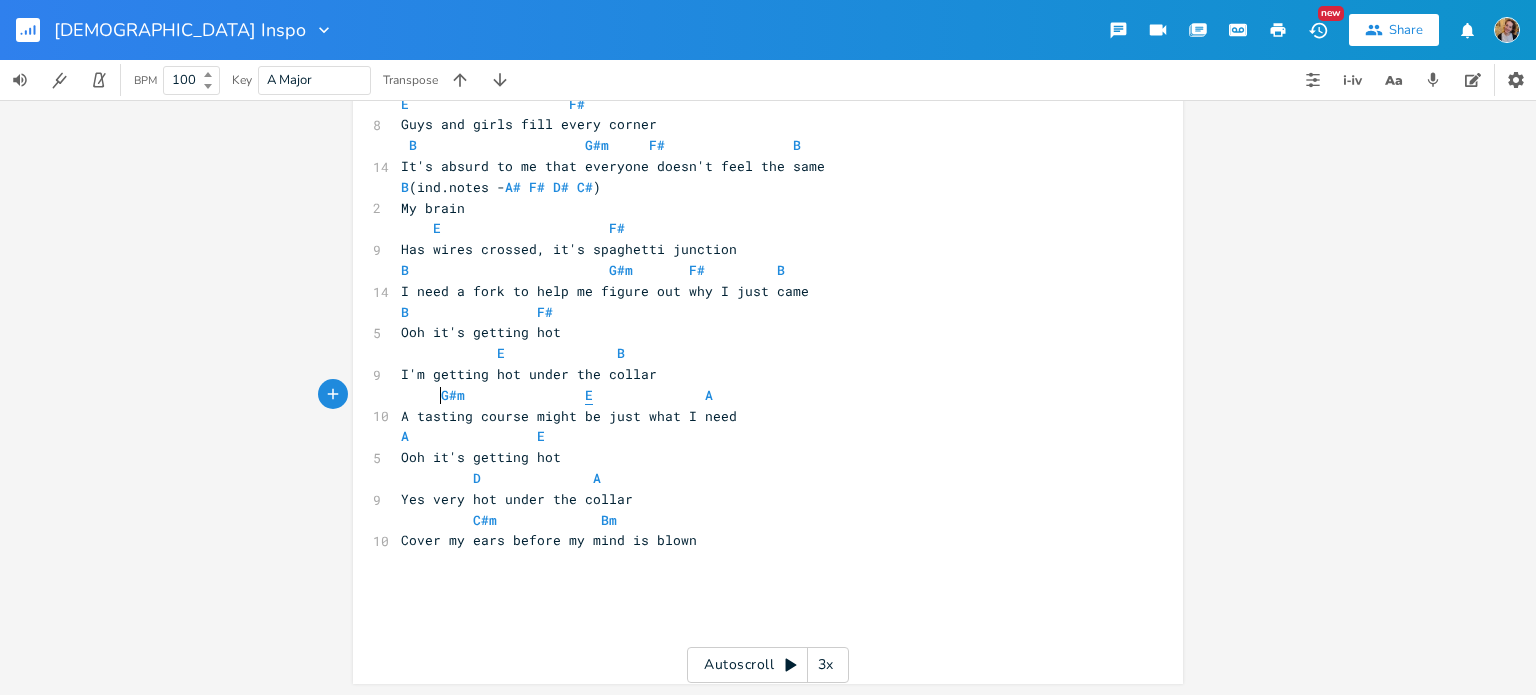 click on "E" at bounding box center (589, 395) 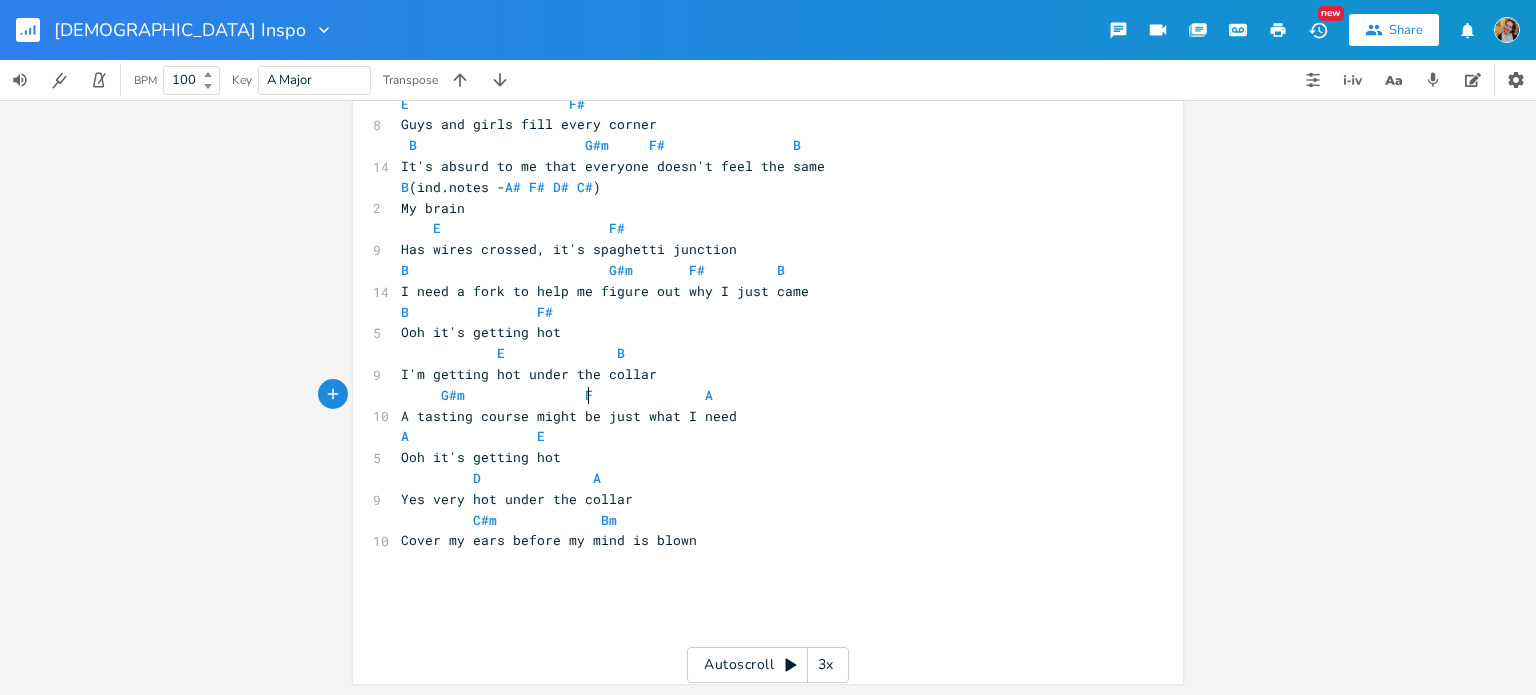 type on "F#" 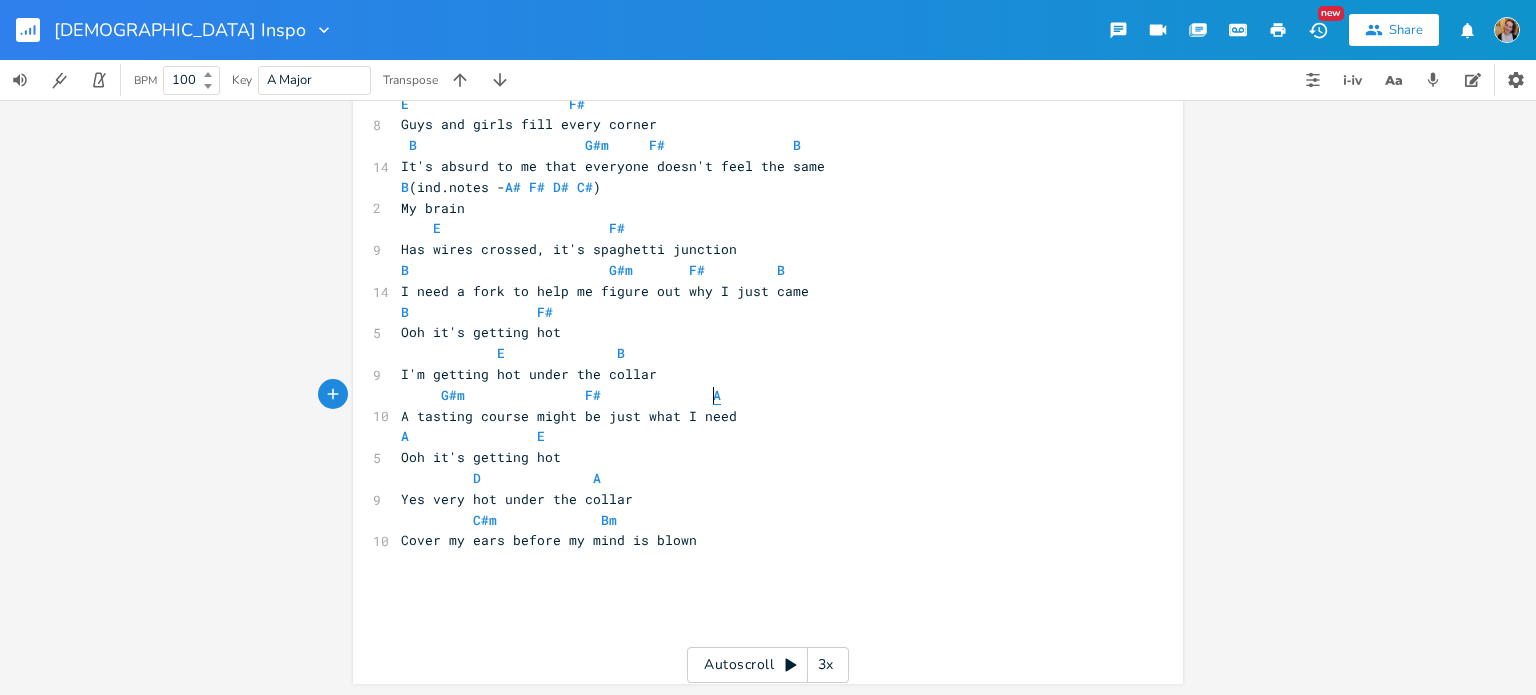 click on "A" at bounding box center [717, 395] 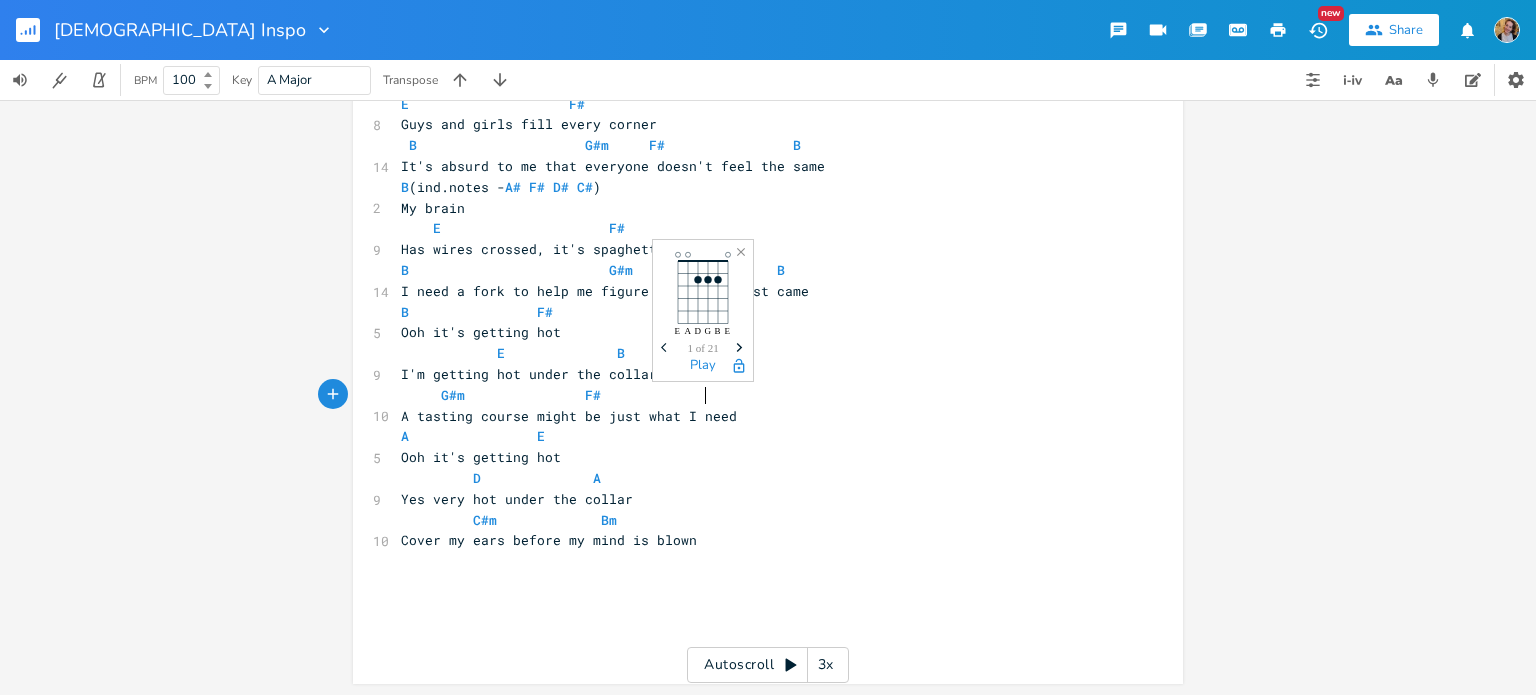 type on "B" 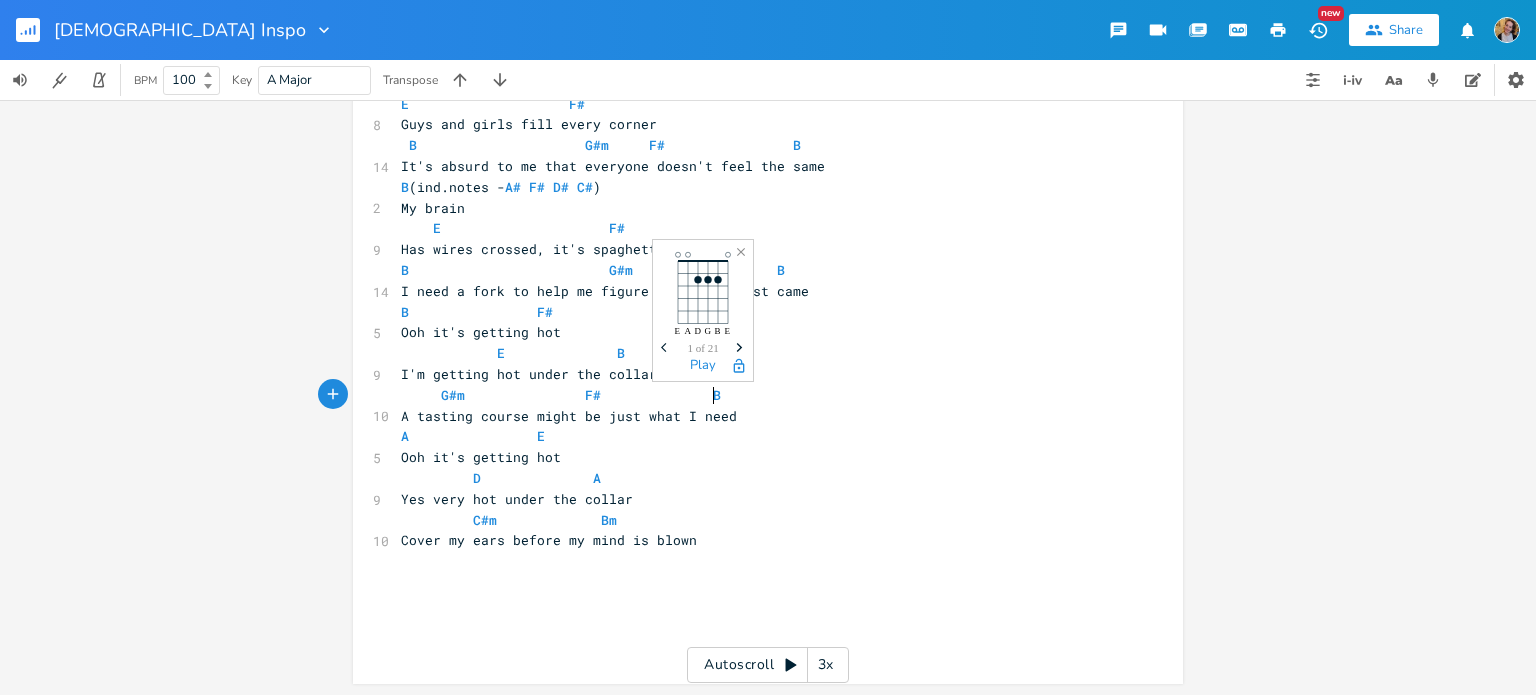scroll, scrollTop: 0, scrollLeft: 8, axis: horizontal 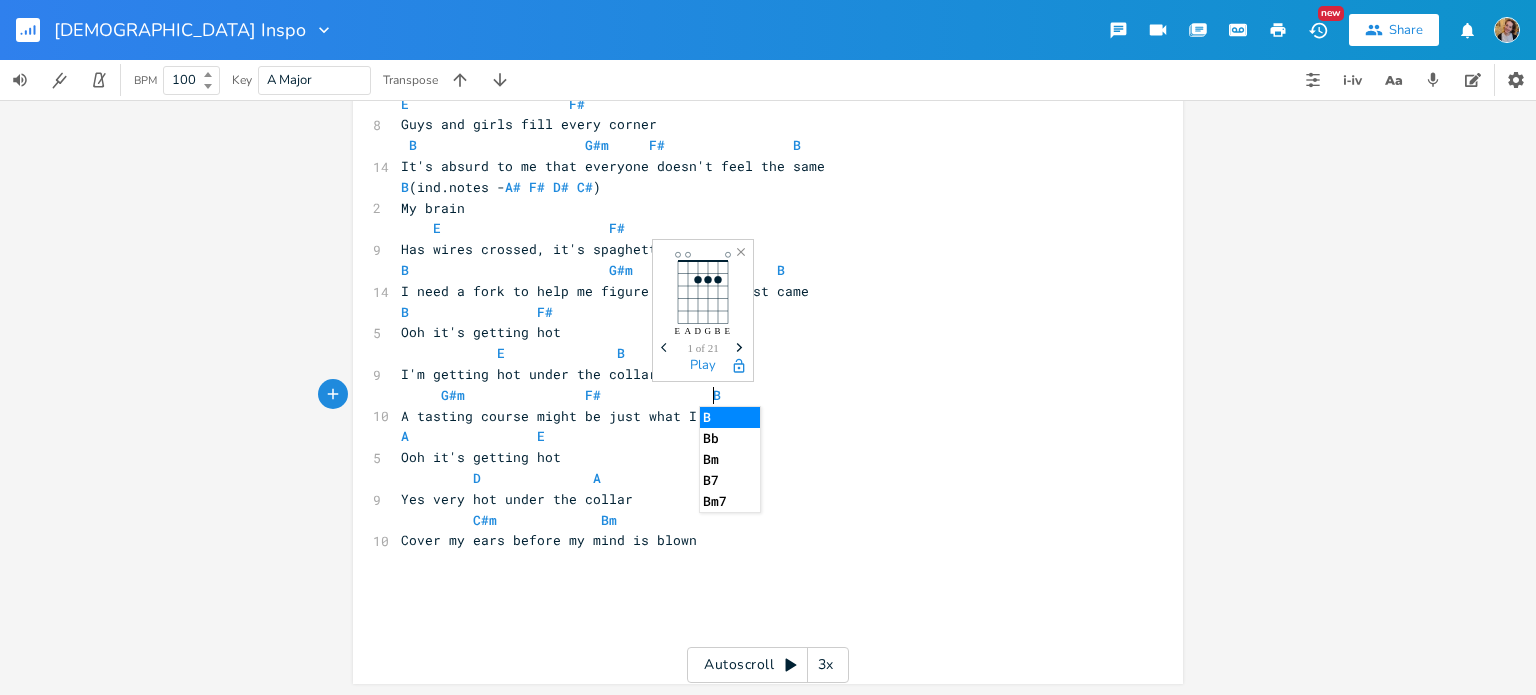 click on "A                  E" at bounding box center (473, 436) 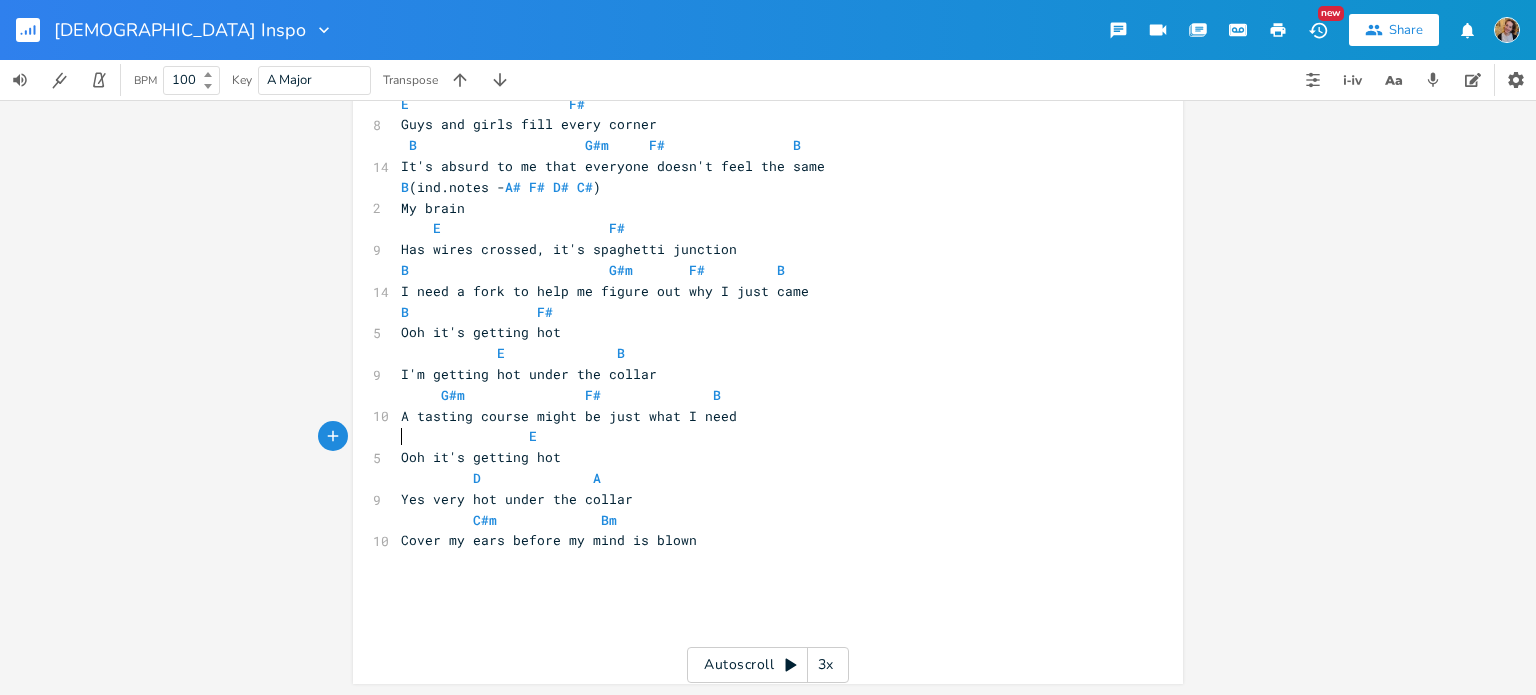 type on "B" 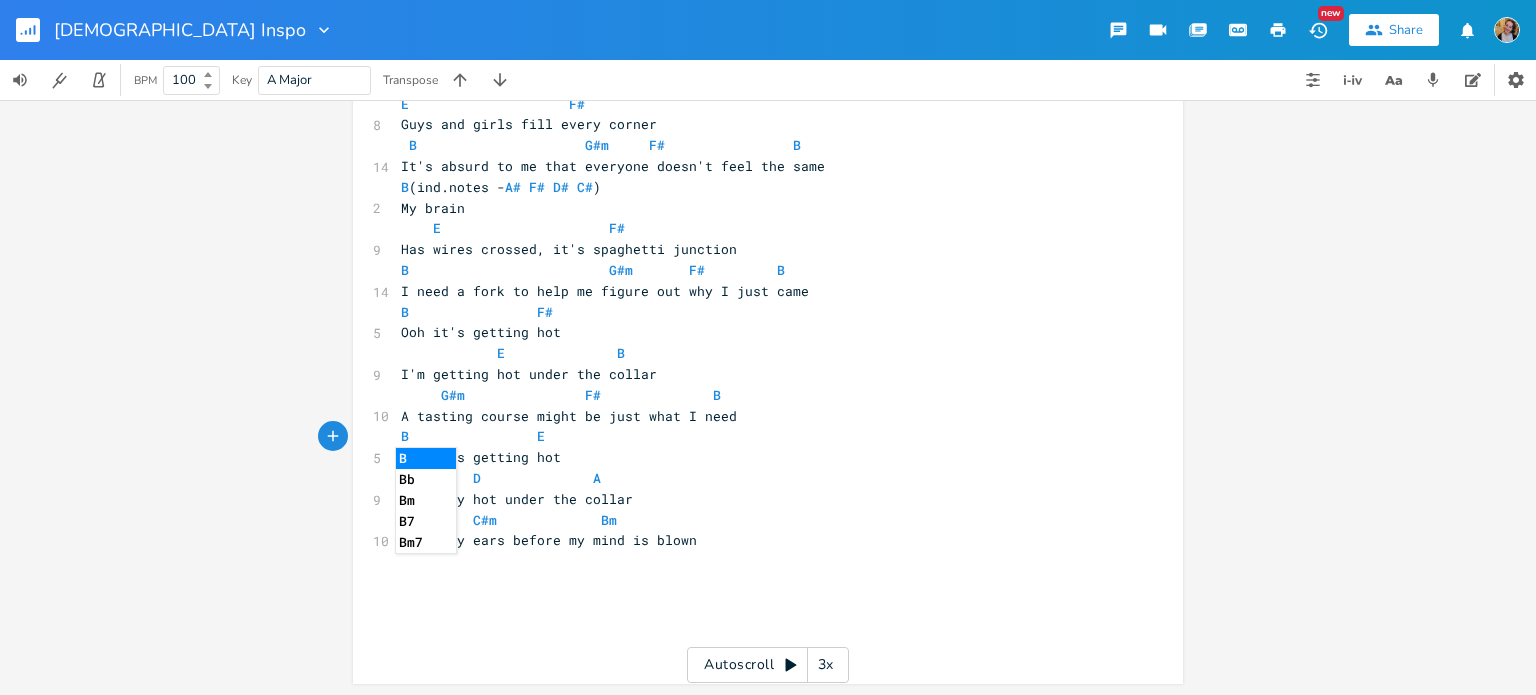 click on "B                  E" at bounding box center [758, 436] 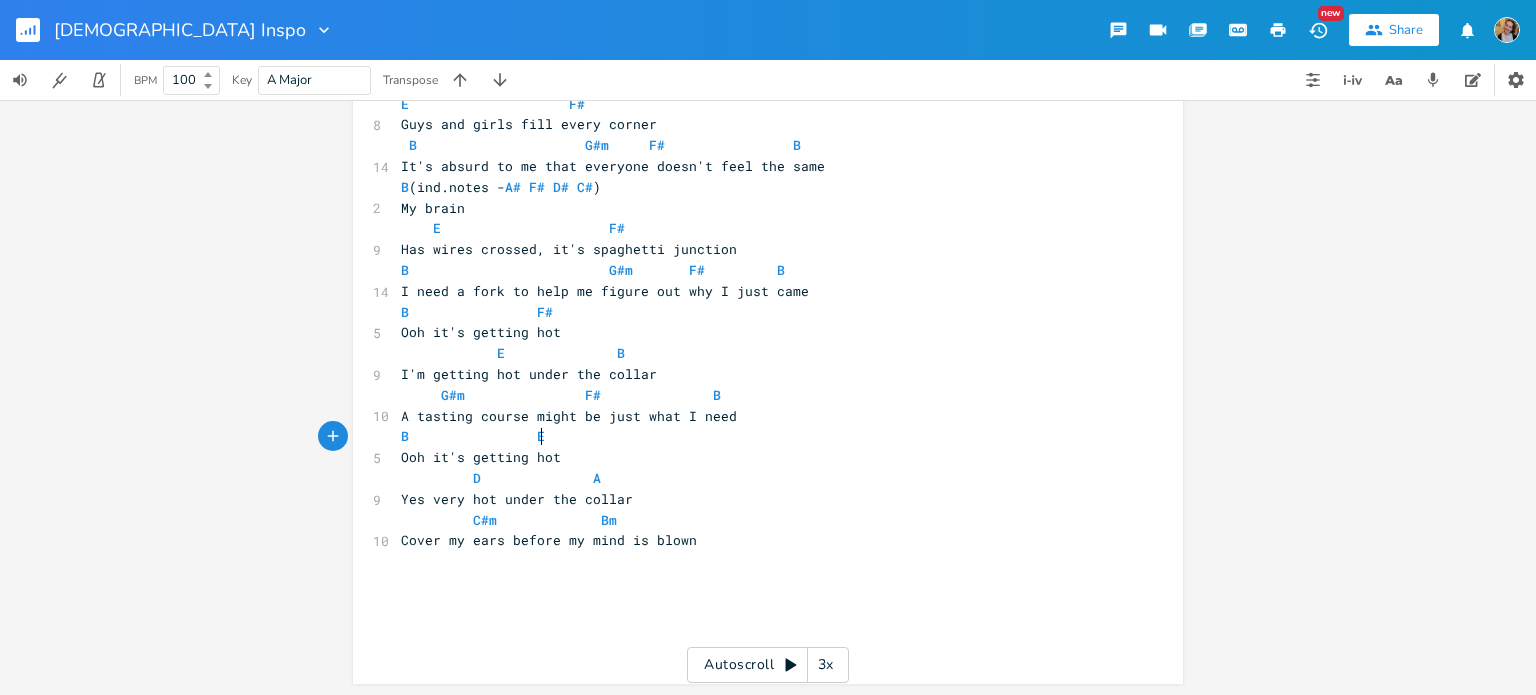 click on "Ooh it's getting hot" at bounding box center (481, 457) 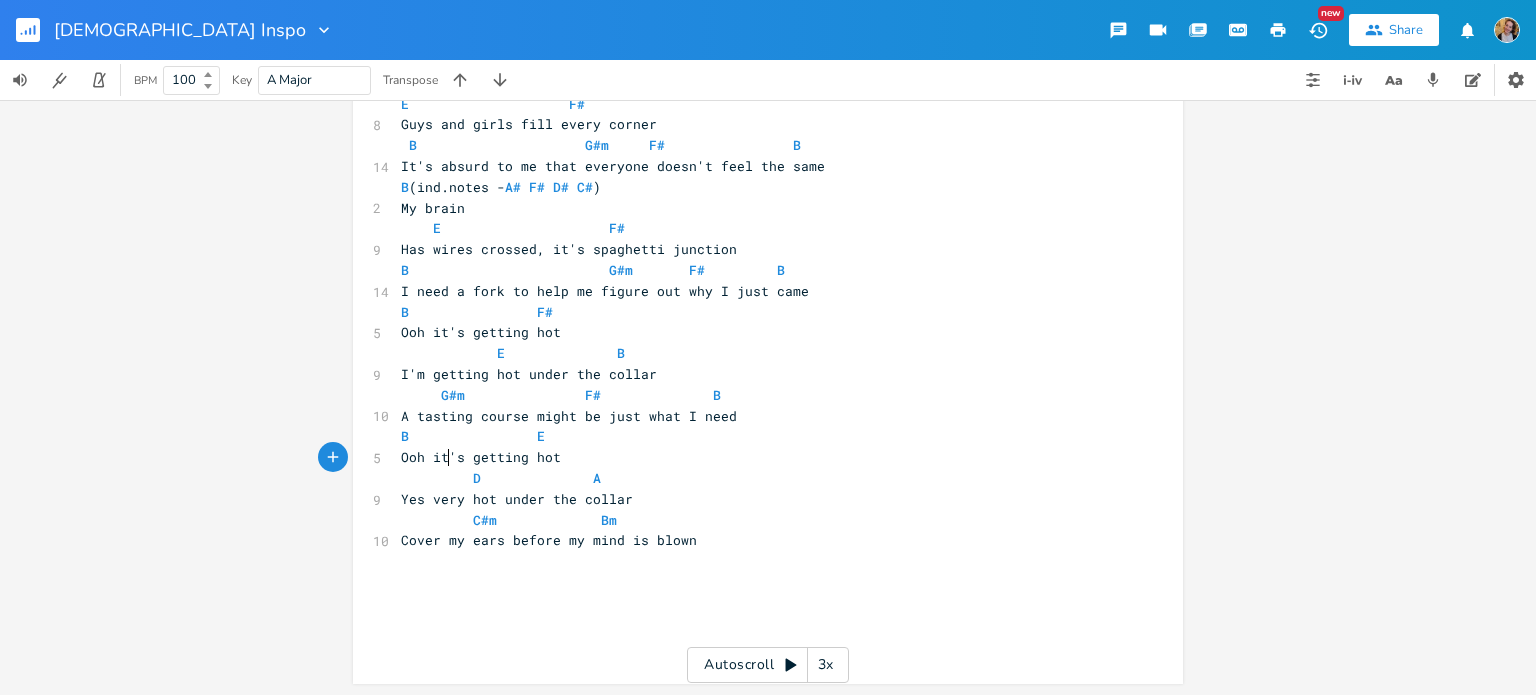 type on "'" 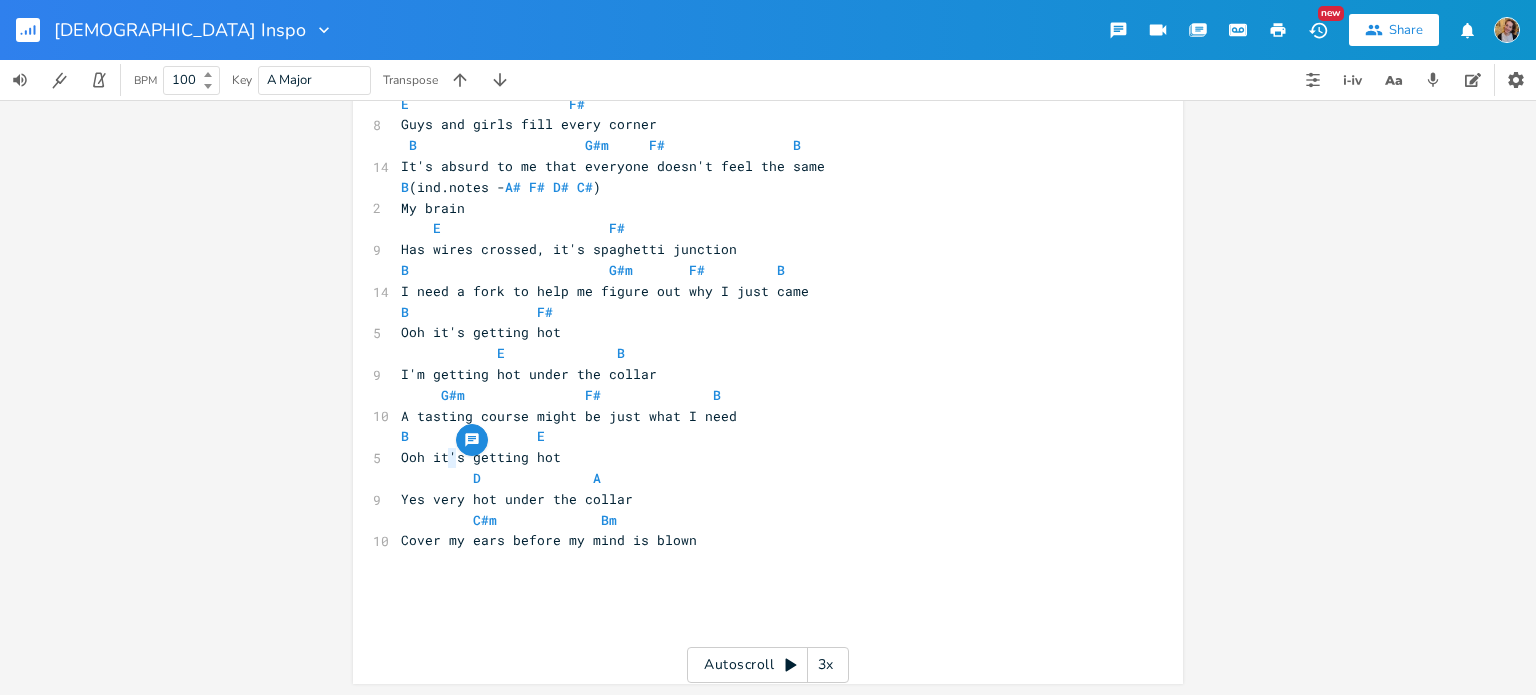 click on "Yes very hot under the collar" at bounding box center (517, 499) 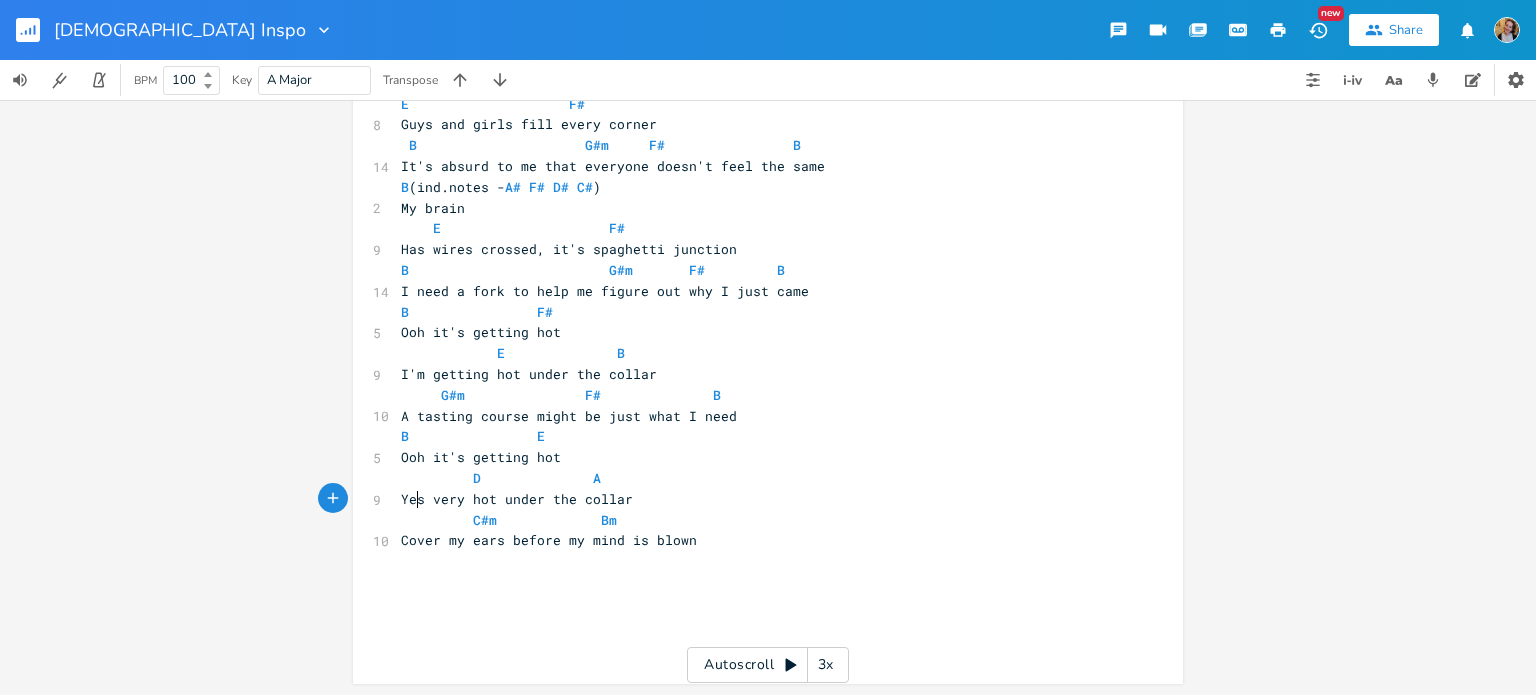 type on "Yes" 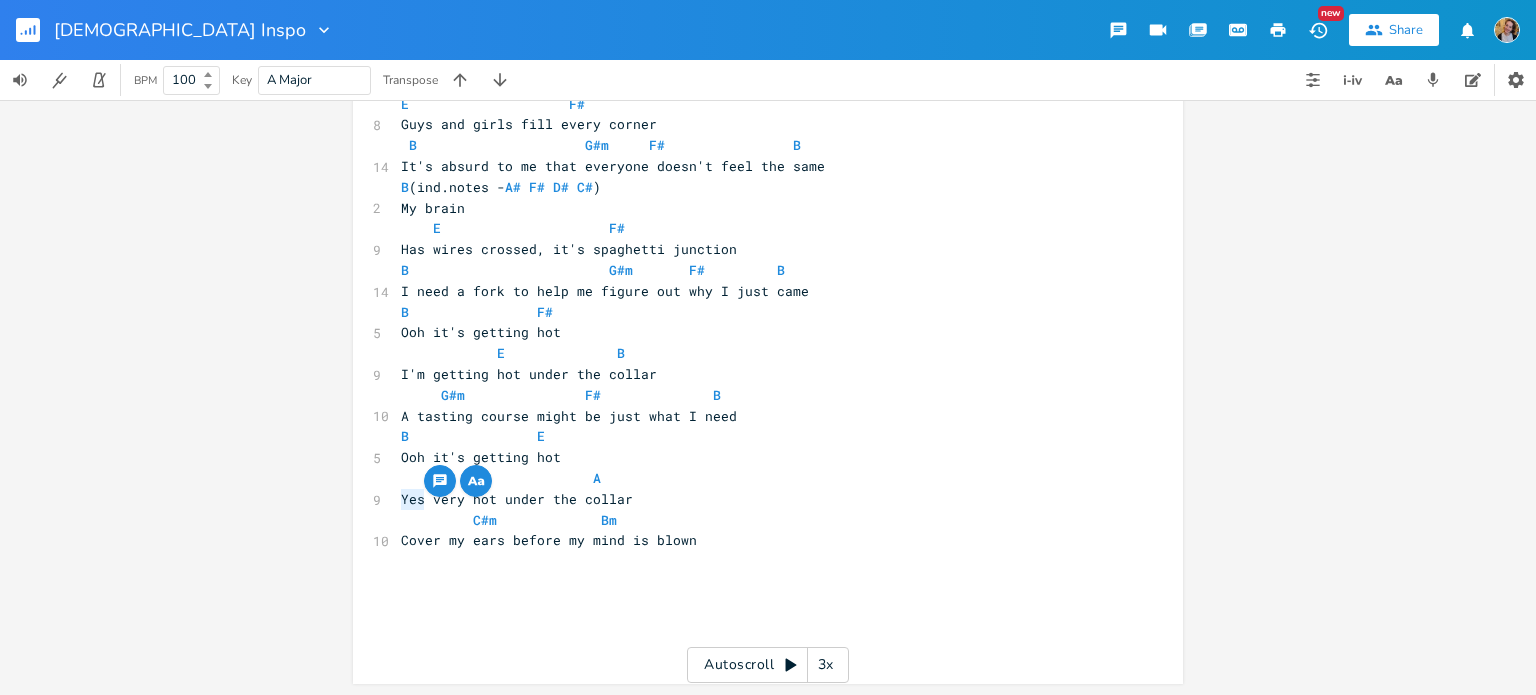 click on "B                  E" at bounding box center [758, 436] 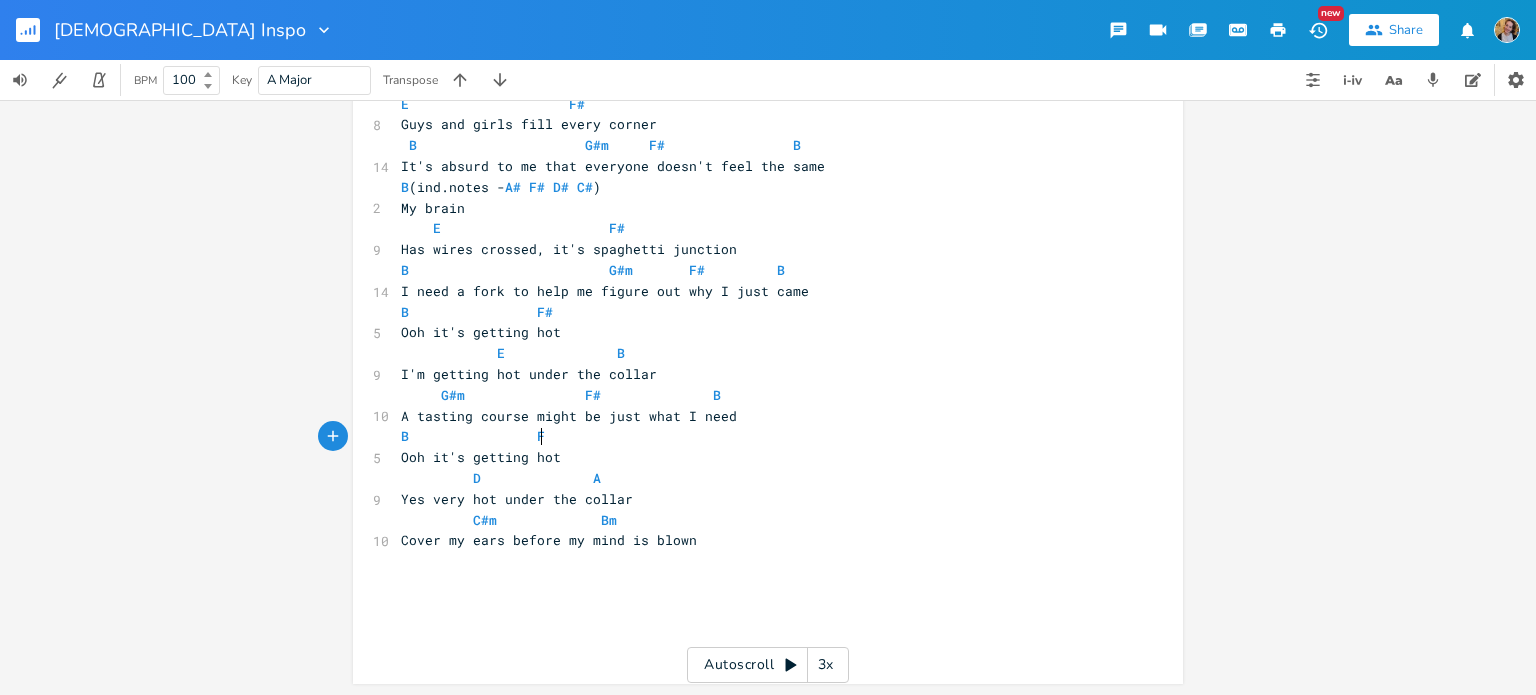type on "F#" 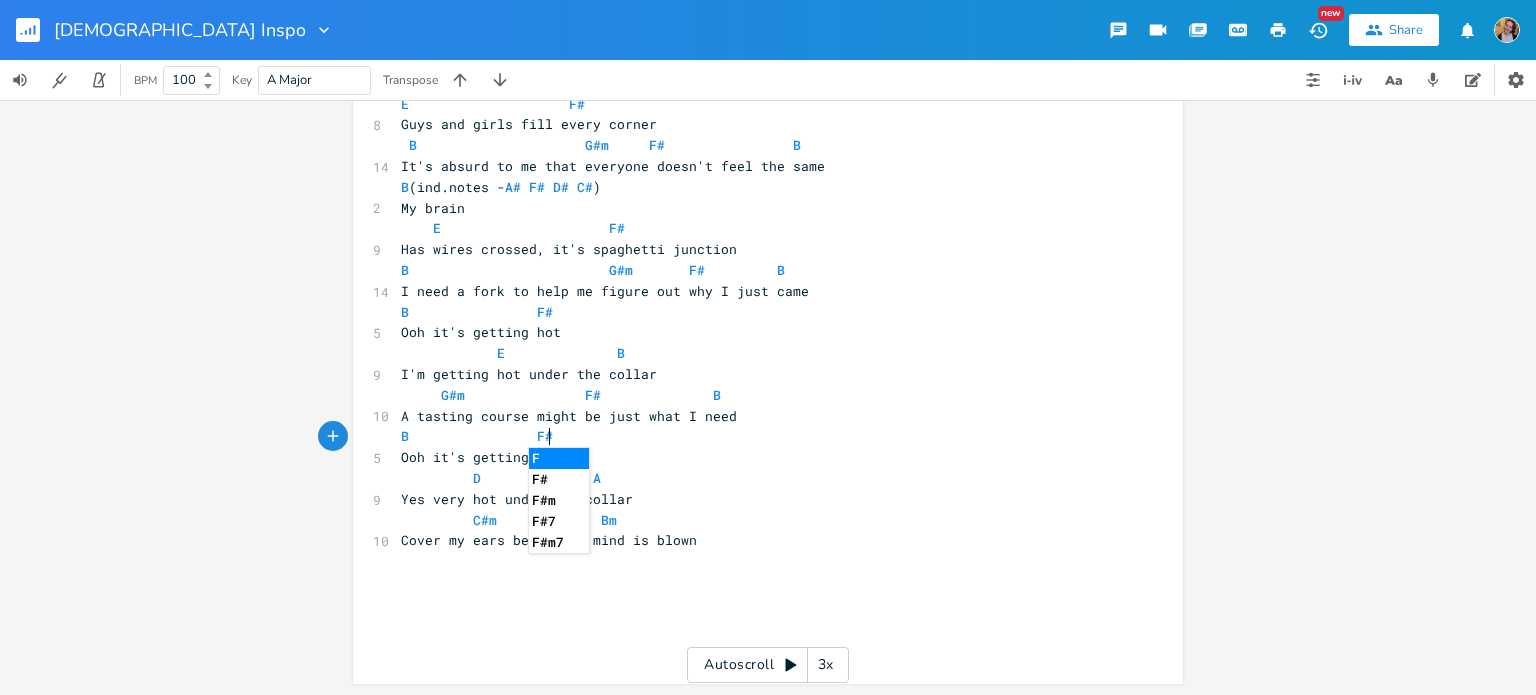 scroll, scrollTop: 0, scrollLeft: 14, axis: horizontal 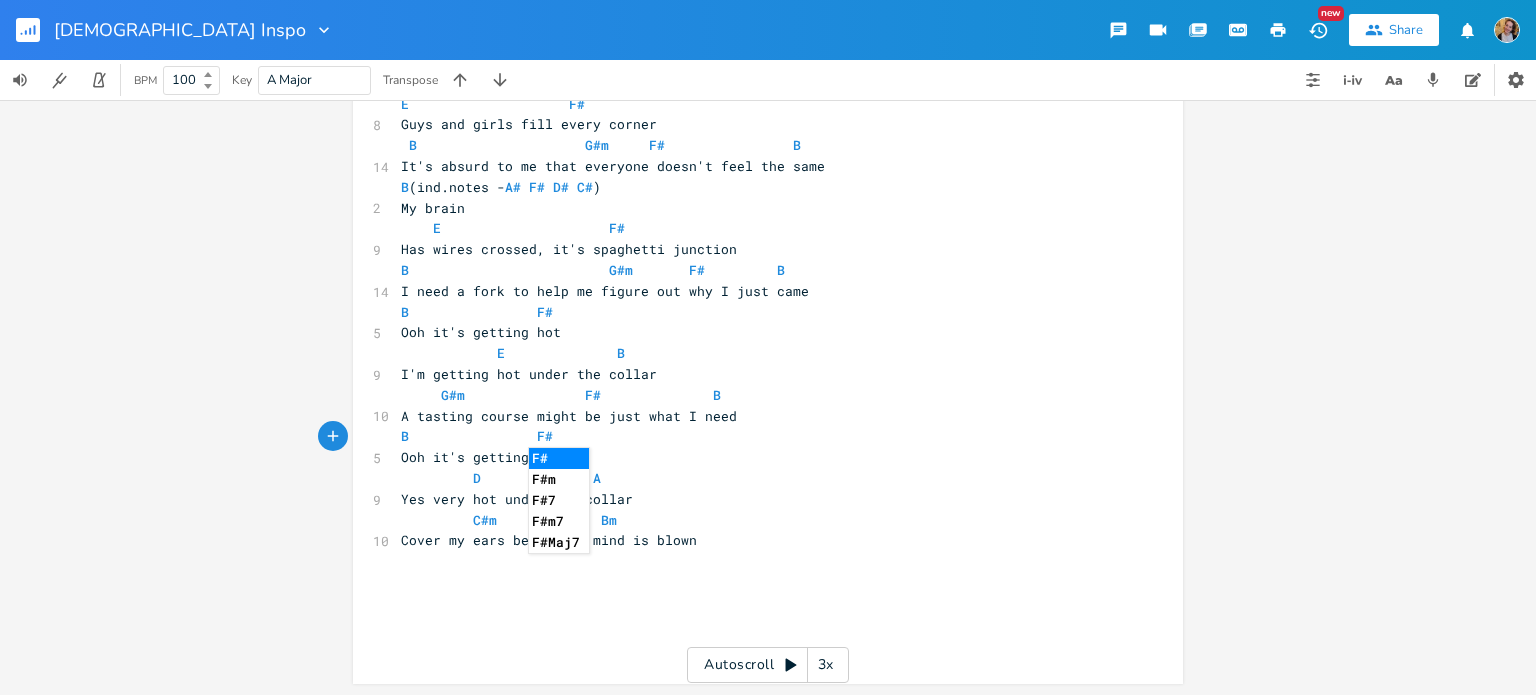 click on "D                A" at bounding box center [501, 478] 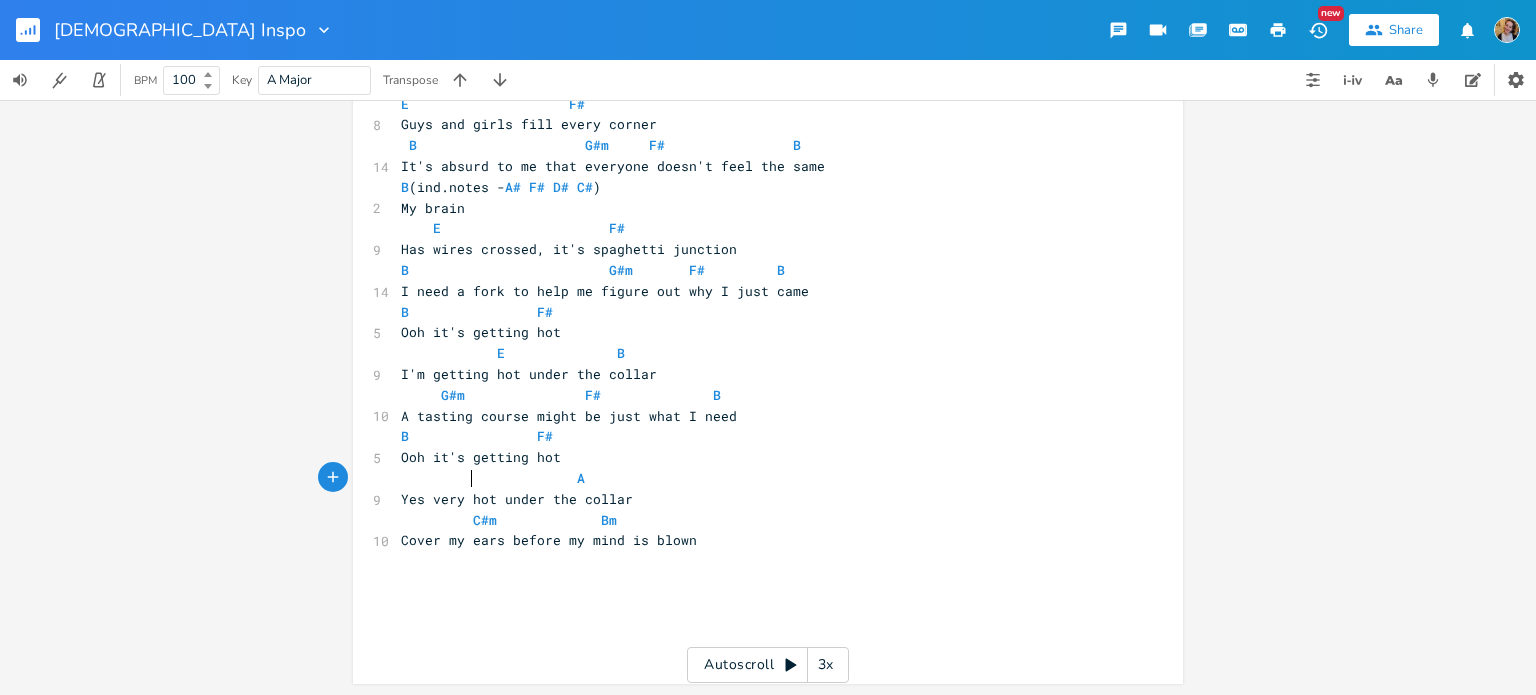 type on "E" 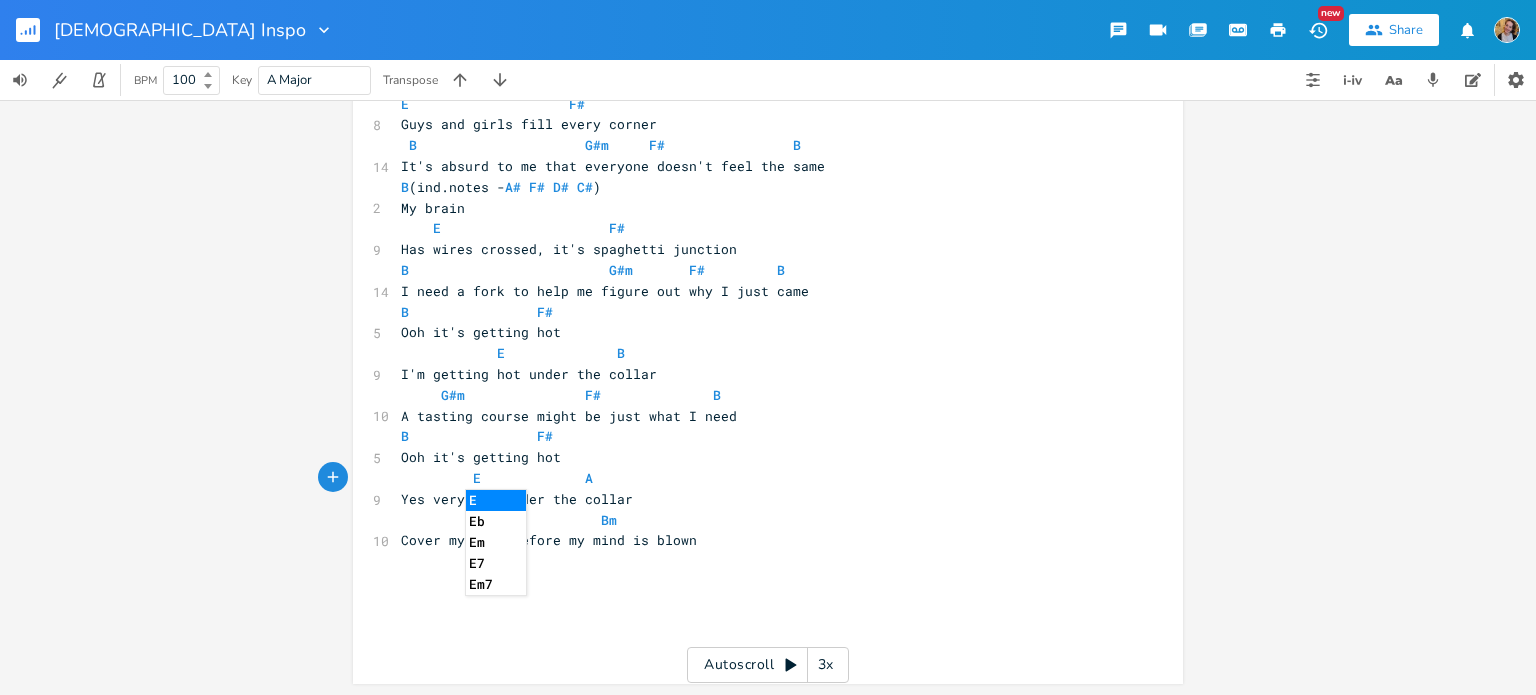 click on "E               A" at bounding box center (758, 478) 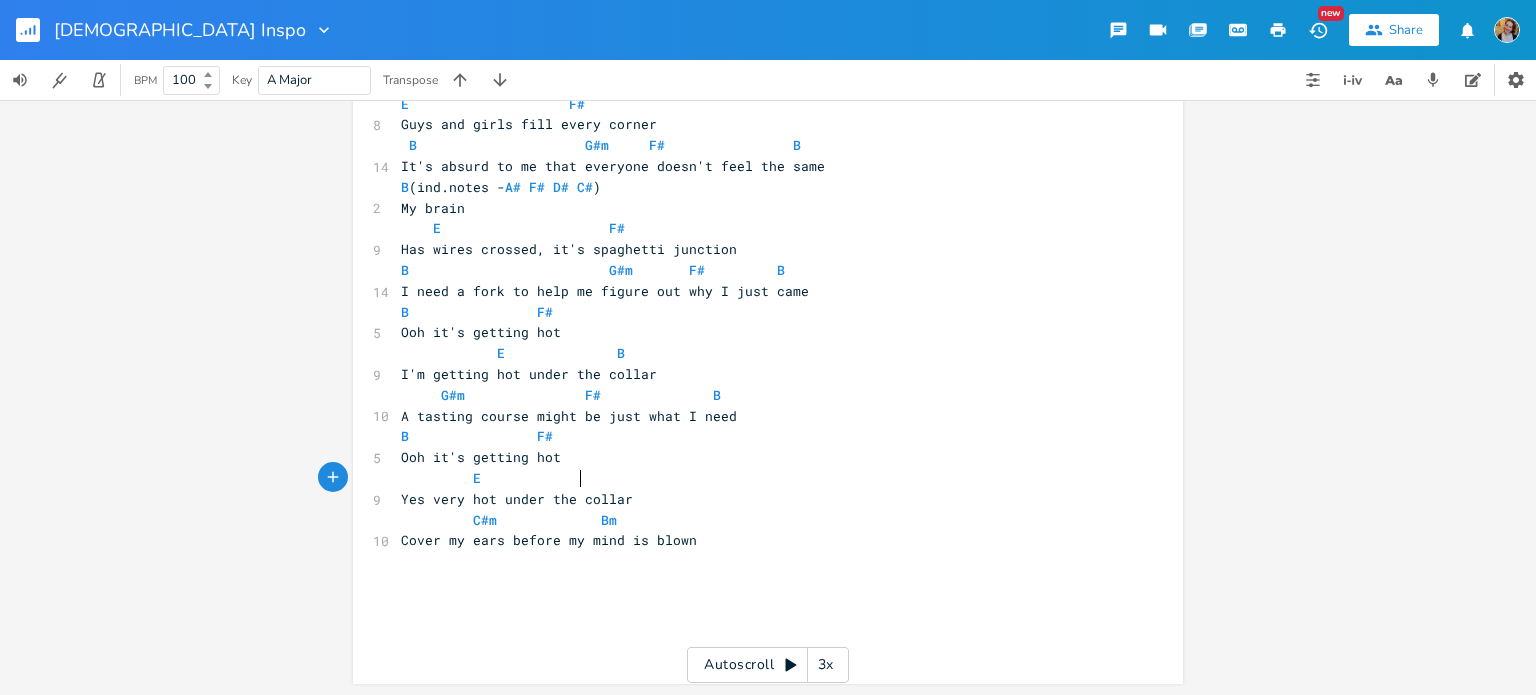 type on "B" 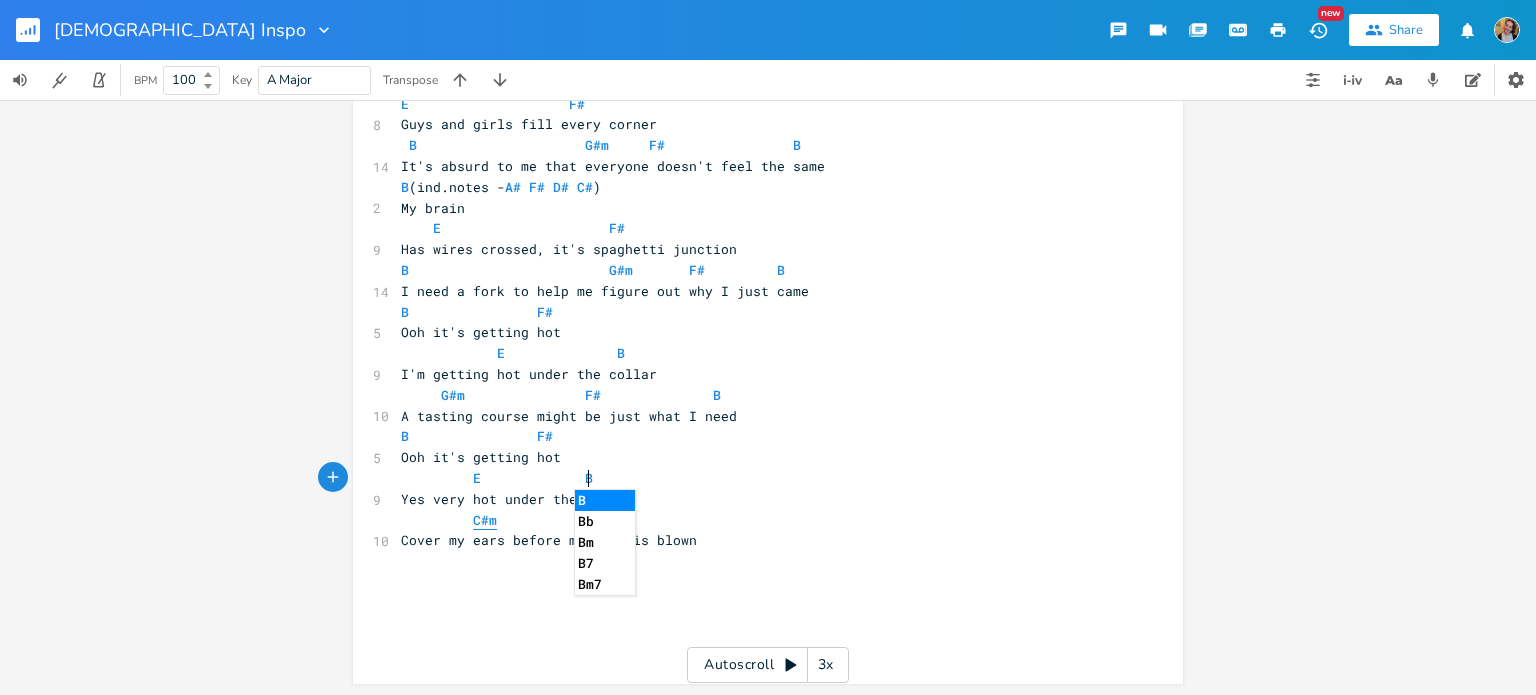 click on "C#m" at bounding box center [485, 520] 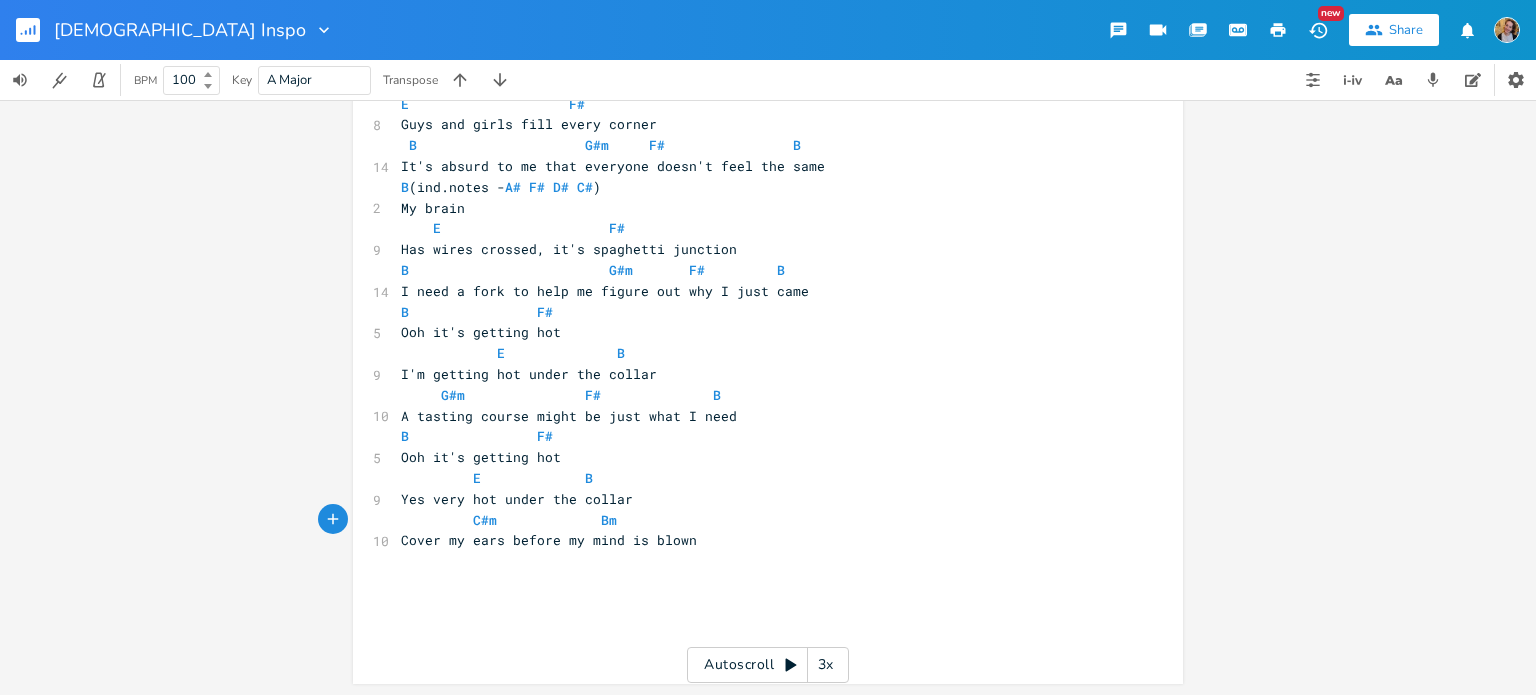 click on "C#m               Bm" at bounding box center [545, 520] 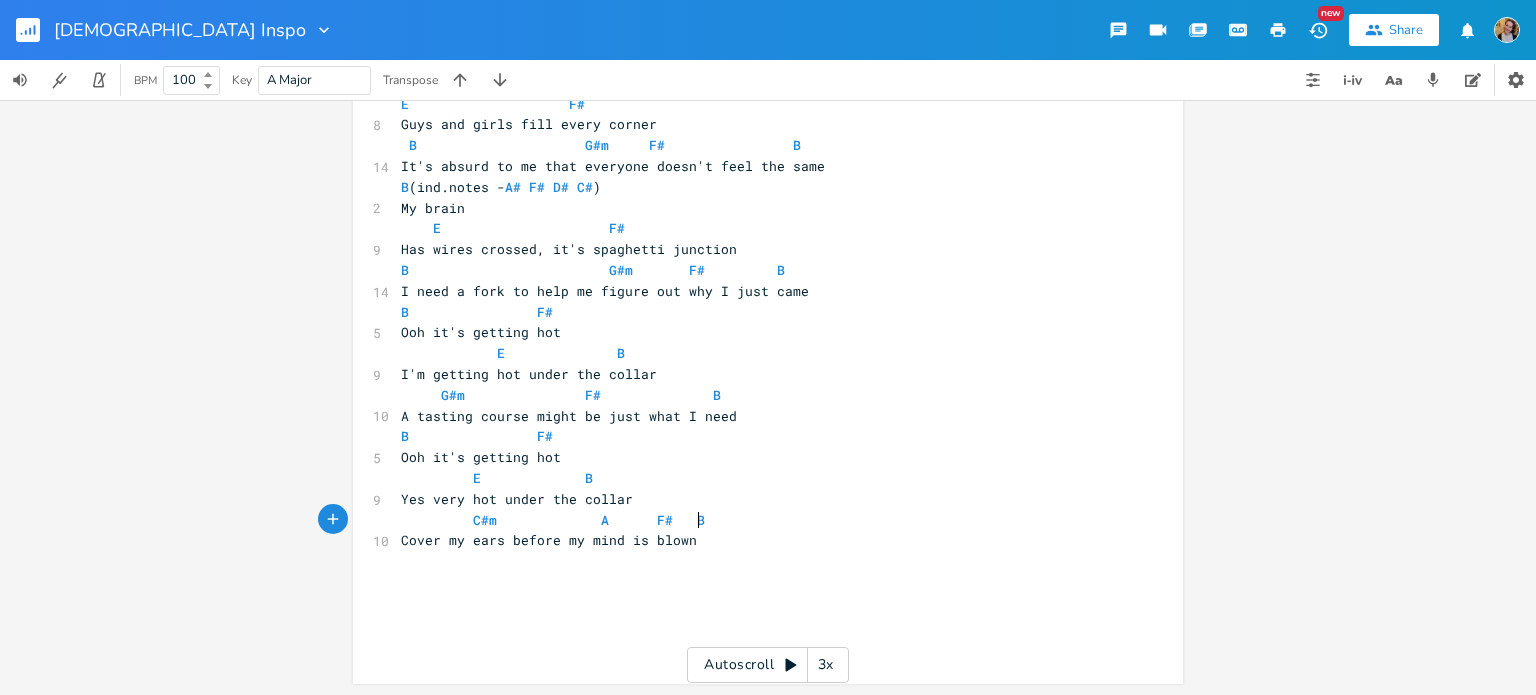 scroll, scrollTop: 0, scrollLeft: 64, axis: horizontal 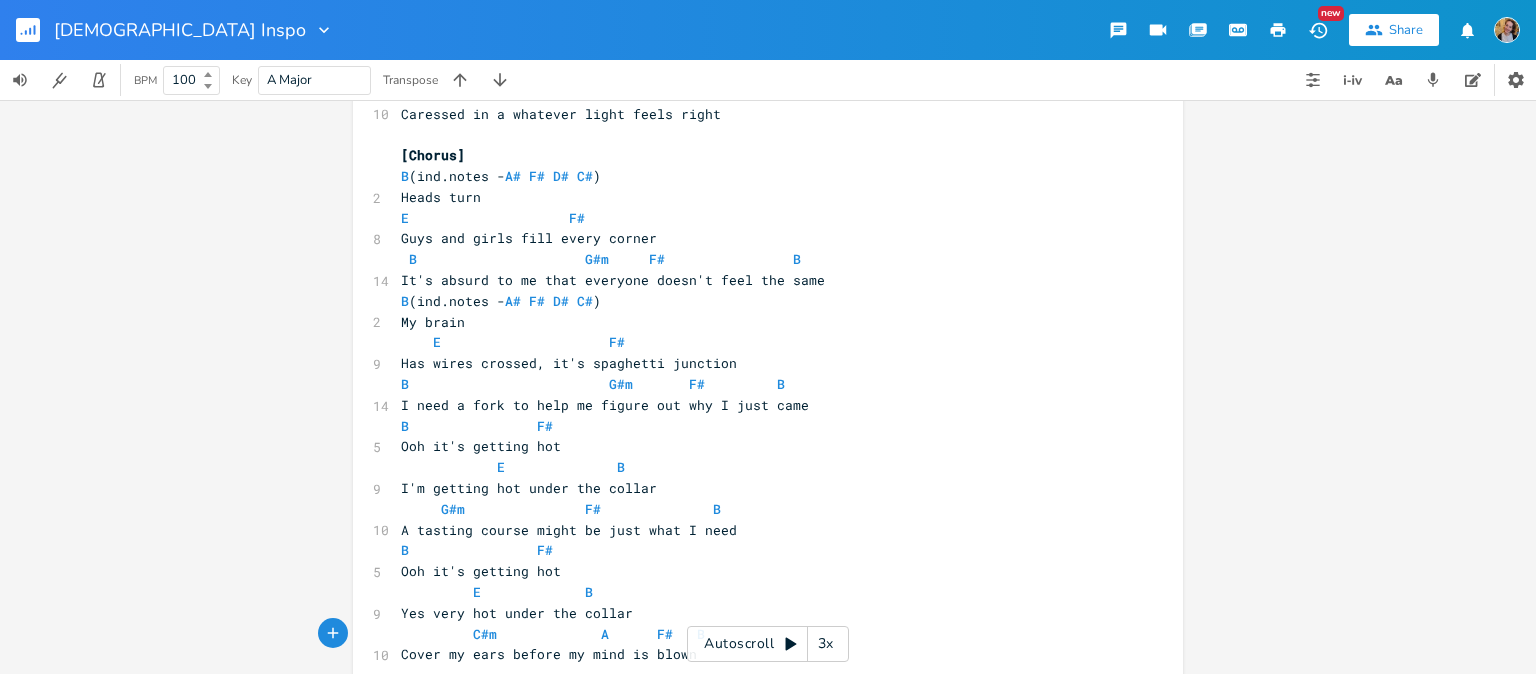 type on "A      F#   B" 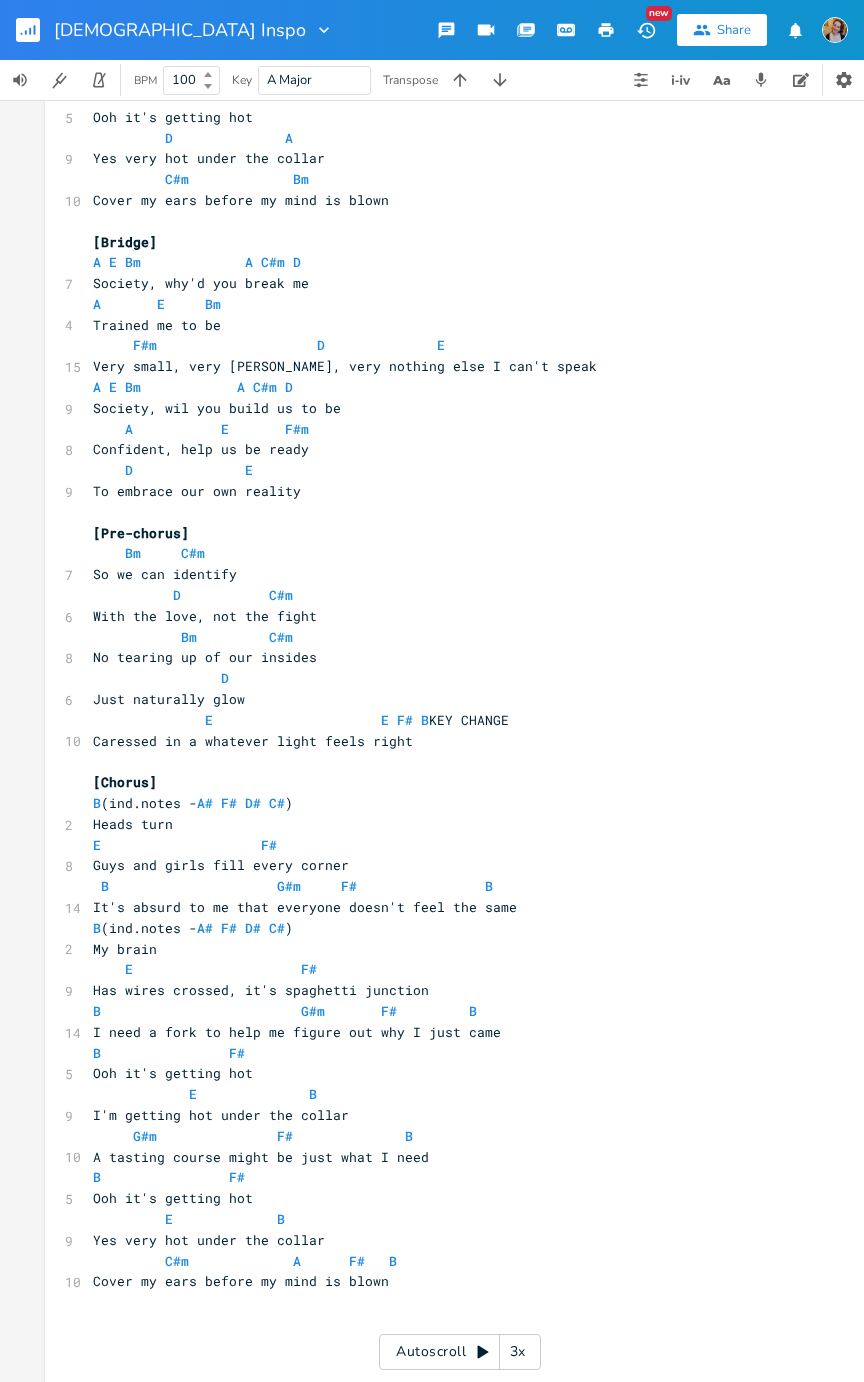scroll, scrollTop: 1932, scrollLeft: 0, axis: vertical 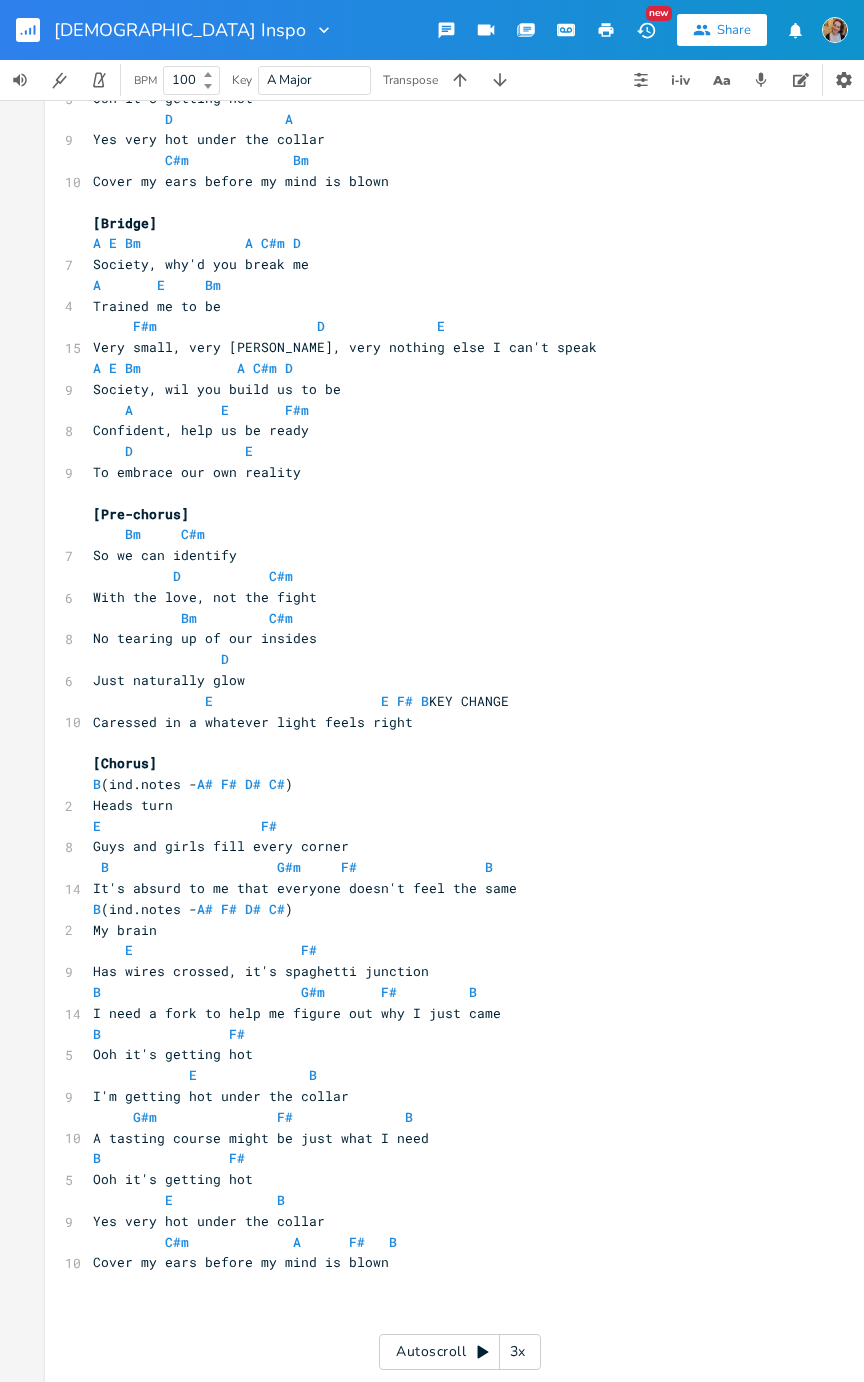 click on "[DEMOGRAPHIC_DATA] Inspo" at bounding box center [167, 30] 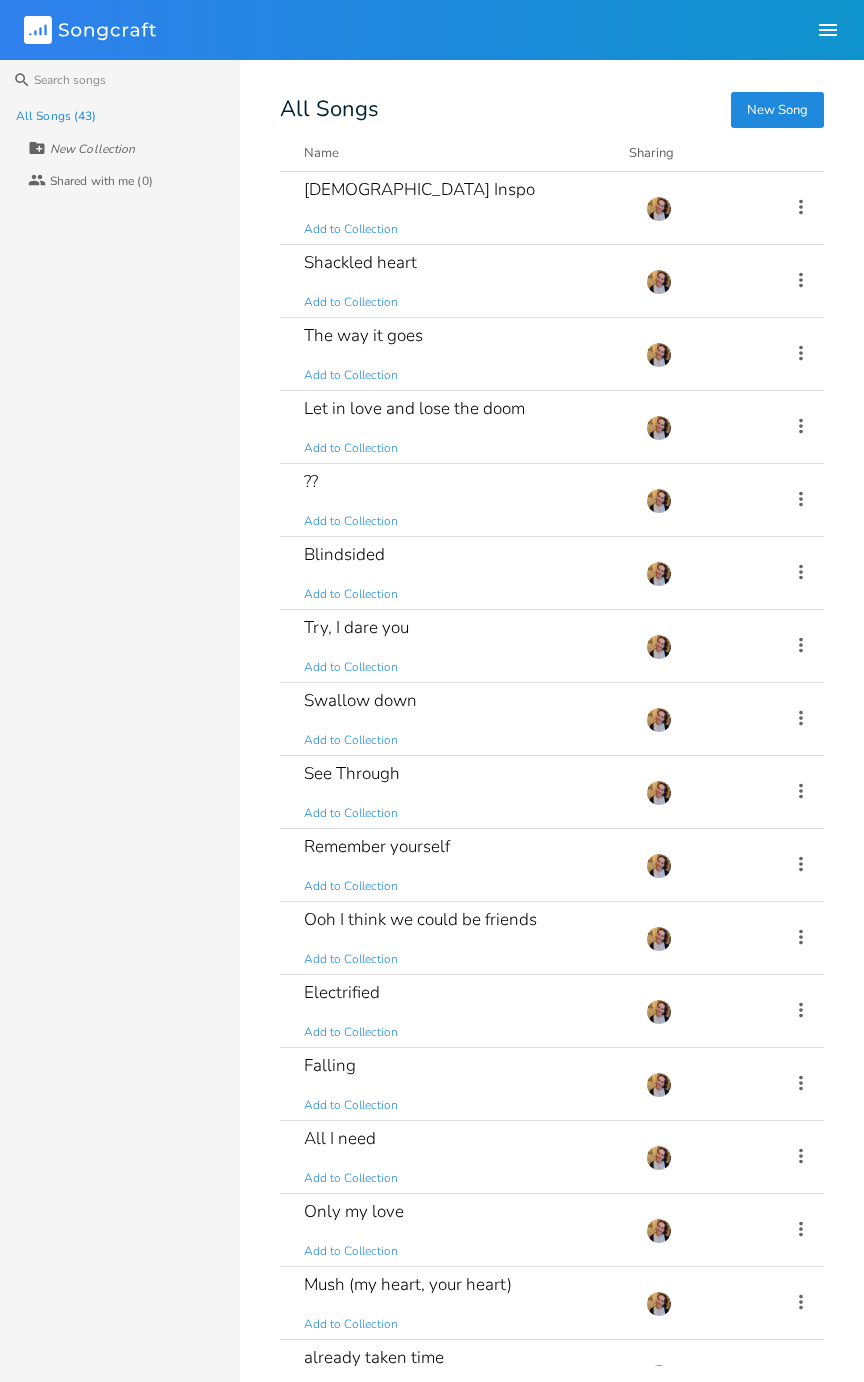click on "The way it goes Add to Collection" at bounding box center [463, 354] 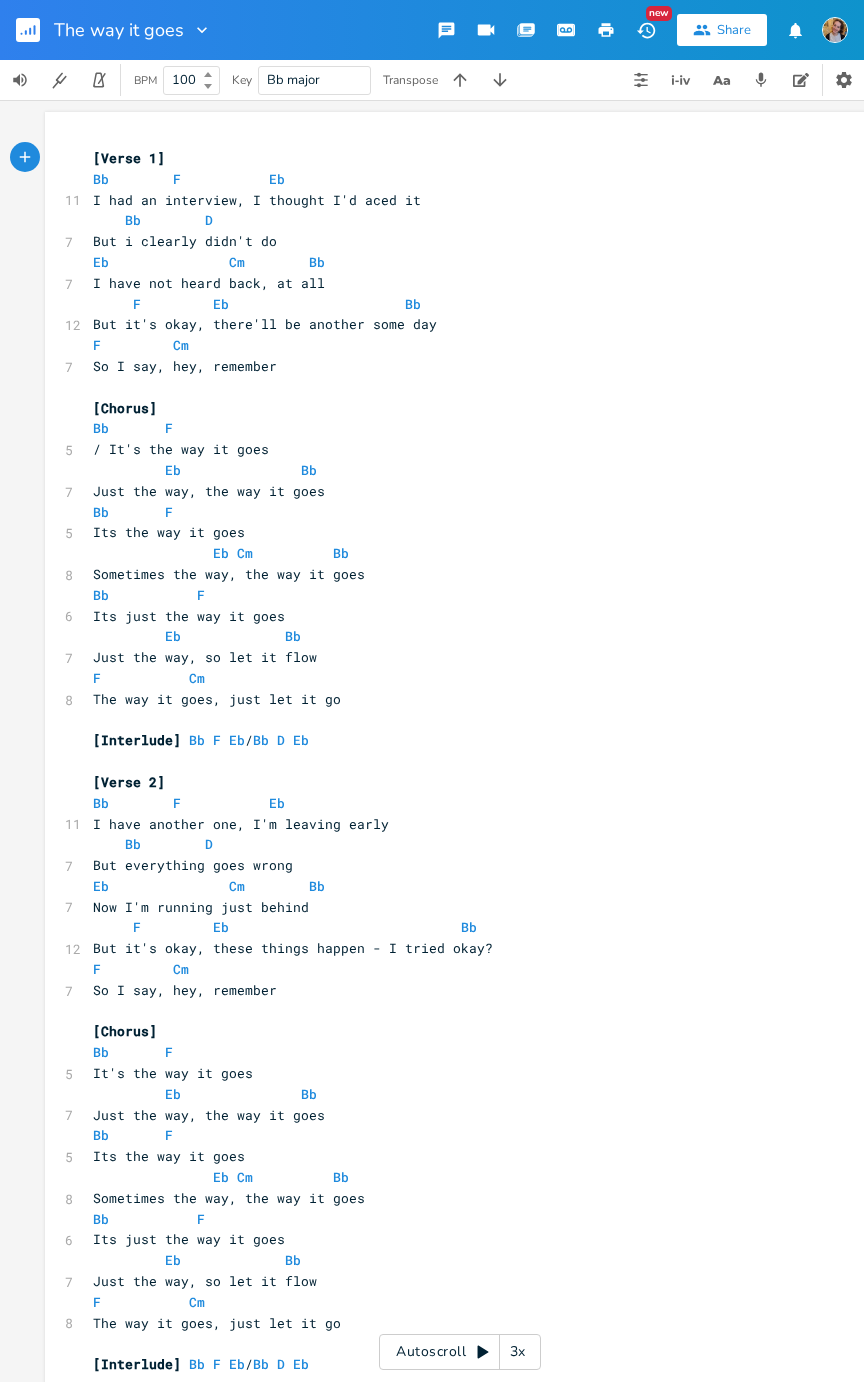click 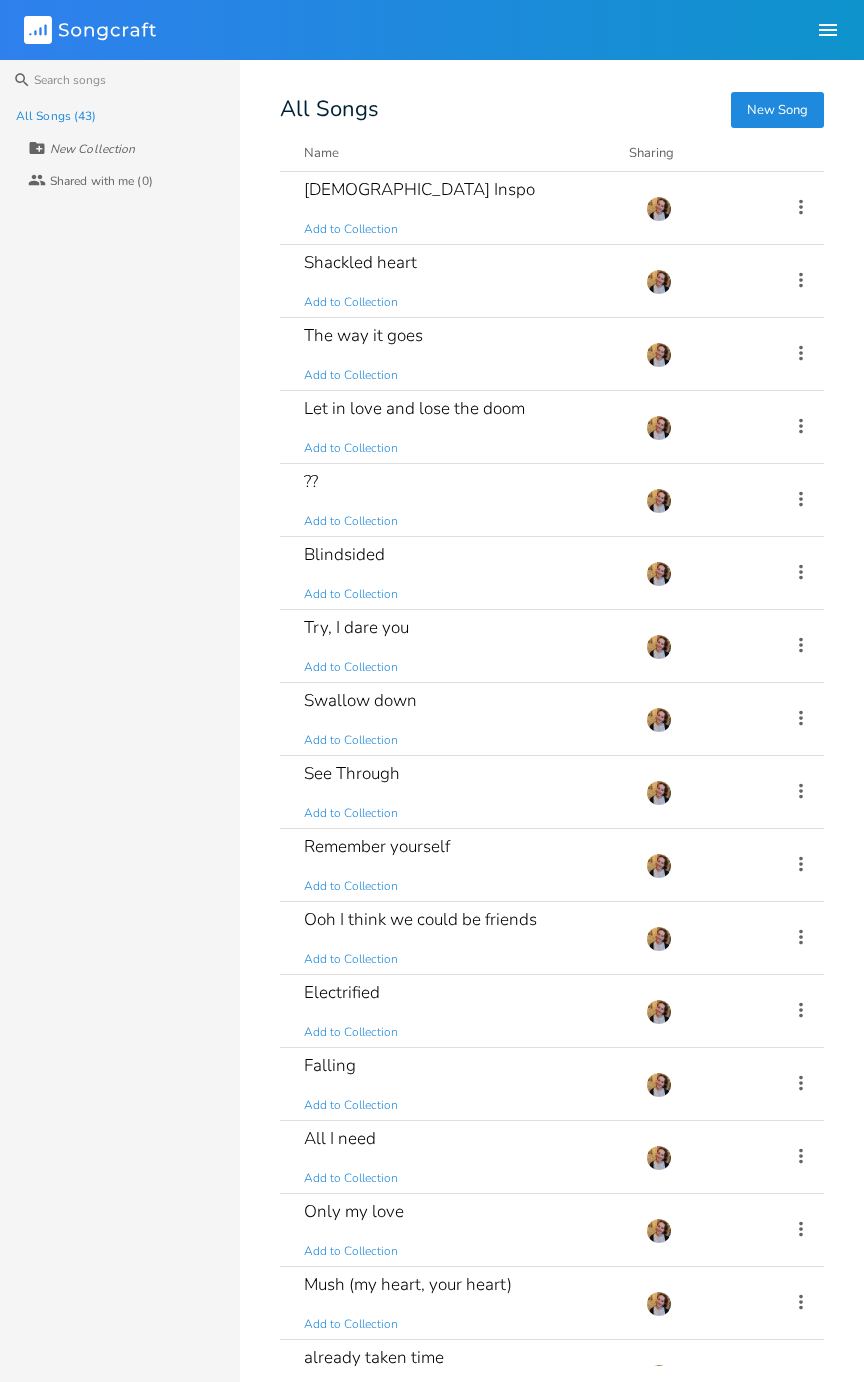 click on "Let in love and lose the doom Add to Collection" at bounding box center (463, 427) 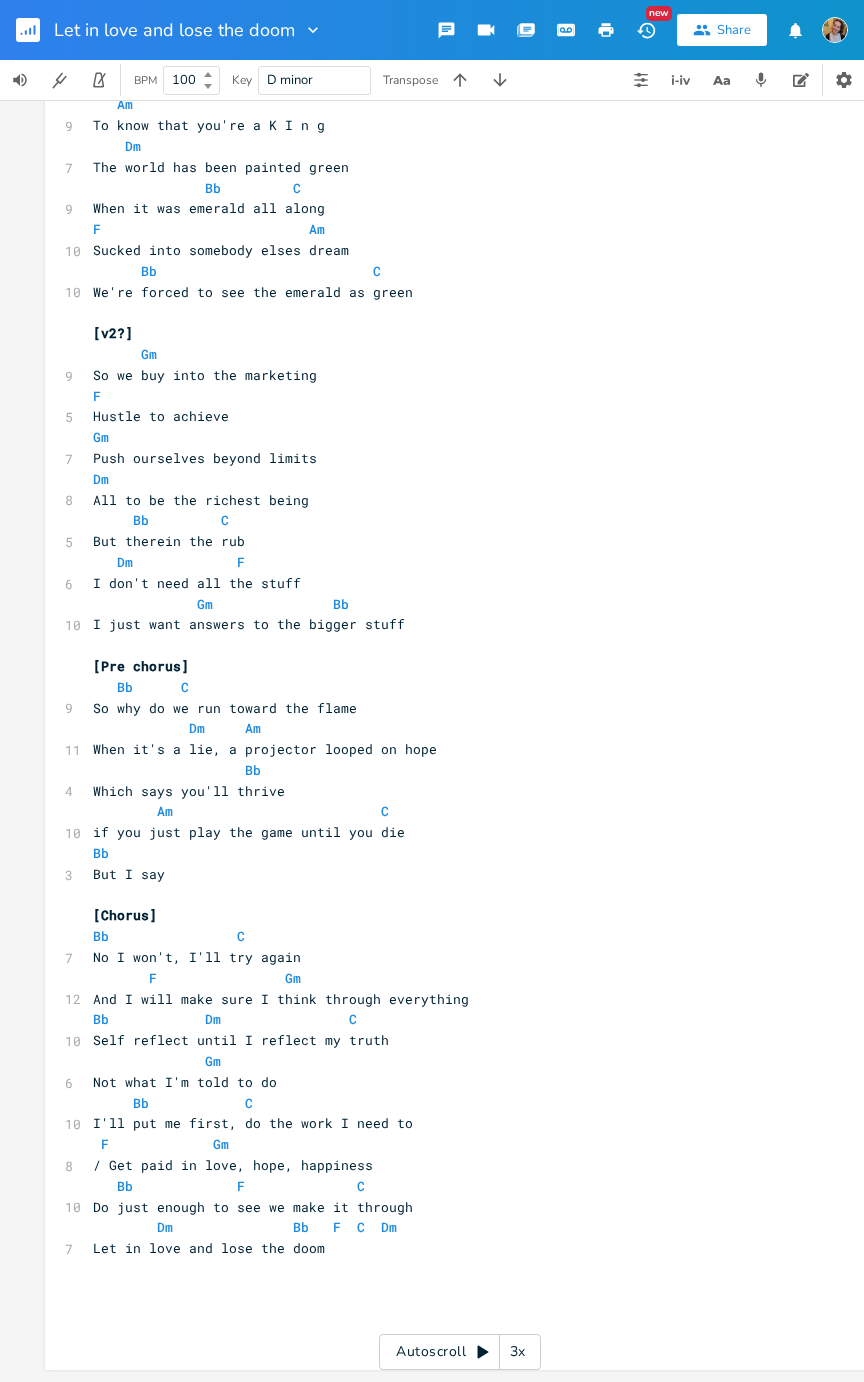 scroll, scrollTop: 128, scrollLeft: 0, axis: vertical 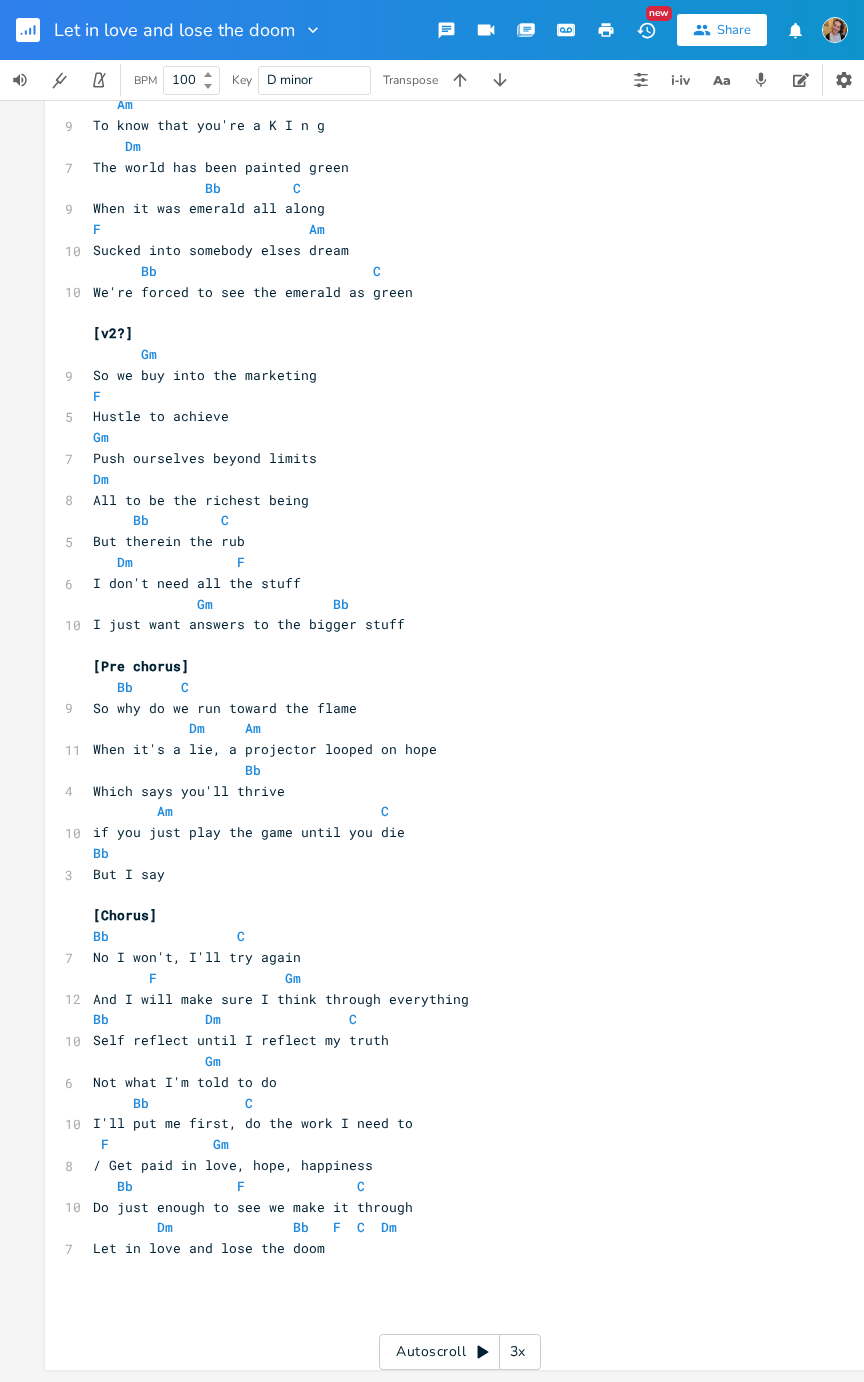 click on "Do just enough to see we make it through" at bounding box center (253, 1207) 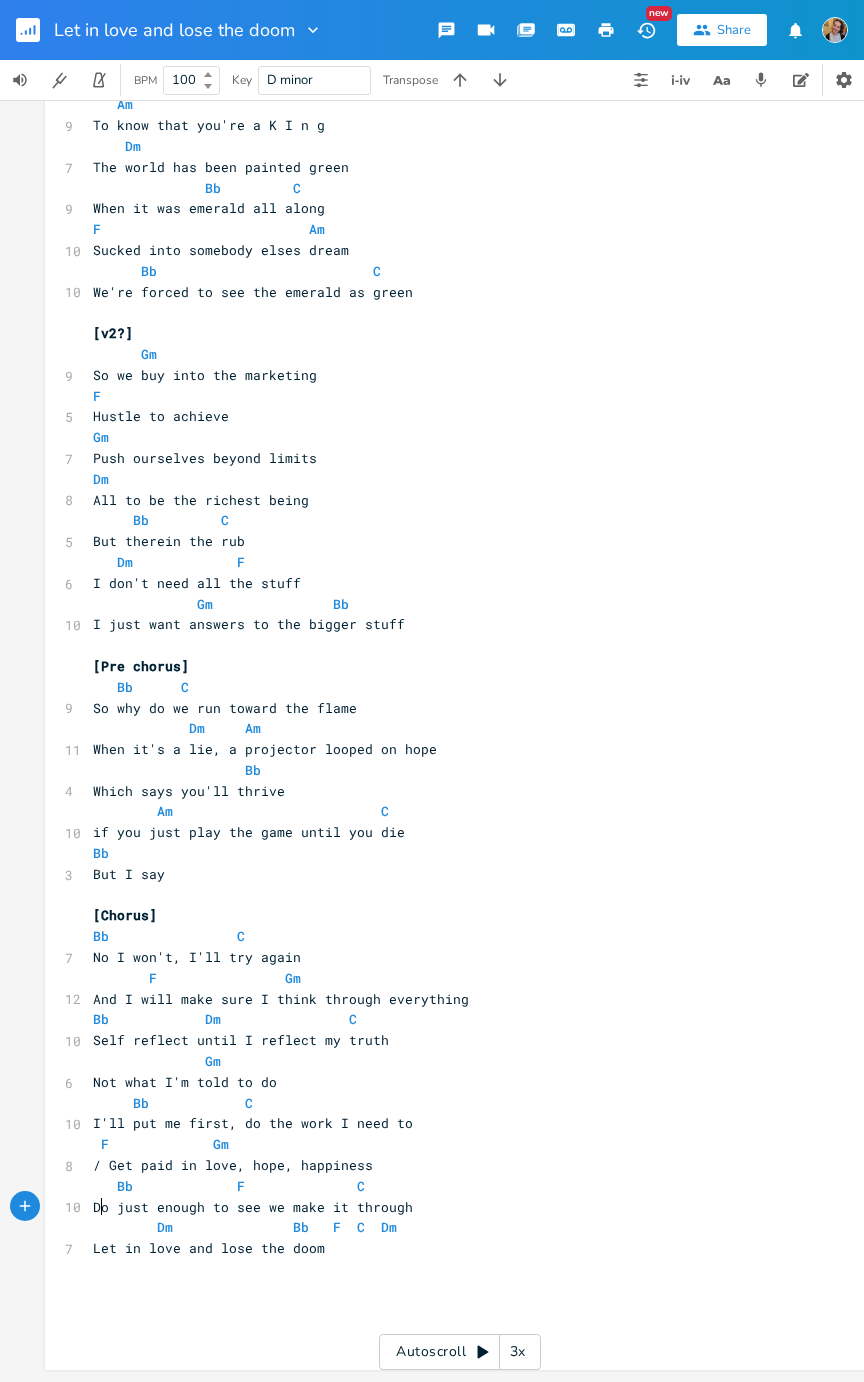 click on "Do just enough to see we make it through" at bounding box center [253, 1207] 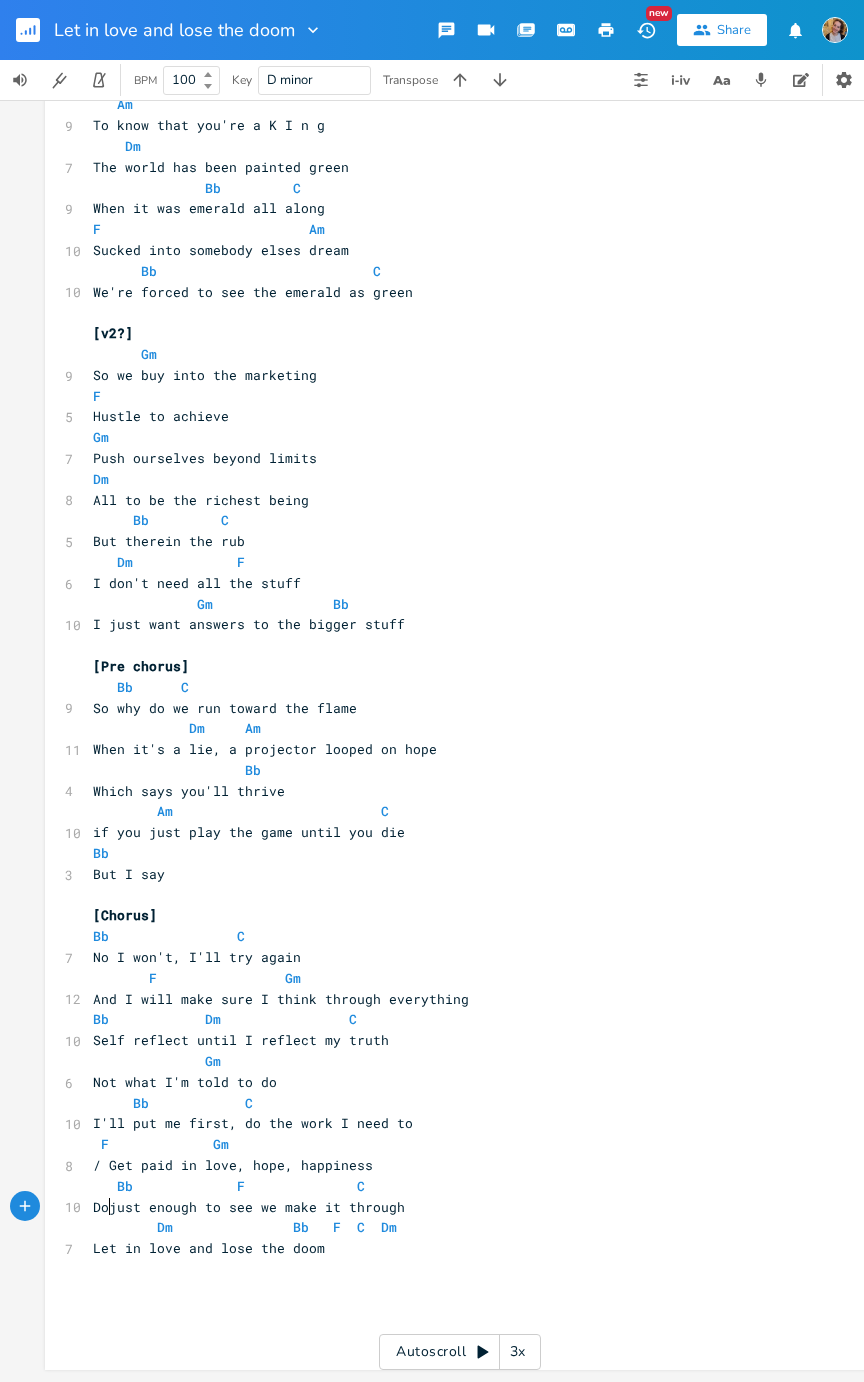 type on "_" 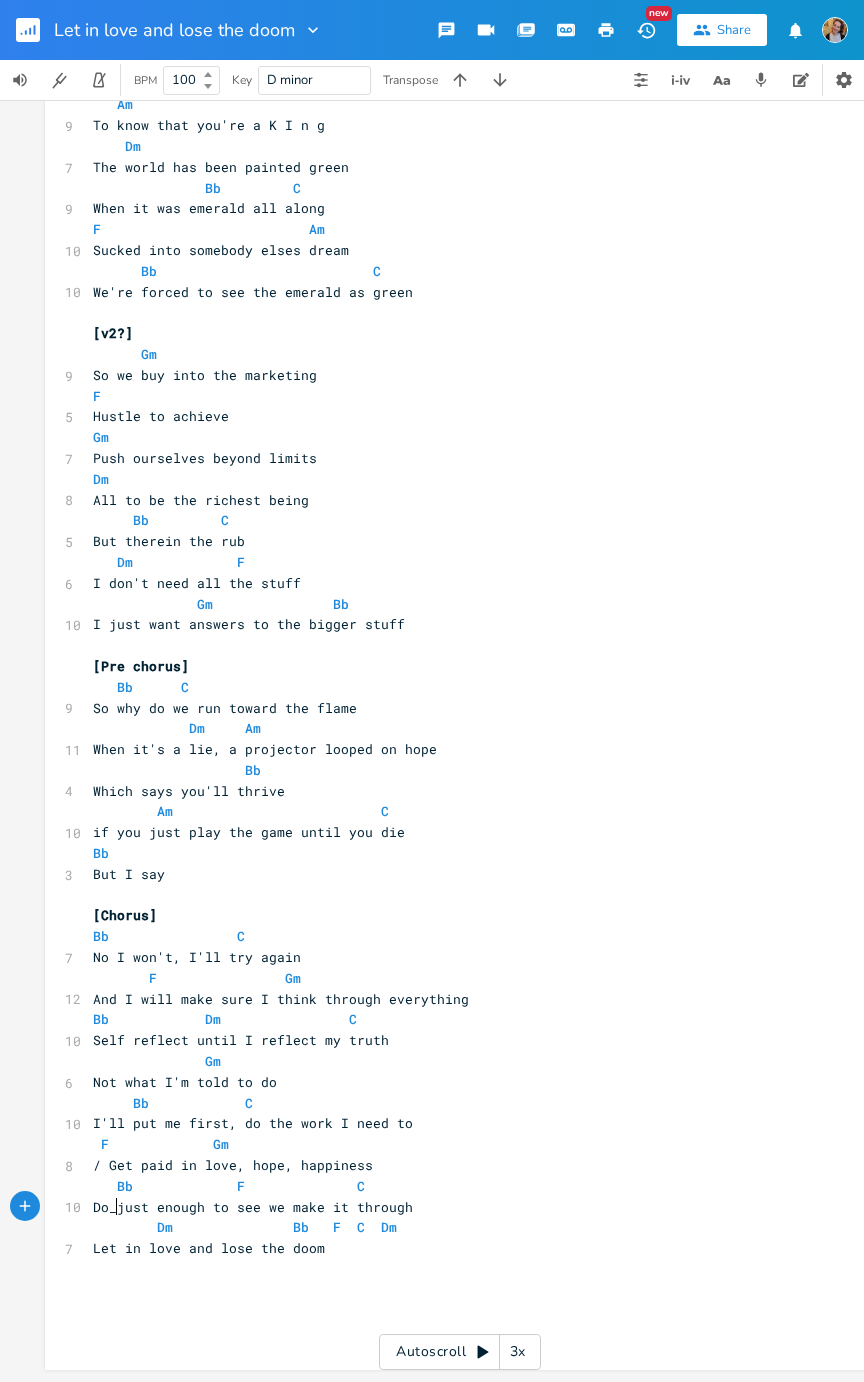 scroll, scrollTop: 0, scrollLeft: 5, axis: horizontal 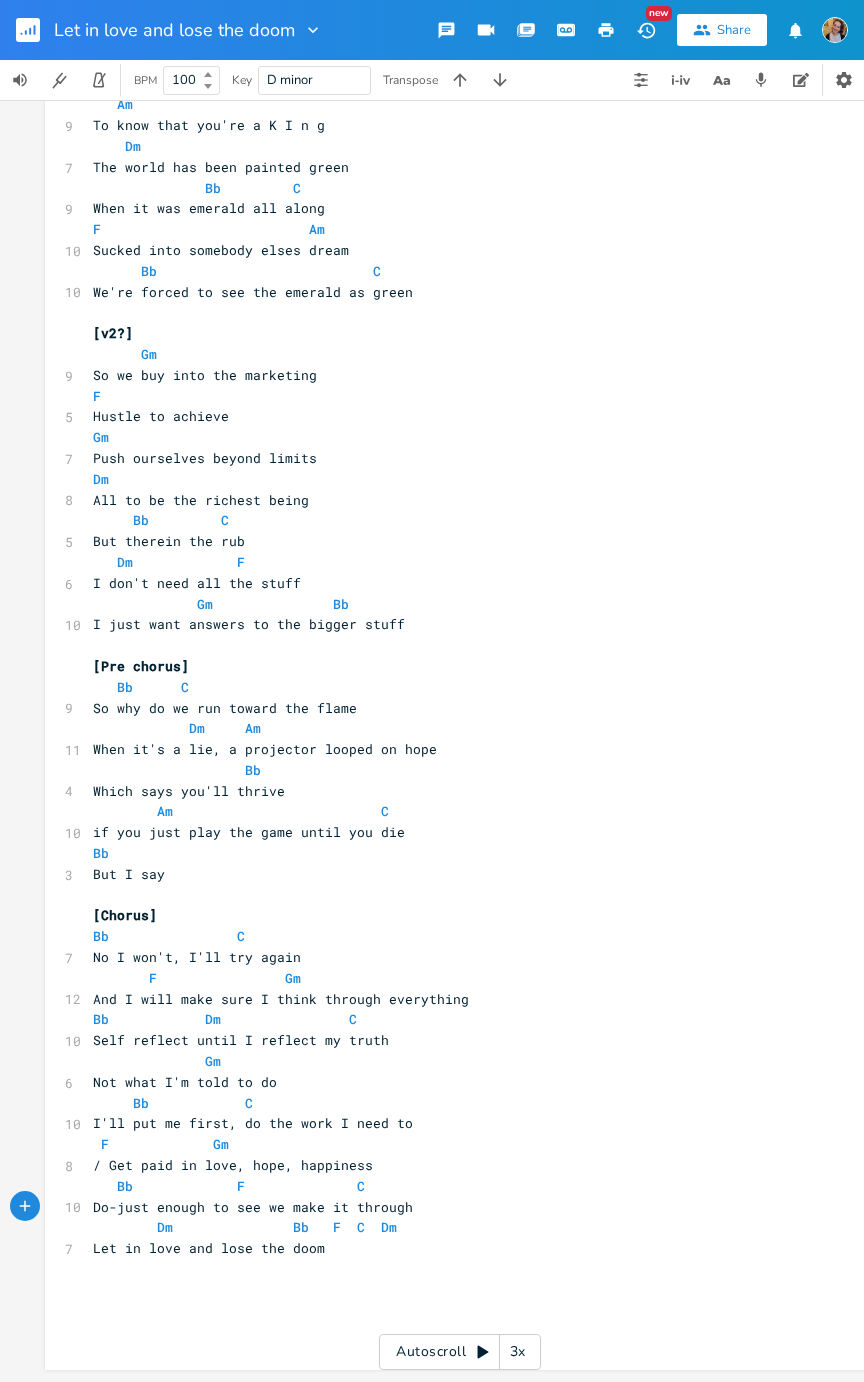 type on "-" 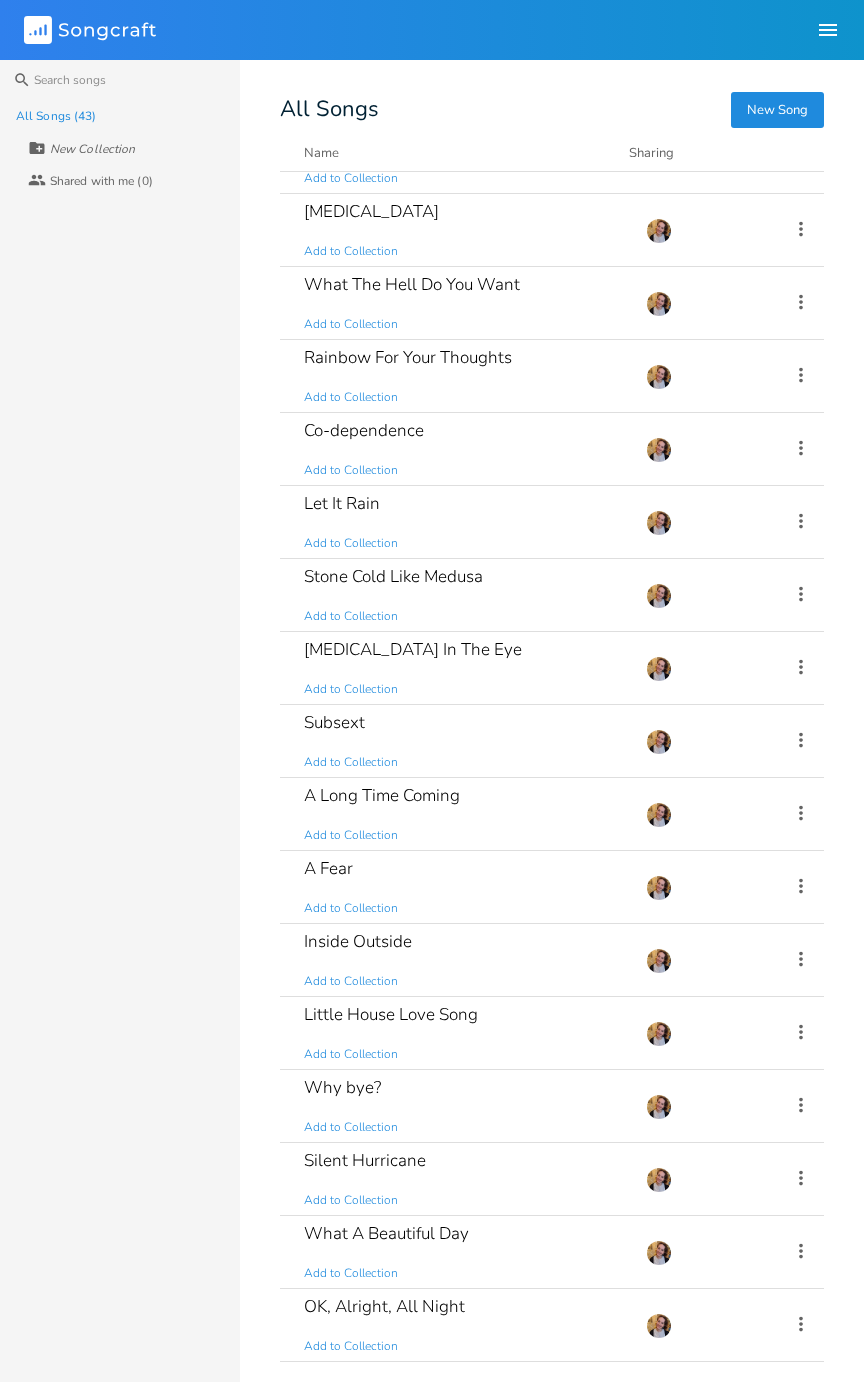scroll, scrollTop: 1936, scrollLeft: 0, axis: vertical 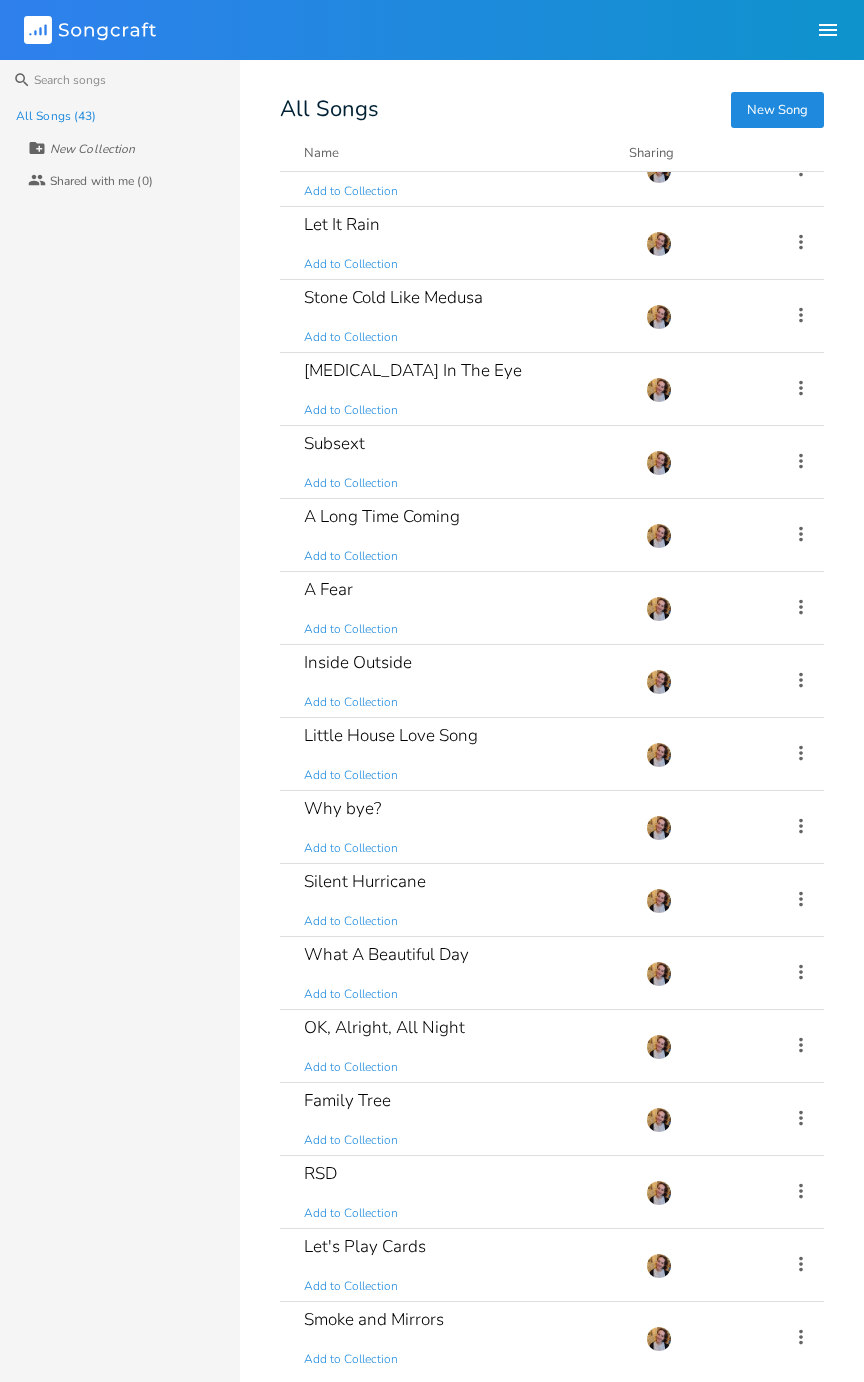 click on "Why bye? Add to Collection" at bounding box center [463, 827] 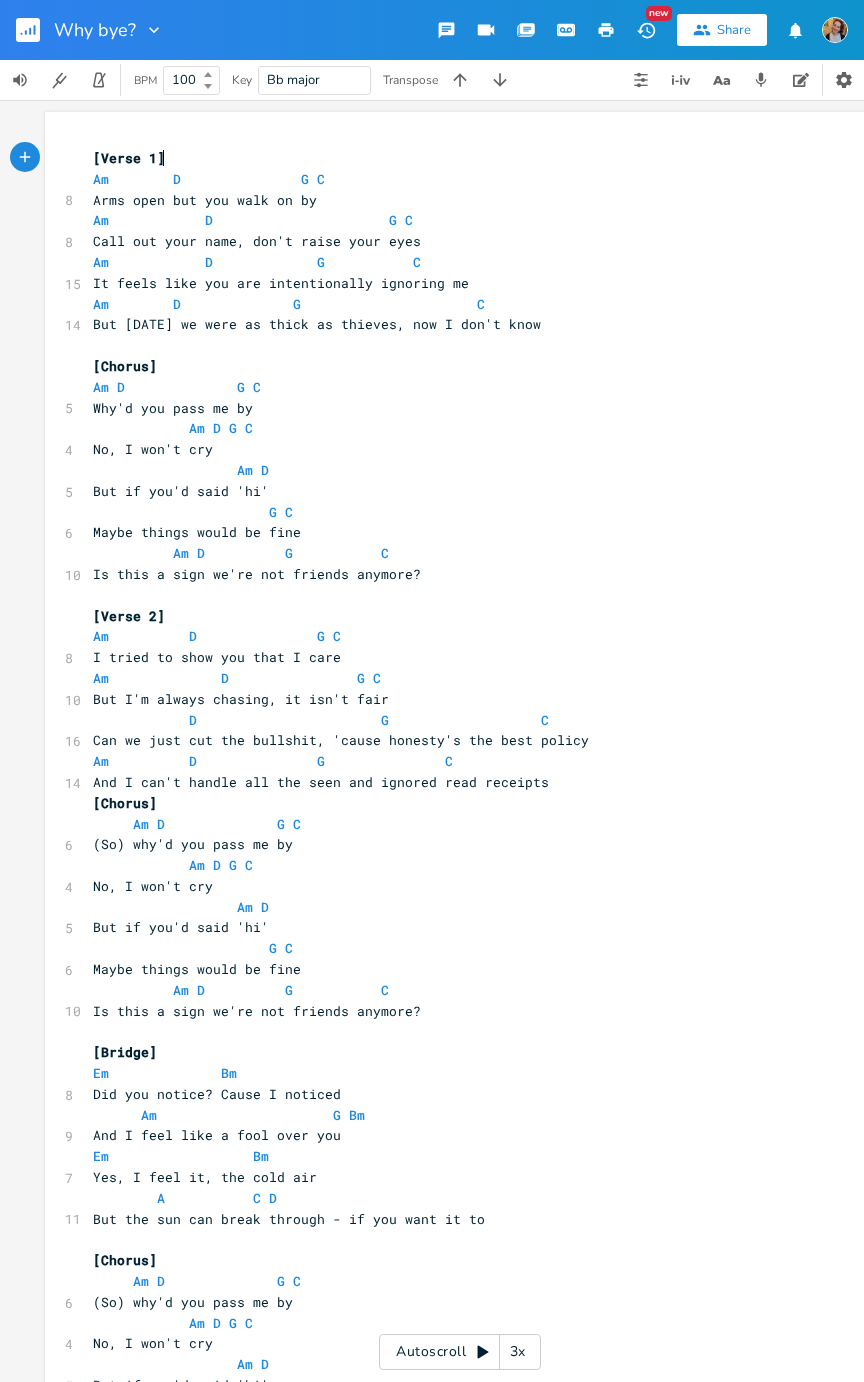click 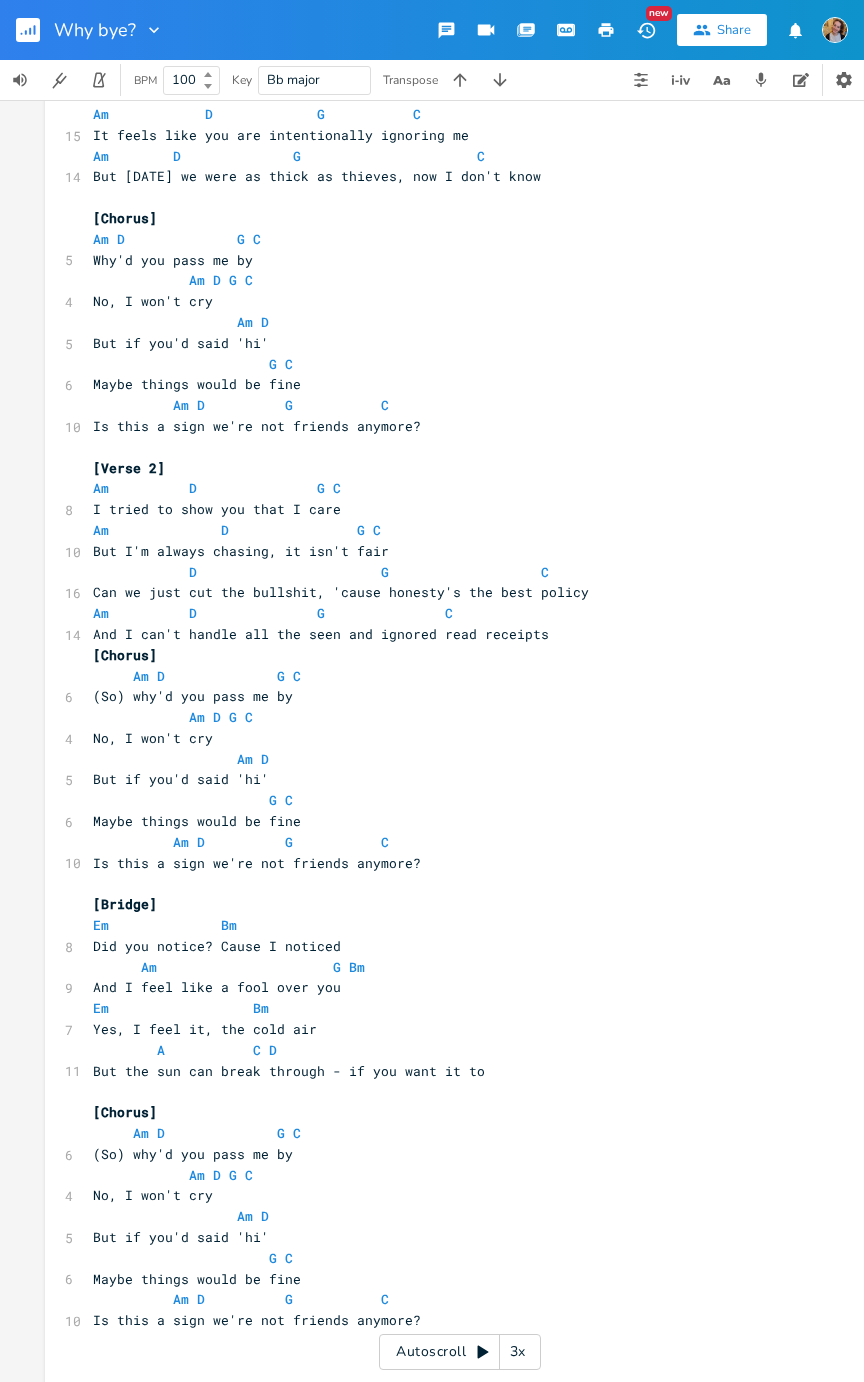 scroll, scrollTop: 232, scrollLeft: 0, axis: vertical 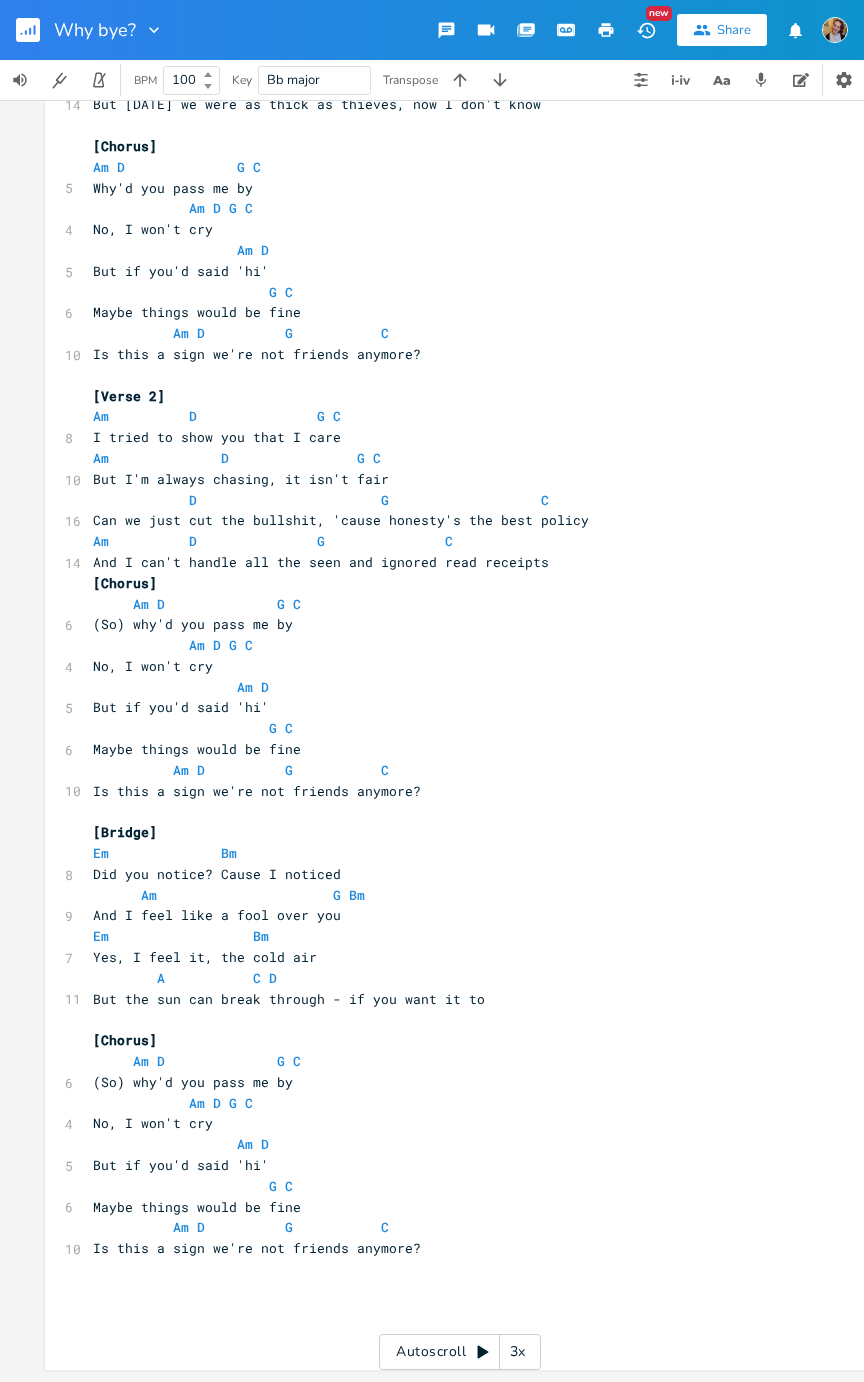 click at bounding box center [109, 500] 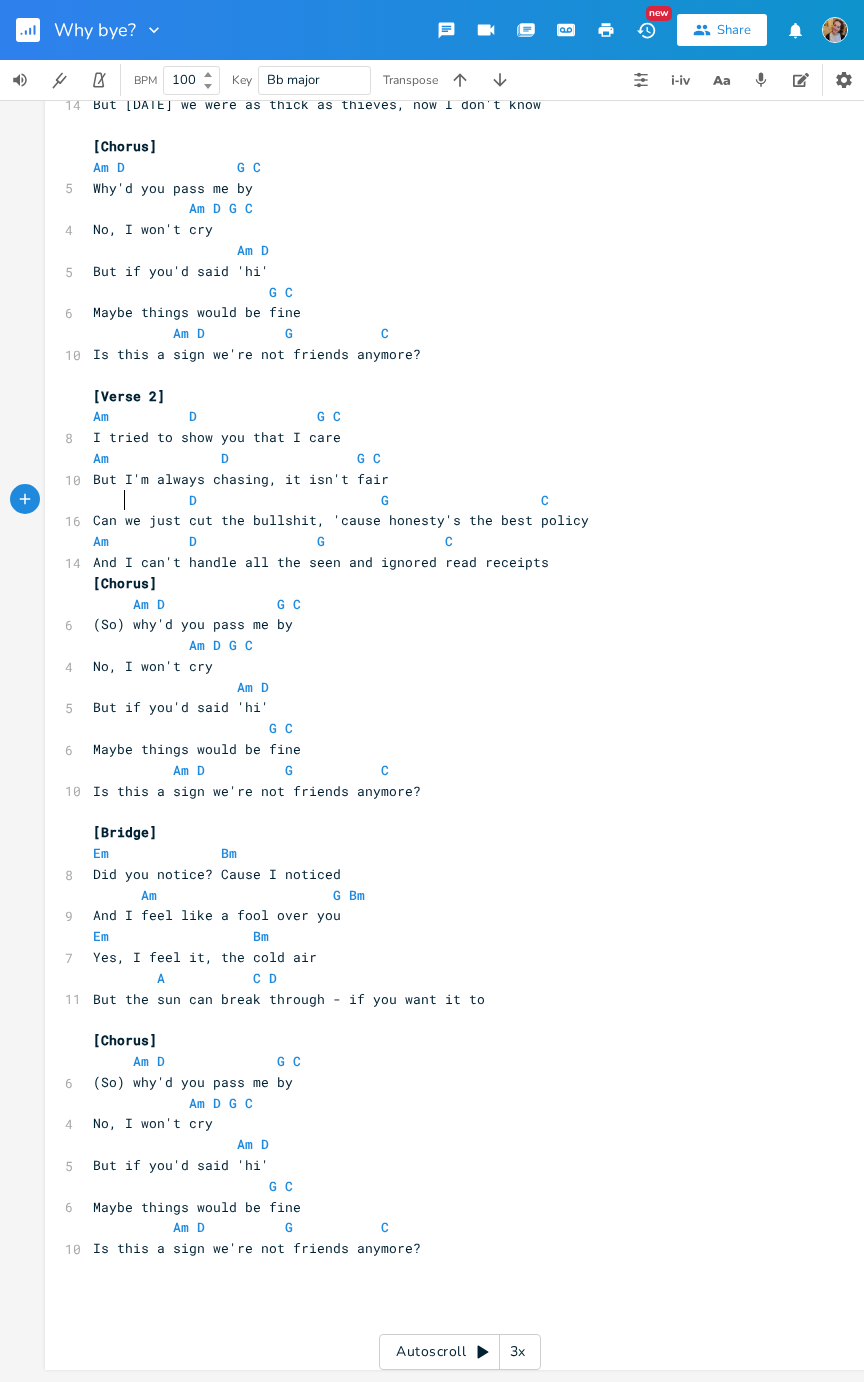 click at bounding box center [109, 500] 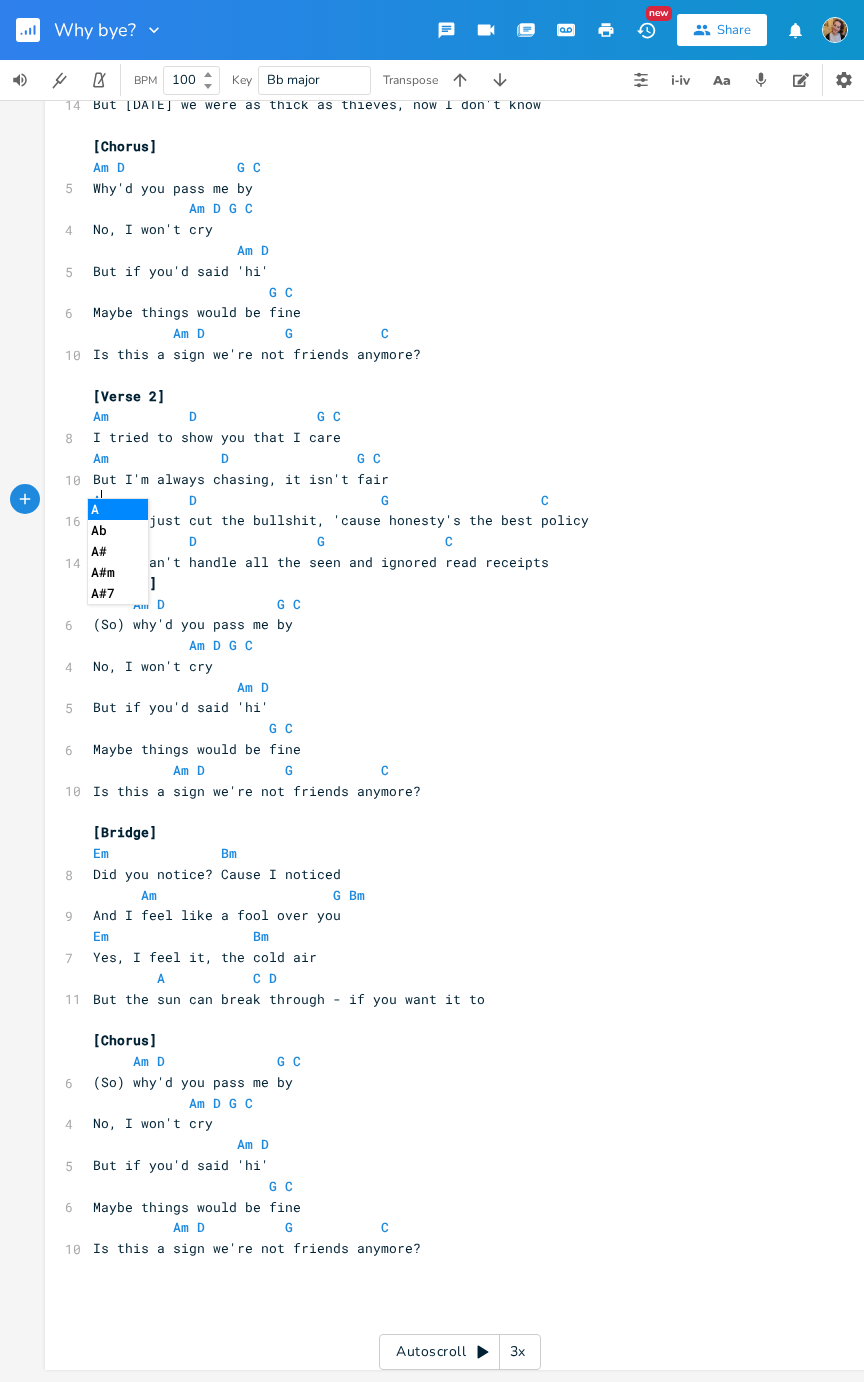 type on "Am" 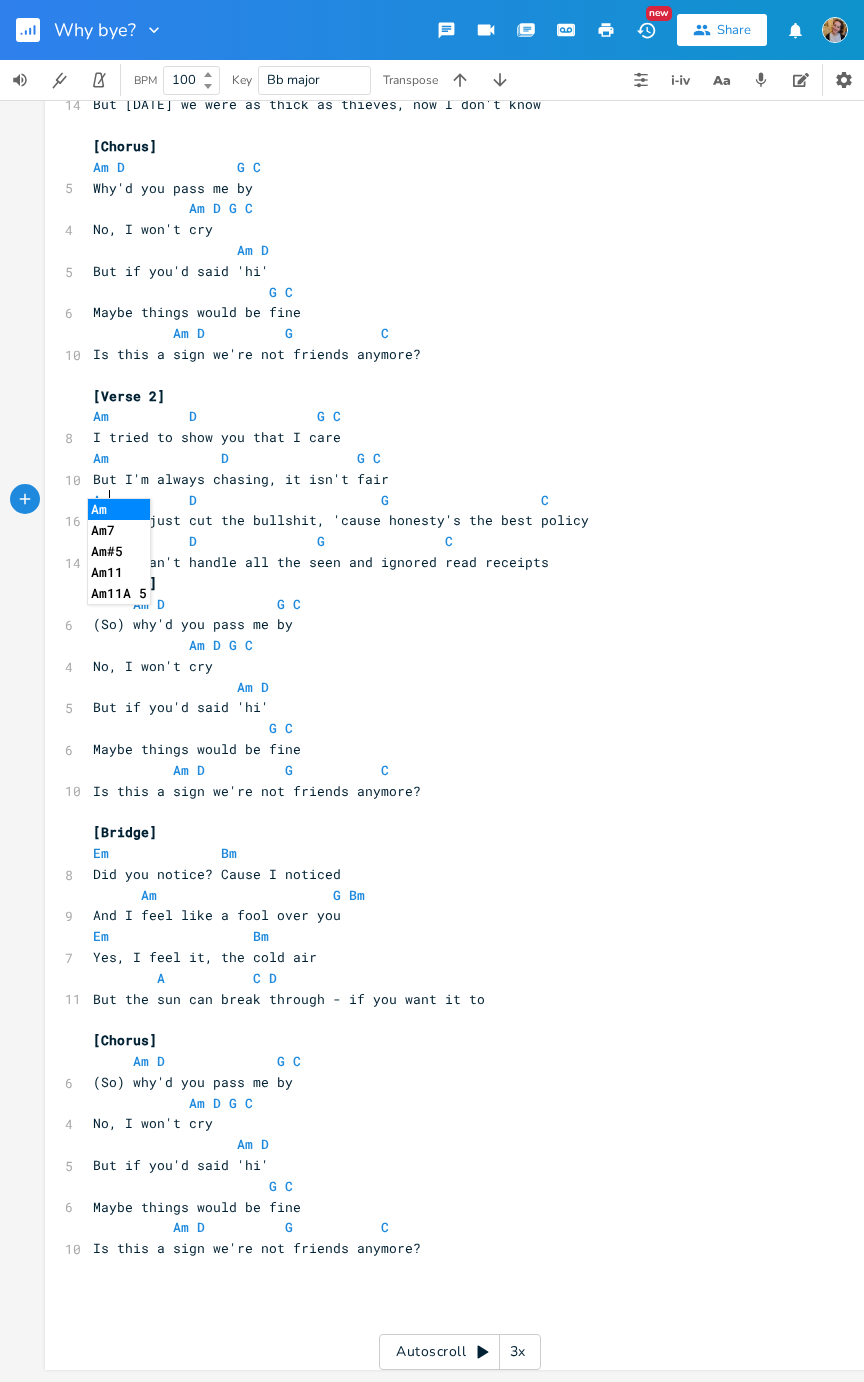 click on "[Verse 2]" at bounding box center [450, 396] 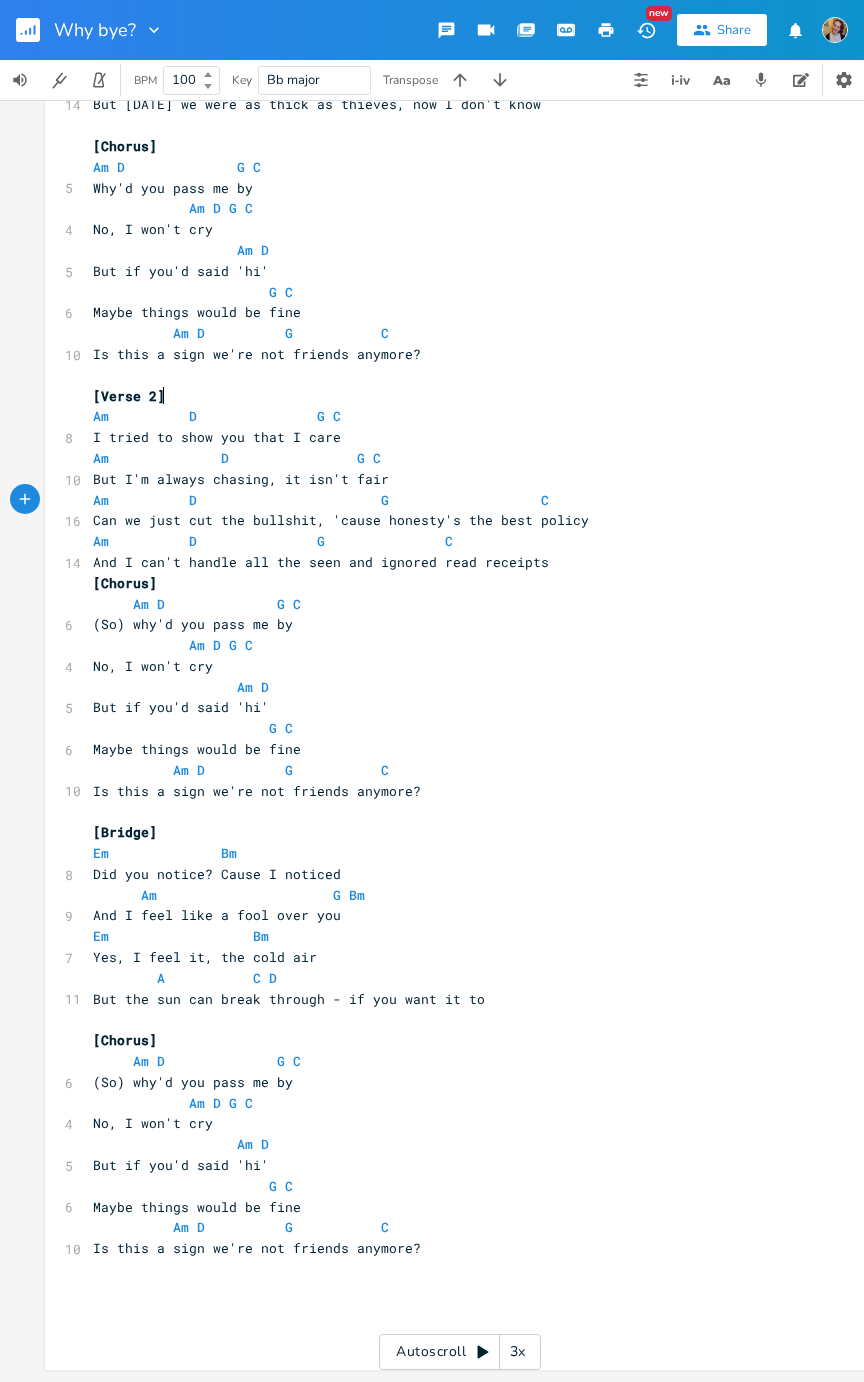 type 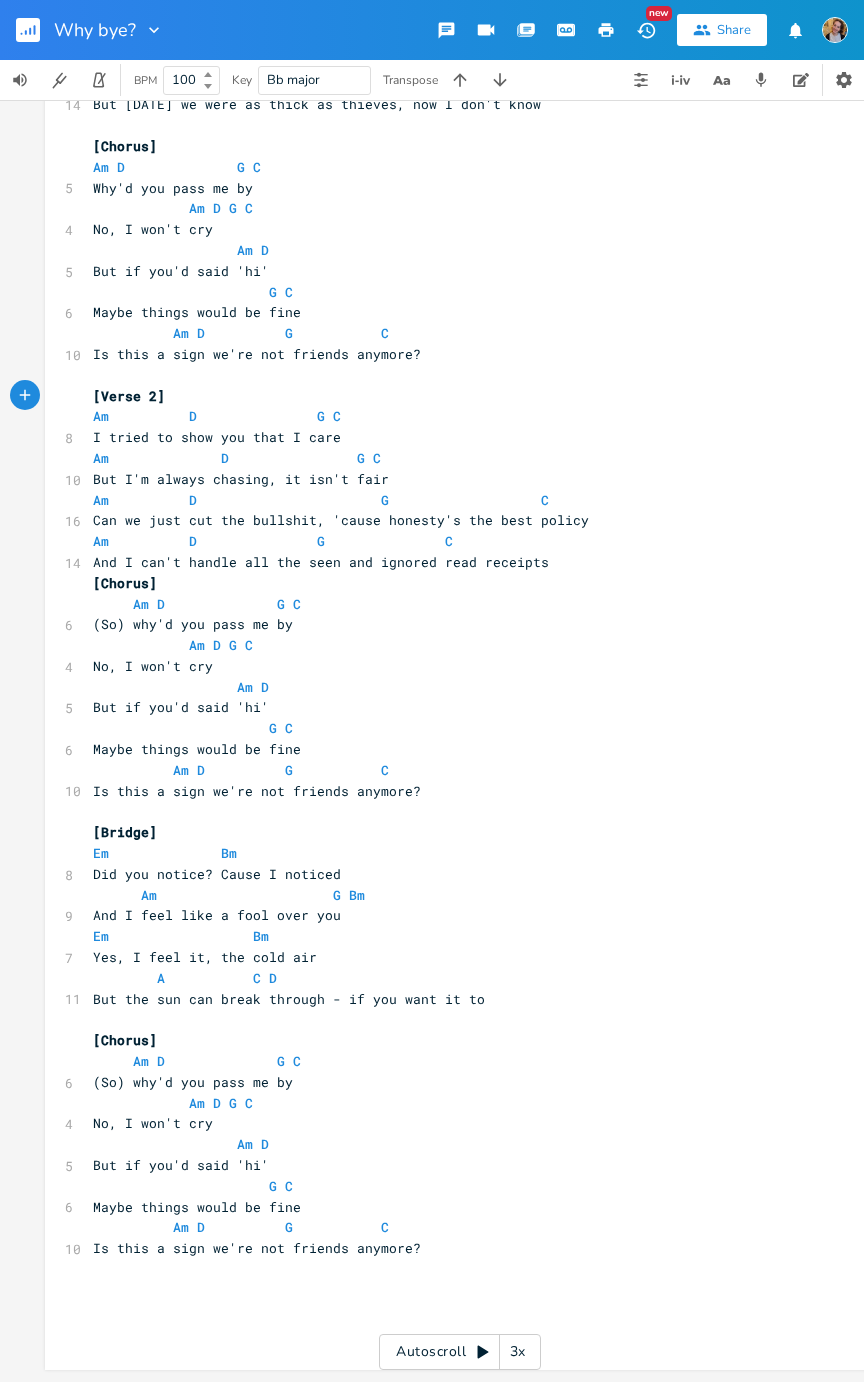 click on "And I can't handle all the seen and ignored read receipts" at bounding box center [450, 562] 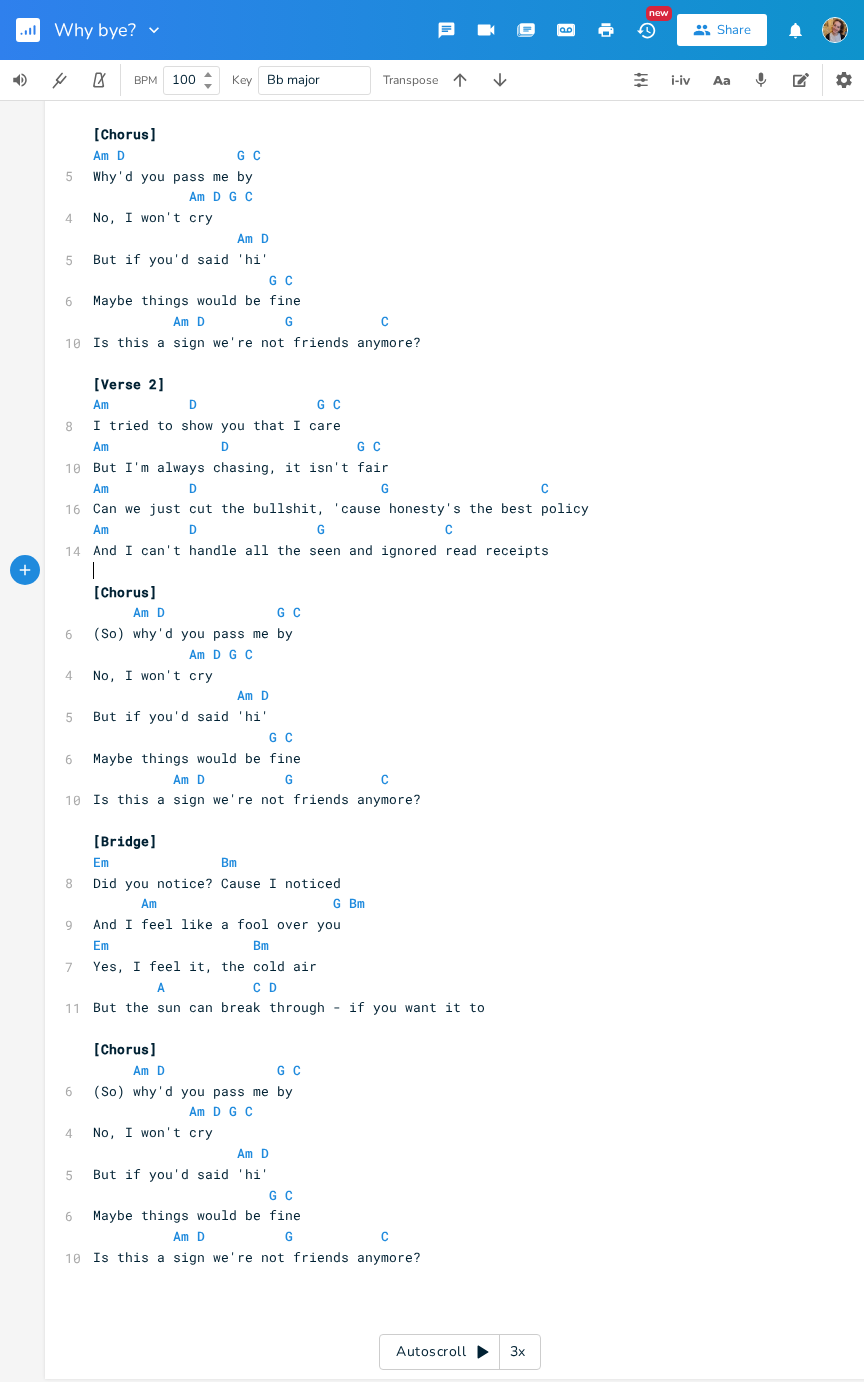 click 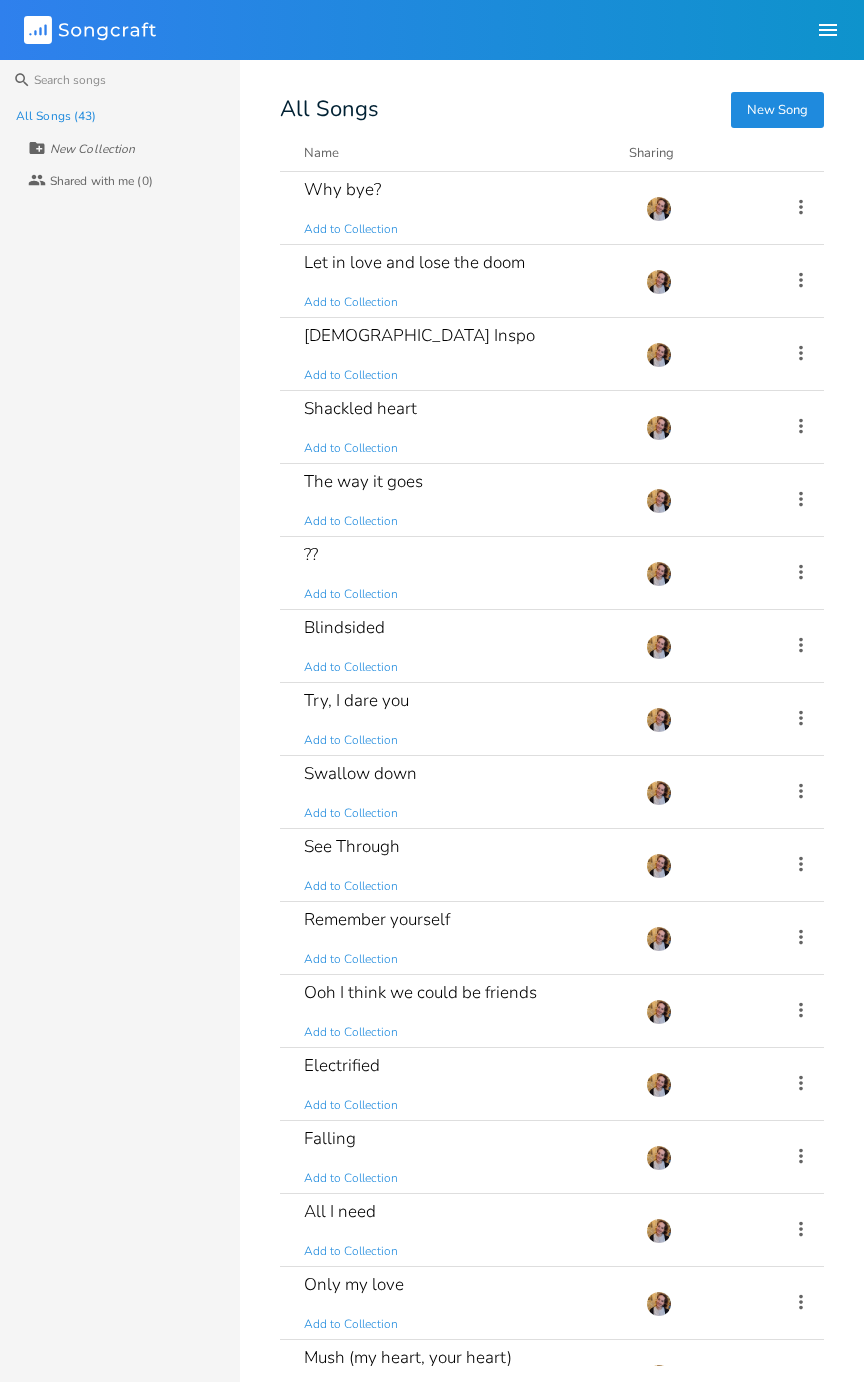 scroll, scrollTop: 0, scrollLeft: 0, axis: both 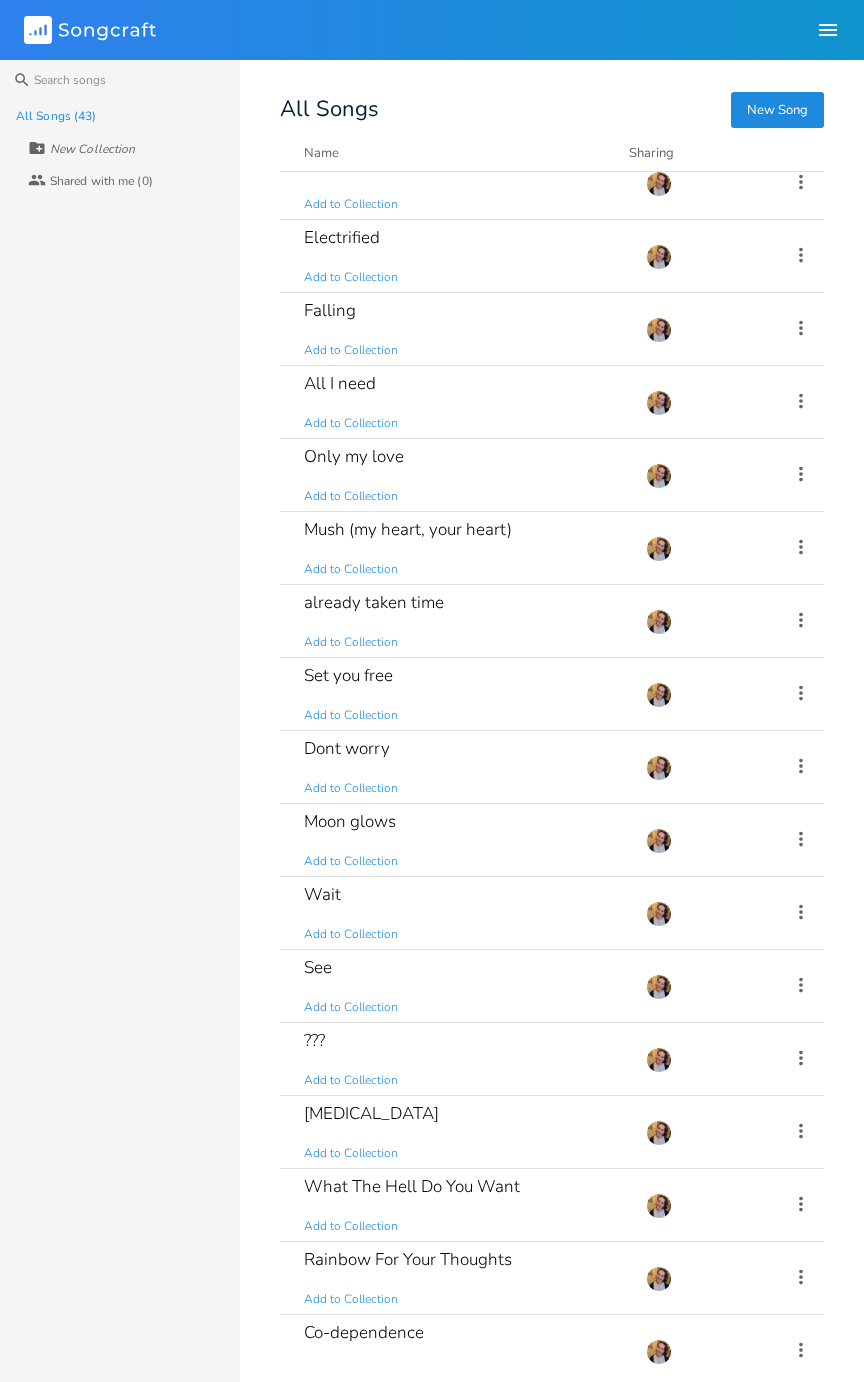 click on "Falling Add to Collection" at bounding box center [463, 329] 